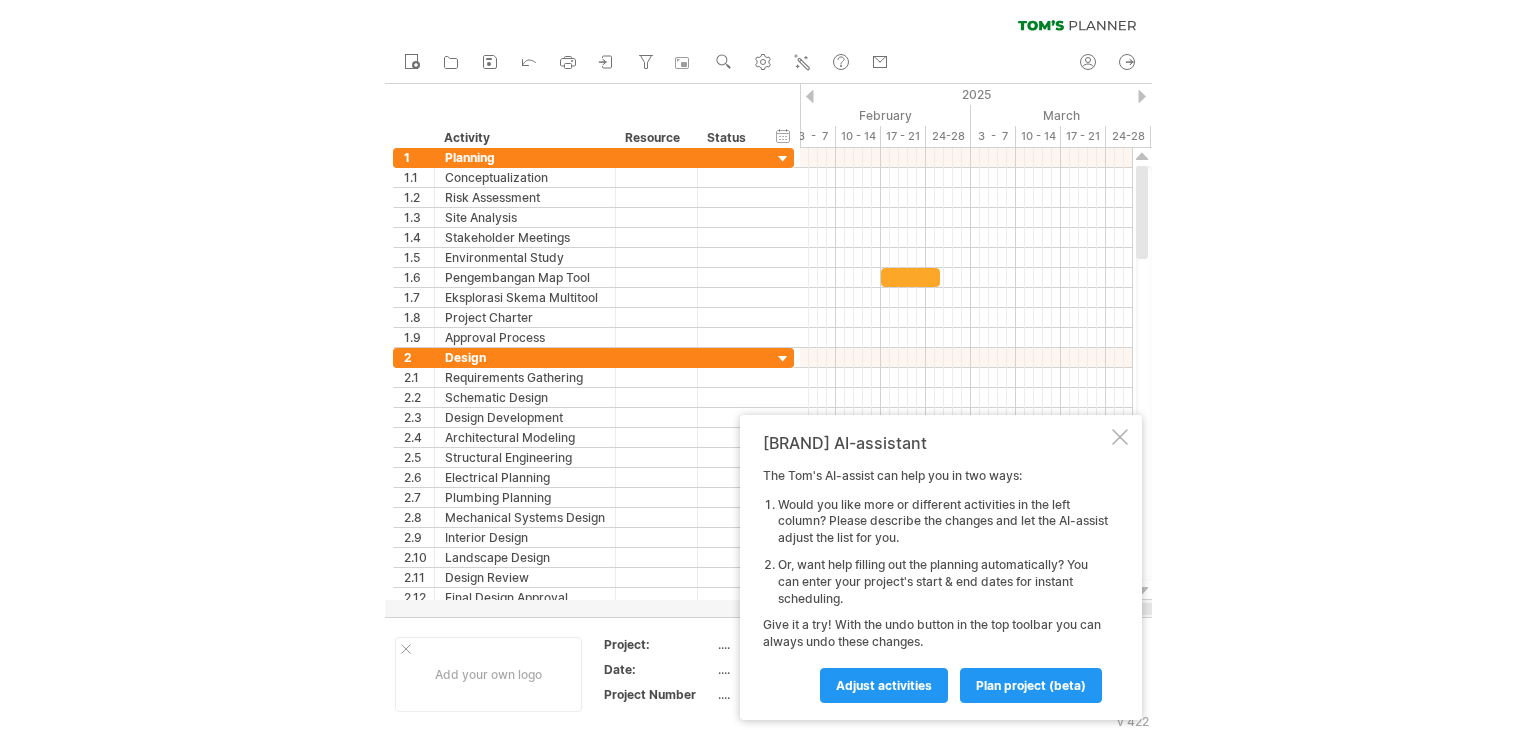 scroll, scrollTop: 0, scrollLeft: 0, axis: both 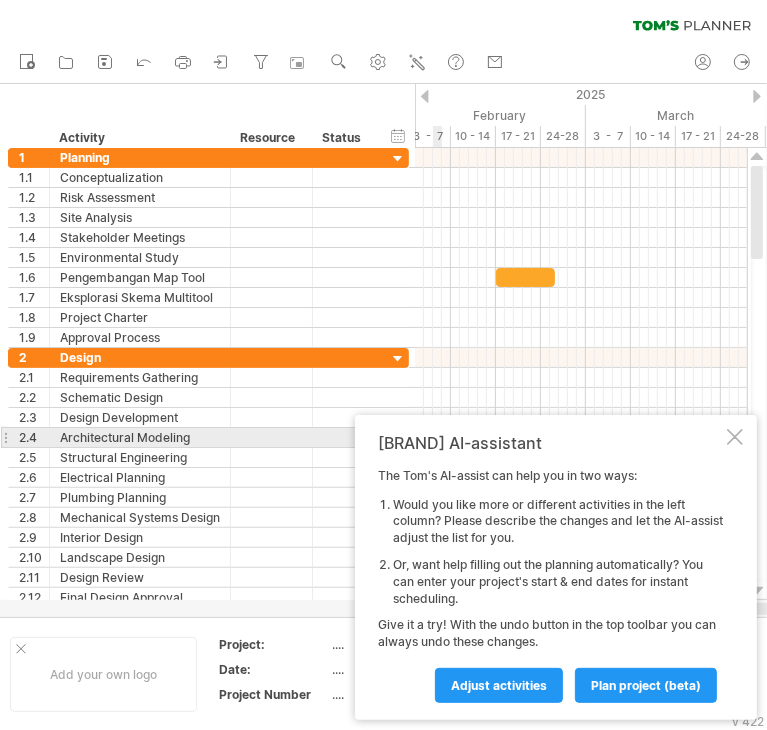 click at bounding box center [735, 437] 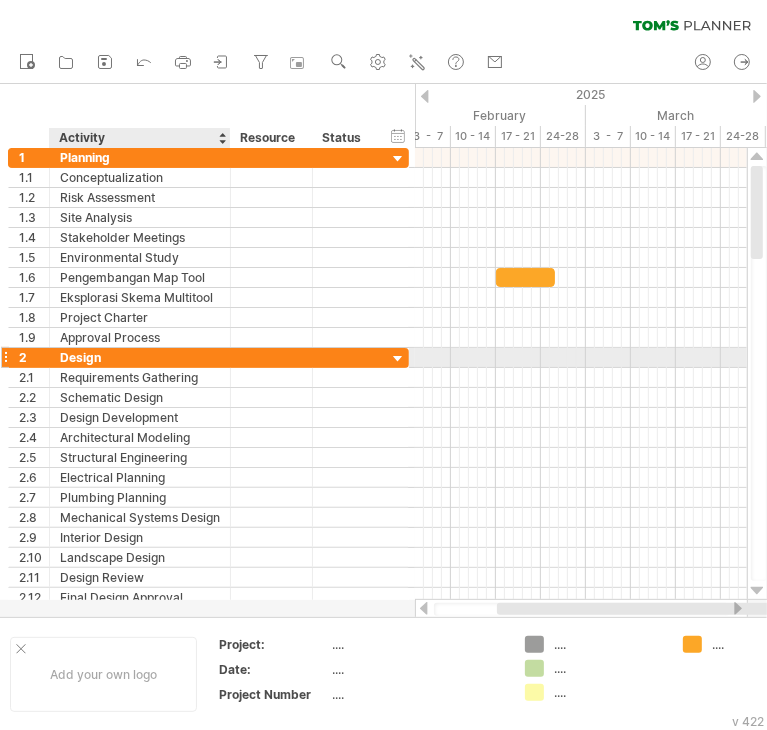 click on "Design" at bounding box center [140, 357] 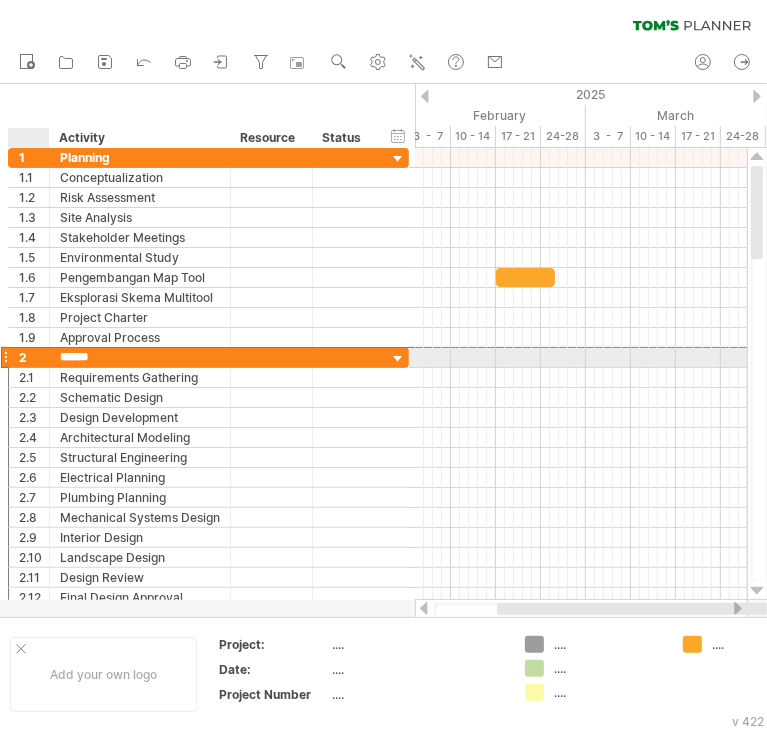 drag, startPoint x: 109, startPoint y: 361, endPoint x: 60, endPoint y: 353, distance: 49.648766 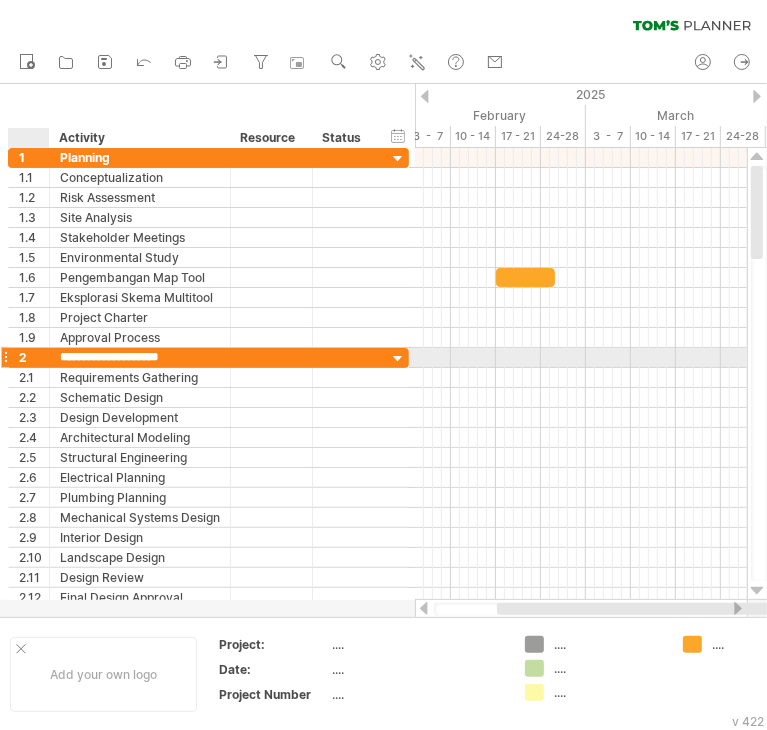 type on "**********" 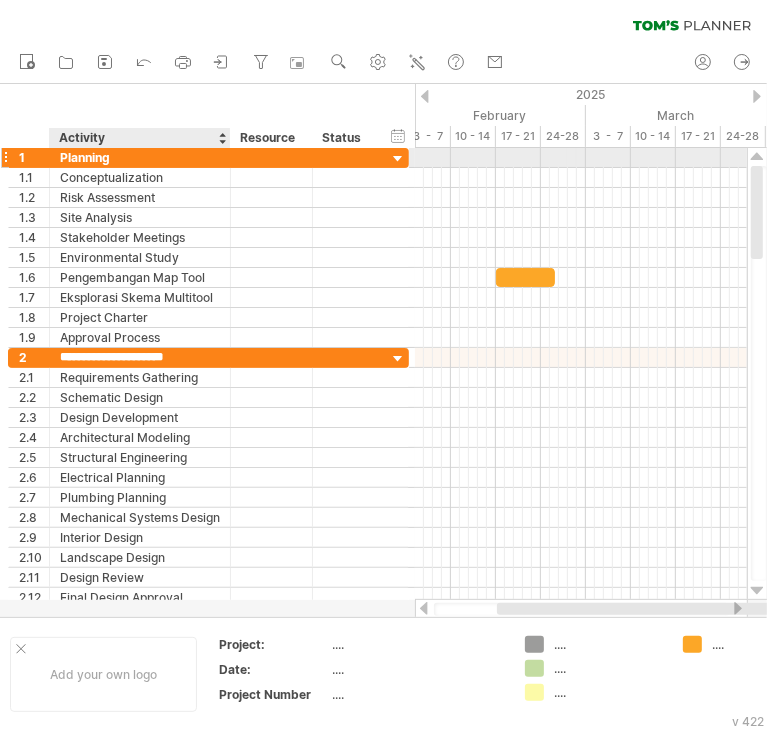 click on "Planning" at bounding box center [140, 157] 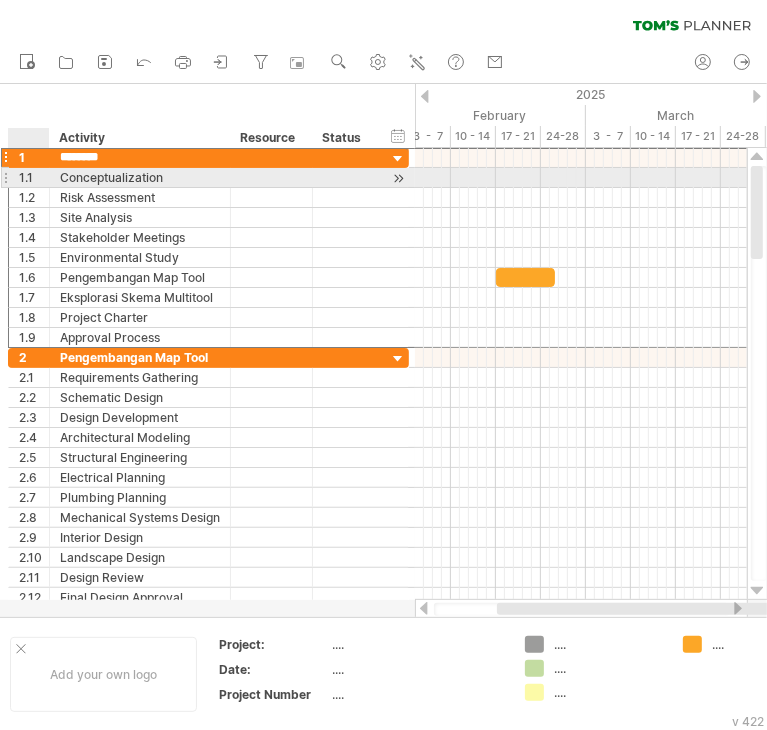 drag, startPoint x: 115, startPoint y: 157, endPoint x: 28, endPoint y: 175, distance: 88.84256 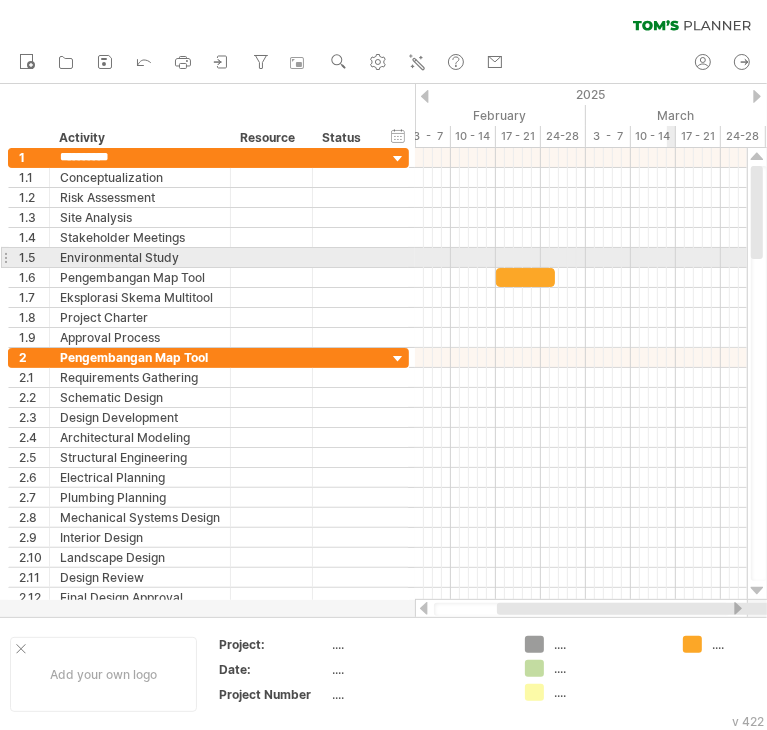 type on "**********" 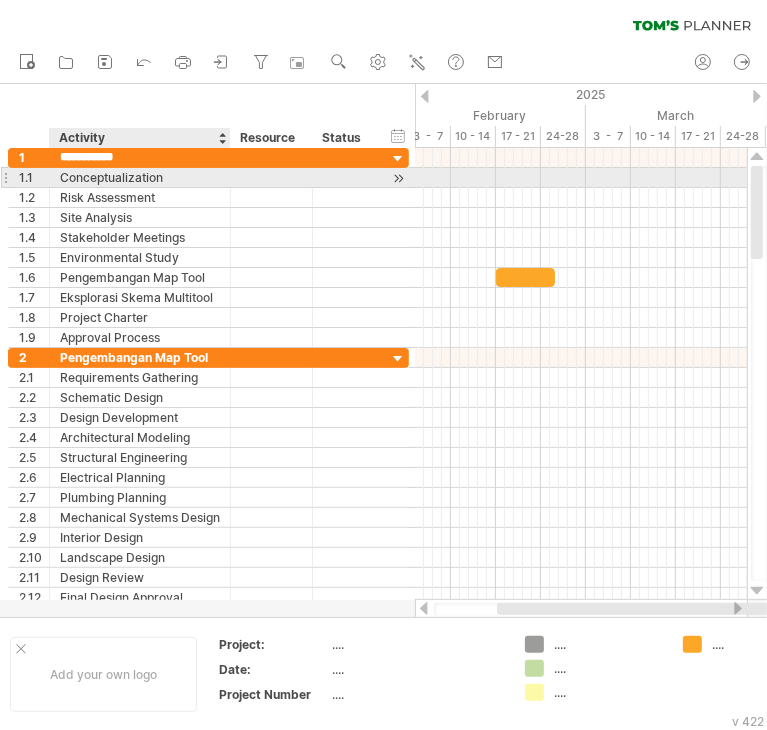 click on "Conceptualization" at bounding box center [140, 177] 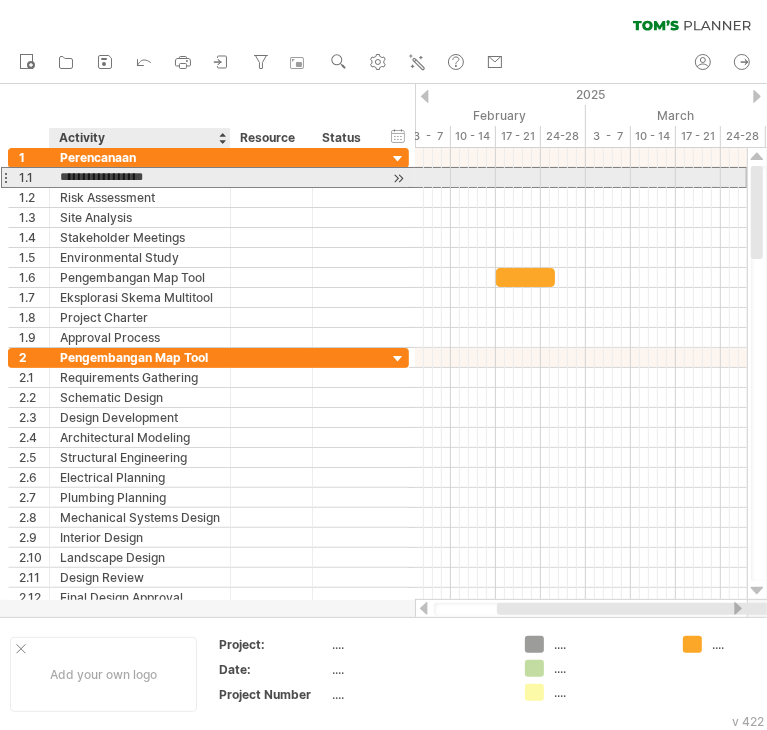 click on "**********" at bounding box center [140, 177] 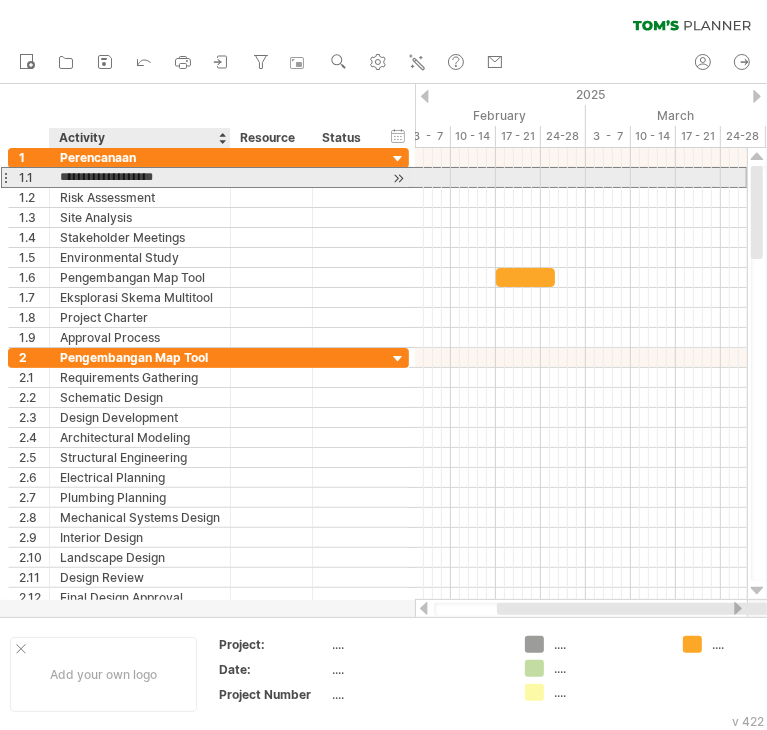 drag, startPoint x: 159, startPoint y: 181, endPoint x: 109, endPoint y: 178, distance: 50.08992 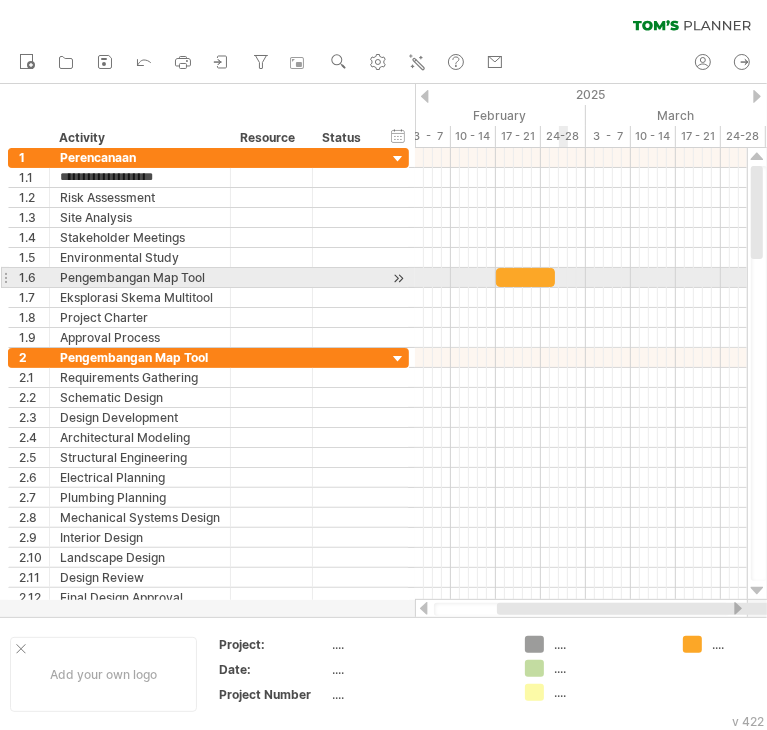 type on "**********" 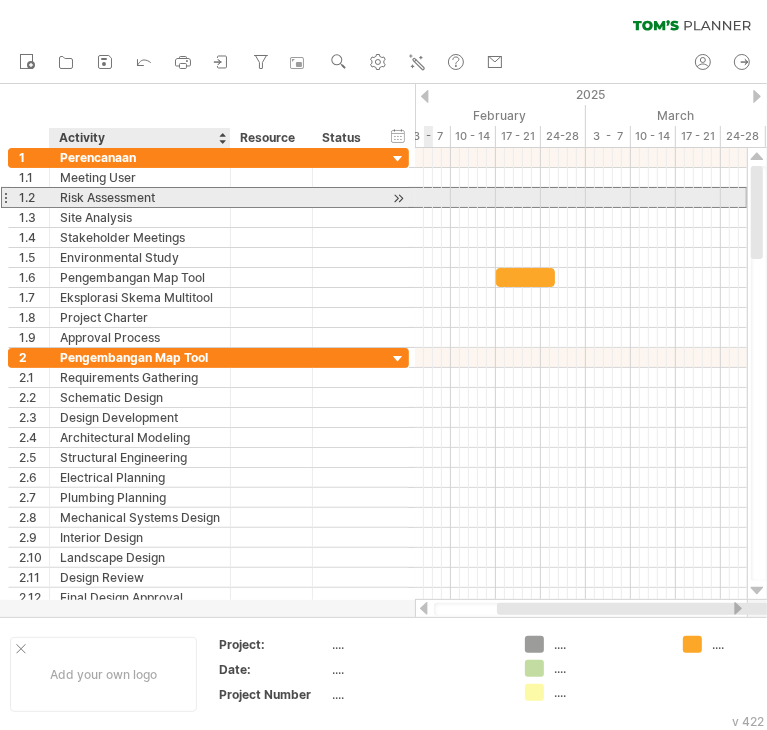 click on "Risk Assessment" at bounding box center [140, 197] 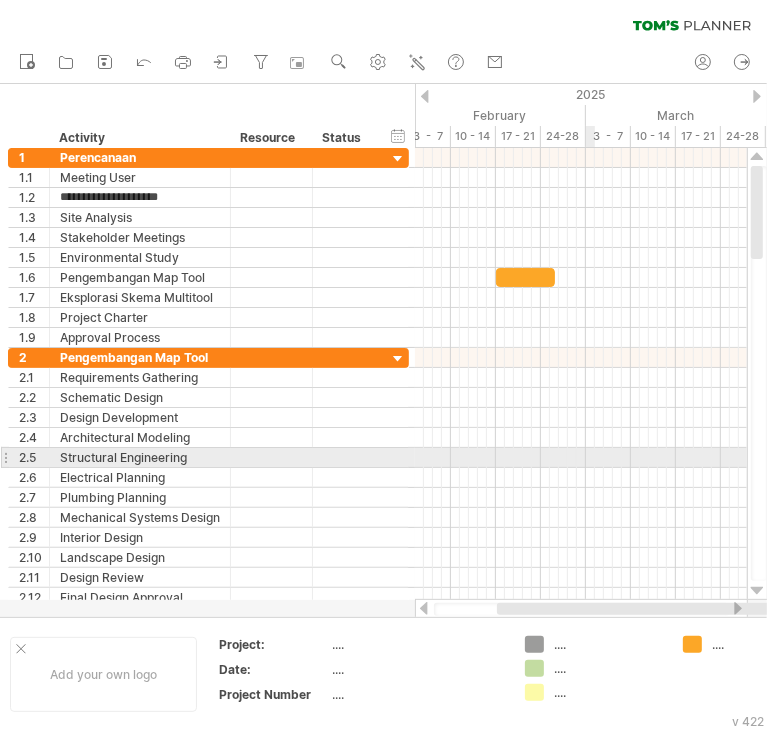 type on "**********" 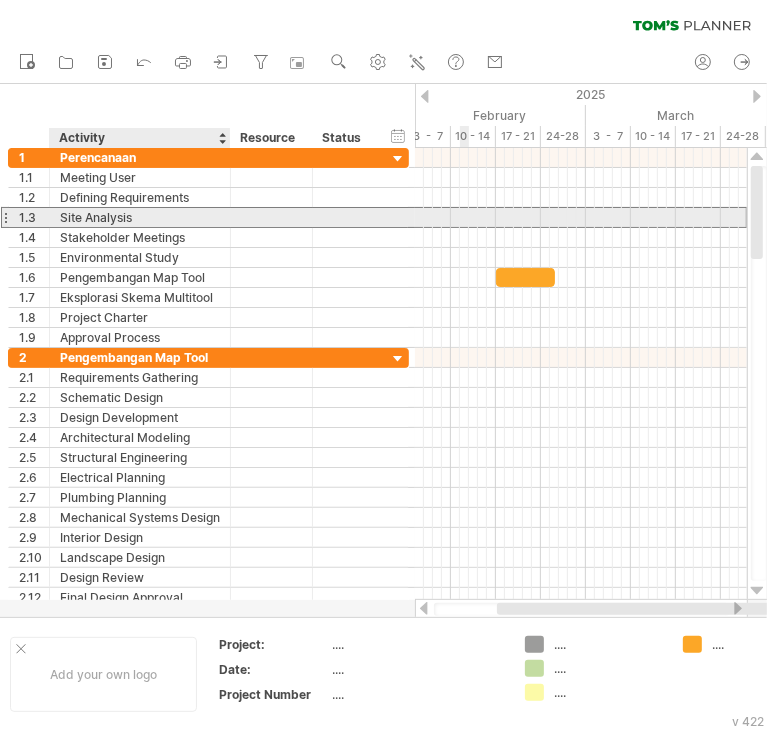 click on "Site Analysis" at bounding box center (140, 217) 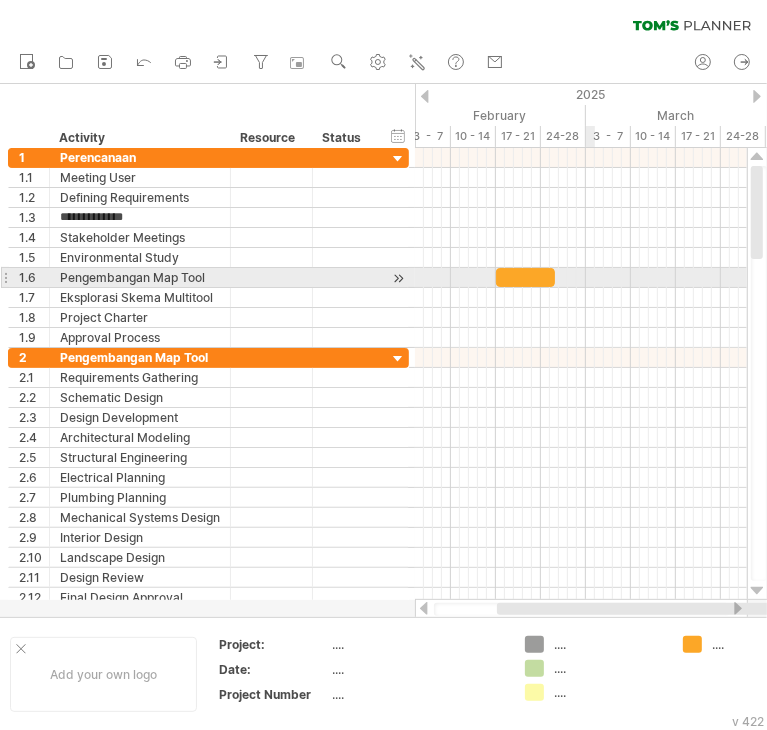 type on "**********" 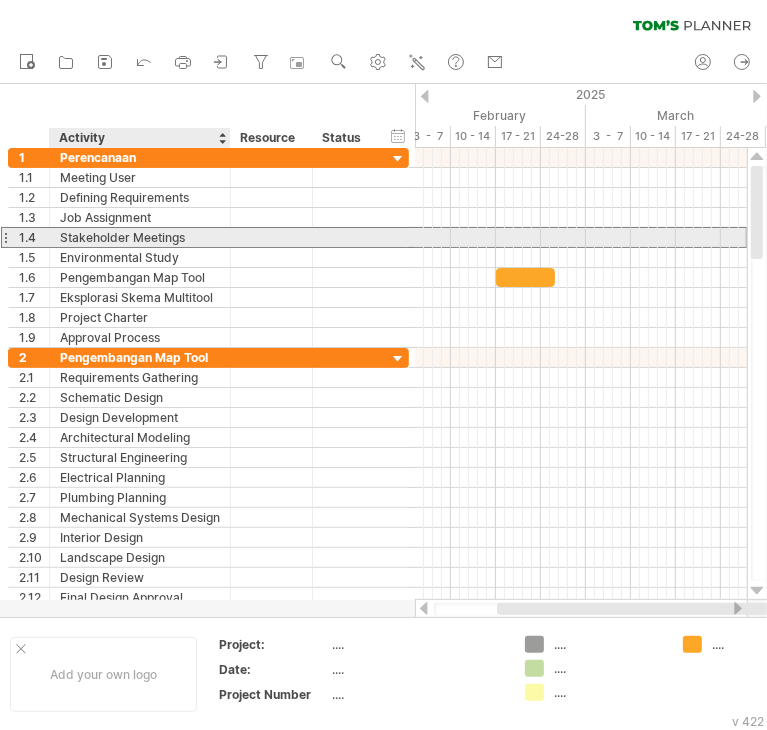 click on "Stakeholder Meetings" at bounding box center (140, 237) 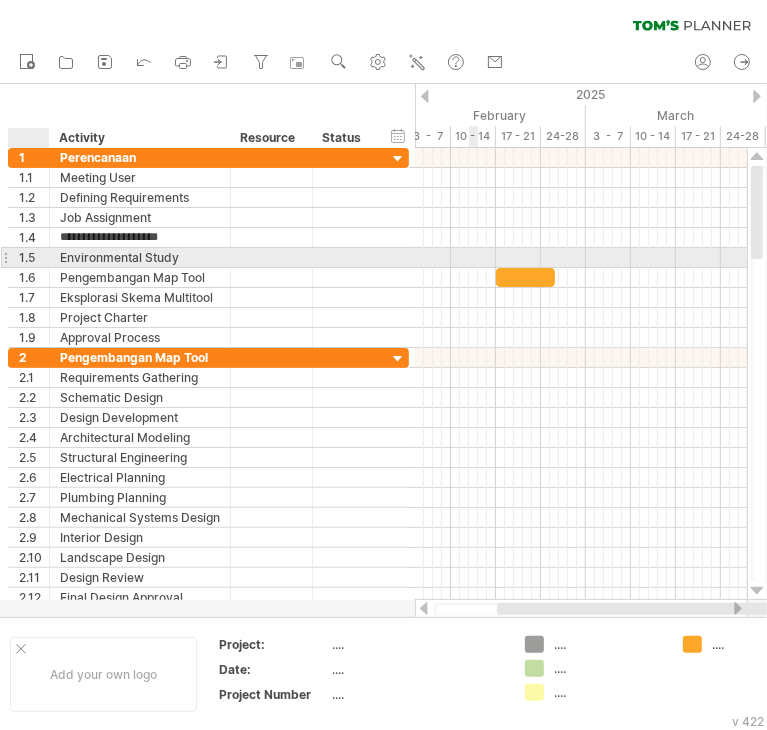 click on "1.5" at bounding box center (34, 257) 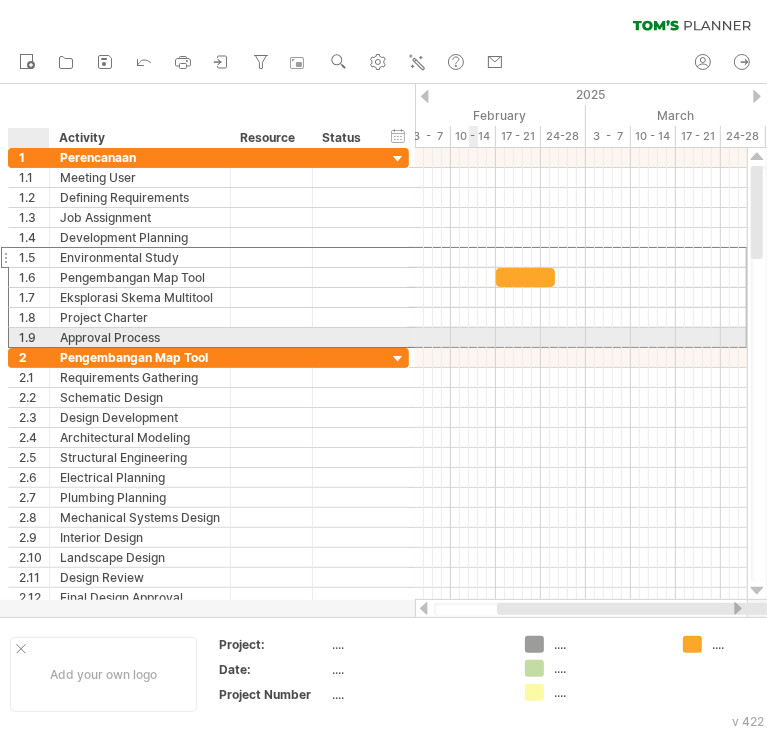 click on "1.9" at bounding box center (34, 337) 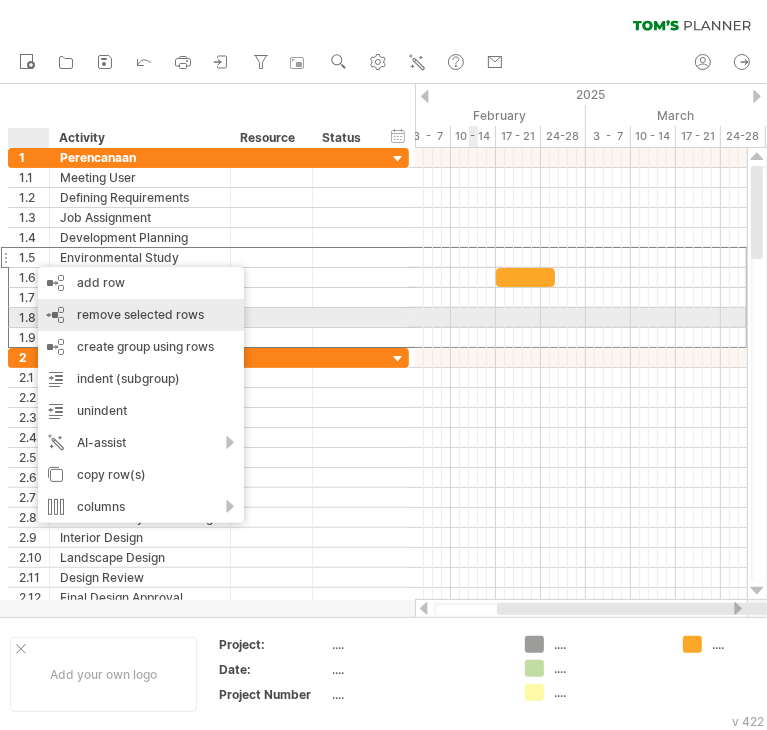 click on "remove selected rows" at bounding box center (140, 314) 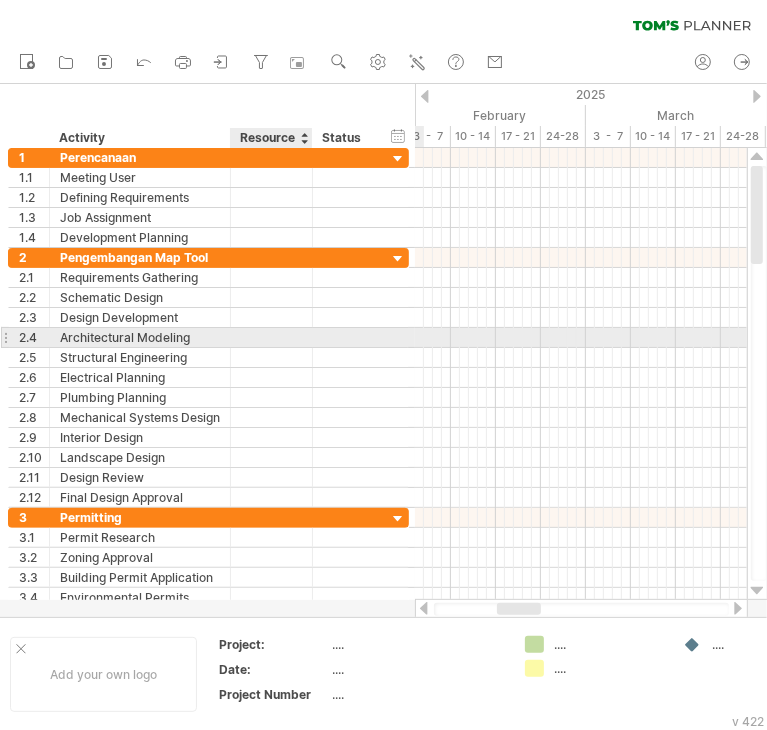 click at bounding box center (345, 337) 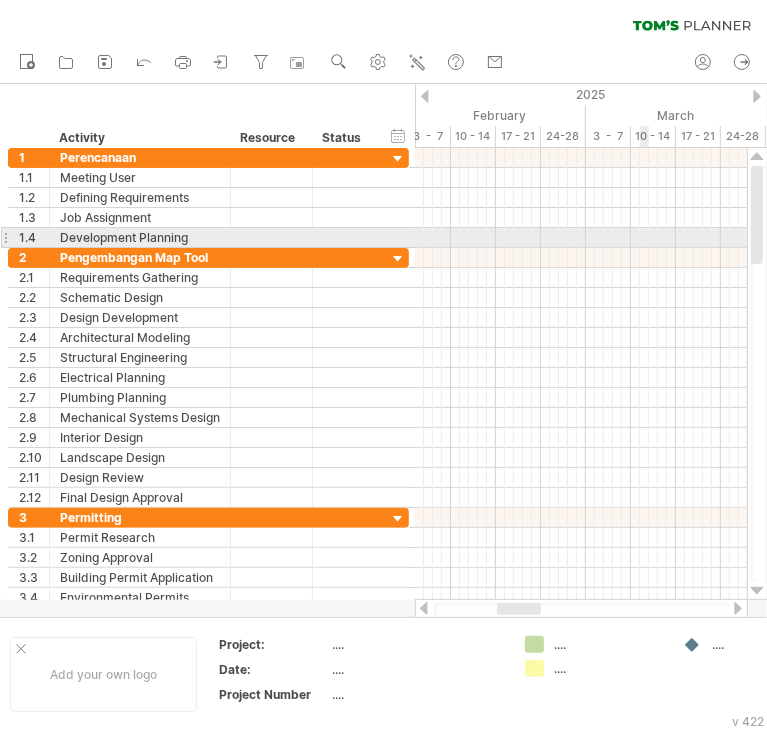 click at bounding box center (581, 238) 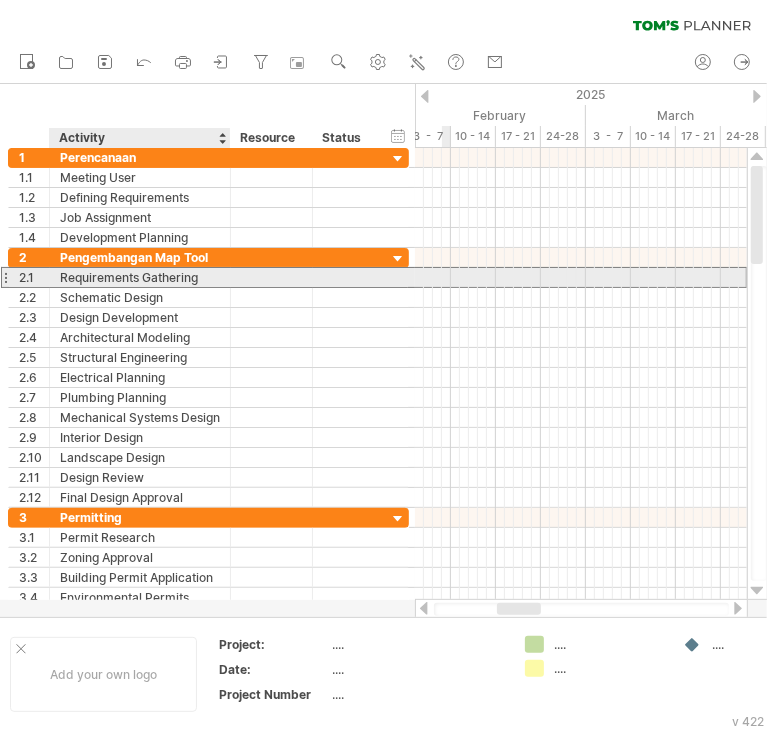 click on "Requirements Gathering" at bounding box center [140, 277] 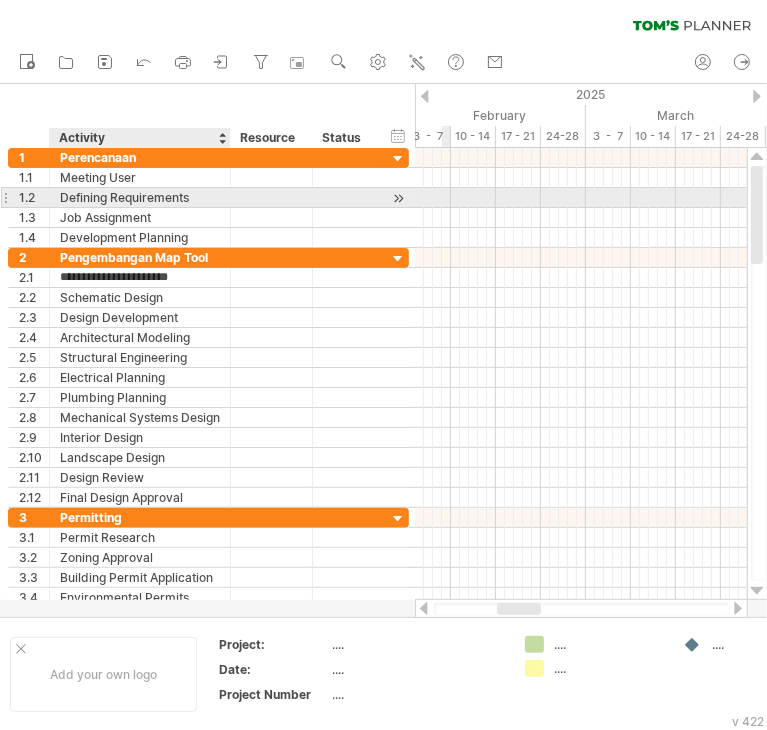 click on "Defining Requirements" at bounding box center (140, 197) 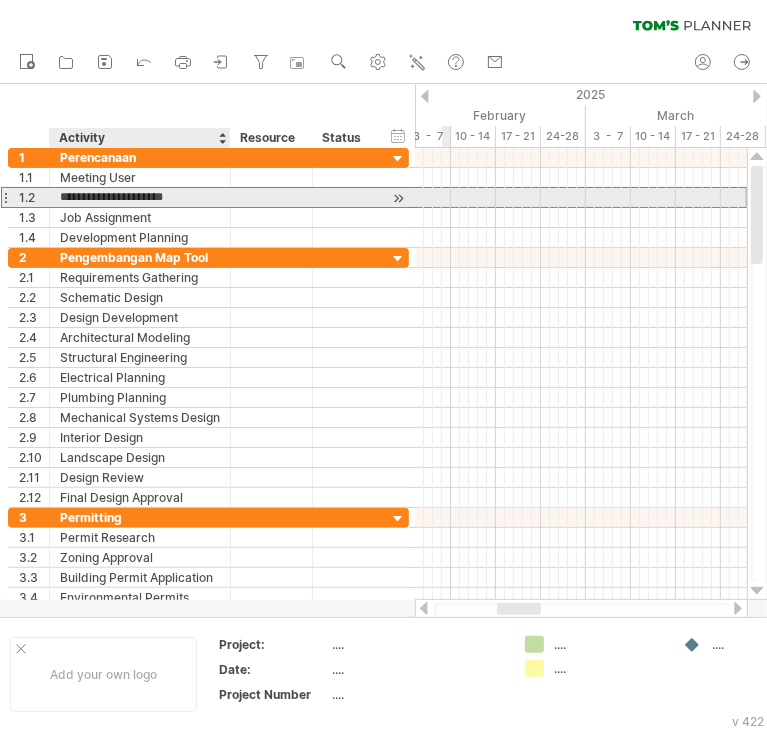 click on "**********" at bounding box center [140, 197] 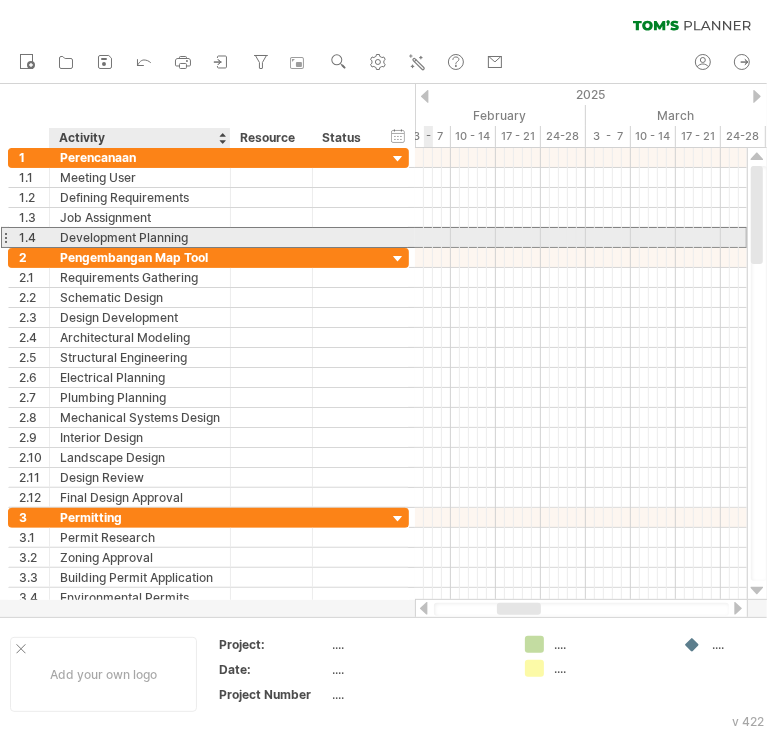 click on "Development Planning" at bounding box center (140, 237) 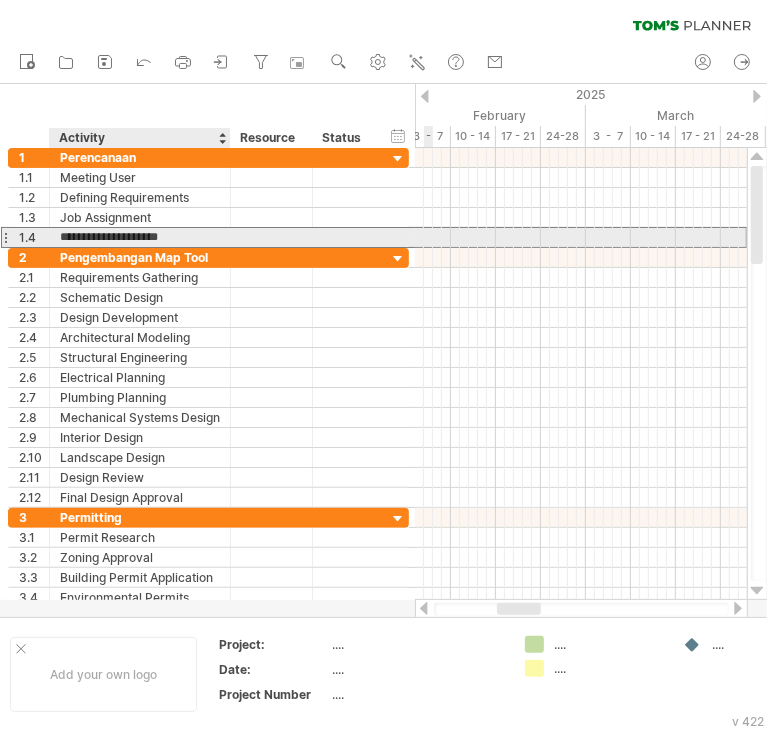 click on "**********" at bounding box center (140, 237) 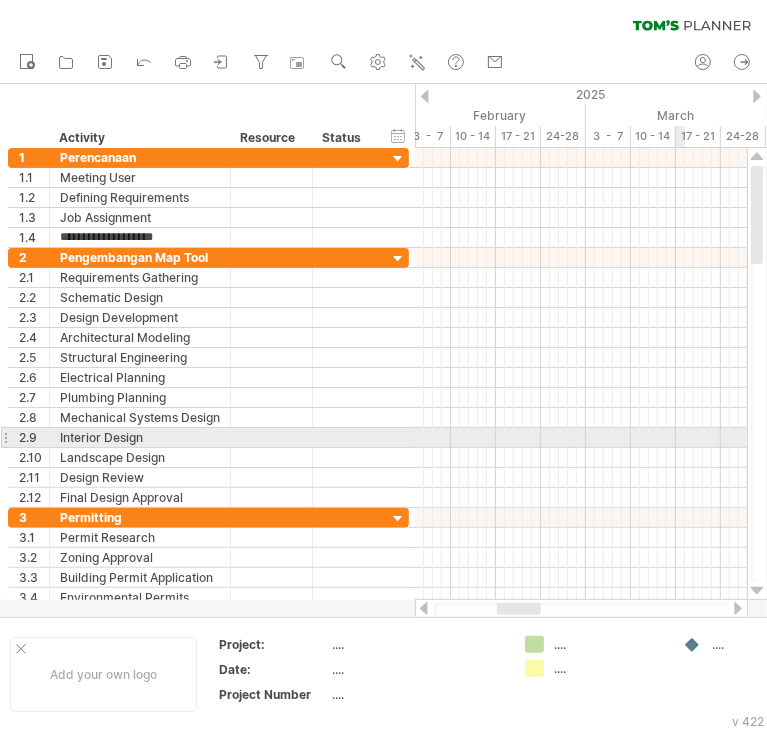 type on "**********" 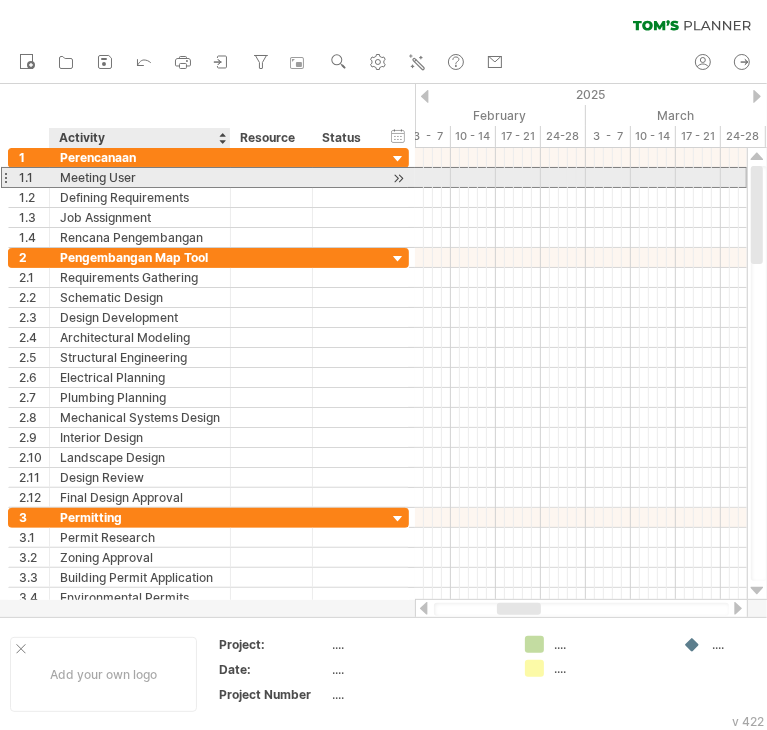 click on "Meeting User" at bounding box center (140, 177) 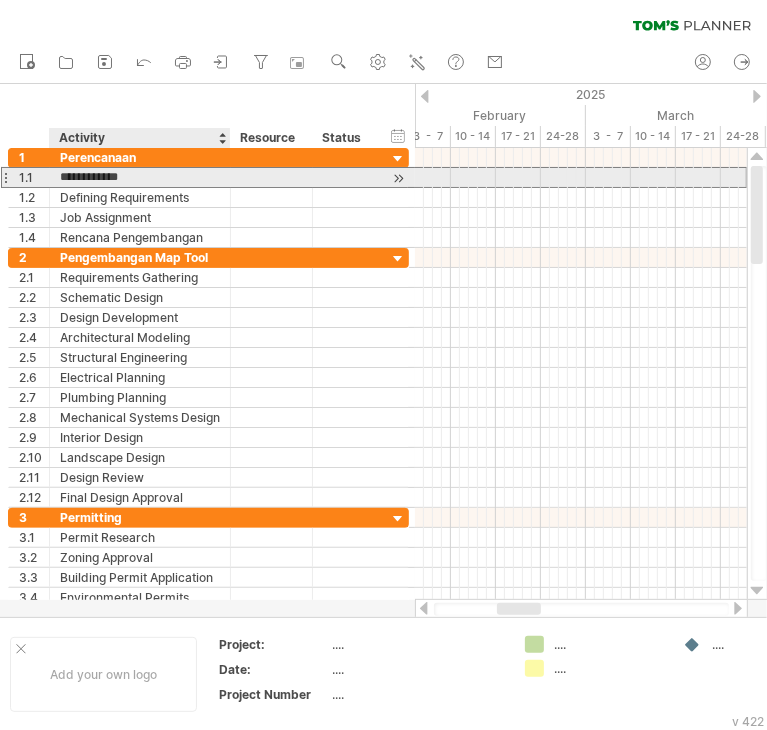 click on "**********" at bounding box center [140, 177] 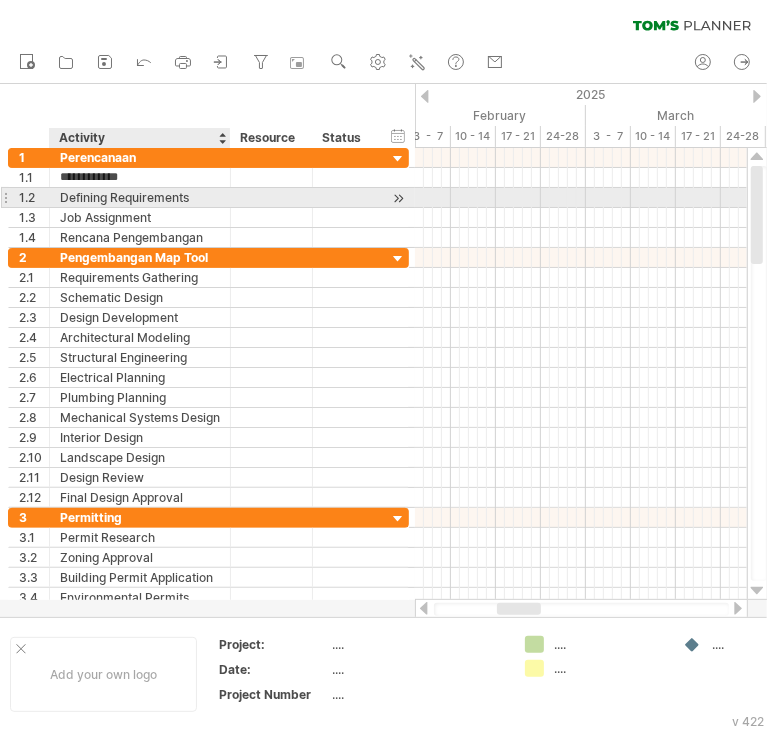 click on "Defining Requirements" at bounding box center (140, 197) 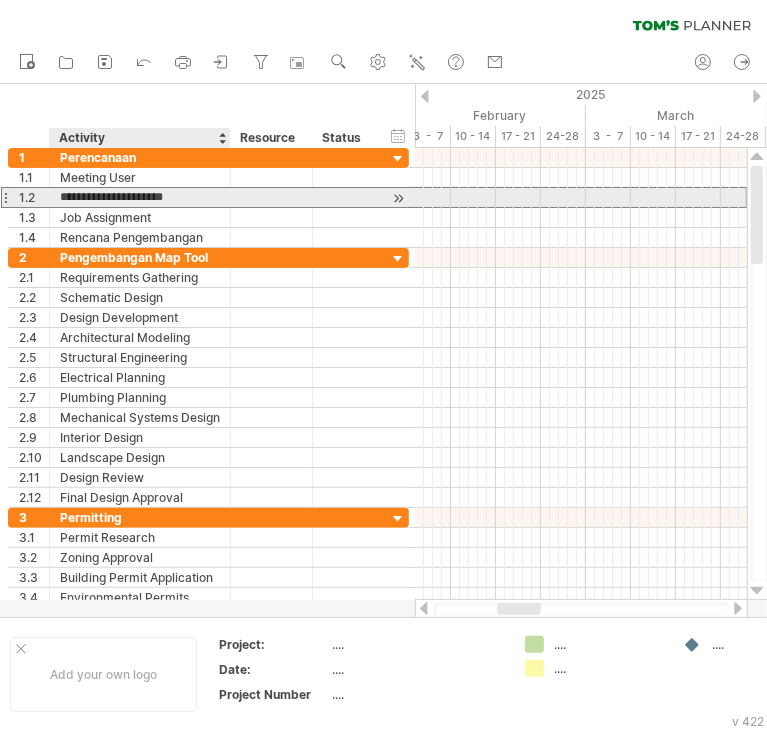 click on "**********" at bounding box center [140, 197] 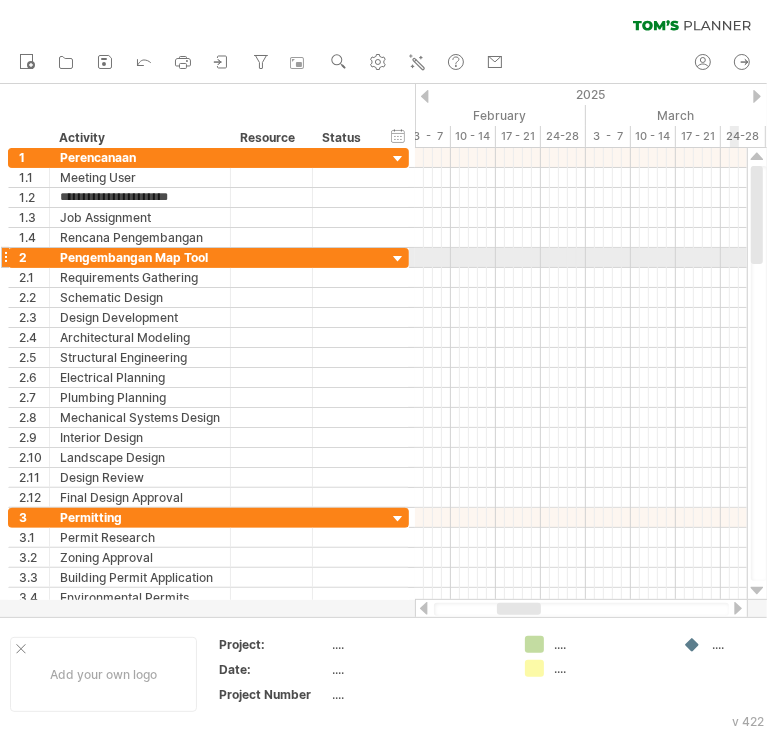 type on "**********" 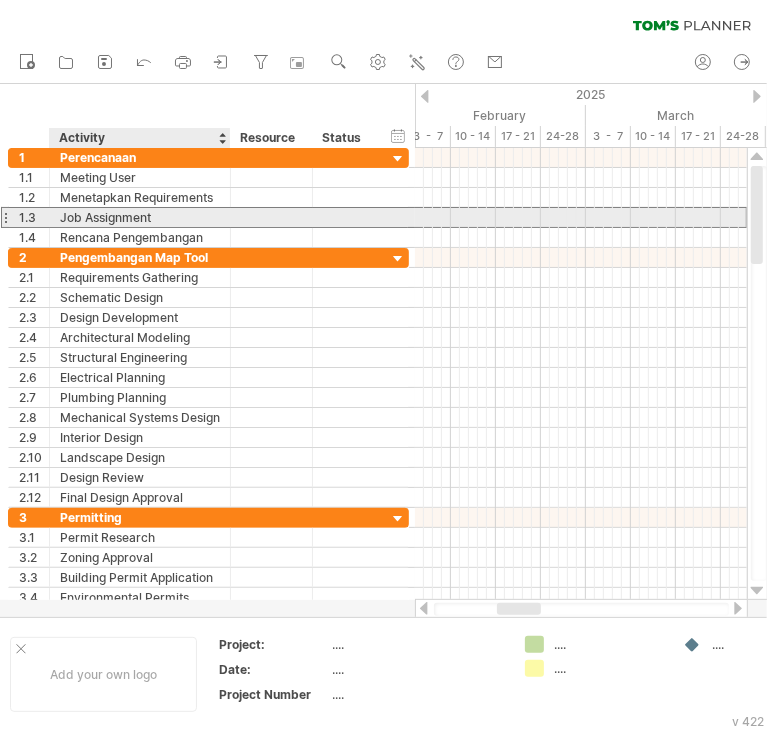 click on "Job Assignment" at bounding box center (140, 217) 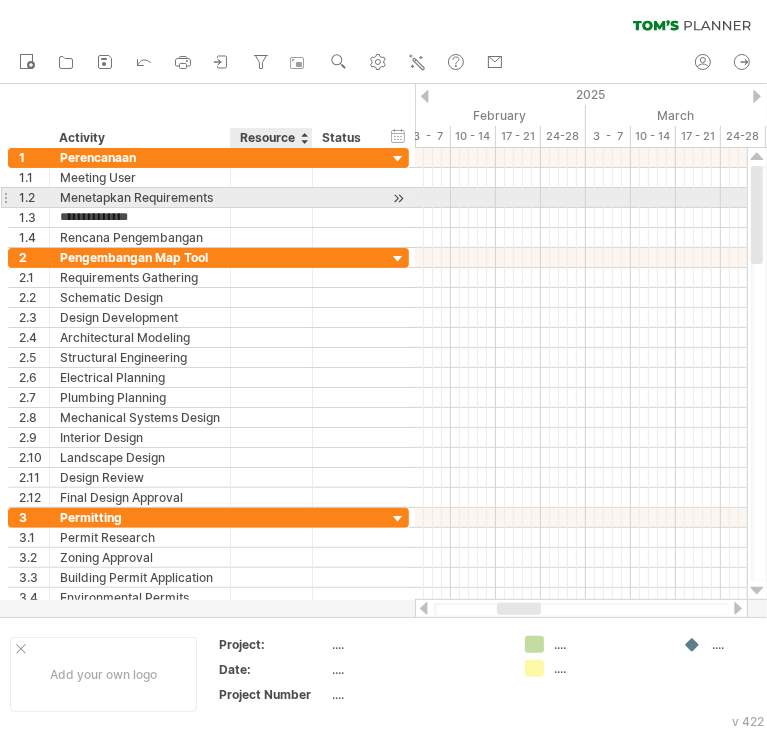 type on "**********" 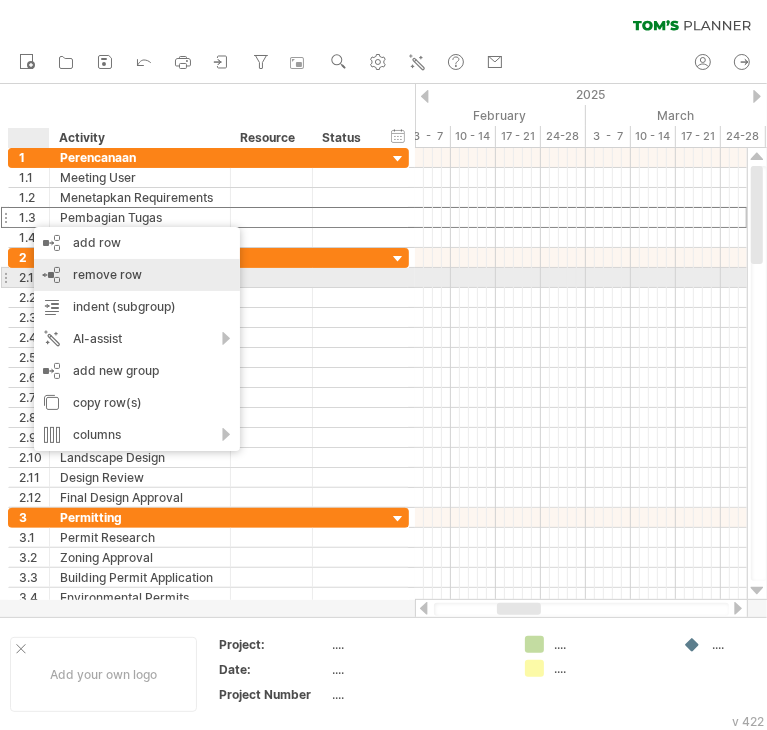 click on "remove row" at bounding box center [107, 274] 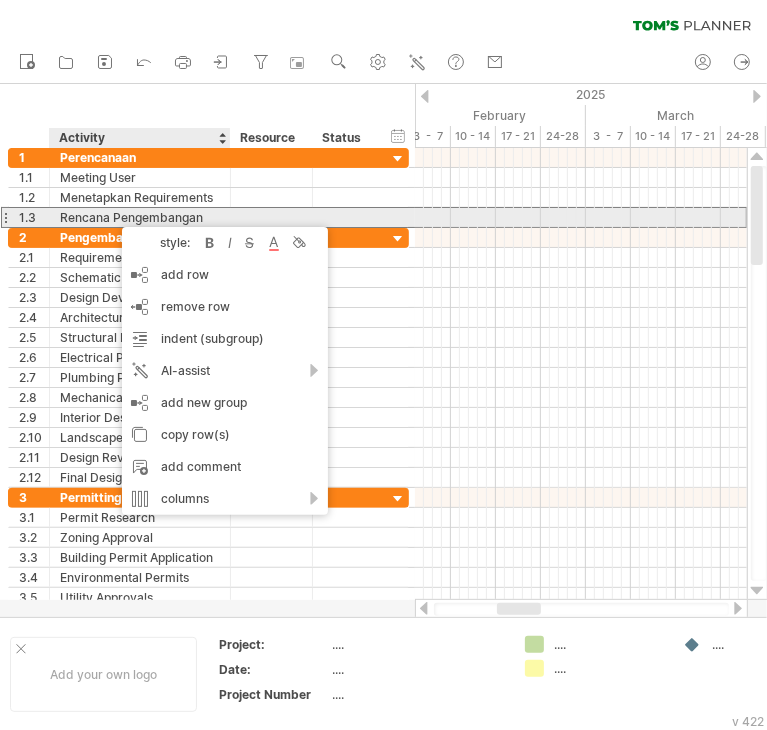 click on "Rencana Pengembangan" at bounding box center (140, 217) 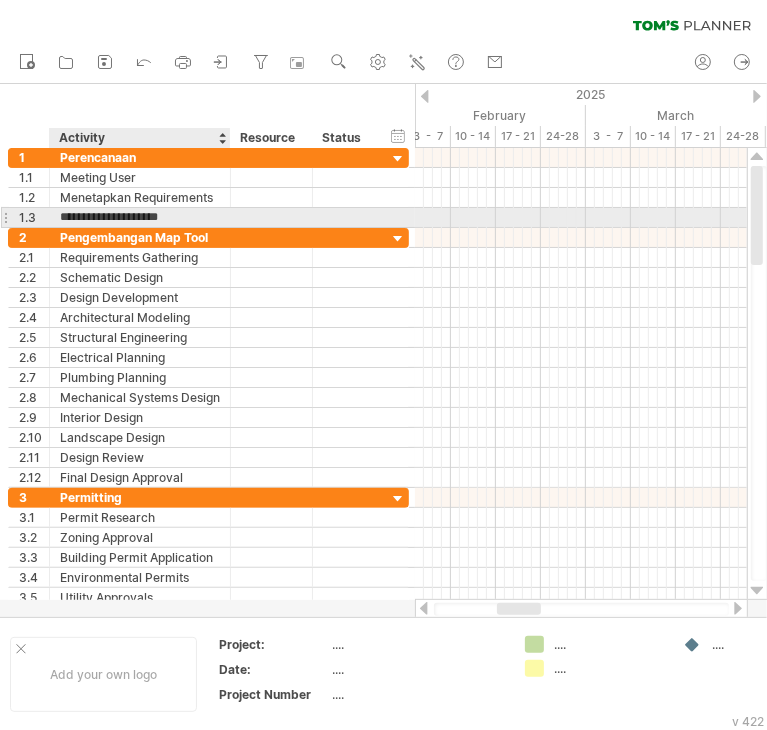 click on "**********" at bounding box center (140, 217) 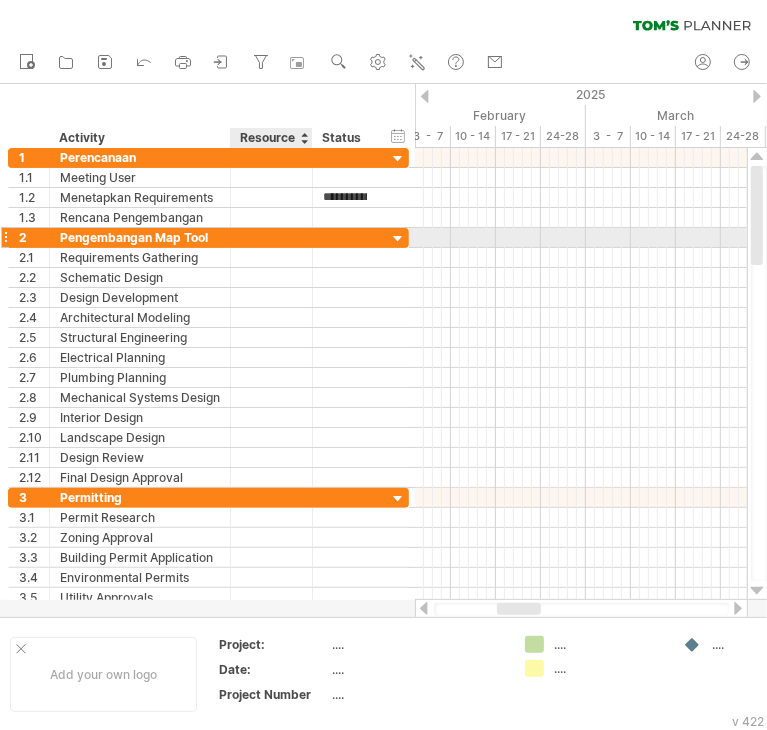 type on "*" 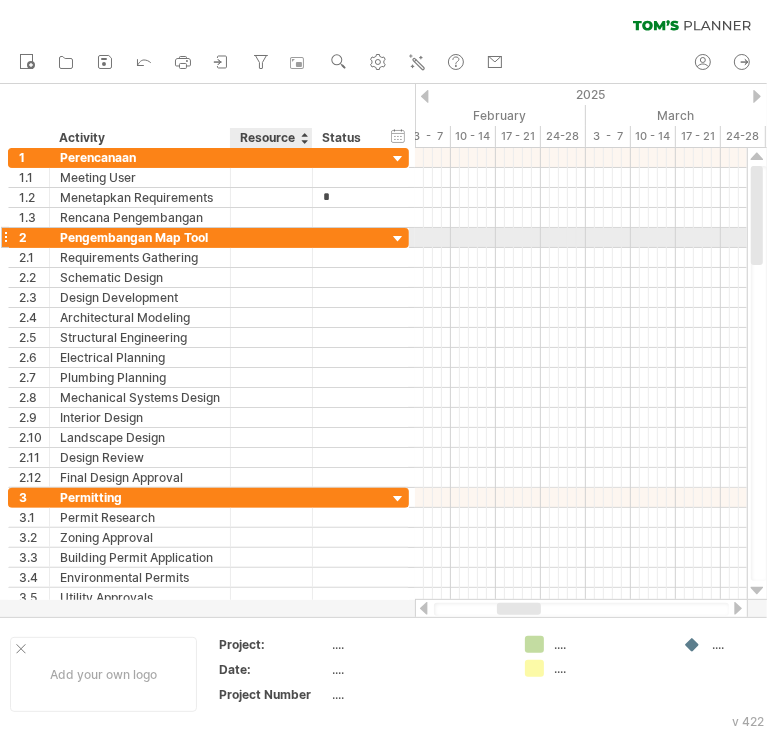 type 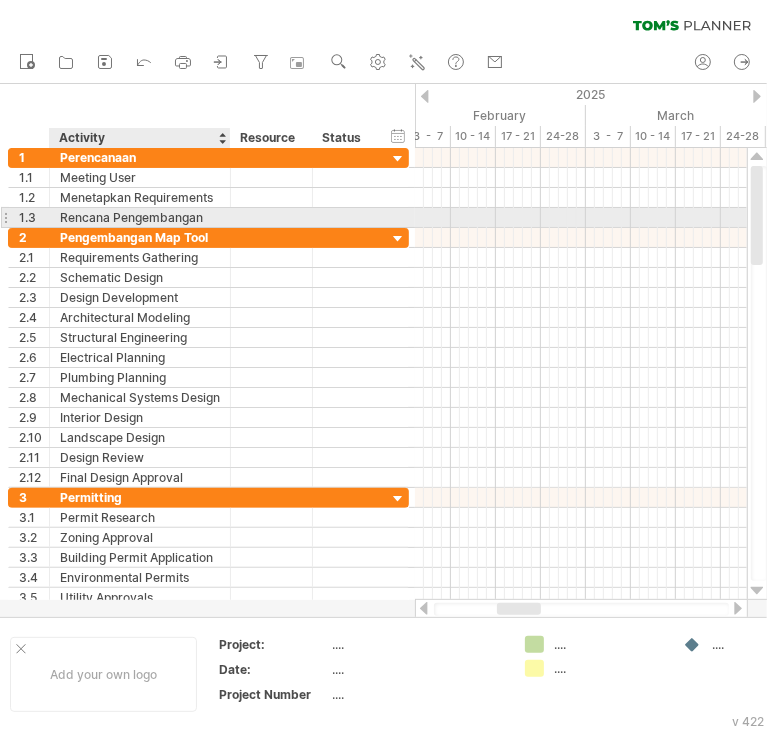 click on "Rencana Pengembangan" at bounding box center (140, 217) 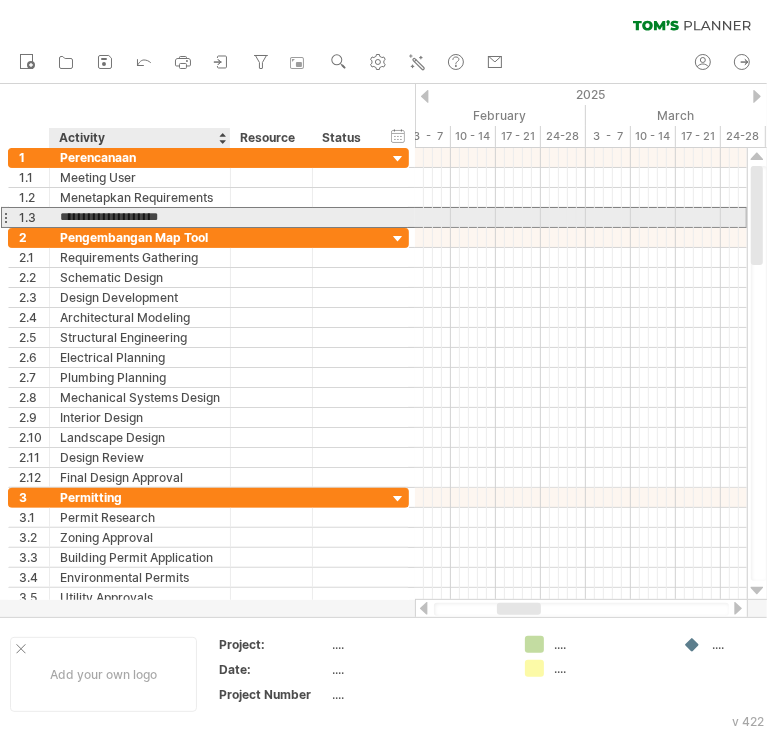 click on "**********" at bounding box center [140, 217] 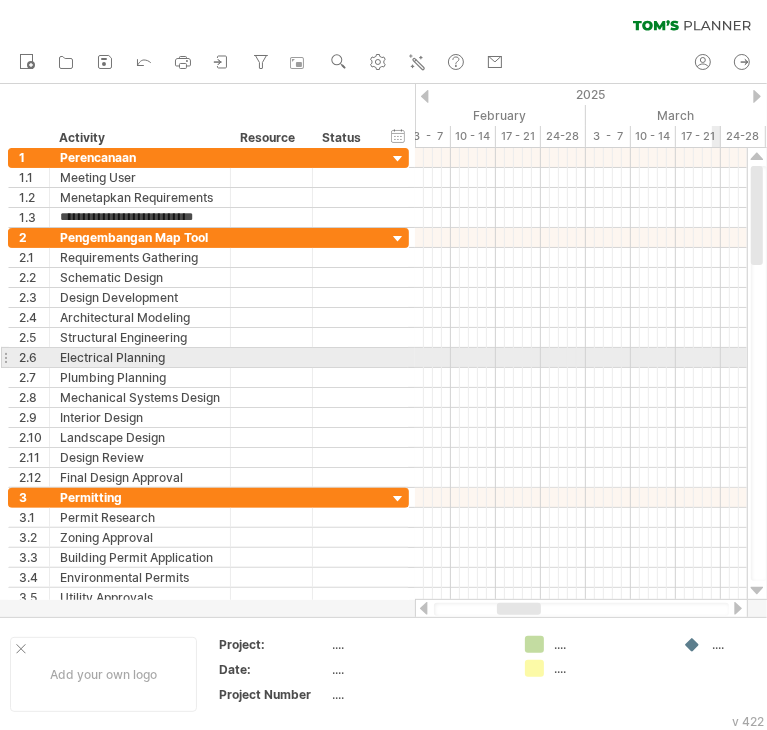 type on "**********" 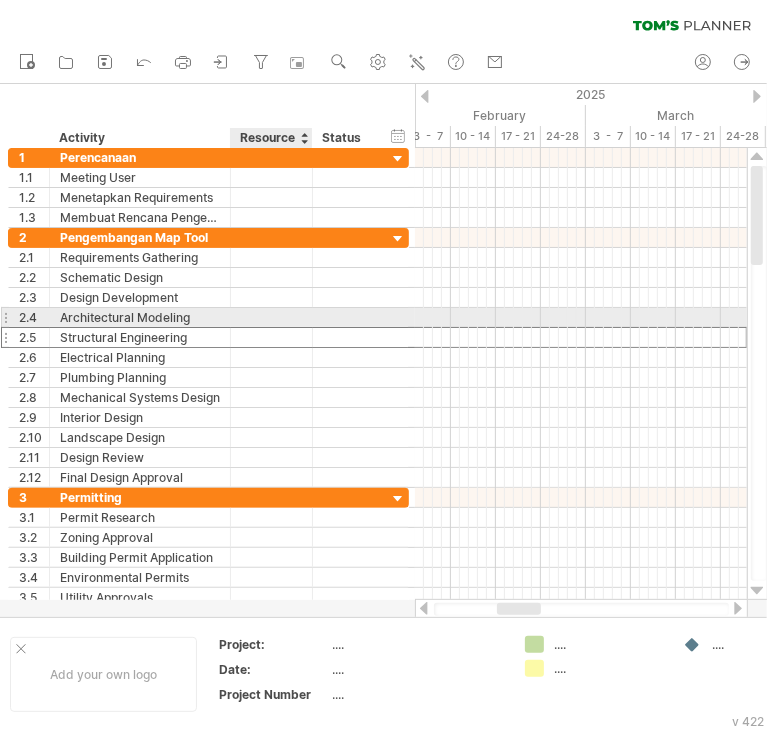 click at bounding box center [271, 337] 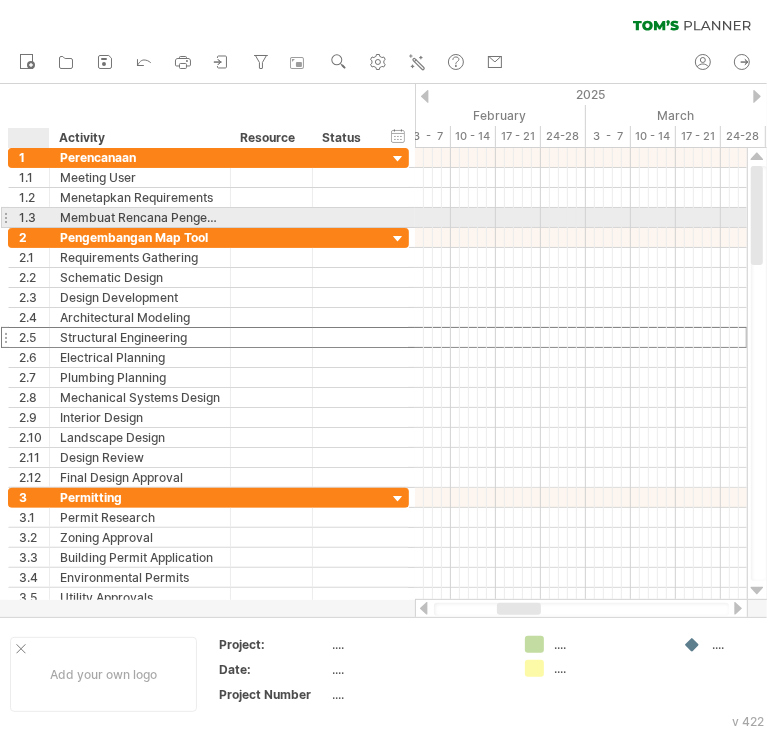 click on "1.3" at bounding box center (34, 217) 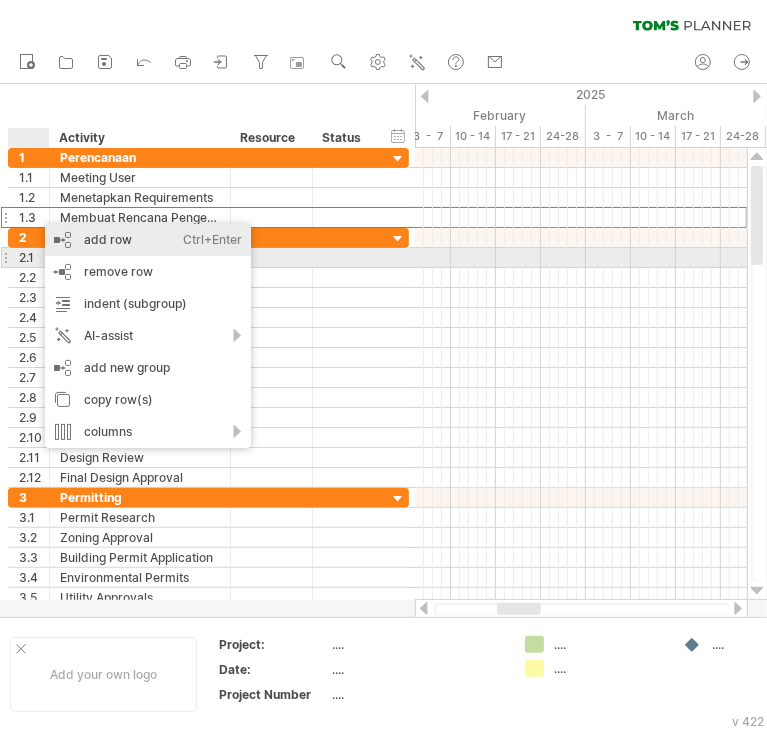 click on "add row Ctrl+Enter Cmd+Enter" at bounding box center (148, 240) 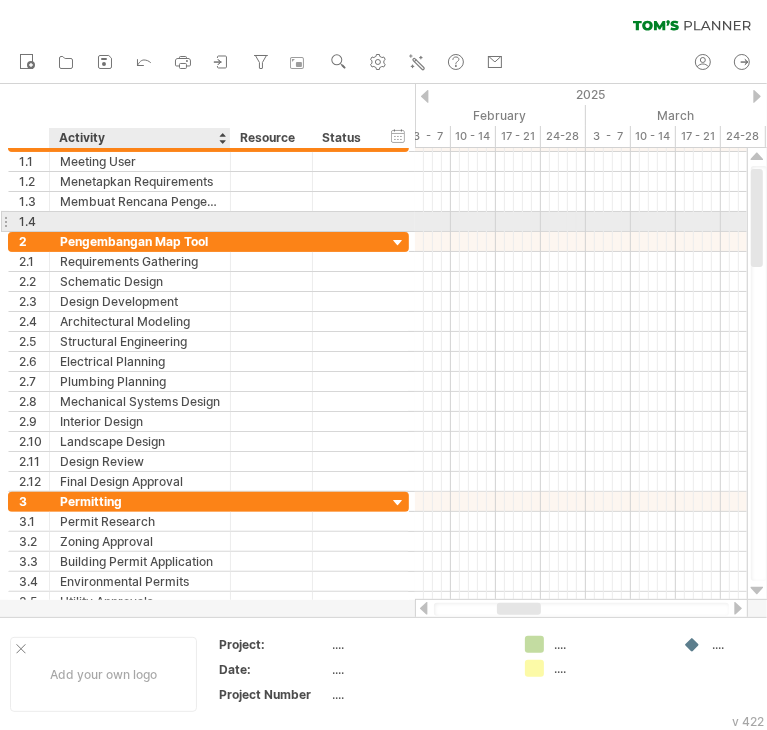 click at bounding box center (140, 221) 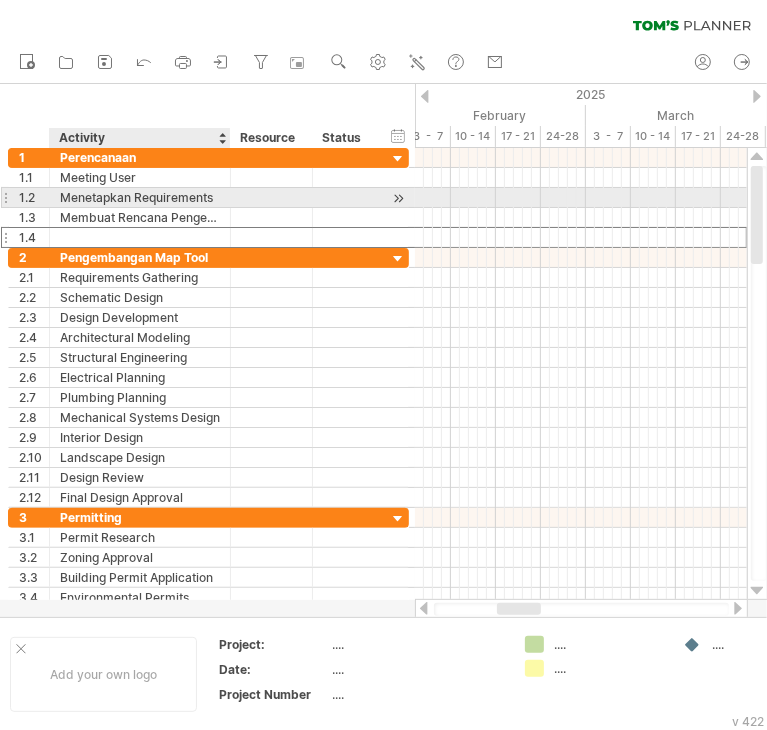 click on "Menetapkan Requirements" at bounding box center (140, 197) 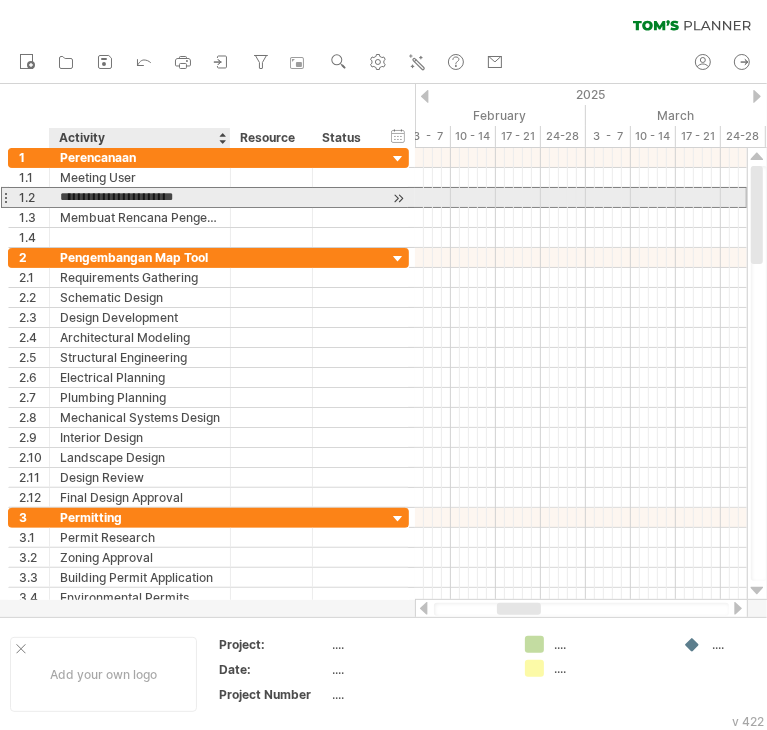 click on "**********" at bounding box center (140, 197) 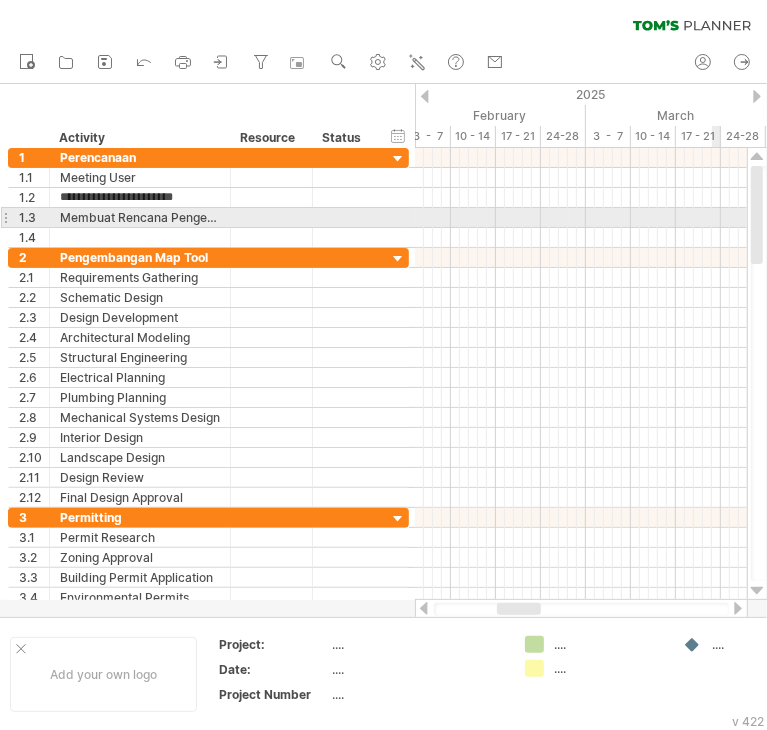 type on "**********" 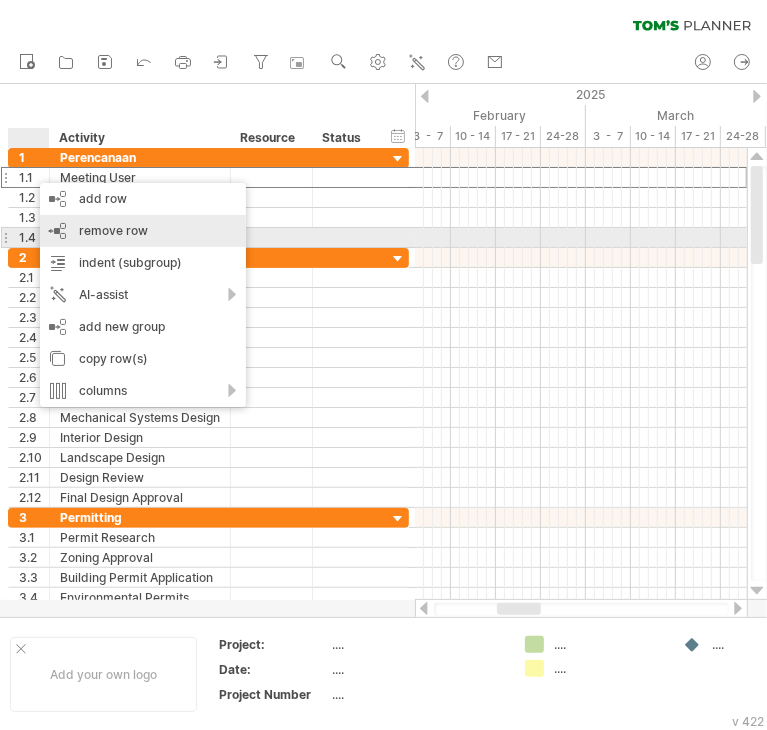 click on "remove row remove selected rows" at bounding box center [143, 231] 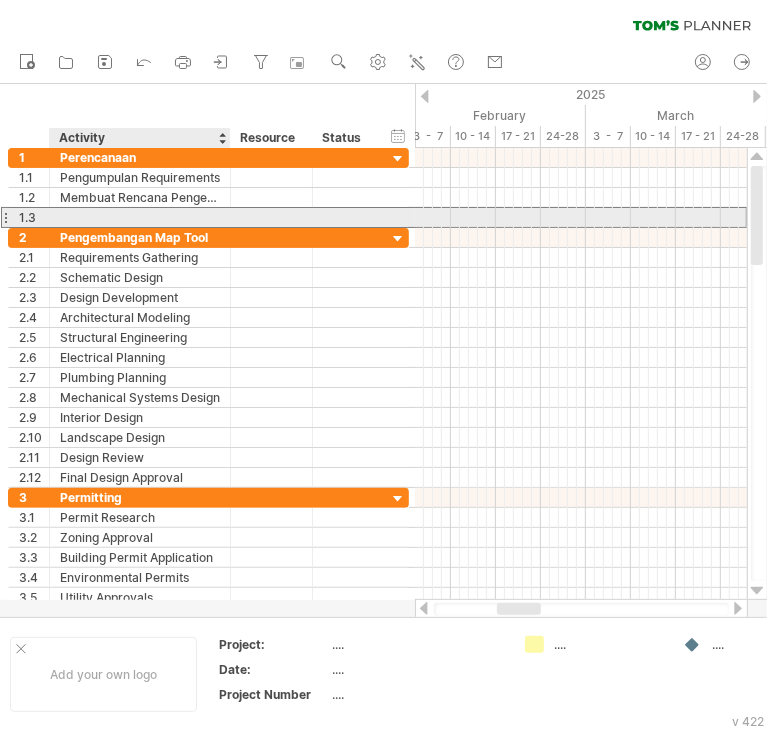 click at bounding box center [140, 217] 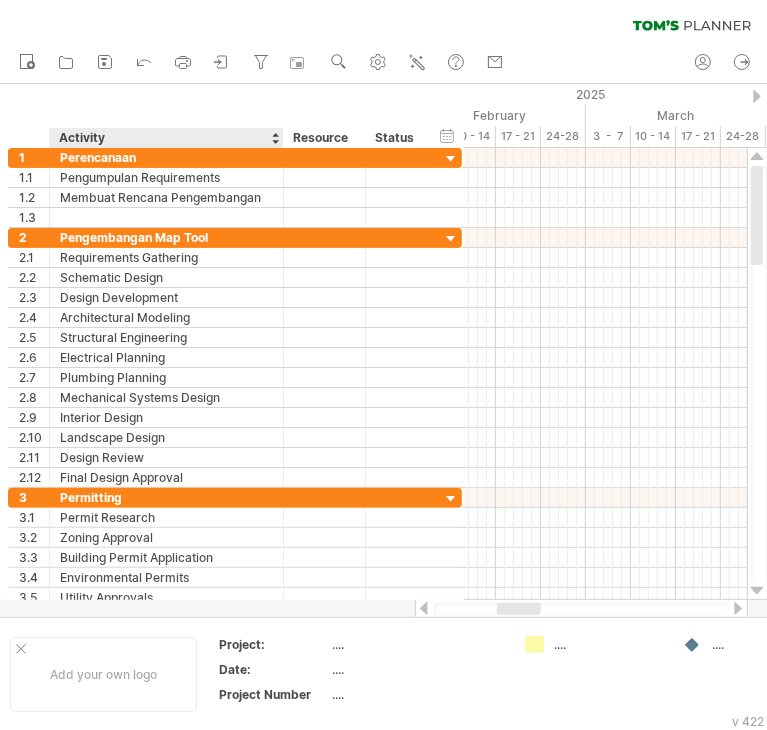 drag, startPoint x: 227, startPoint y: 135, endPoint x: 280, endPoint y: 137, distance: 53.037724 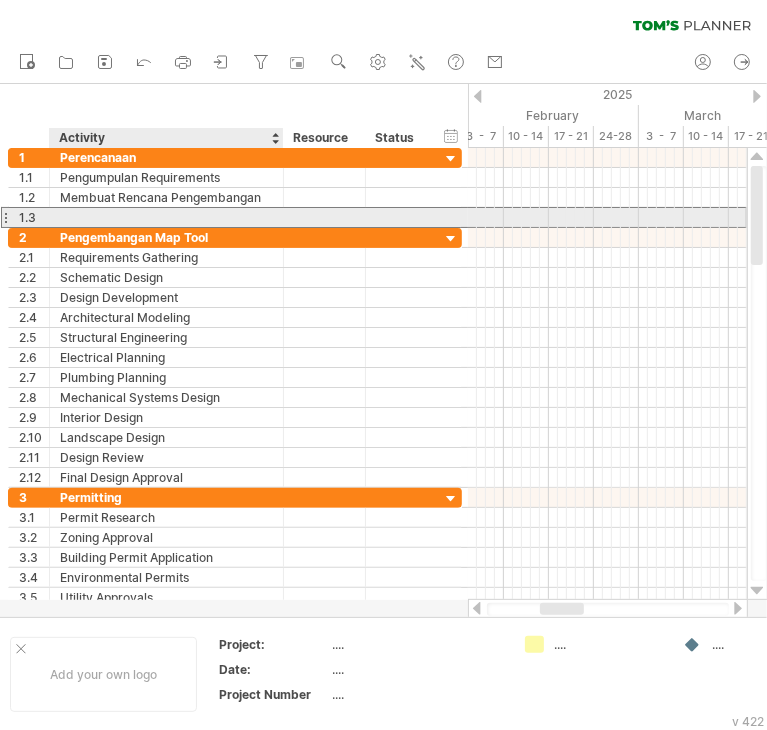 click at bounding box center (166, 217) 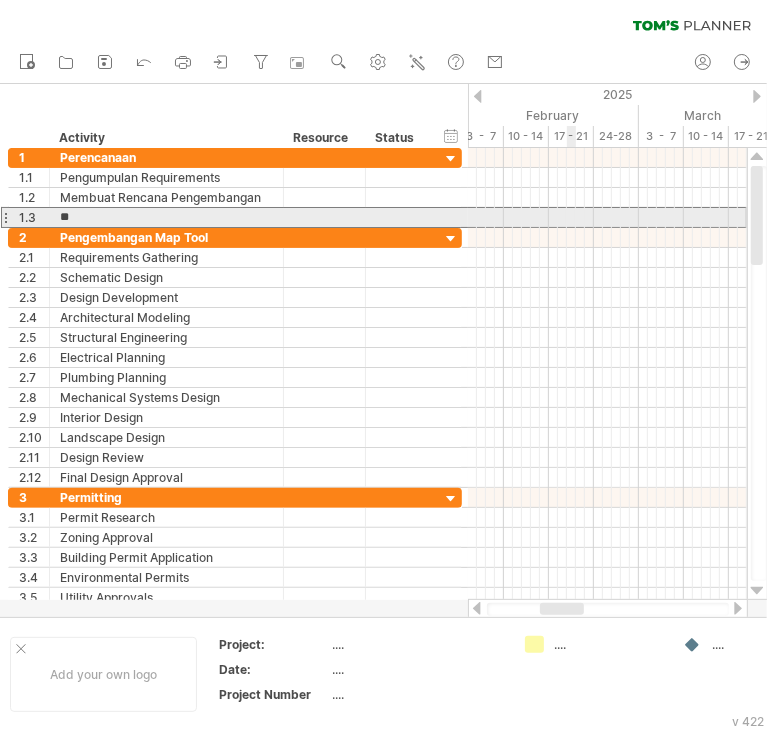 type on "*" 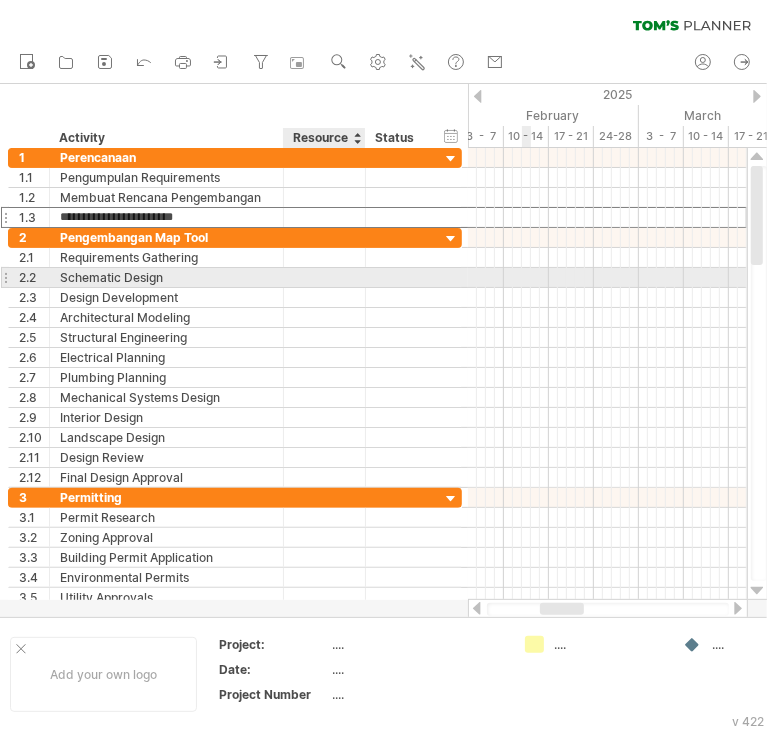 type on "**********" 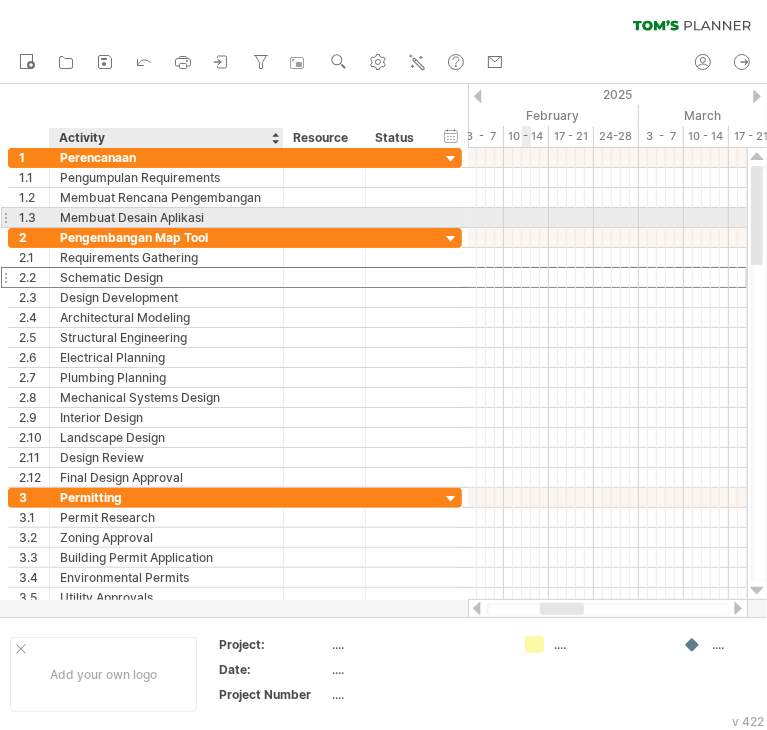 click on "Membuat Desain Aplikasi" at bounding box center [166, 217] 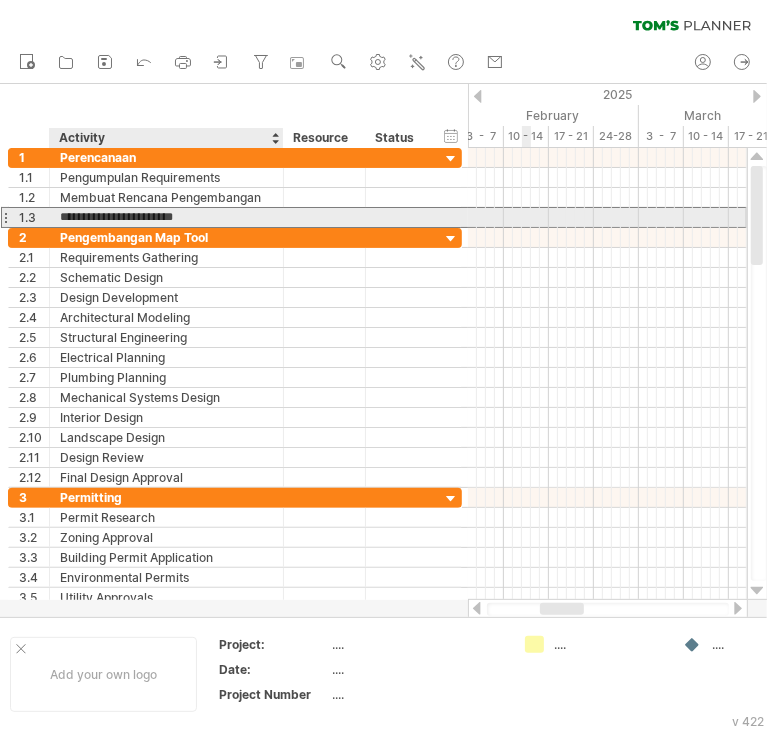 click on "**********" at bounding box center [166, 217] 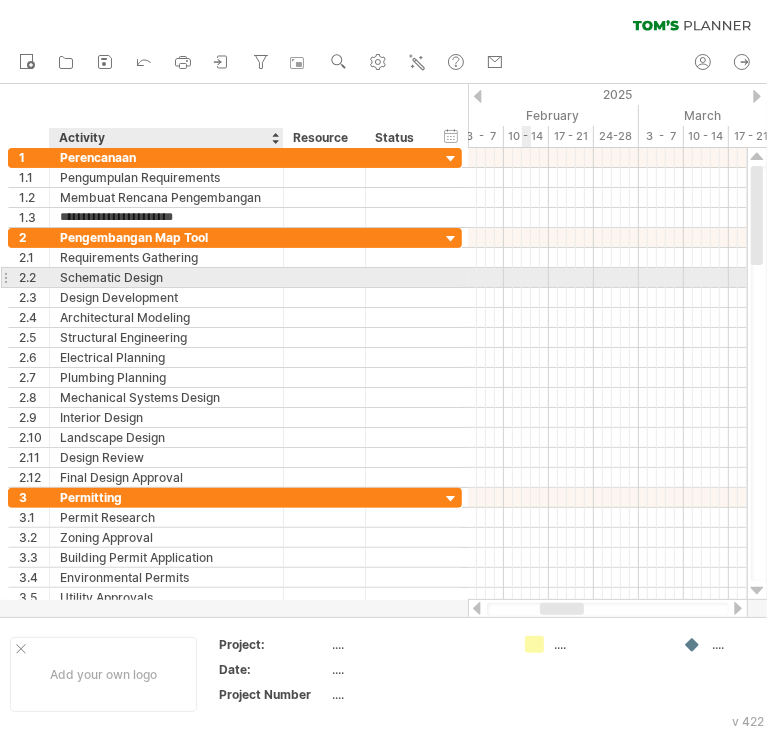 click on "Schematic Design" at bounding box center (166, 277) 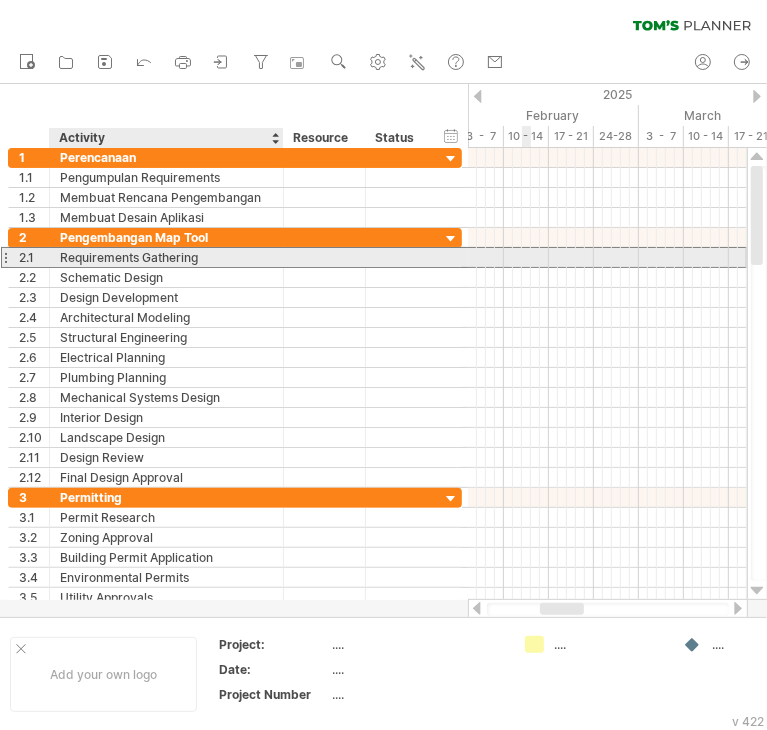 click on "Requirements Gathering" at bounding box center [166, 257] 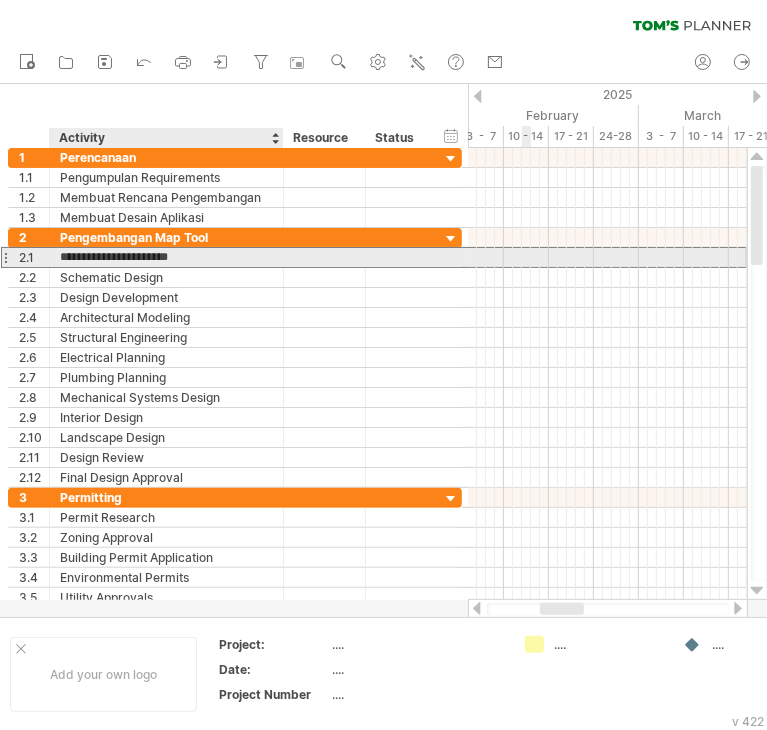 click on "**********" at bounding box center [166, 257] 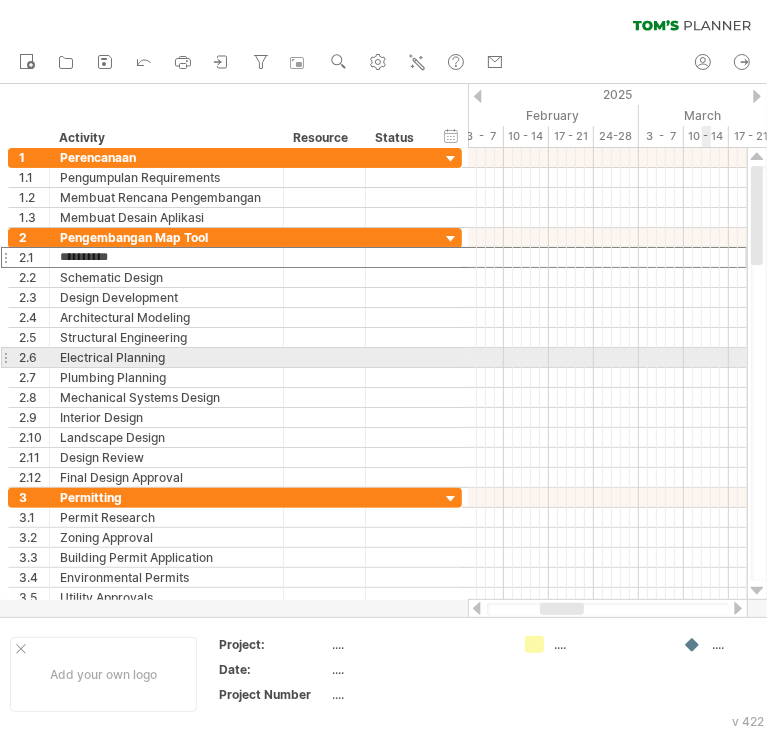 type on "**********" 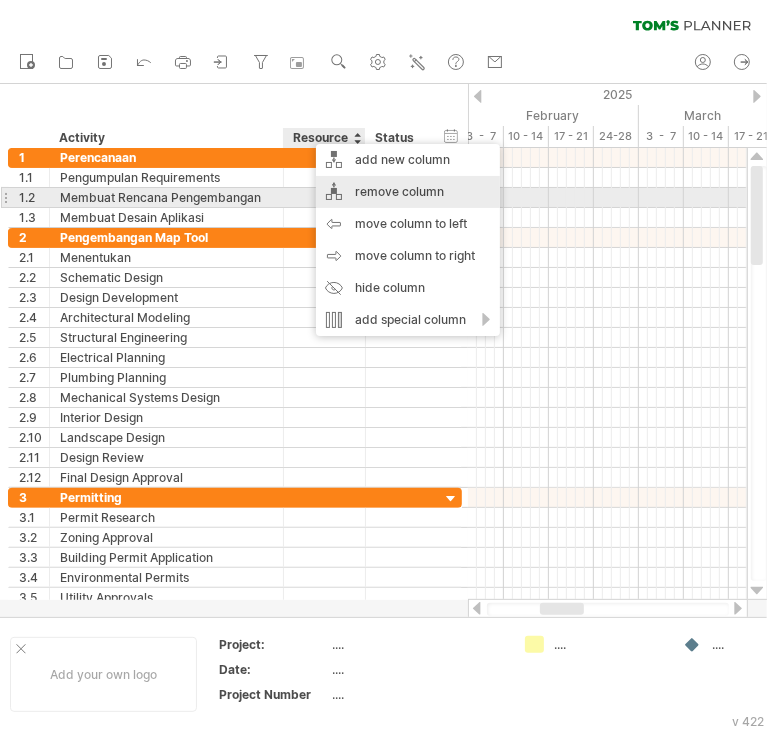 click on "remove column" at bounding box center [408, 192] 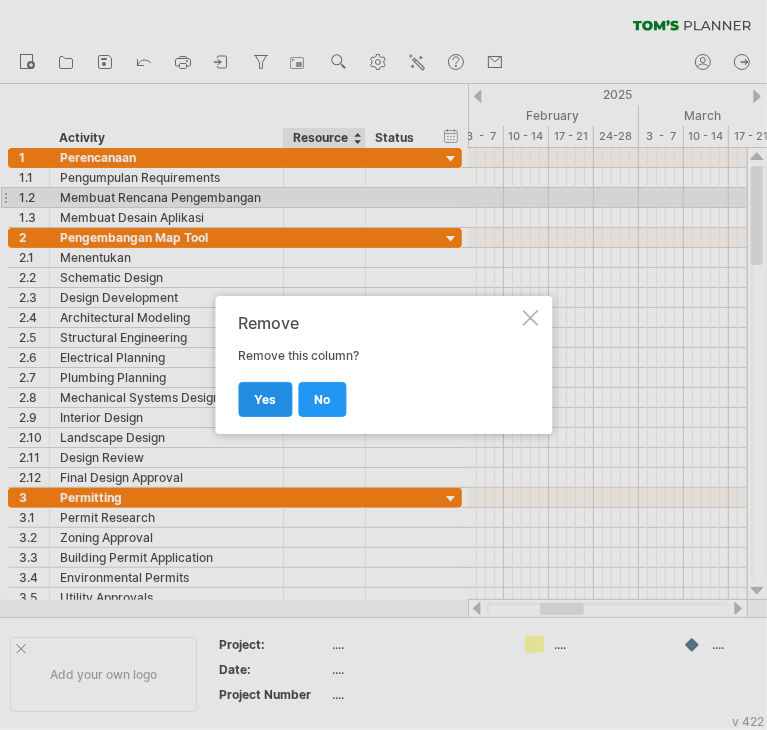 click on "yes" at bounding box center (265, 399) 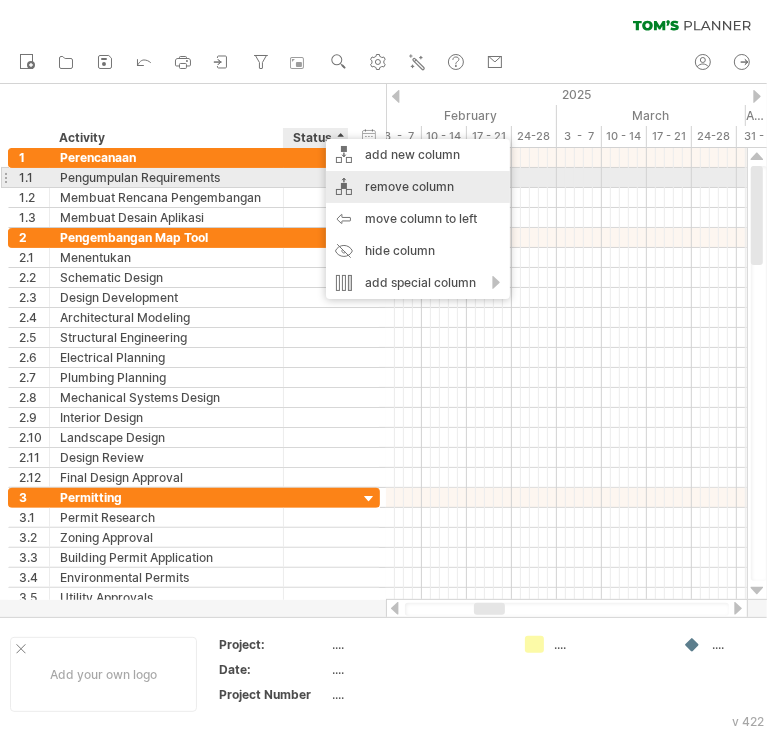 click on "remove column" at bounding box center (418, 187) 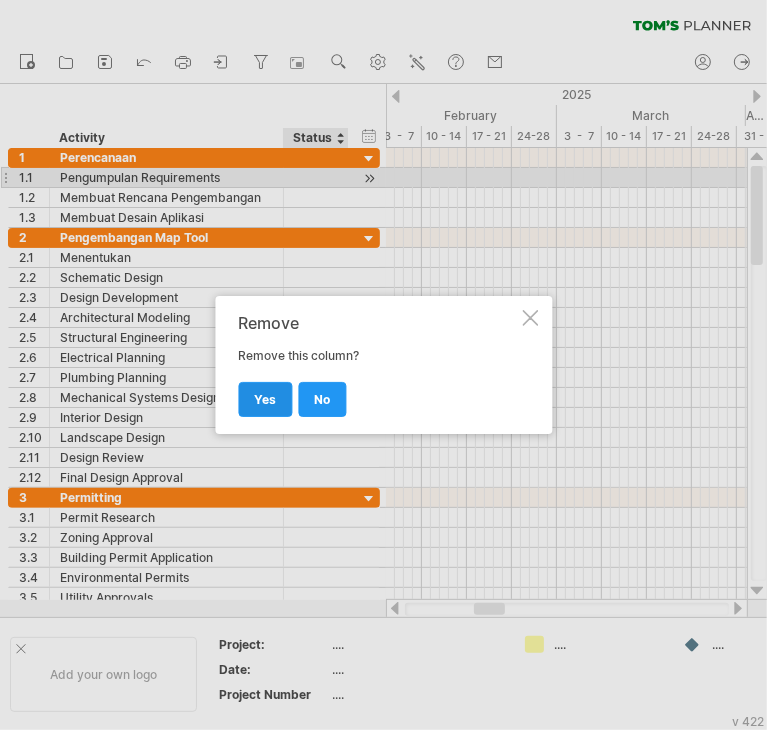 click on "yes" at bounding box center [265, 399] 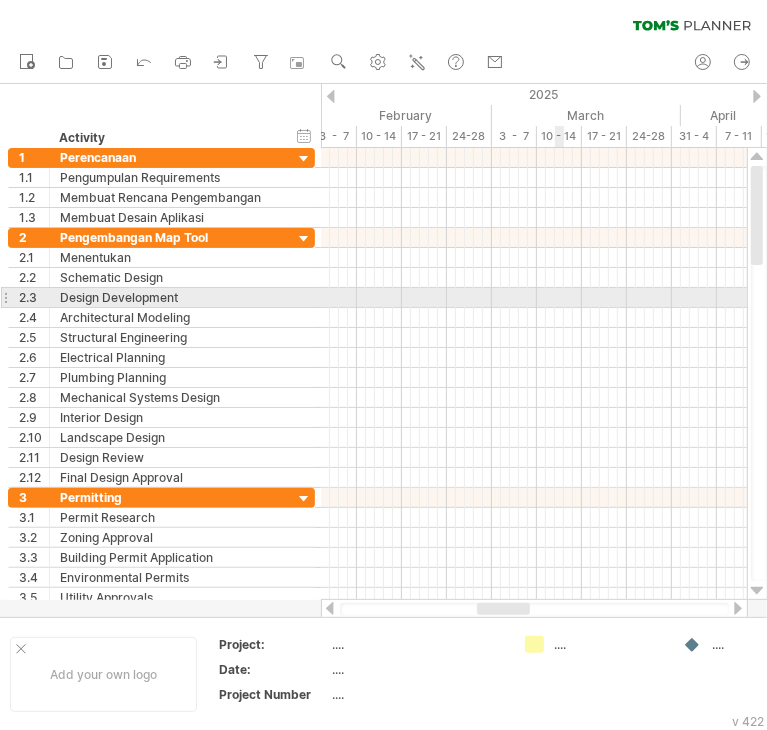 drag, startPoint x: 558, startPoint y: 295, endPoint x: 521, endPoint y: 303, distance: 37.85499 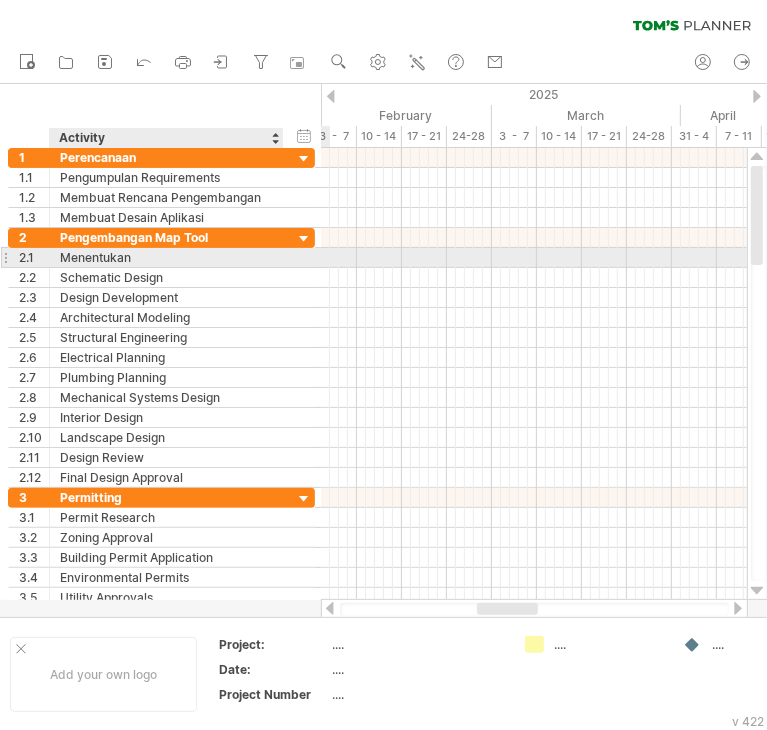 click on "Menentukan" at bounding box center (166, 257) 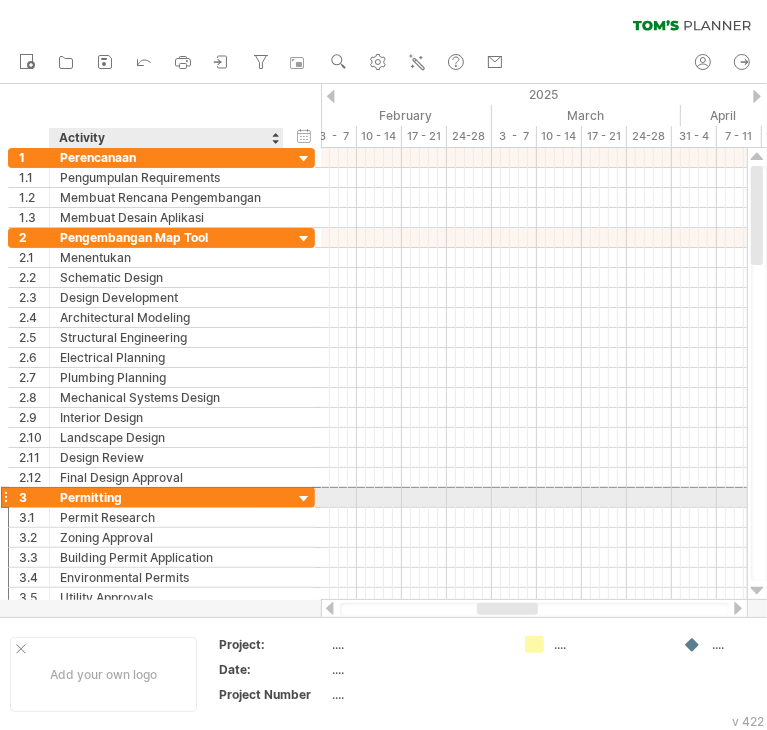 click on "Permitting" at bounding box center (166, 497) 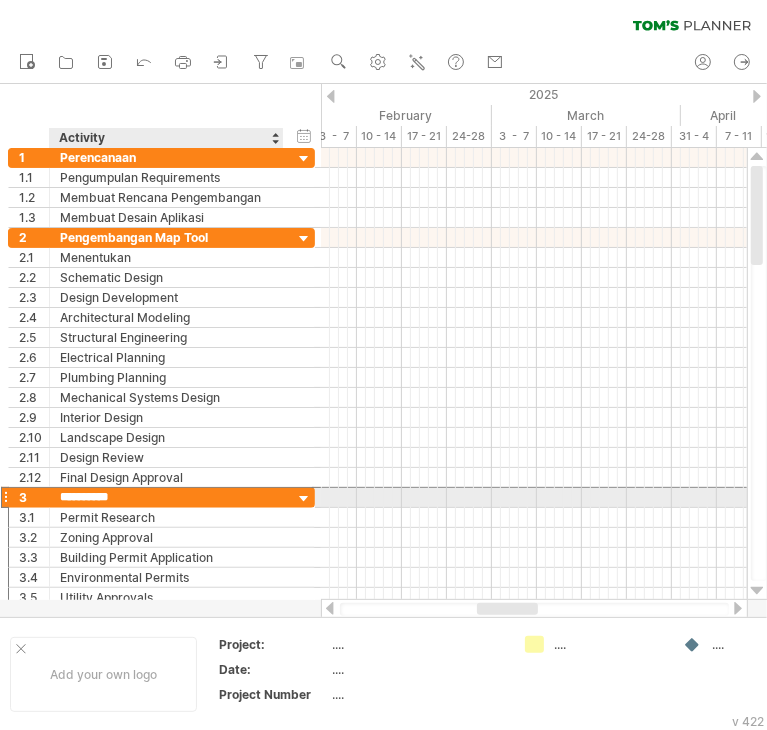 click on "**********" at bounding box center [166, 497] 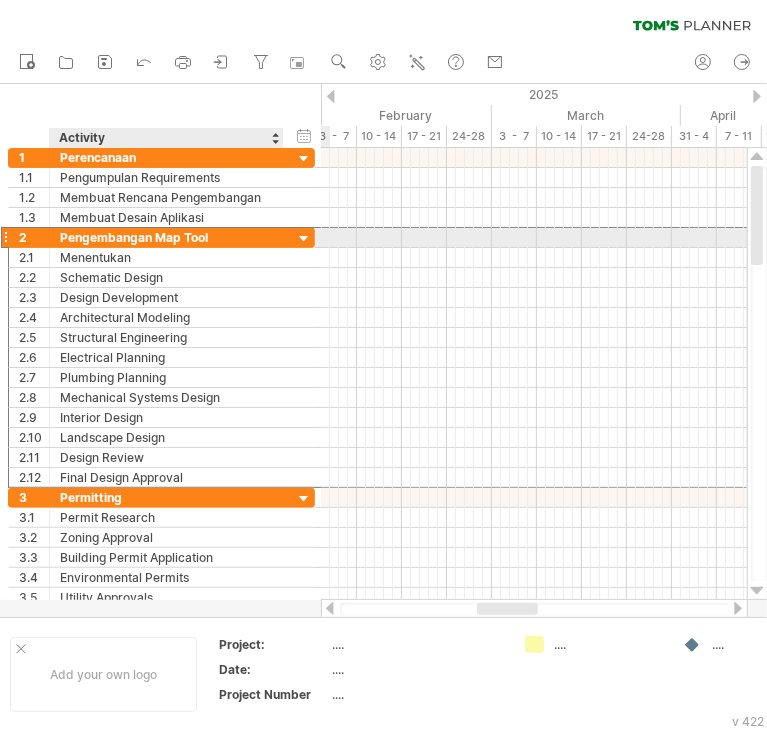 click on "Pengembangan Map Tool" at bounding box center (166, 237) 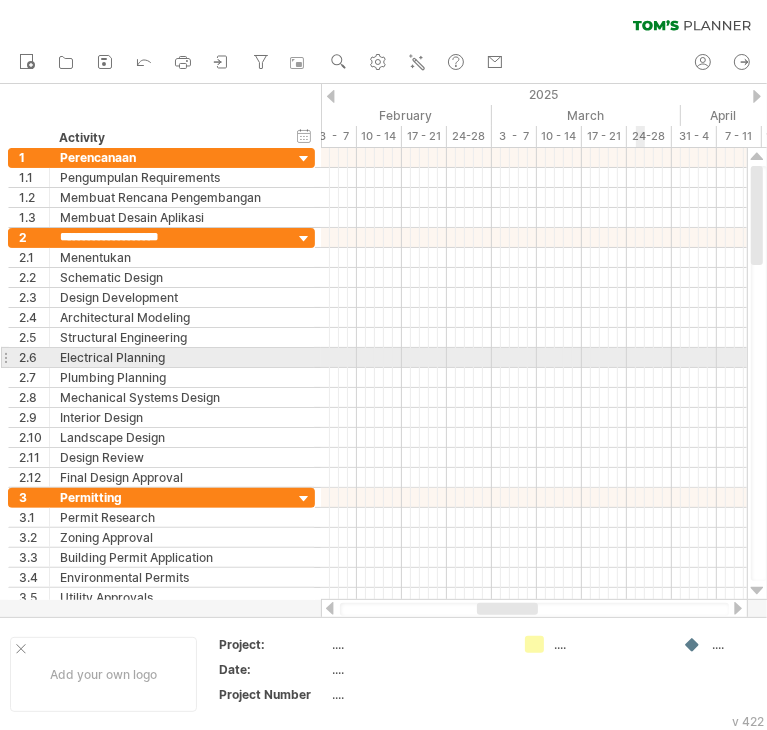type on "**********" 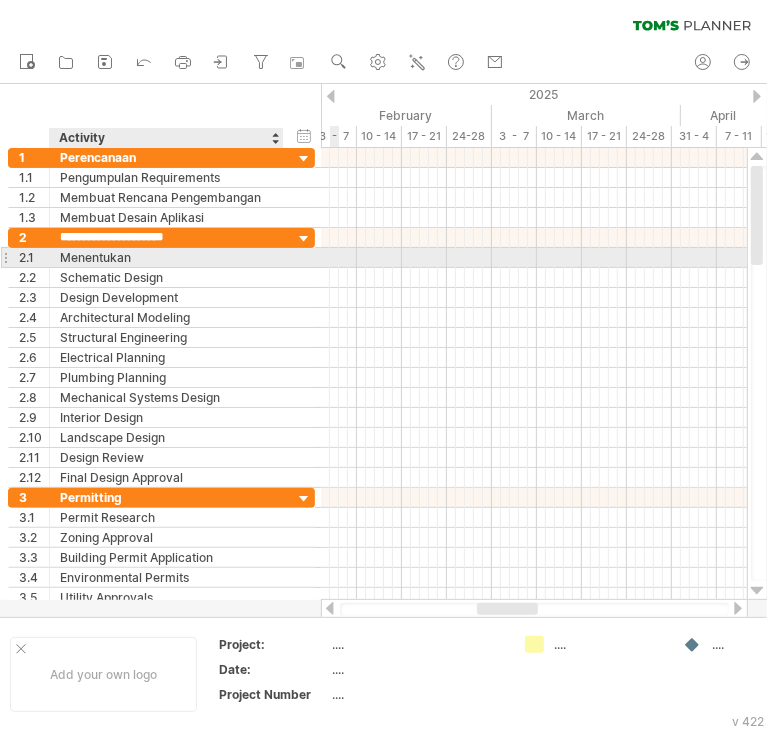 click on "Menentukan" at bounding box center (166, 257) 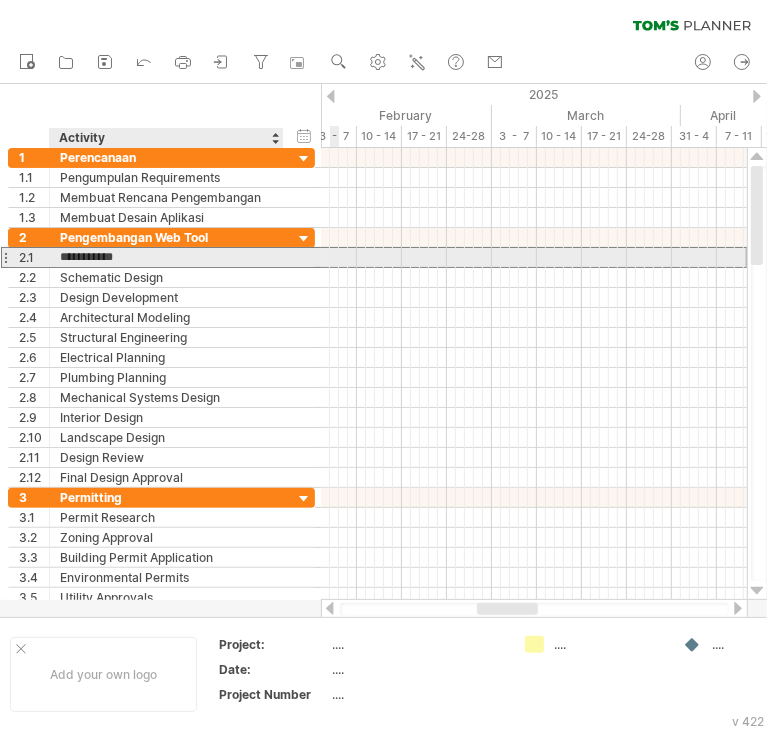 click on "**********" at bounding box center [166, 257] 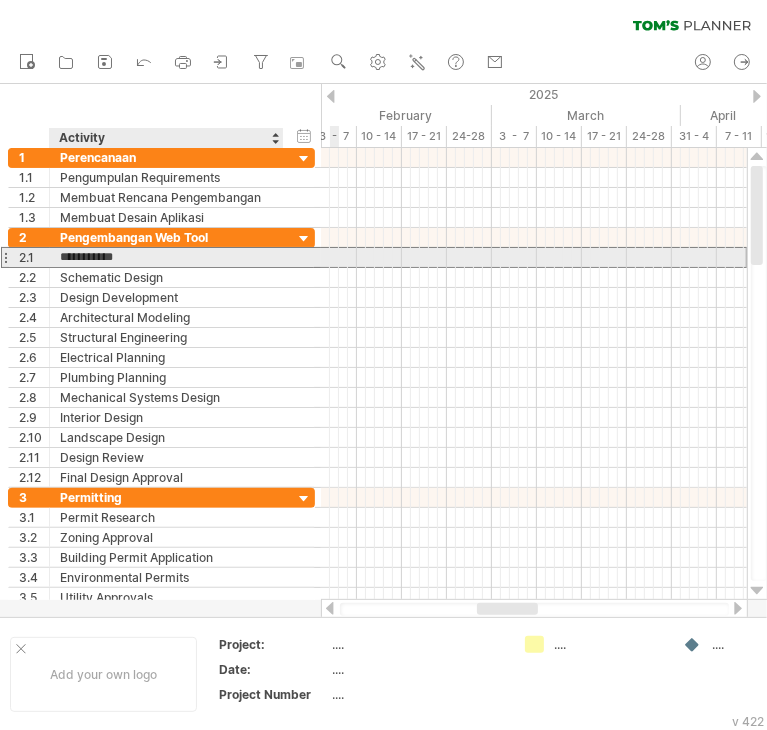 click on "**********" at bounding box center [166, 257] 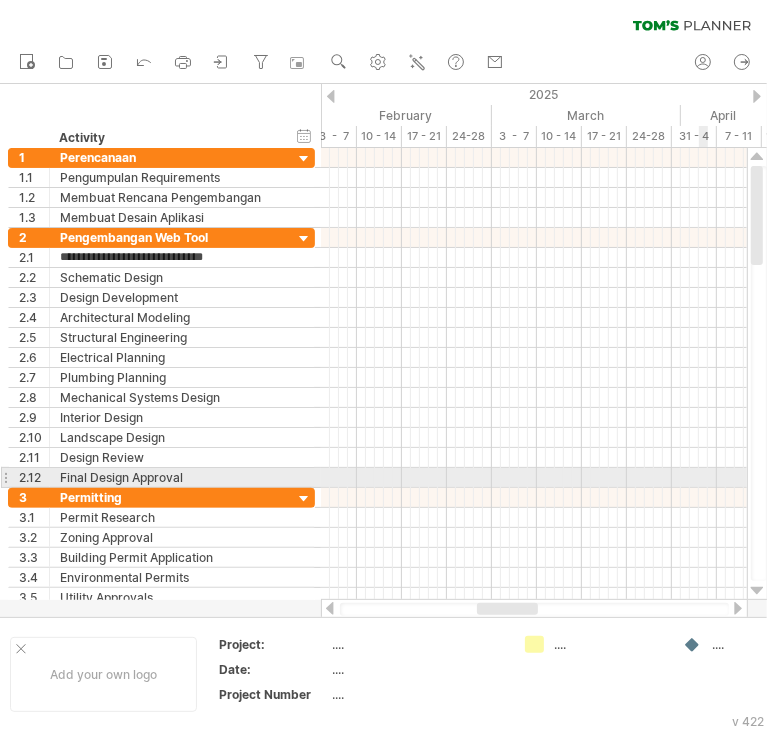 type on "**********" 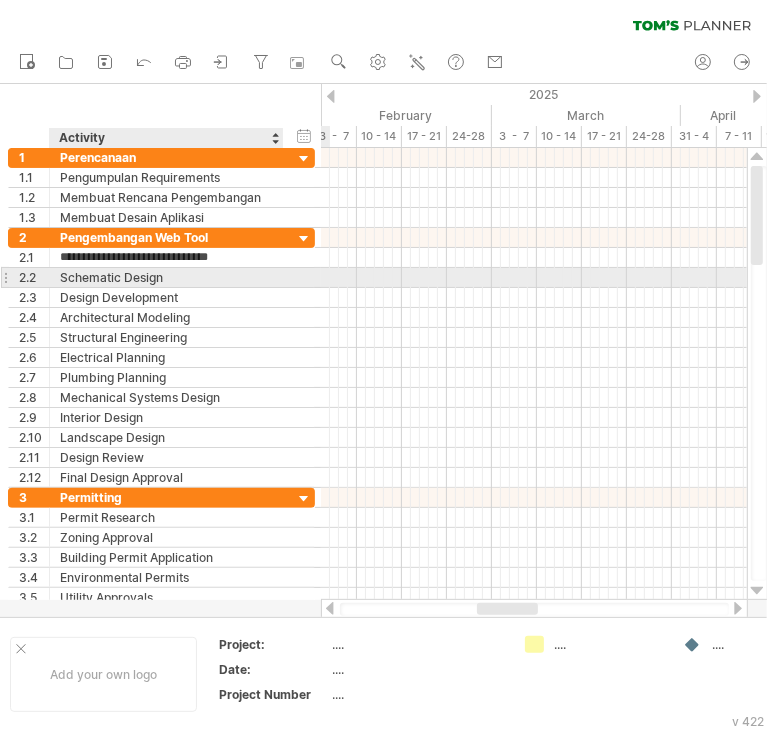 click on "Schematic Design" at bounding box center (166, 277) 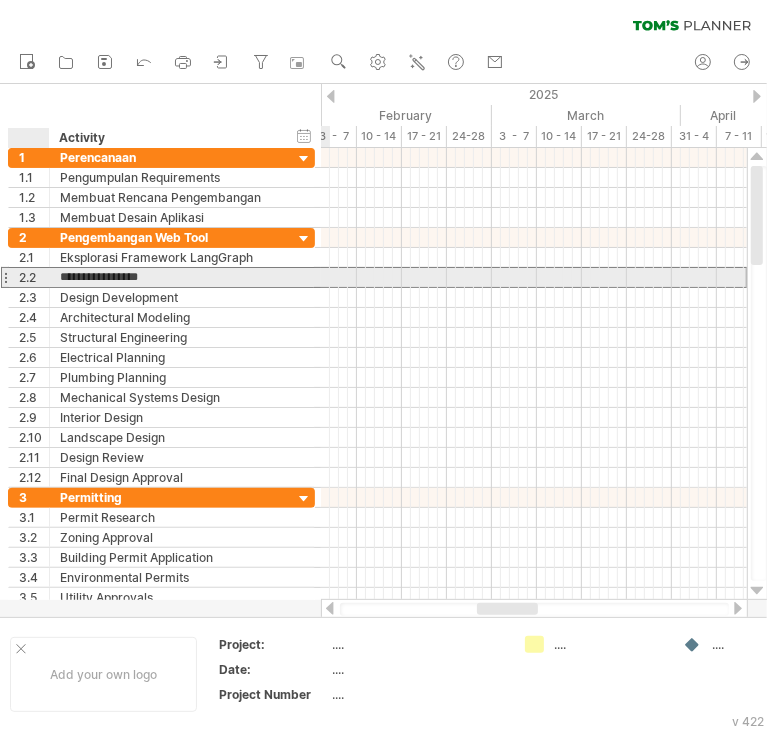 drag, startPoint x: 176, startPoint y: 279, endPoint x: 58, endPoint y: 277, distance: 118.016945 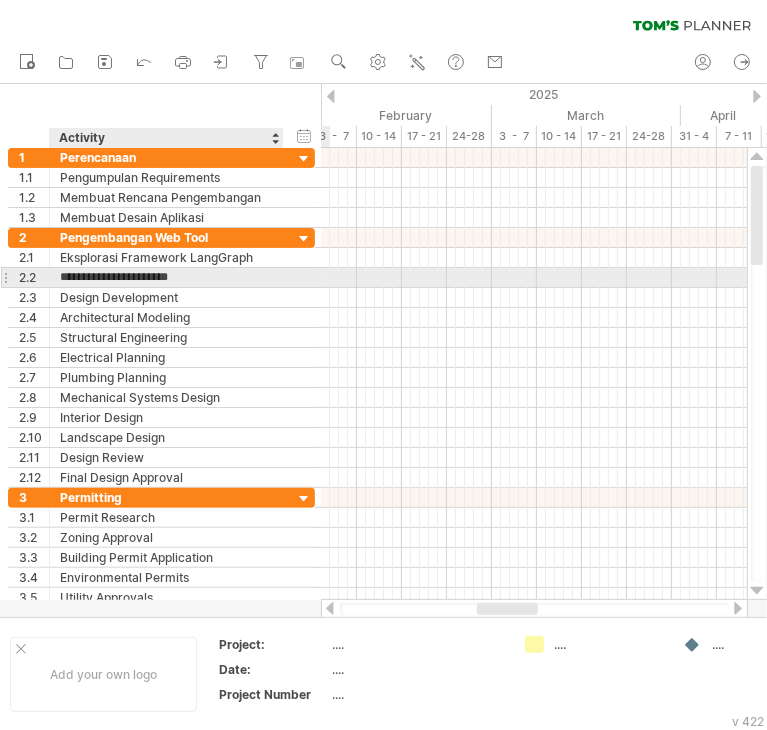 click on "**********" at bounding box center [166, 277] 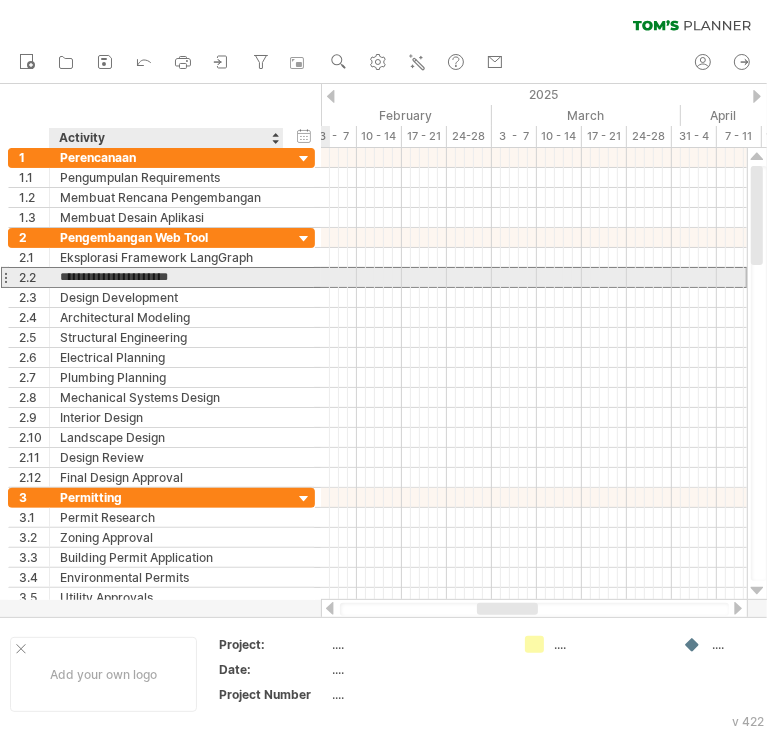 drag, startPoint x: 156, startPoint y: 281, endPoint x: 62, endPoint y: 279, distance: 94.02127 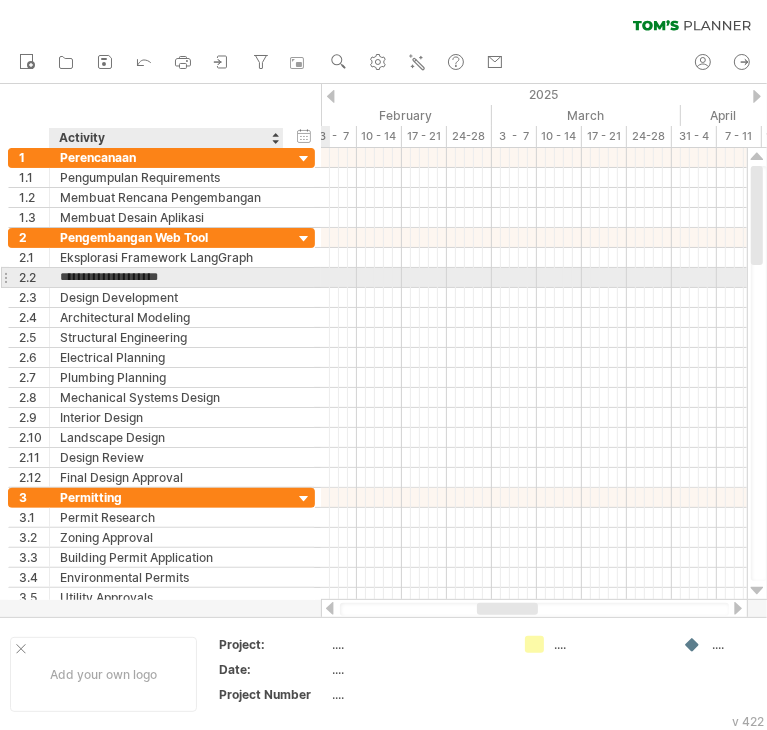 type on "**********" 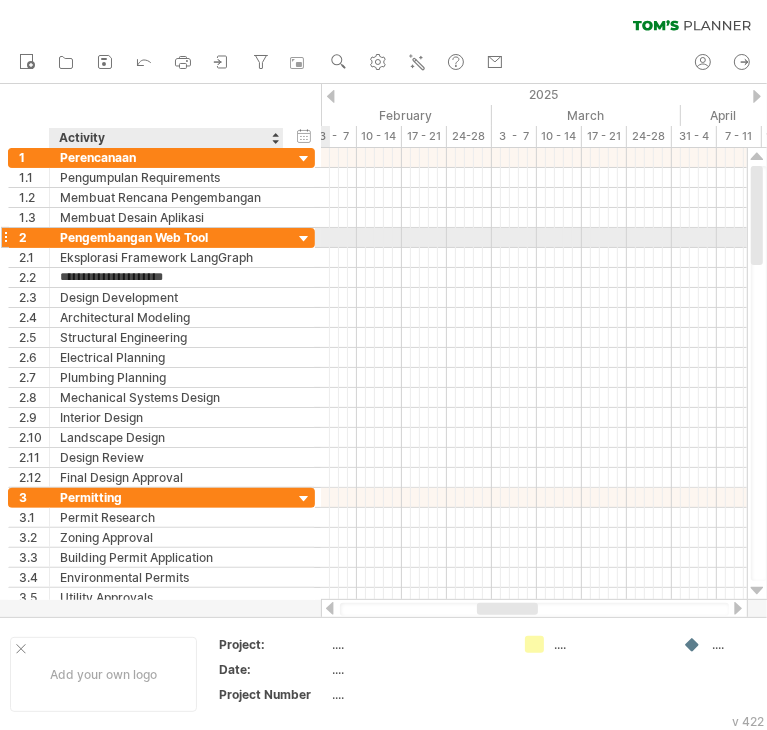 click on "Pengembangan Web Tool" at bounding box center (166, 237) 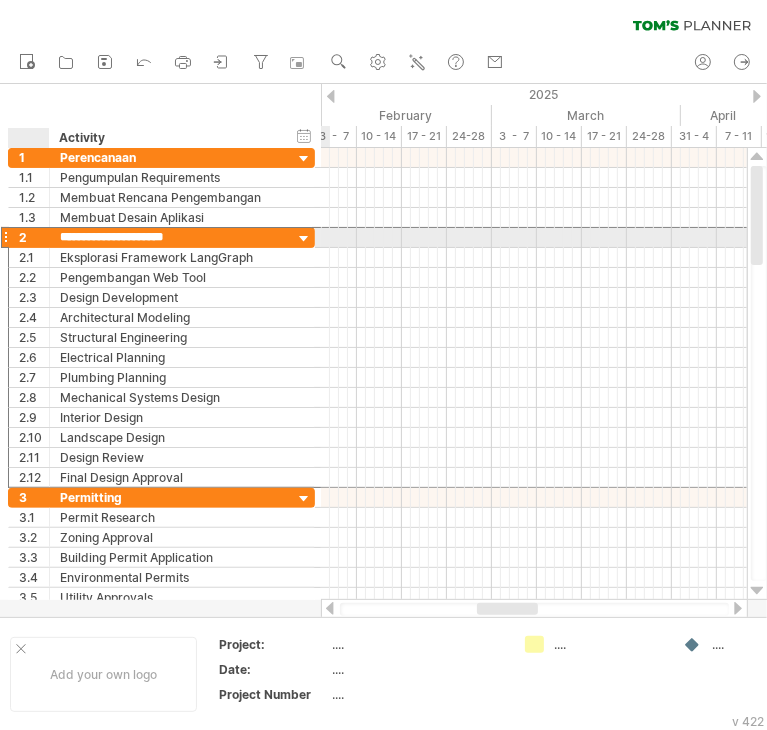 drag, startPoint x: 220, startPoint y: 230, endPoint x: 55, endPoint y: 241, distance: 165.36626 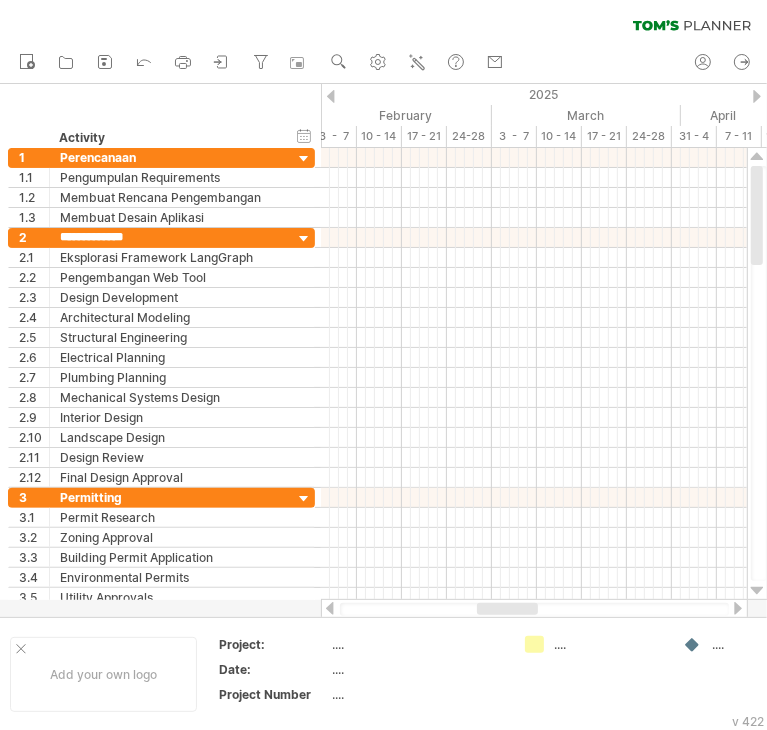 type on "**********" 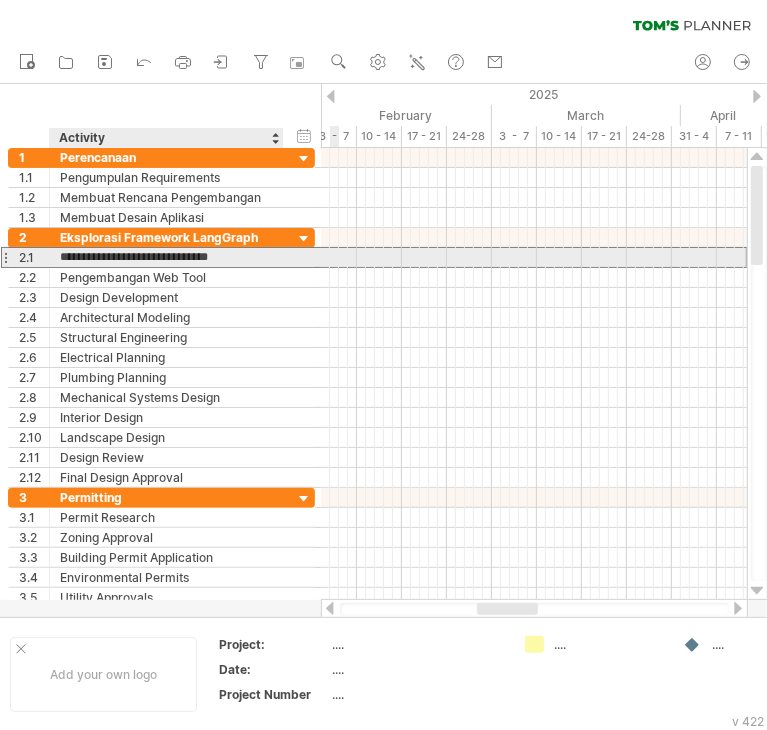click on "**********" at bounding box center (166, 257) 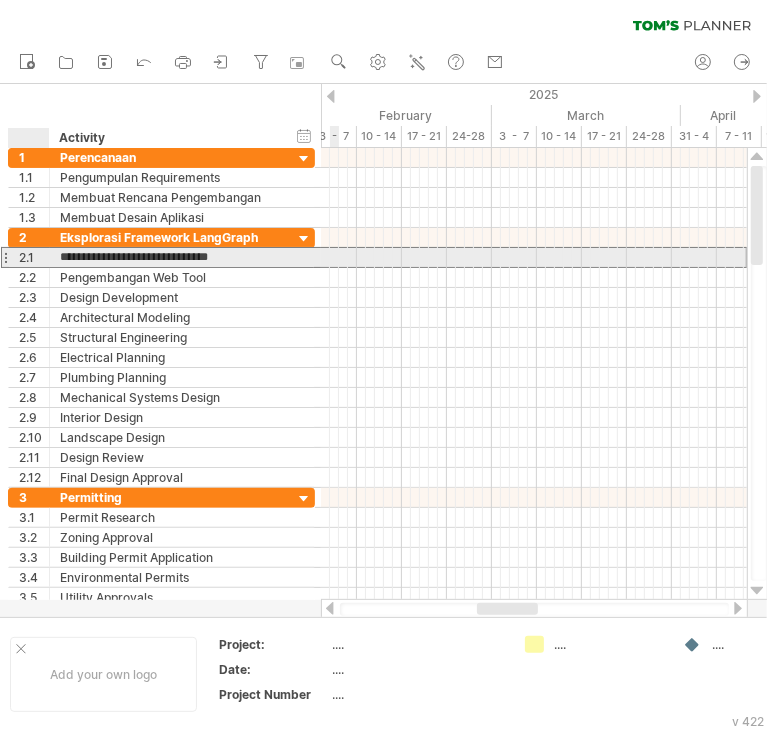 drag, startPoint x: 225, startPoint y: 256, endPoint x: 57, endPoint y: 265, distance: 168.2409 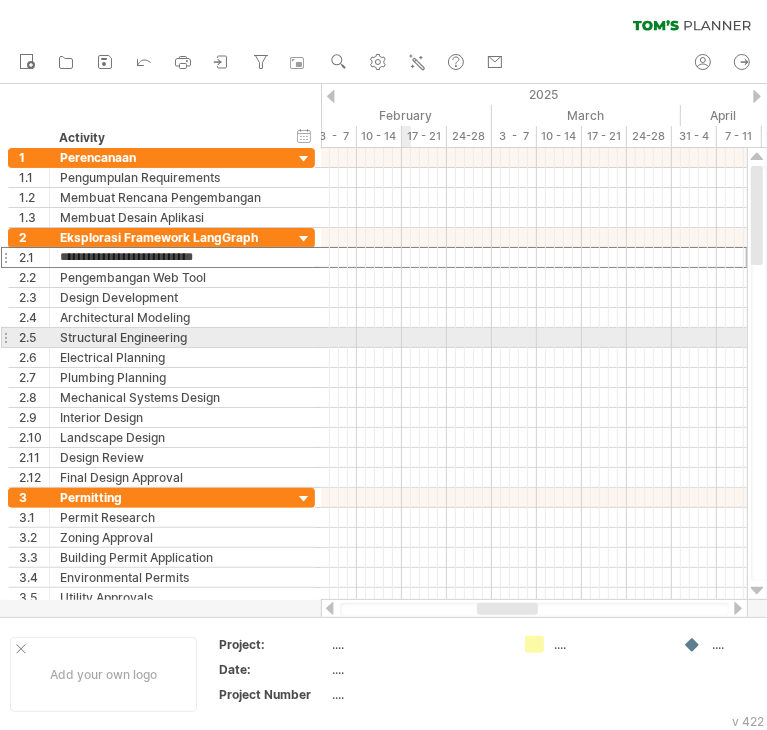 type on "**********" 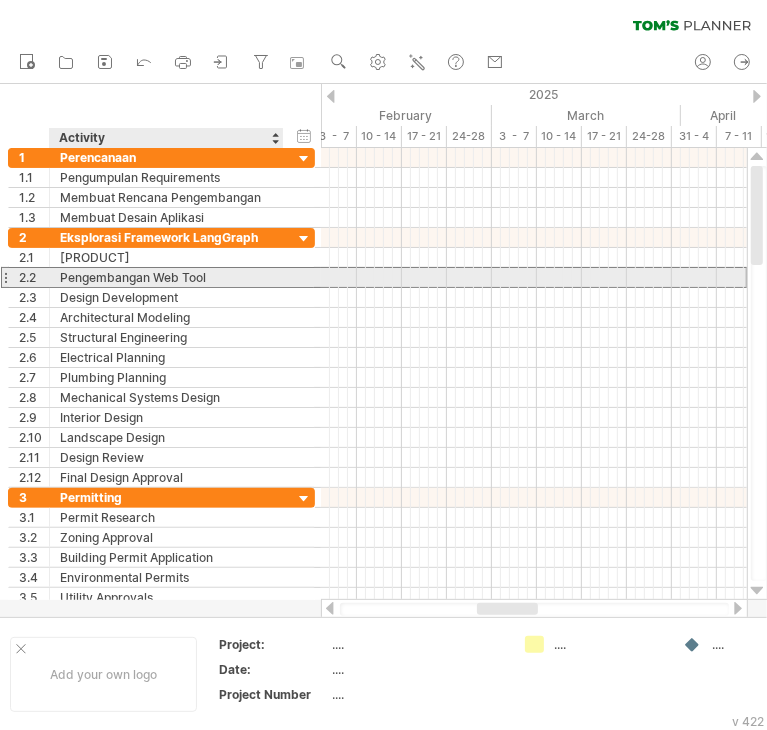 click on "Pengembangan Web Tool" at bounding box center (166, 277) 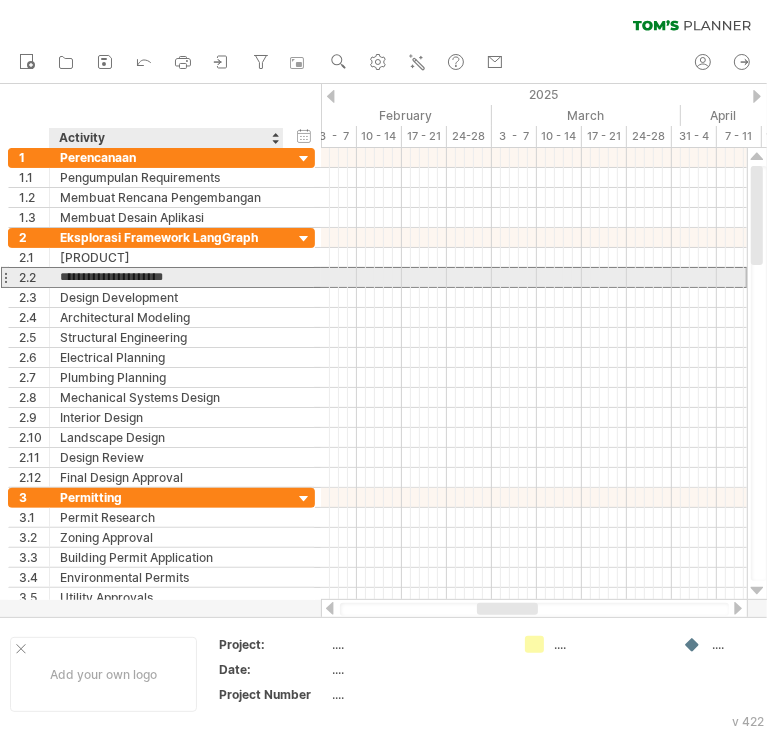 click on "**********" at bounding box center (166, 277) 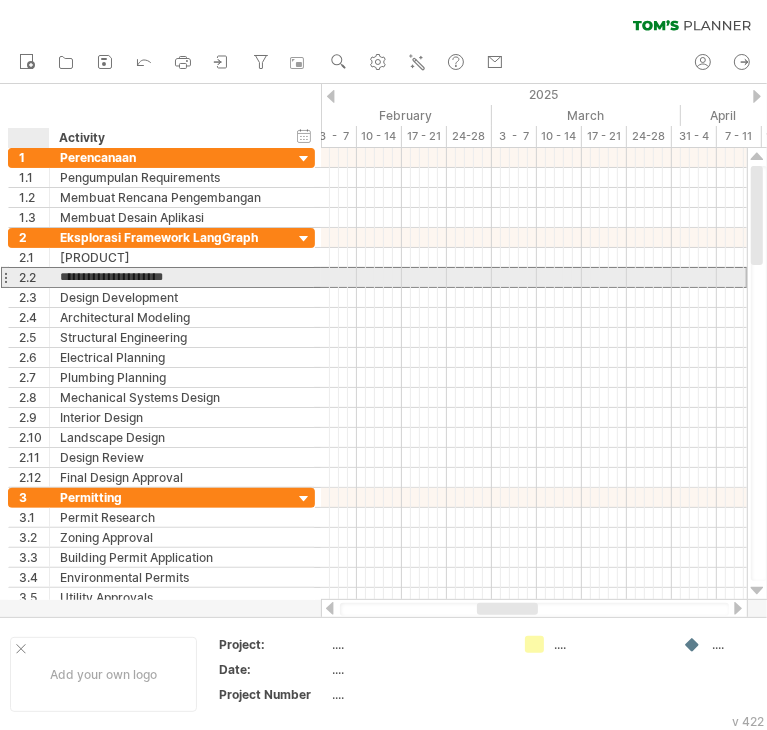 drag, startPoint x: 214, startPoint y: 280, endPoint x: 59, endPoint y: 275, distance: 155.08063 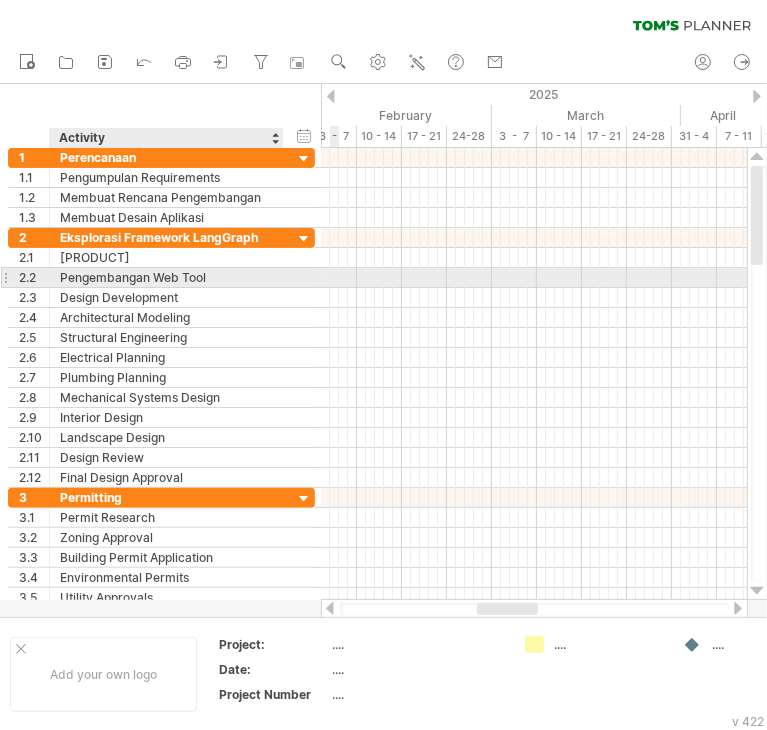 click on "Pengembangan Web Tool" at bounding box center (166, 277) 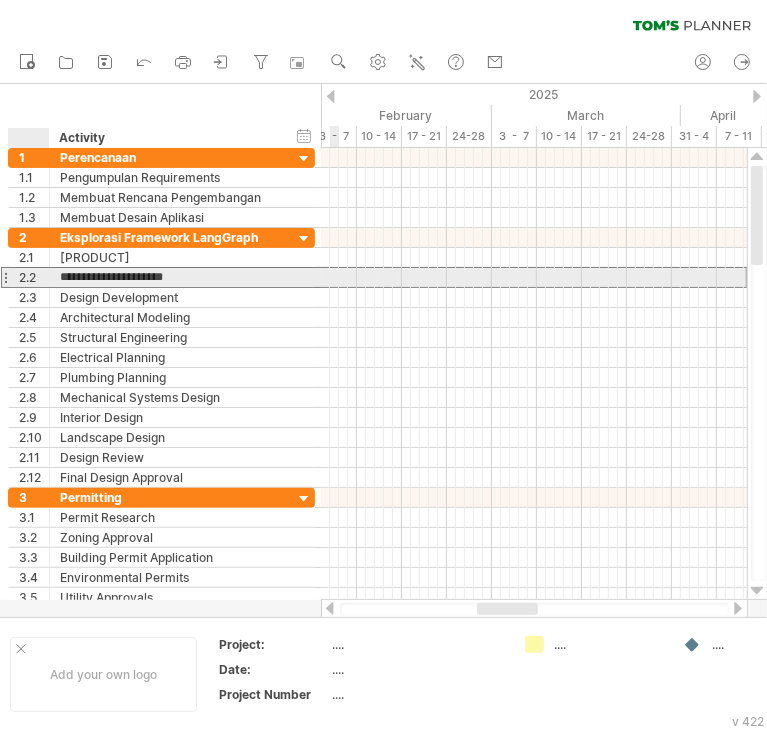 drag, startPoint x: 211, startPoint y: 275, endPoint x: 56, endPoint y: 271, distance: 155.0516 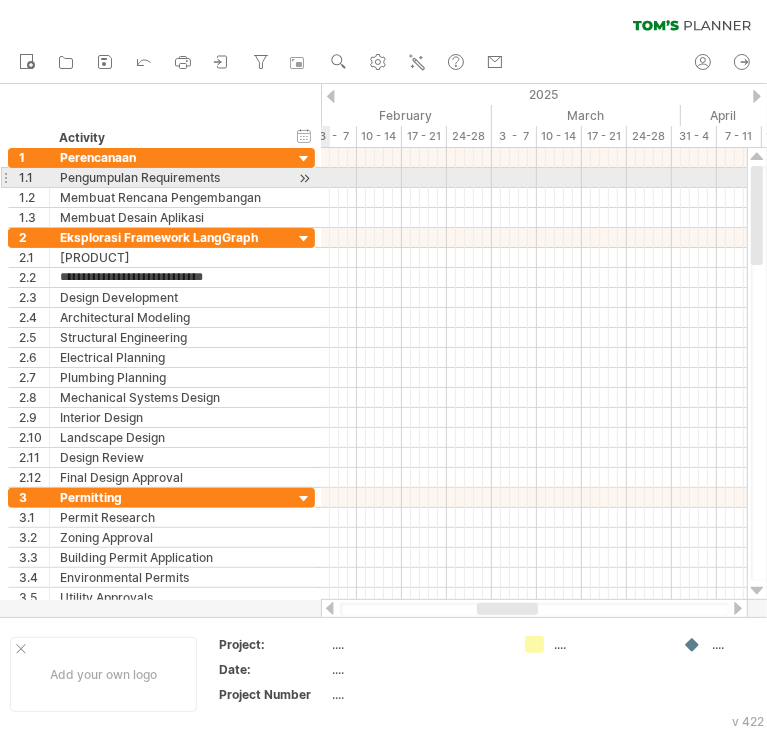 type on "**********" 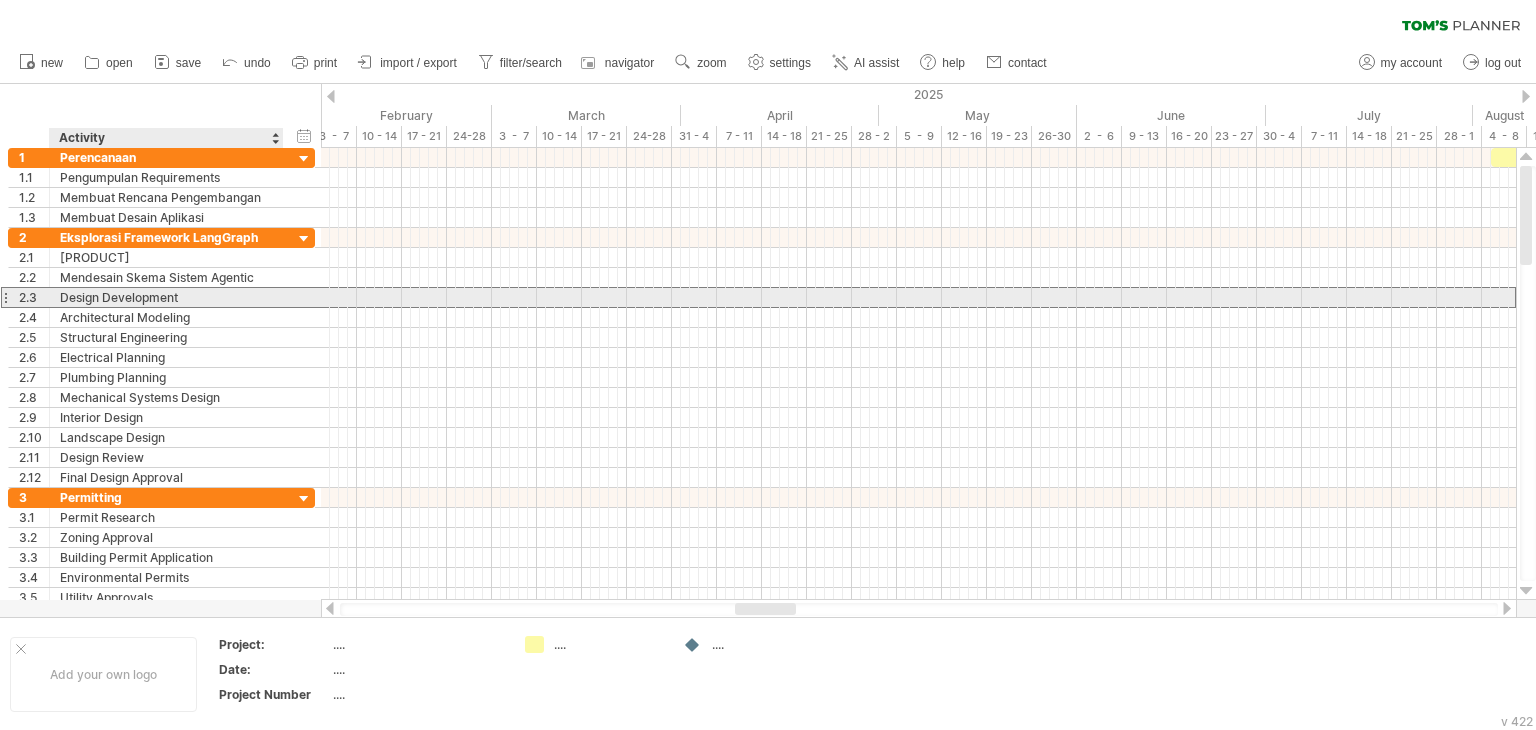 click on "Design Development" at bounding box center [166, 297] 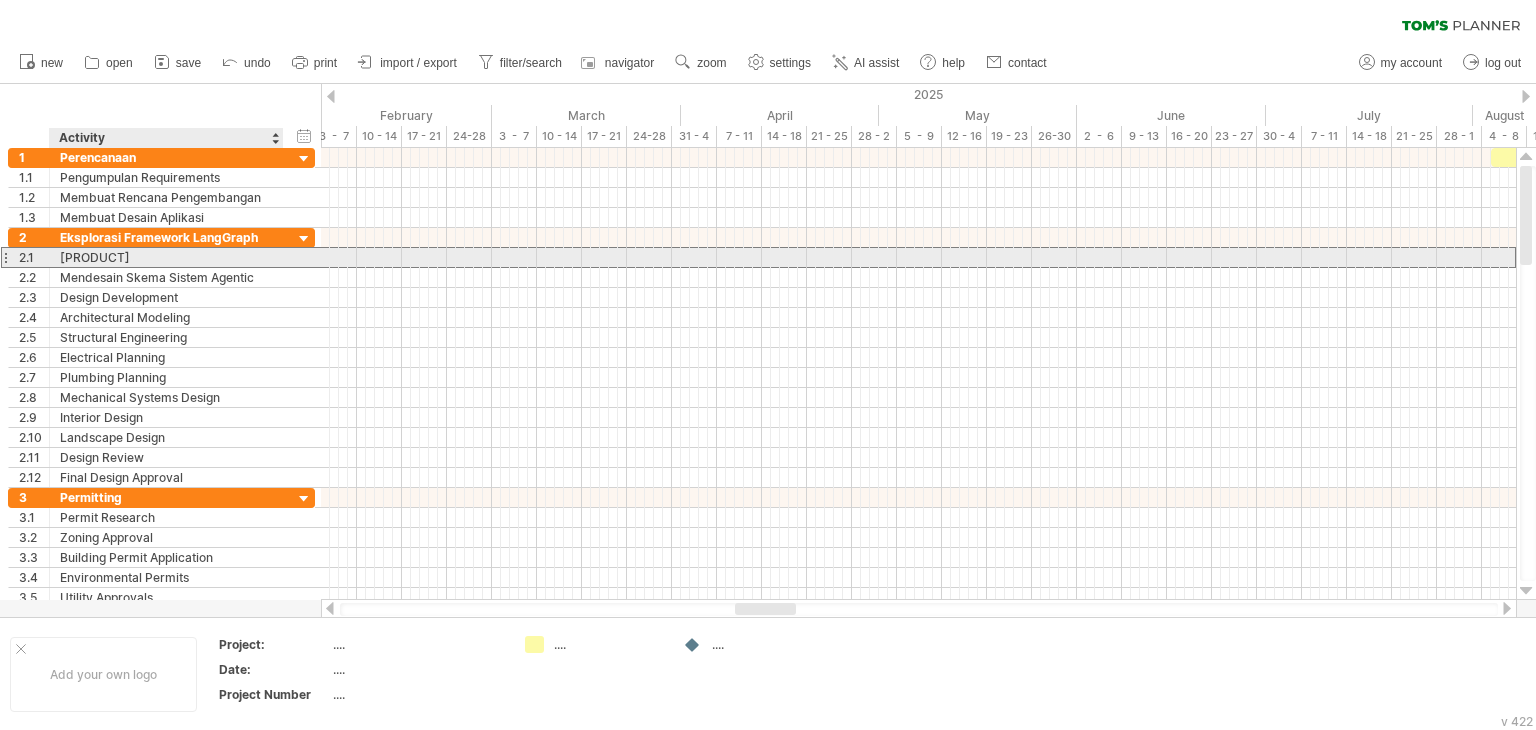 click on "[PRODUCT]" at bounding box center [166, 257] 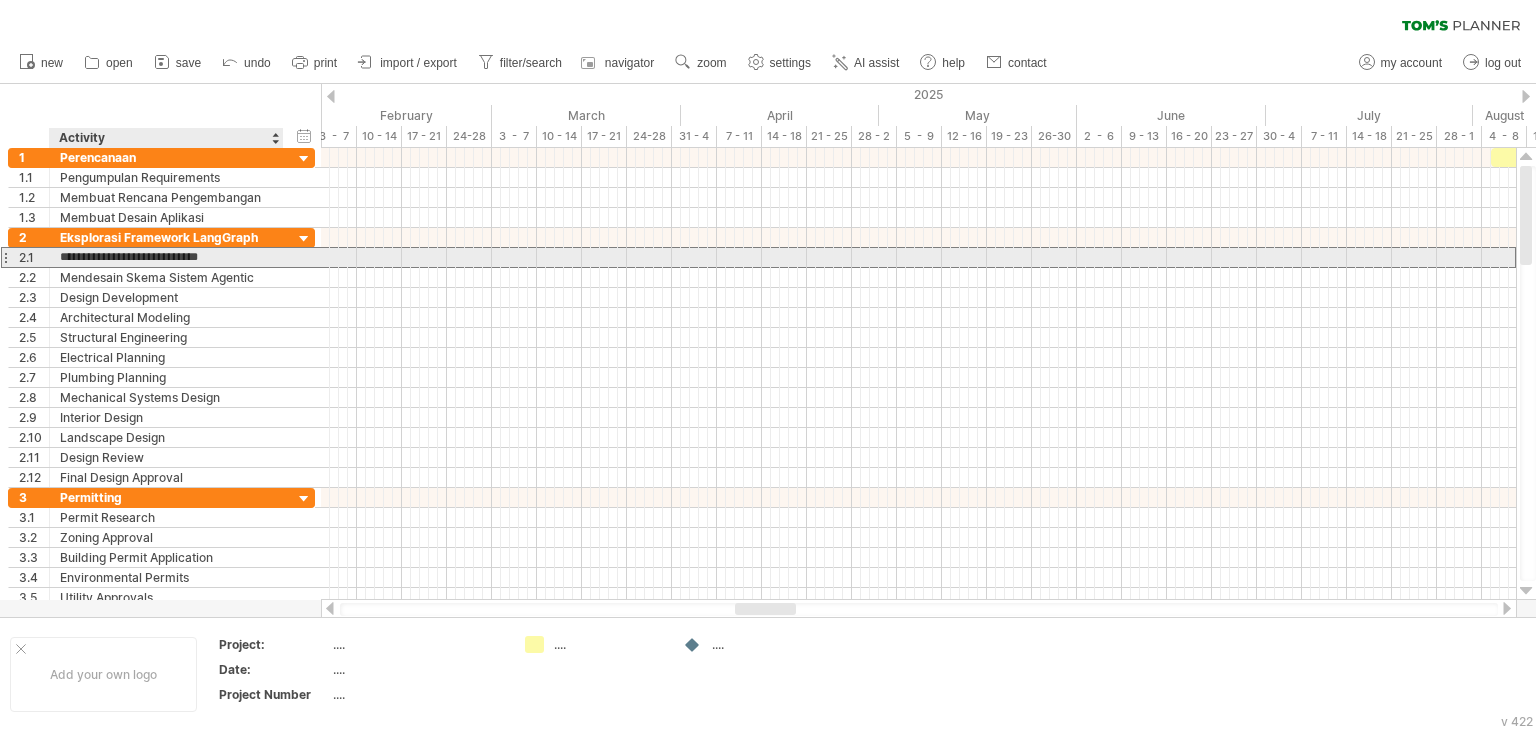 click on "**********" at bounding box center [166, 257] 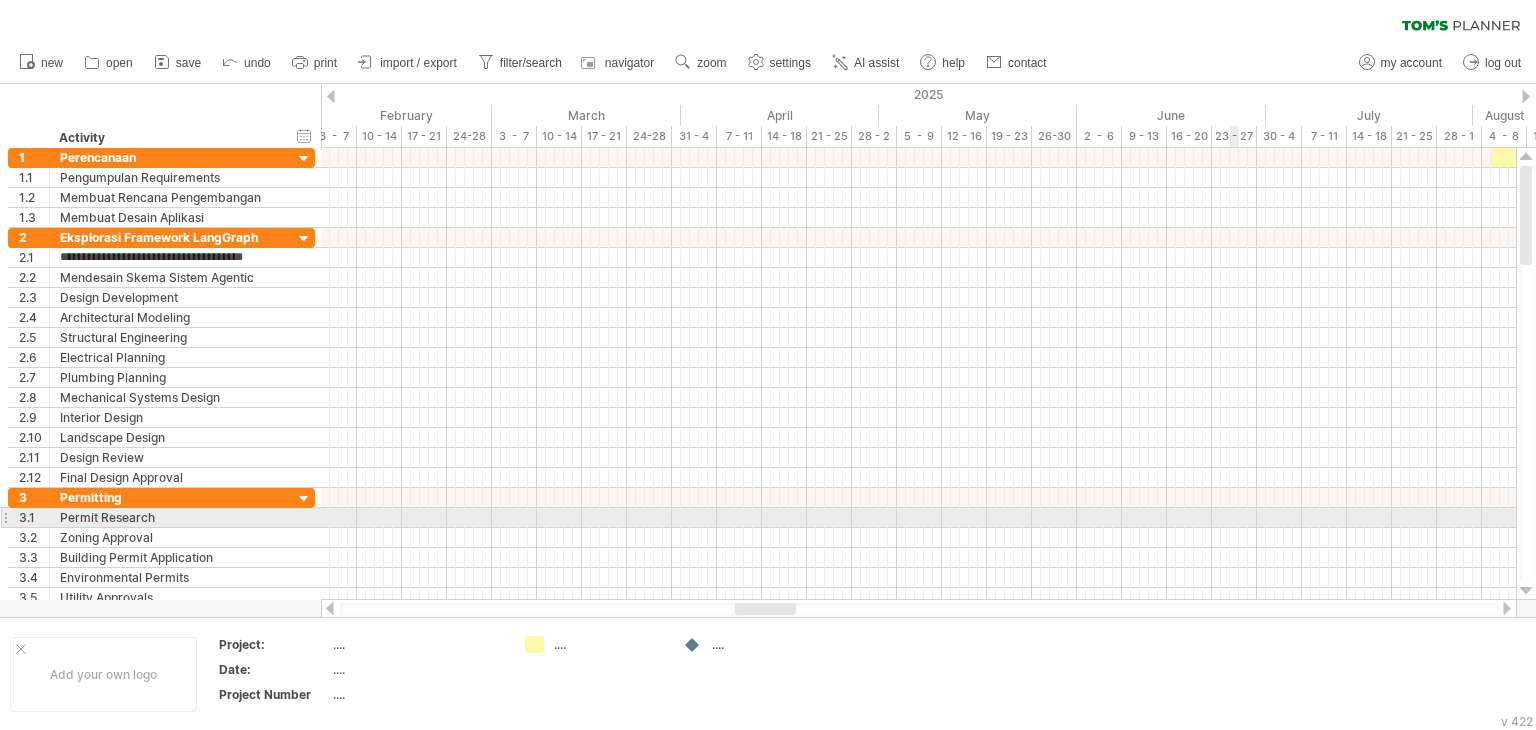 type on "**********" 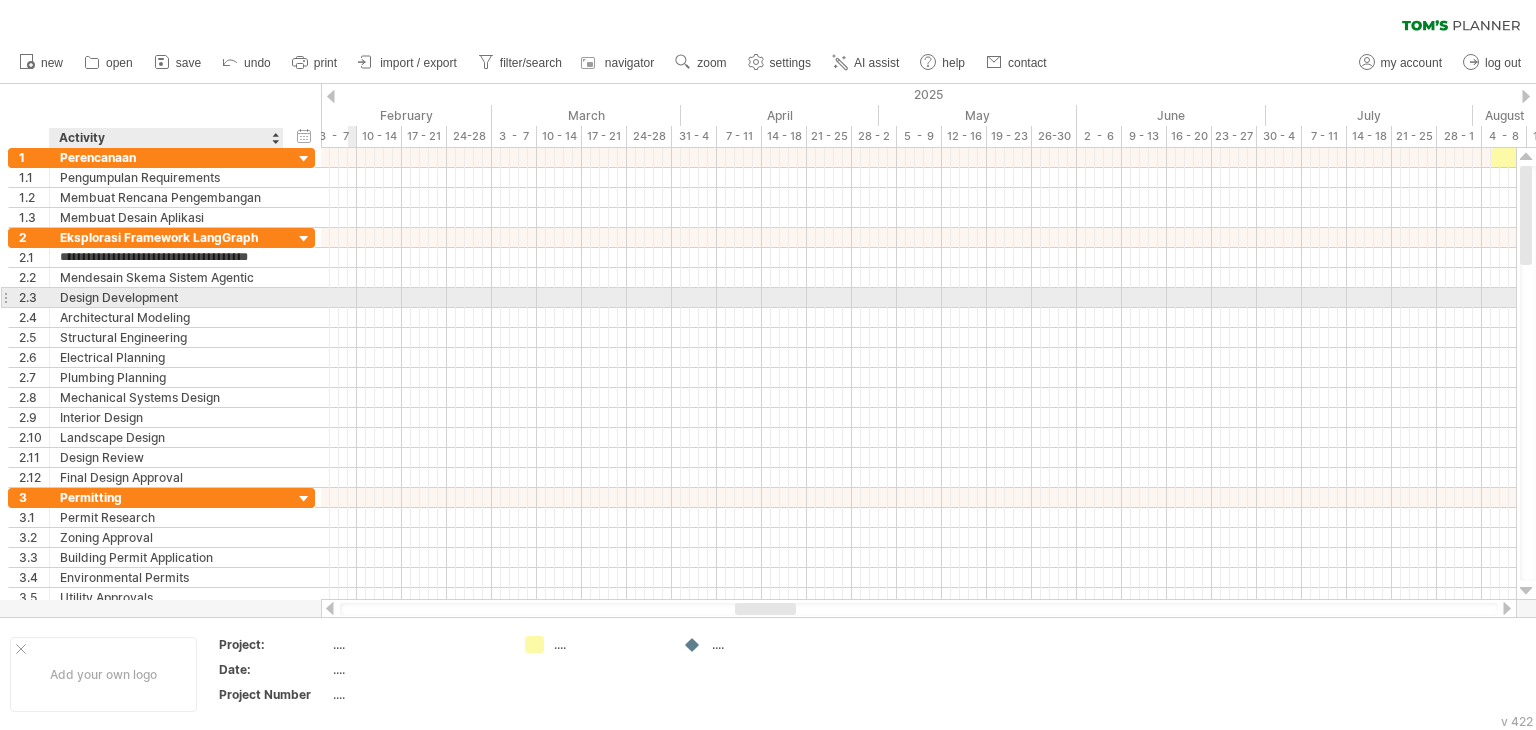 click on "Design Development" at bounding box center (166, 297) 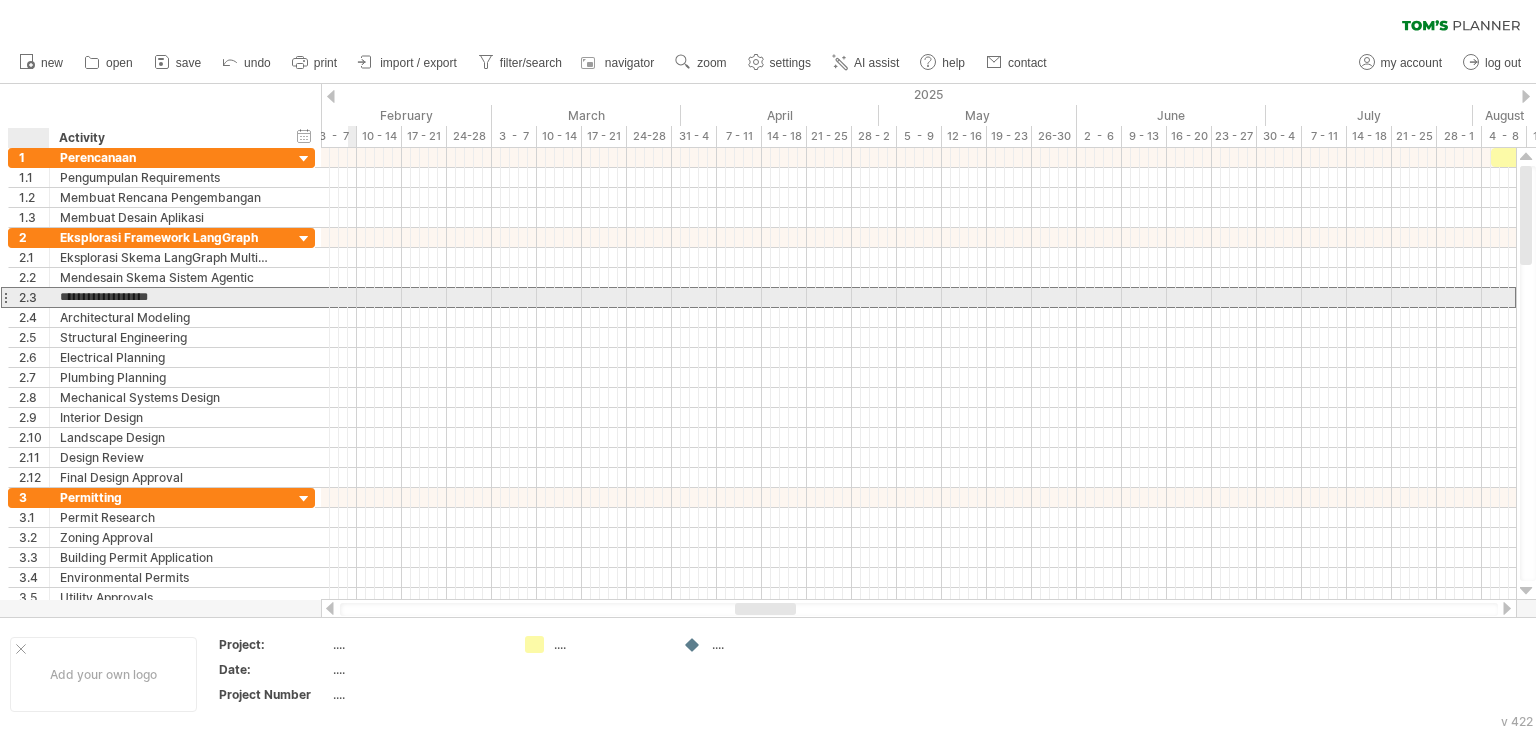 drag, startPoint x: 196, startPoint y: 296, endPoint x: 60, endPoint y: 298, distance: 136.01471 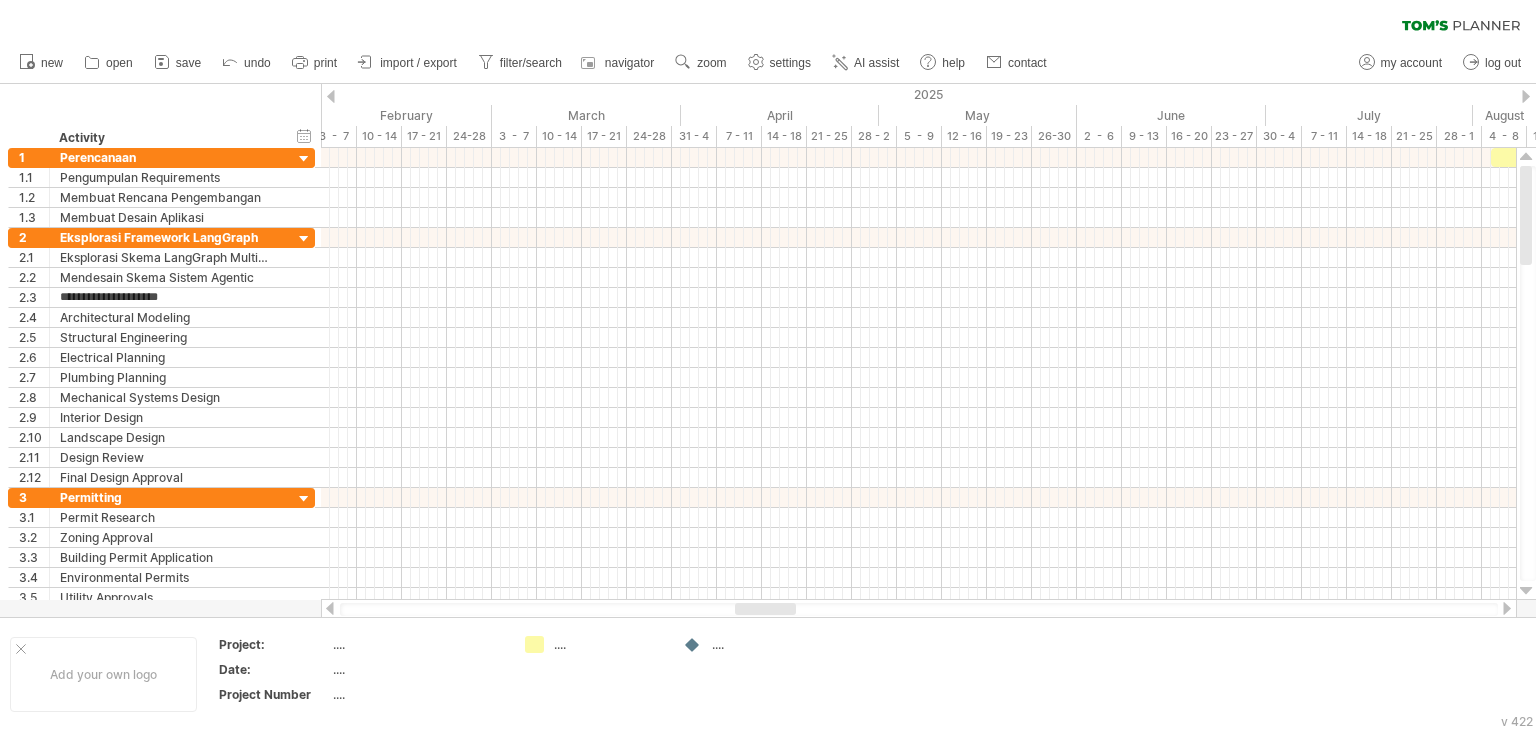type on "**********" 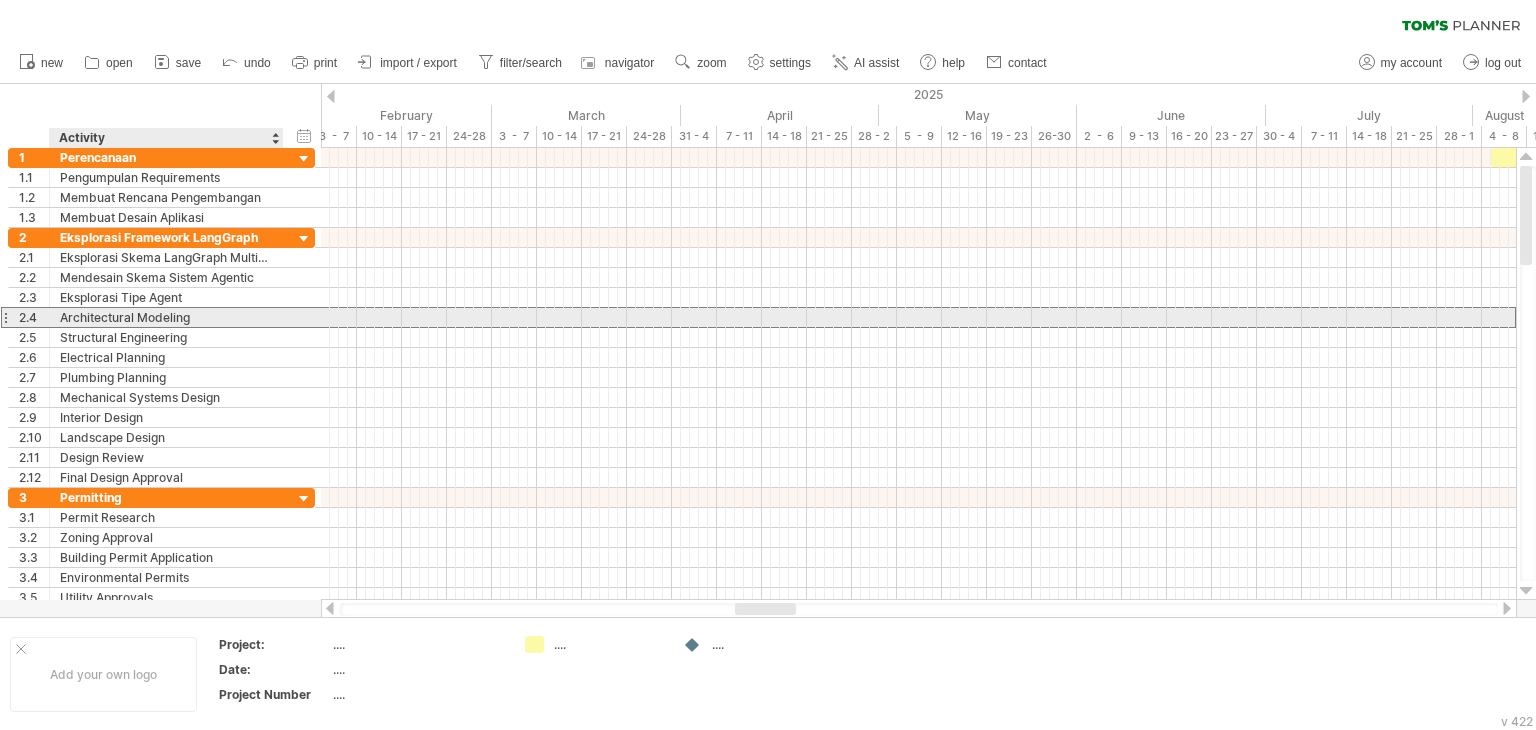 click on "Architectural Modeling" at bounding box center (166, 317) 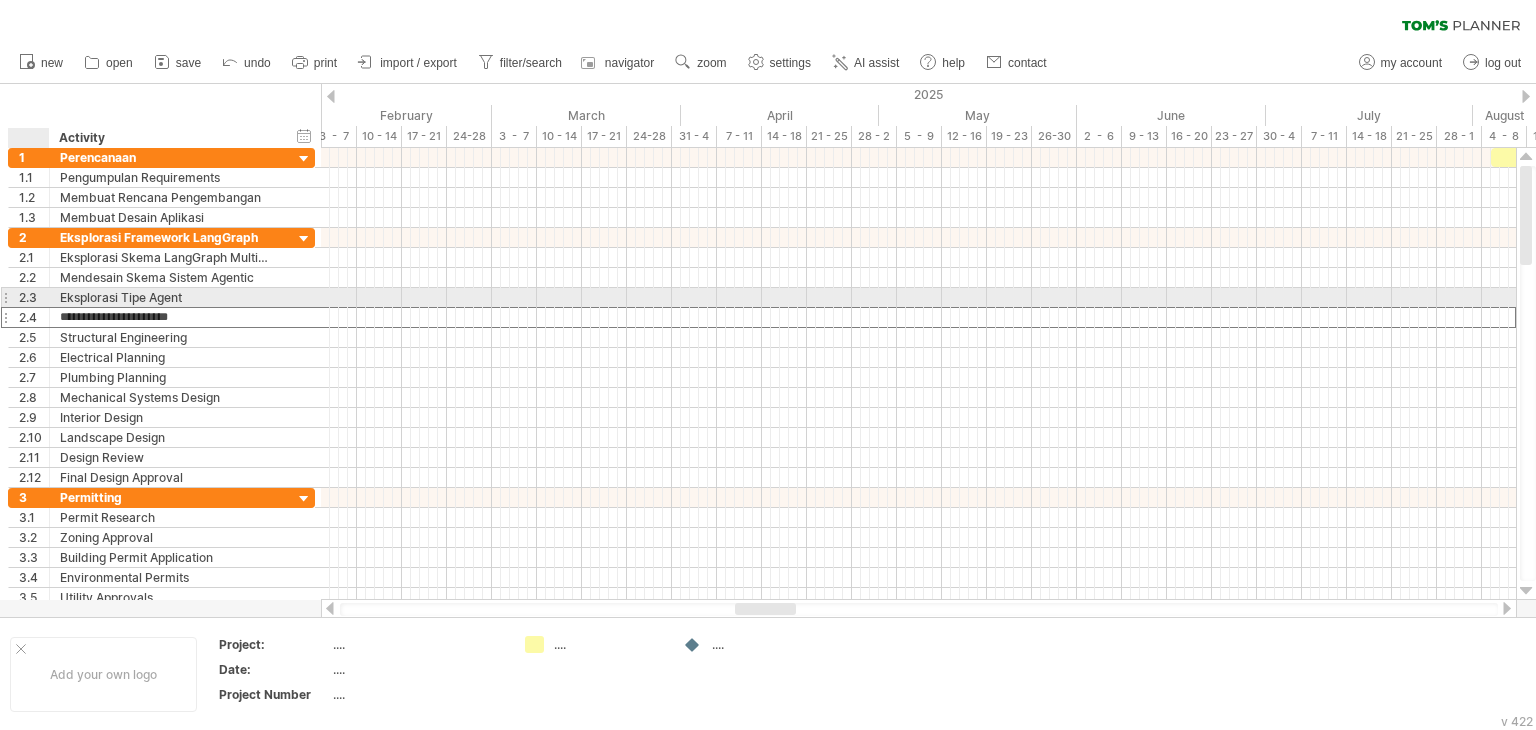 drag, startPoint x: 199, startPoint y: 324, endPoint x: 44, endPoint y: 301, distance: 156.69716 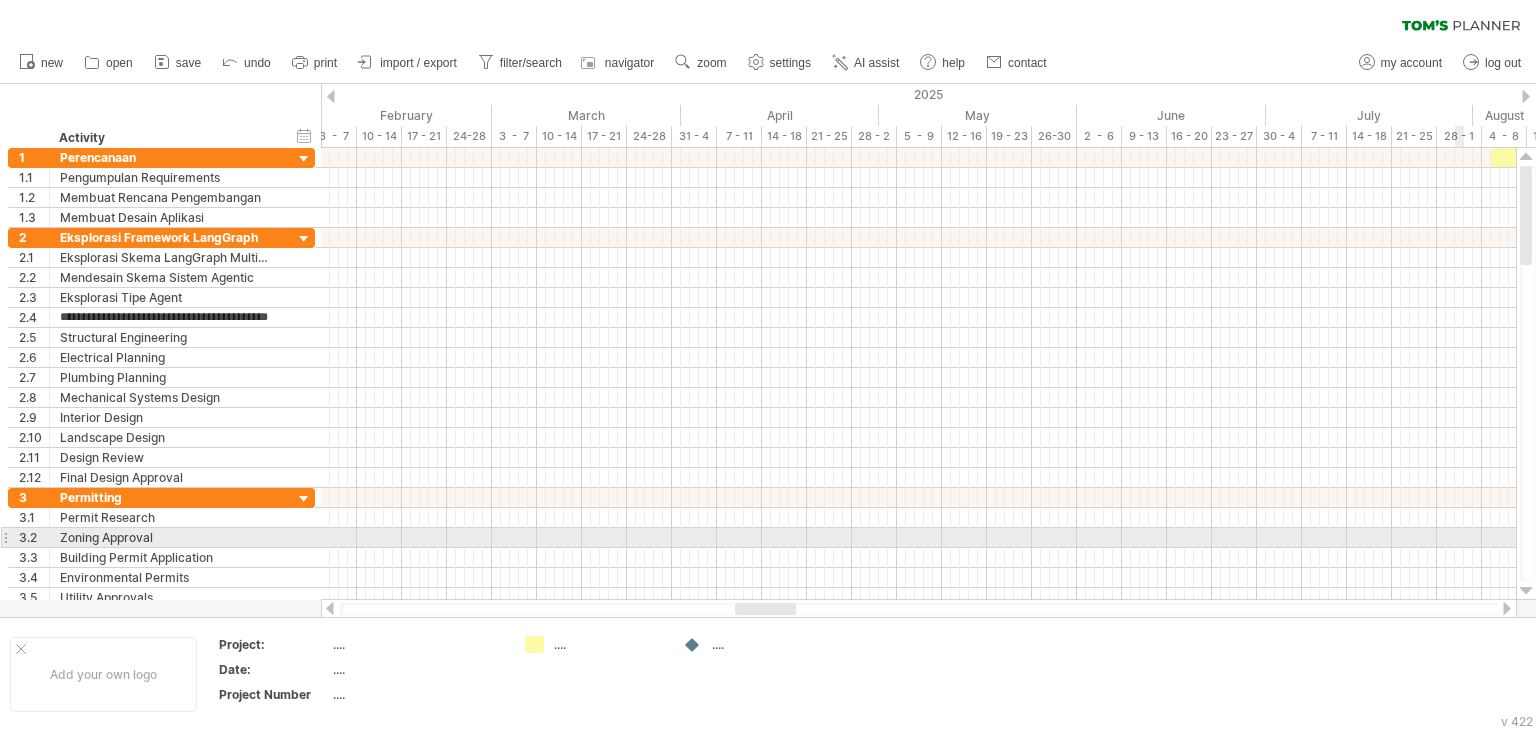 scroll, scrollTop: 0, scrollLeft: 60, axis: horizontal 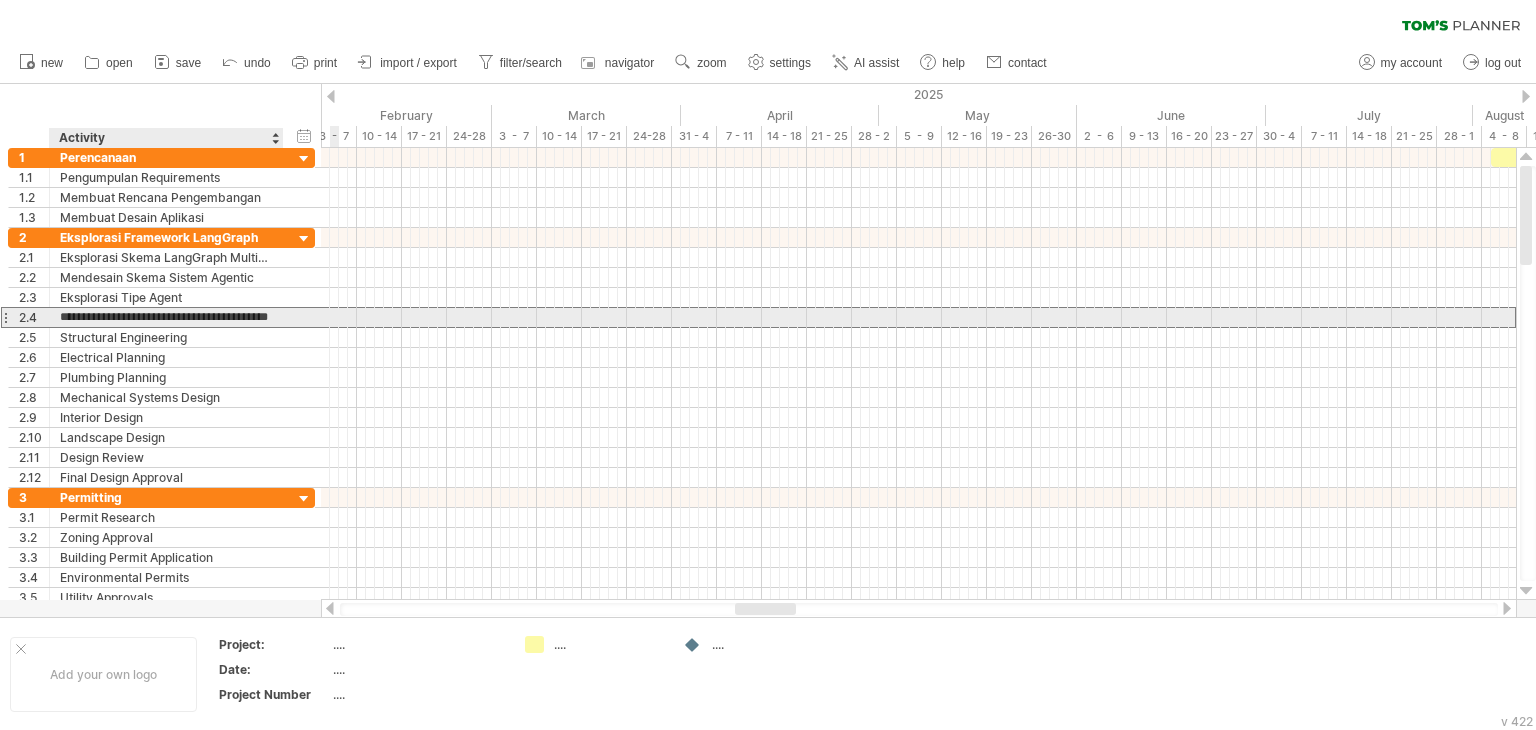 click on "**********" at bounding box center [166, 317] 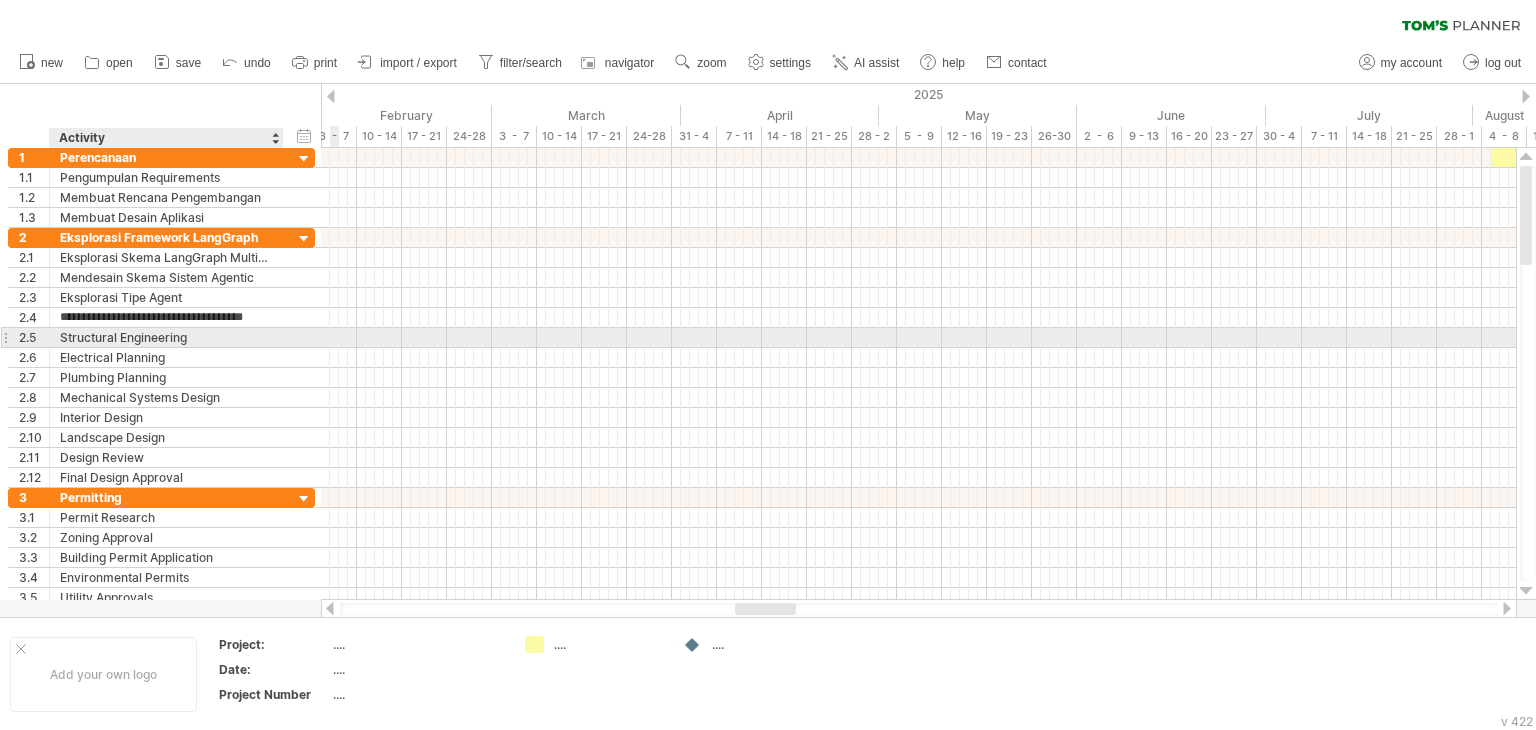 scroll, scrollTop: 0, scrollLeft: 26, axis: horizontal 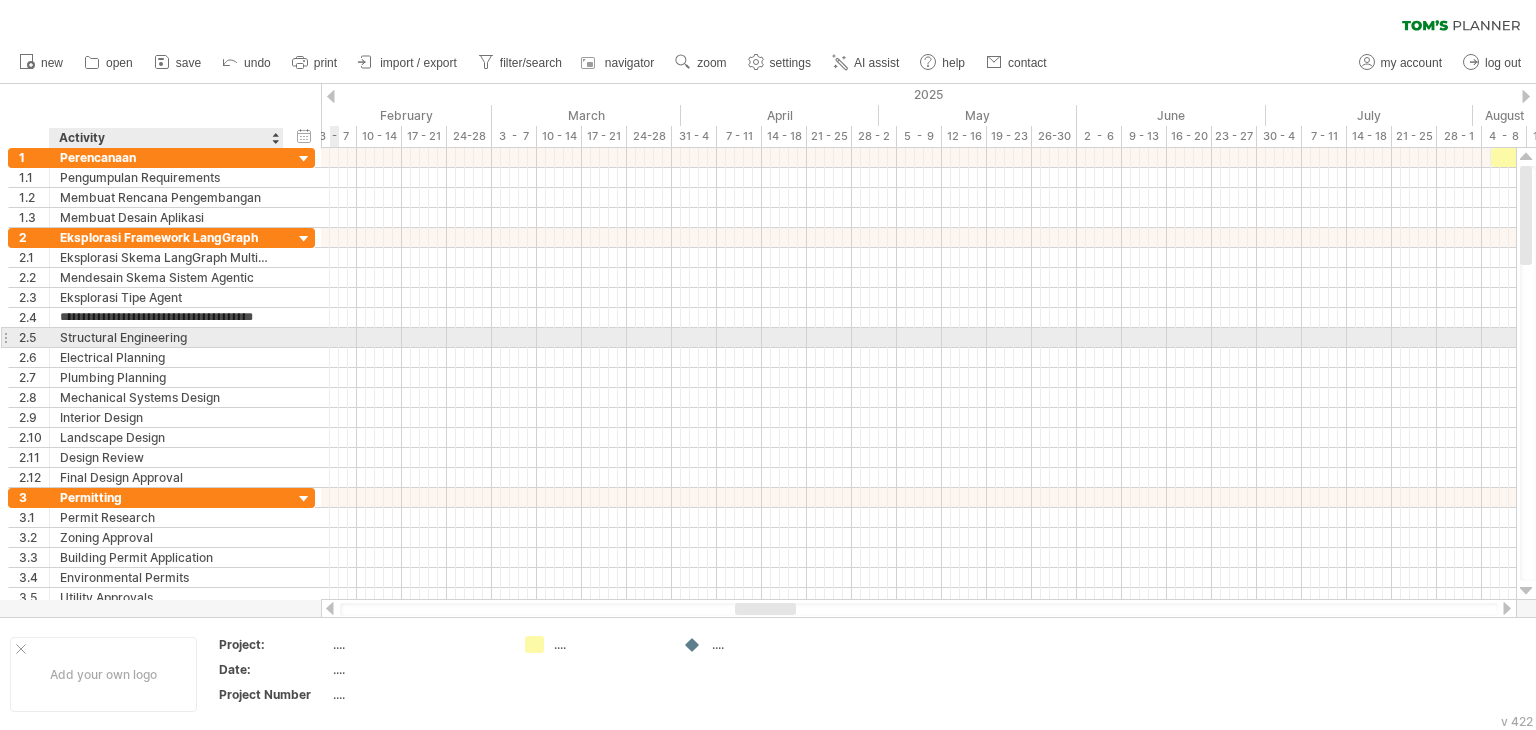 type on "**********" 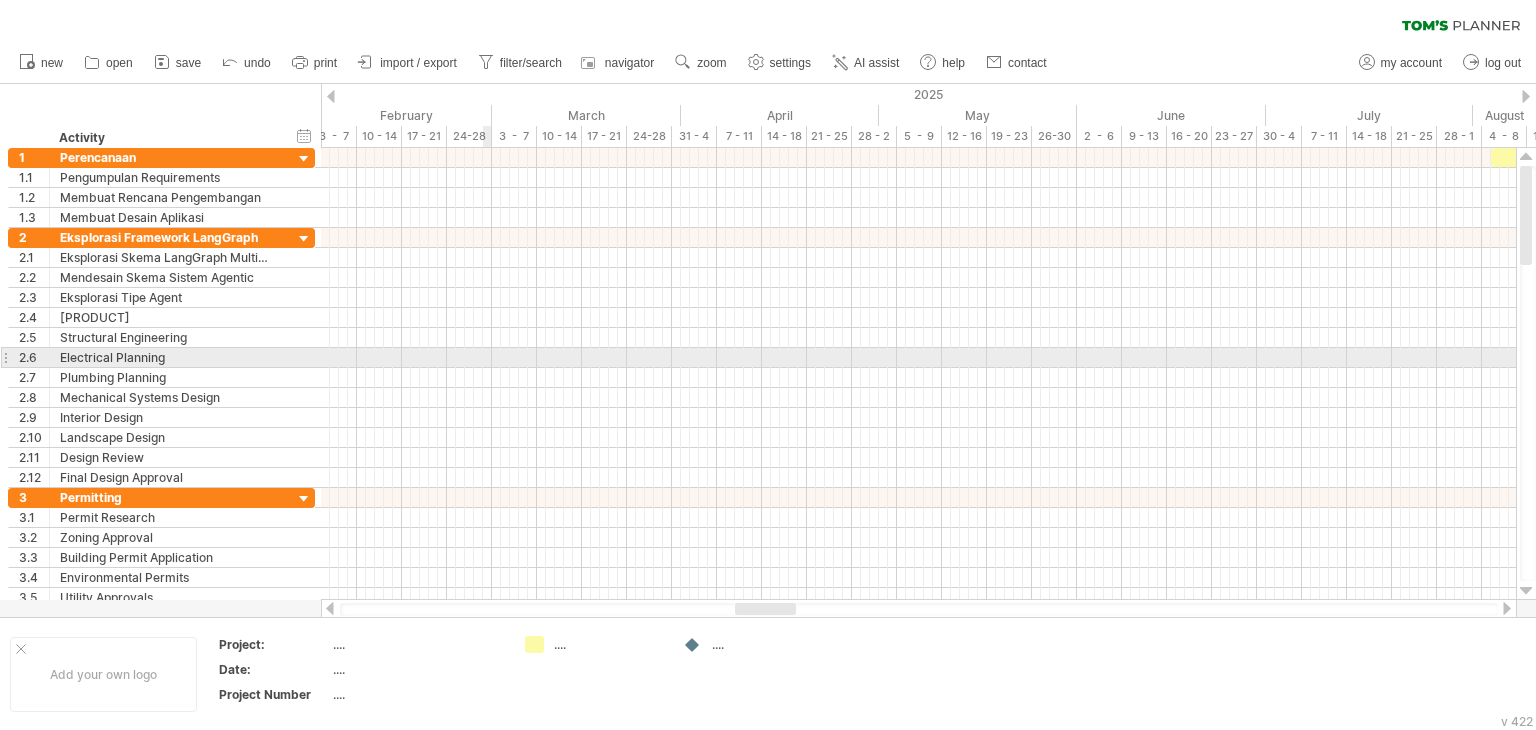 scroll, scrollTop: 0, scrollLeft: 0, axis: both 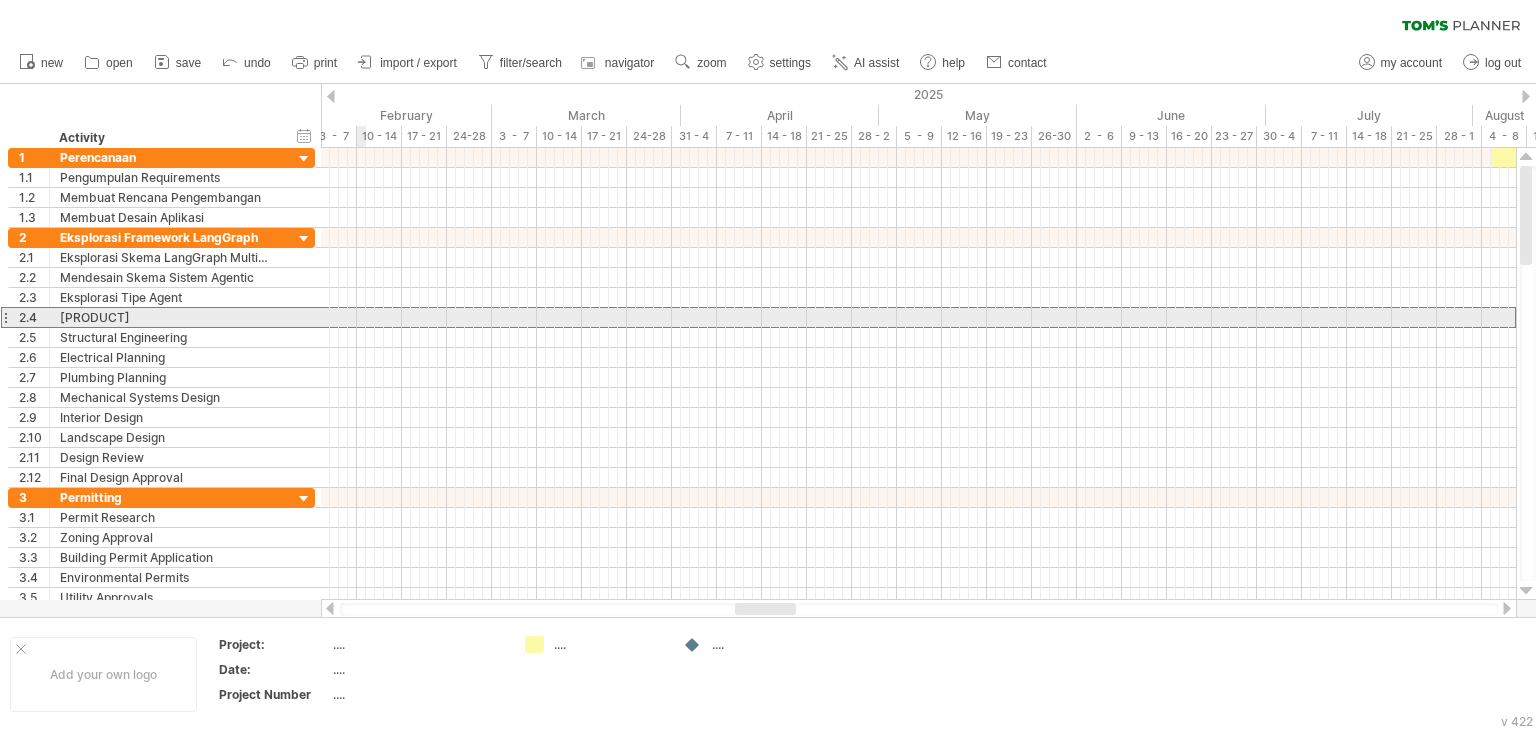 drag, startPoint x: 49, startPoint y: 323, endPoint x: 0, endPoint y: 320, distance: 49.09175 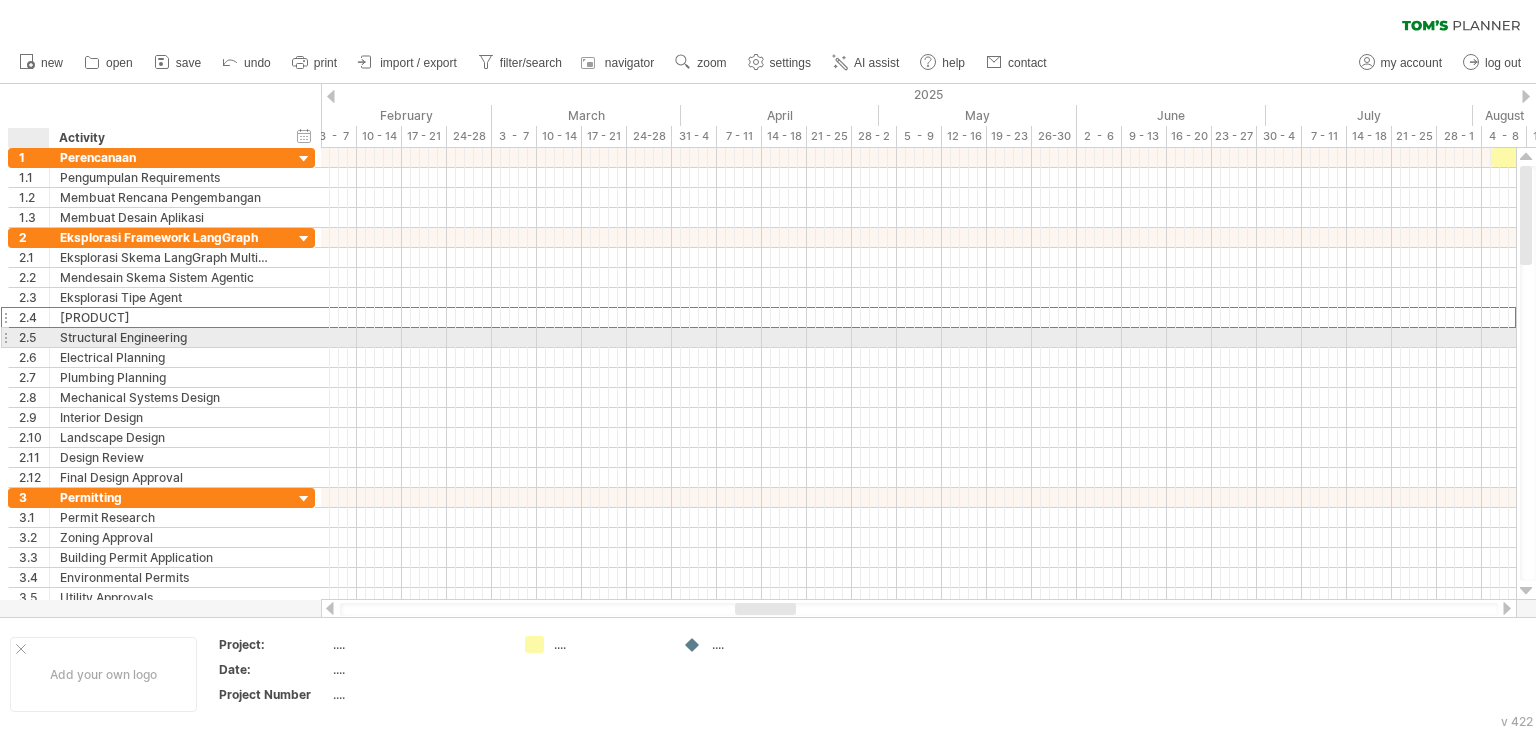 click on "2.5" at bounding box center [34, 337] 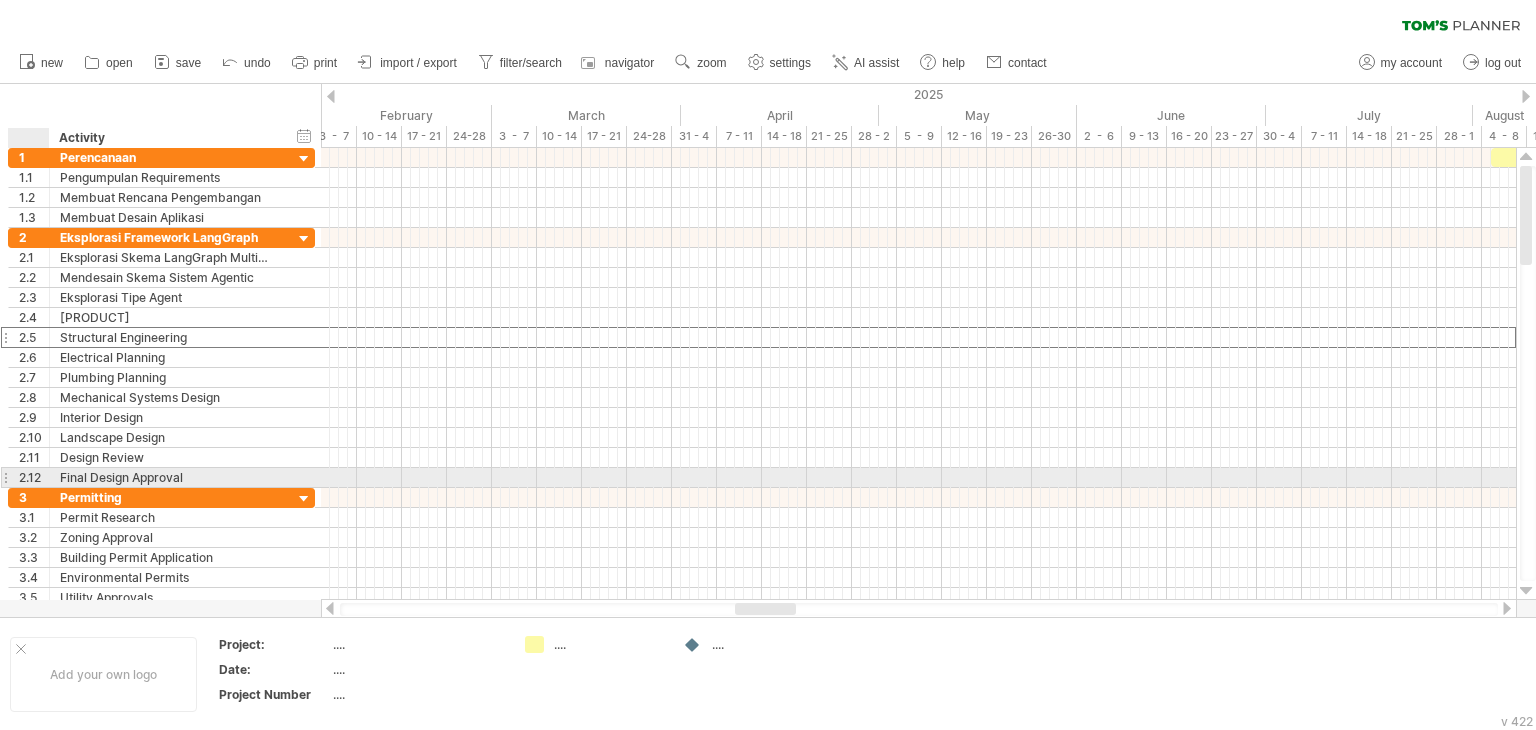 click at bounding box center [47, 478] 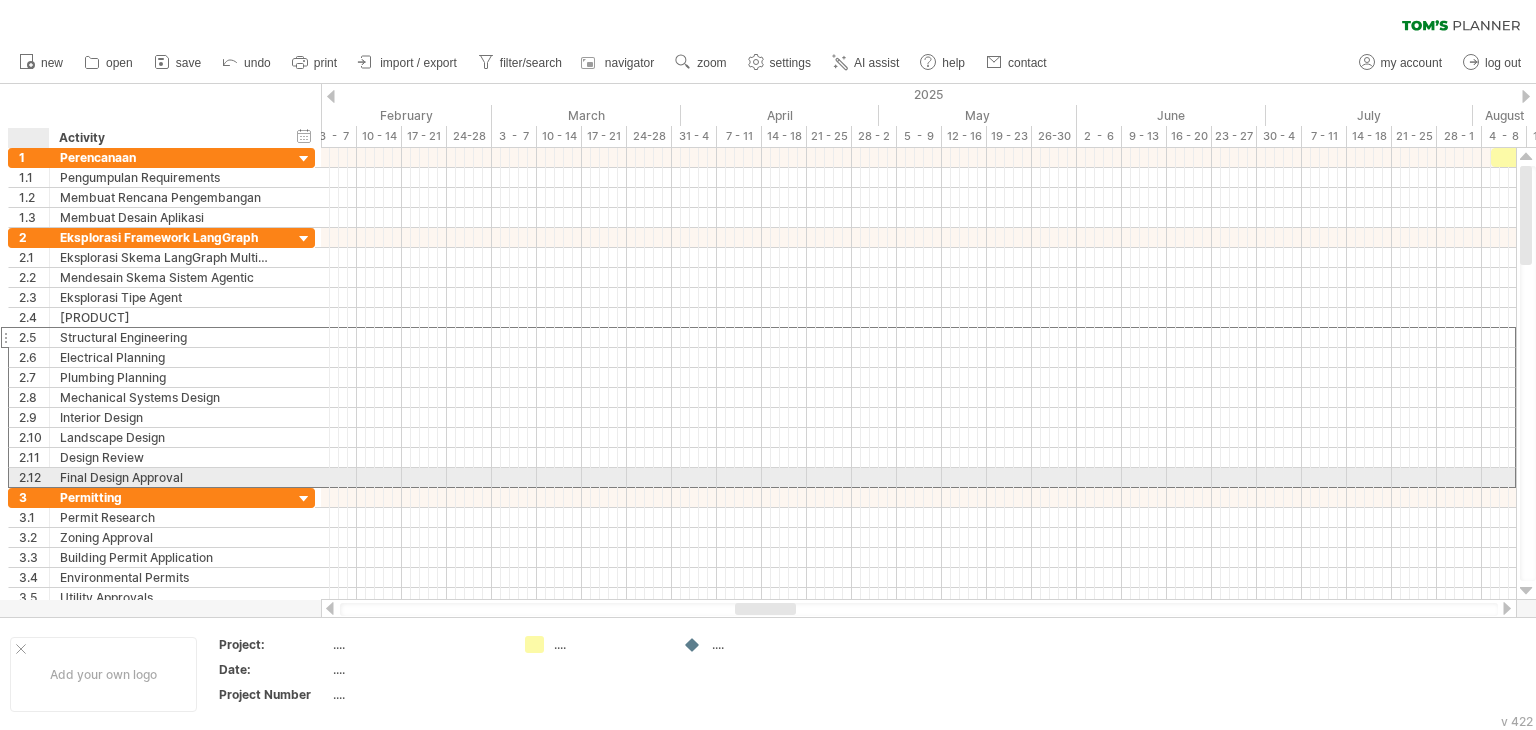 click on "2.12" at bounding box center [34, 477] 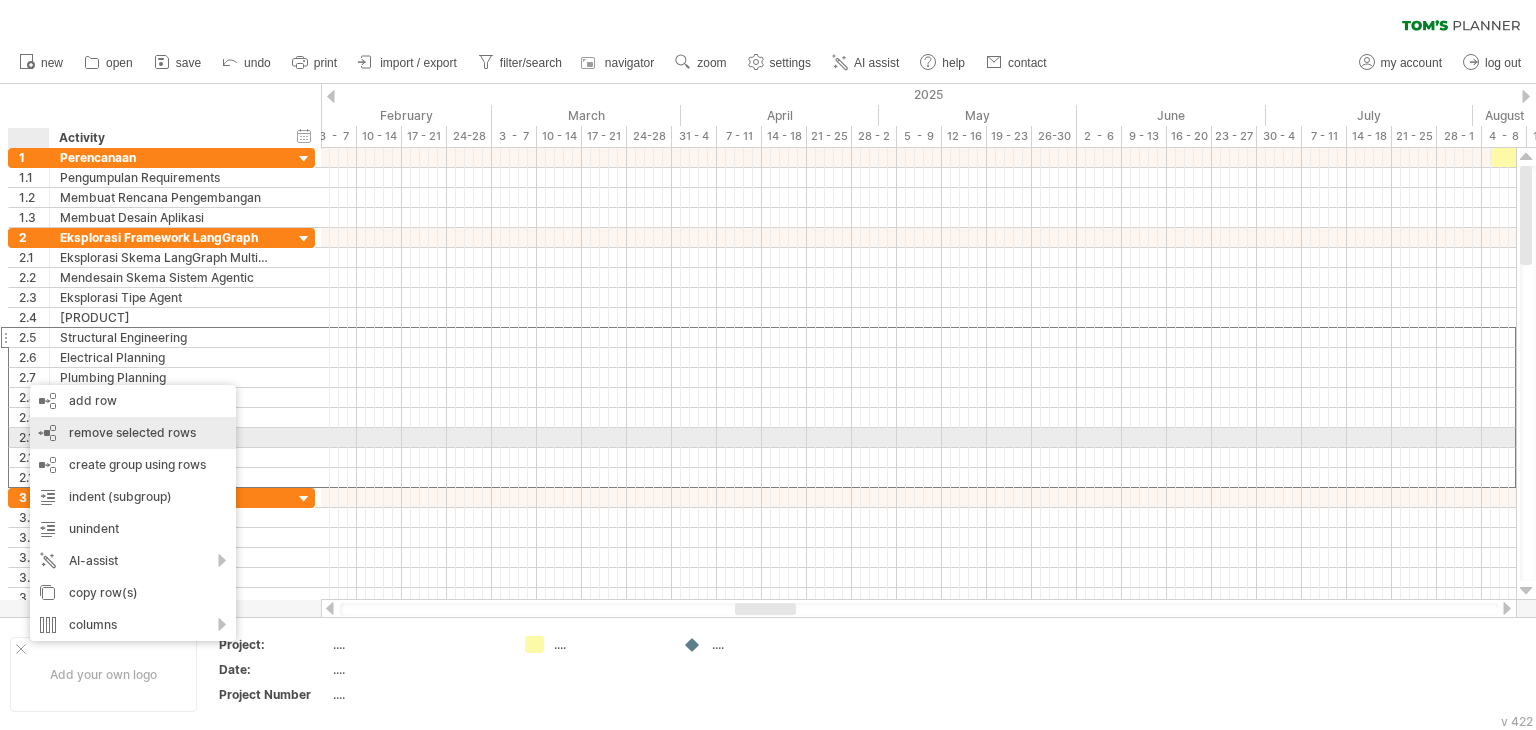 click on "remove selected rows" at bounding box center (132, 432) 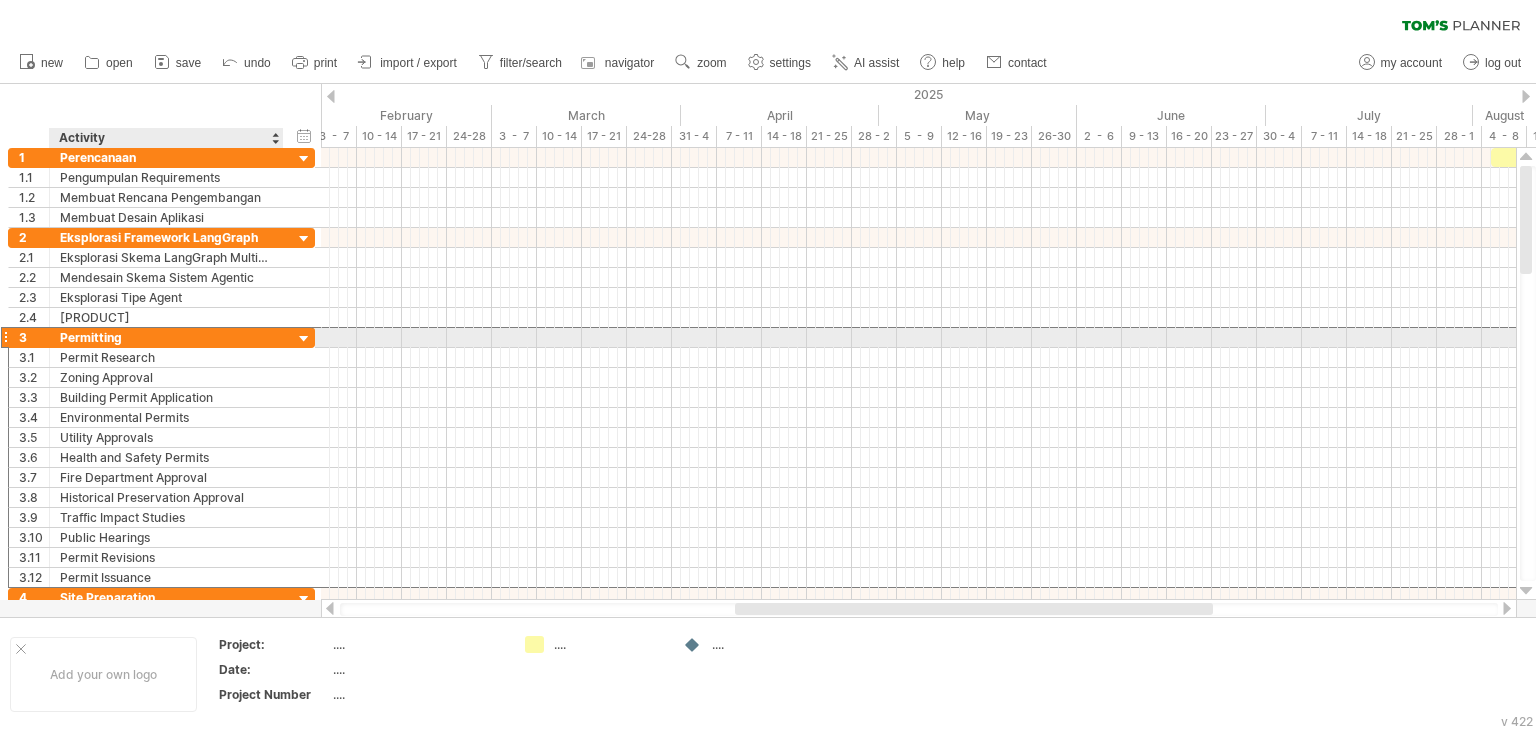click on "Permitting" at bounding box center [166, 337] 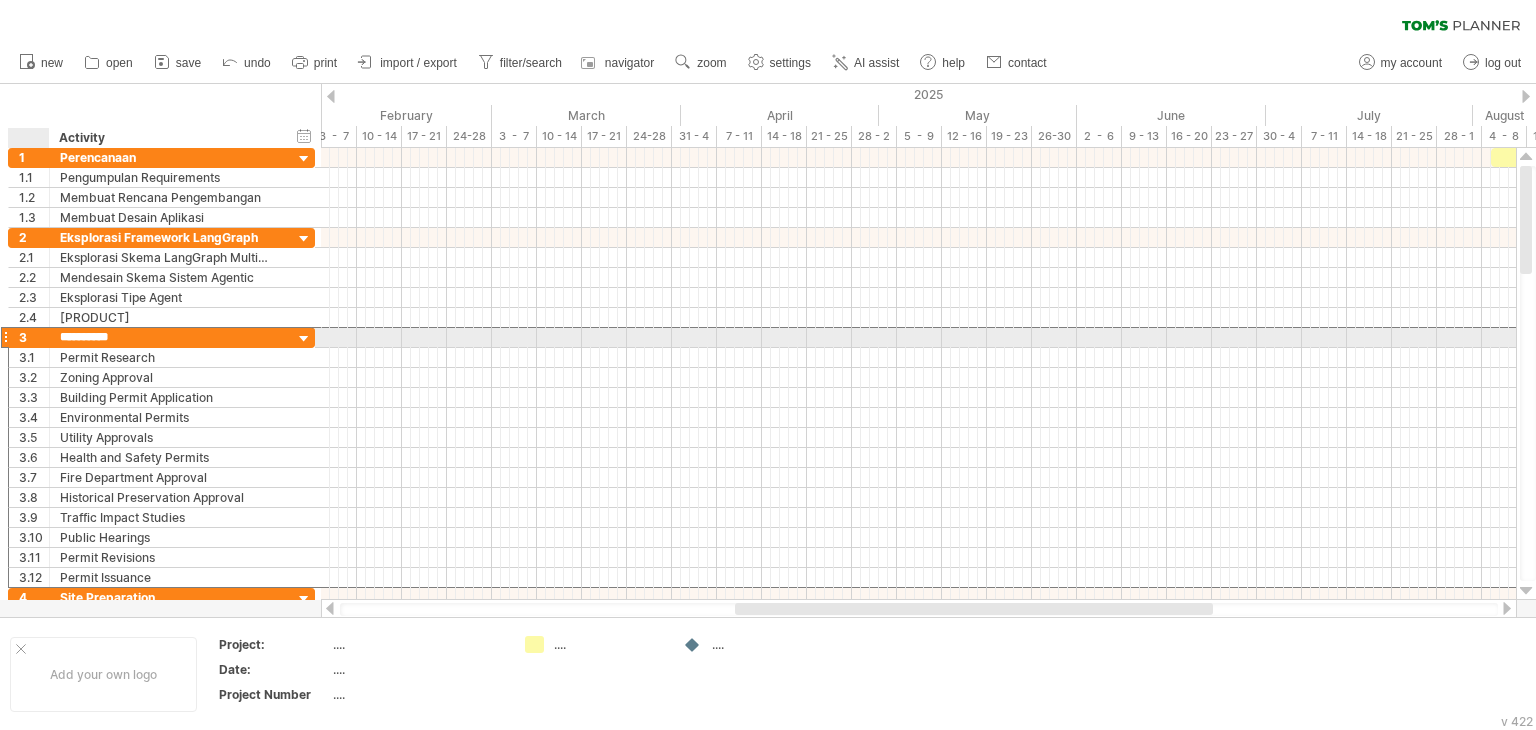 drag, startPoint x: 128, startPoint y: 334, endPoint x: 48, endPoint y: 337, distance: 80.05623 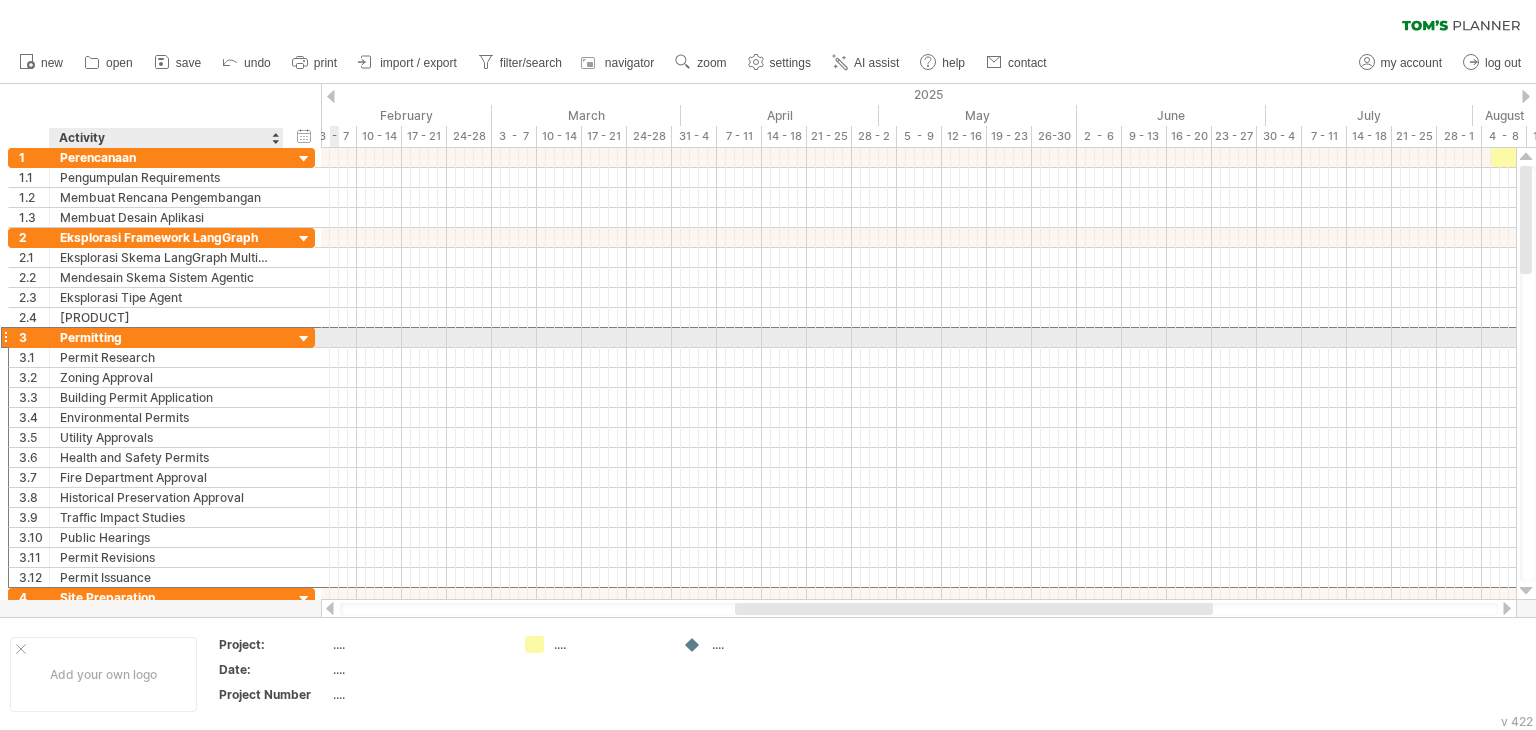 drag, startPoint x: 133, startPoint y: 336, endPoint x: 85, endPoint y: 341, distance: 48.259712 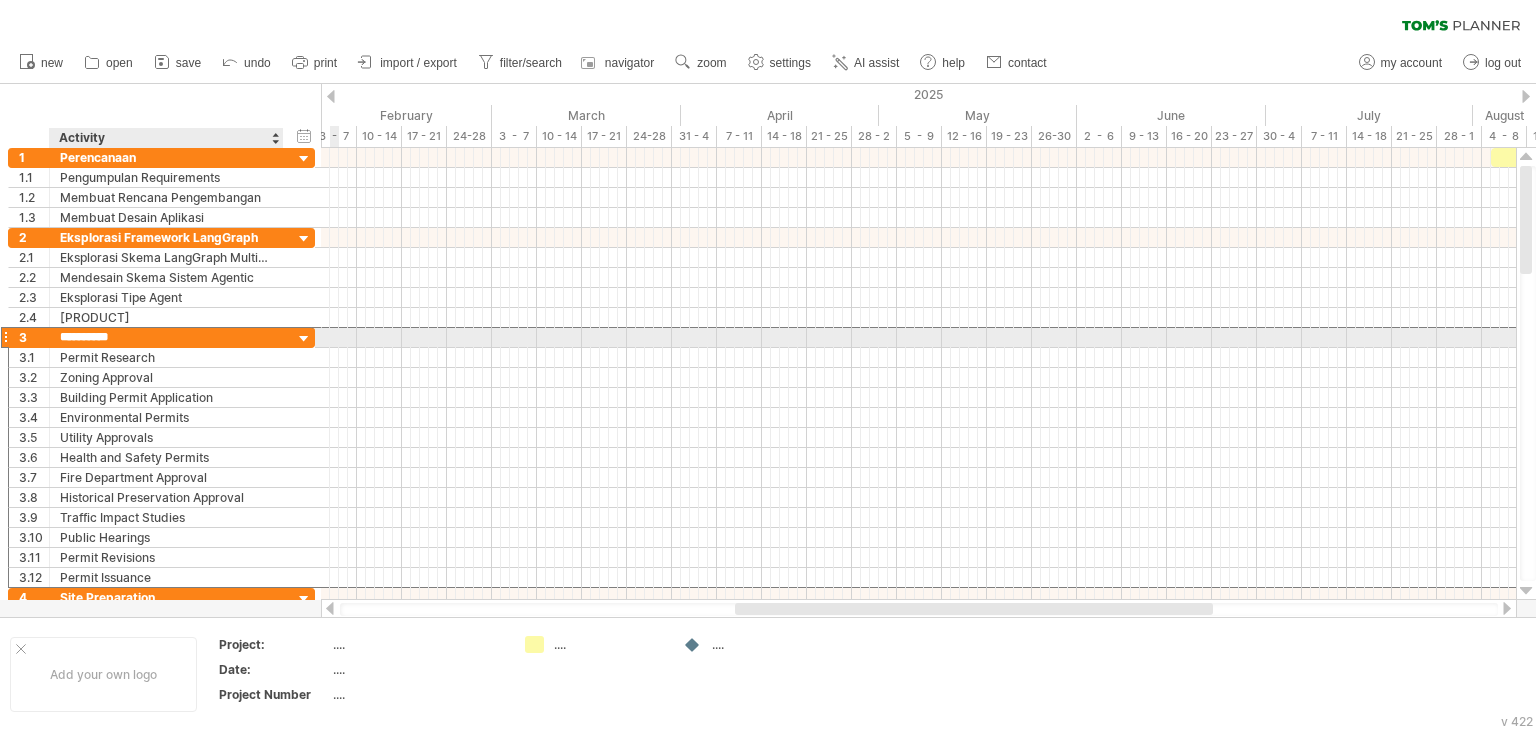 click on "**********" at bounding box center (166, 337) 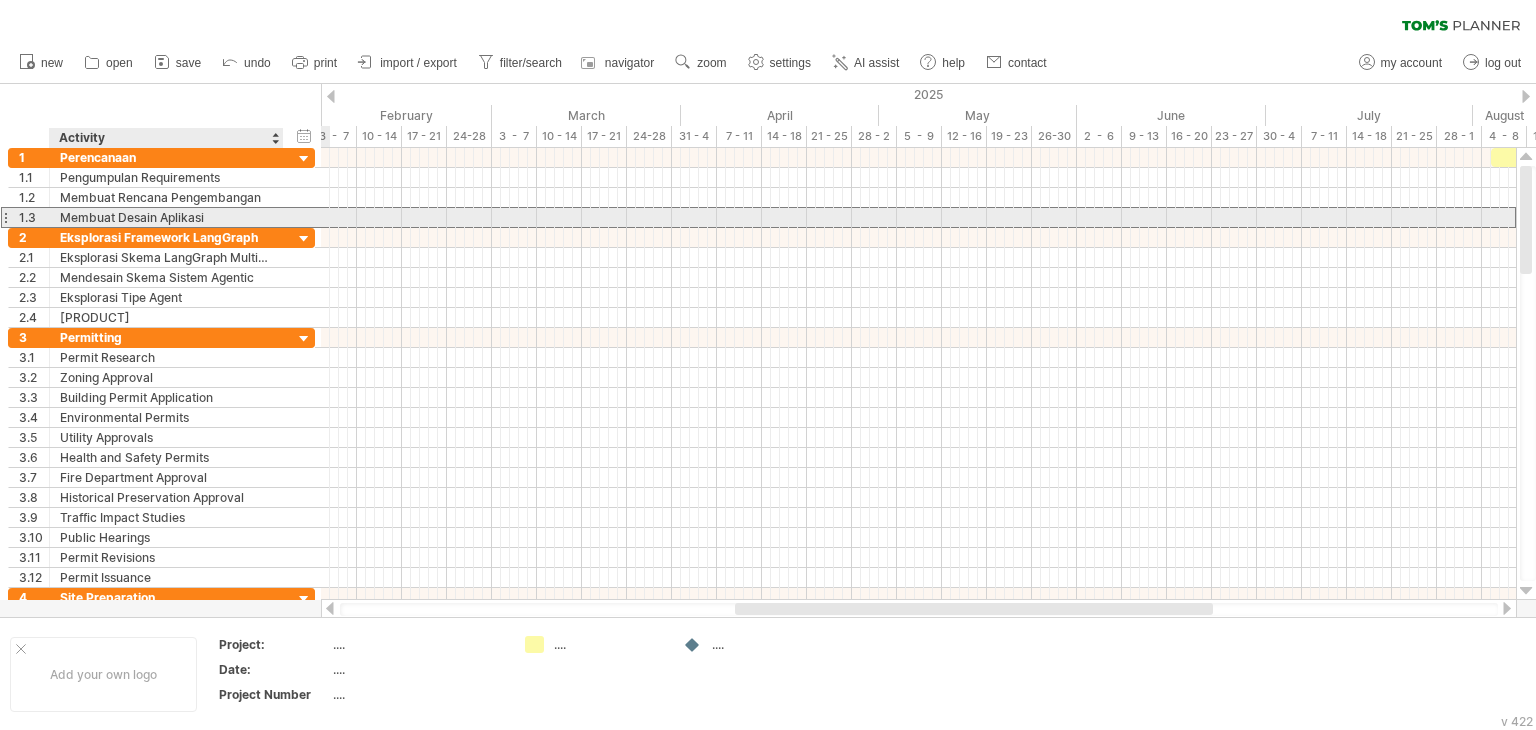 click on "Membuat Desain Aplikasi" at bounding box center [166, 217] 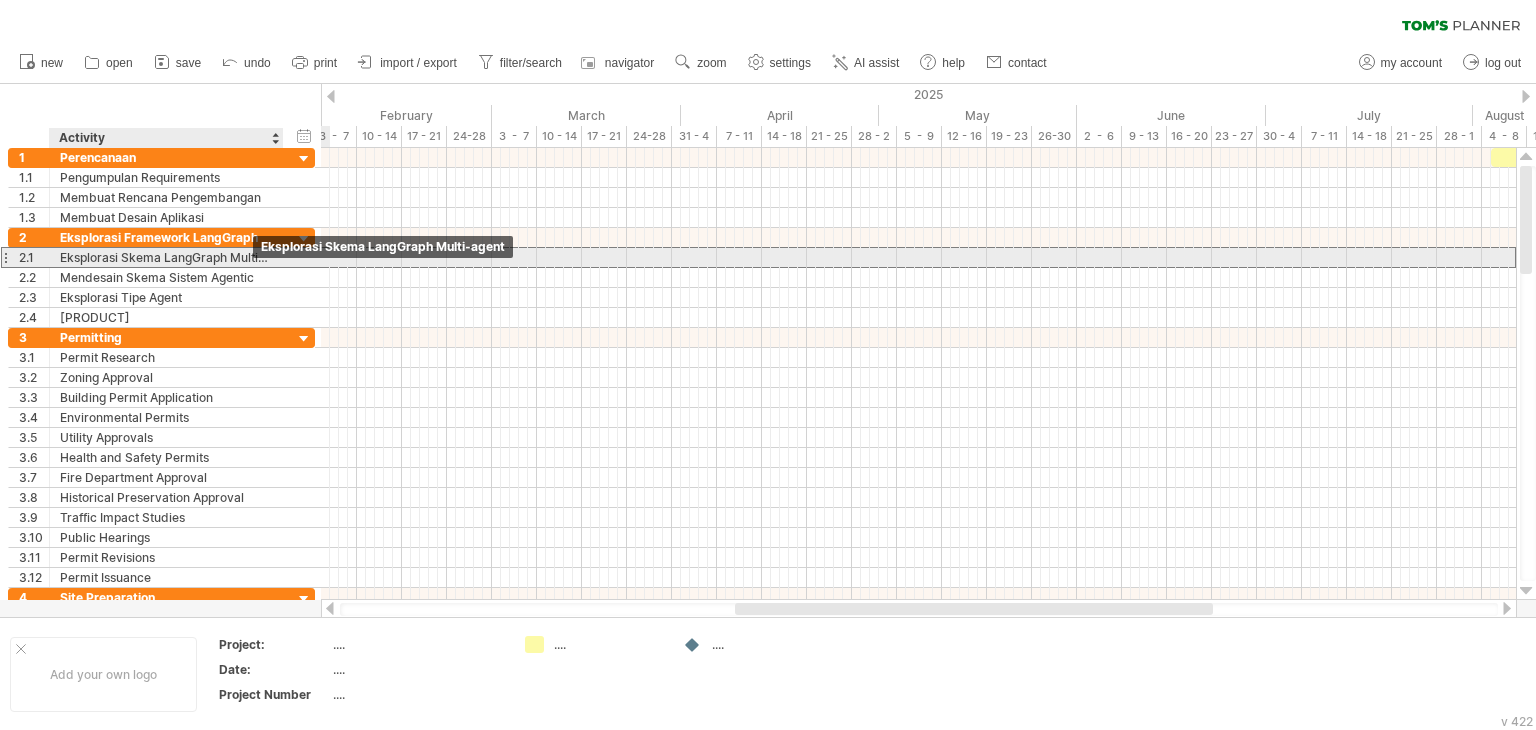 click on "Eksplorasi Skema LangGraph Multi-agent" at bounding box center (166, 257) 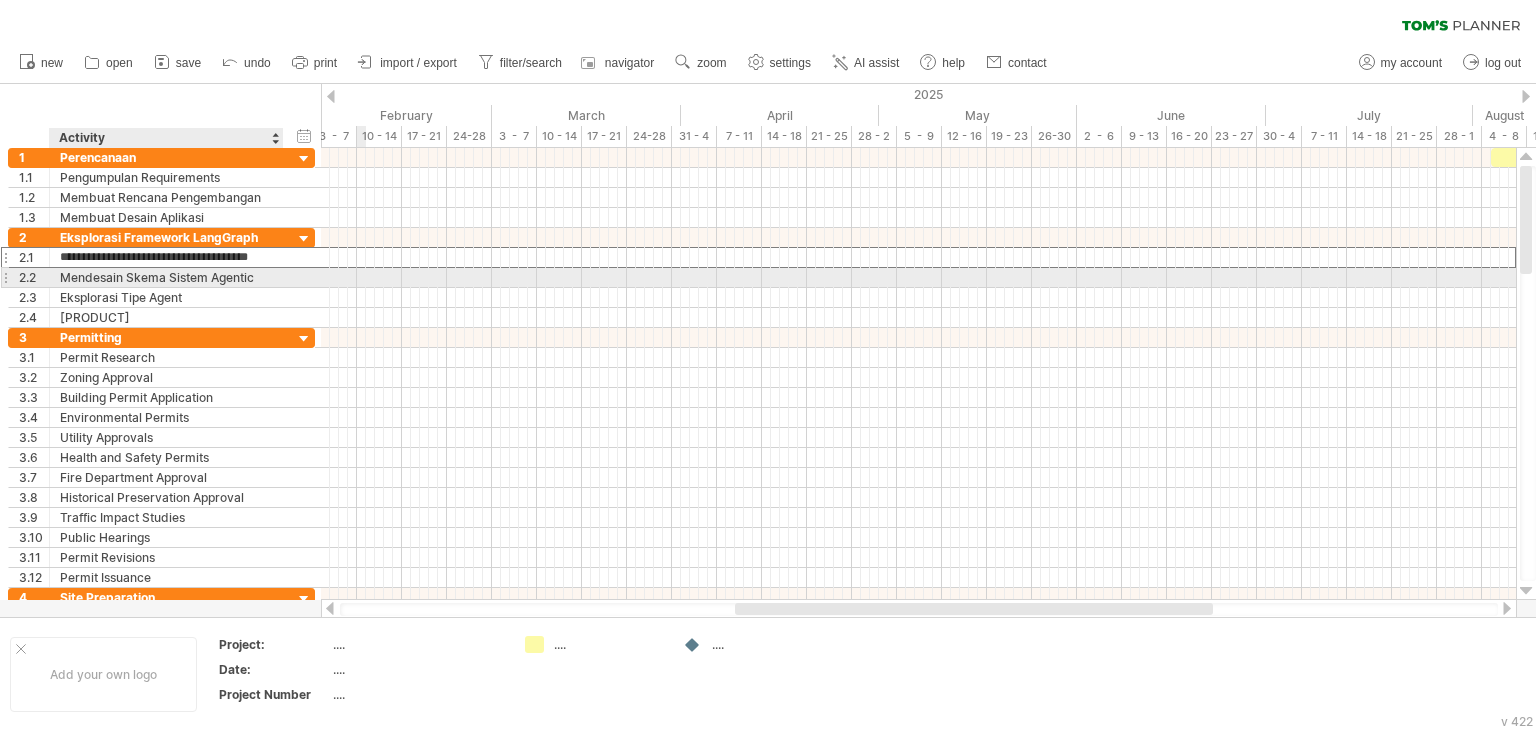 click on "Mendesain Skema Sistem Agentic" at bounding box center [166, 277] 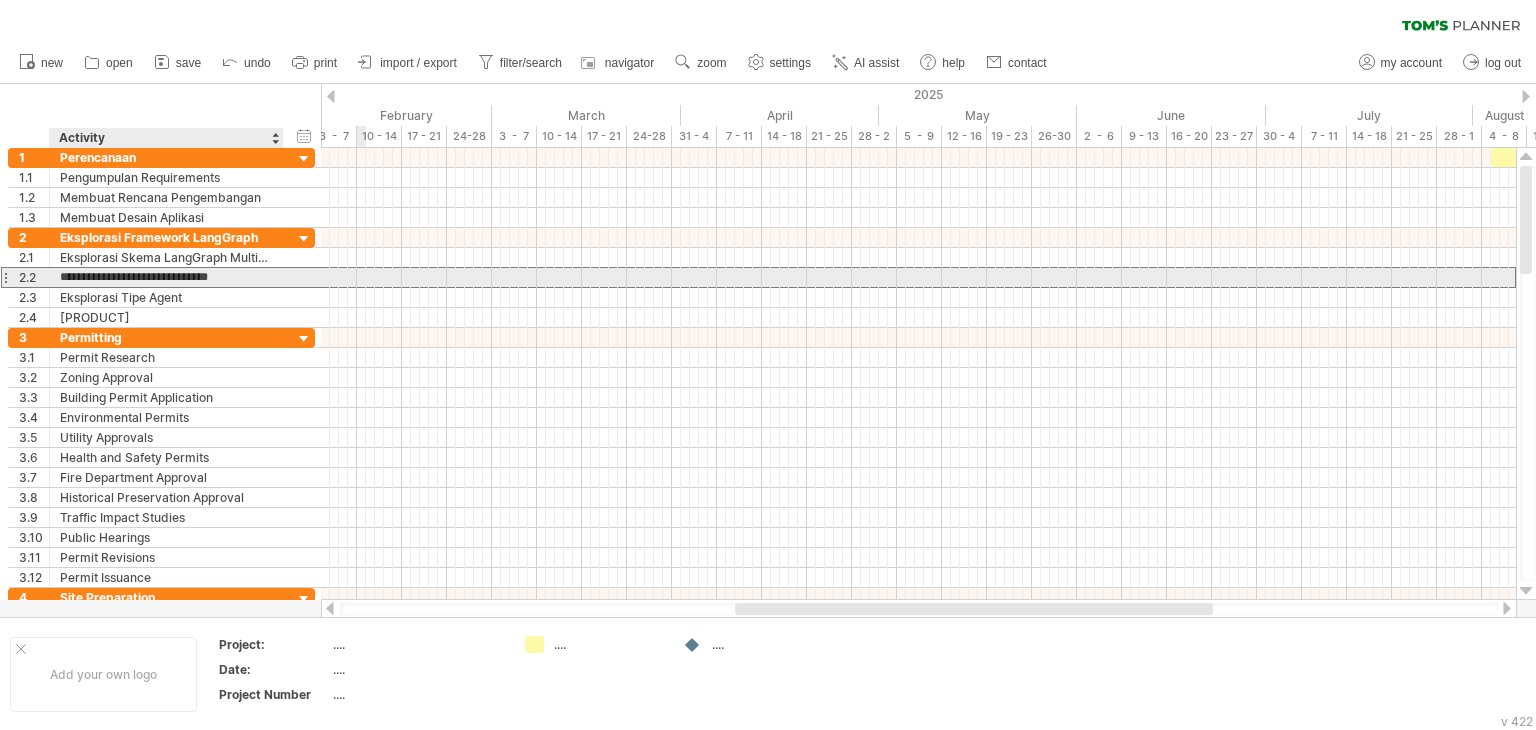 click on "**********" at bounding box center [166, 277] 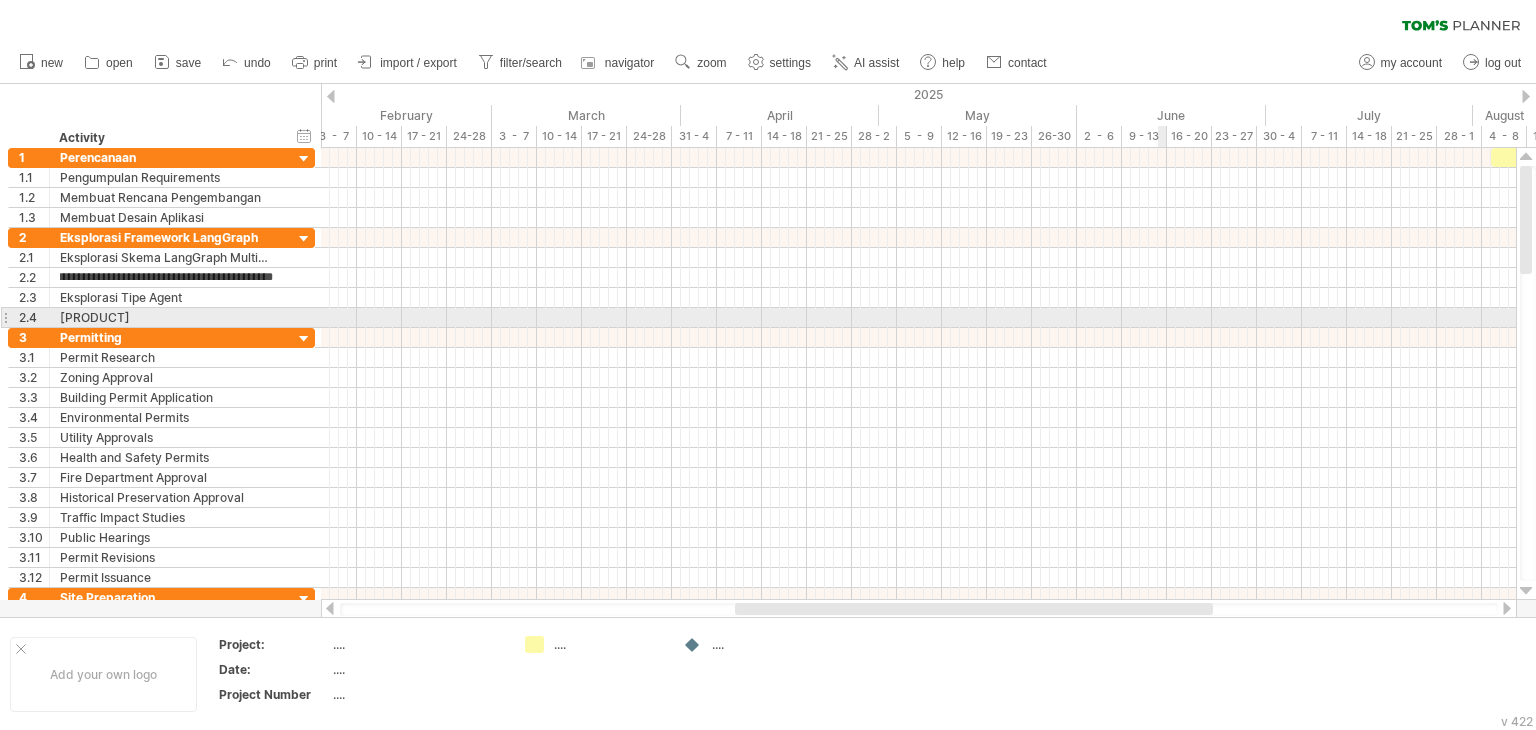 scroll, scrollTop: 0, scrollLeft: 109, axis: horizontal 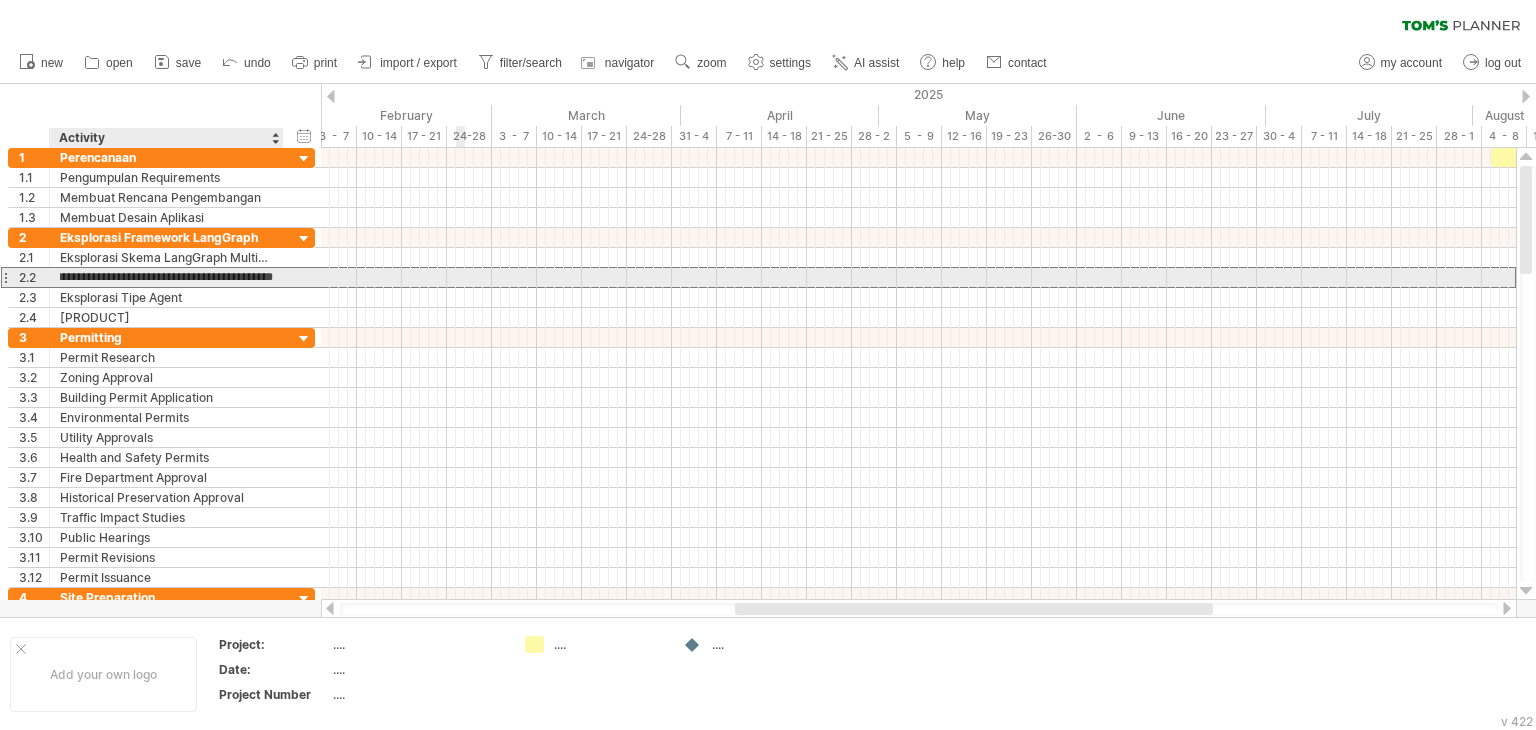 click on "**********" at bounding box center [166, 277] 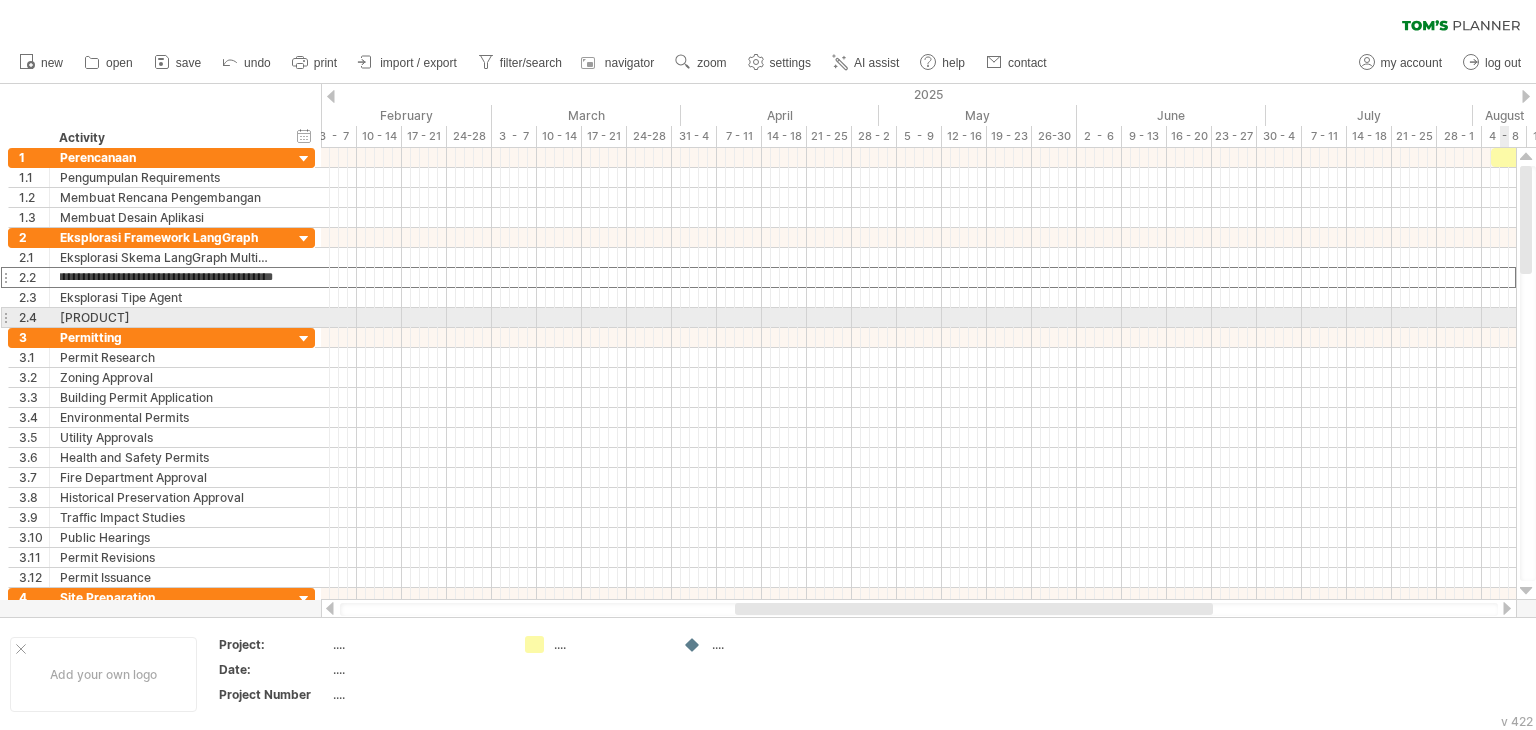 type on "**********" 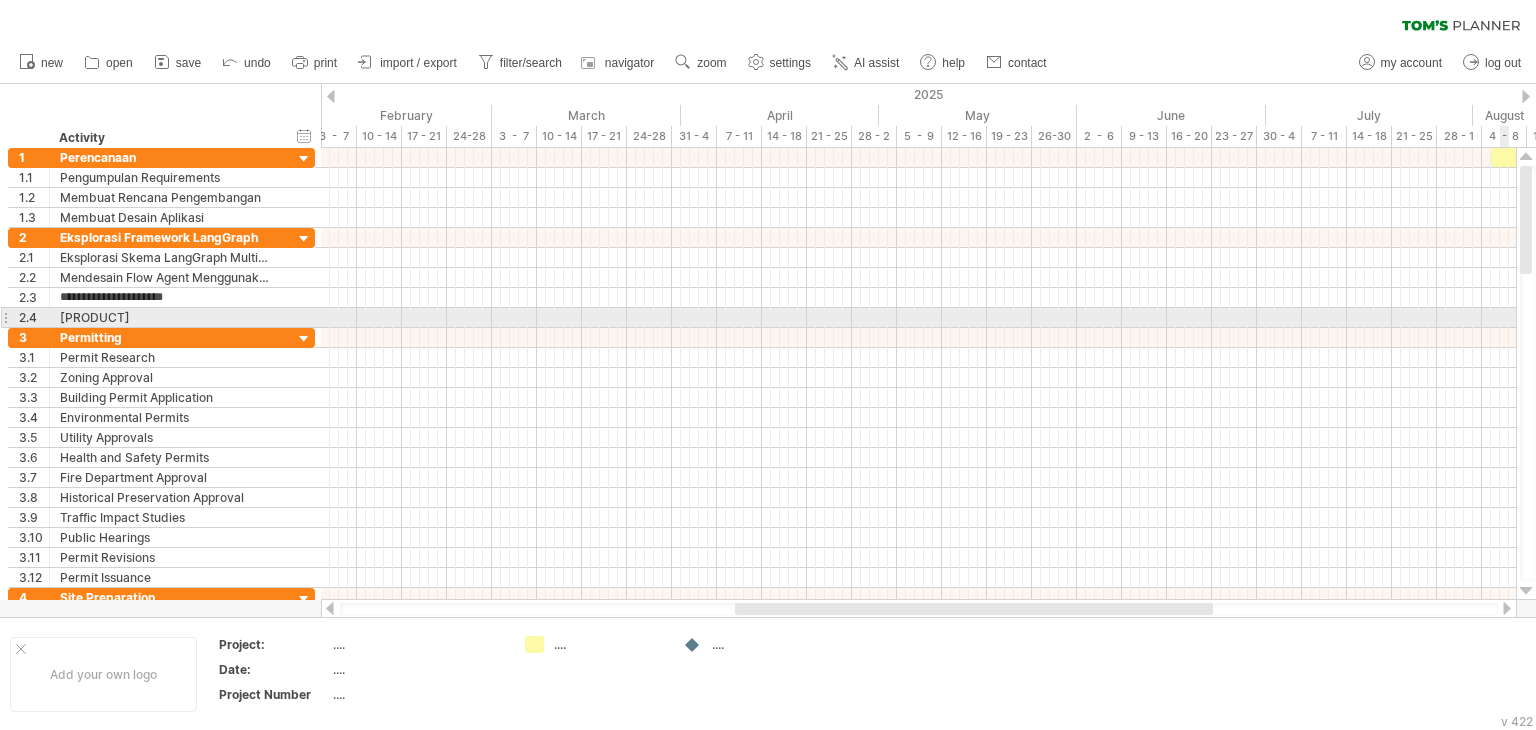 scroll, scrollTop: 0, scrollLeft: 0, axis: both 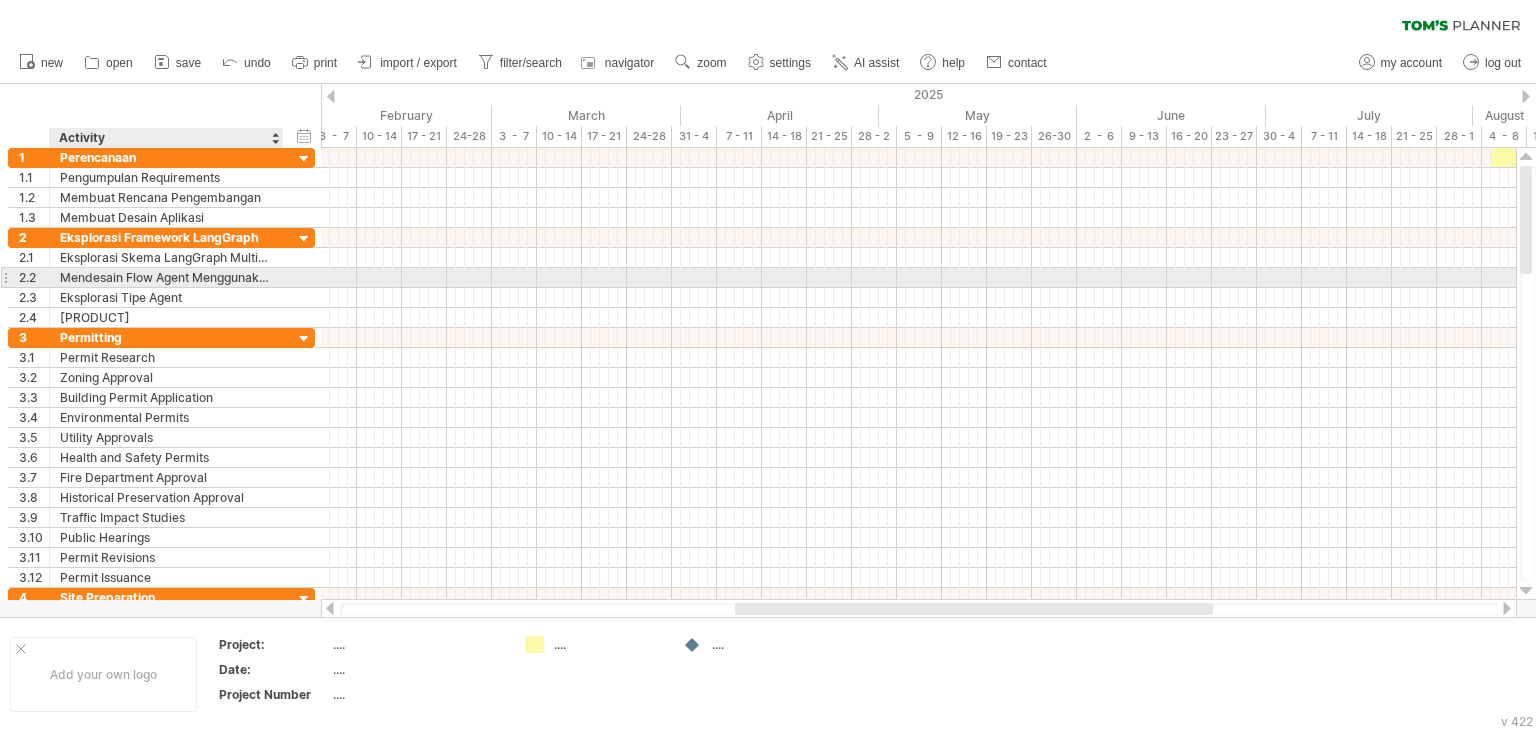 click on "Mendesain Flow Agent Menggunakan Skema Multiagent Supervisor" at bounding box center (166, 277) 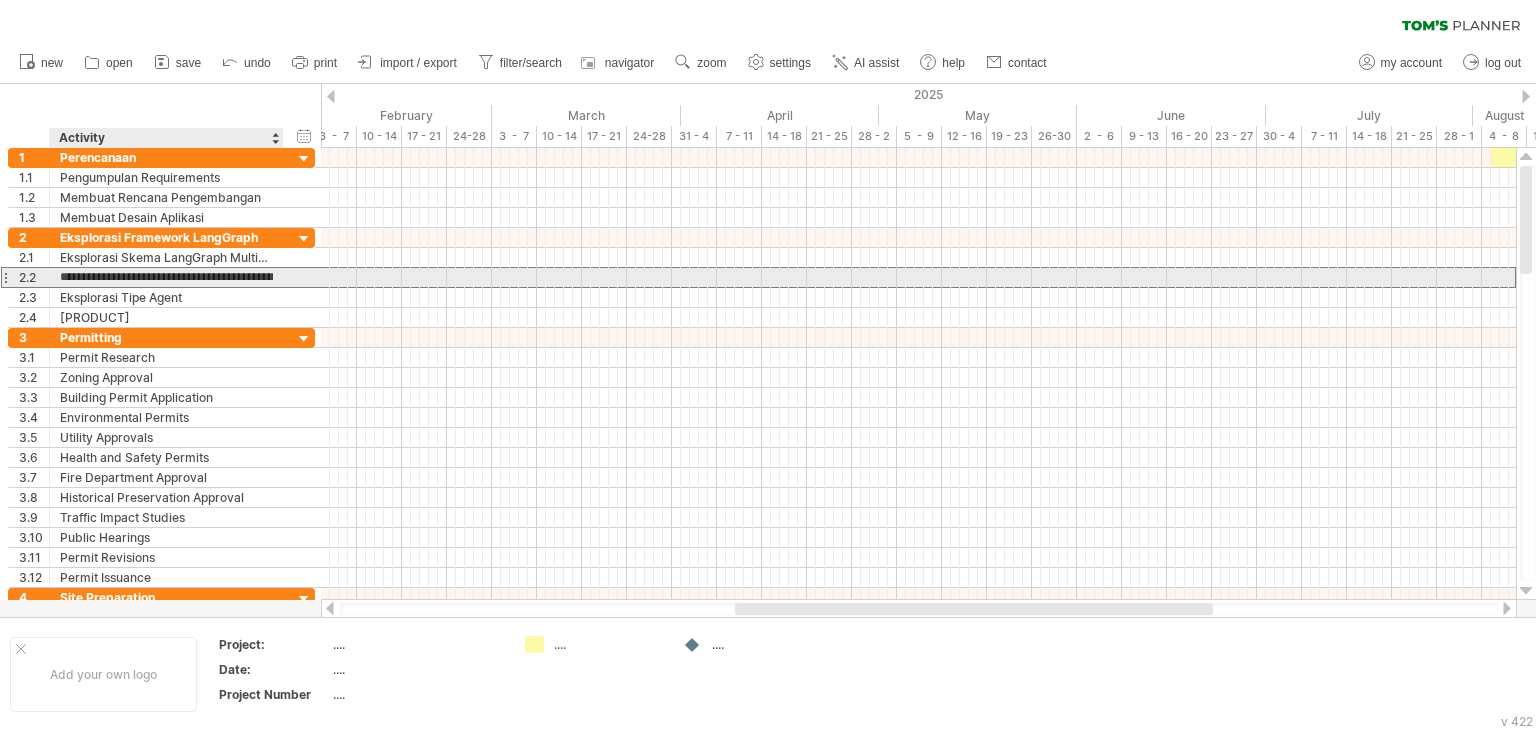 scroll, scrollTop: 0, scrollLeft: 0, axis: both 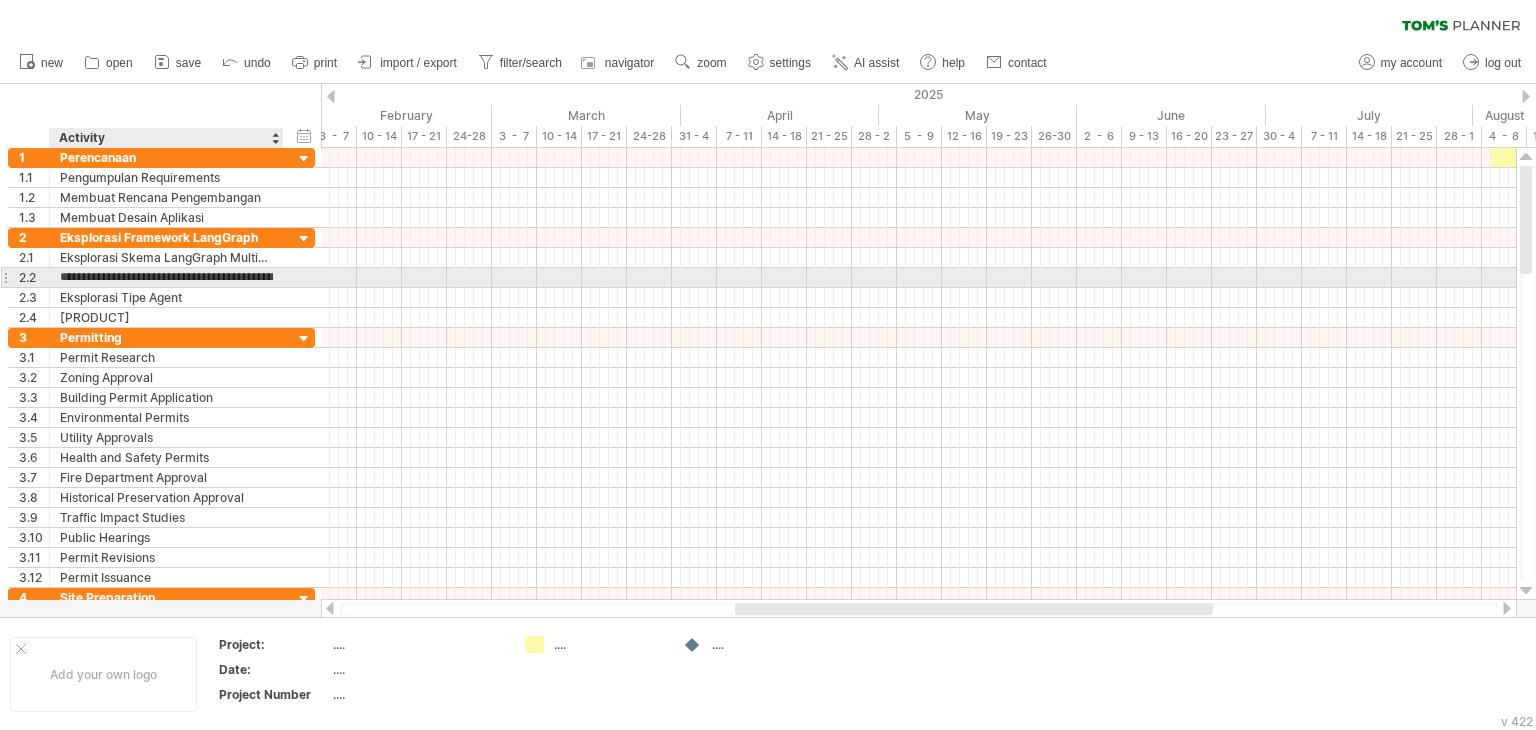 click on "**********" at bounding box center (166, 277) 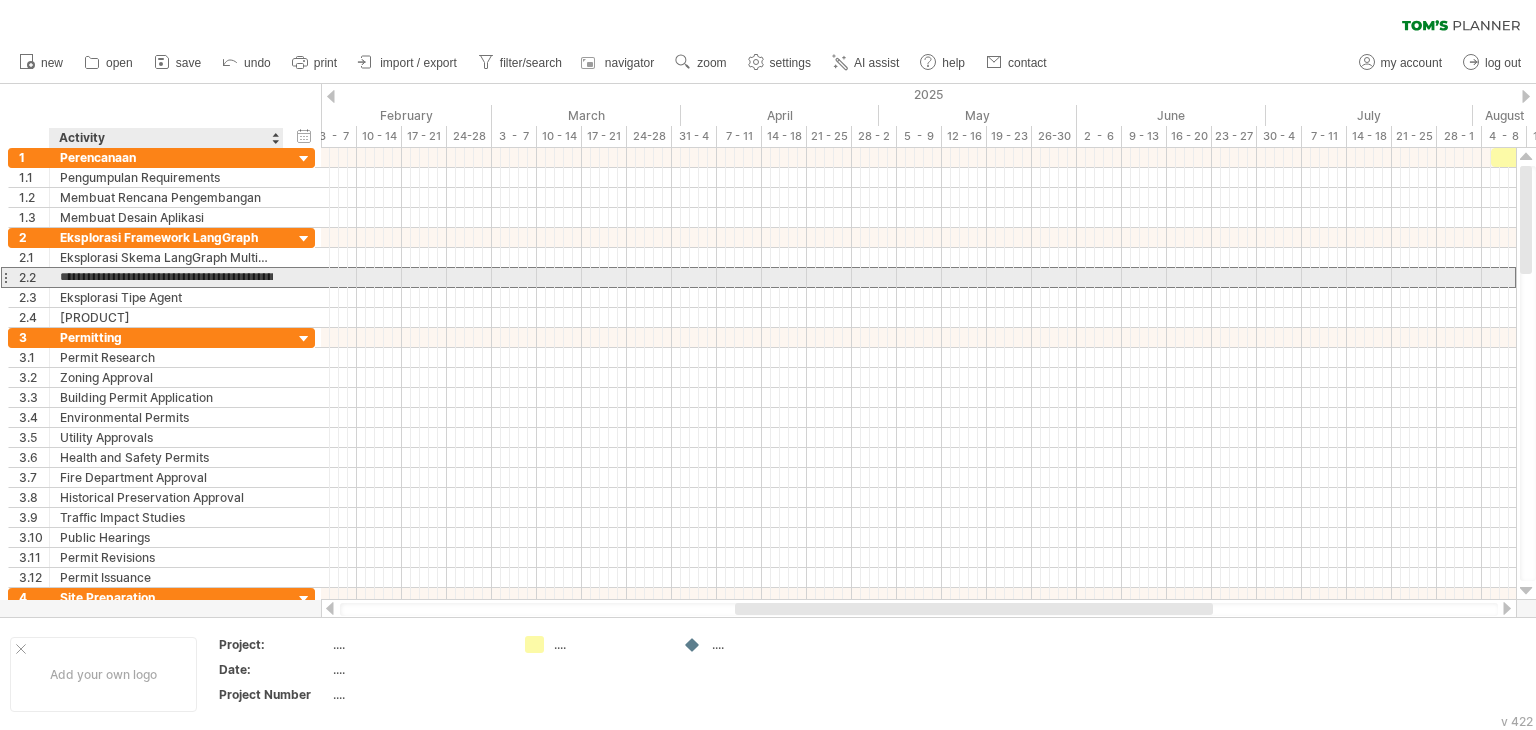 click on "**********" at bounding box center (166, 277) 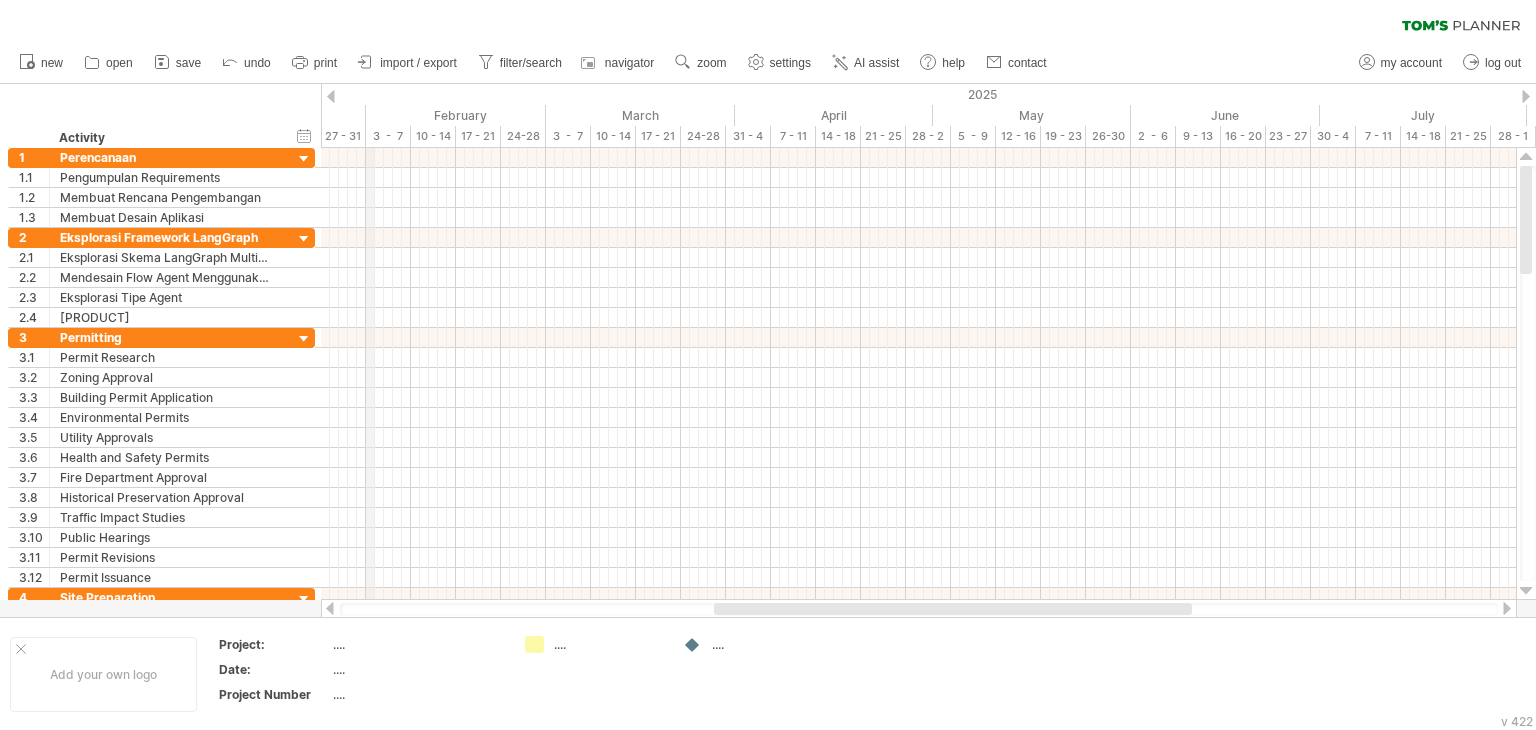 drag, startPoint x: 321, startPoint y: 108, endPoint x: 352, endPoint y: 117, distance: 32.280025 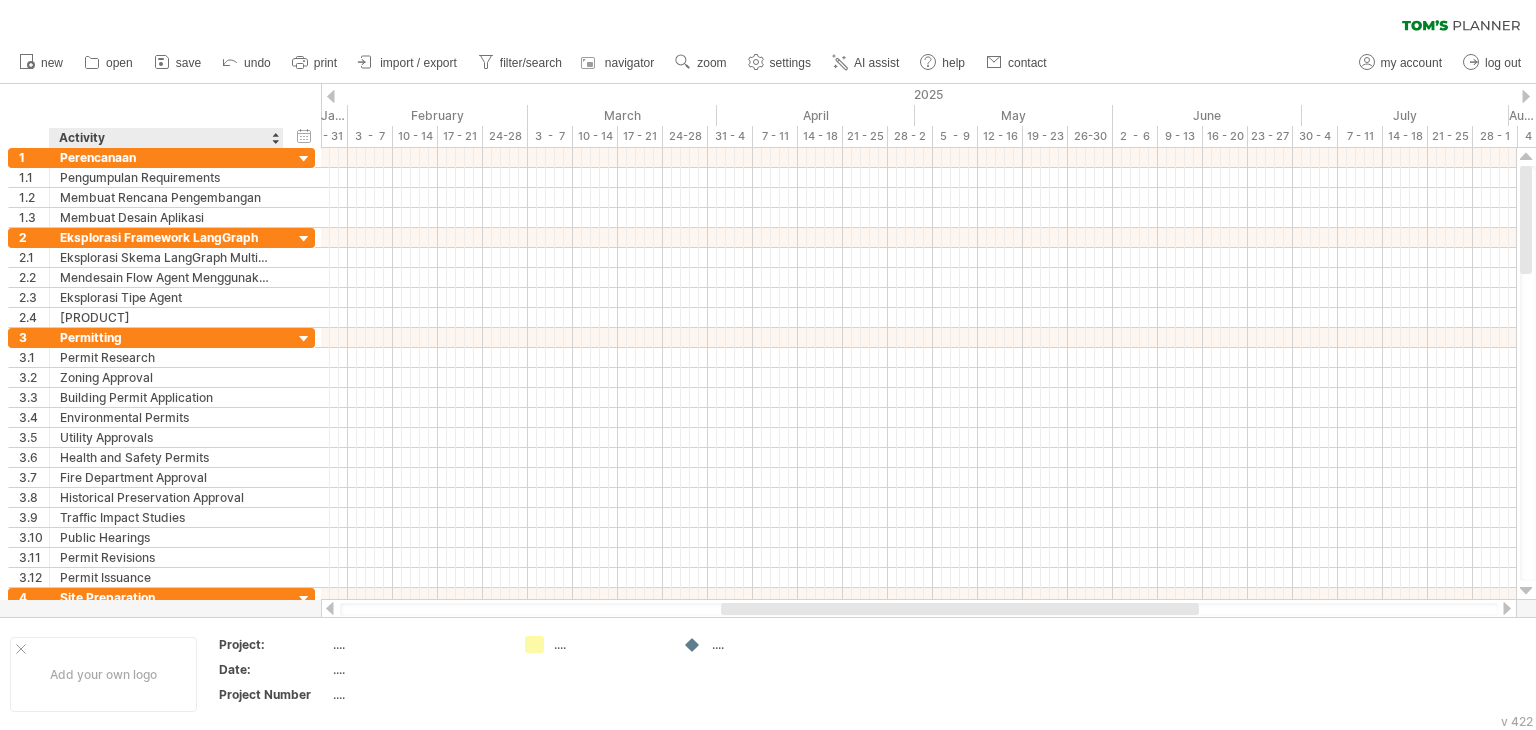 click on "hide start/end/duration show start/end/duration
******** Activity" at bounding box center (160, 116) 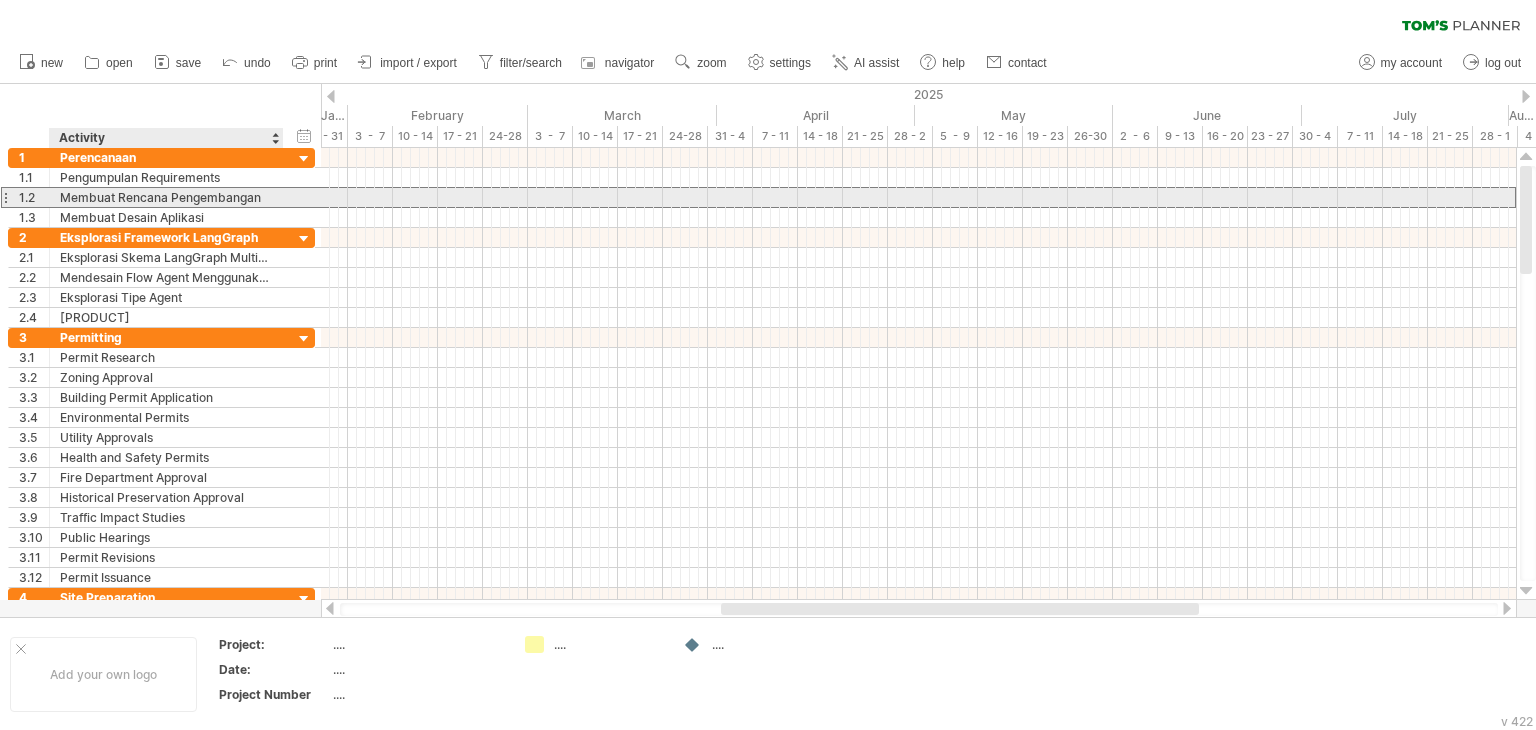 click on "**********" at bounding box center [161, 197] 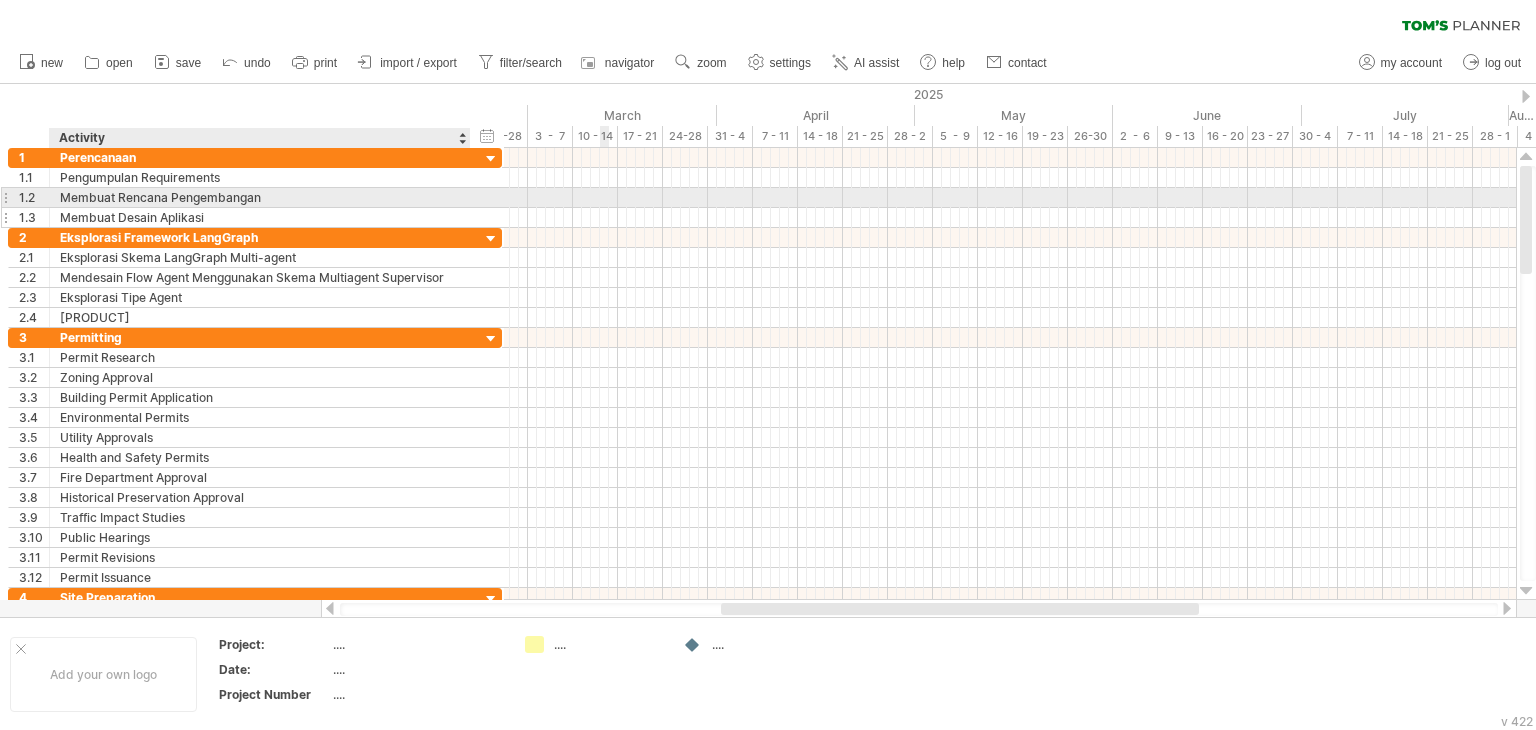 drag, startPoint x: 311, startPoint y: 202, endPoint x: 498, endPoint y: 223, distance: 188.17545 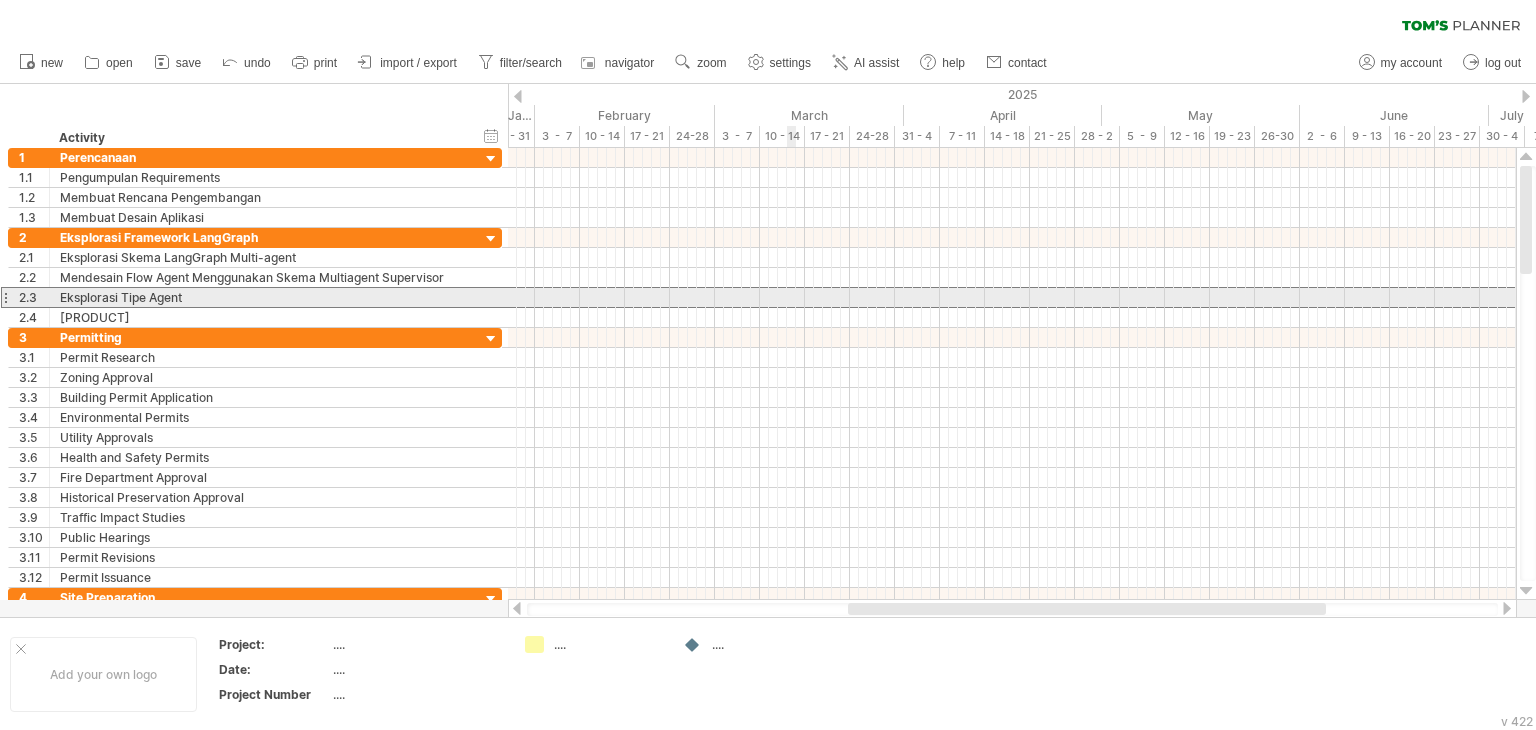 click on "Eksplorasi Tipe Agent" at bounding box center [260, 297] 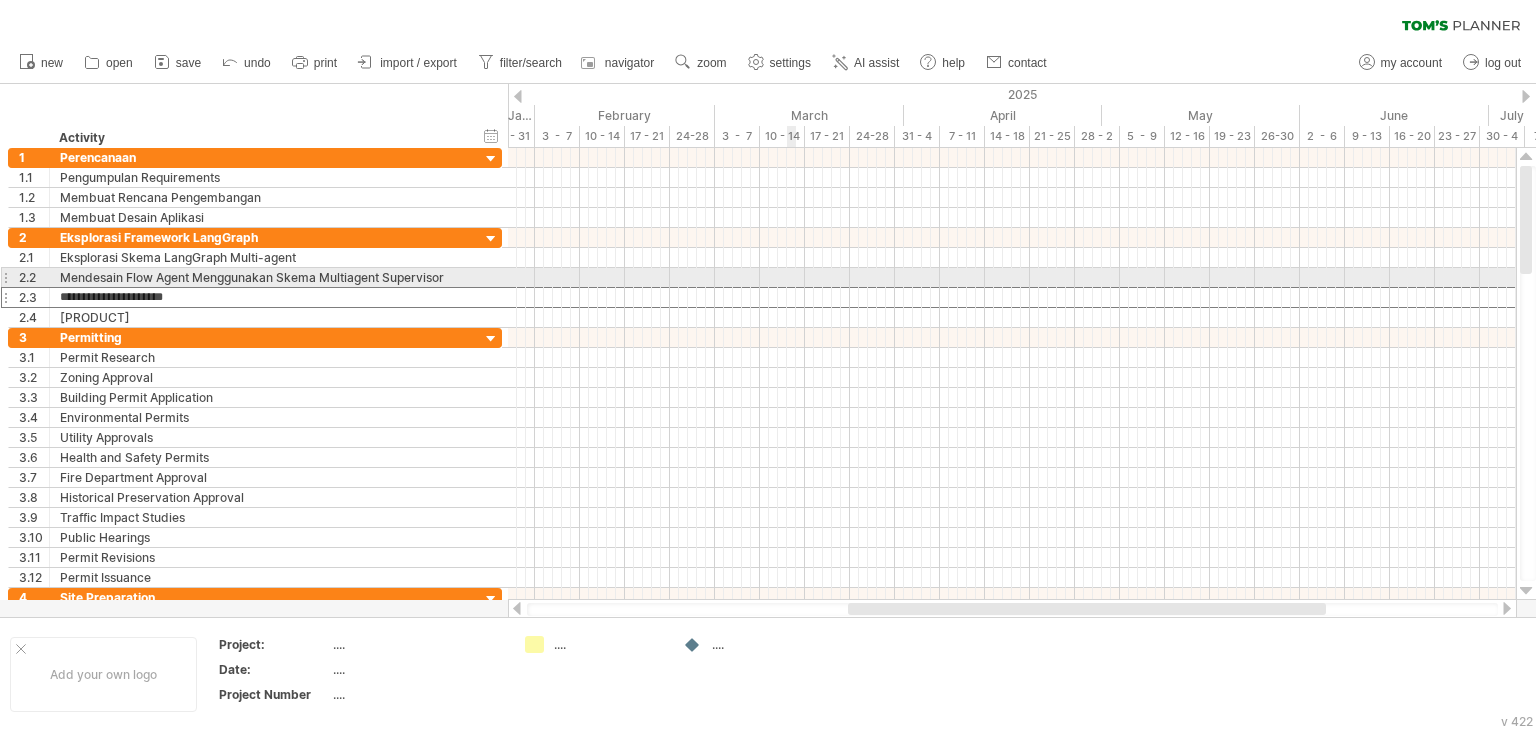 click on "Mendesain Flow Agent Menggunakan Skema Multiagent Supervisor" at bounding box center (260, 277) 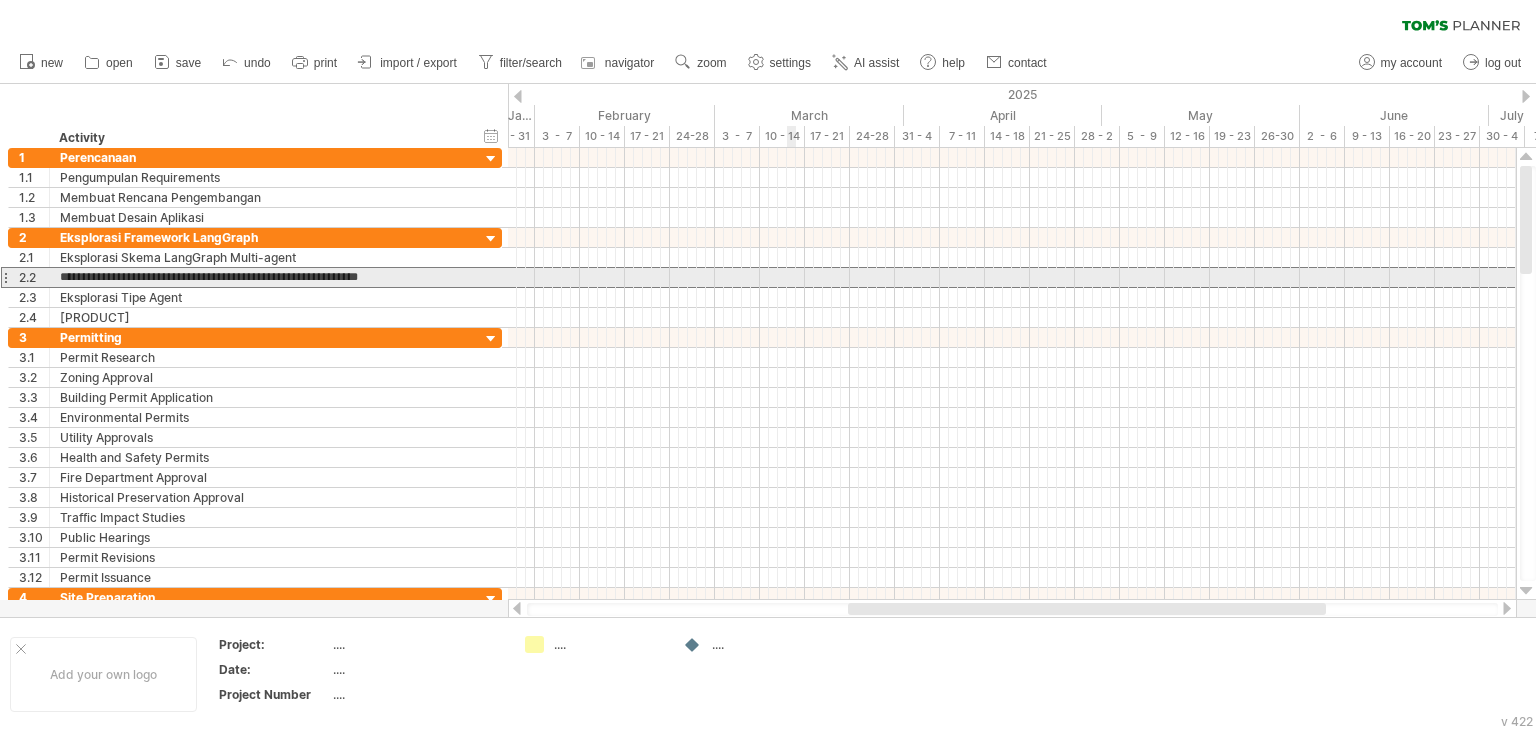 click on "**********" at bounding box center (260, 277) 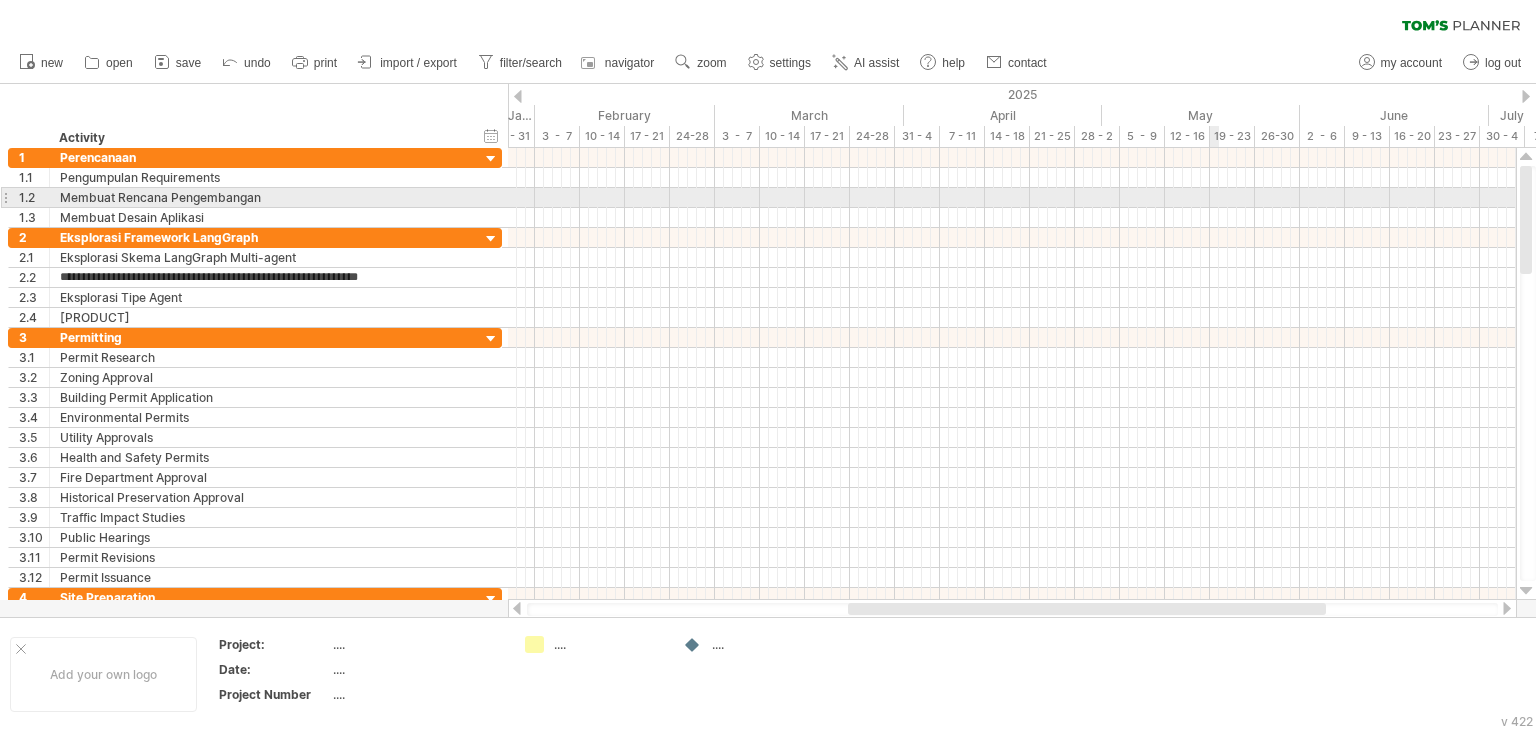 type on "**********" 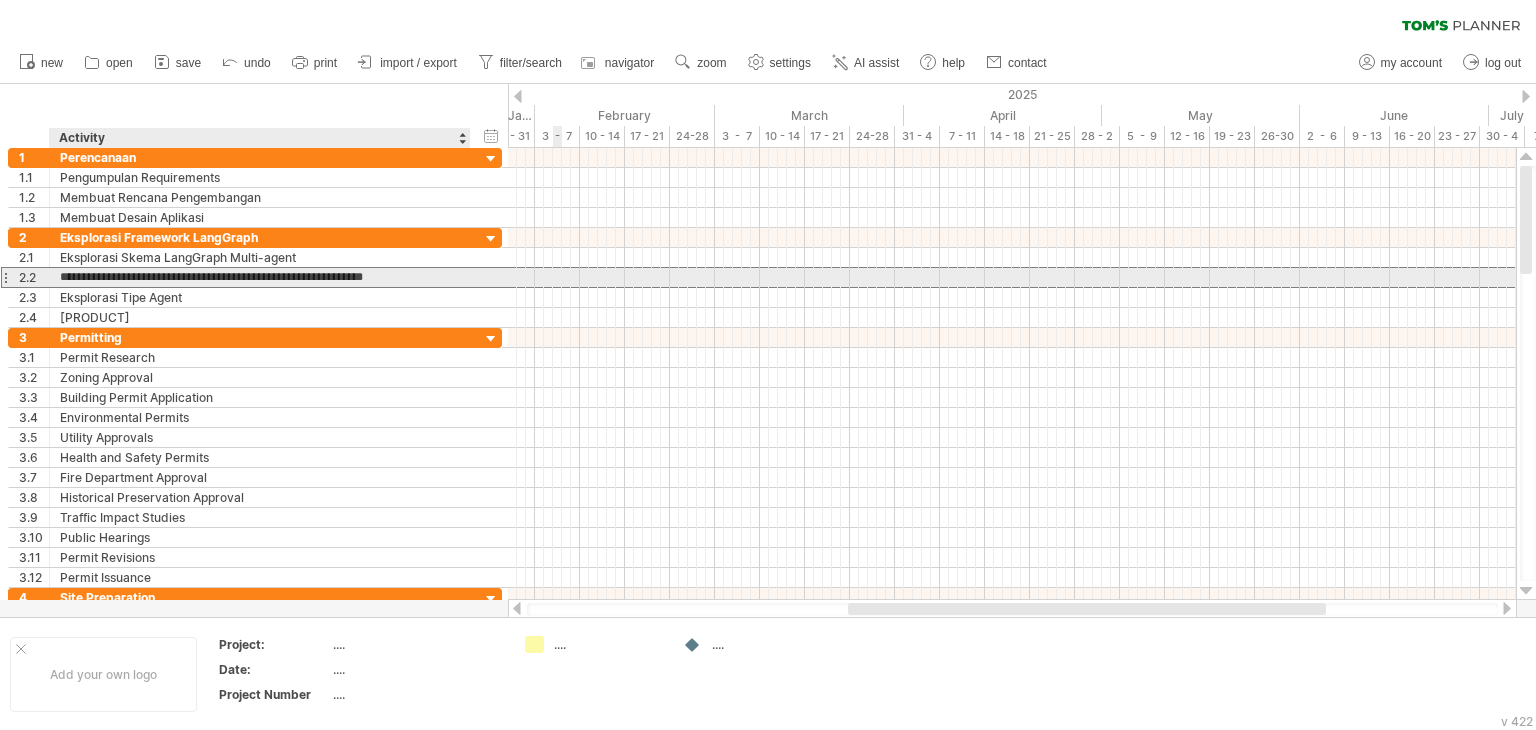 click on "**********" at bounding box center [260, 277] 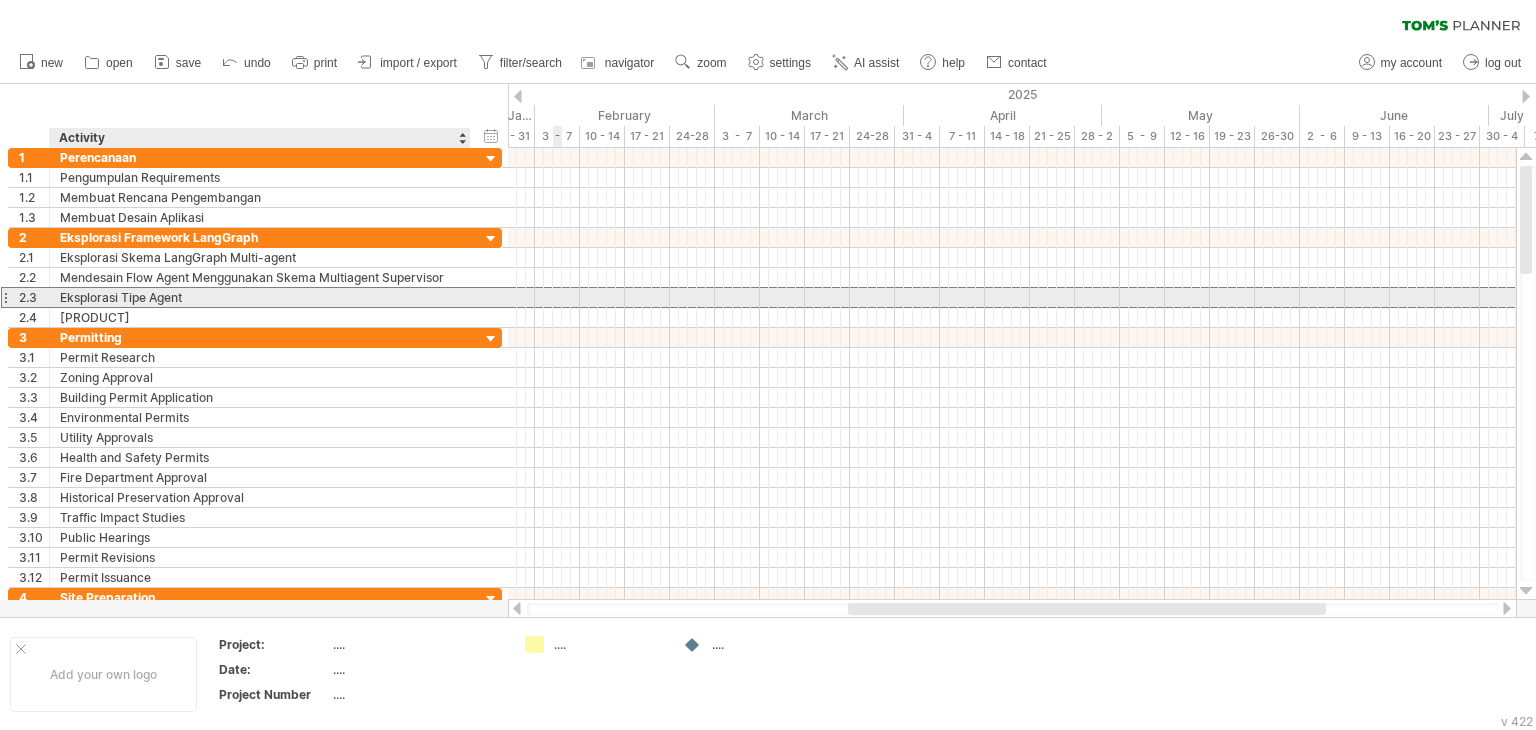 click on "Eksplorasi Tipe Agent" at bounding box center (260, 297) 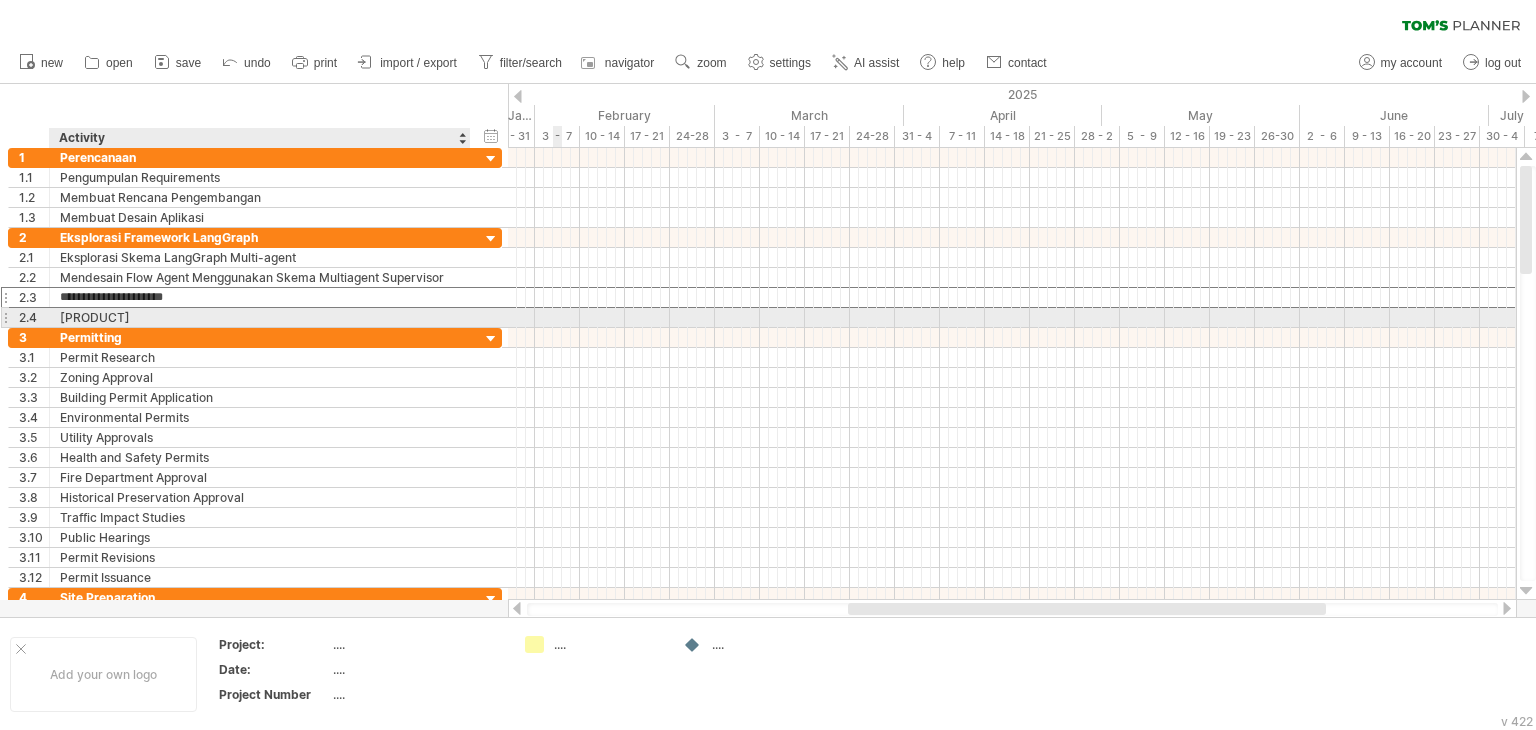 click on "[PRODUCT]" at bounding box center [260, 317] 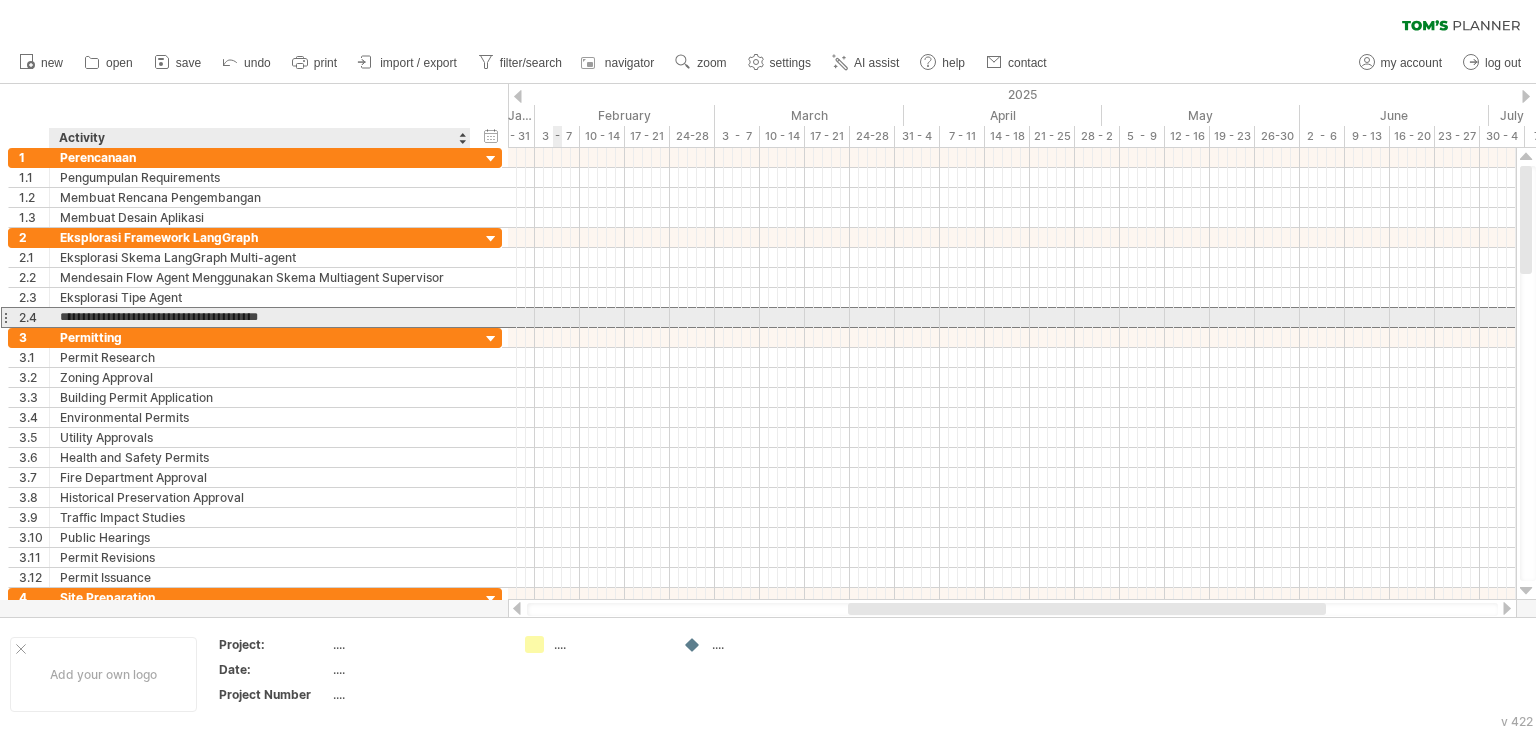 click on "**********" at bounding box center (260, 317) 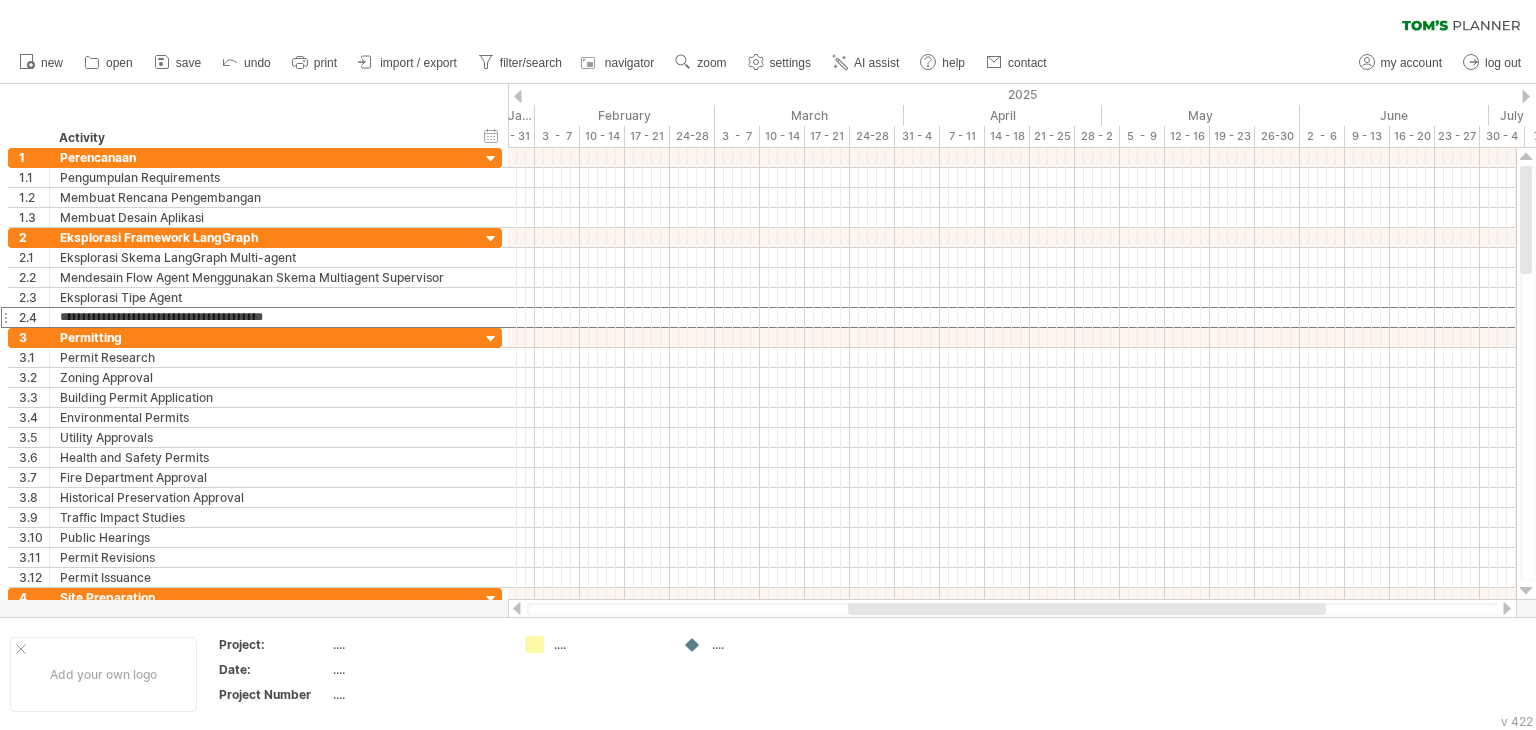 type on "**********" 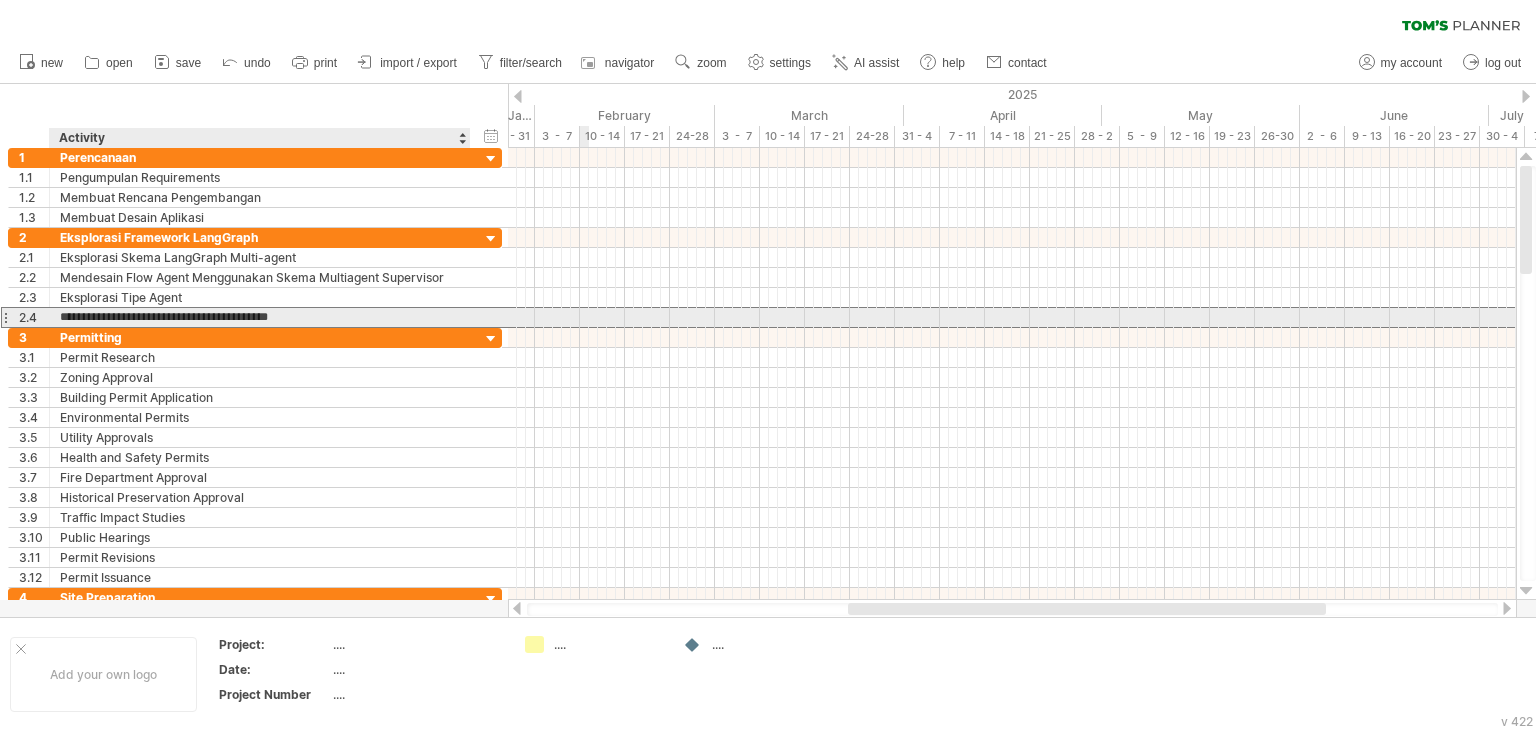 click on "**********" at bounding box center (260, 317) 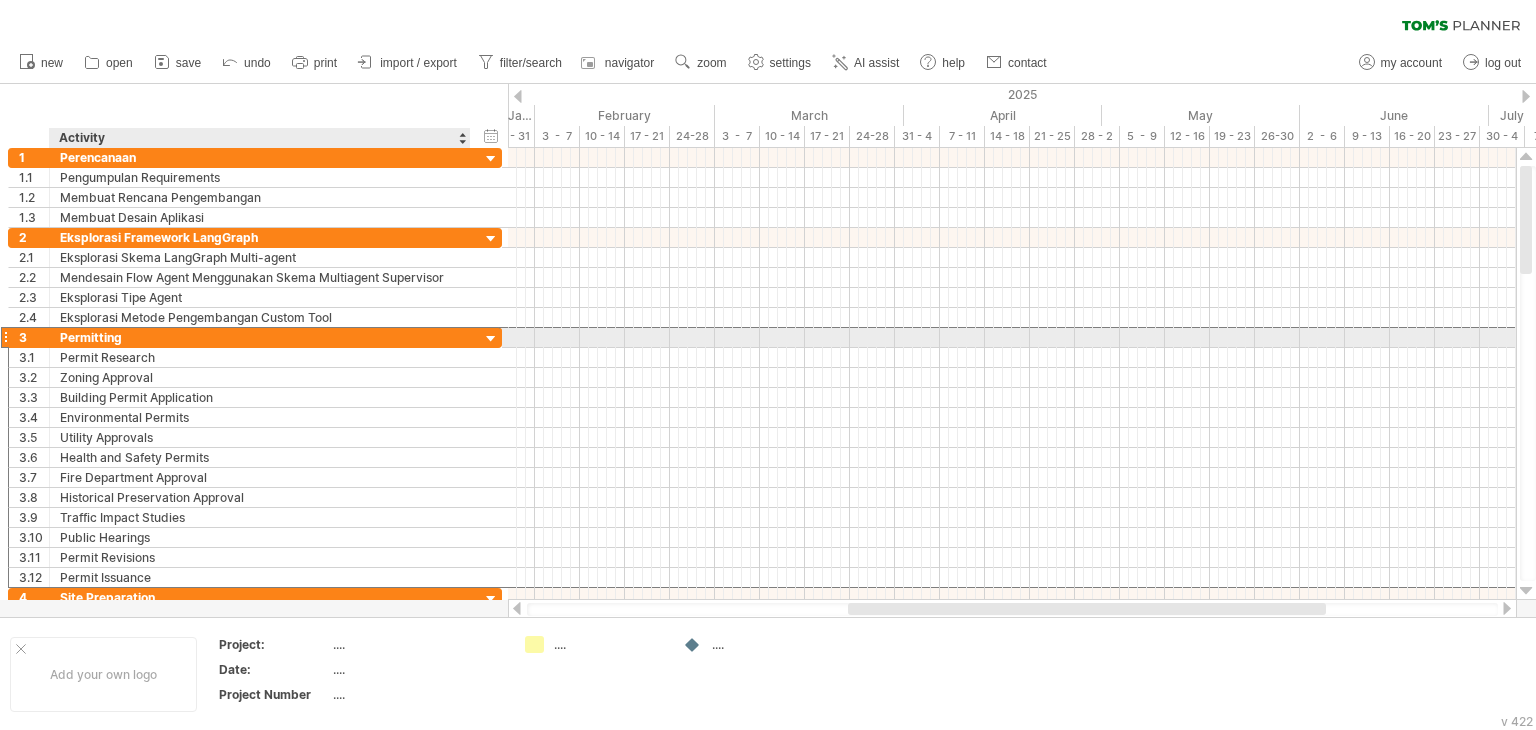 click on "Permitting" at bounding box center [260, 337] 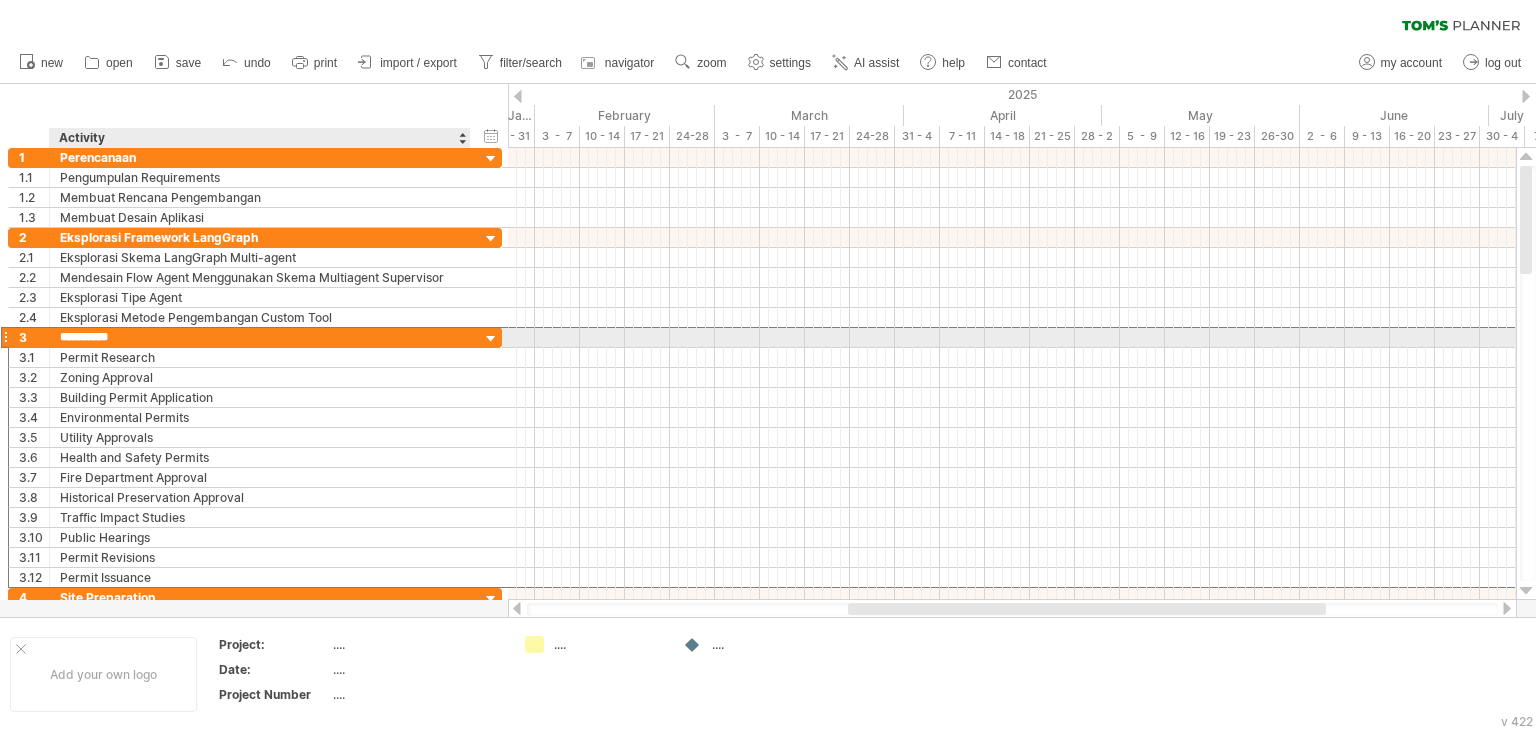 click on "**********" at bounding box center (260, 337) 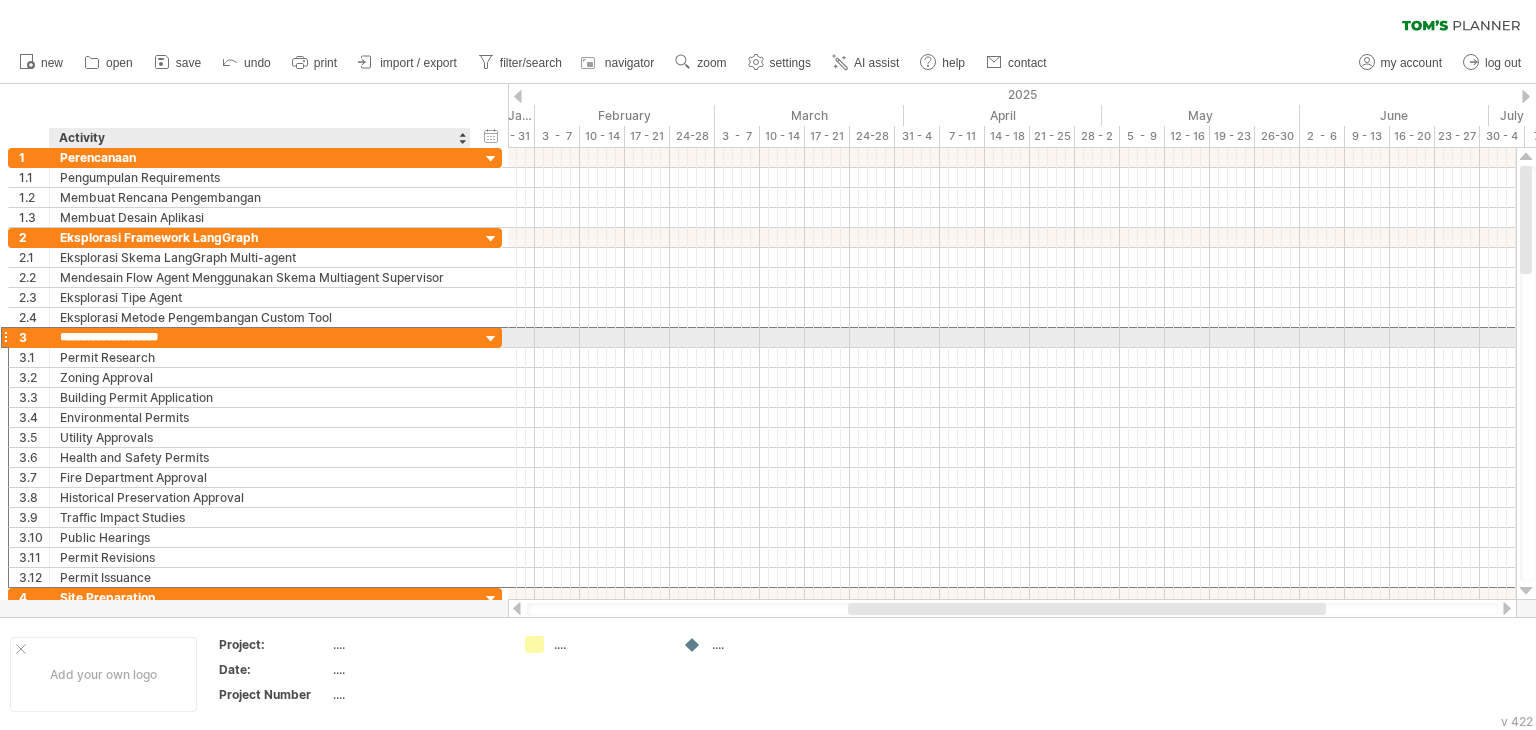 type on "**********" 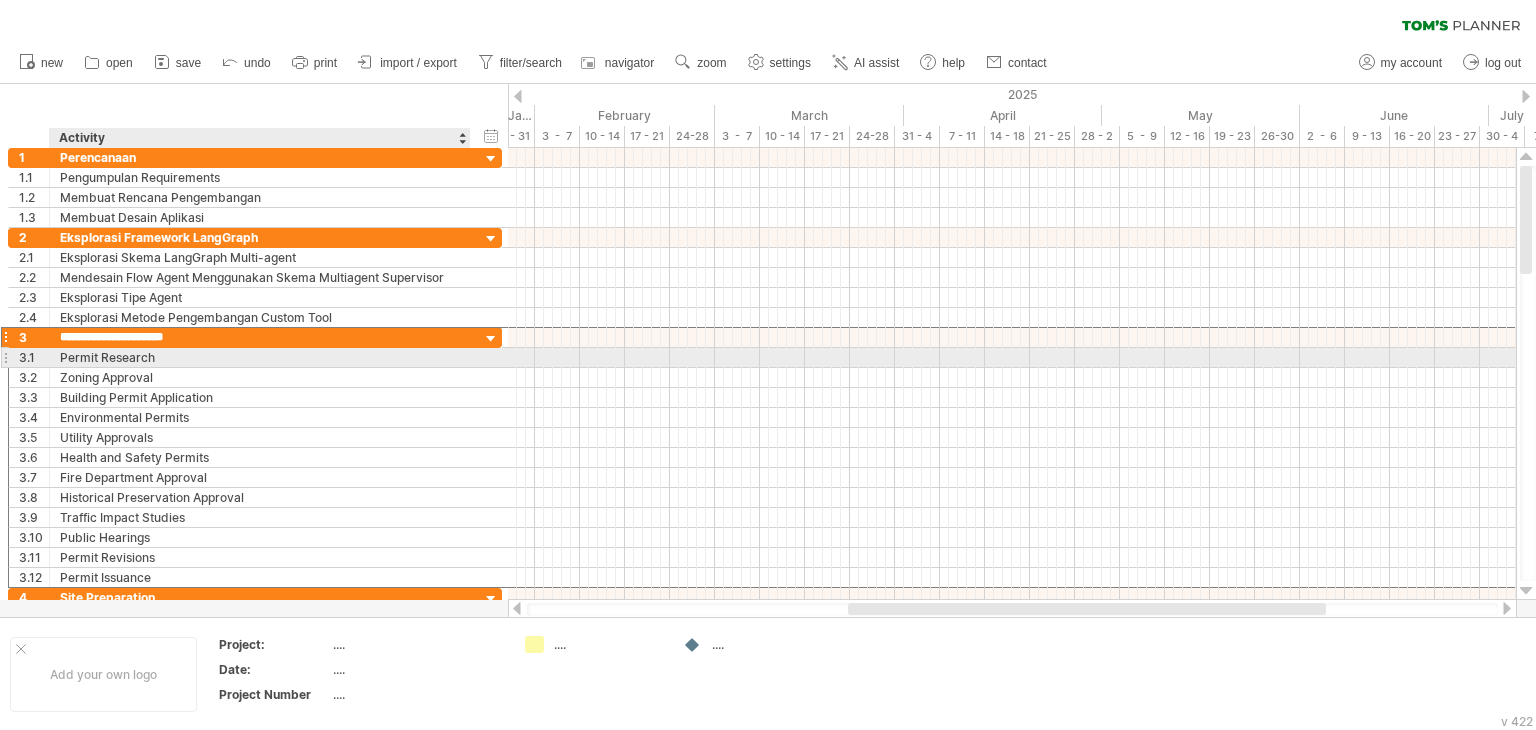 click on "Permit Research" at bounding box center [260, 357] 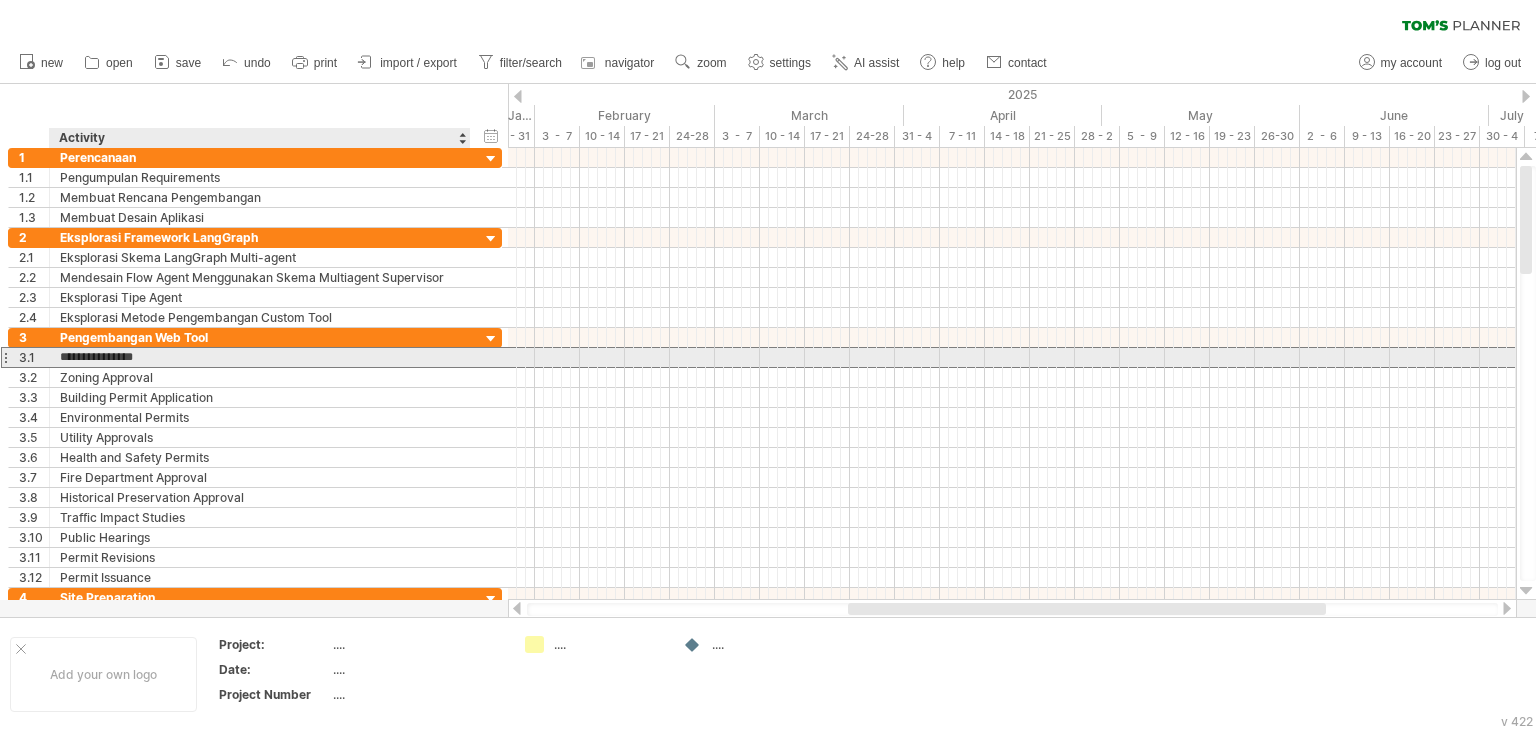 click on "**********" at bounding box center (260, 357) 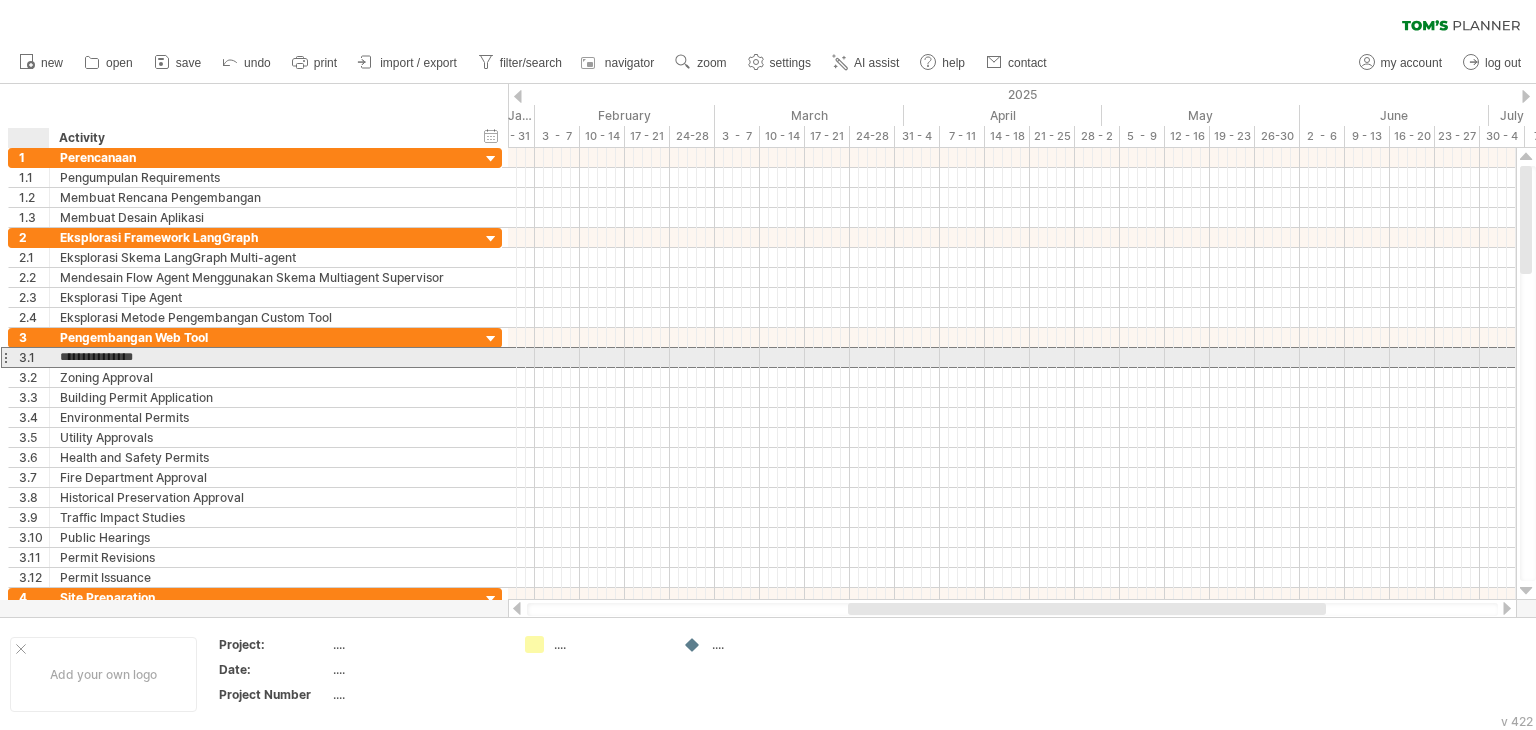 drag, startPoint x: 154, startPoint y: 353, endPoint x: 56, endPoint y: 357, distance: 98.0816 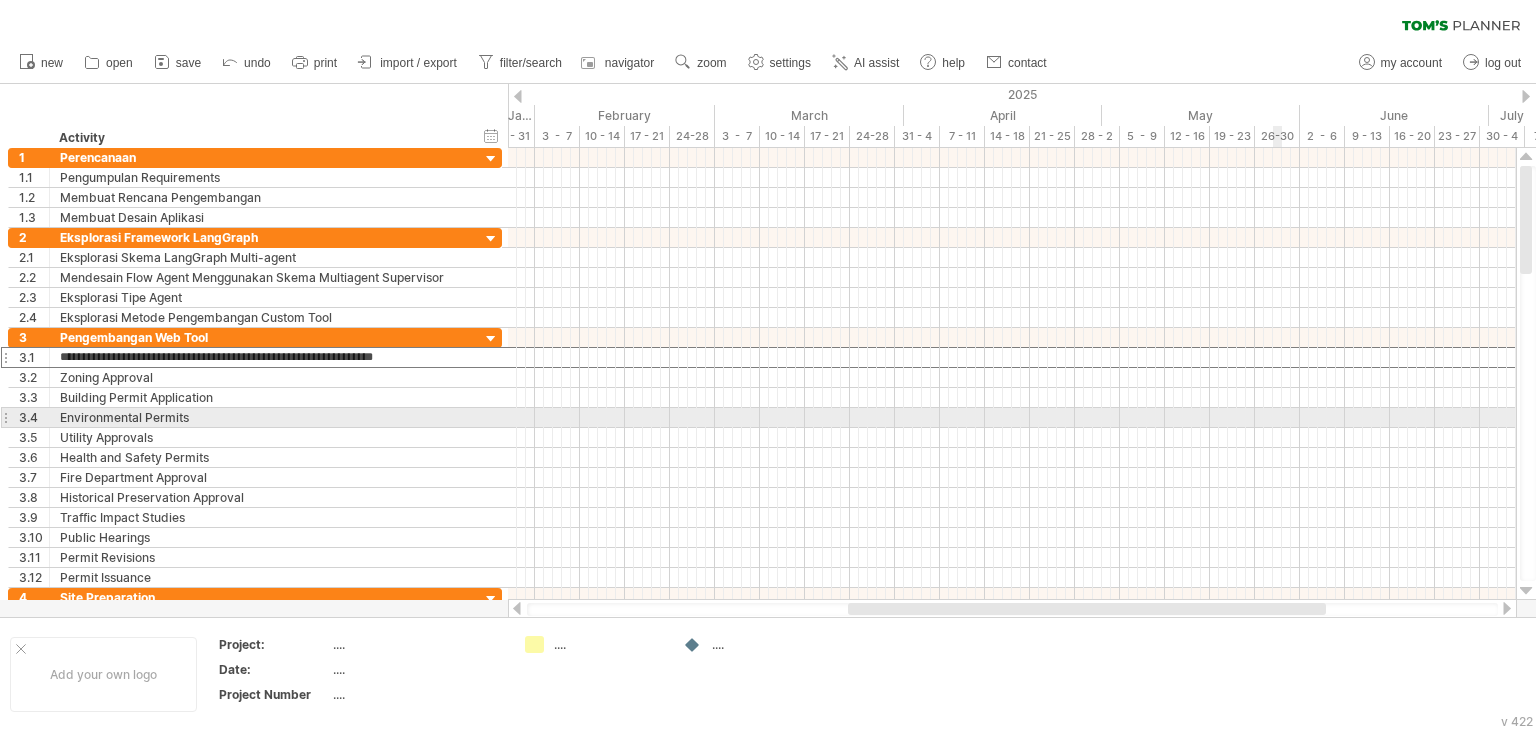 type on "**********" 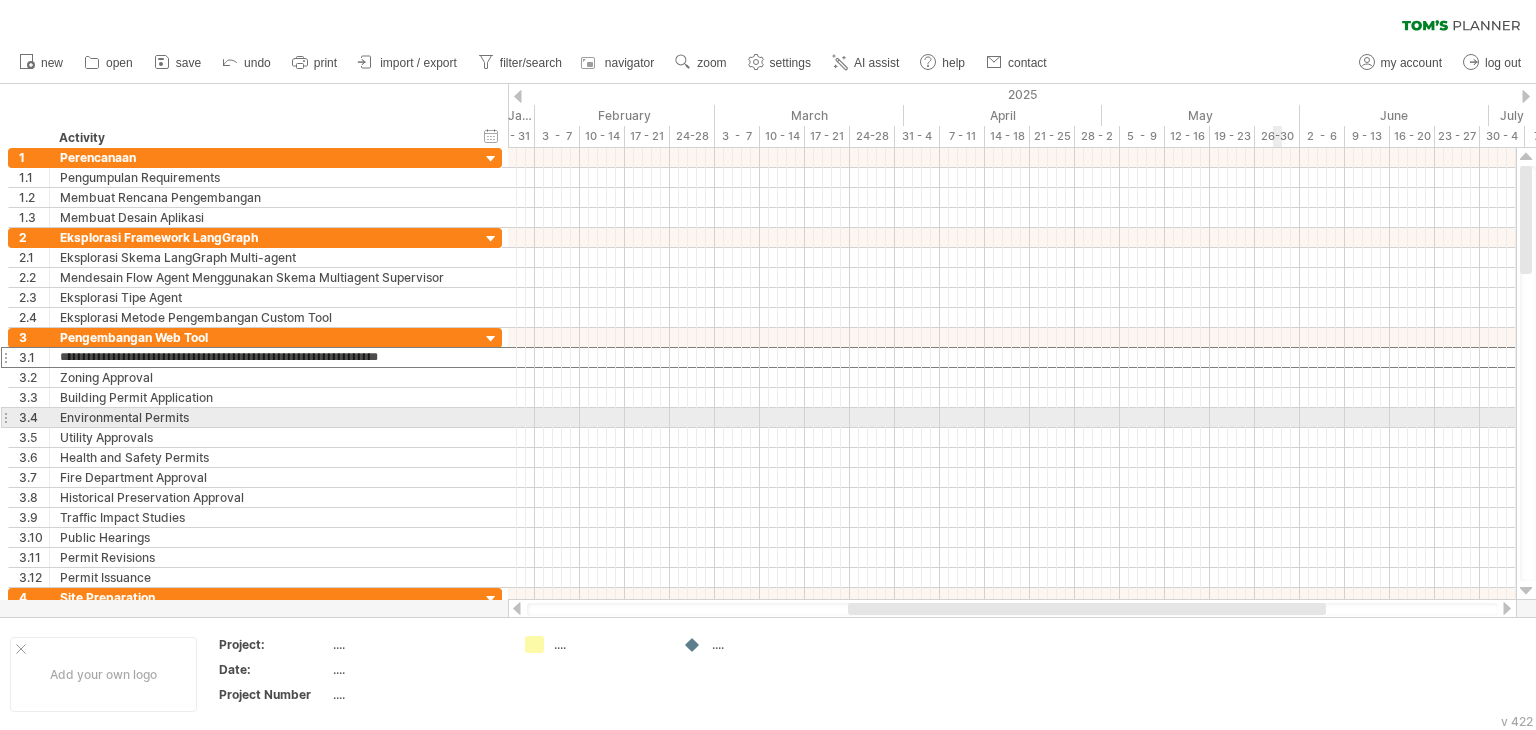 scroll, scrollTop: 0, scrollLeft: 11, axis: horizontal 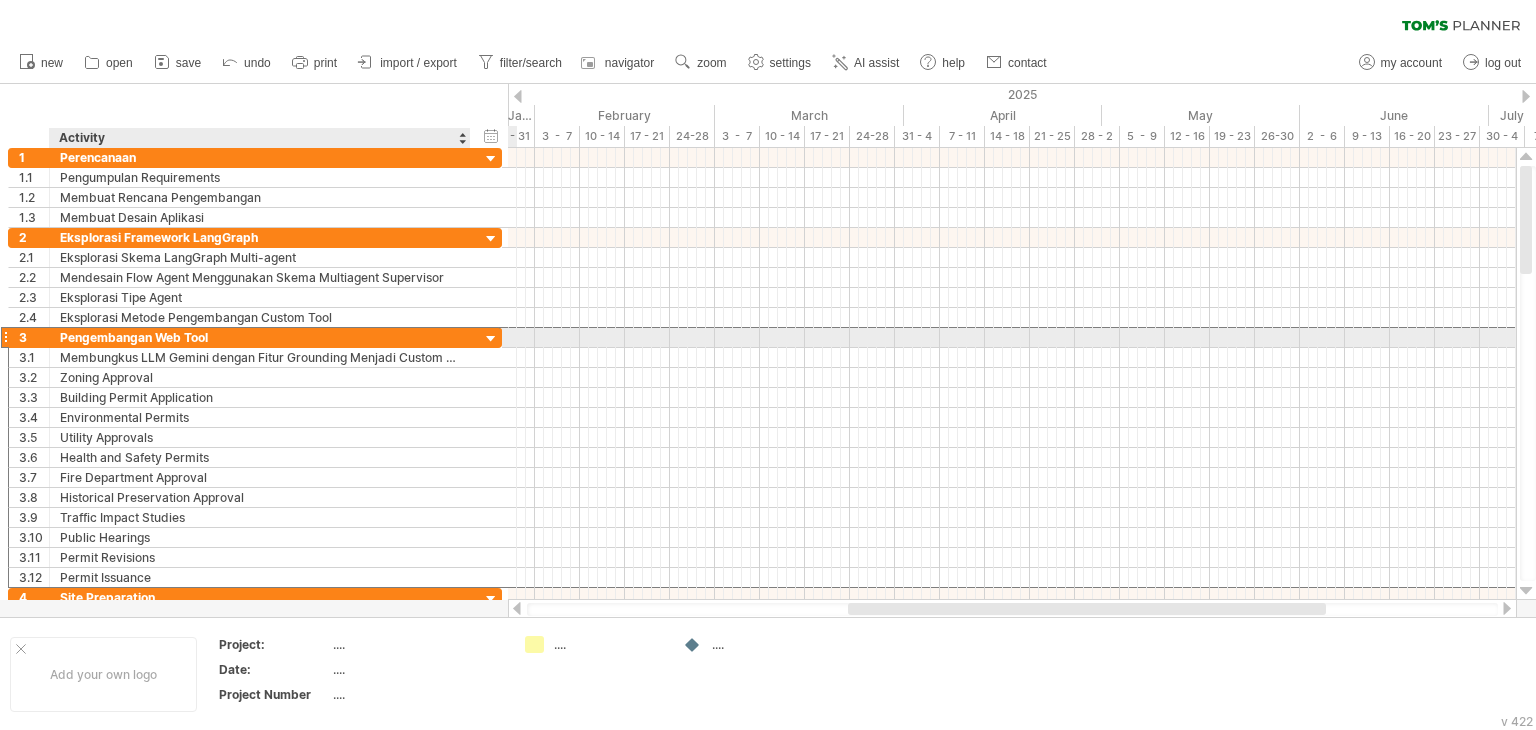 click on "Pengembangan Web Tool" at bounding box center (260, 337) 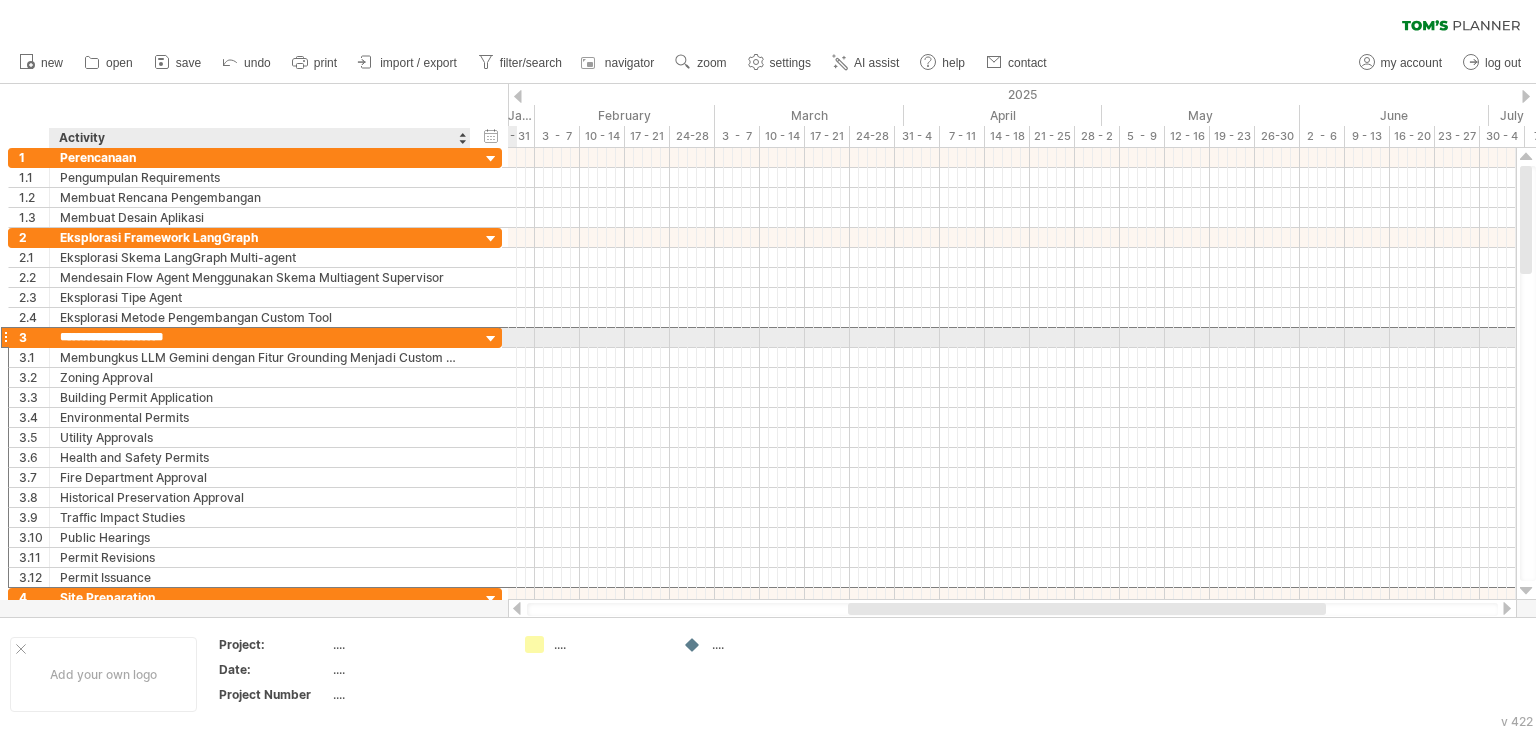 drag, startPoint x: 157, startPoint y: 336, endPoint x: 180, endPoint y: 339, distance: 23.194826 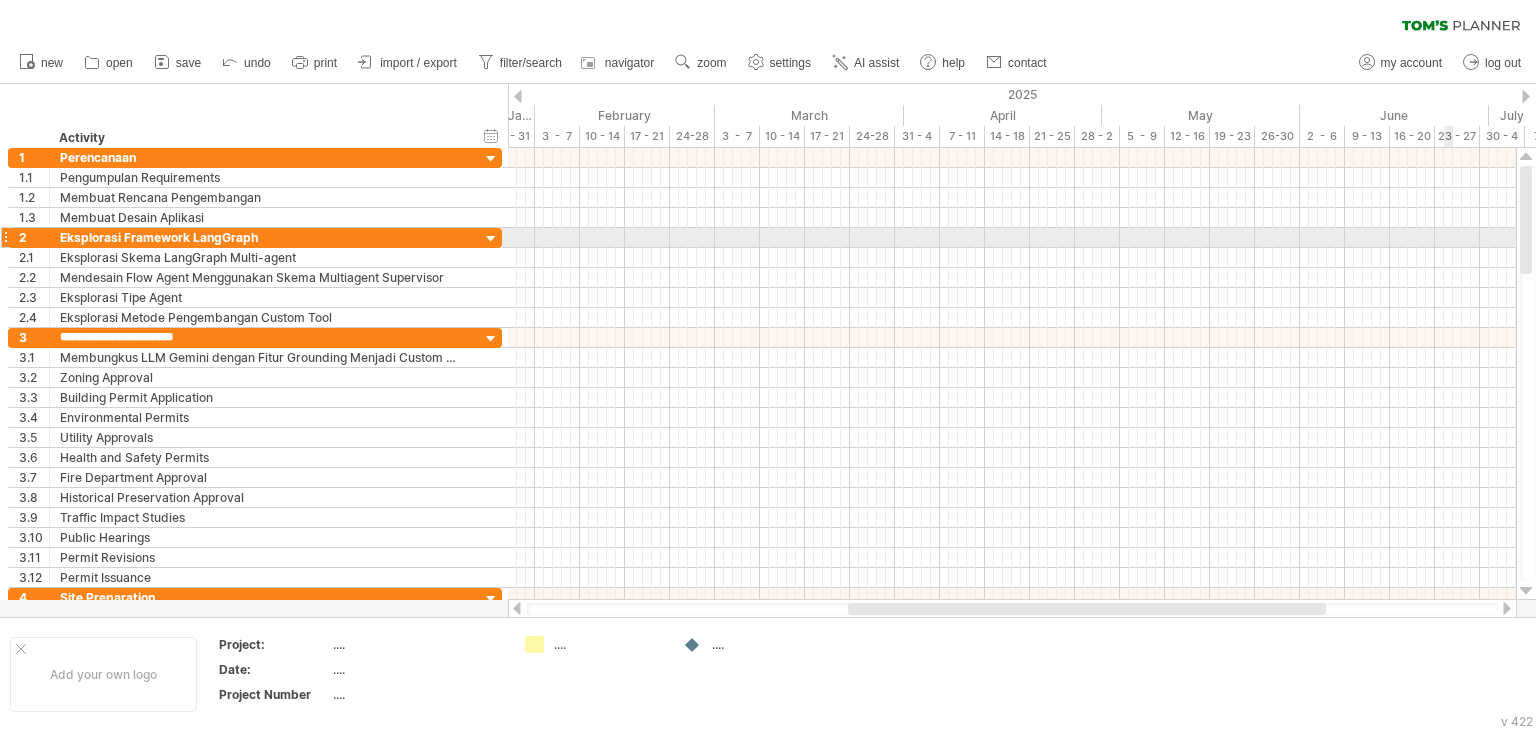 type on "**********" 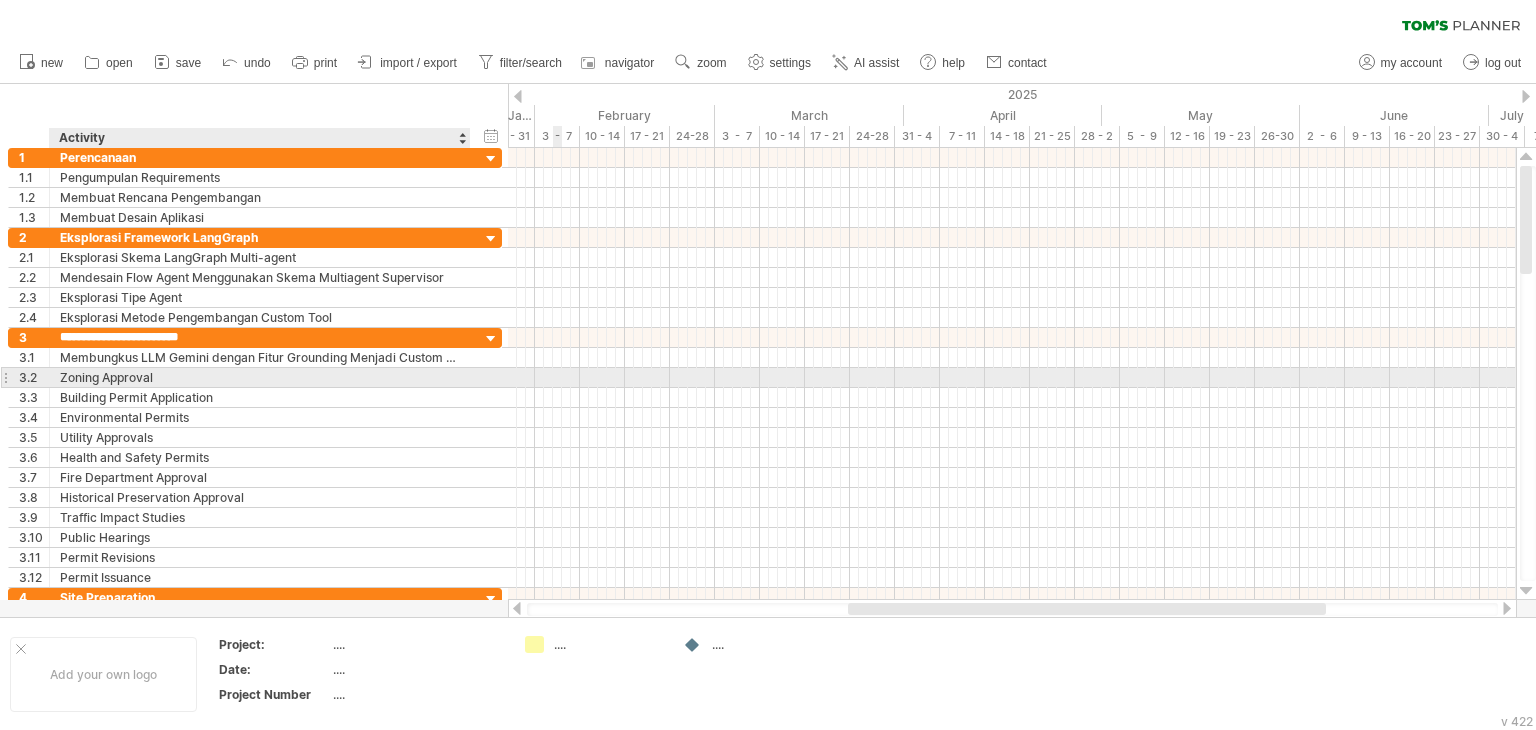click on "Zoning Approval" at bounding box center (260, 377) 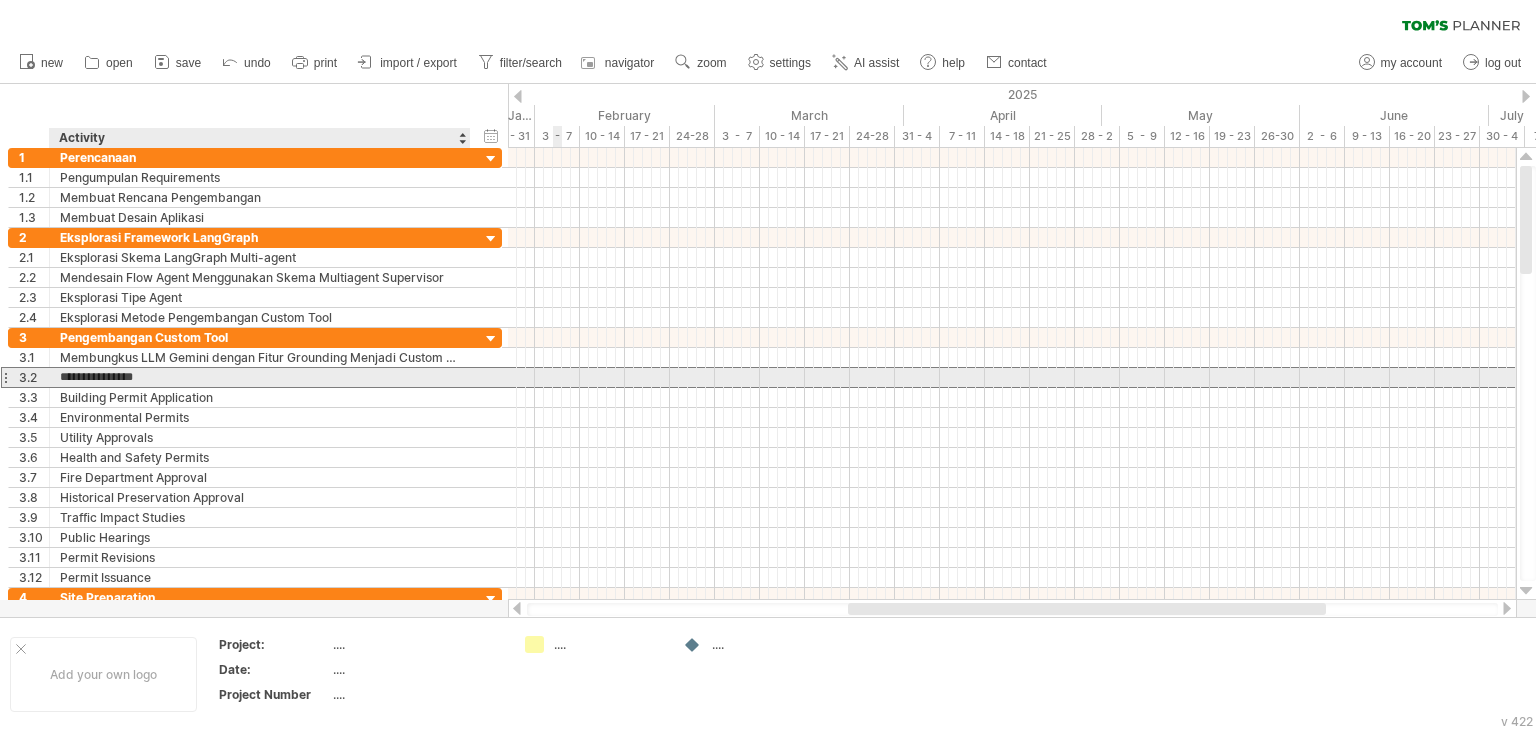 drag, startPoint x: 61, startPoint y: 380, endPoint x: 170, endPoint y: 382, distance: 109.01835 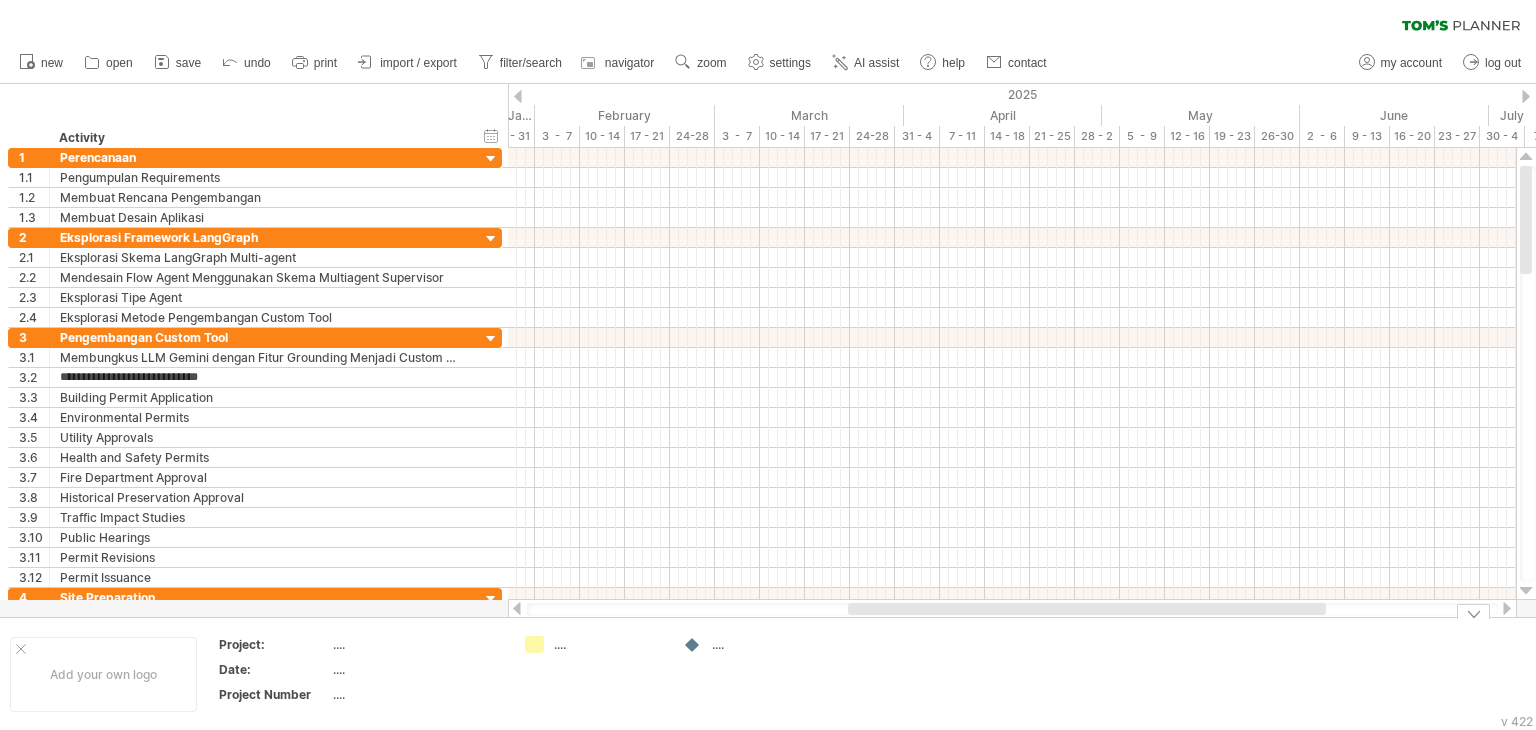 type on "**********" 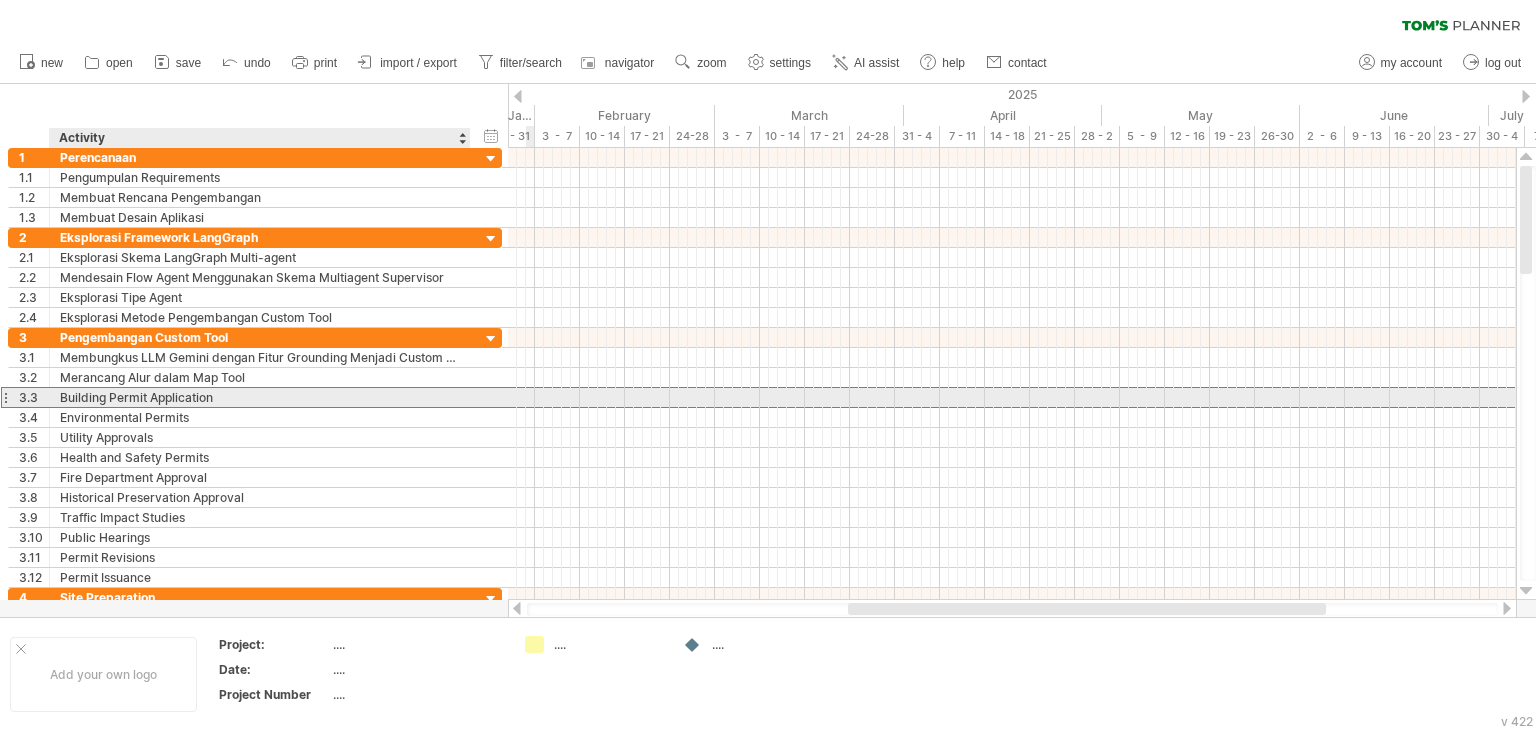 click on "Building Permit Application" at bounding box center (260, 397) 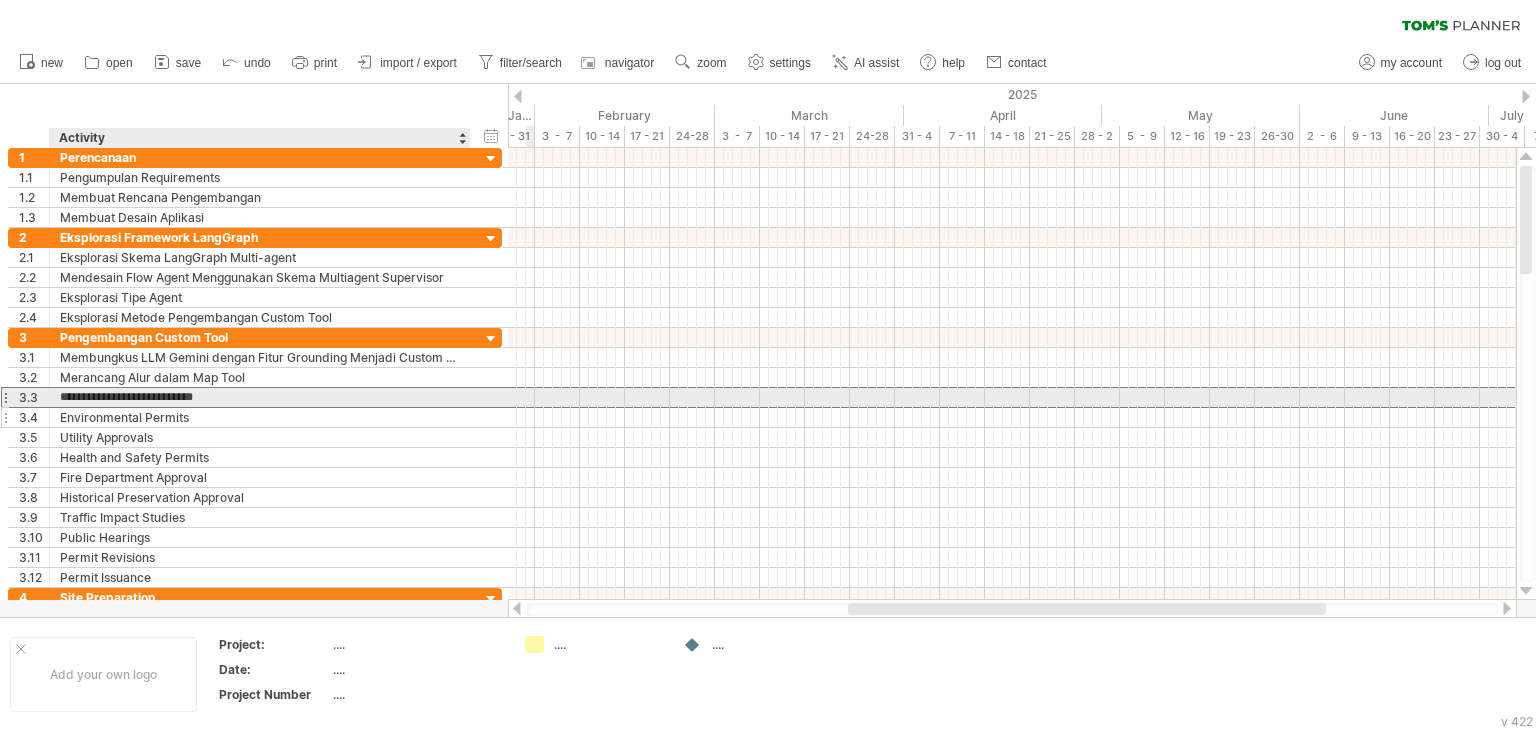 drag, startPoint x: 64, startPoint y: 401, endPoint x: 215, endPoint y: 405, distance: 151.05296 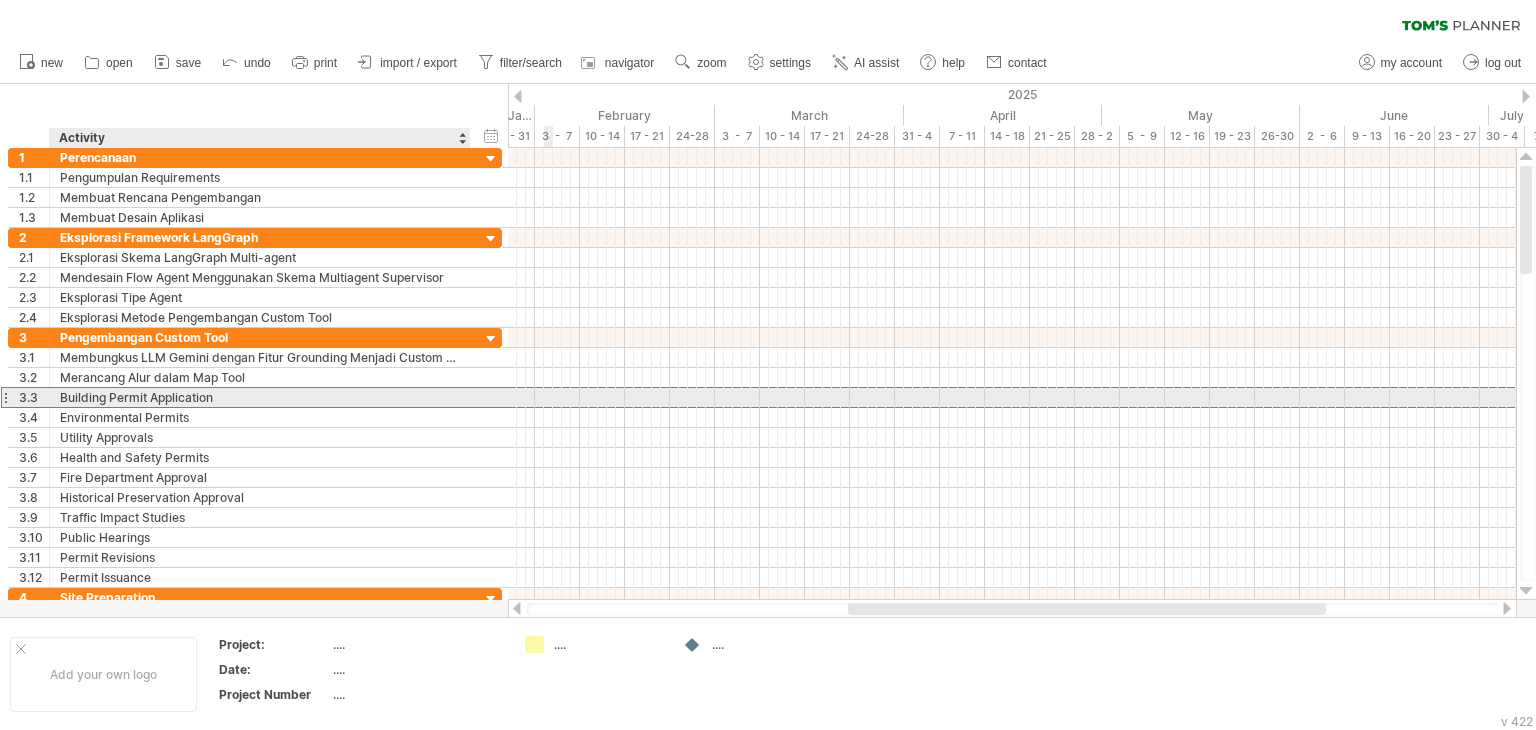 click on "Building Permit Application" at bounding box center (260, 397) 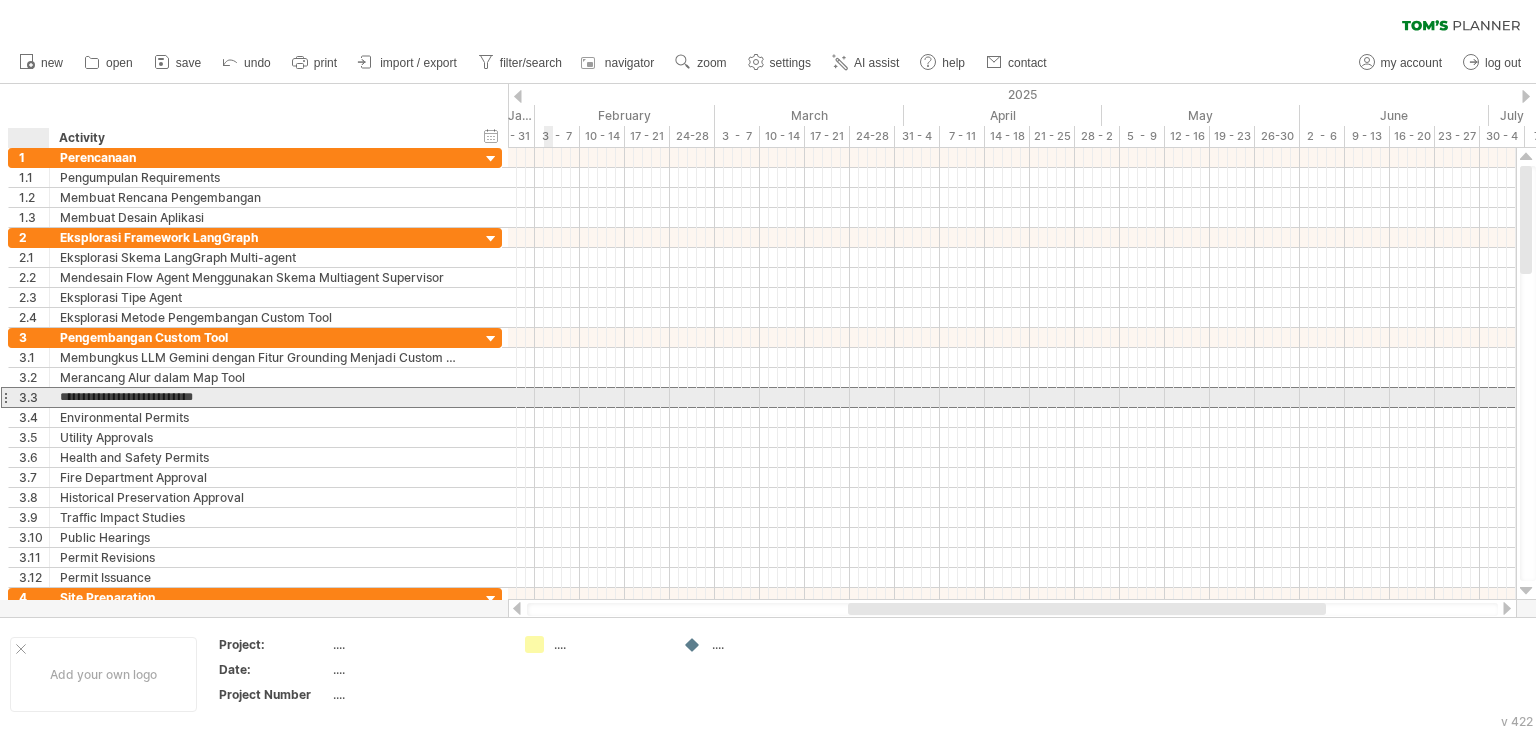 drag, startPoint x: 217, startPoint y: 398, endPoint x: 55, endPoint y: 403, distance: 162.07715 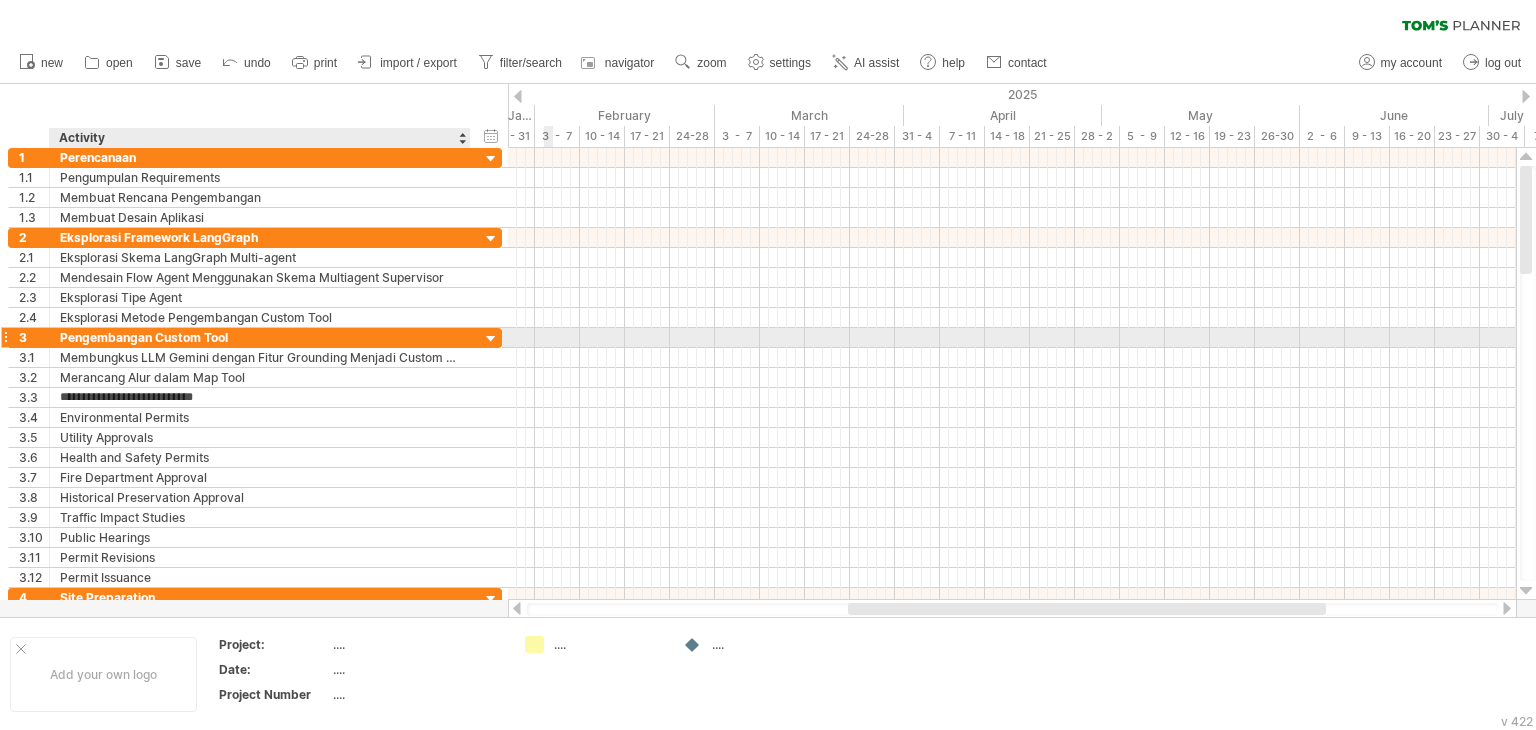 click on "Pengembangan Custom Tool" at bounding box center (260, 337) 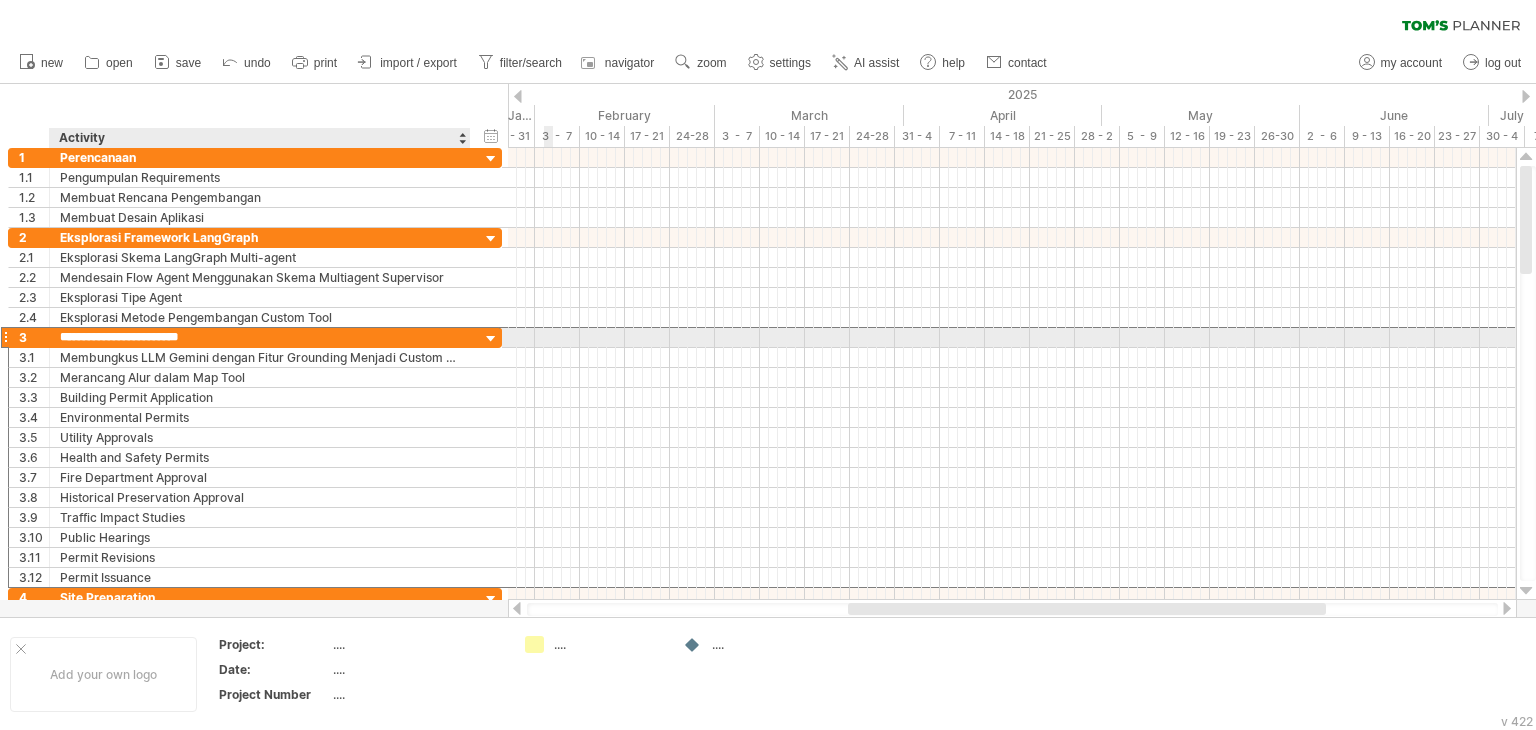 click on "**********" at bounding box center [260, 337] 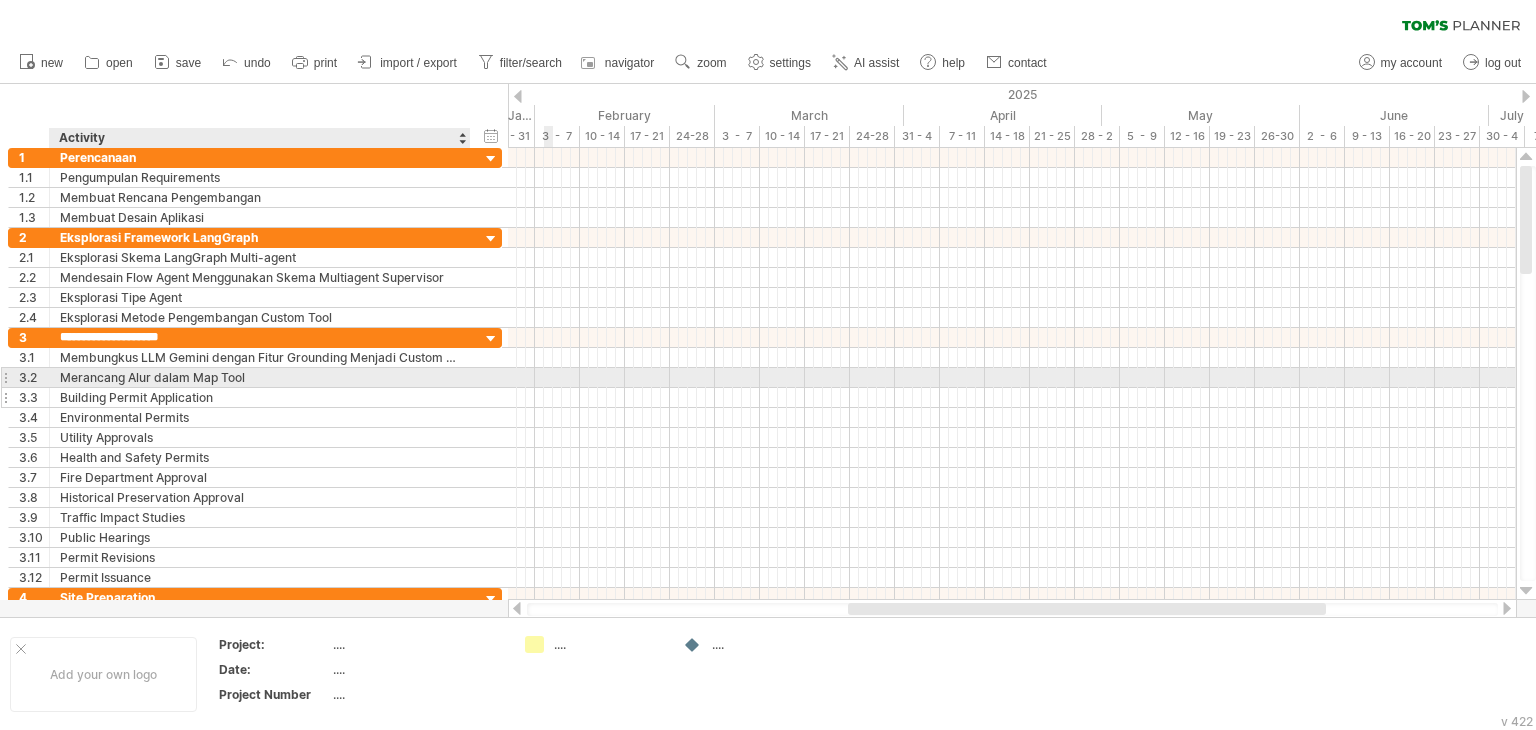 type on "**********" 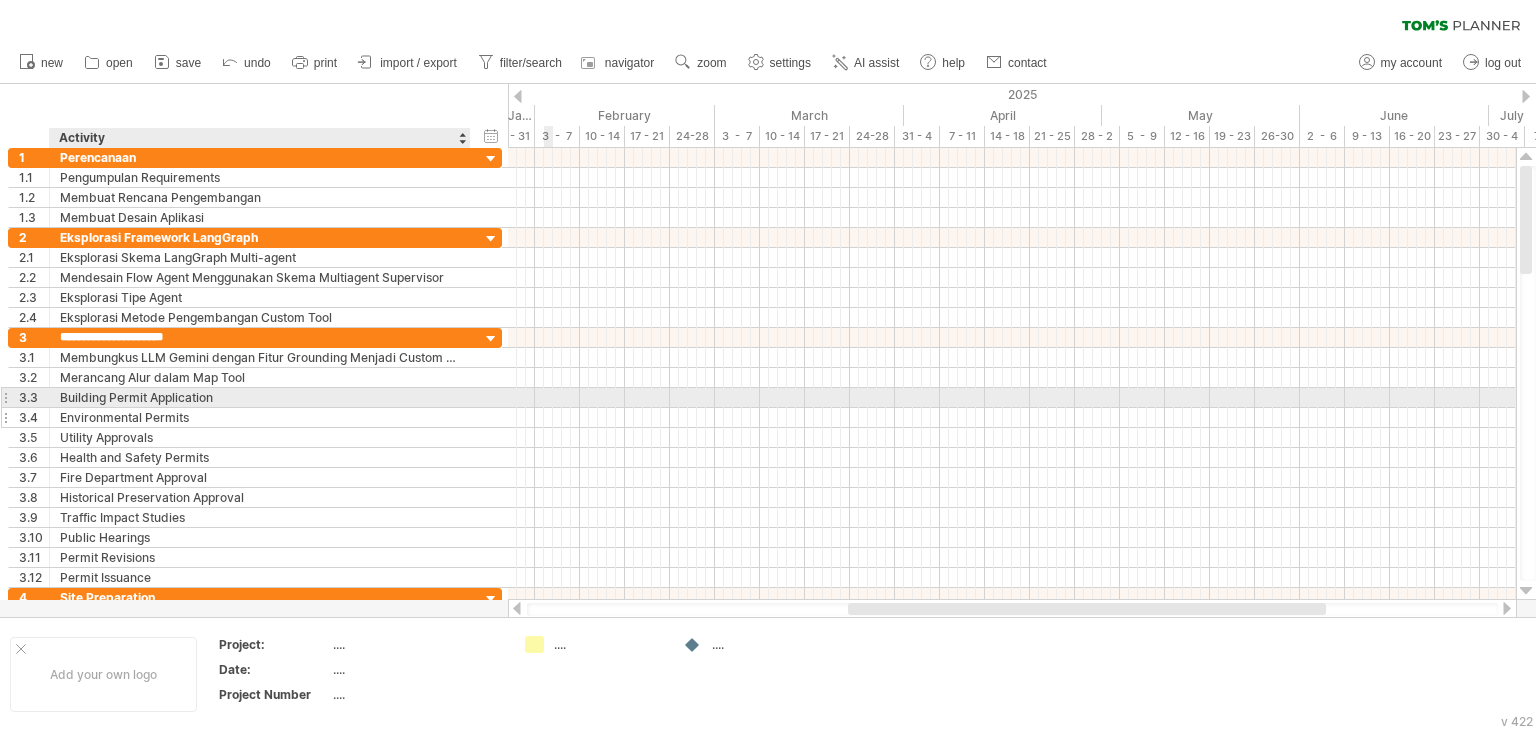 click on "Environmental Permits" at bounding box center [260, 417] 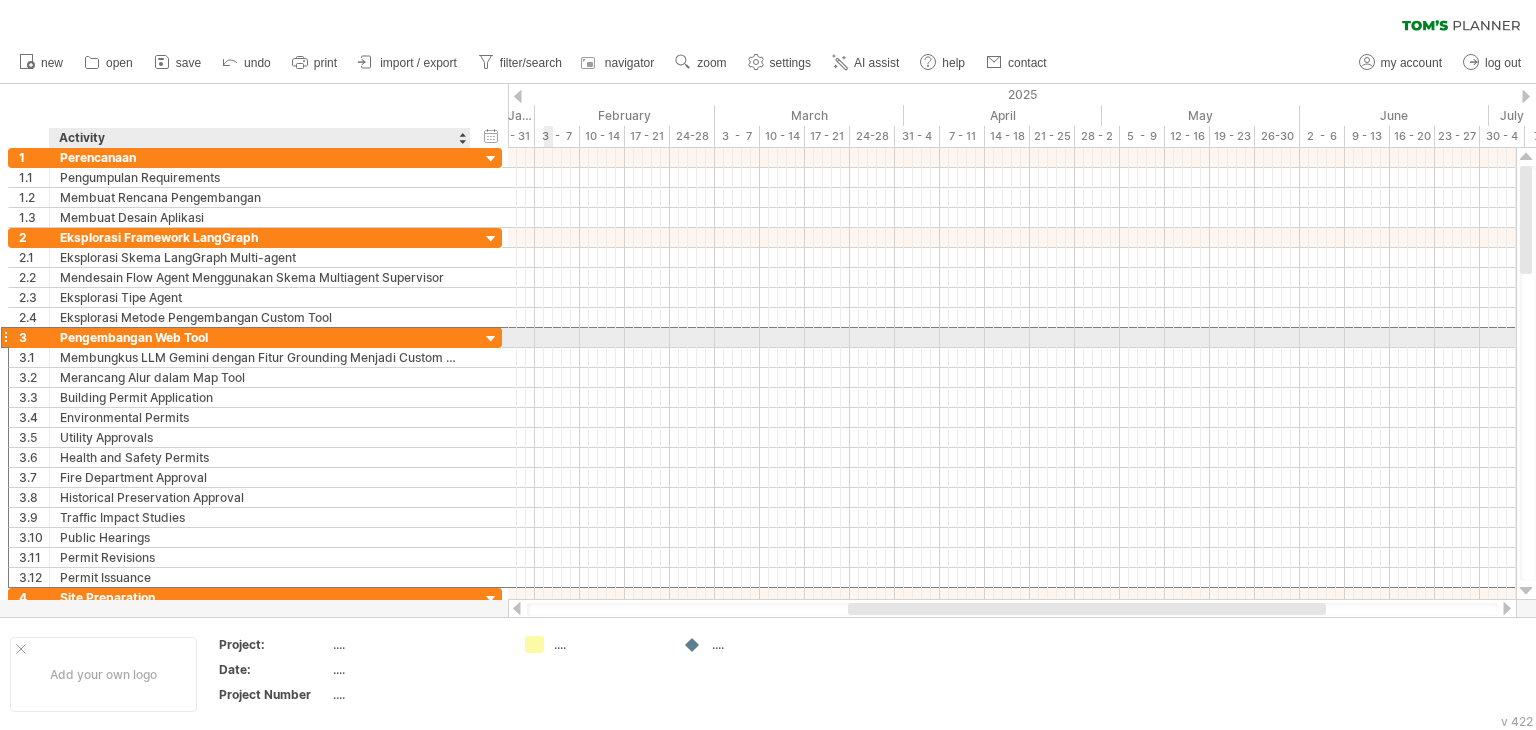 click on "Pengembangan Web Tool" at bounding box center [260, 337] 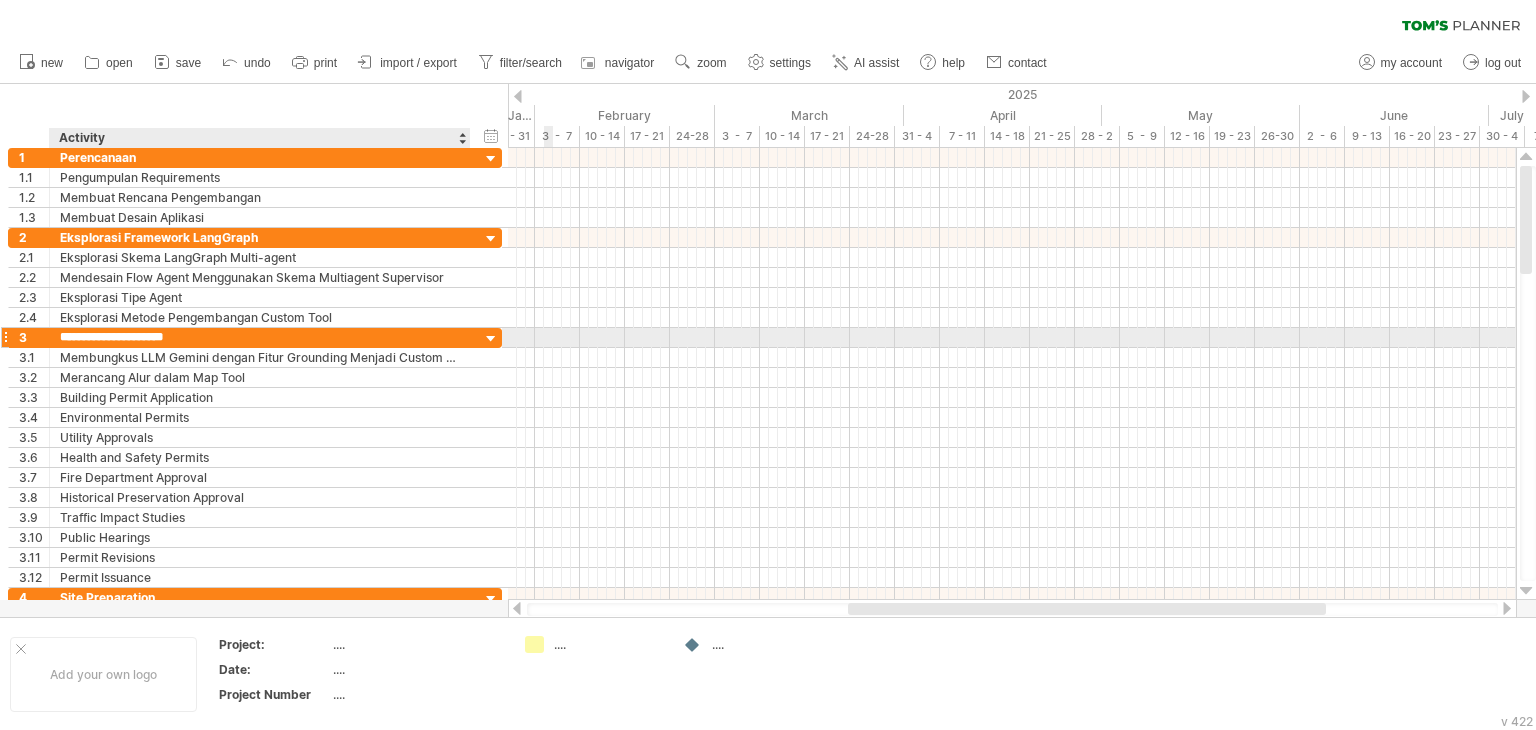 click at bounding box center (491, 339) 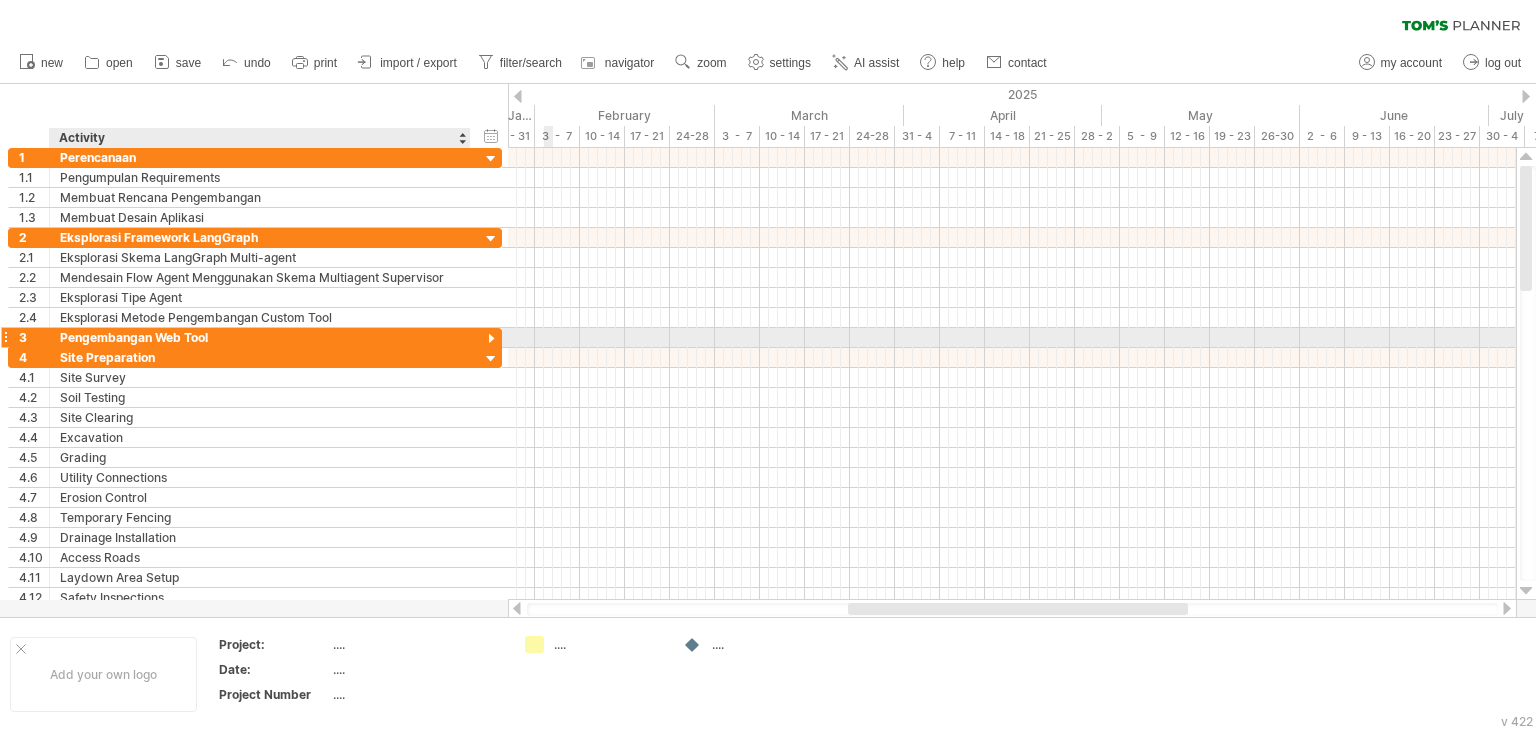 click at bounding box center [491, 339] 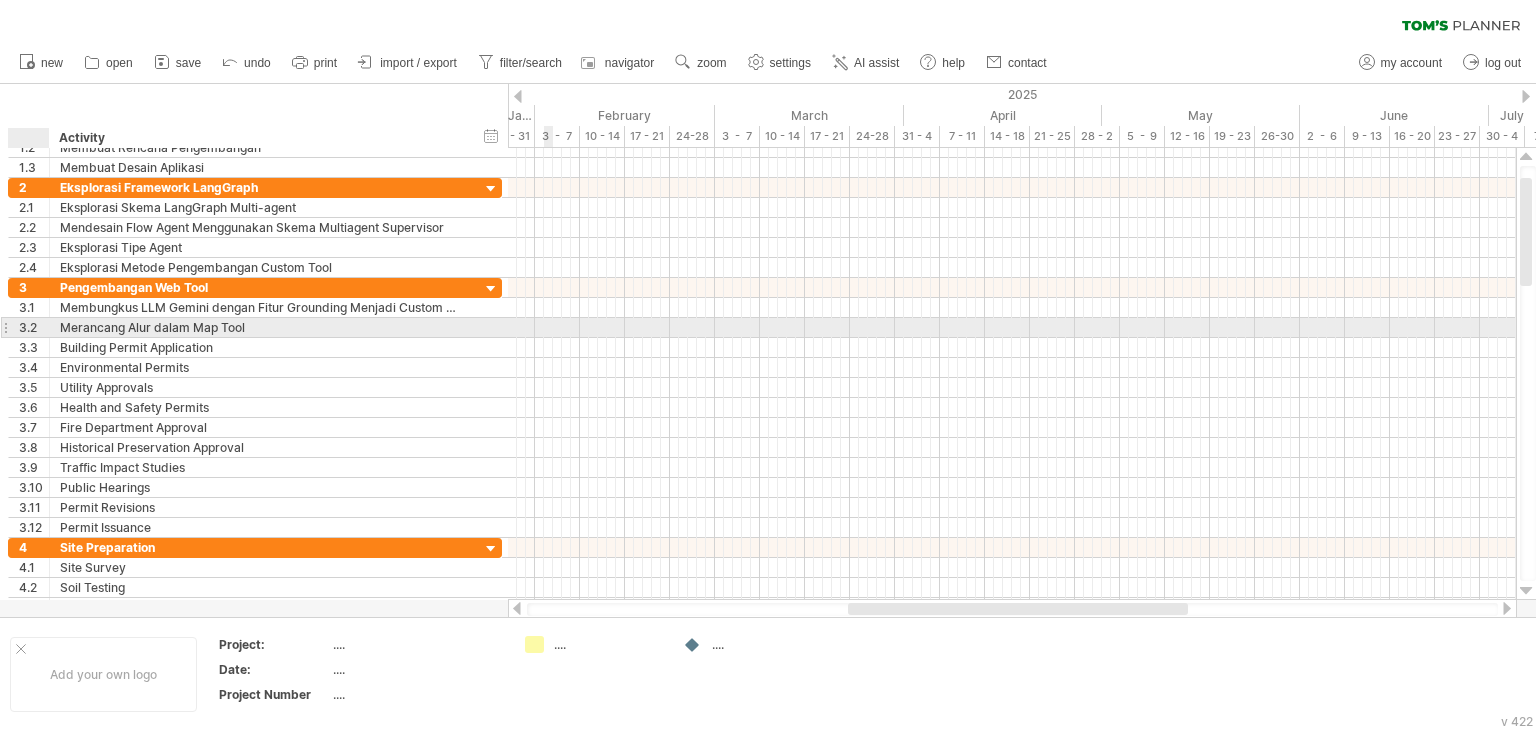 click on "3.2" at bounding box center [34, 327] 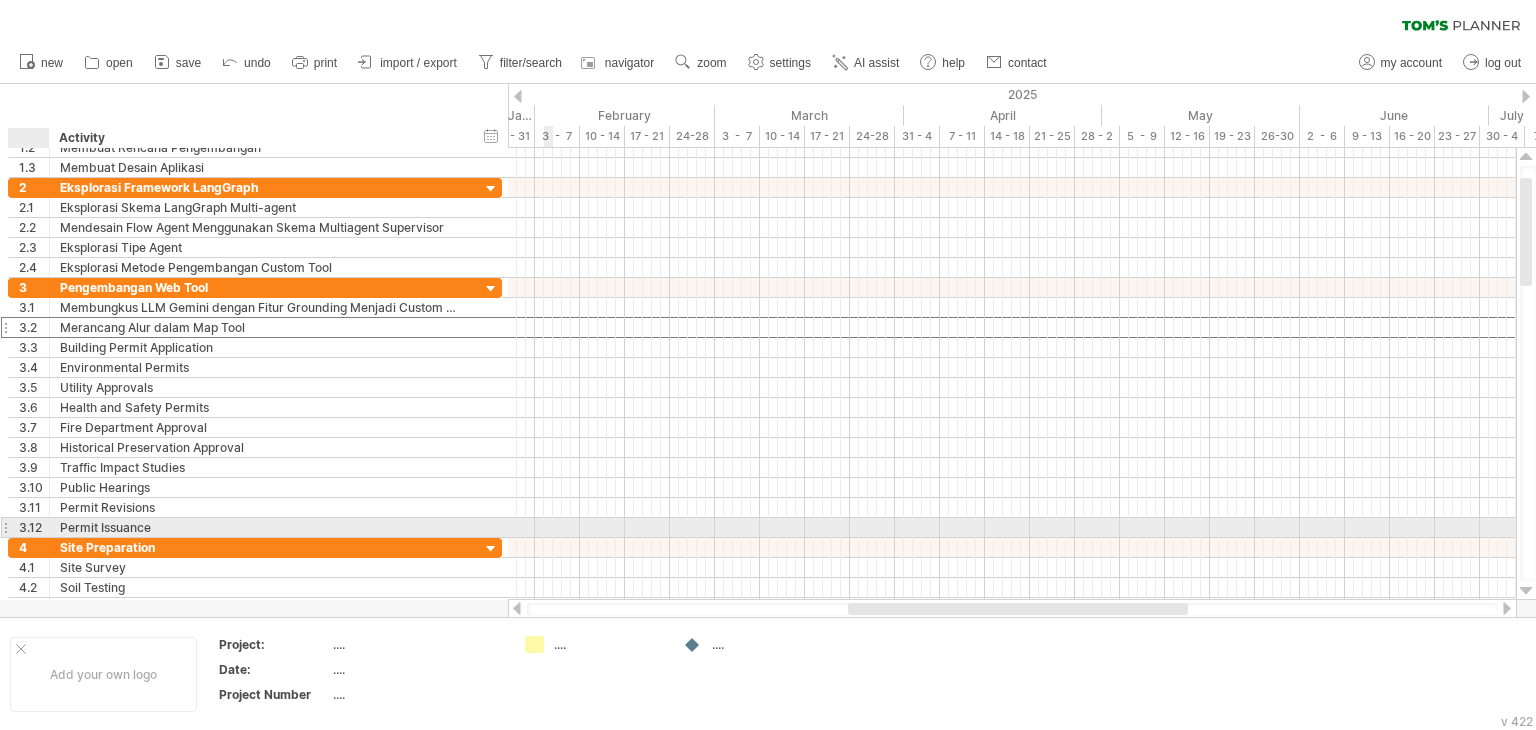 click on "3.12" at bounding box center [34, 527] 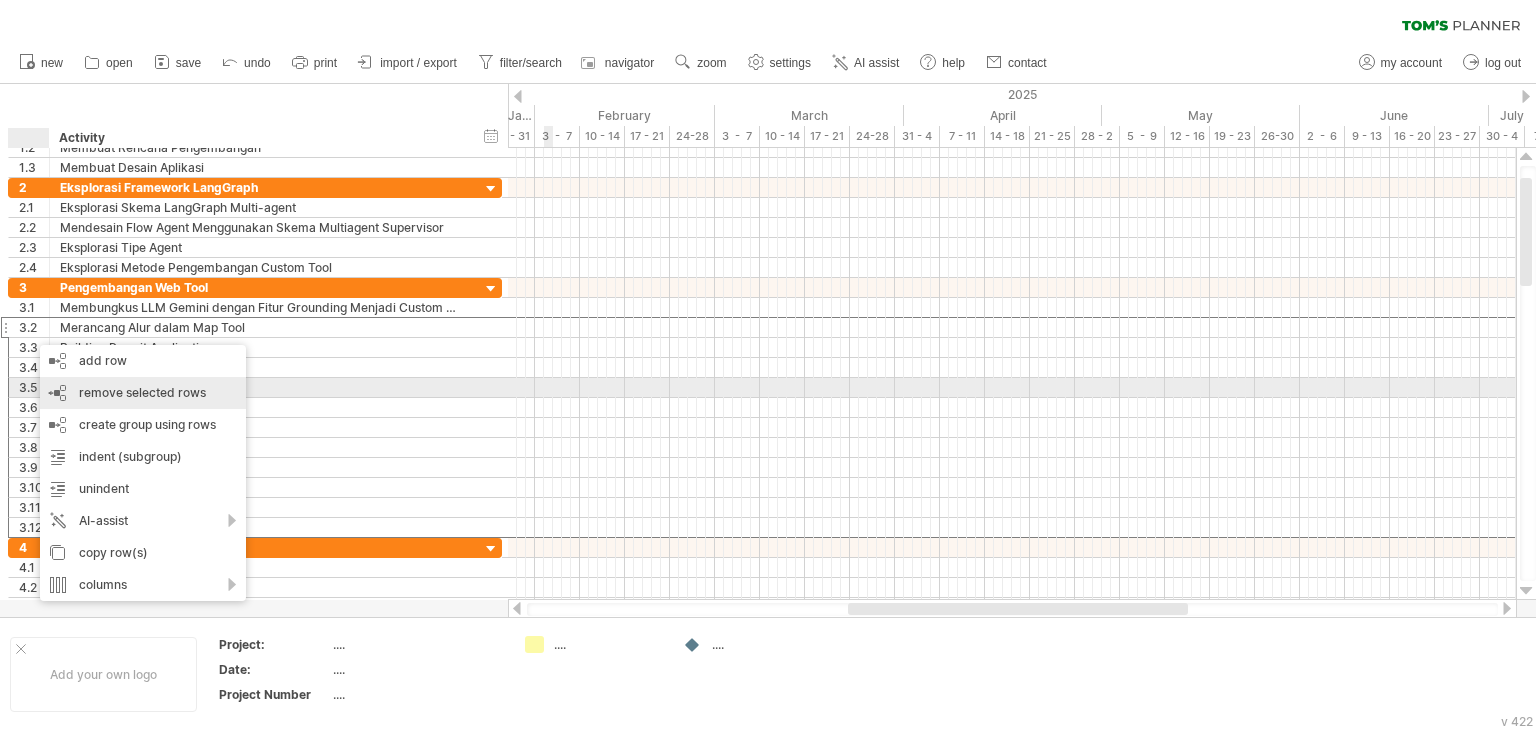 click on "remove selected rows" at bounding box center (142, 392) 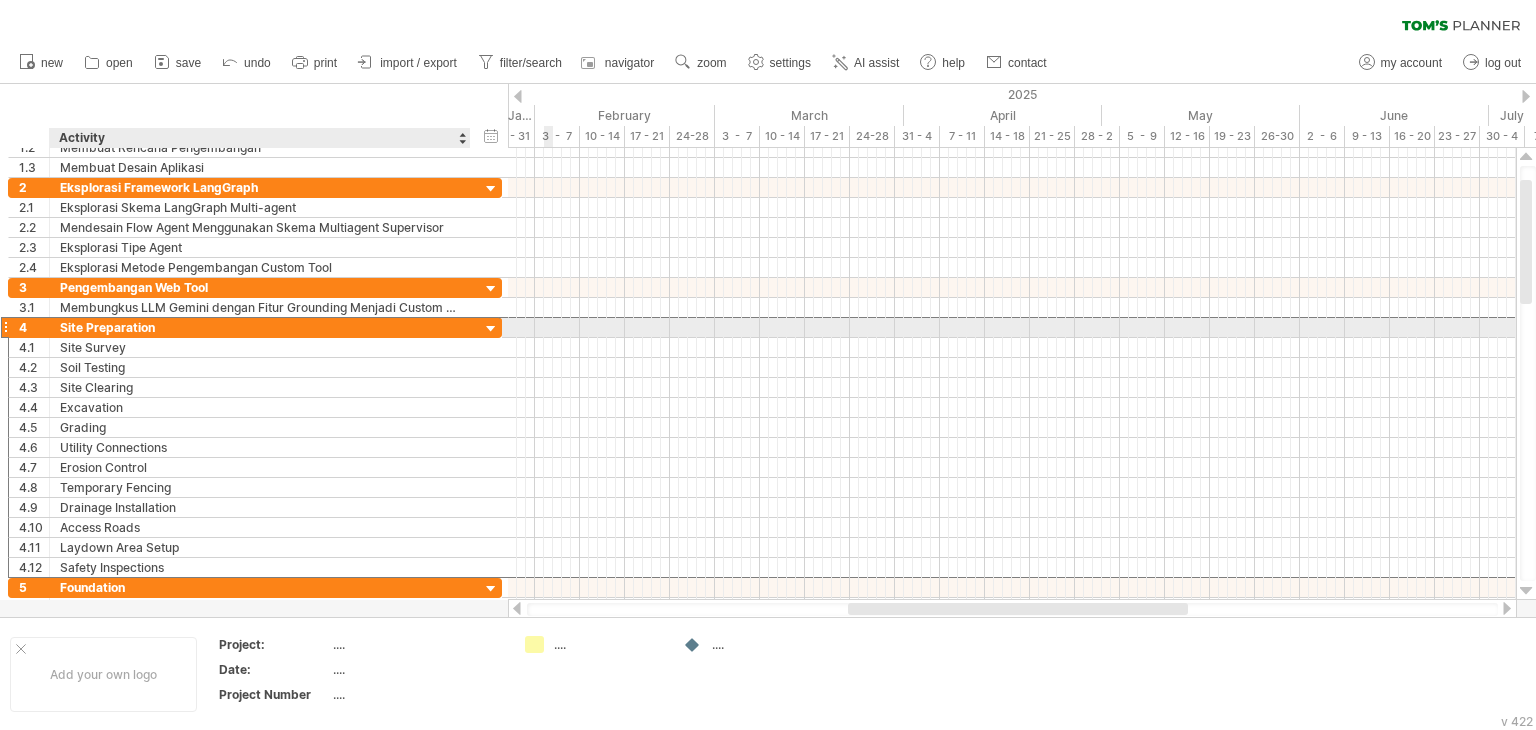 click on "Site Preparation" at bounding box center [260, 327] 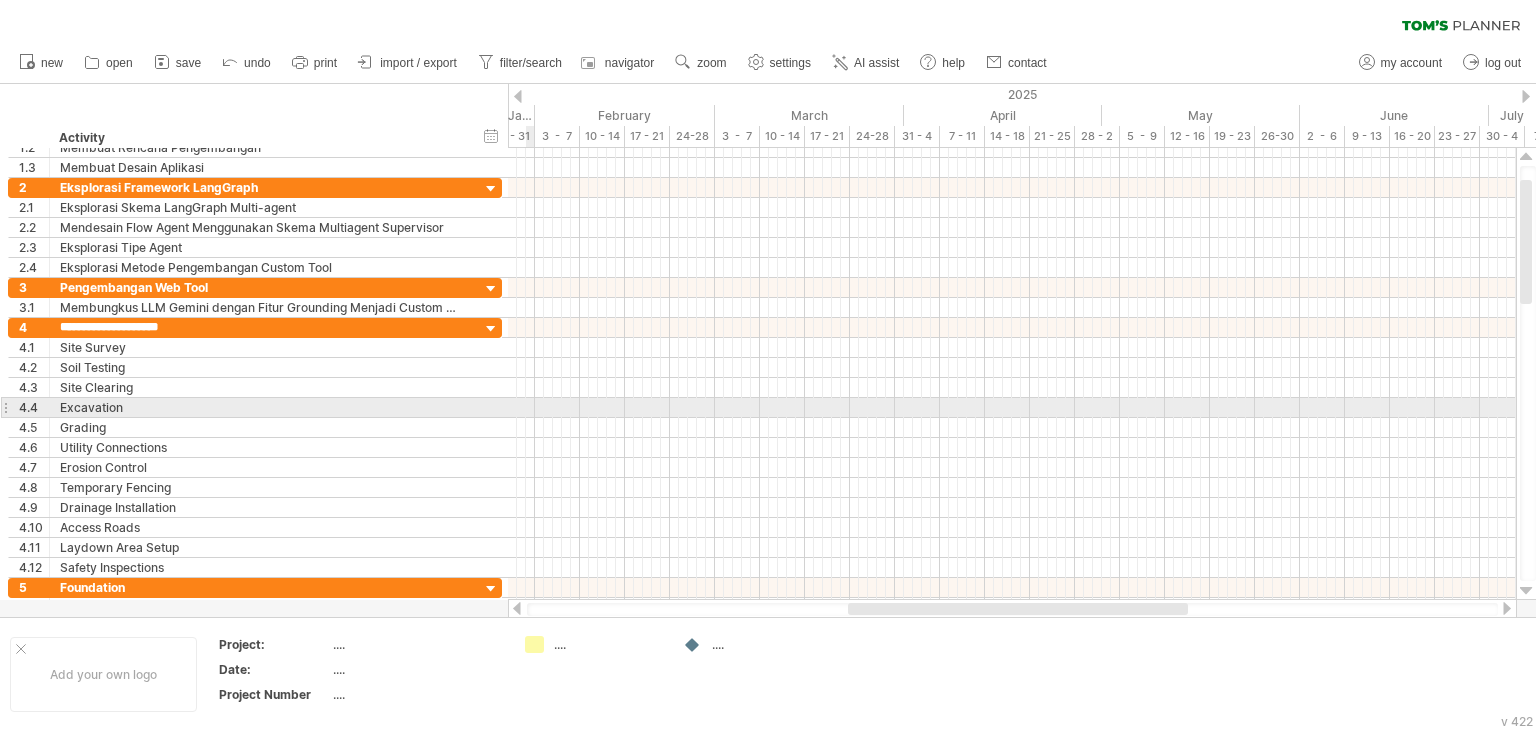 type on "**********" 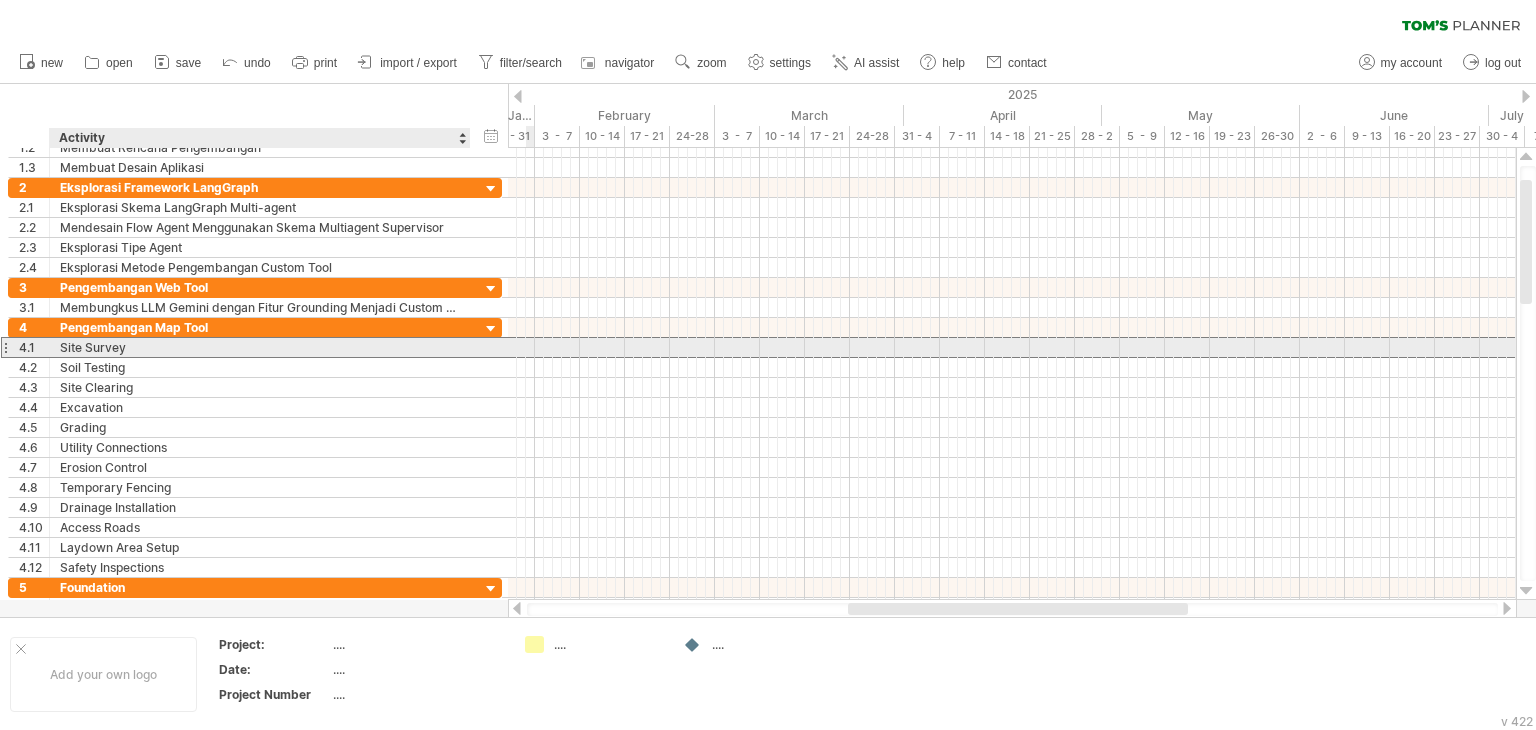 click on "Site Survey" at bounding box center [260, 347] 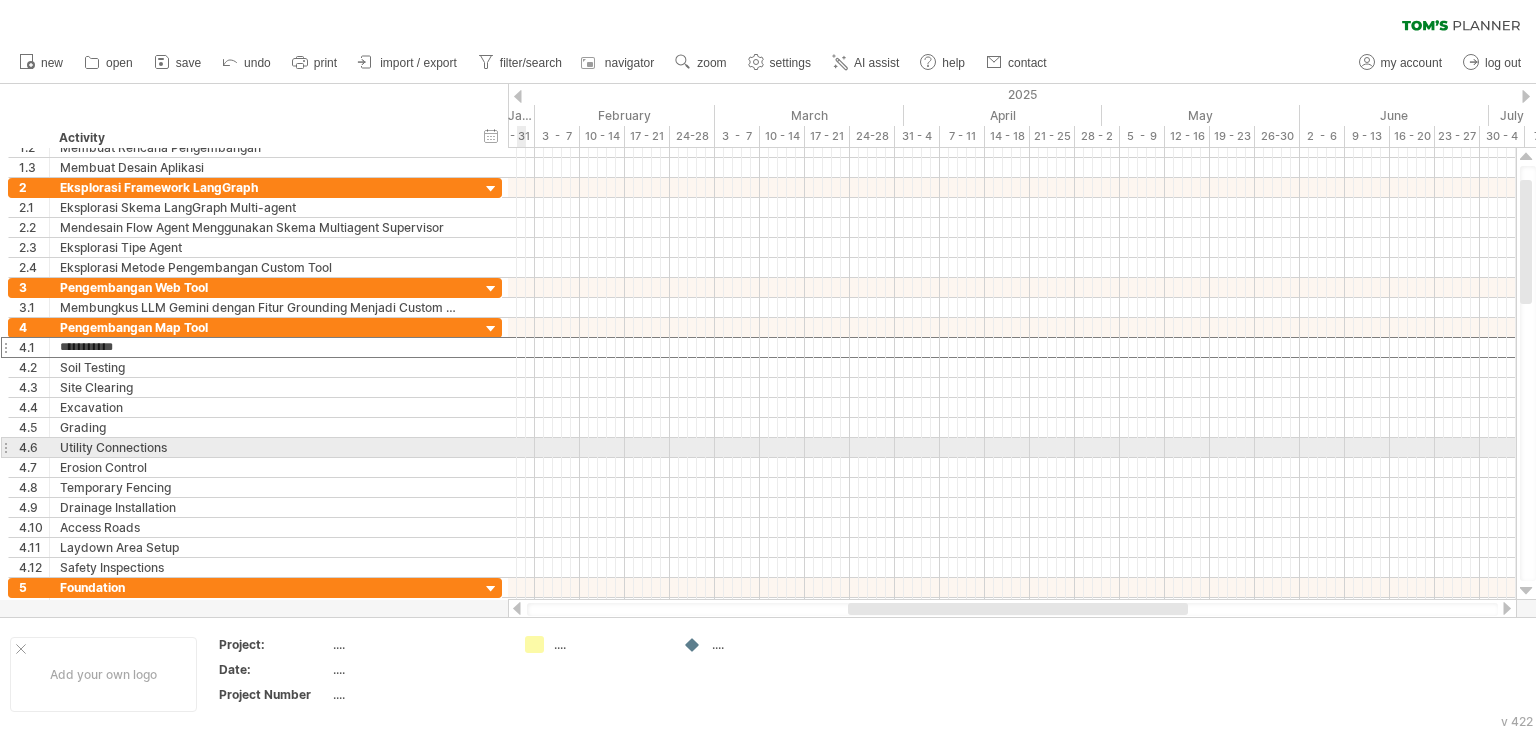 type on "**********" 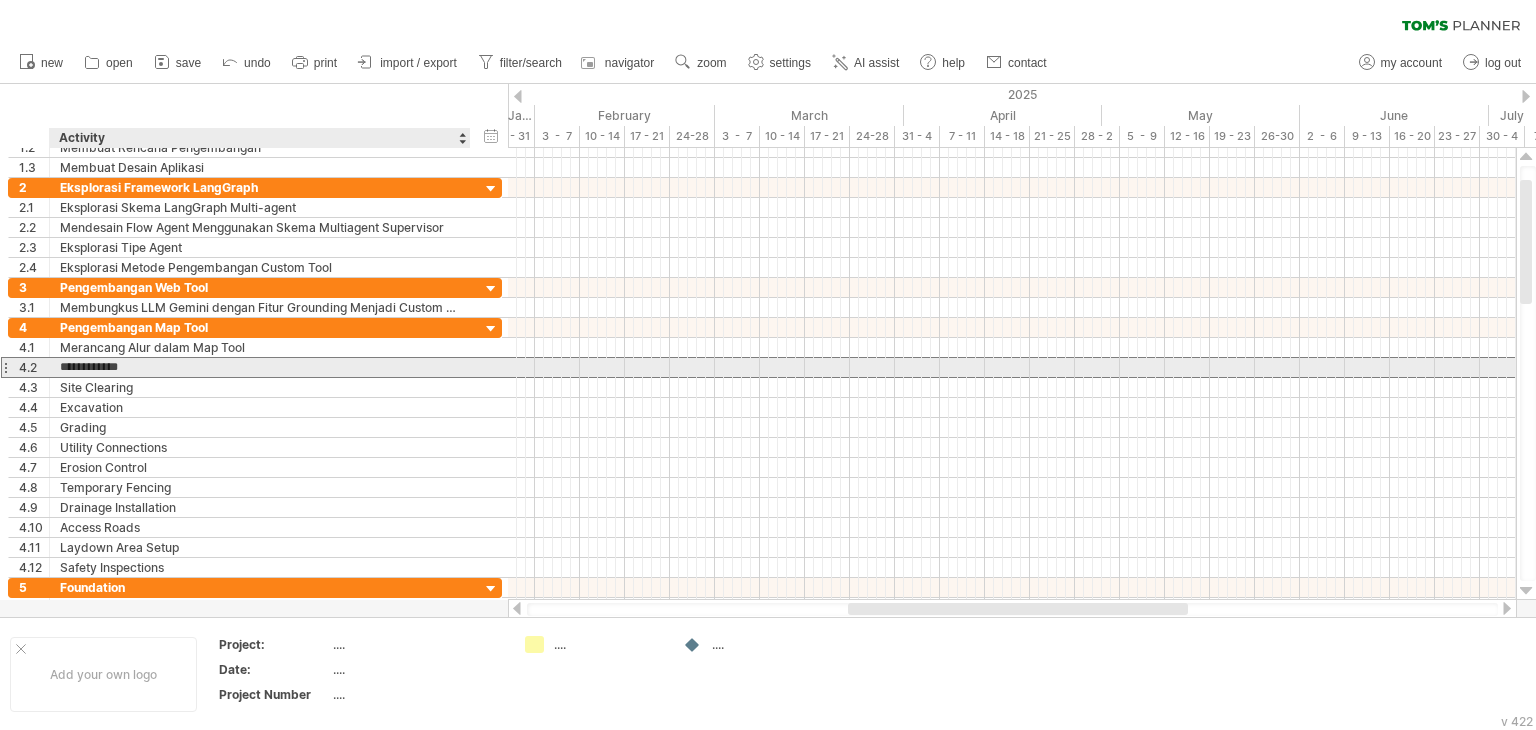 drag, startPoint x: 127, startPoint y: 364, endPoint x: 62, endPoint y: 372, distance: 65.490456 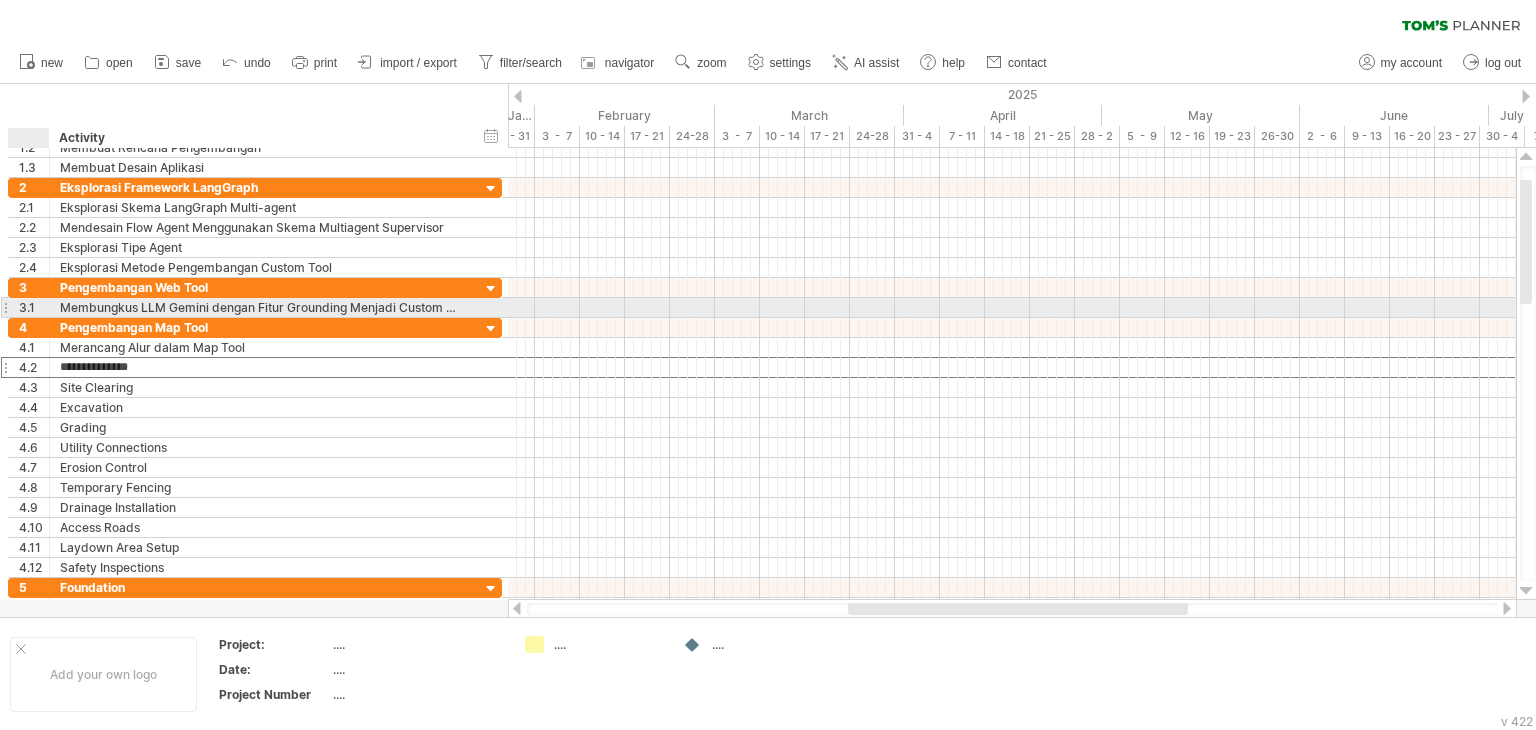 type on "**********" 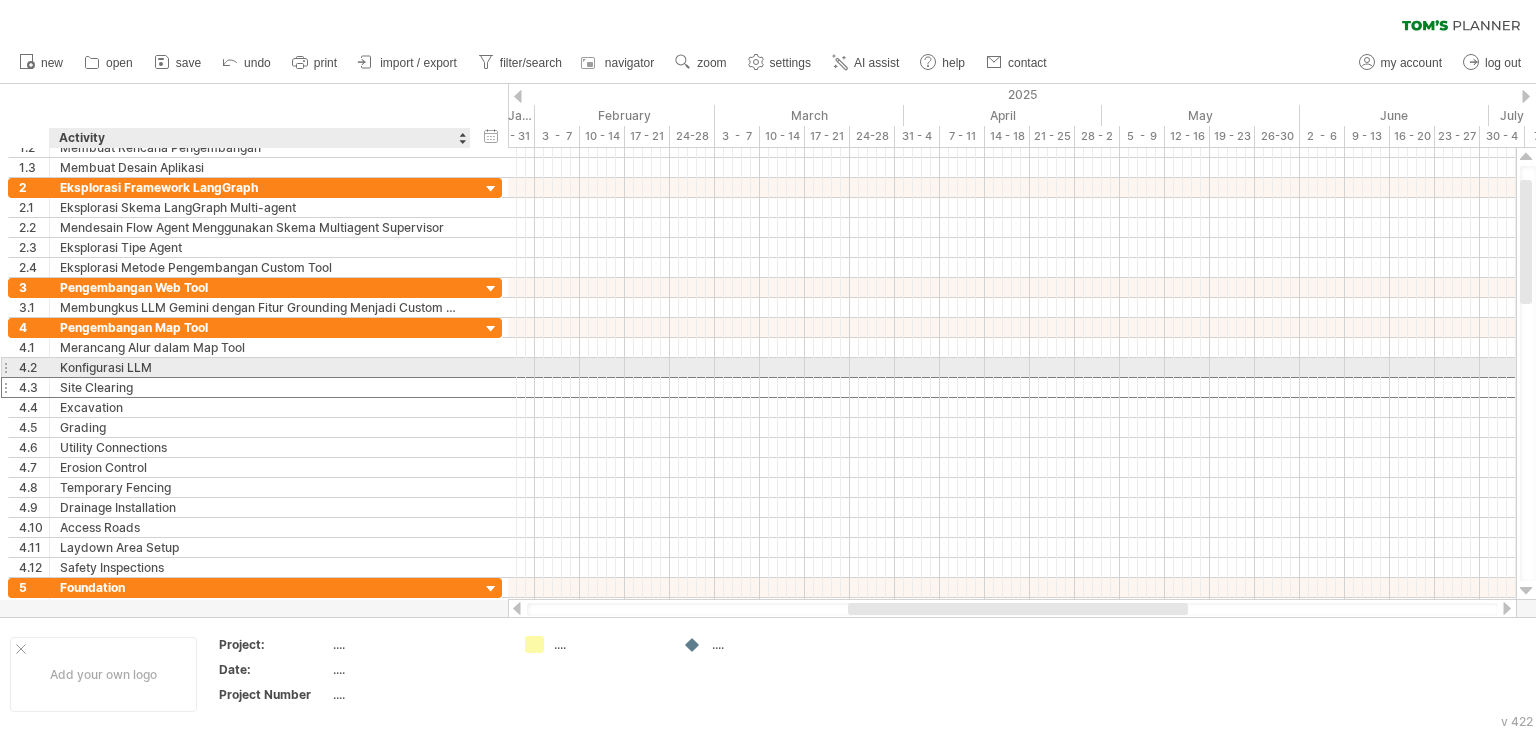 click on "Site Clearing" at bounding box center (260, 387) 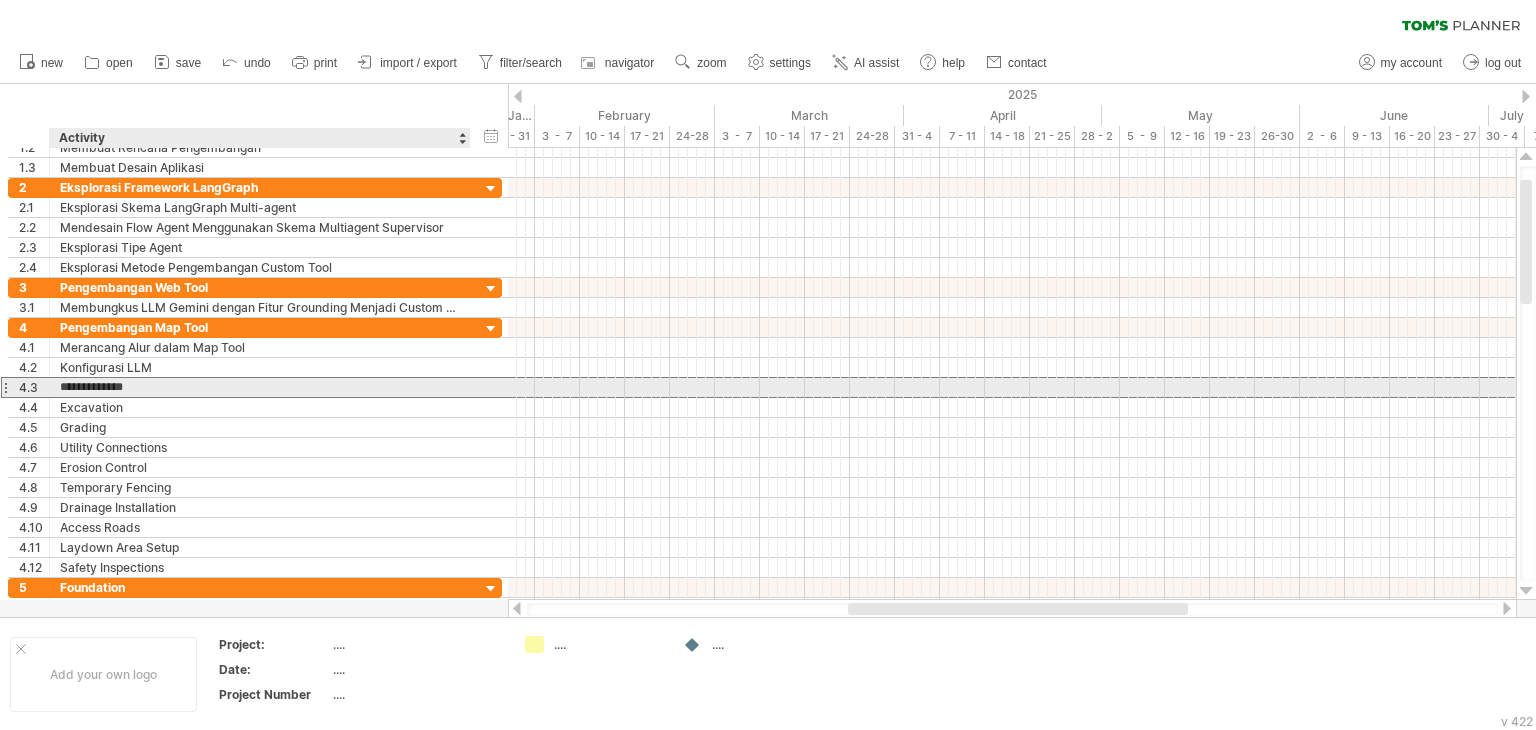 click on "**********" at bounding box center [260, 387] 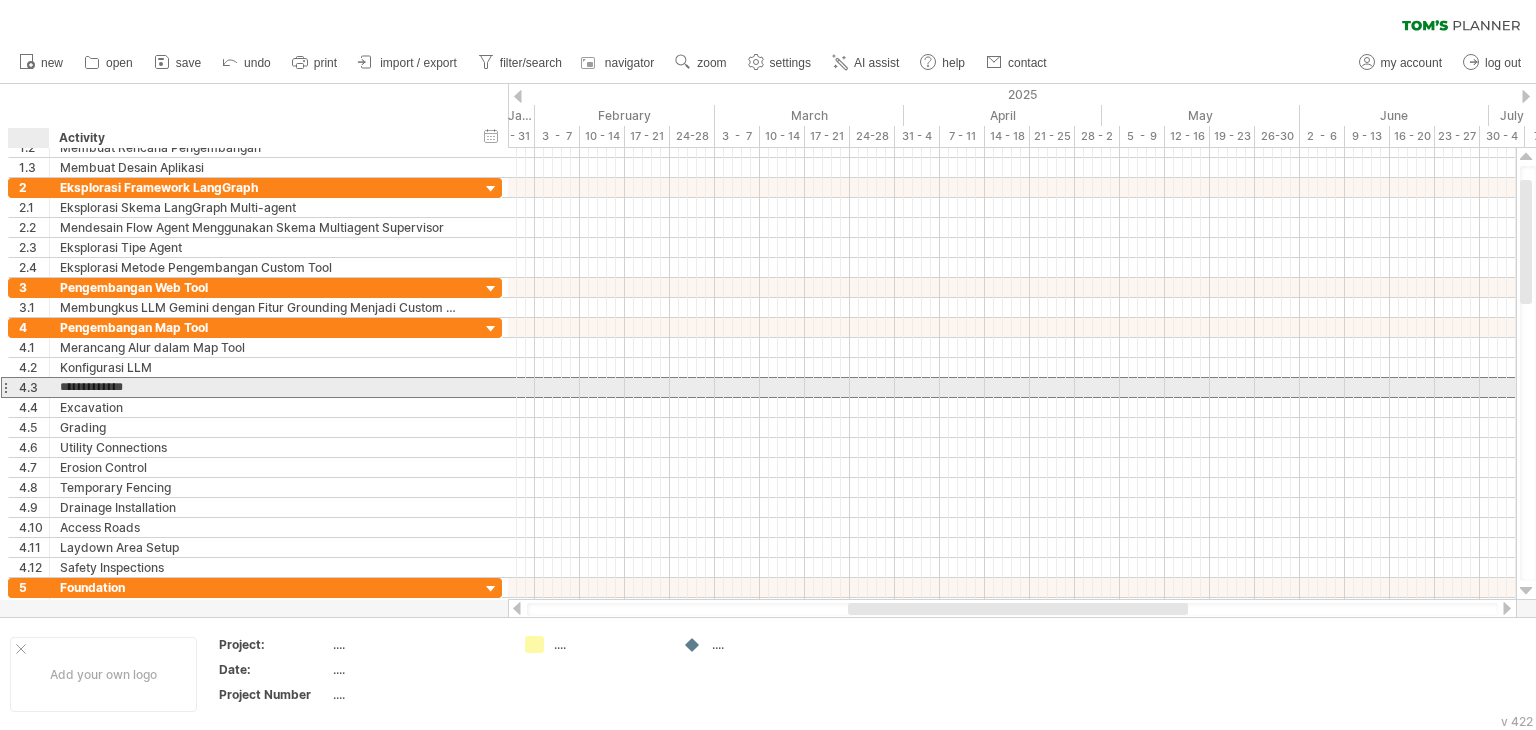 drag, startPoint x: 129, startPoint y: 387, endPoint x: 60, endPoint y: 386, distance: 69.00725 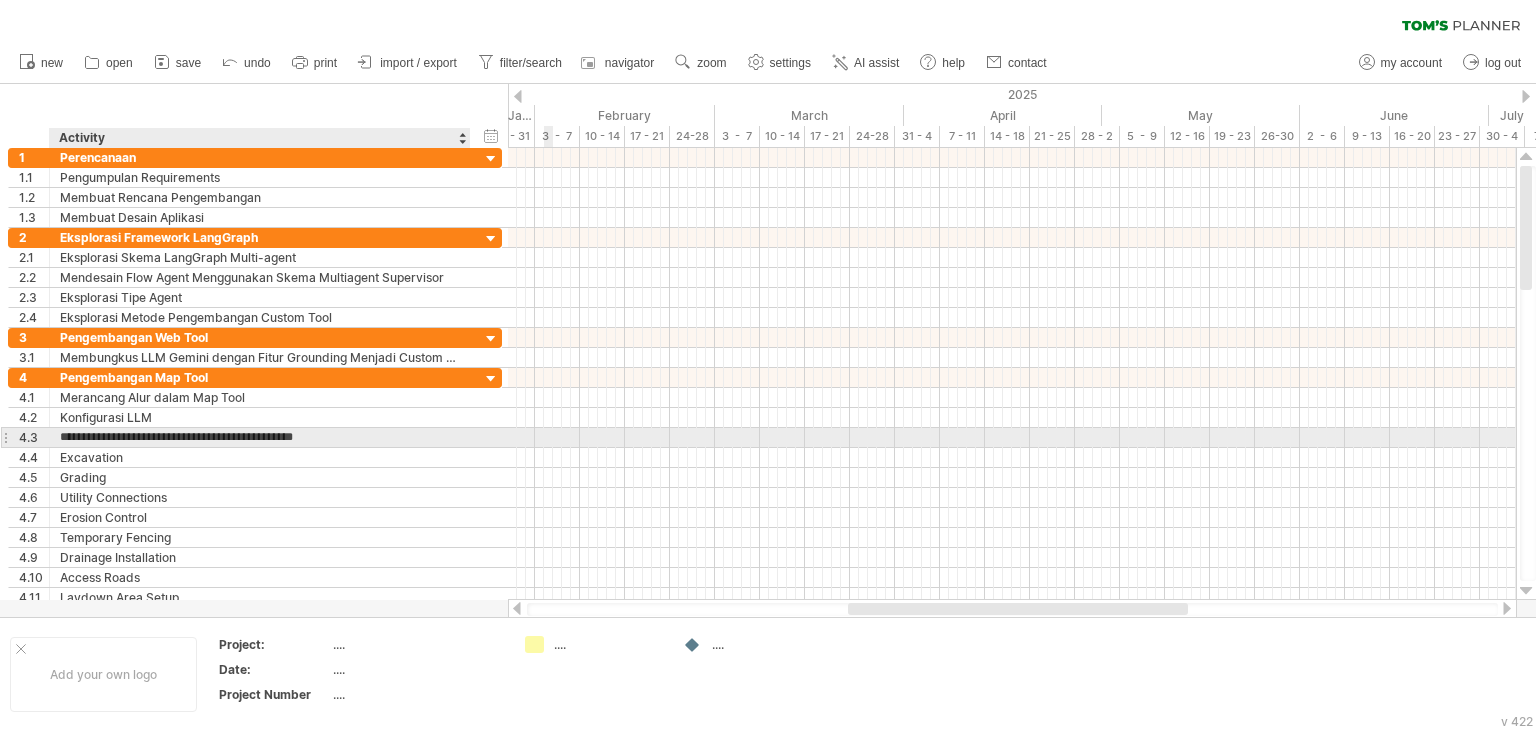 click on "**********" at bounding box center (260, 437) 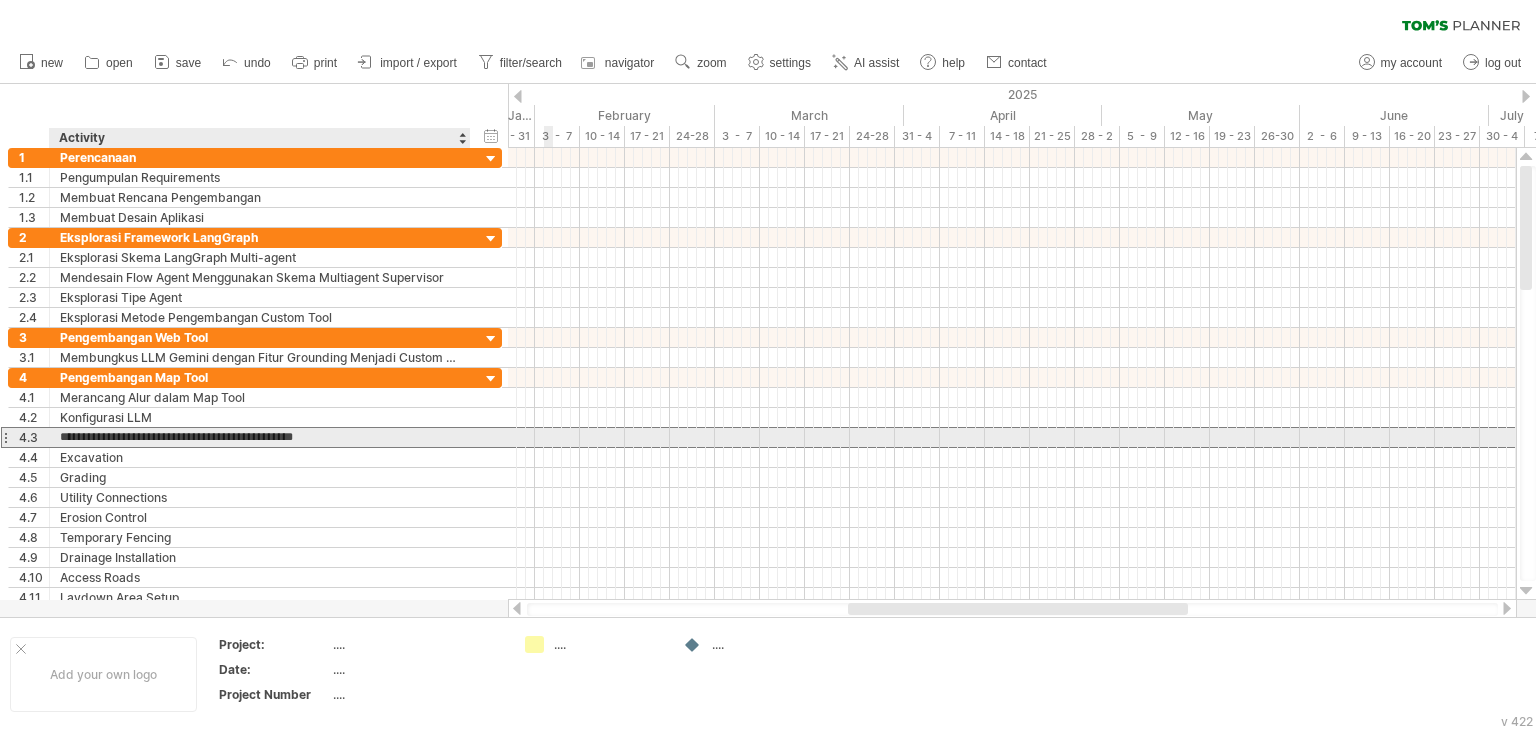 click on "**********" at bounding box center (260, 437) 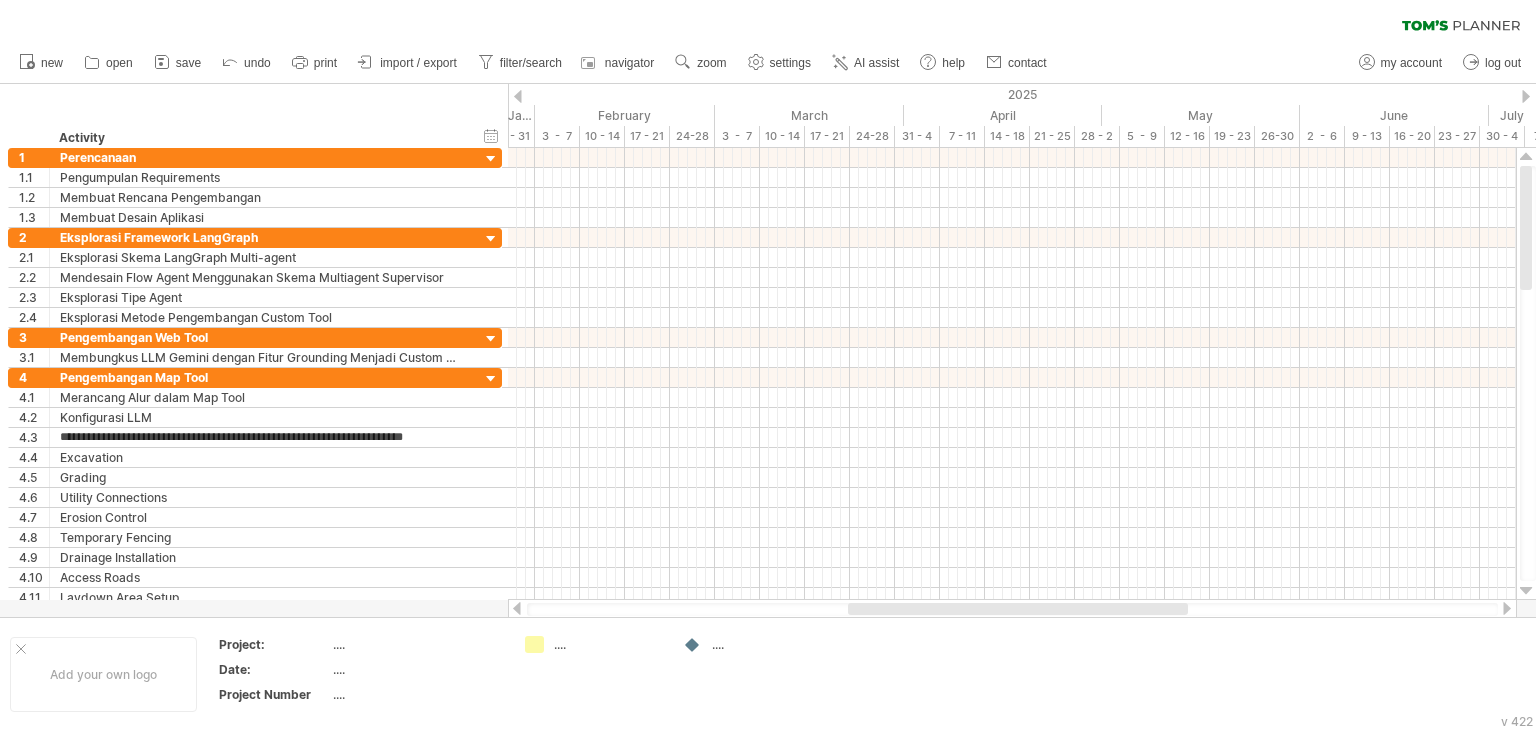 type on "**********" 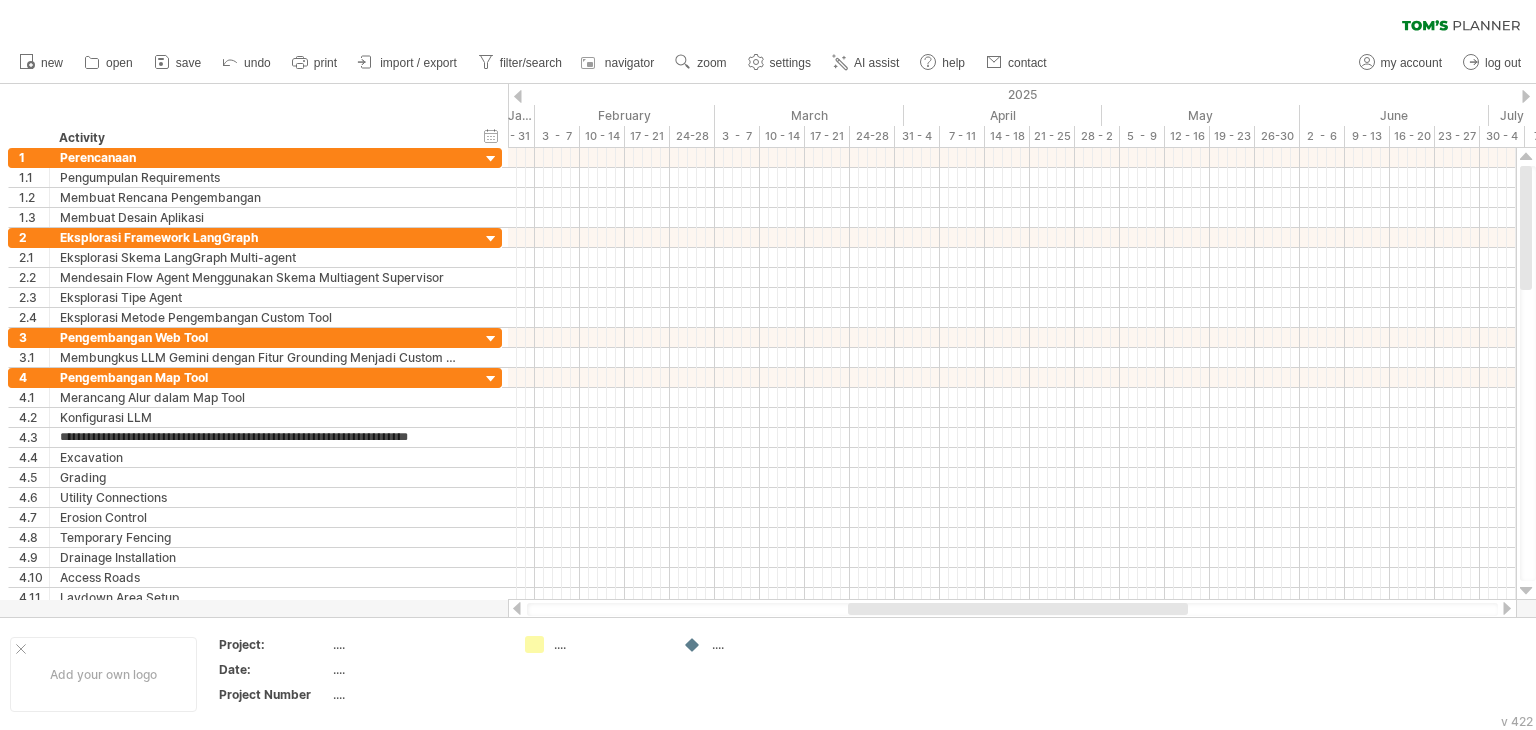 scroll, scrollTop: 0, scrollLeft: 21, axis: horizontal 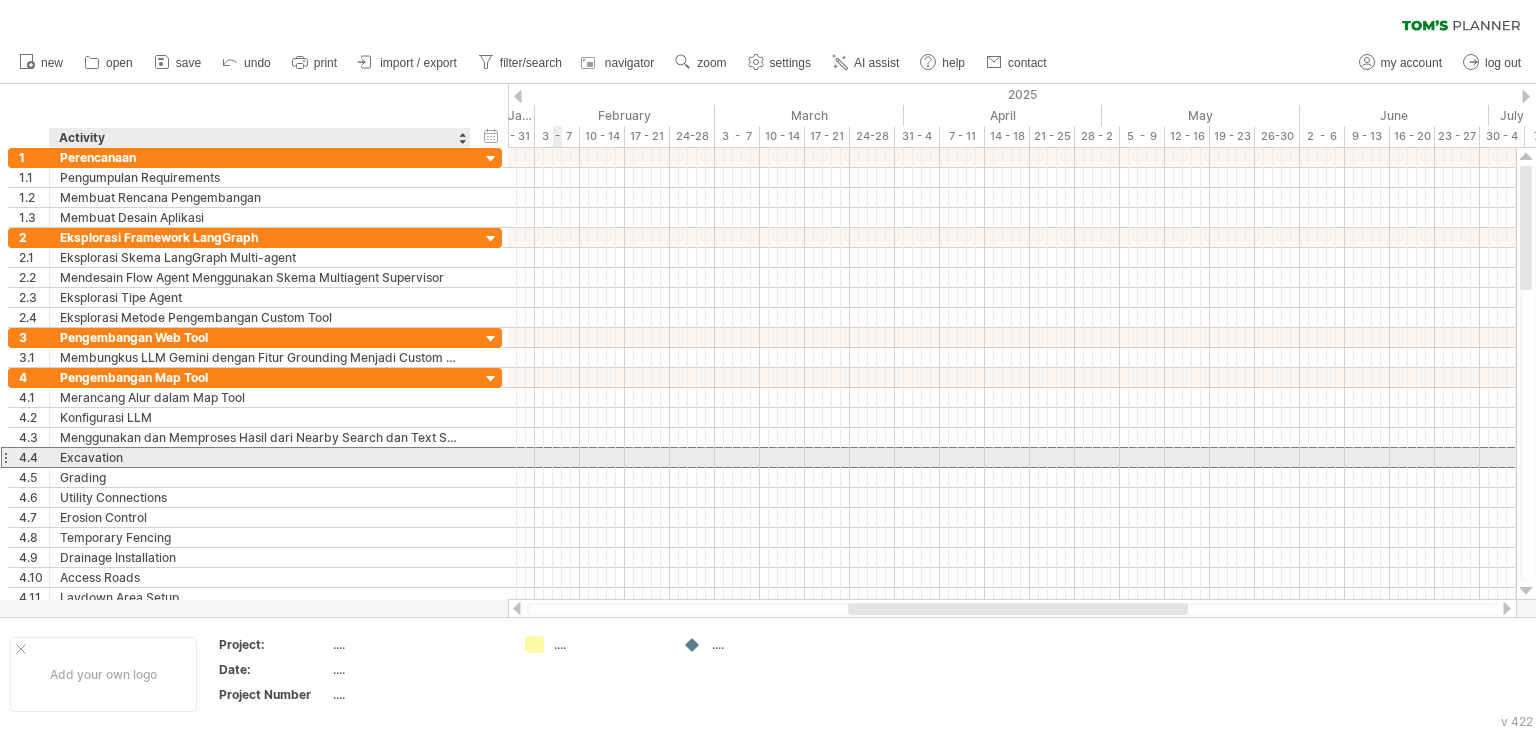 click on "Excavation" at bounding box center [260, 457] 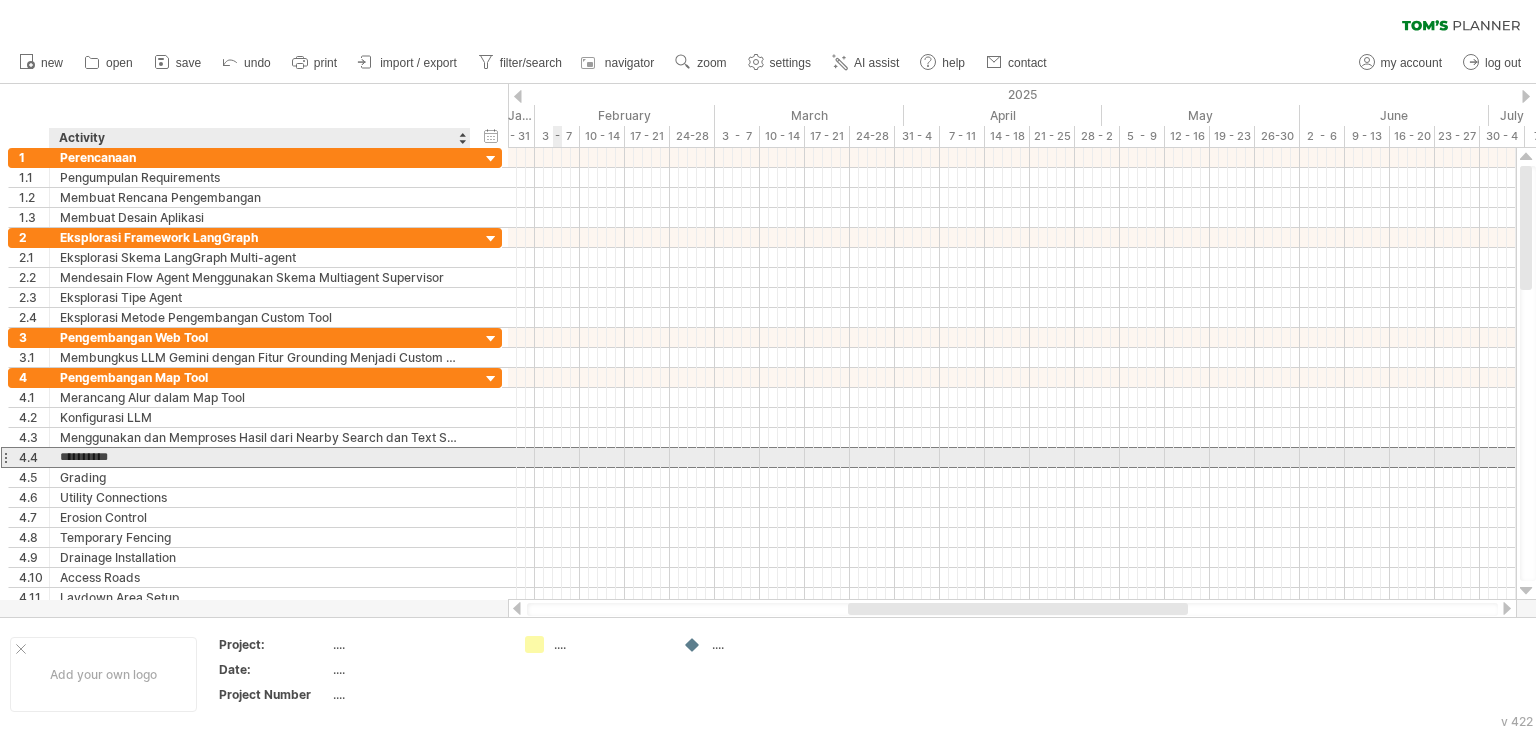 click on "**********" at bounding box center (260, 457) 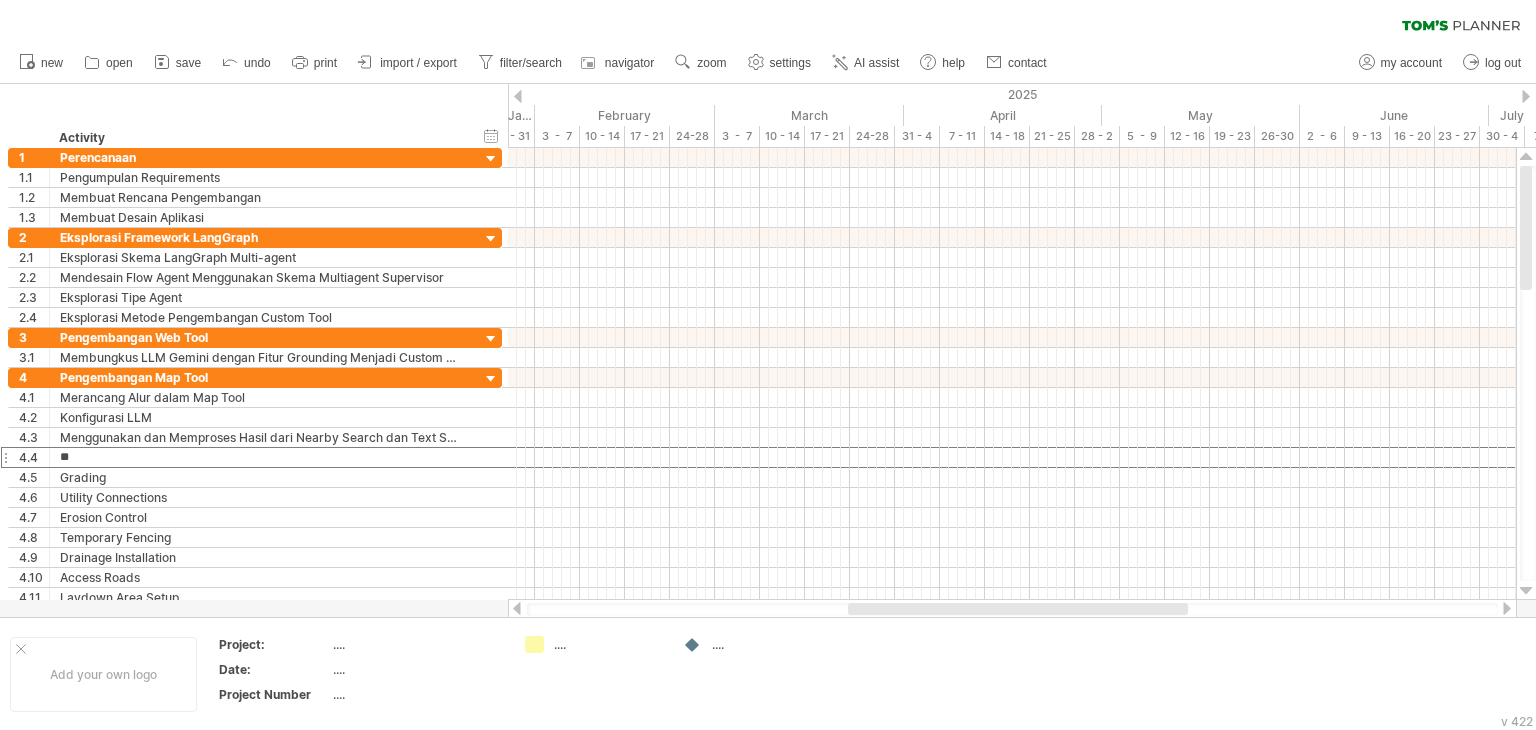 type on "*" 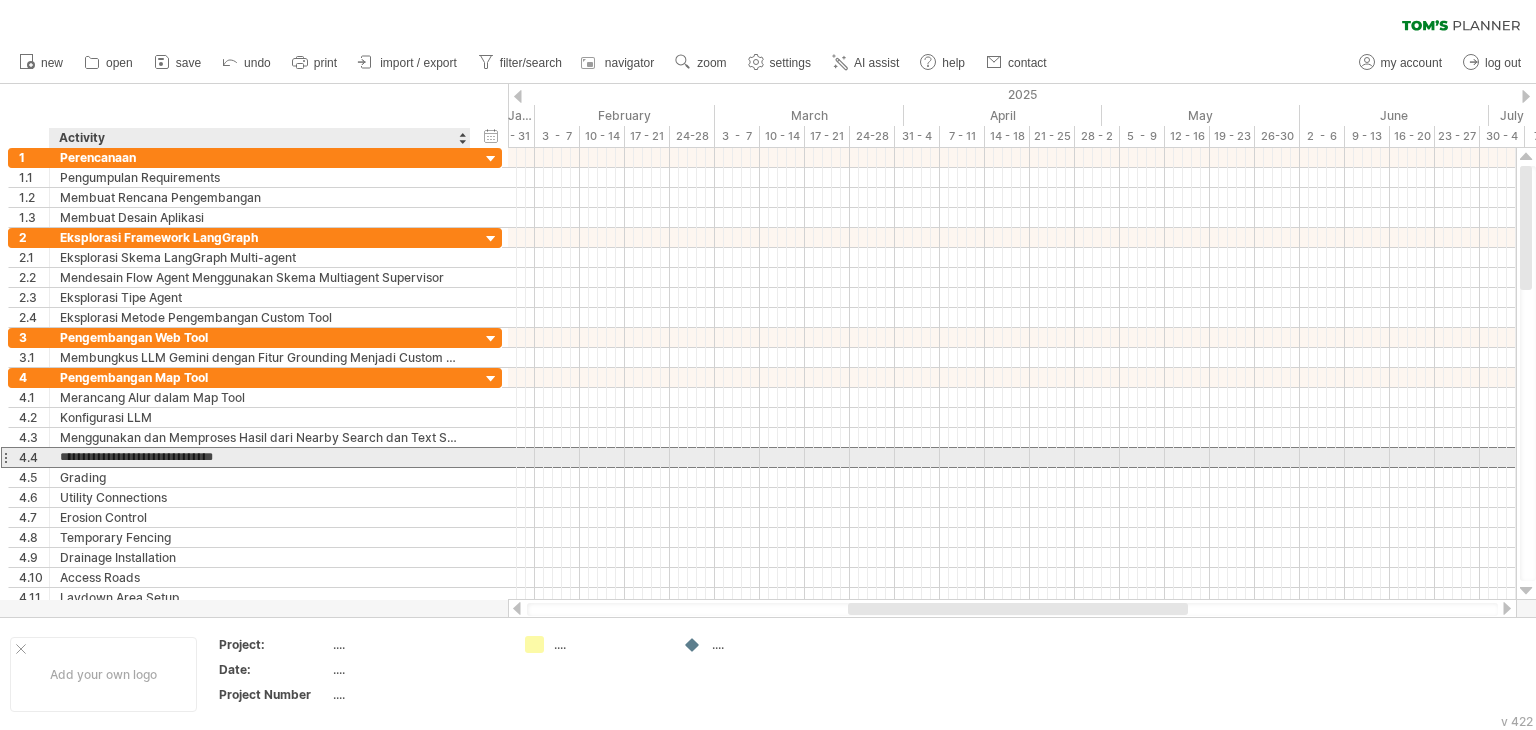 click on "**********" at bounding box center [260, 457] 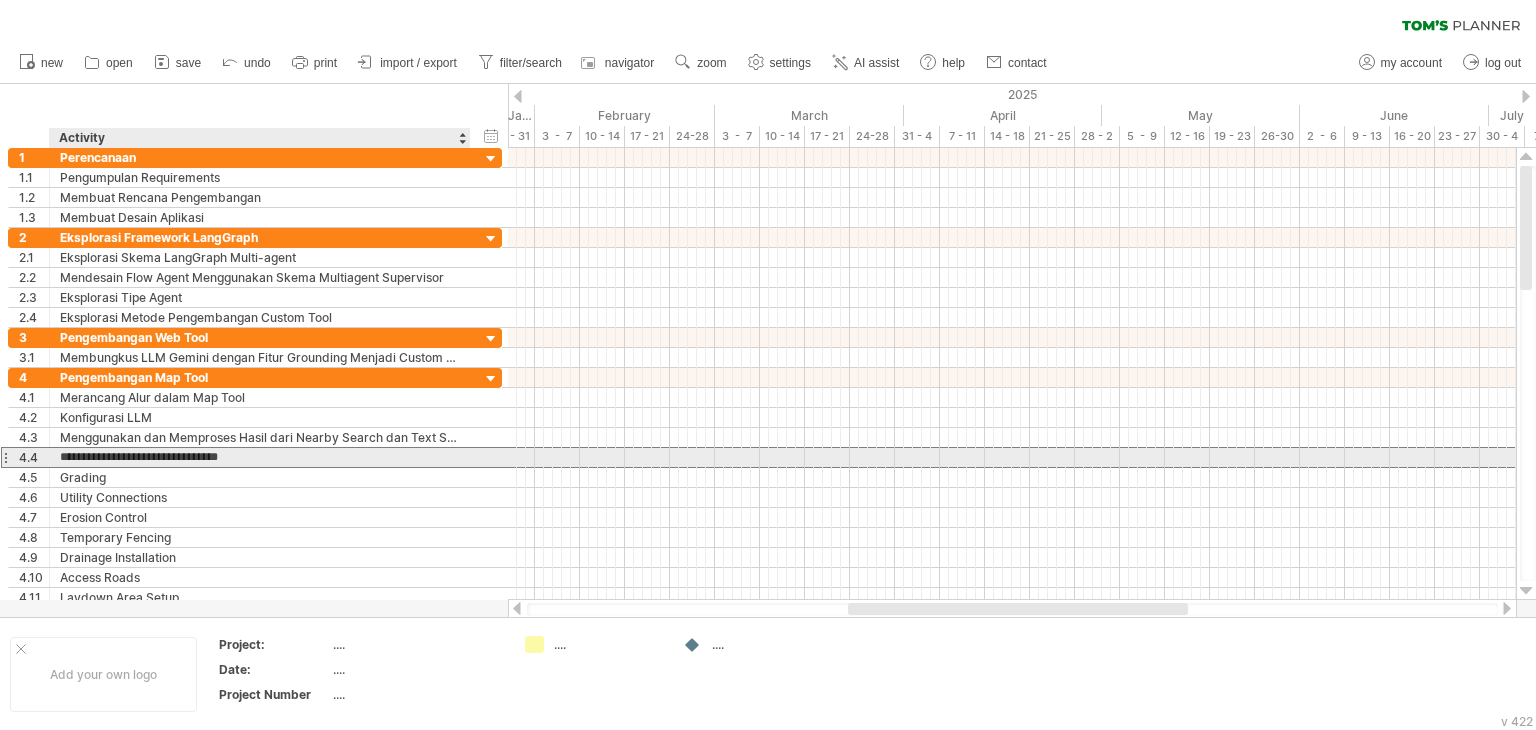 type on "**********" 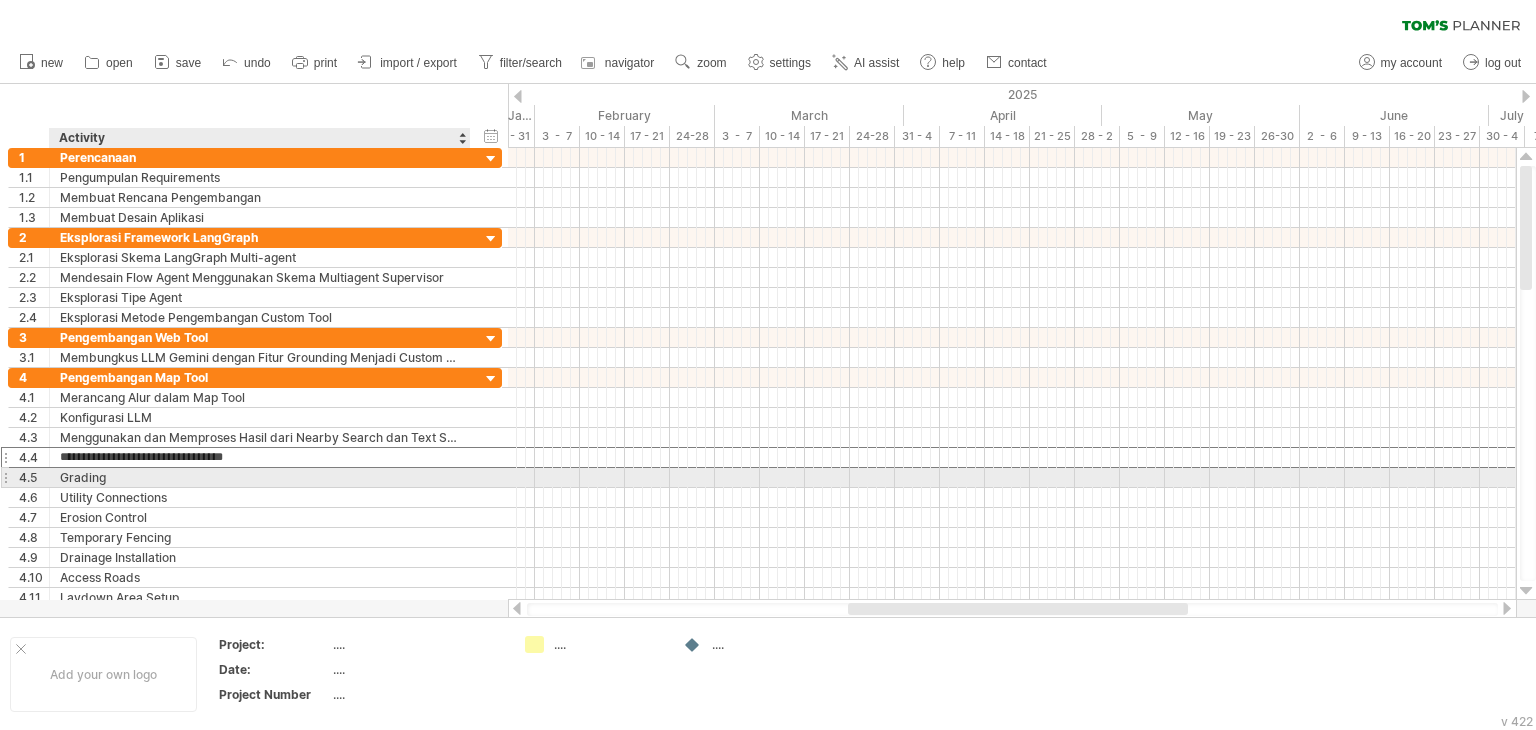 click on "Grading" at bounding box center [260, 477] 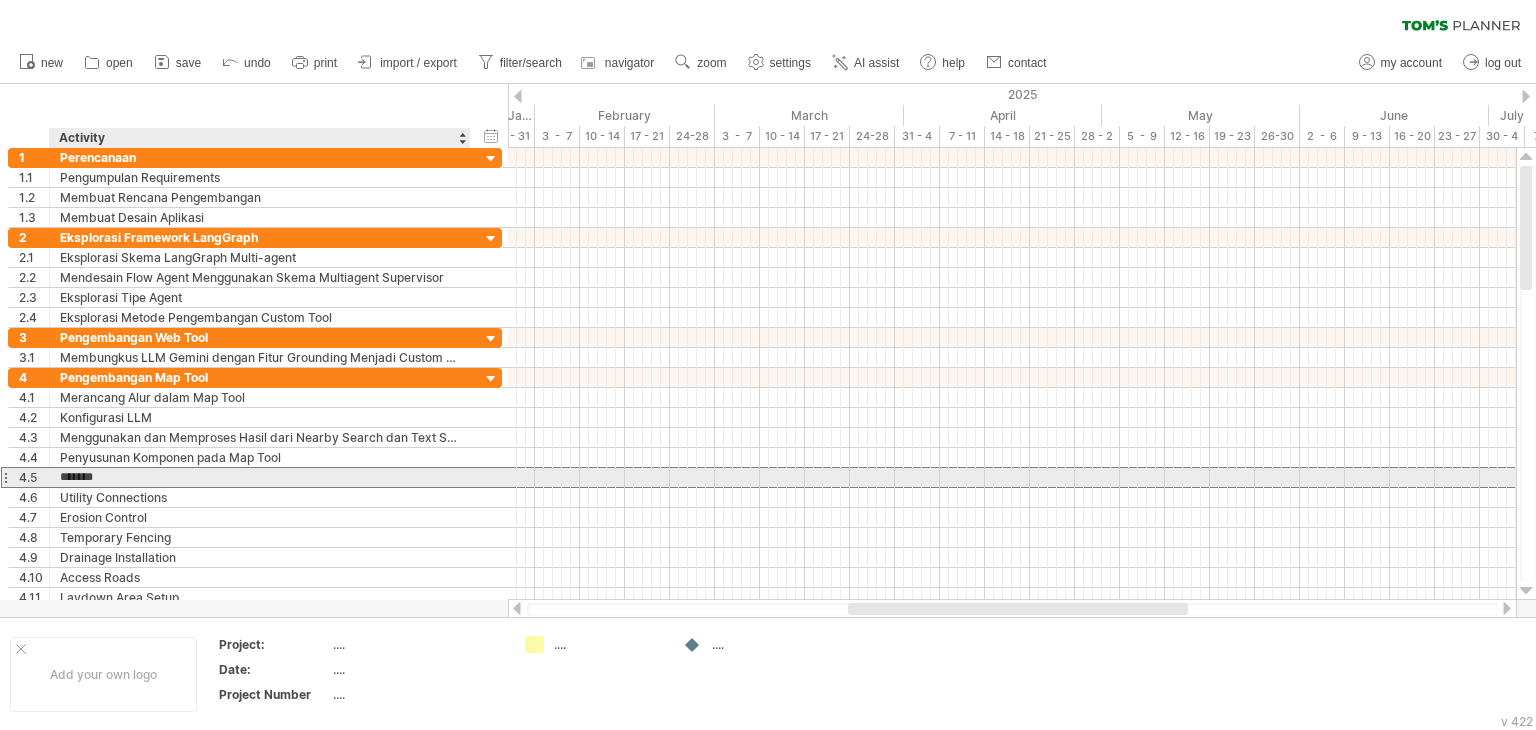 click on "*******" at bounding box center [260, 477] 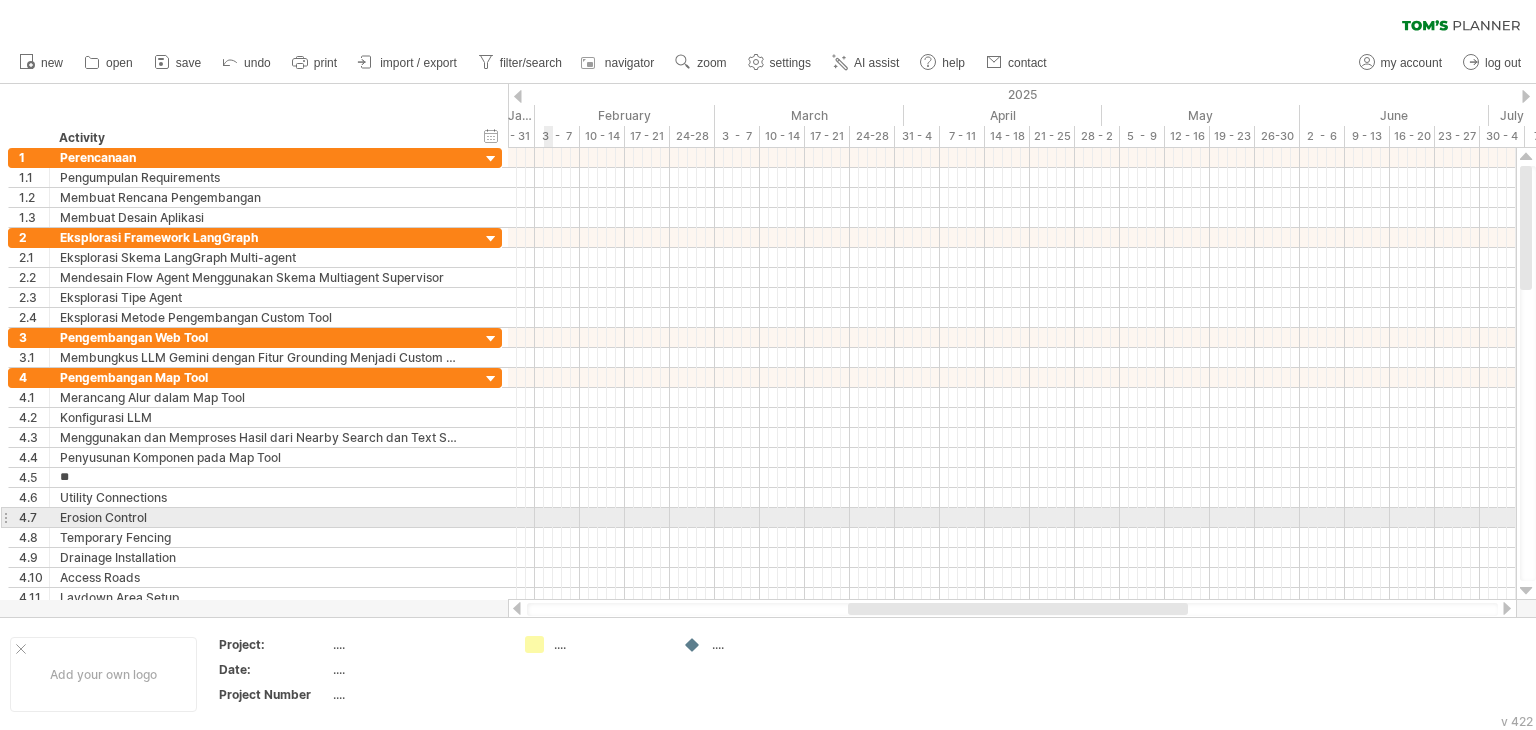 type on "*" 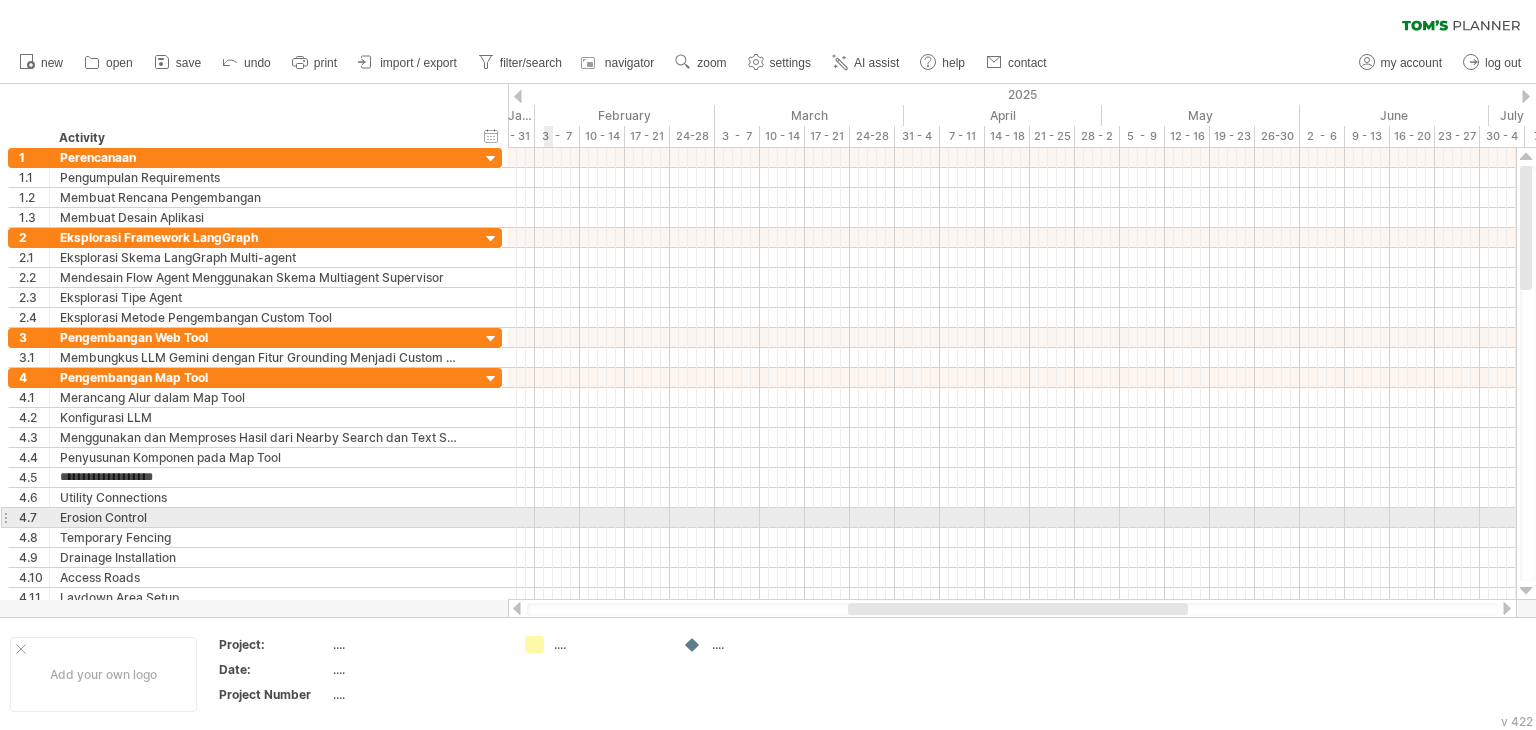 type on "**********" 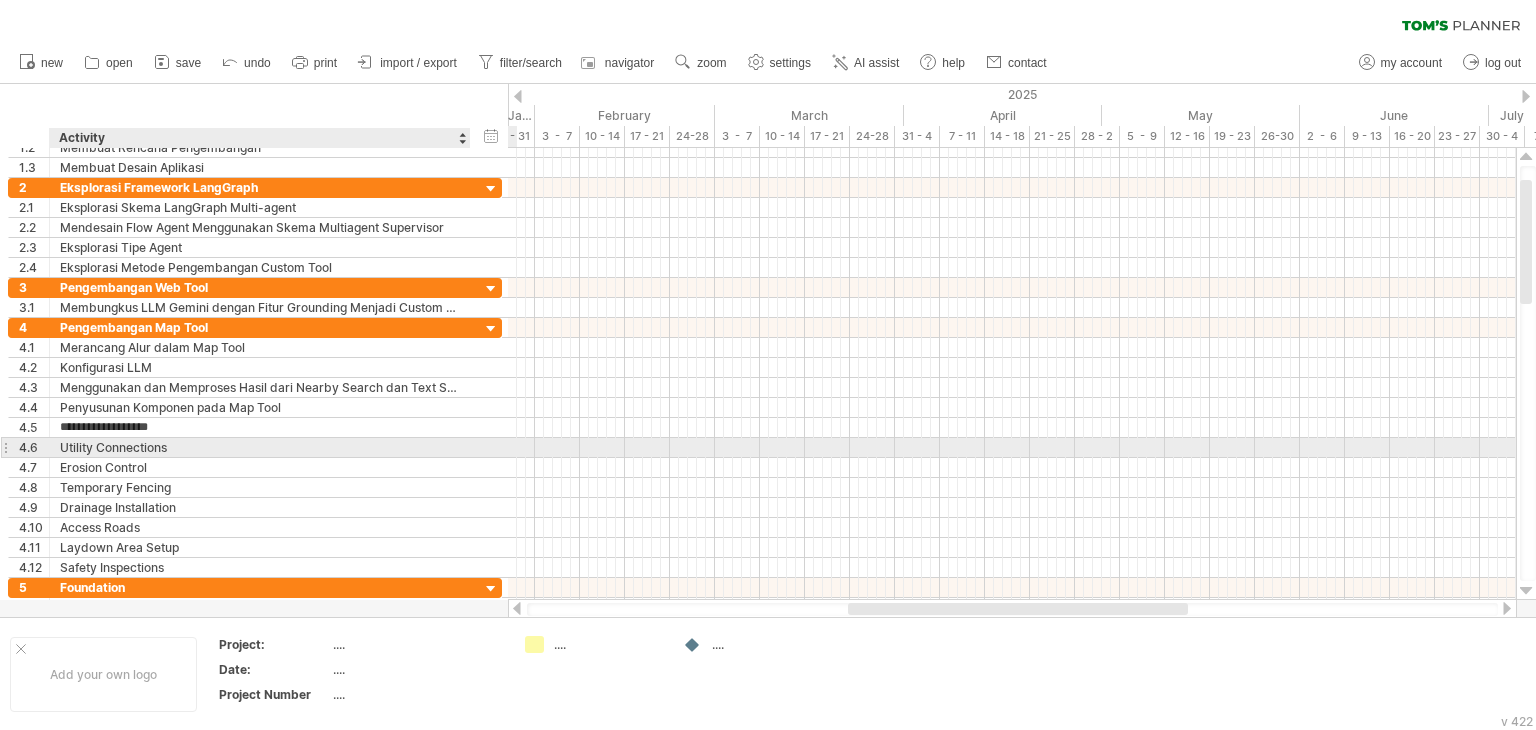 click on "Utility Connections" at bounding box center [260, 447] 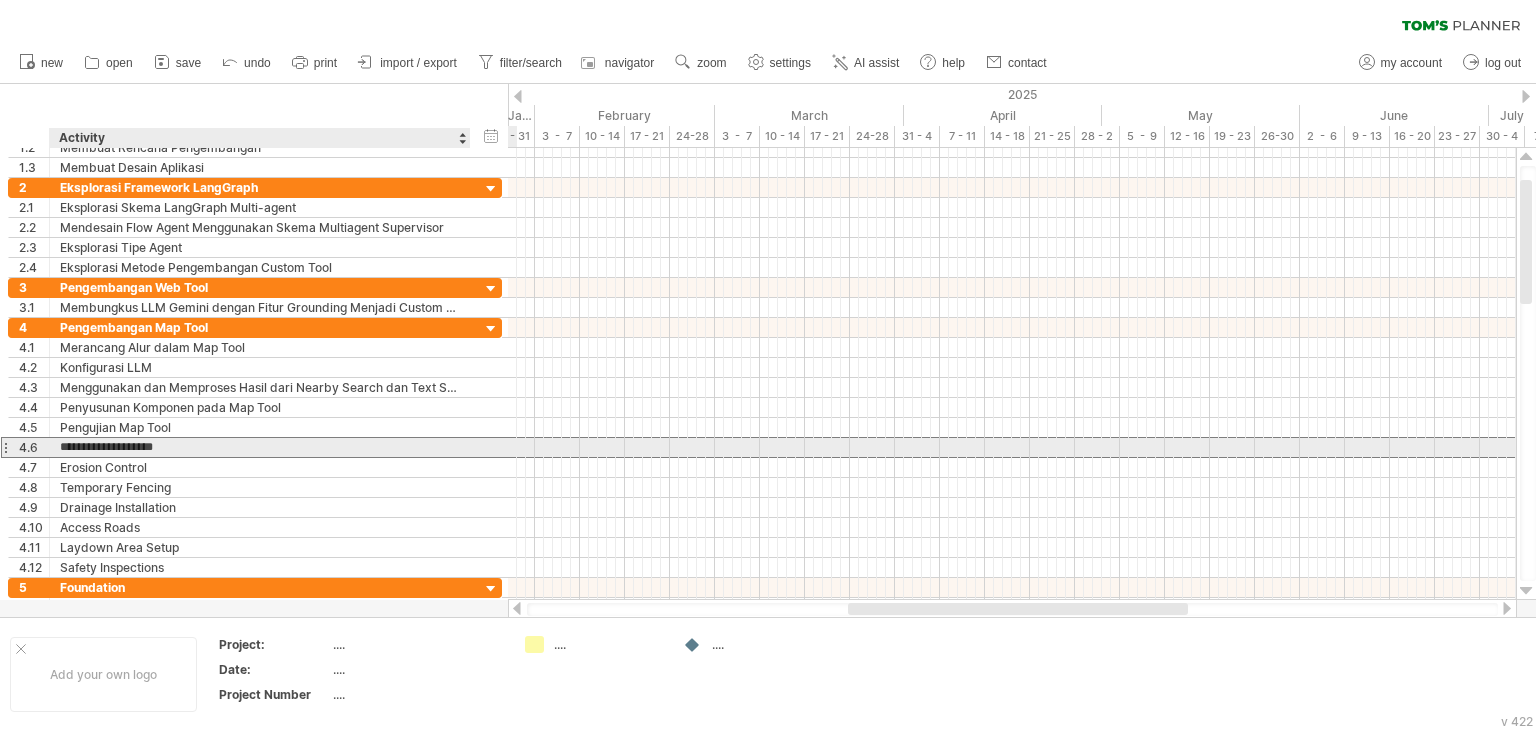click on "**********" at bounding box center (260, 447) 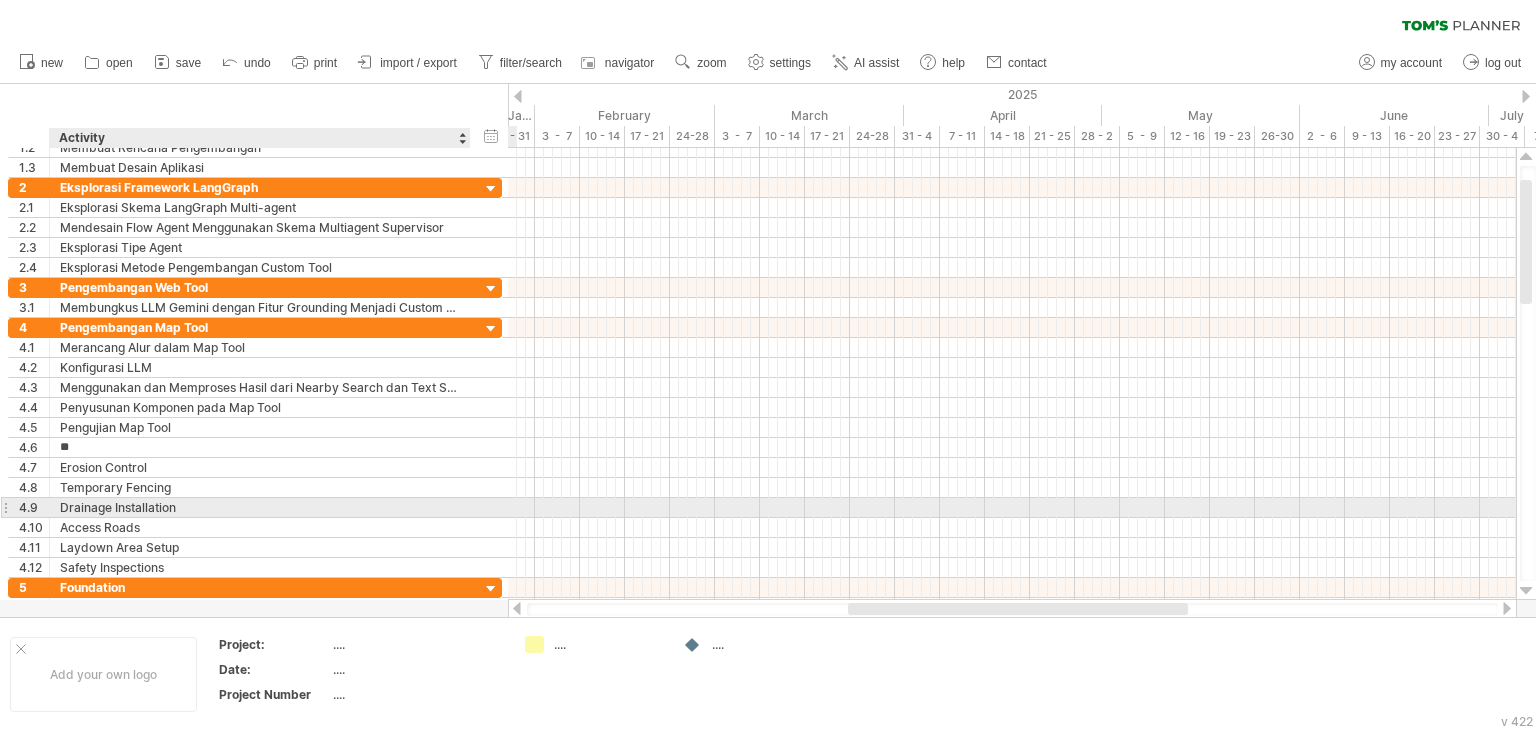 type on "*" 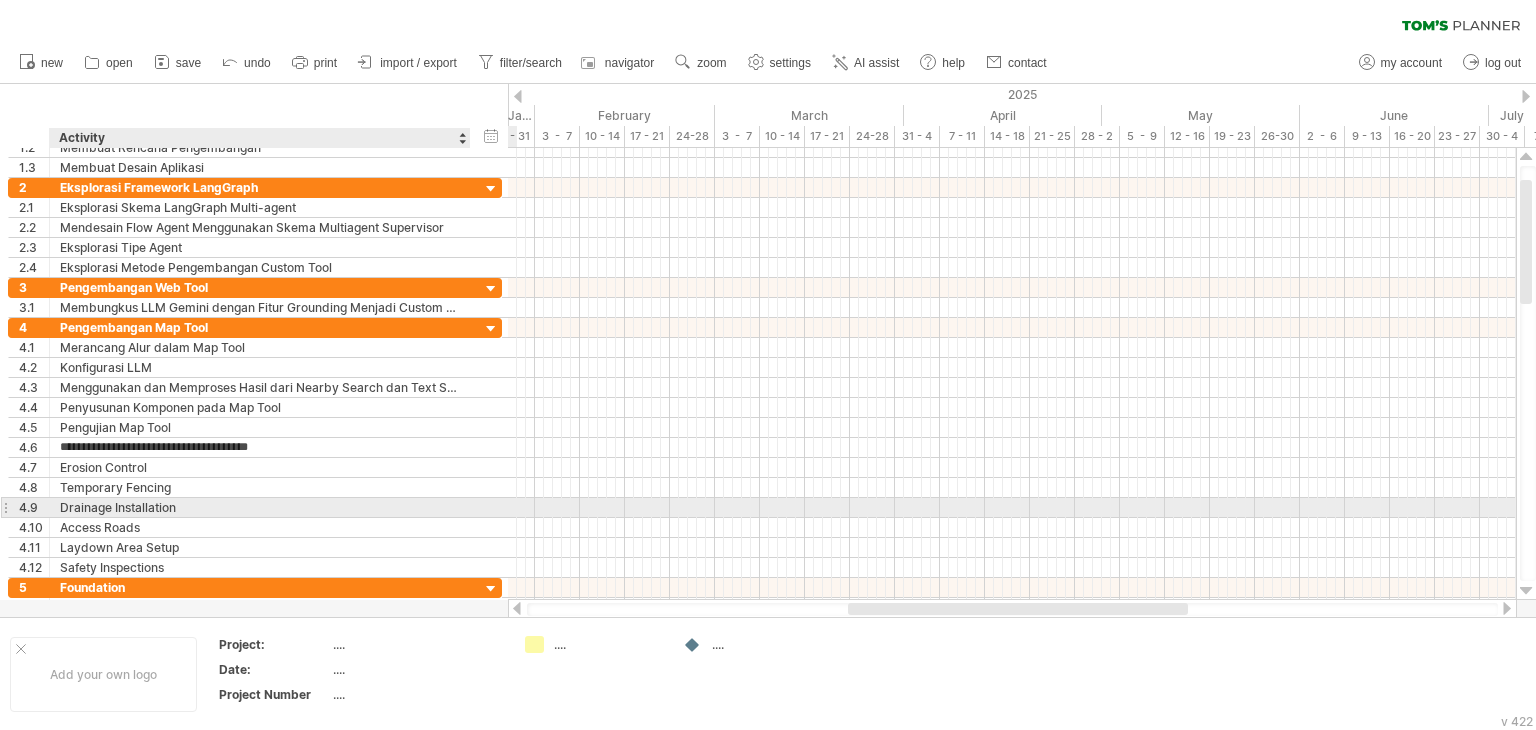 type on "**********" 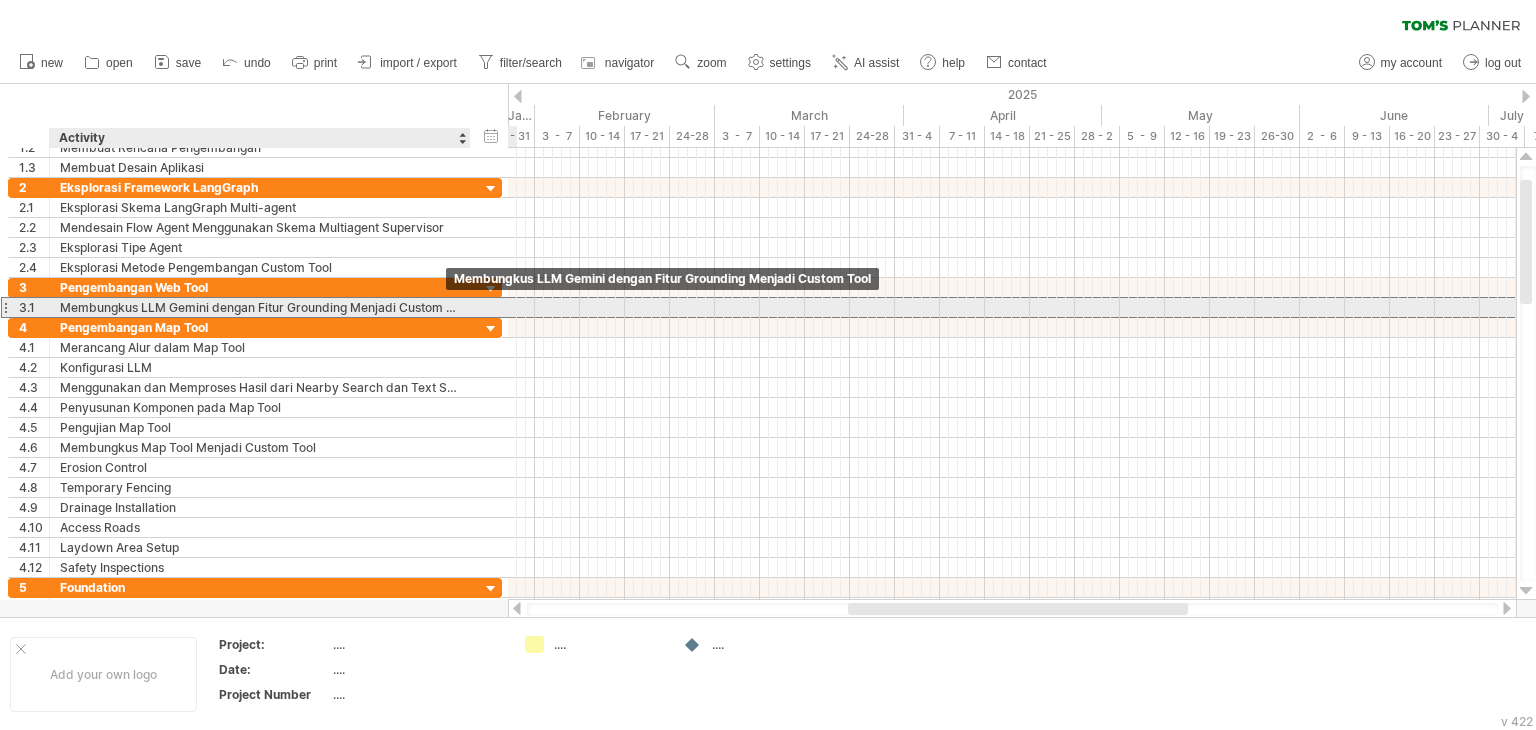 click on "Membungkus LLM Gemini dengan Fitur Grounding Menjadi Custom Tool" at bounding box center (260, 307) 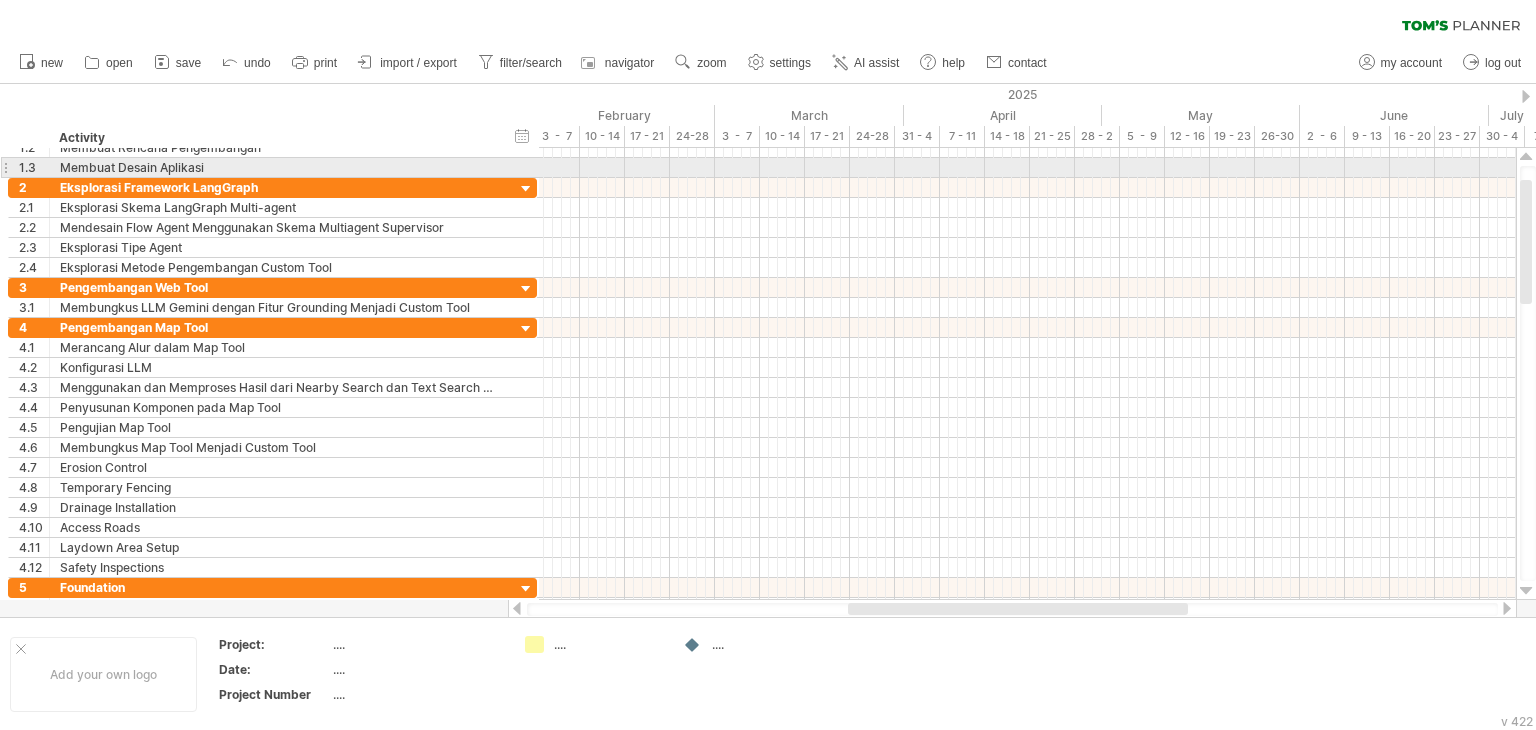 drag, startPoint x: 499, startPoint y: 163, endPoint x: 534, endPoint y: 170, distance: 35.69314 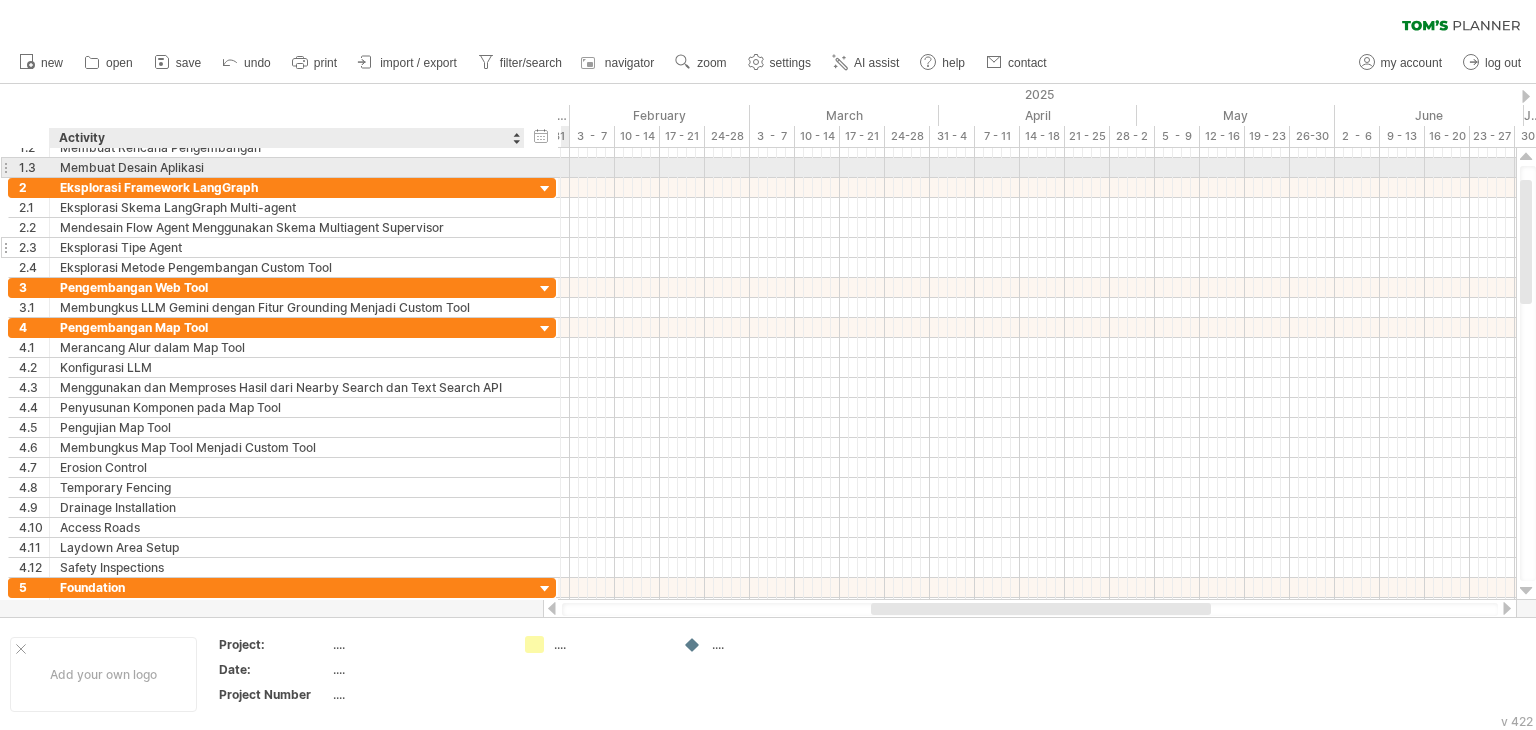 drag, startPoint x: 534, startPoint y: 167, endPoint x: 529, endPoint y: 245, distance: 78.160095 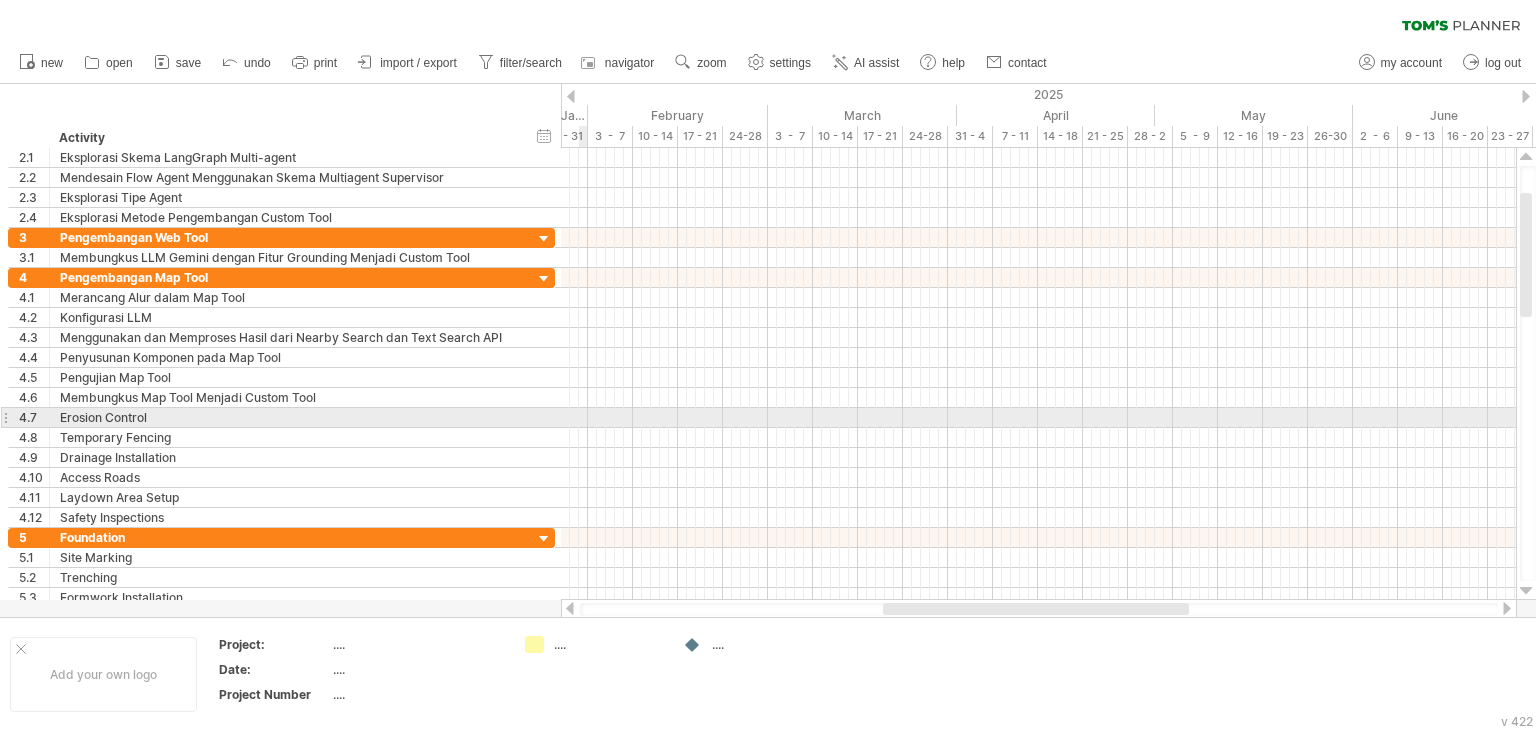 click on "Erosion Control" at bounding box center (286, 417) 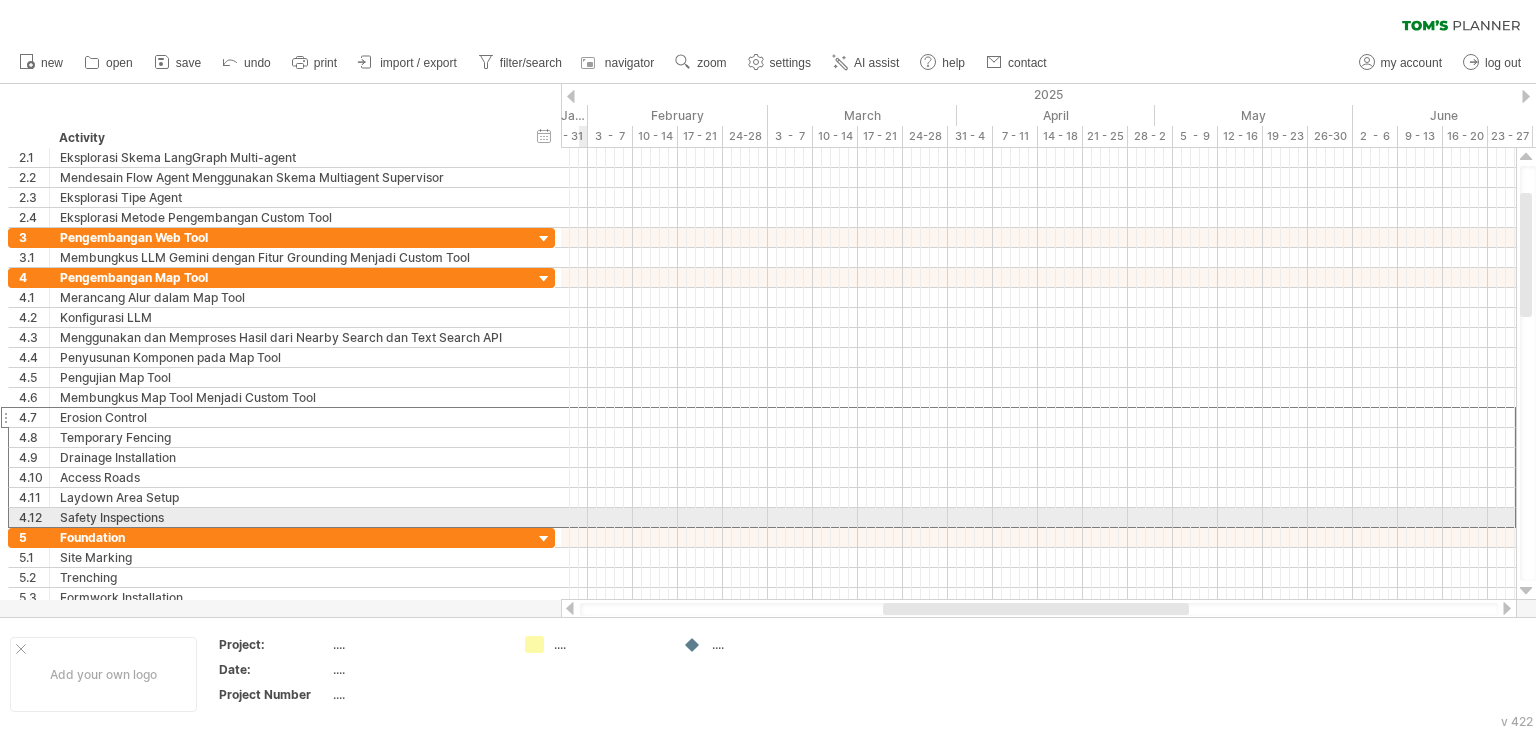 click on "Safety Inspections" at bounding box center [286, 517] 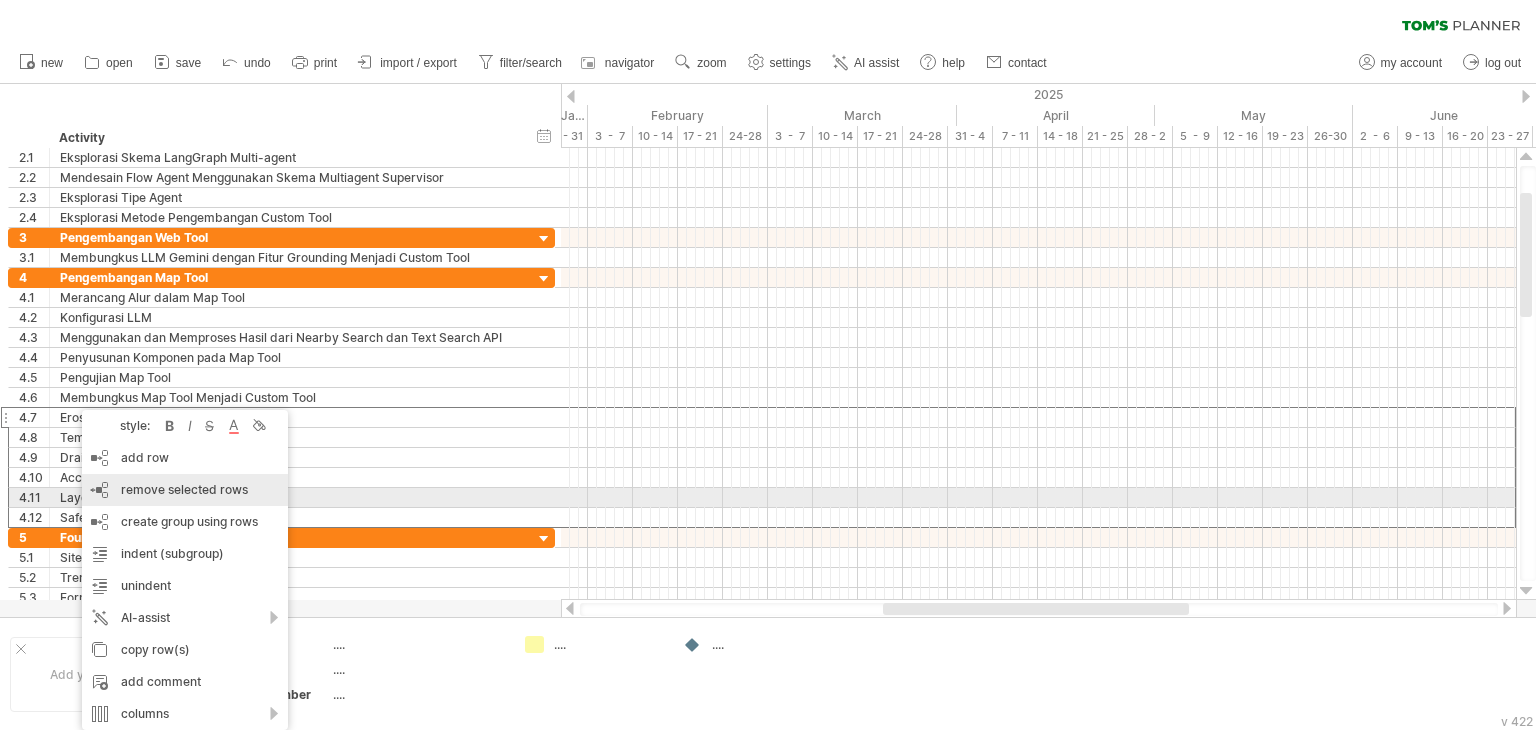 click on "remove selected rows" at bounding box center [184, 489] 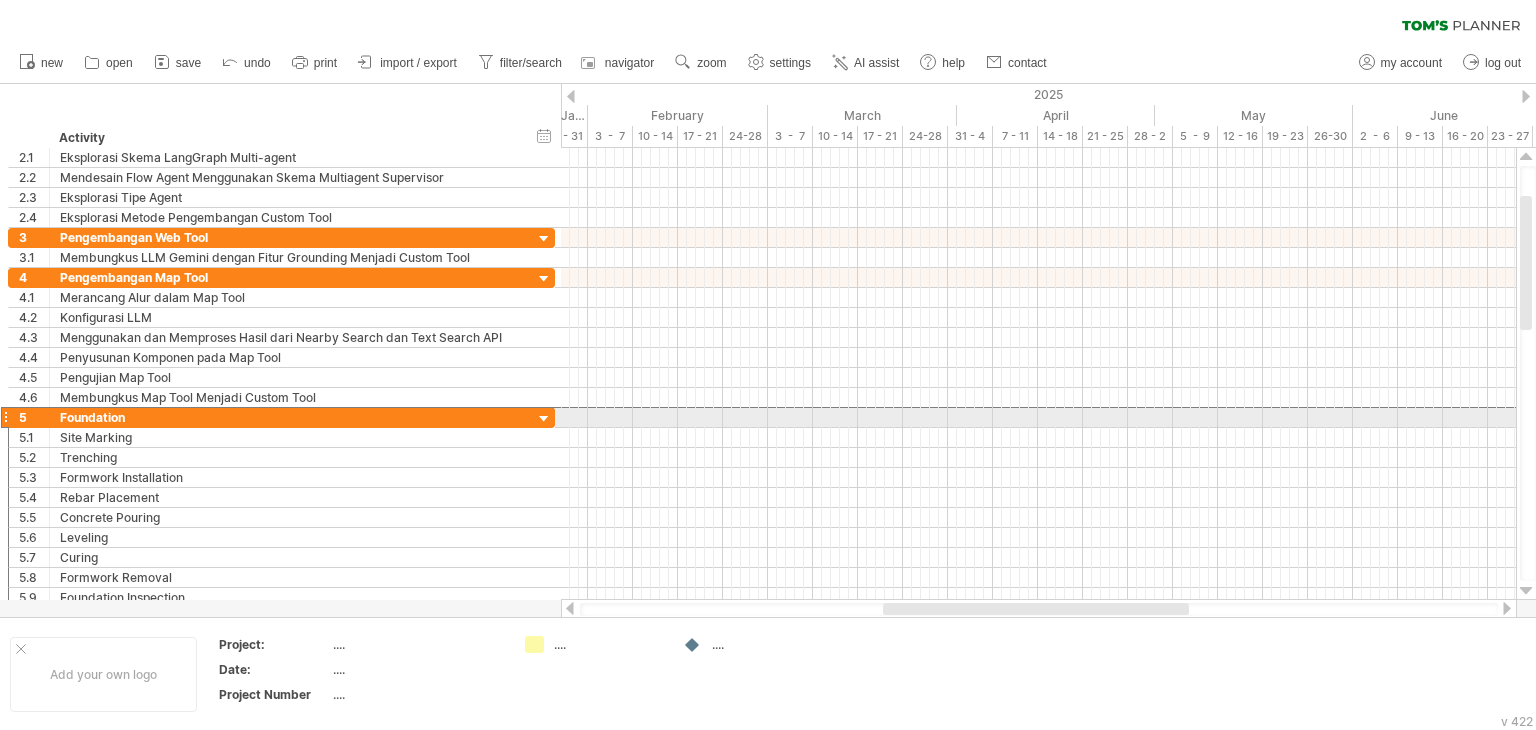 click on "Foundation" at bounding box center [286, 417] 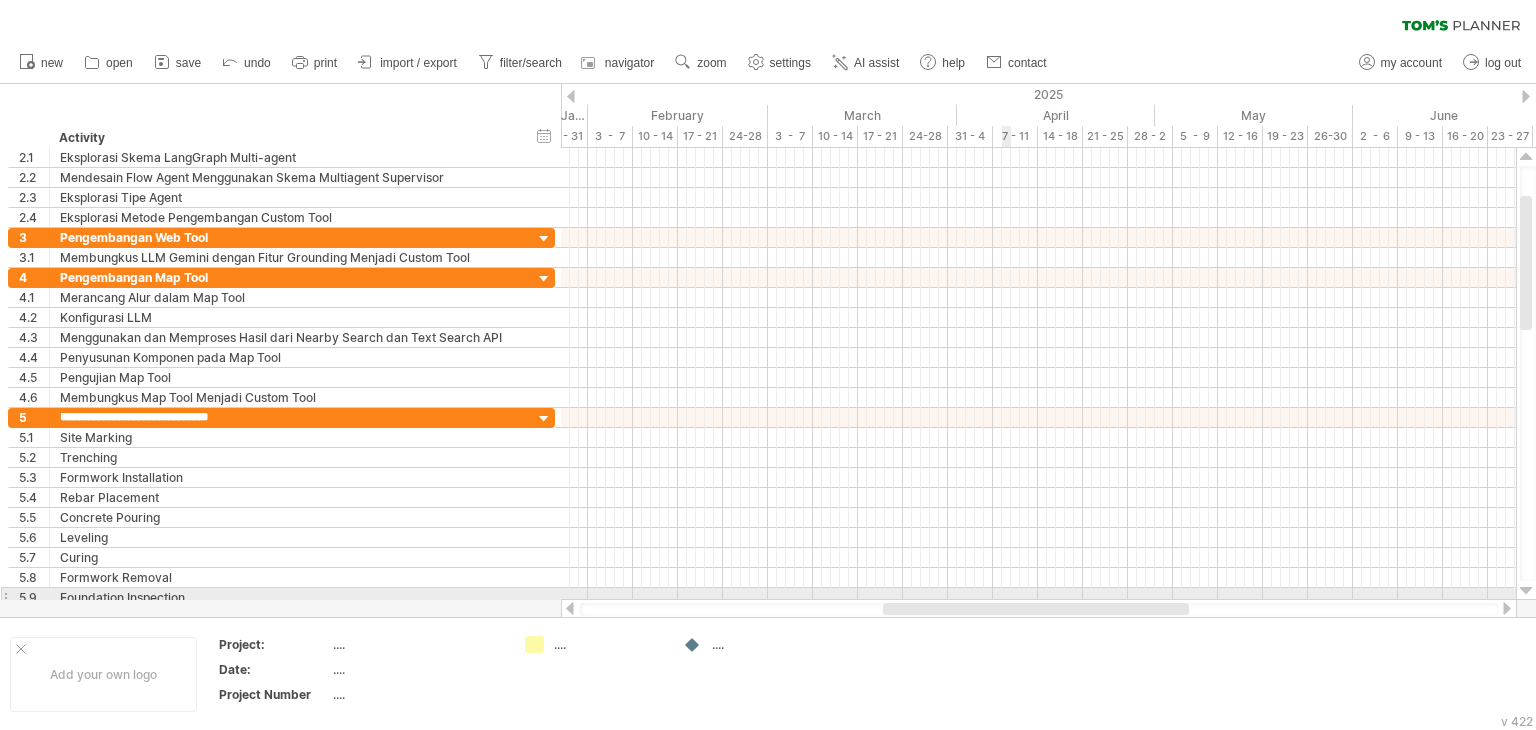type on "**********" 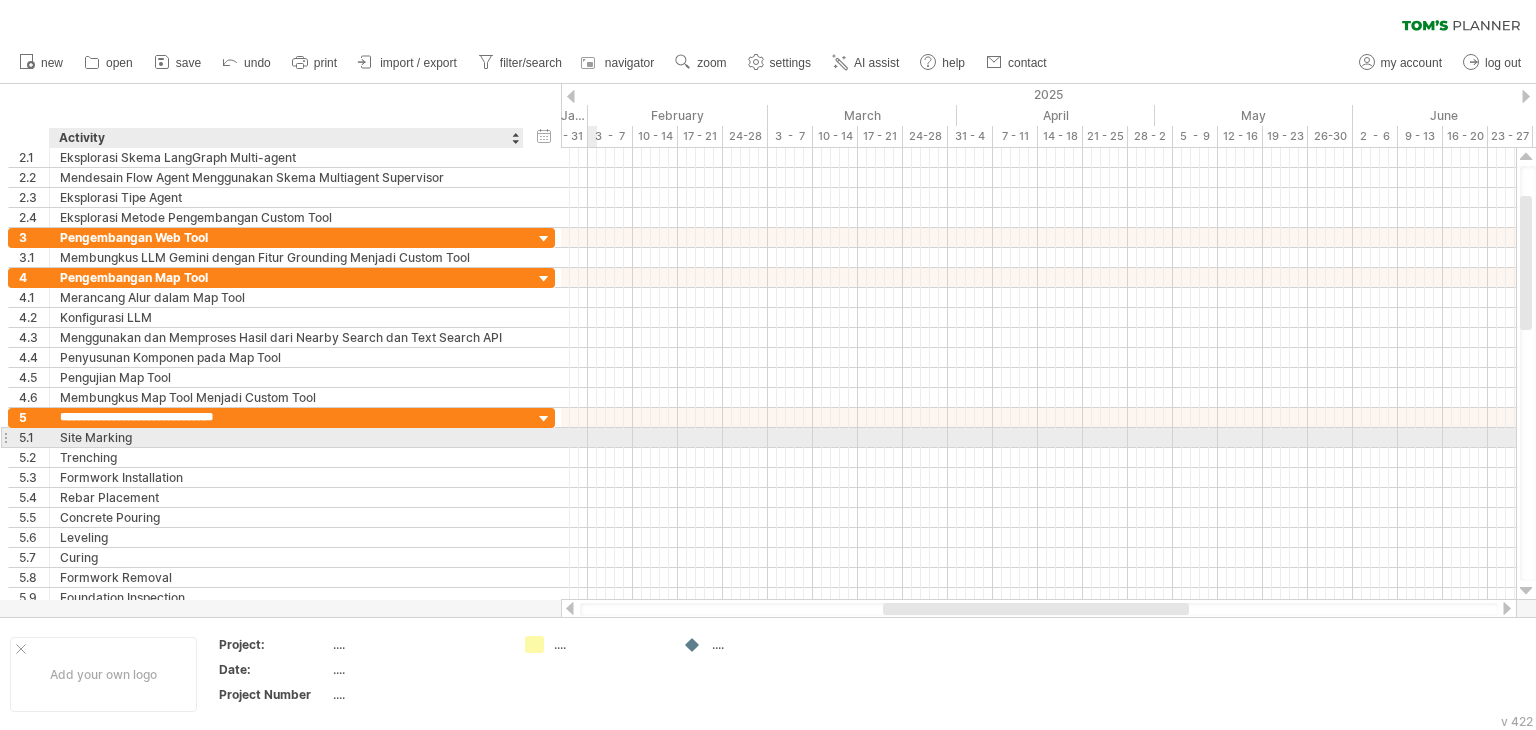click on "Site Marking" at bounding box center (286, 437) 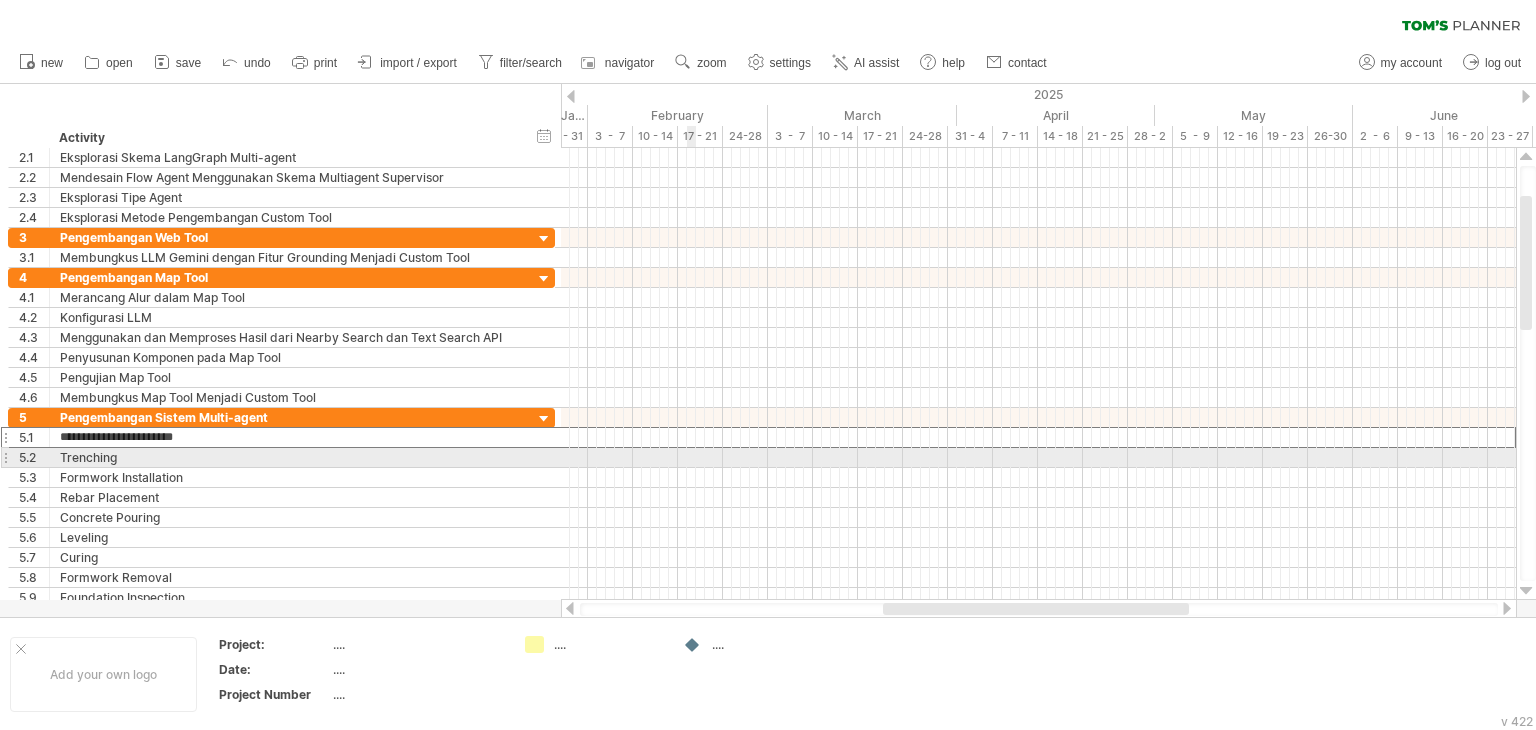 type on "**********" 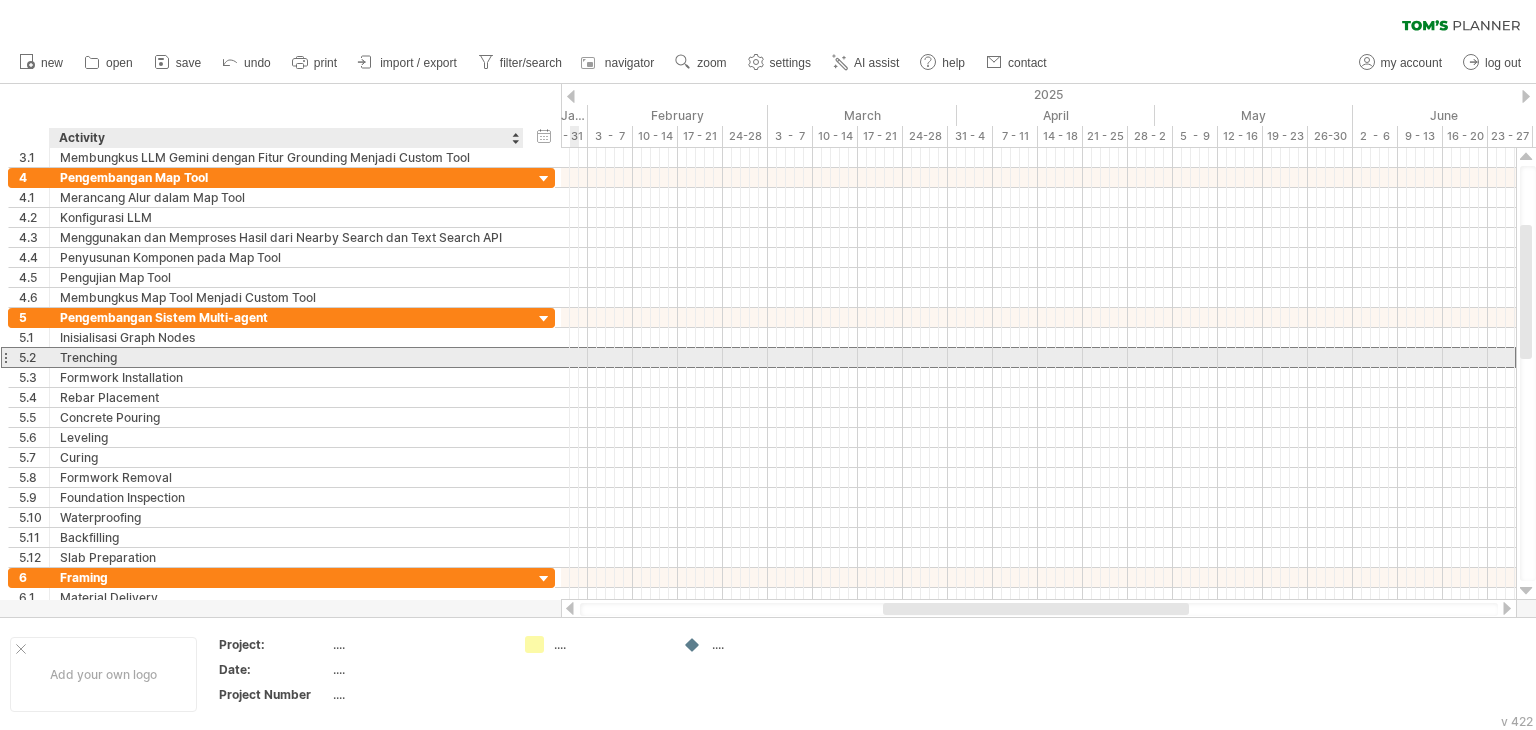 click on "Trenching" at bounding box center (286, 357) 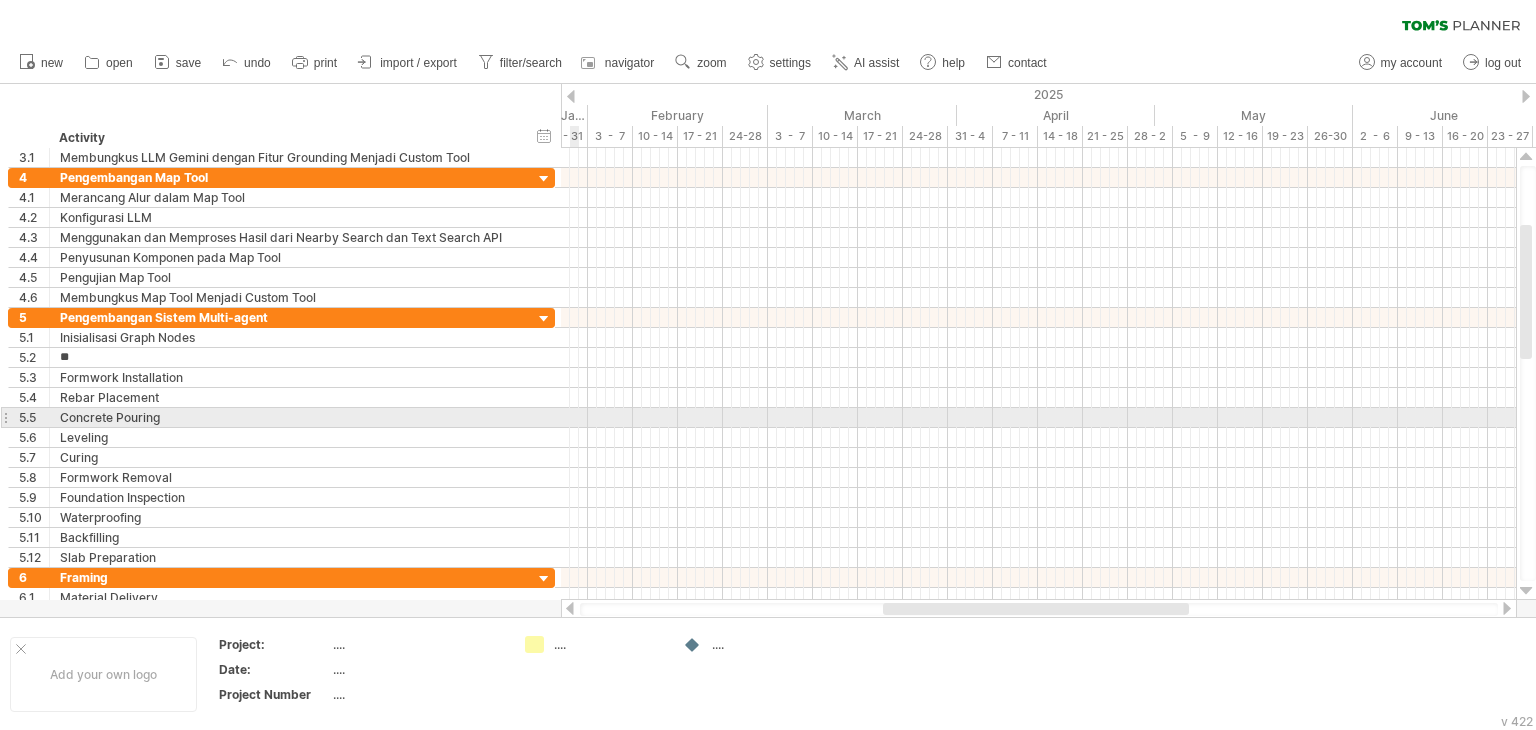 type on "*" 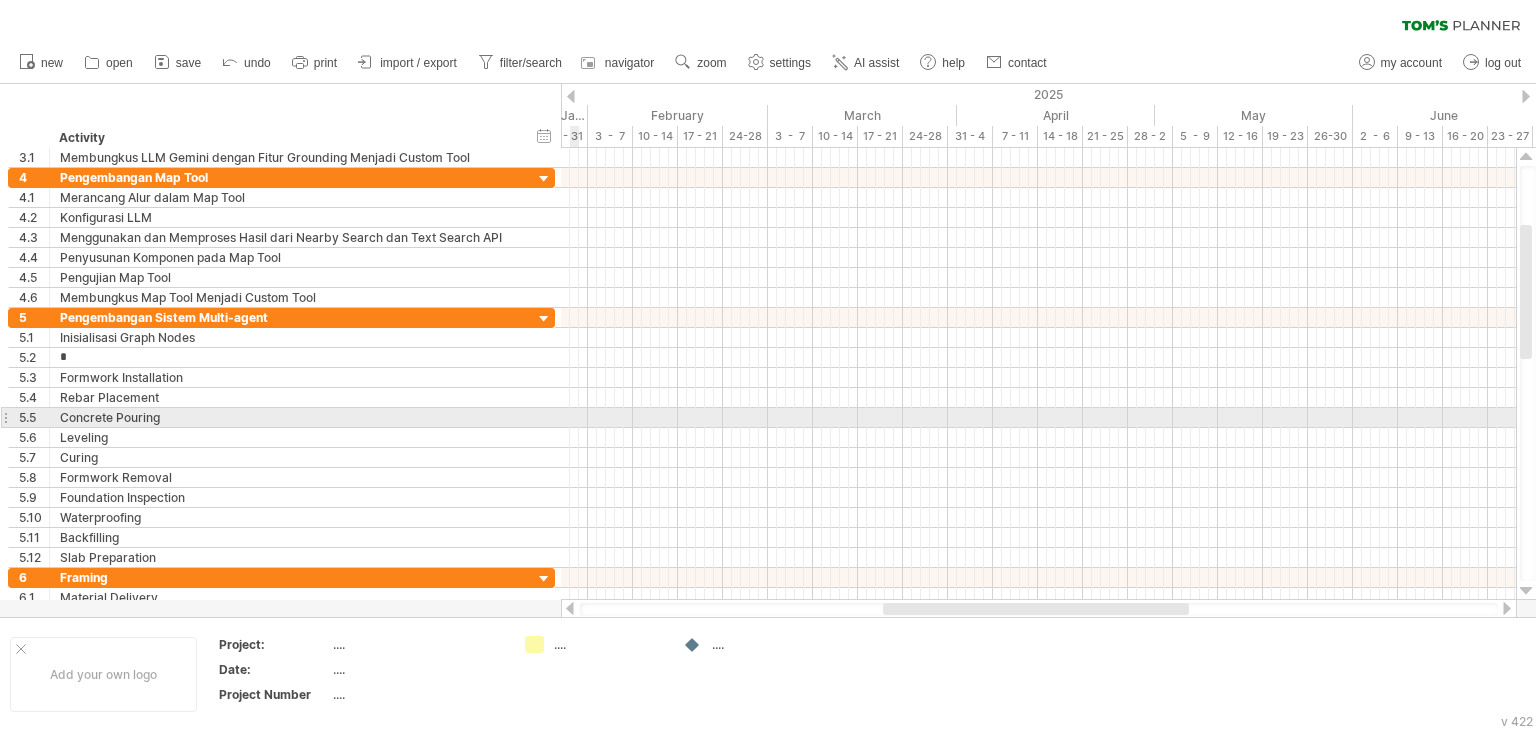 type 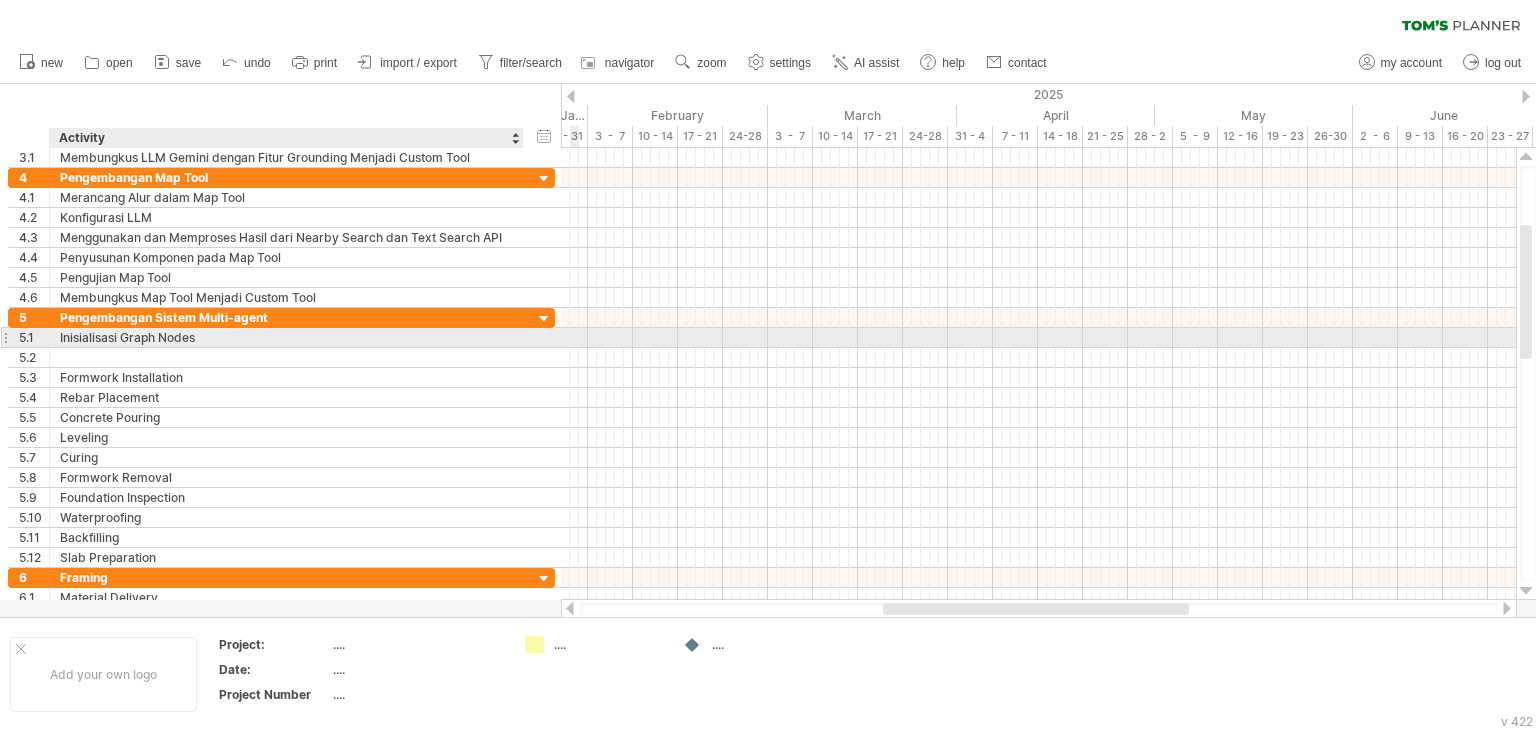 click on "Inisialisasi Graph Nodes" at bounding box center (286, 337) 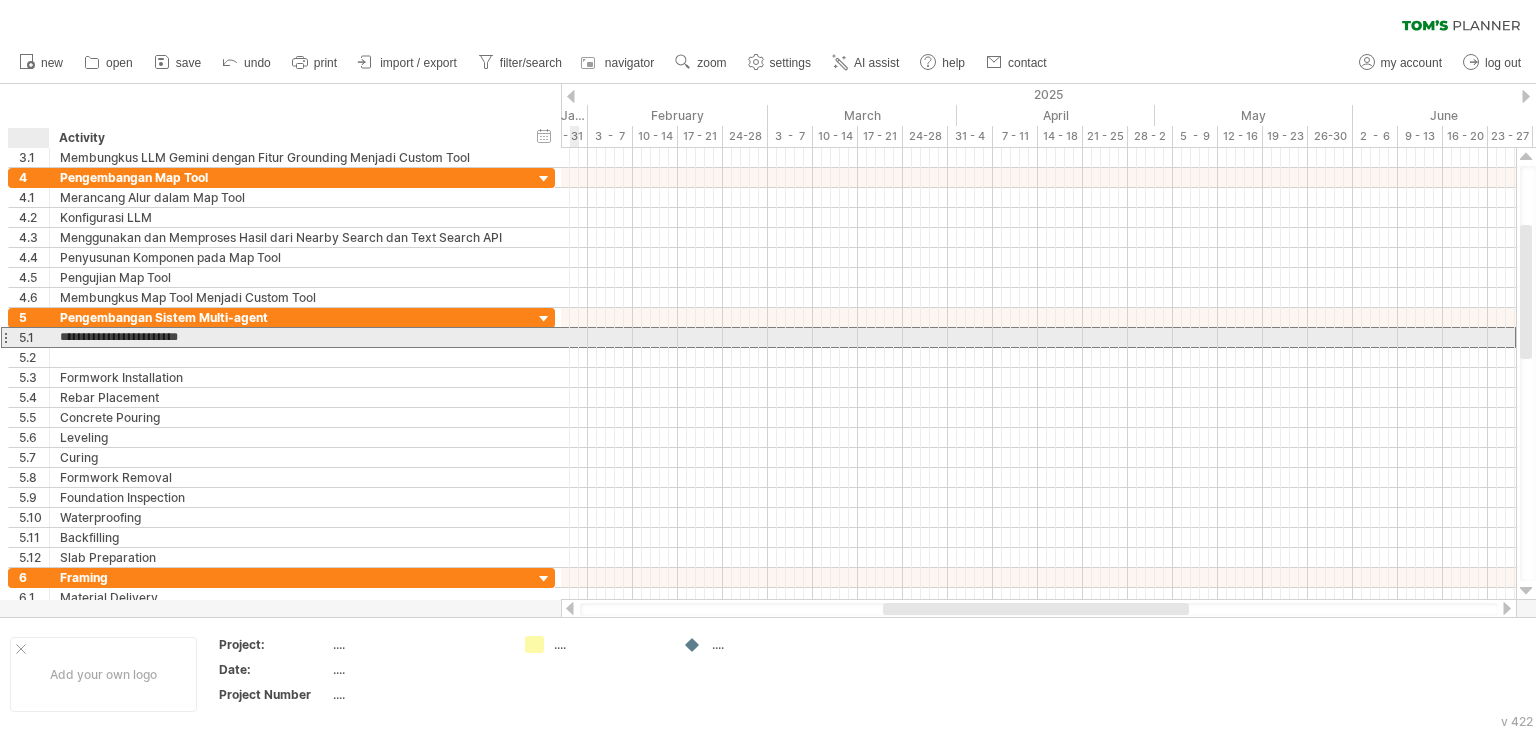drag, startPoint x: 196, startPoint y: 333, endPoint x: 60, endPoint y: 337, distance: 136.0588 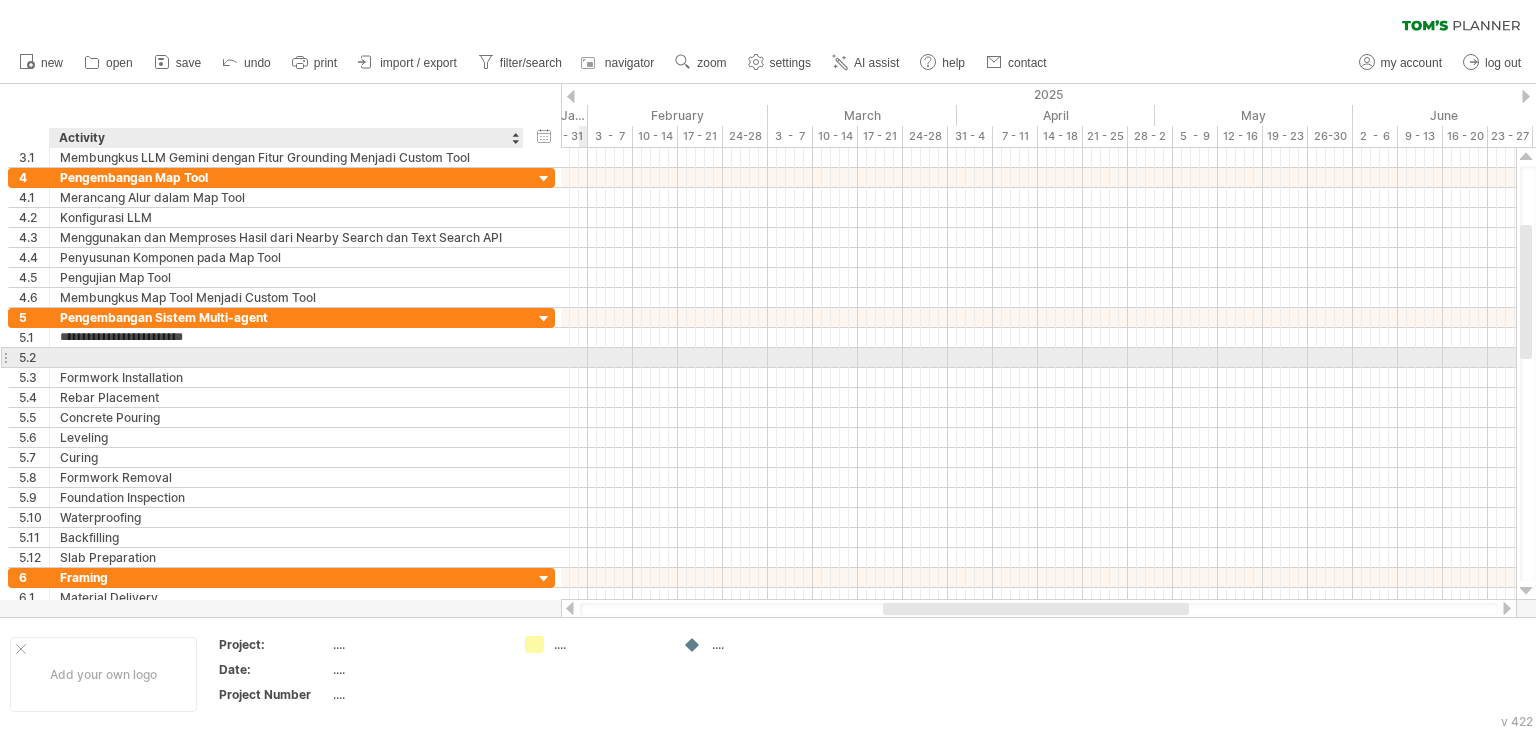click at bounding box center (286, 357) 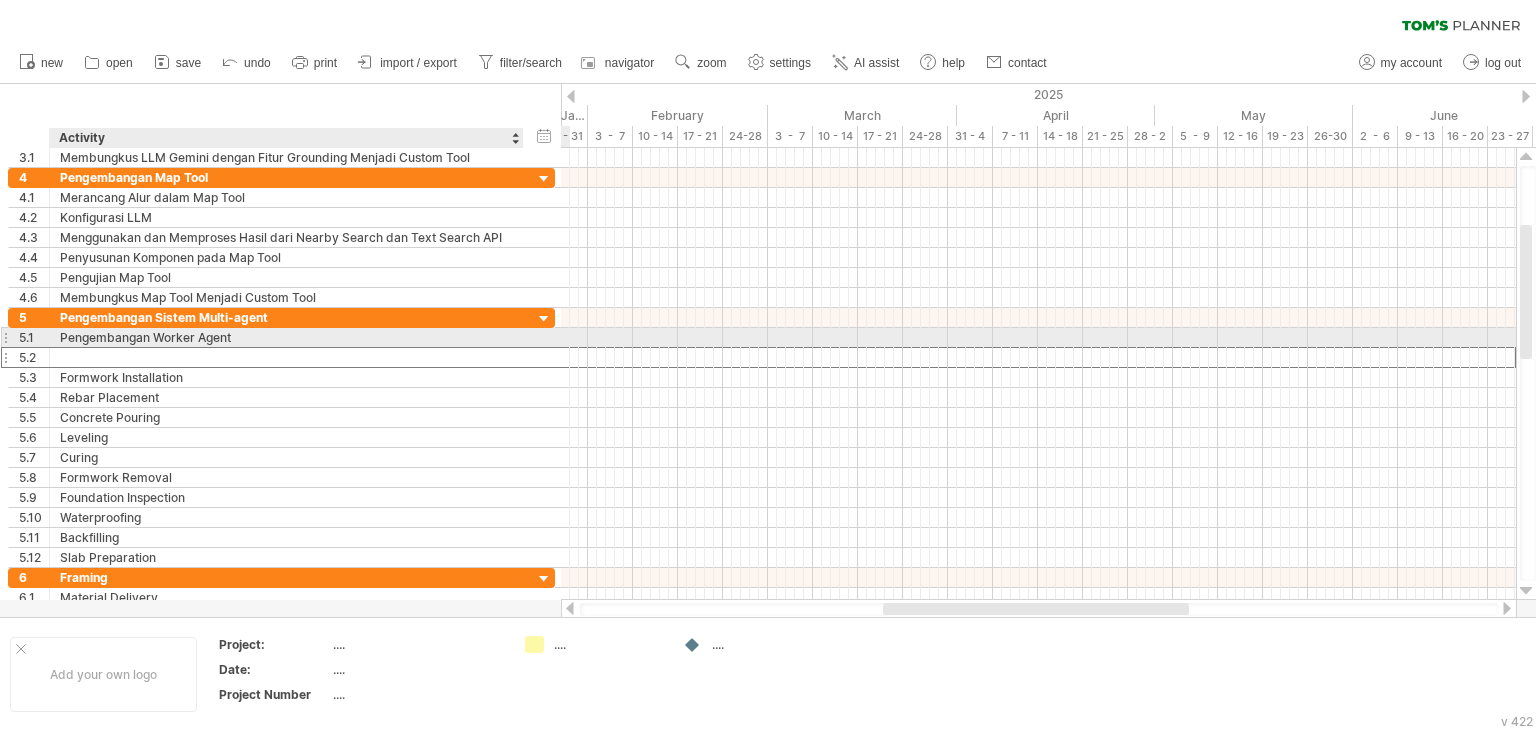 click on "Pengembangan Worker Agent" at bounding box center (286, 337) 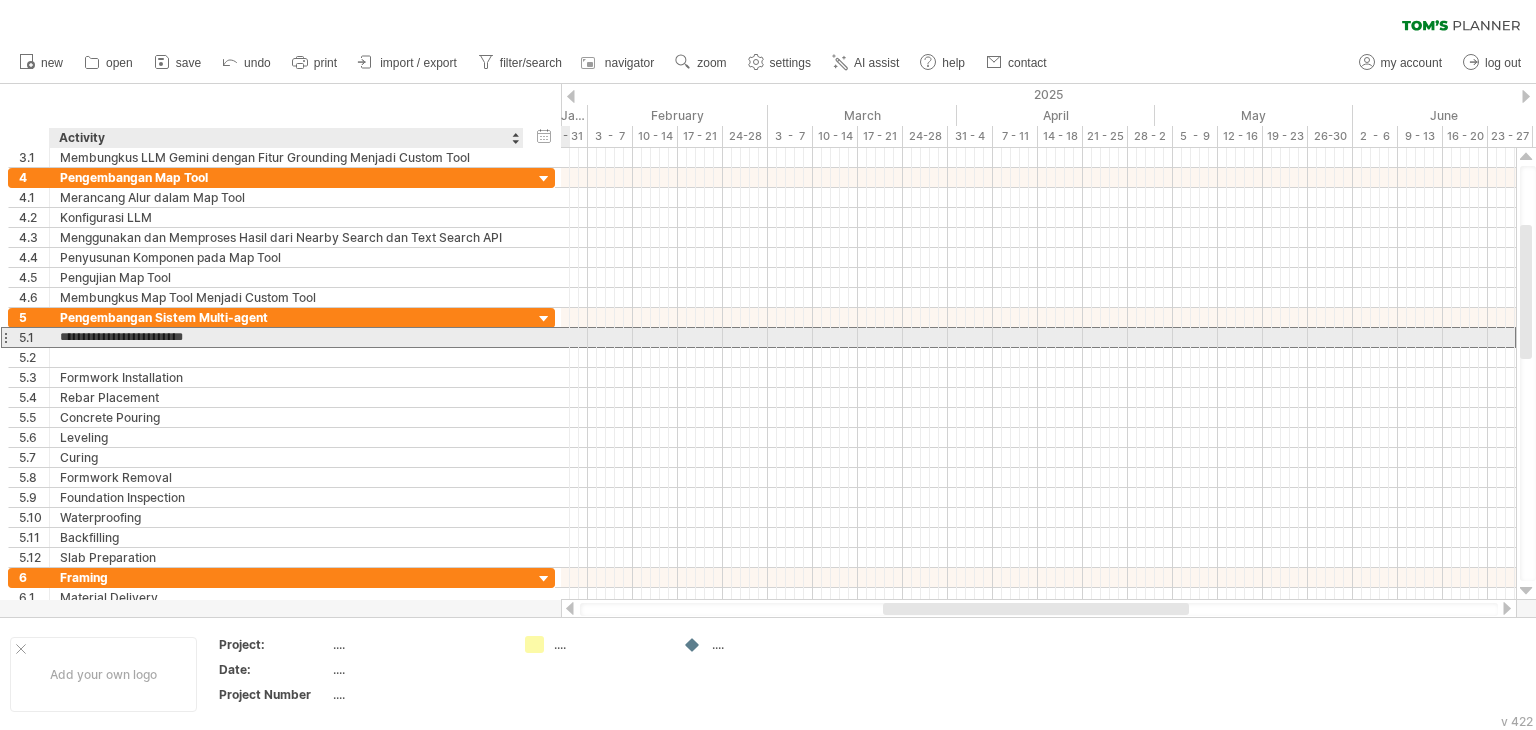 click on "**********" at bounding box center [286, 337] 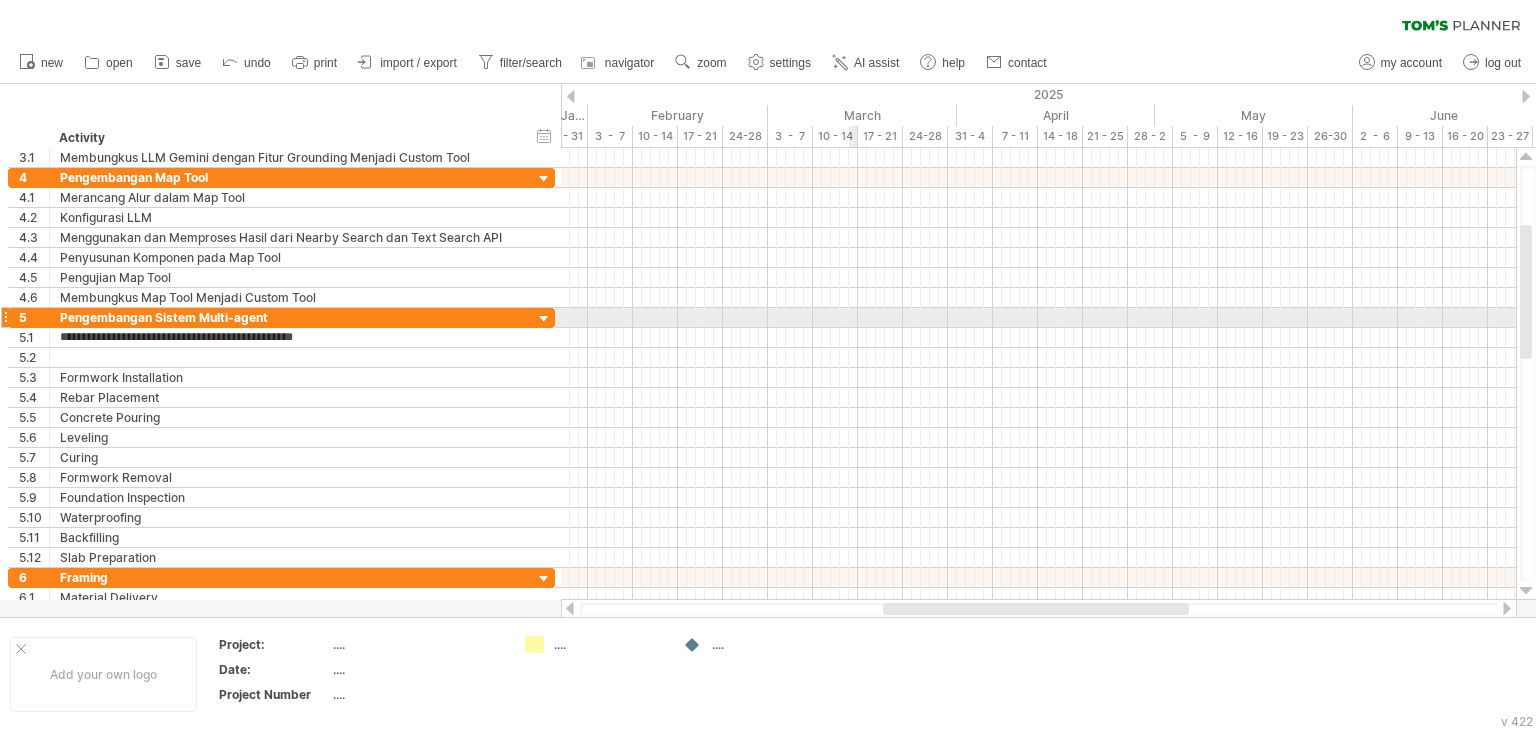 type on "**********" 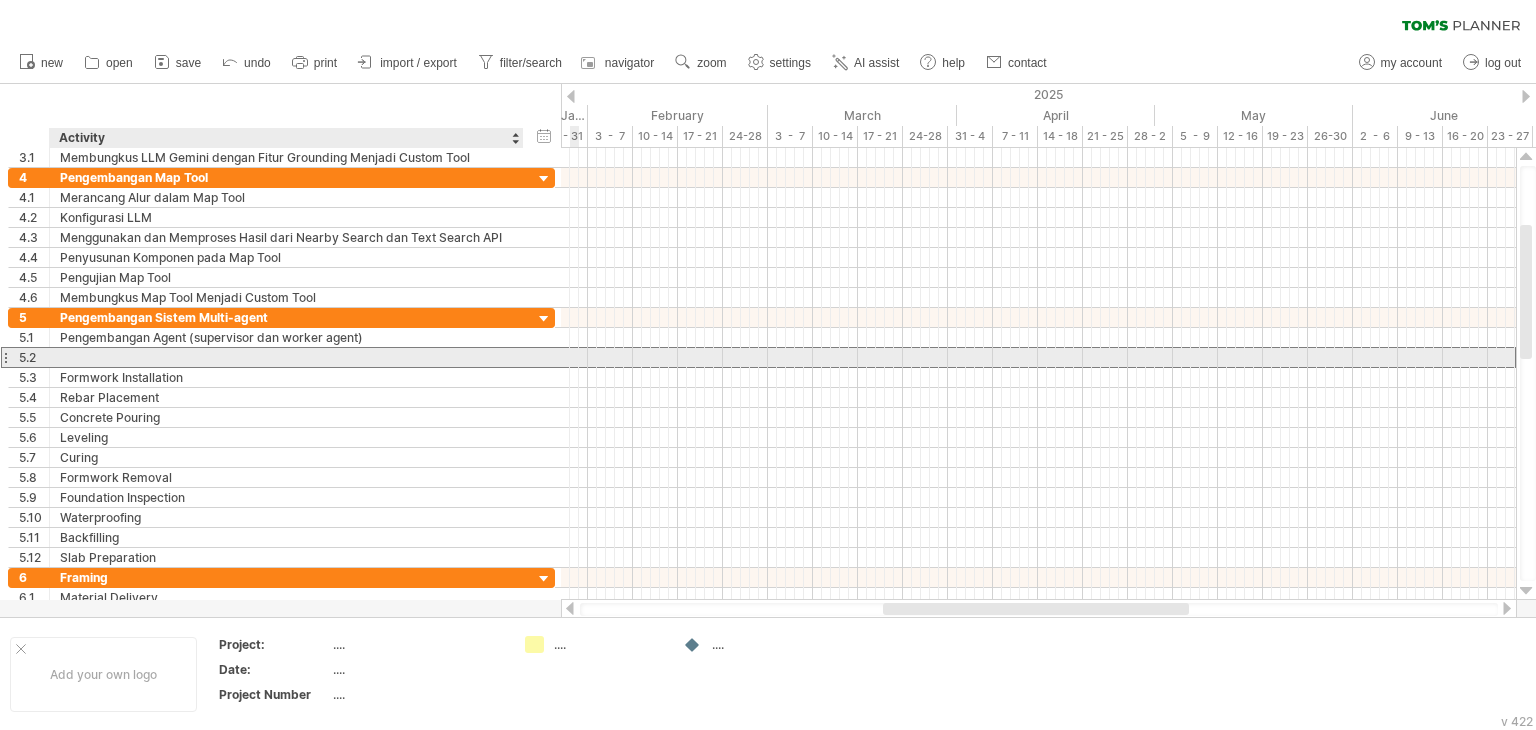 click at bounding box center [286, 357] 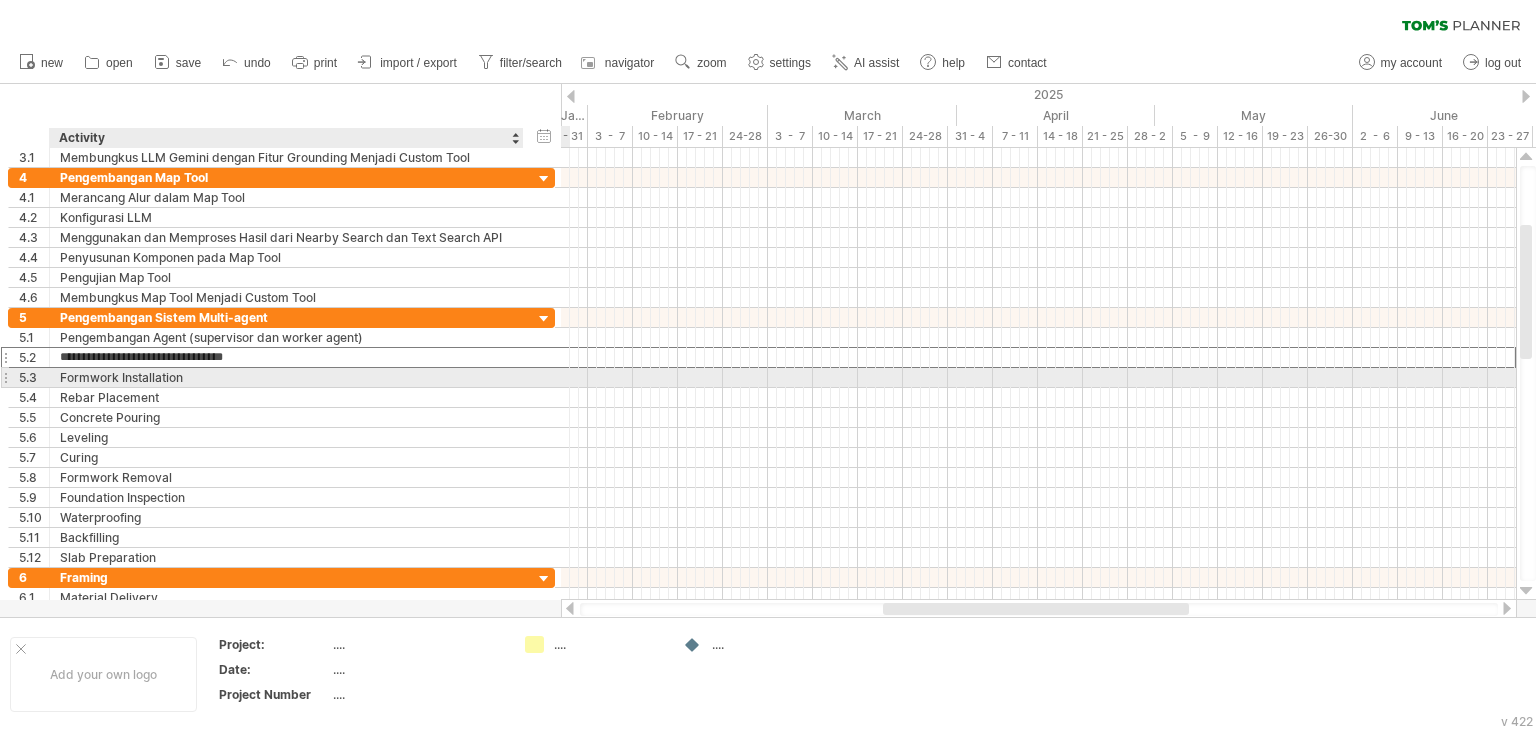 click on "Formwork Installation" at bounding box center [286, 377] 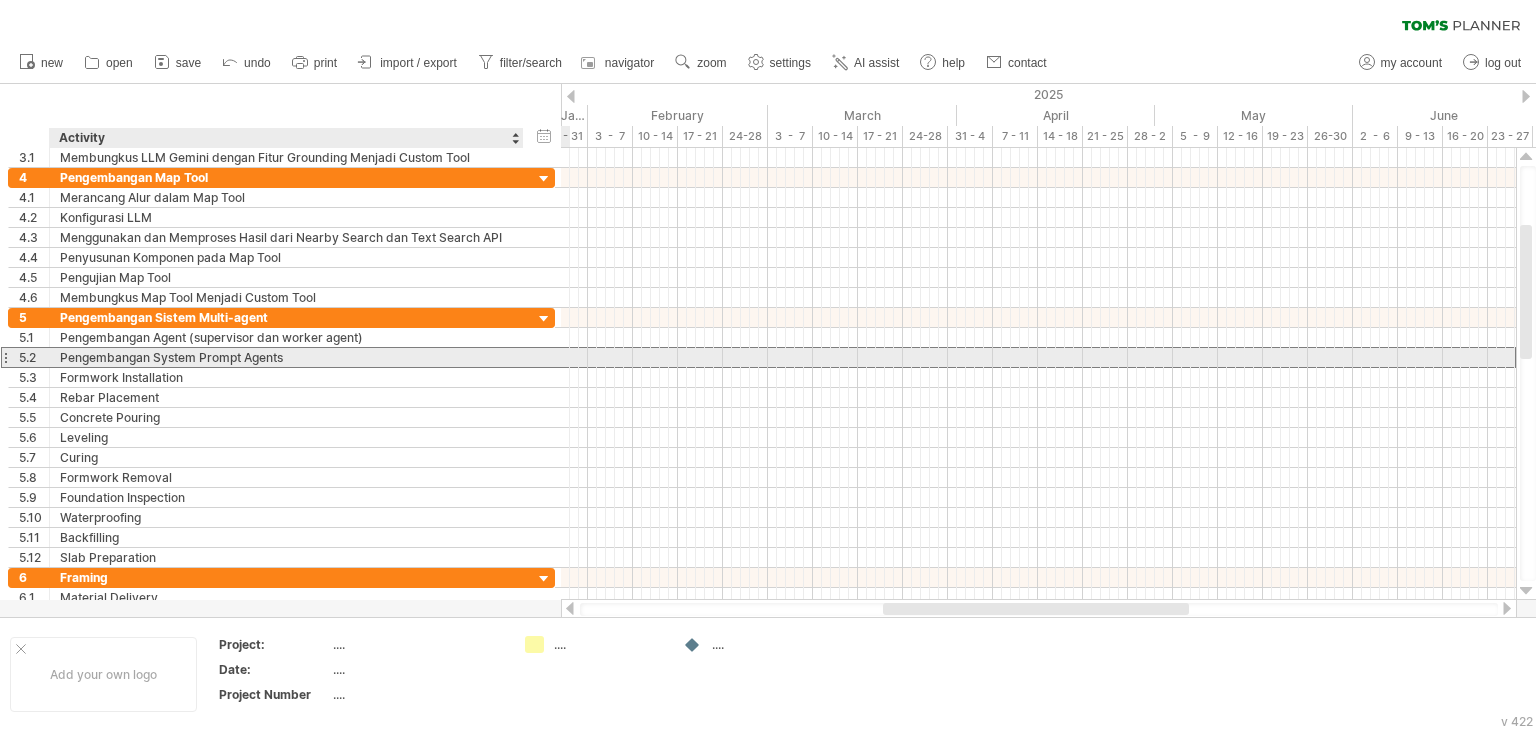 click on "Pengembangan System Prompt Agents" at bounding box center [286, 357] 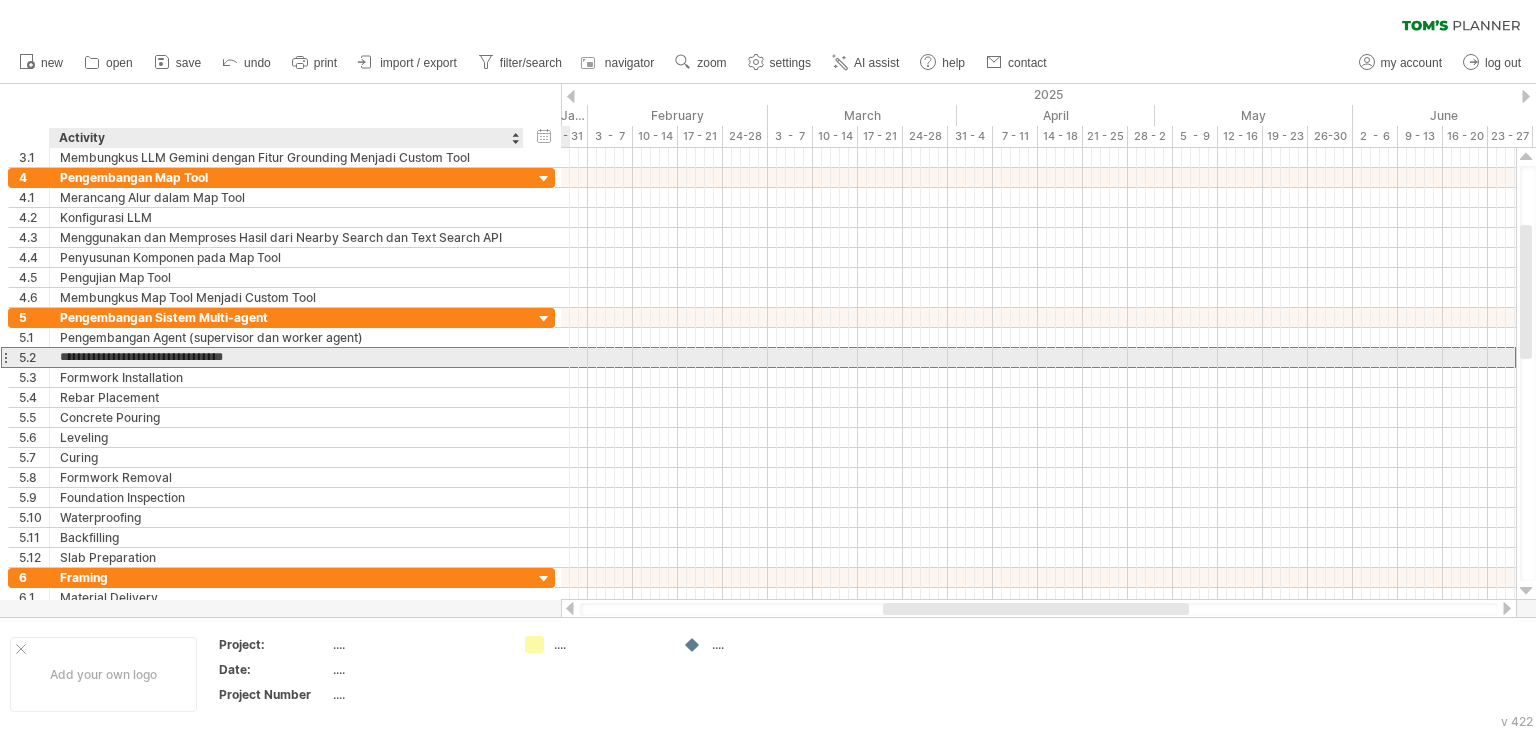 click on "**********" at bounding box center (286, 357) 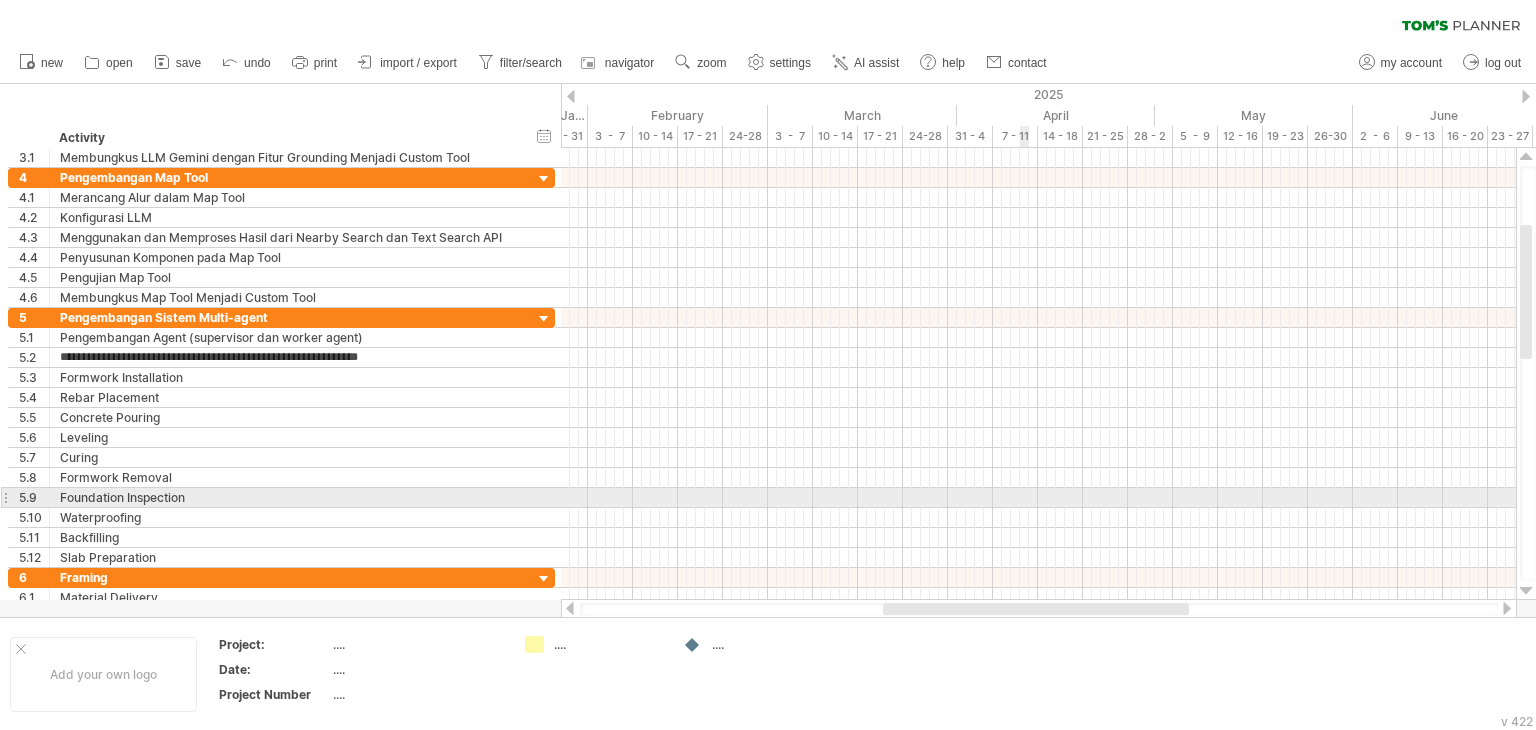 type on "**********" 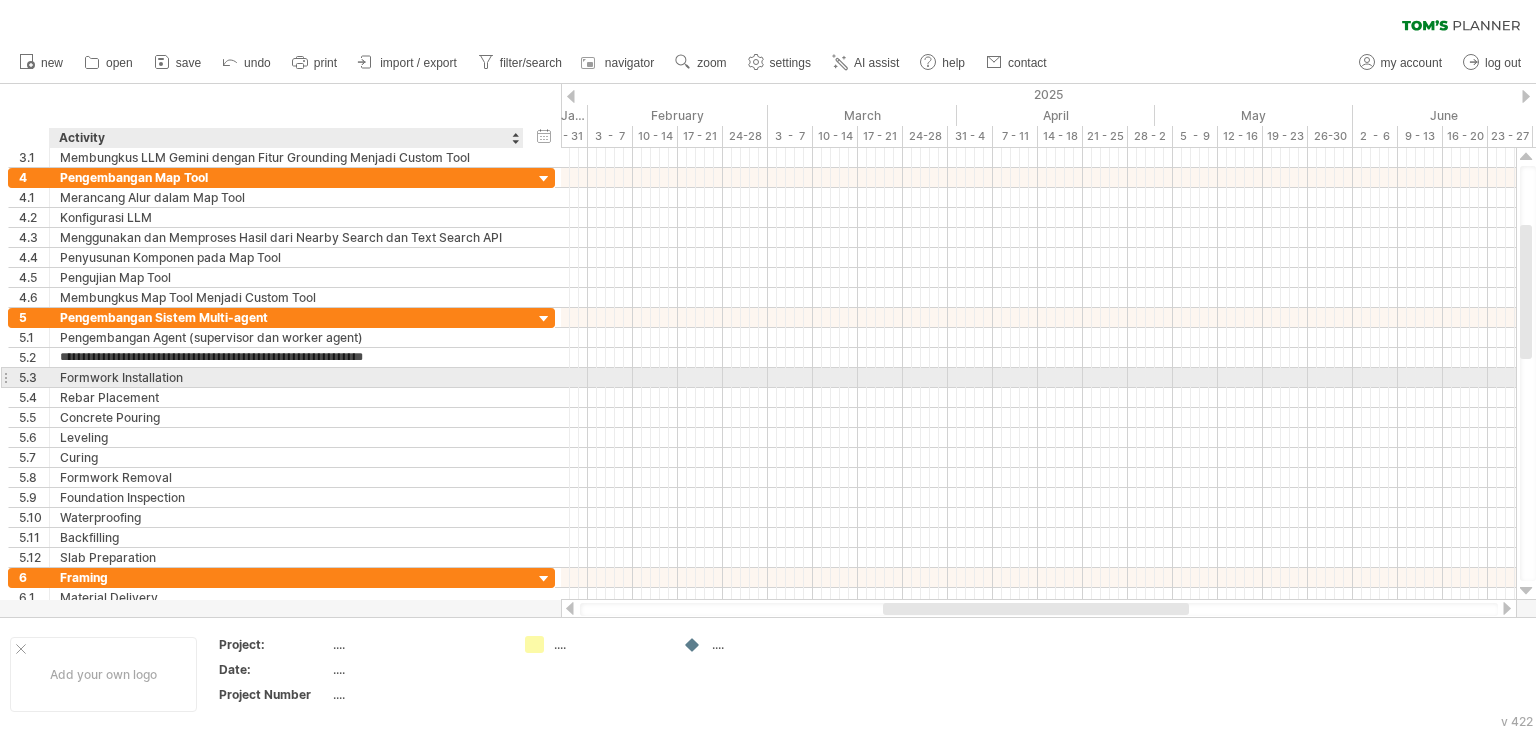click on "Formwork Installation" at bounding box center [286, 377] 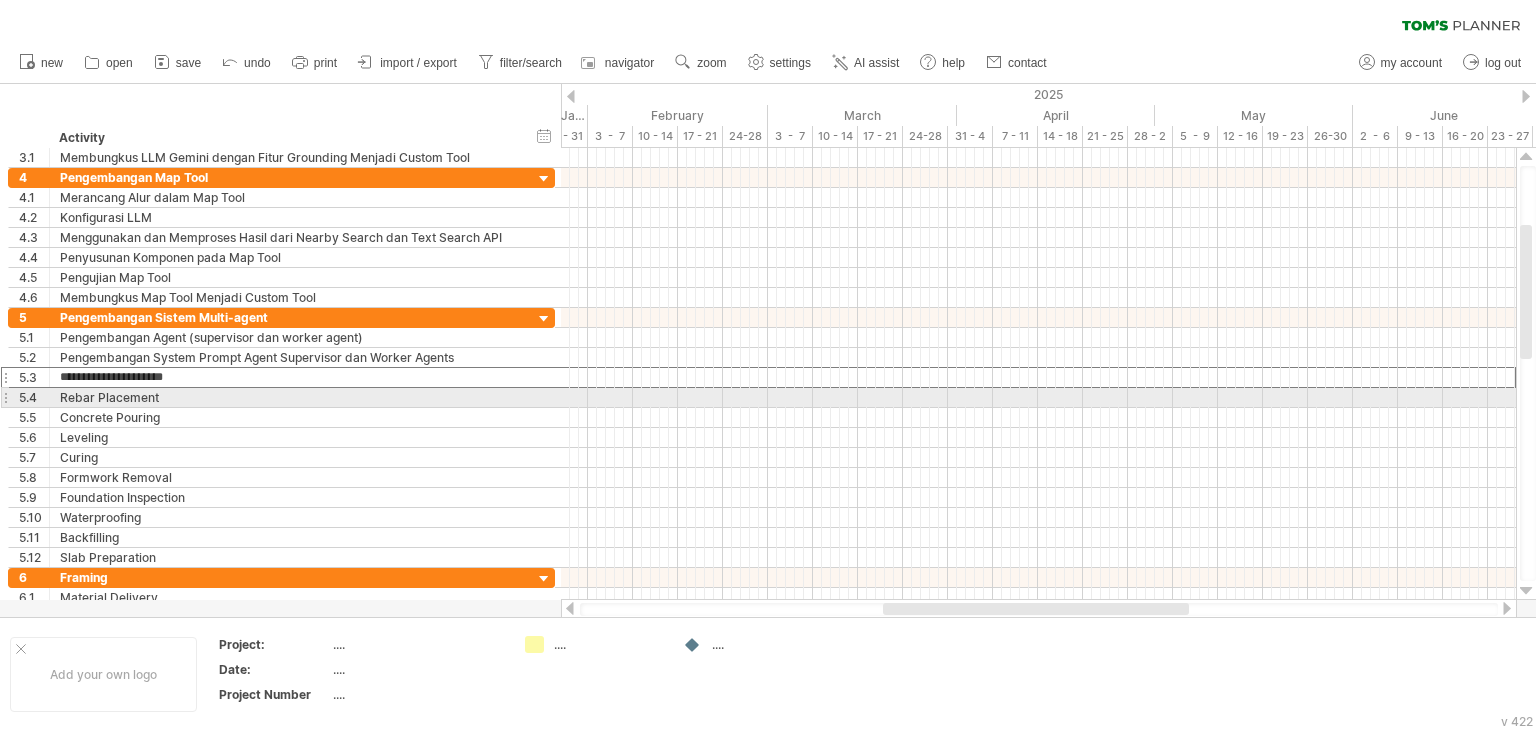 drag, startPoint x: 189, startPoint y: 371, endPoint x: 0, endPoint y: 388, distance: 189.76302 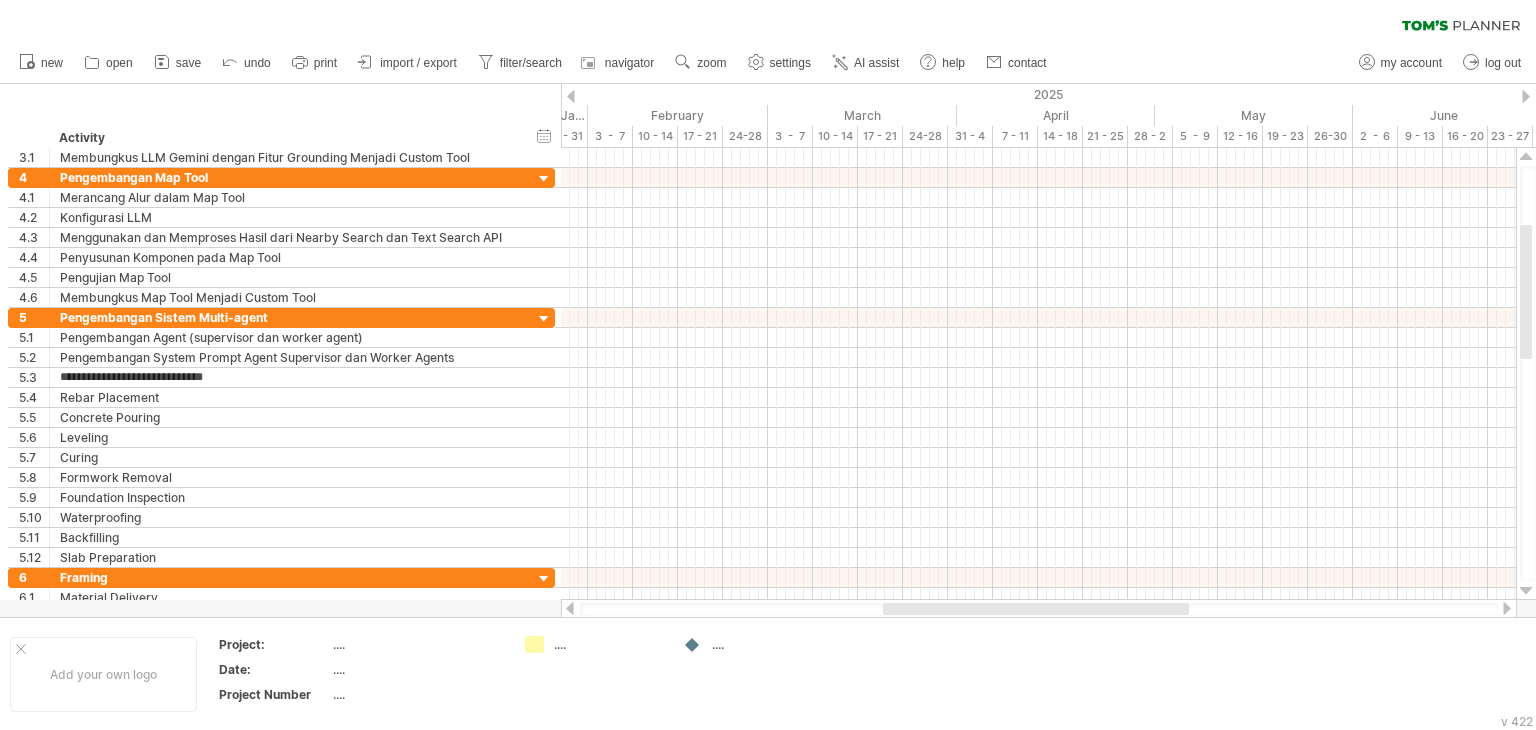 type on "**********" 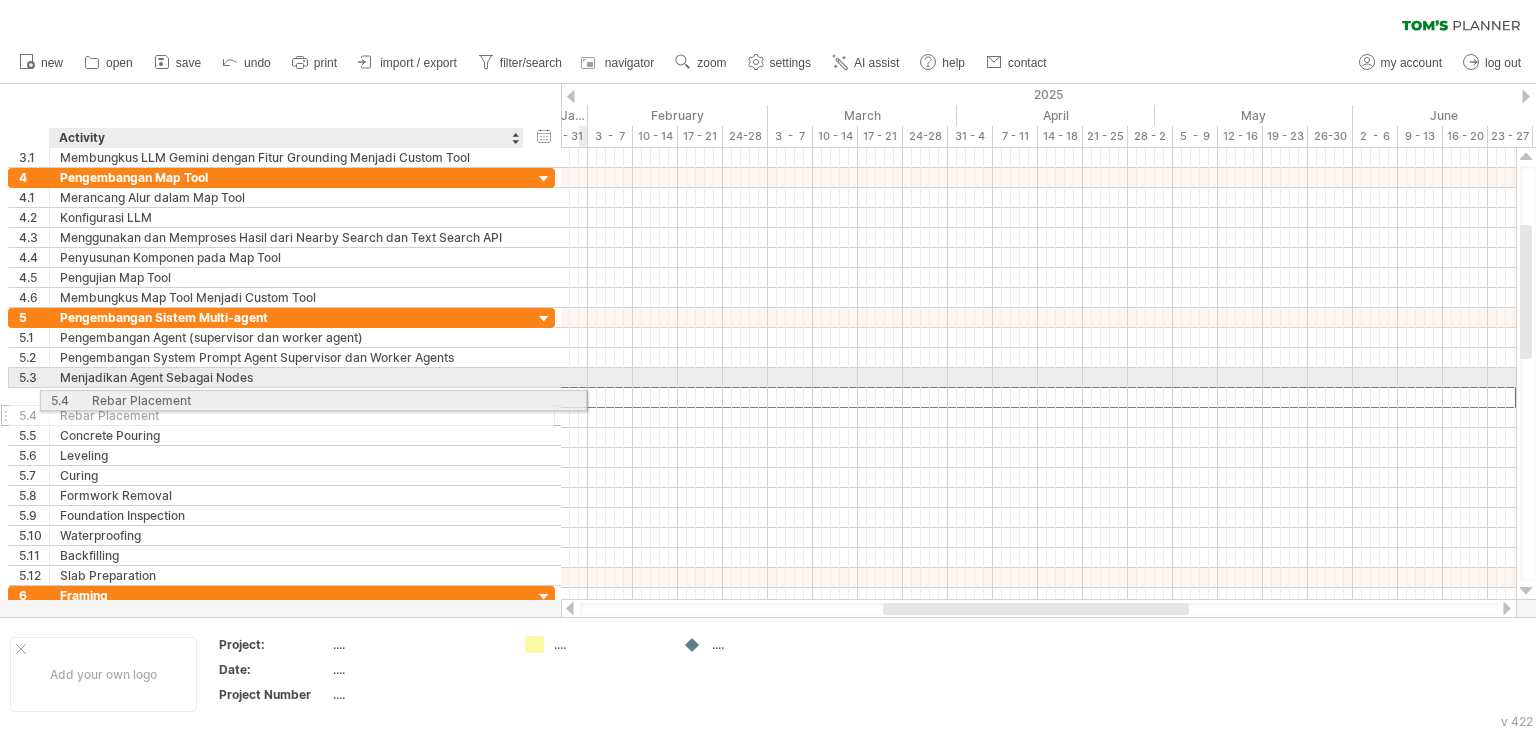 drag, startPoint x: 166, startPoint y: 389, endPoint x: 150, endPoint y: 390, distance: 16.03122 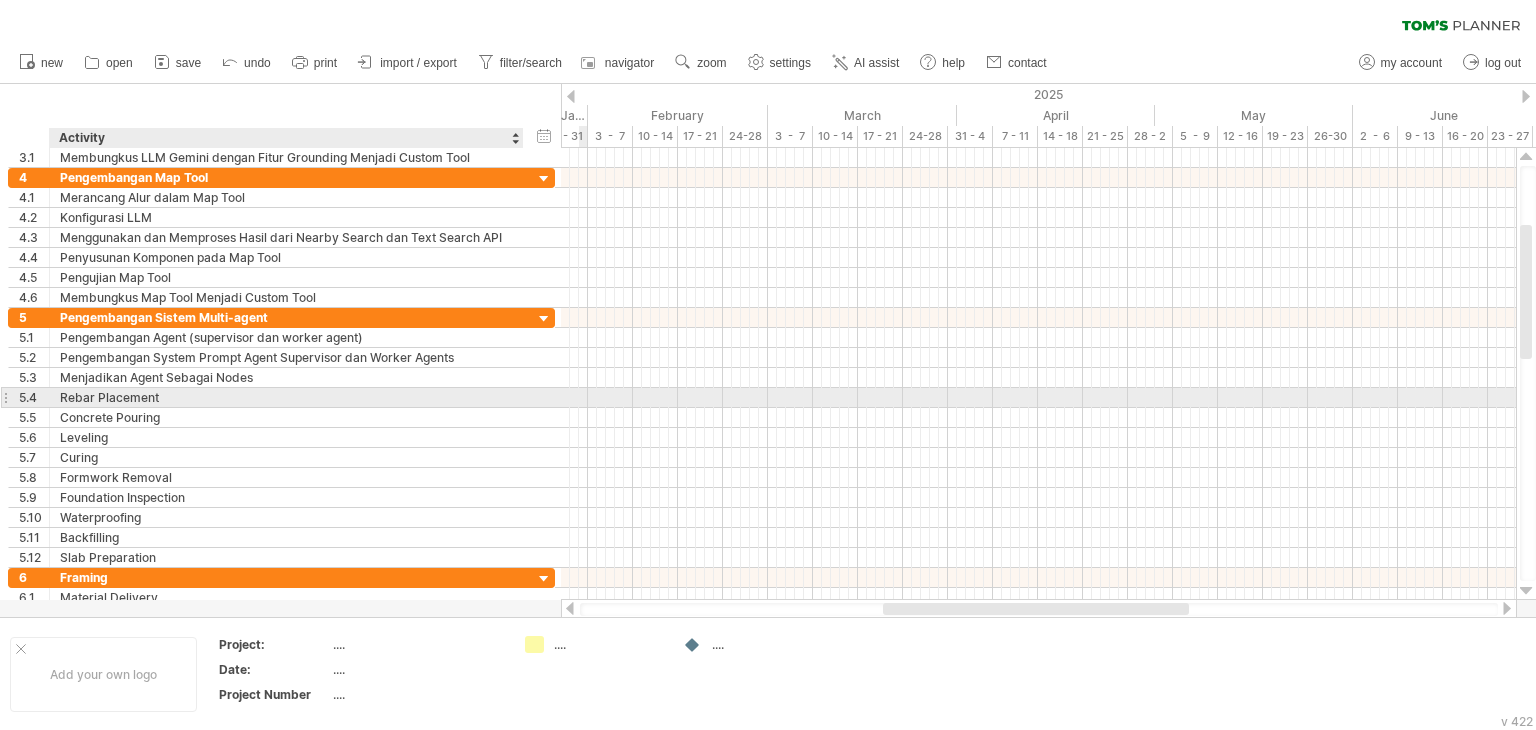 click on "Rebar Placement" at bounding box center [286, 397] 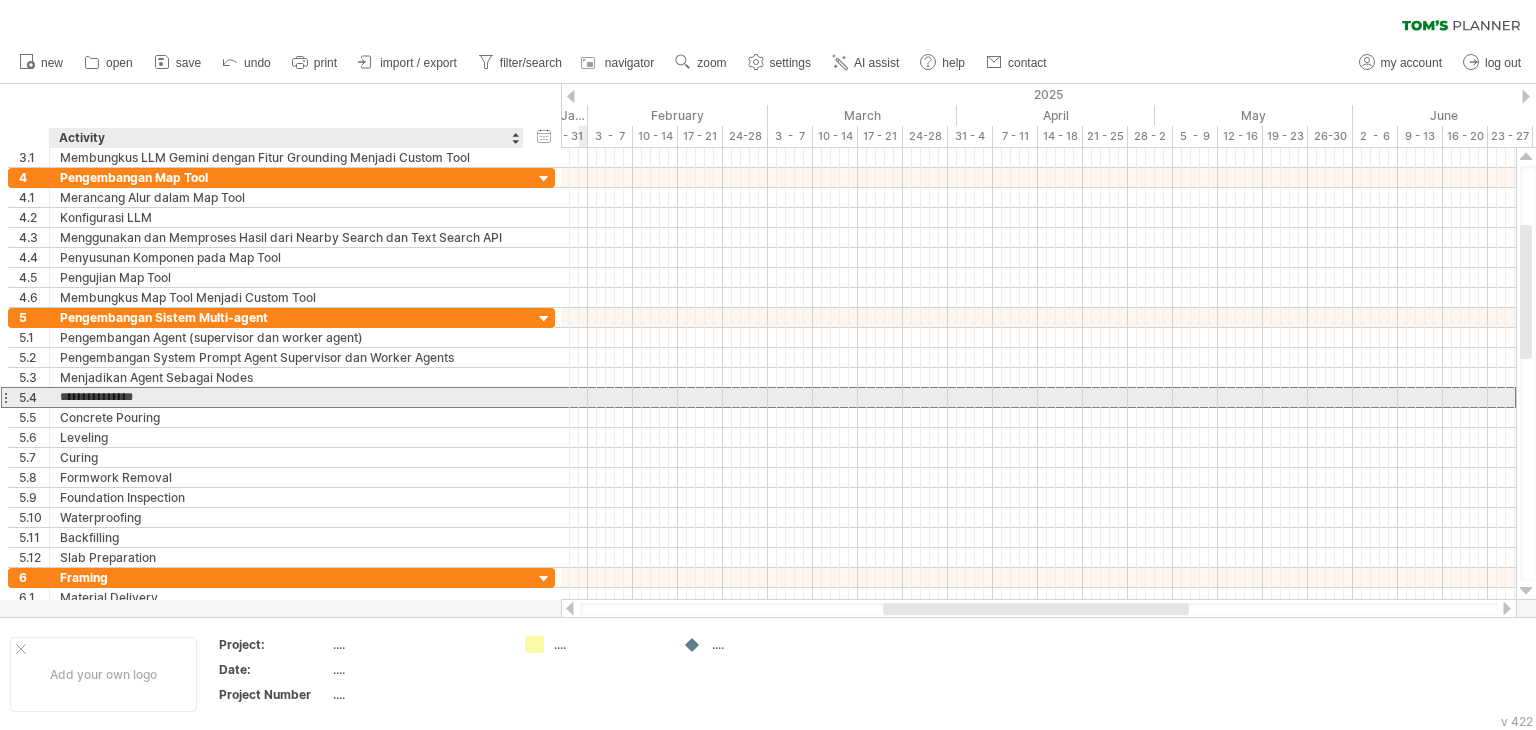 click on "**********" at bounding box center (286, 397) 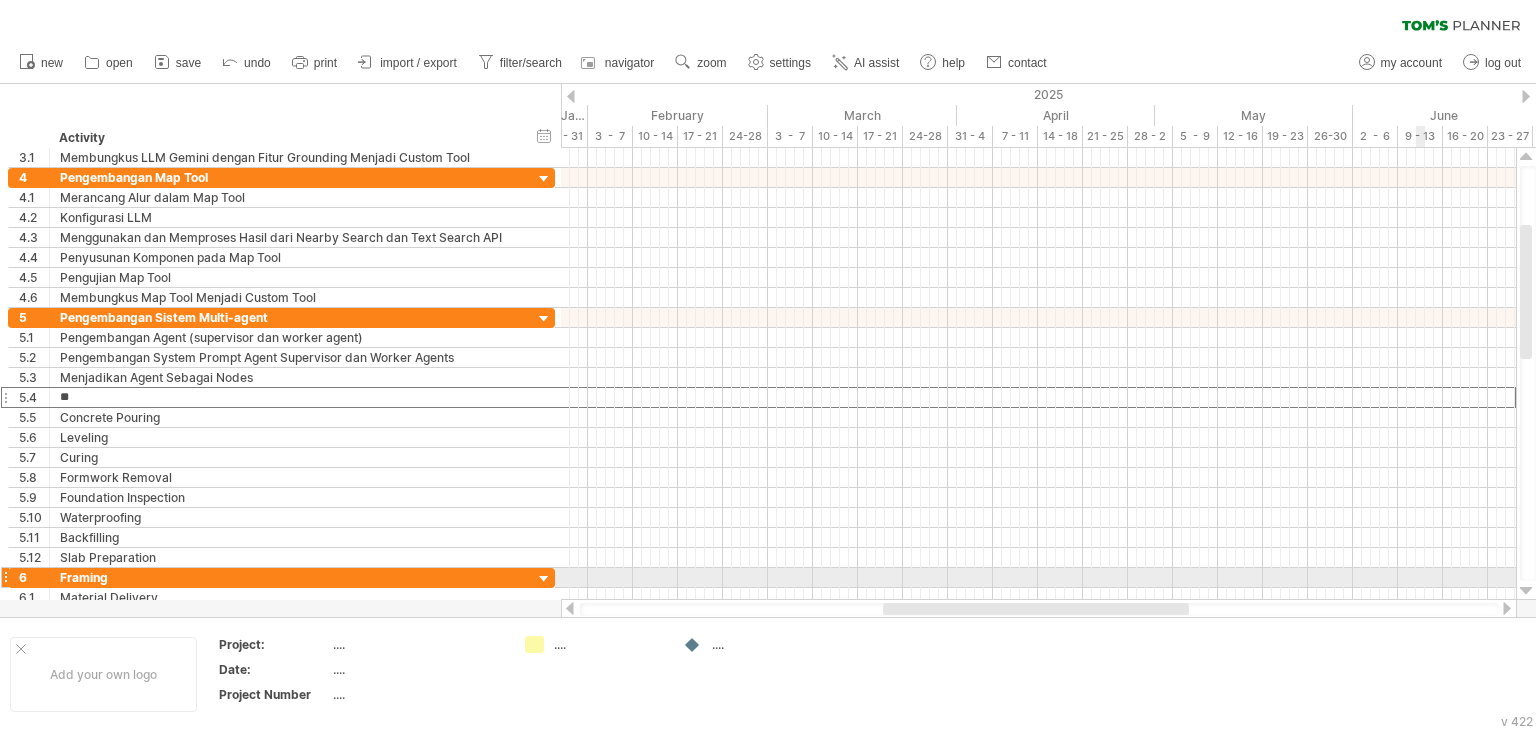 type on "*" 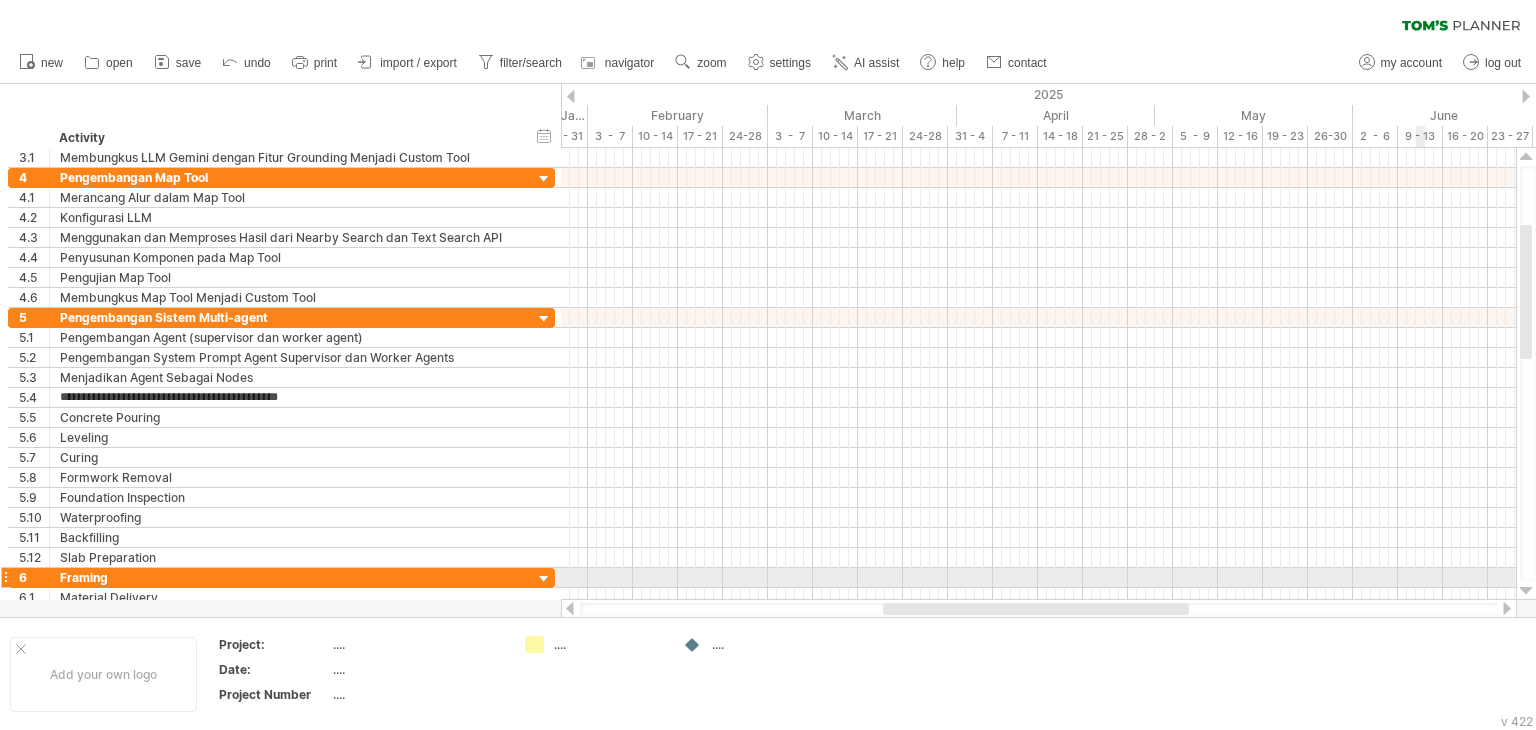 type on "**********" 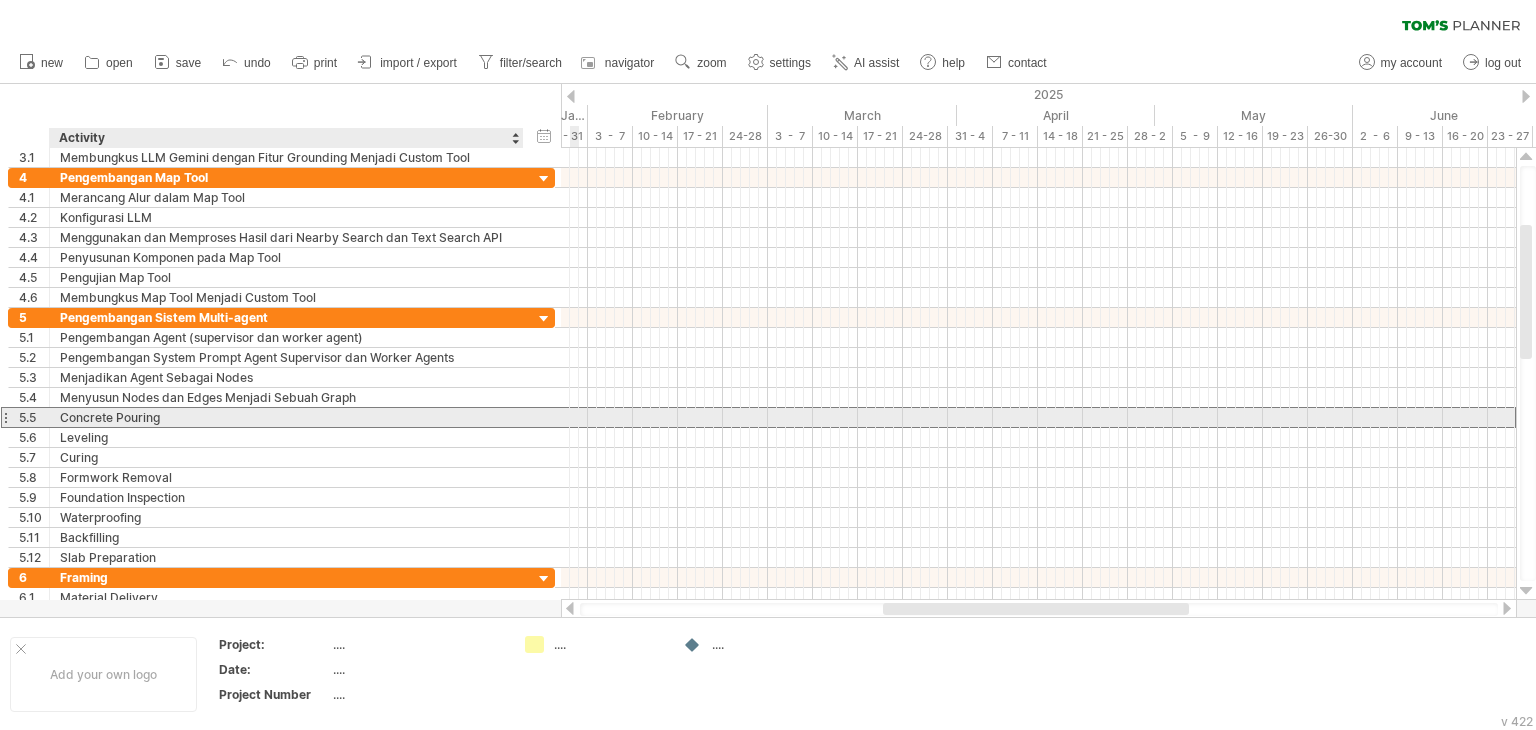 click on "Concrete Pouring" at bounding box center (286, 417) 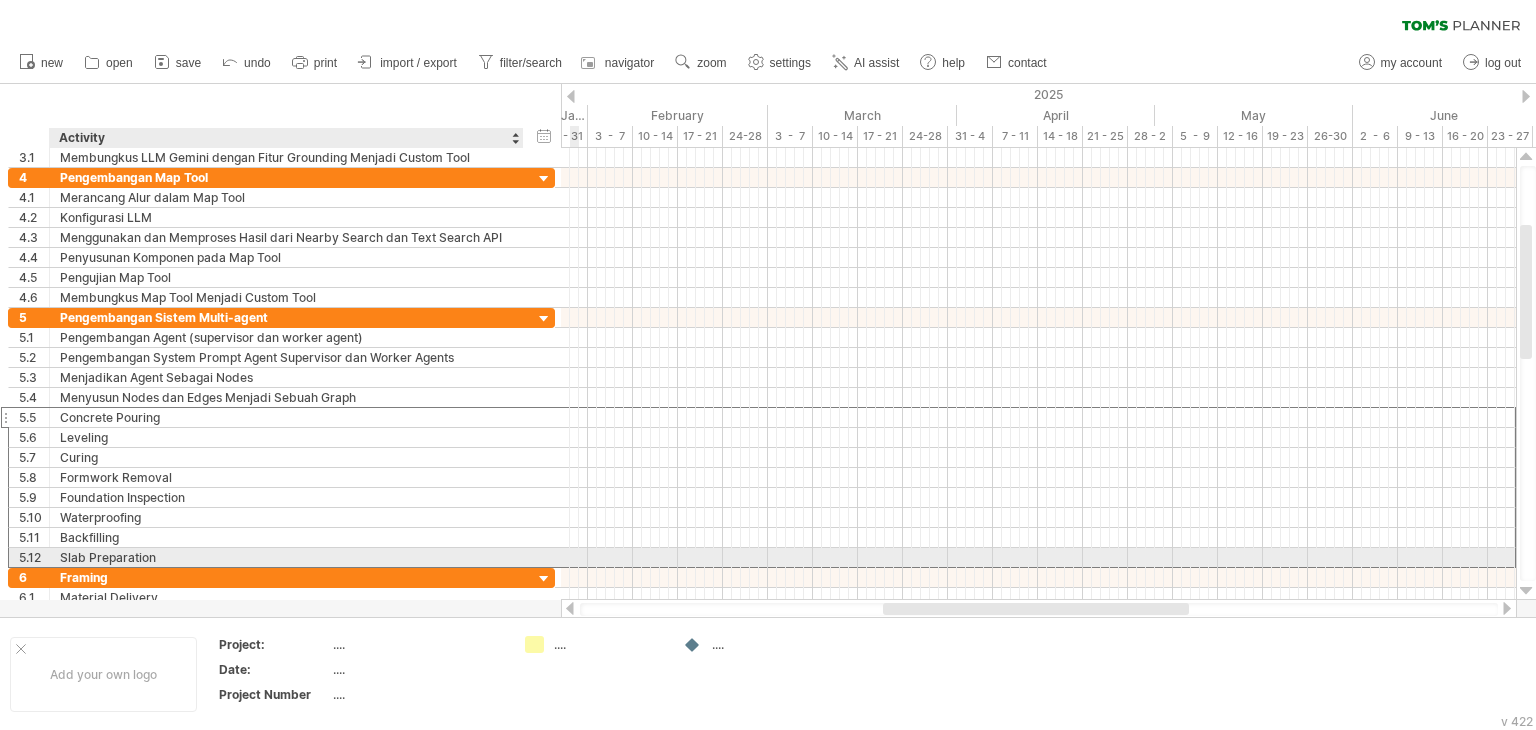 click on "Slab Preparation" at bounding box center (286, 557) 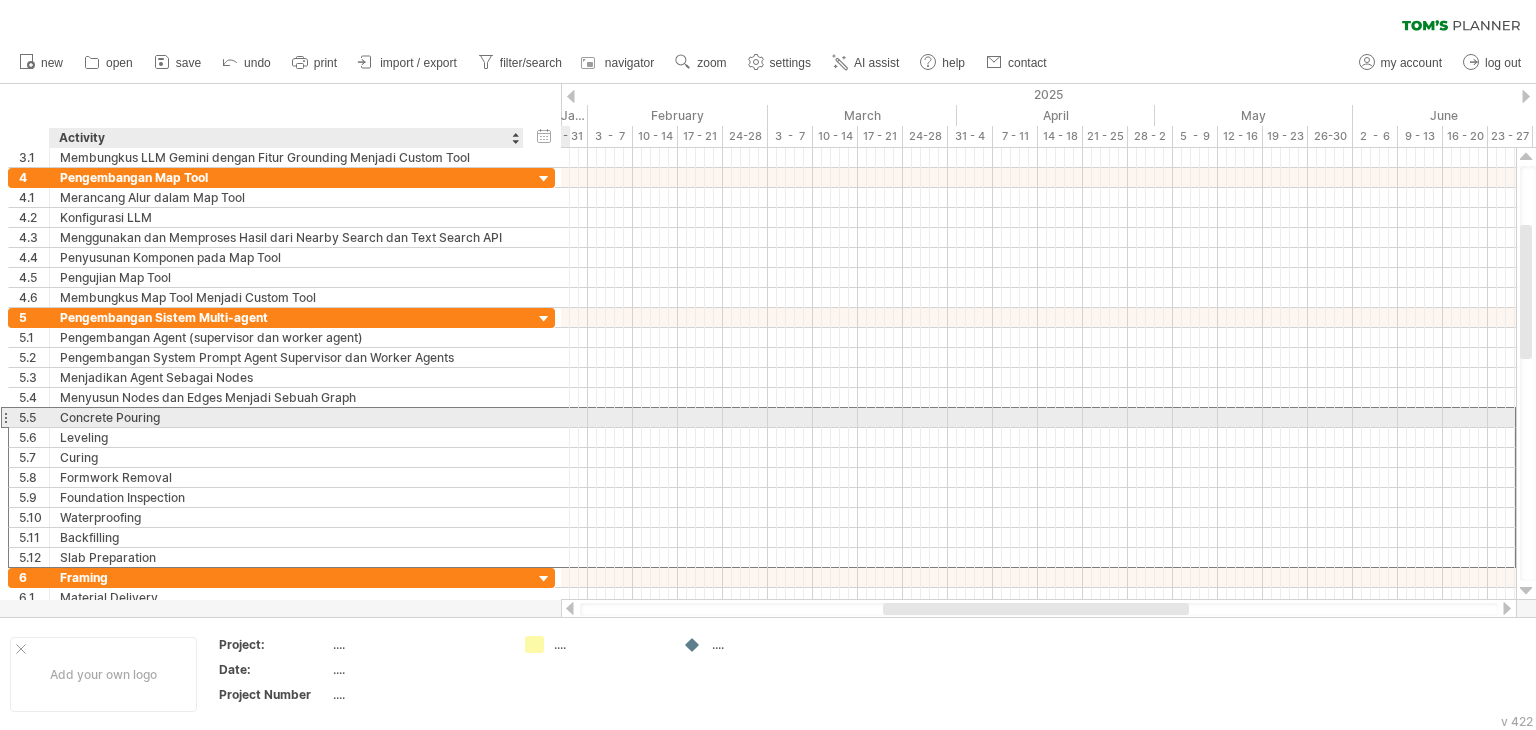 click on "Concrete Pouring" at bounding box center [286, 417] 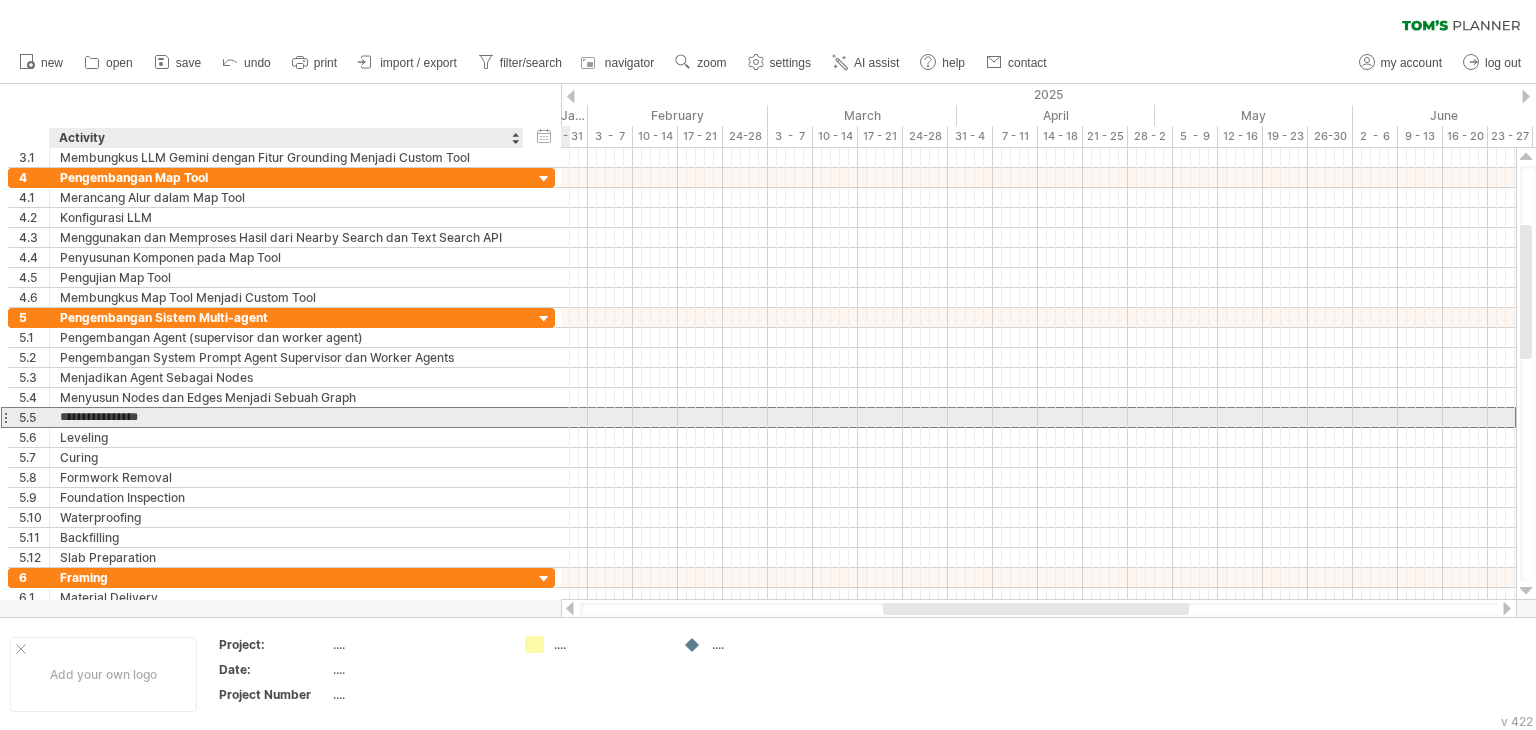 drag, startPoint x: 167, startPoint y: 420, endPoint x: 76, endPoint y: 410, distance: 91.5478 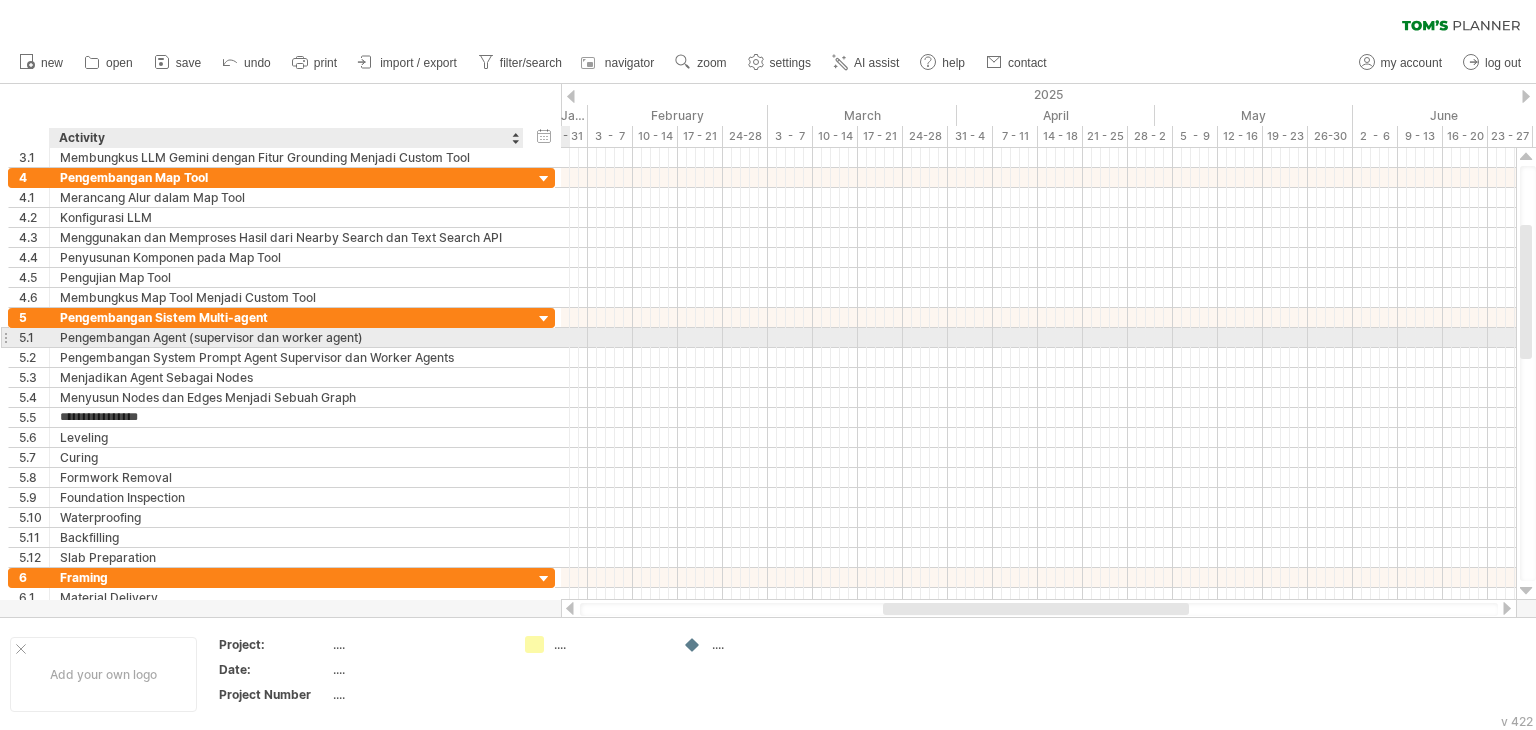 click on "Pengembangan Agent (supervisor dan worker agent)" at bounding box center (286, 337) 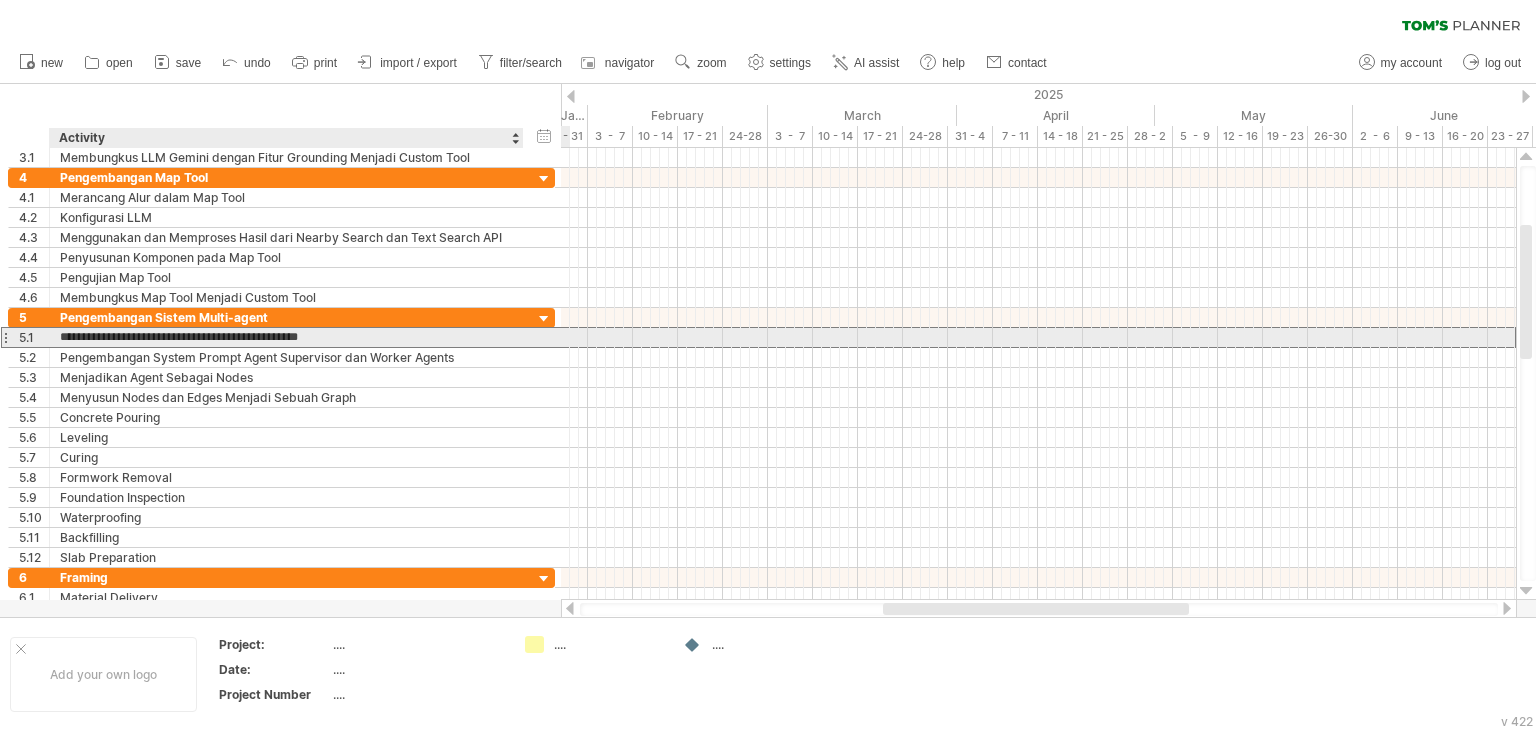 click on "**********" at bounding box center (286, 337) 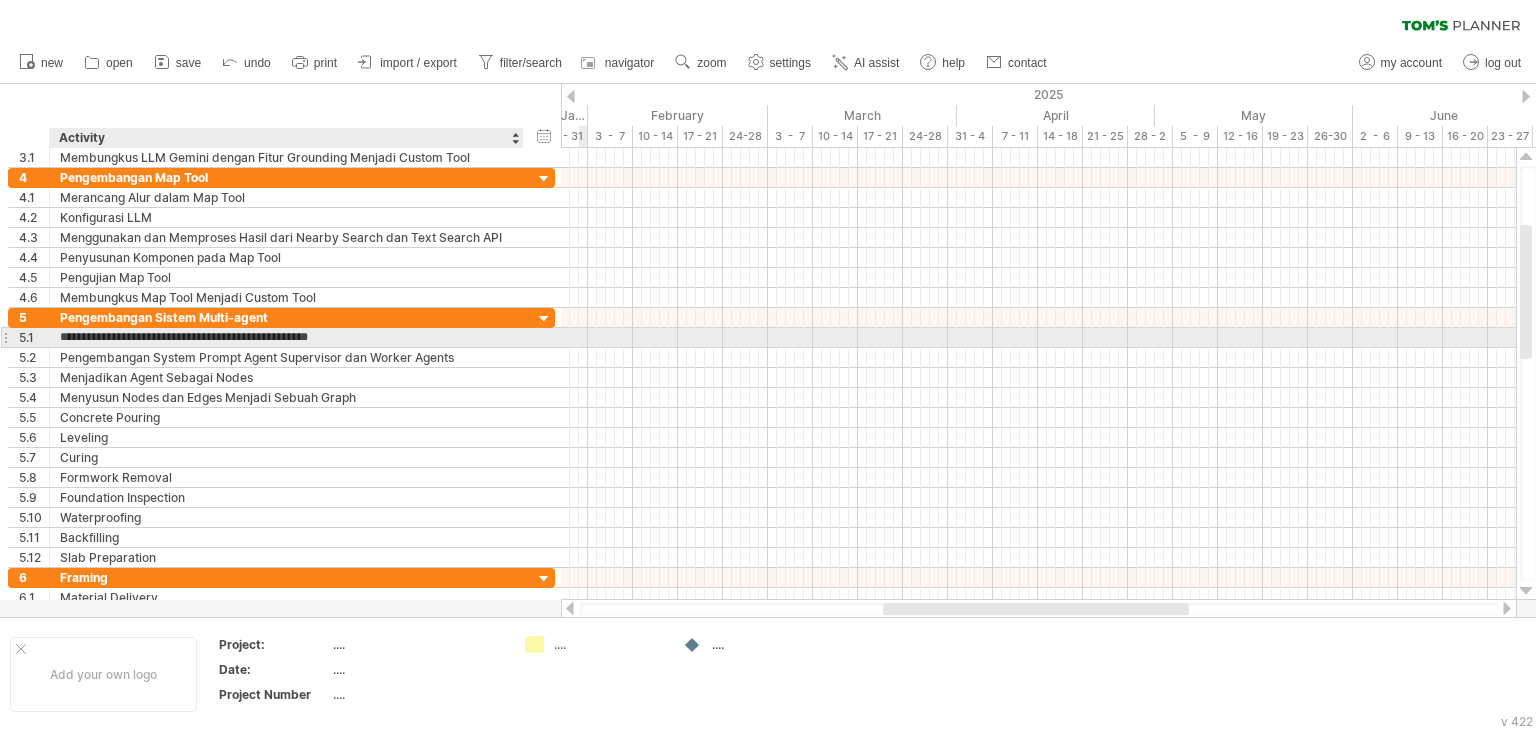 click on "**********" at bounding box center [286, 337] 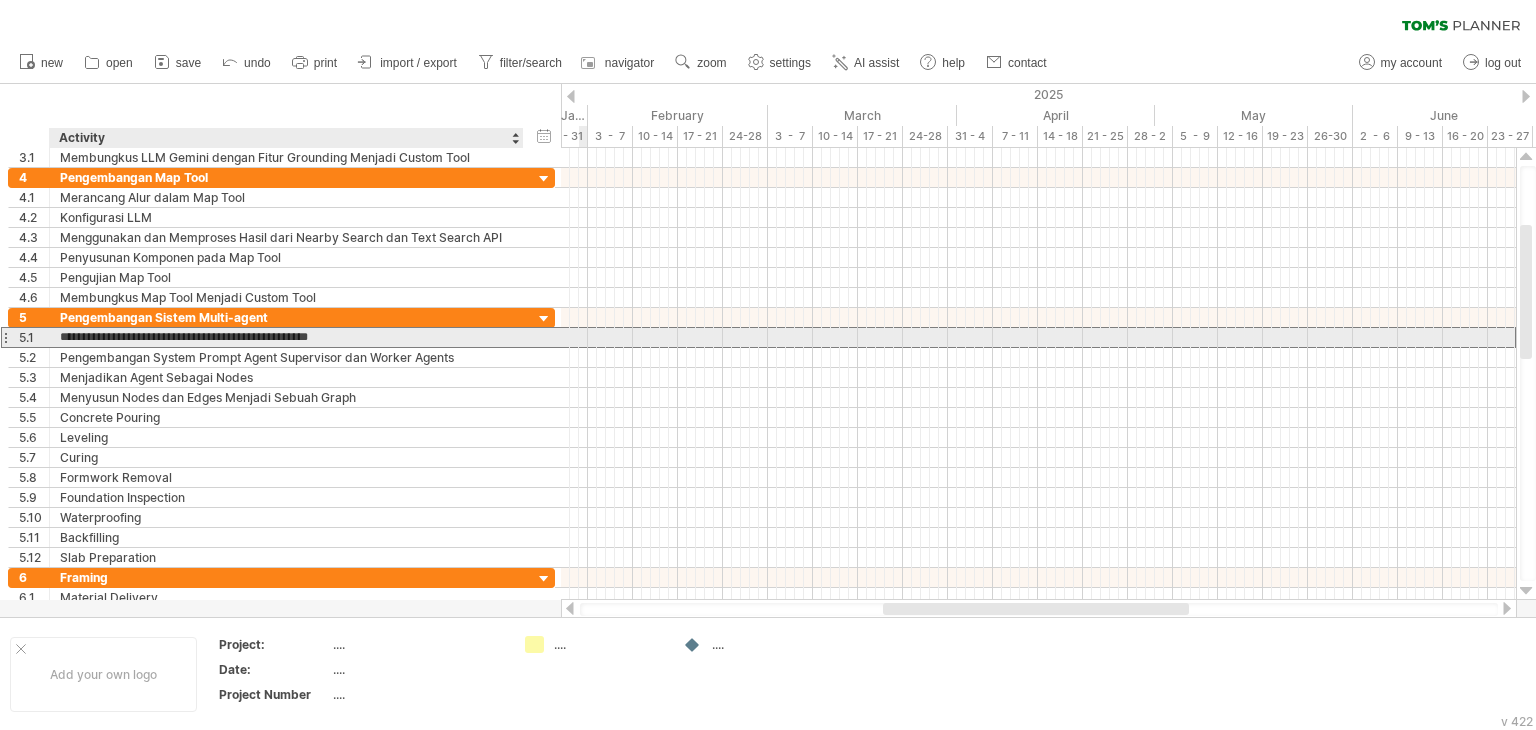 click on "**********" at bounding box center (286, 337) 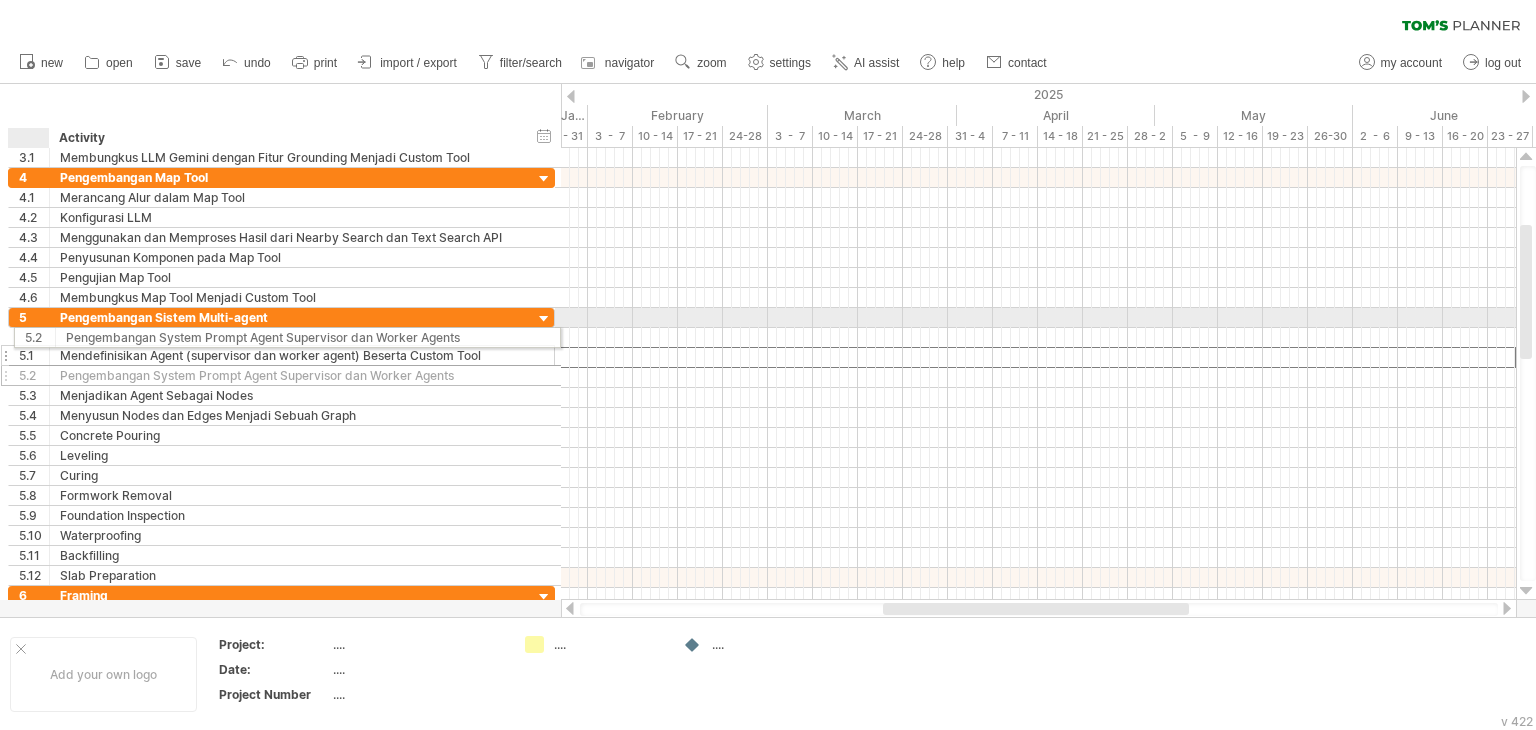 drag, startPoint x: 28, startPoint y: 355, endPoint x: 28, endPoint y: 334, distance: 21 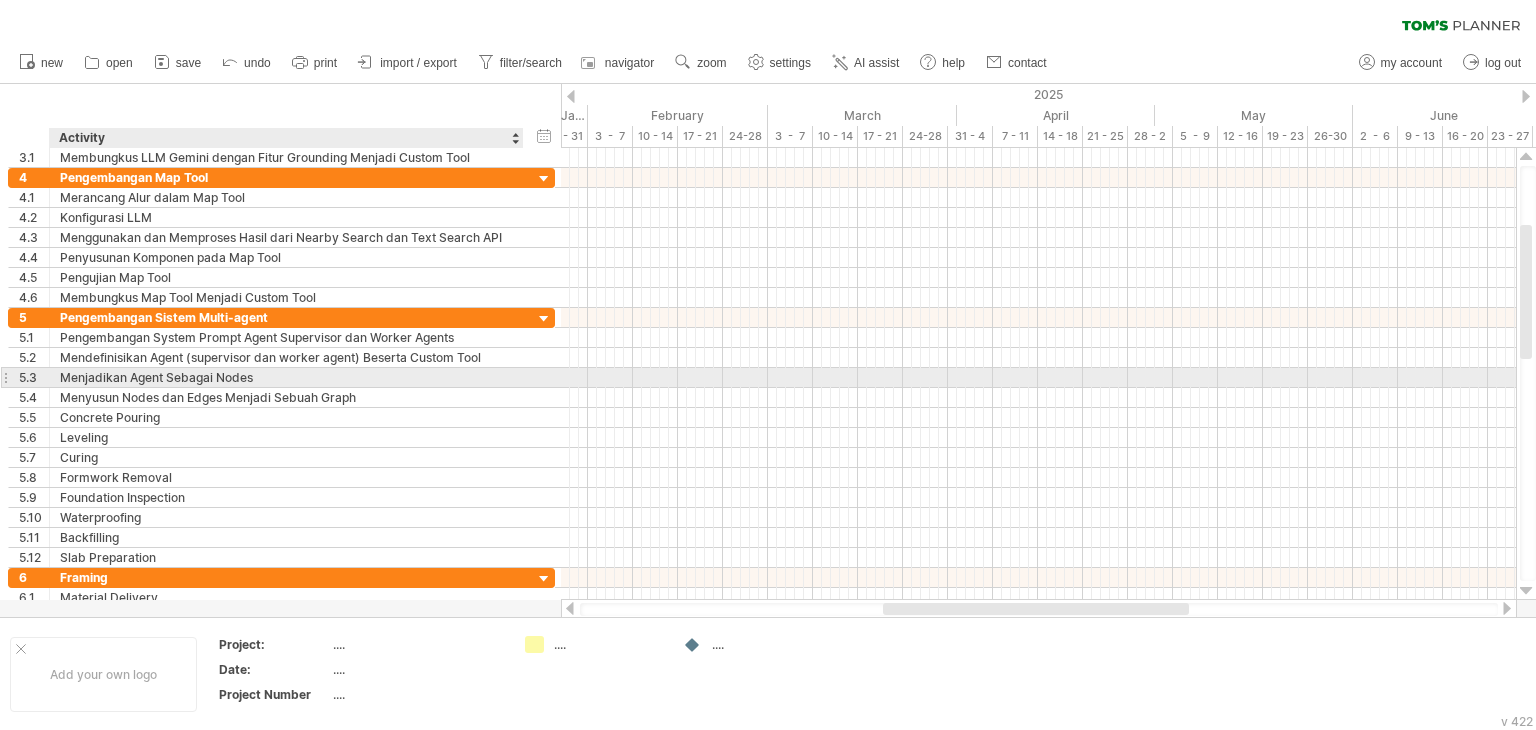 click on "Menjadikan Agent Sebagai Nodes" at bounding box center [286, 377] 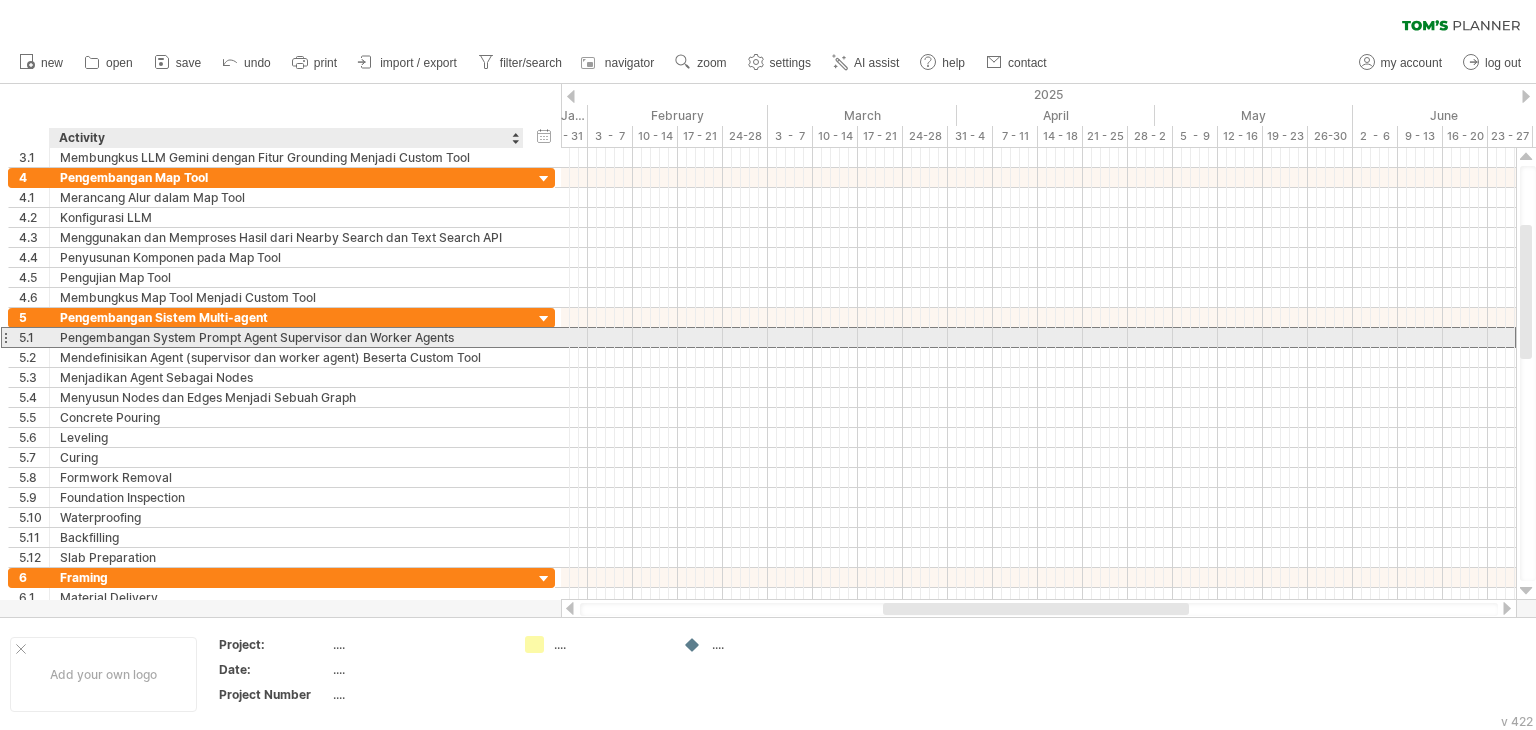click on "Pengembangan System Prompt Agent Supervisor dan Worker Agents" at bounding box center (286, 337) 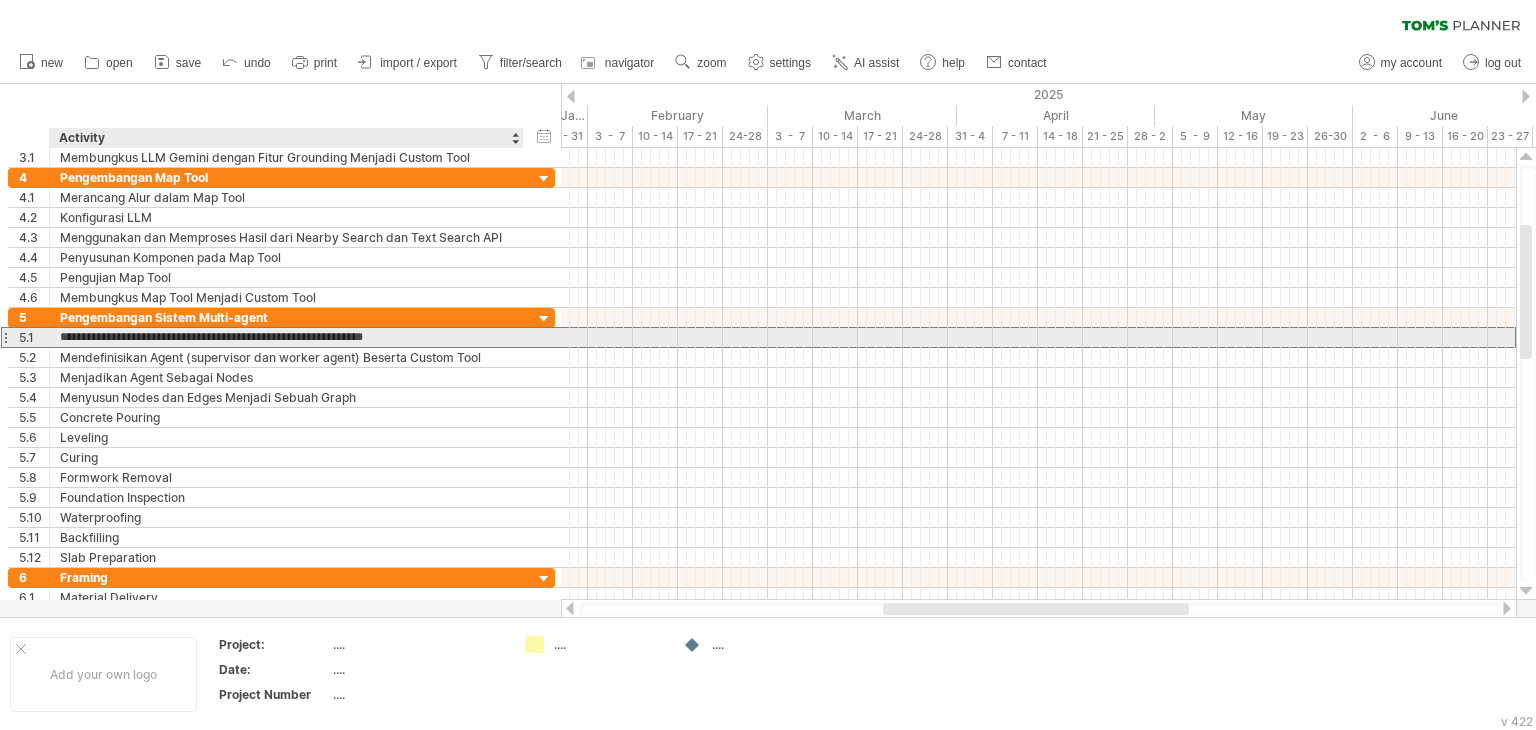 click on "**********" at bounding box center (286, 337) 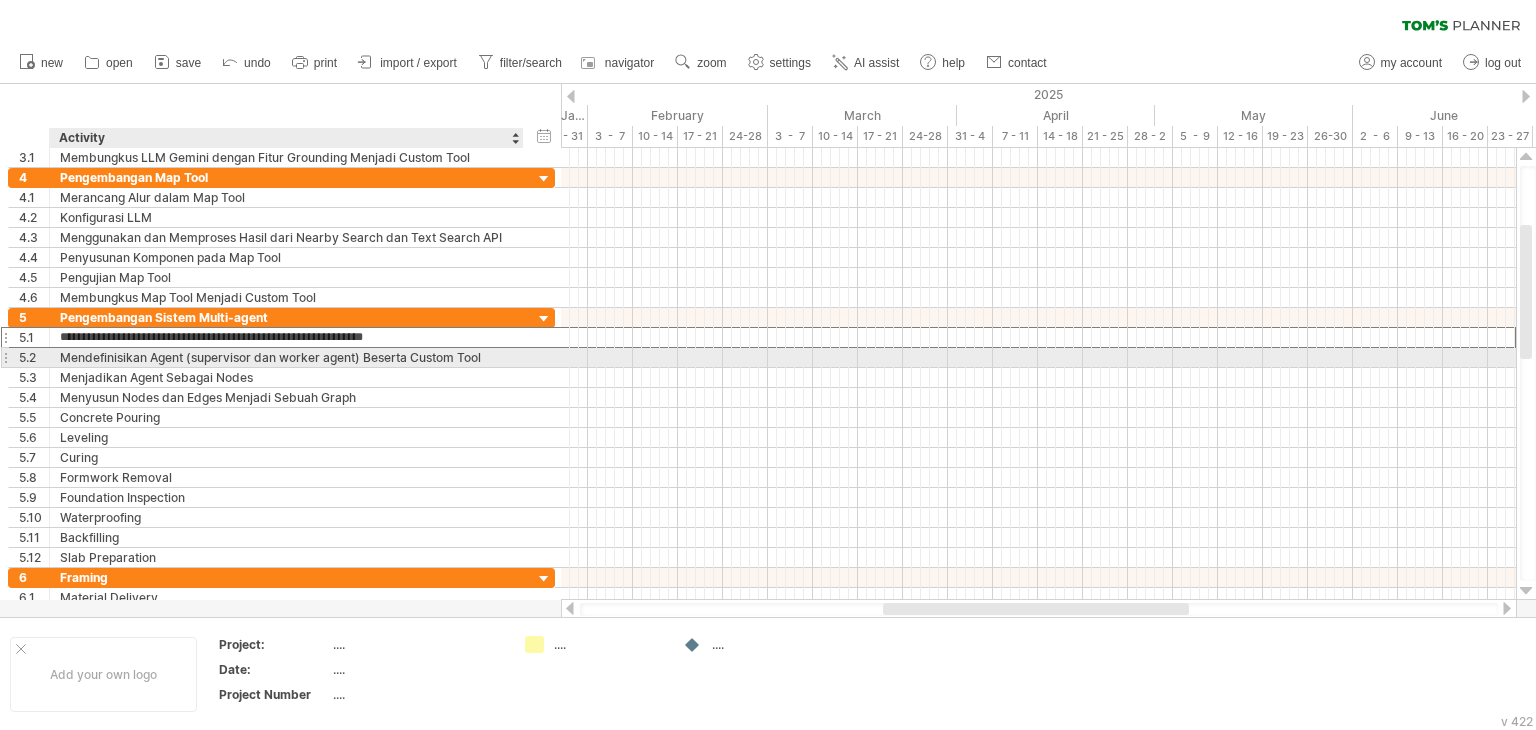 click on "Mendefinisikan Agent (supervisor dan worker agent) Beserta Custom Tool" at bounding box center (286, 357) 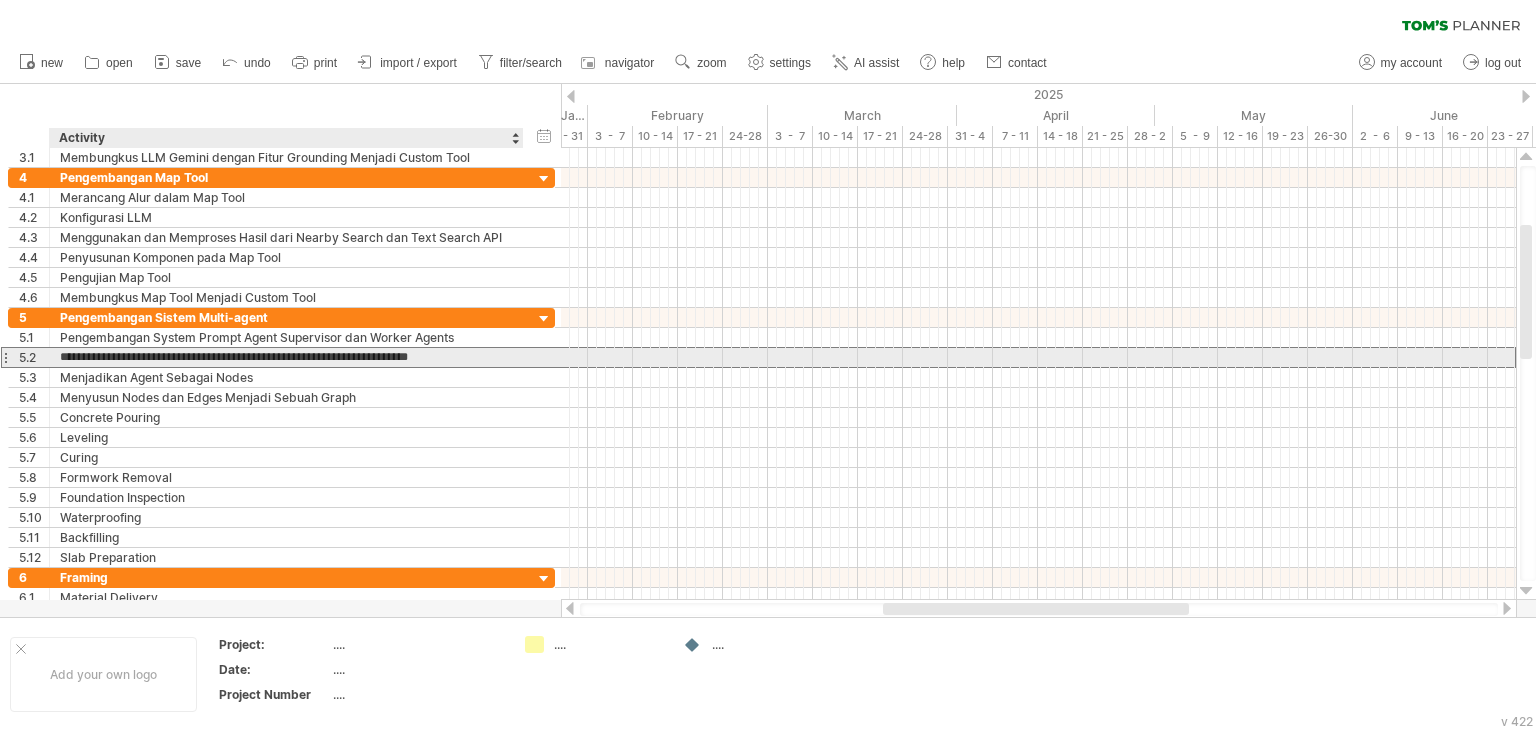 drag, startPoint x: 116, startPoint y: 354, endPoint x: 166, endPoint y: 349, distance: 50.24938 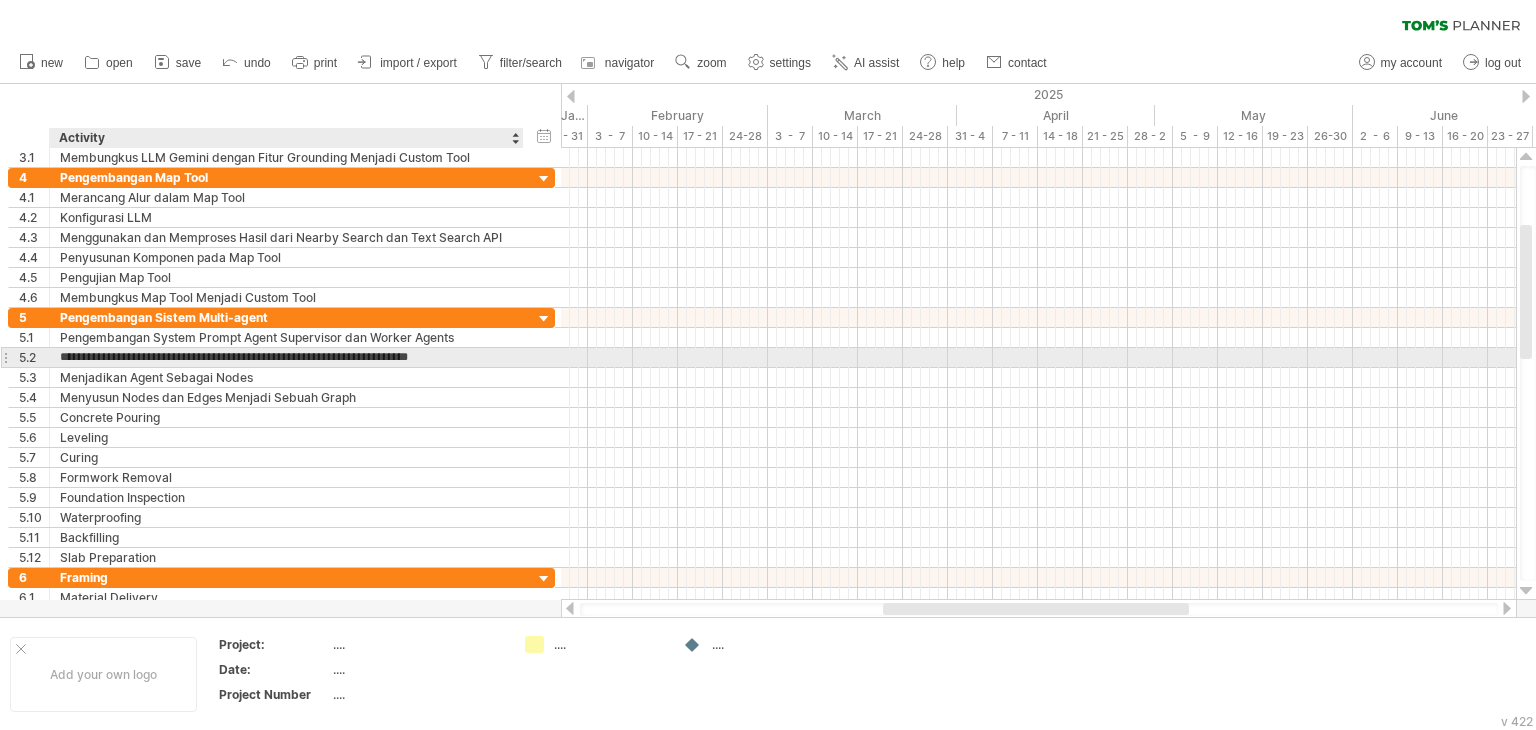 click on "**********" at bounding box center [286, 357] 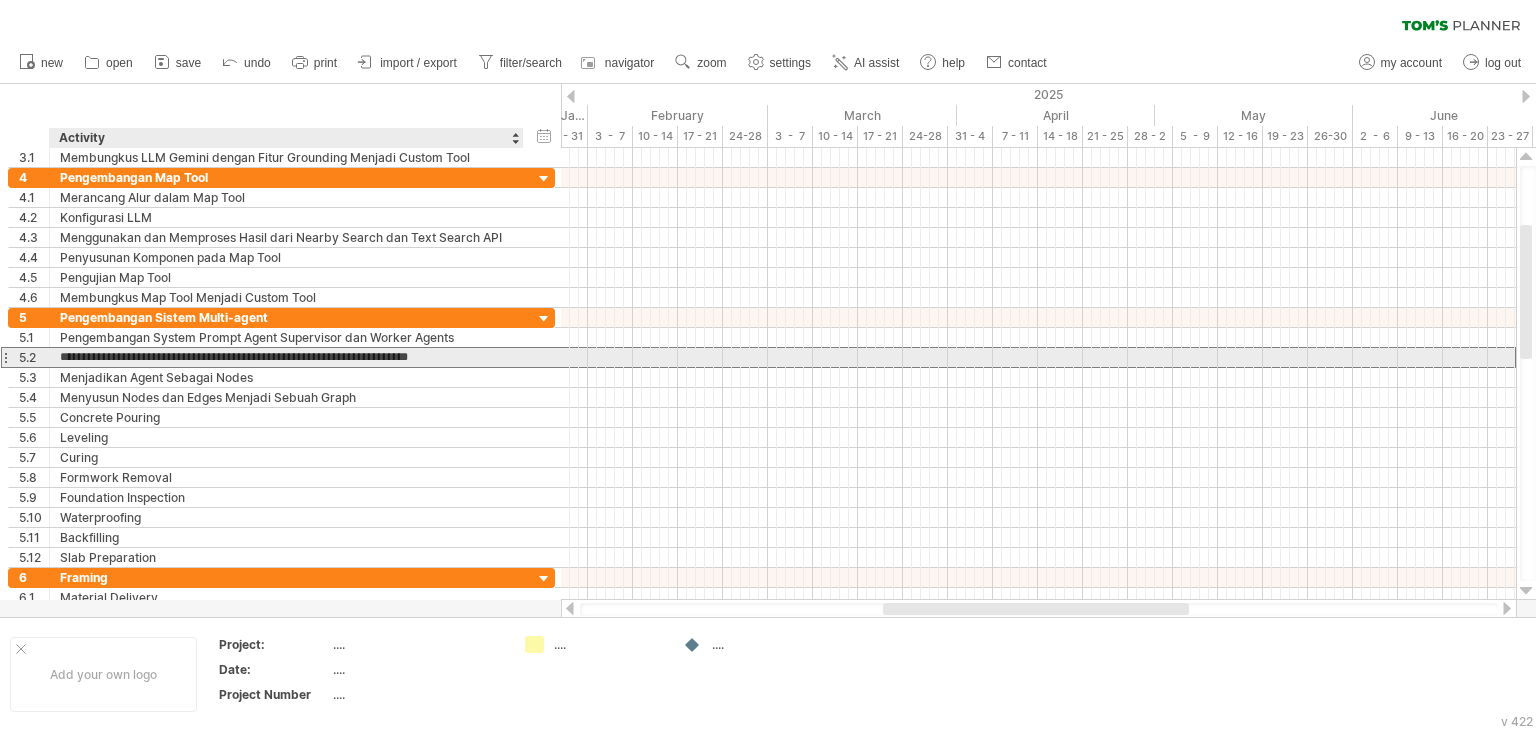 click on "**********" at bounding box center (286, 357) 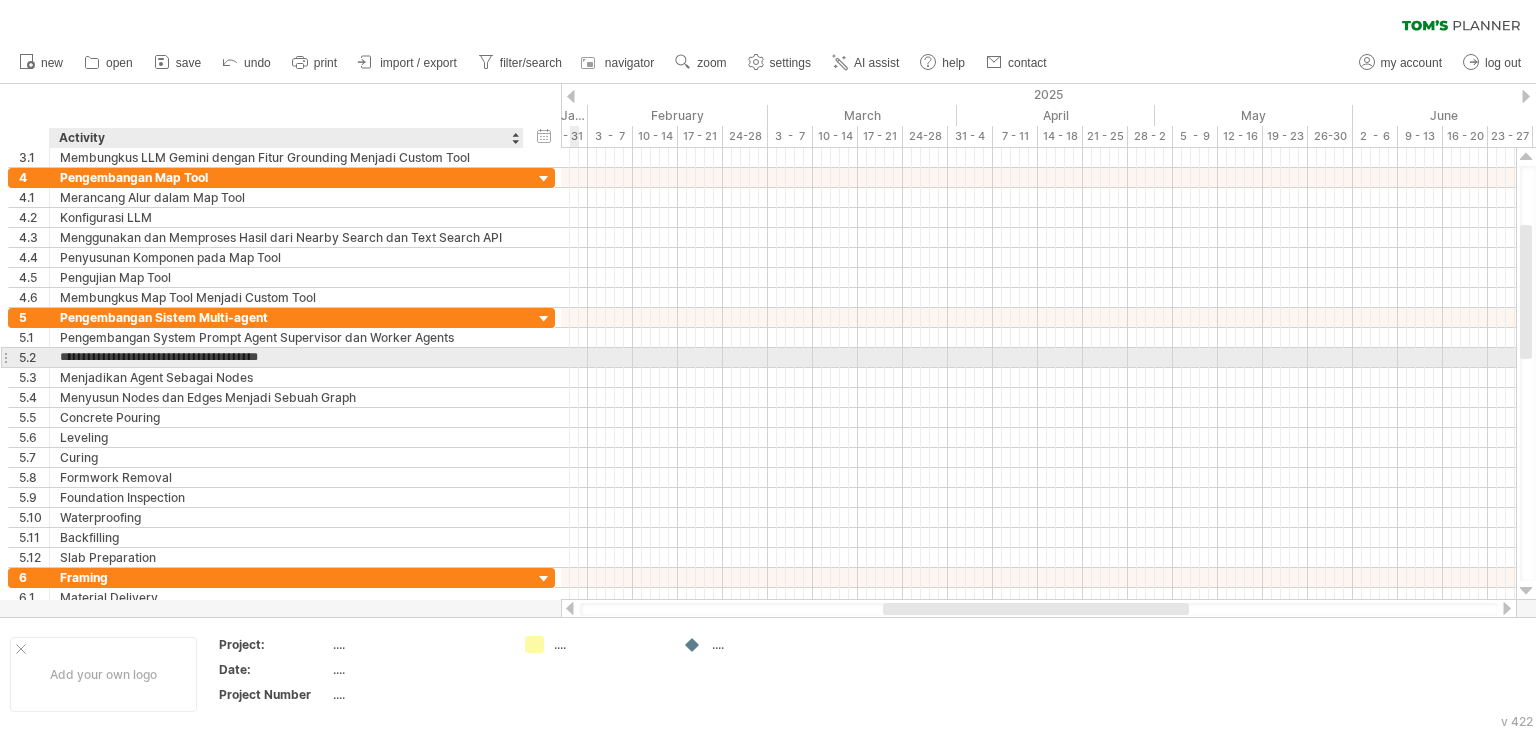 click on "**********" at bounding box center [286, 357] 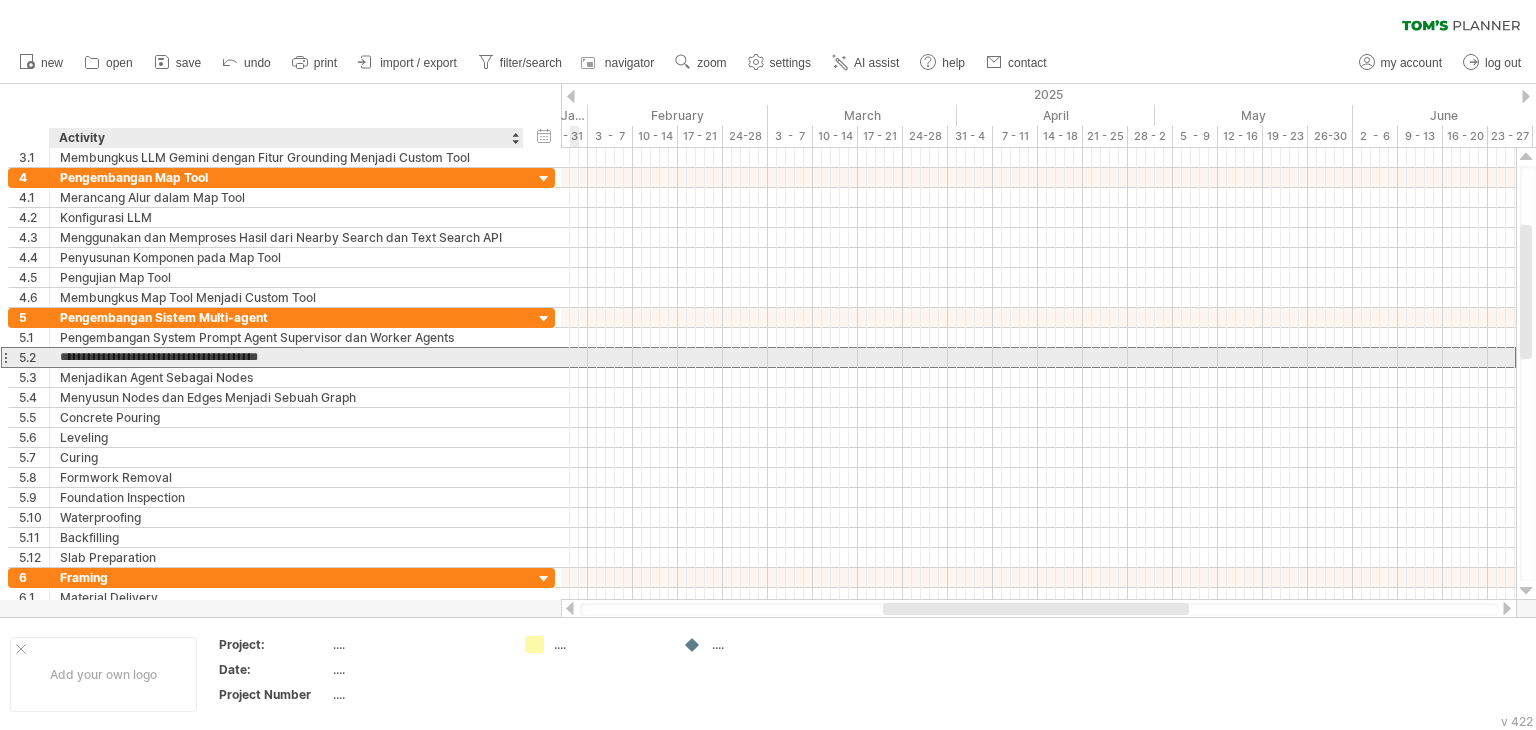 click on "**********" at bounding box center [286, 357] 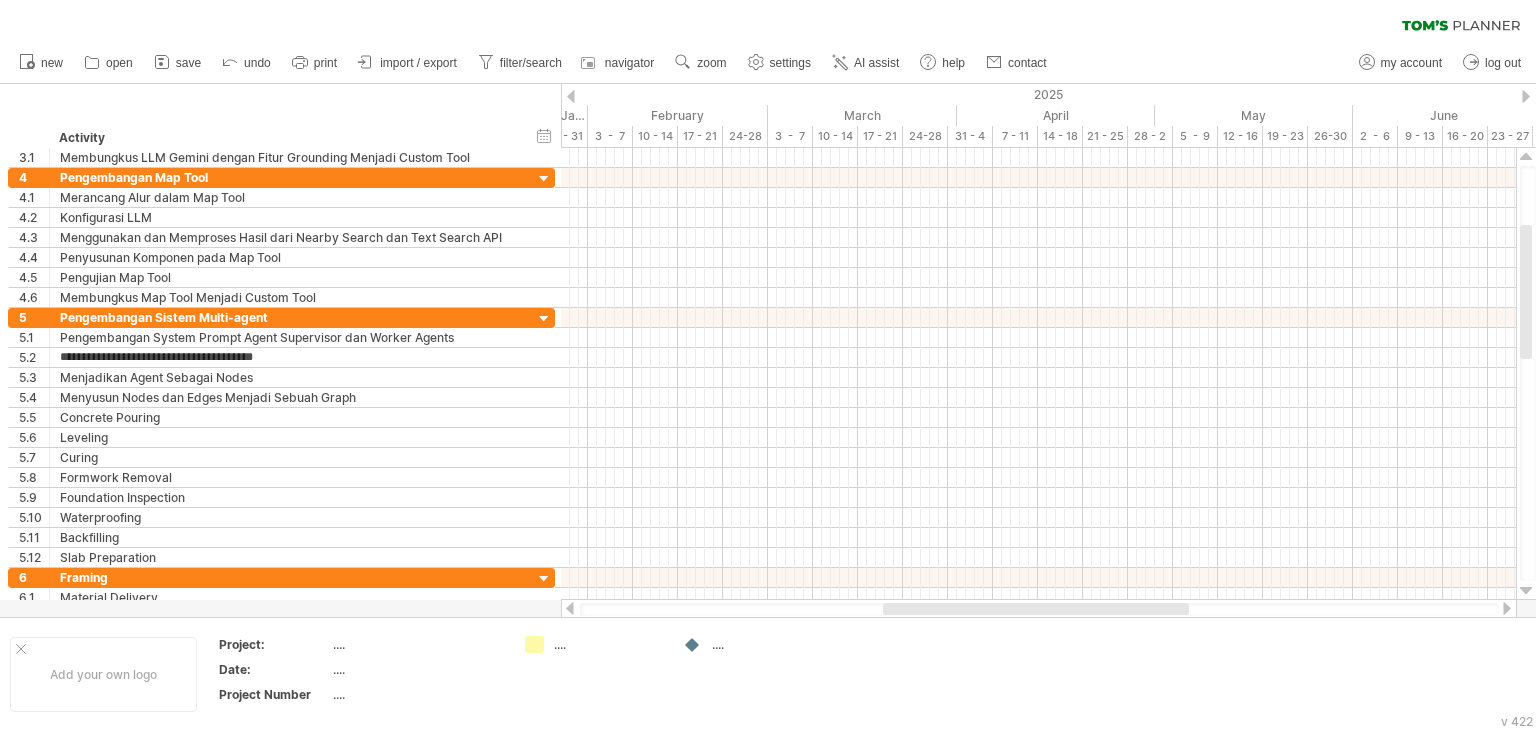type on "**********" 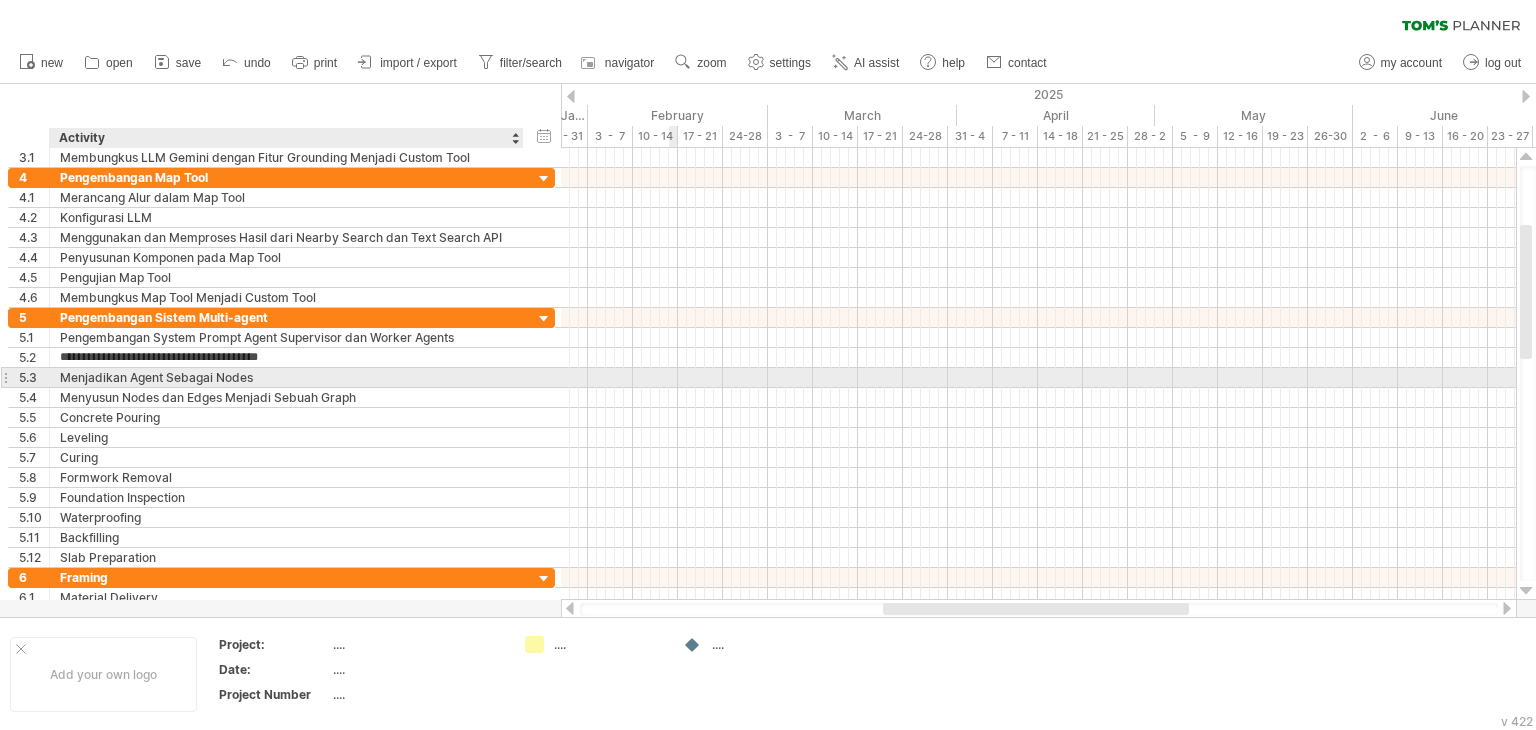 click on "Menjadikan Agent Sebagai Nodes" at bounding box center (286, 377) 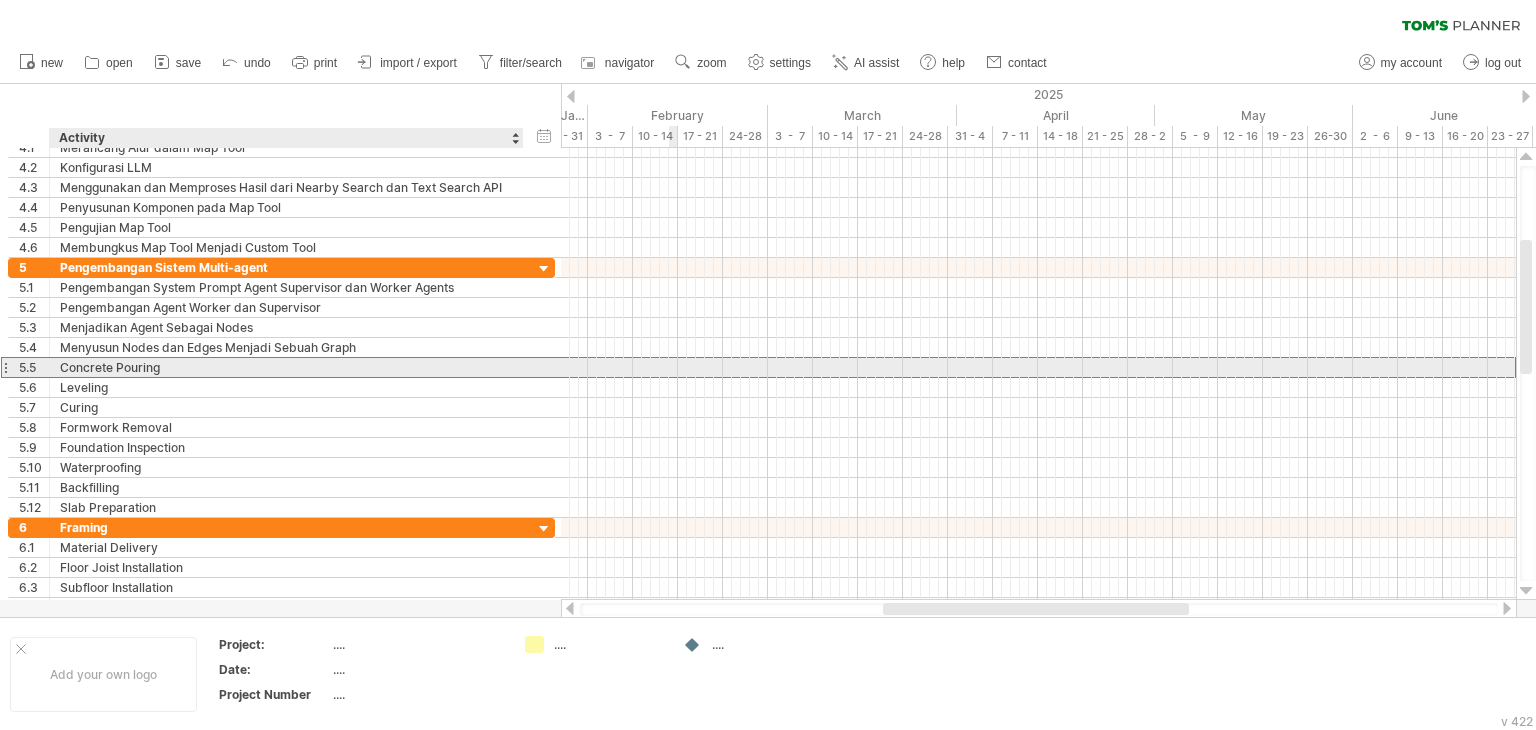 click on "Concrete Pouring" at bounding box center (286, 367) 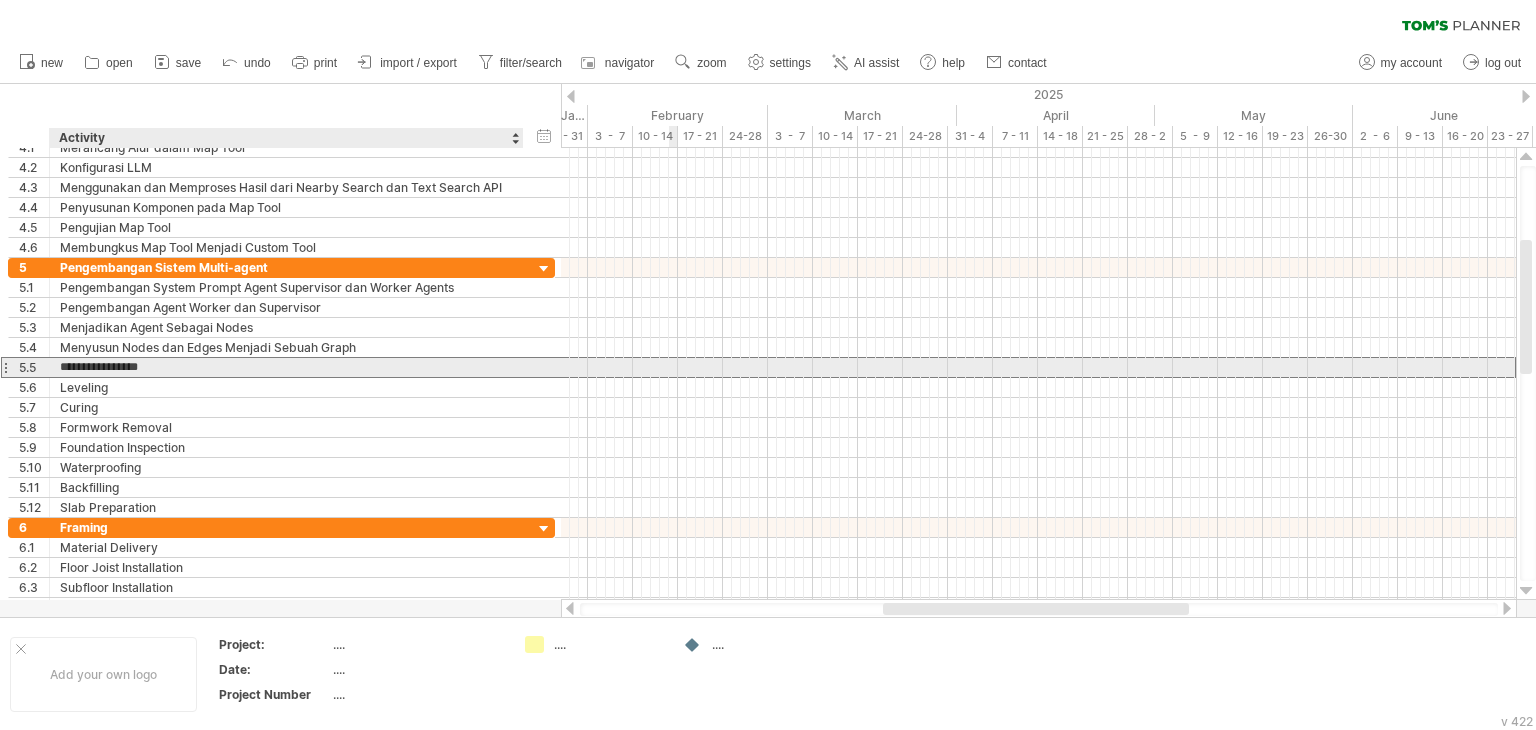 drag, startPoint x: 164, startPoint y: 365, endPoint x: 61, endPoint y: 368, distance: 103.04368 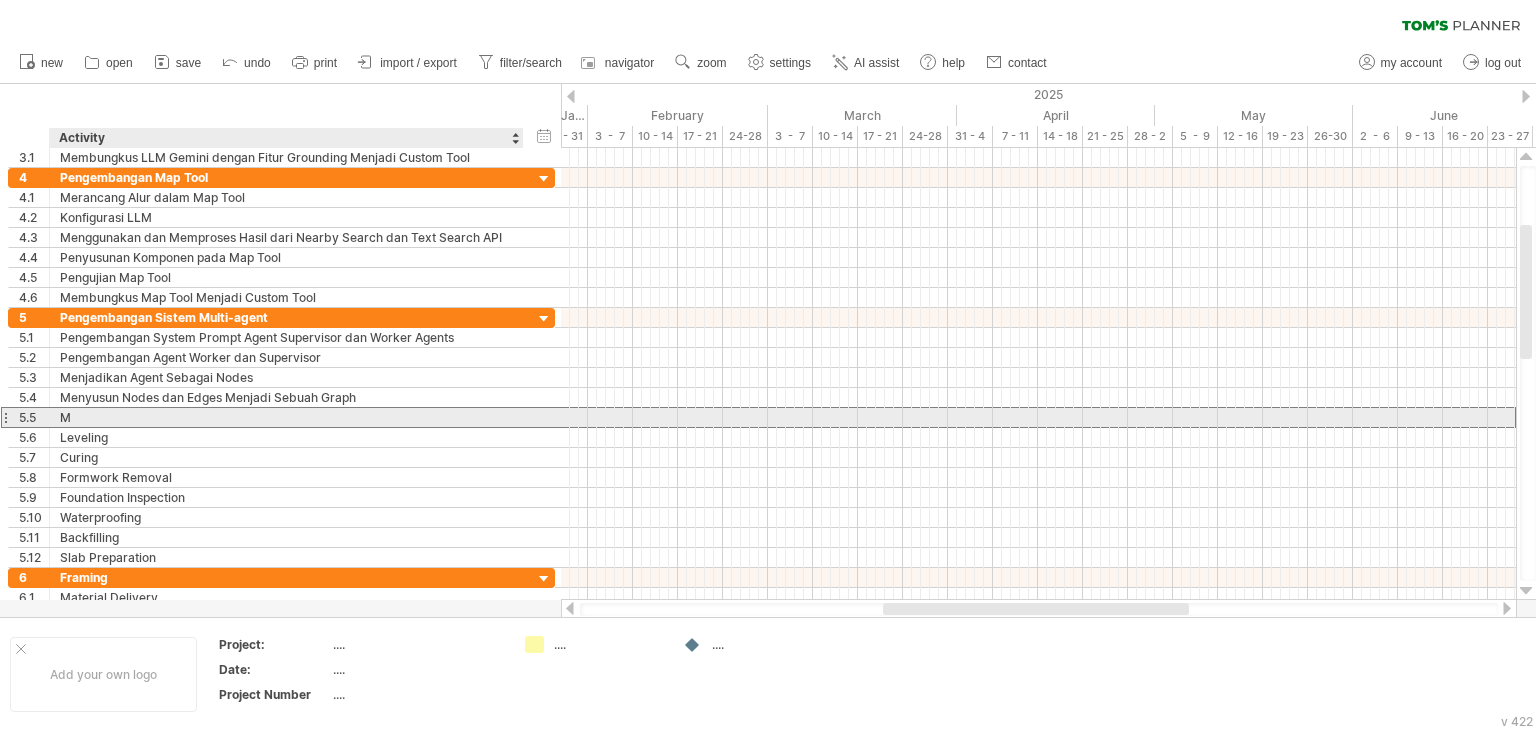 click on "M" at bounding box center [286, 417] 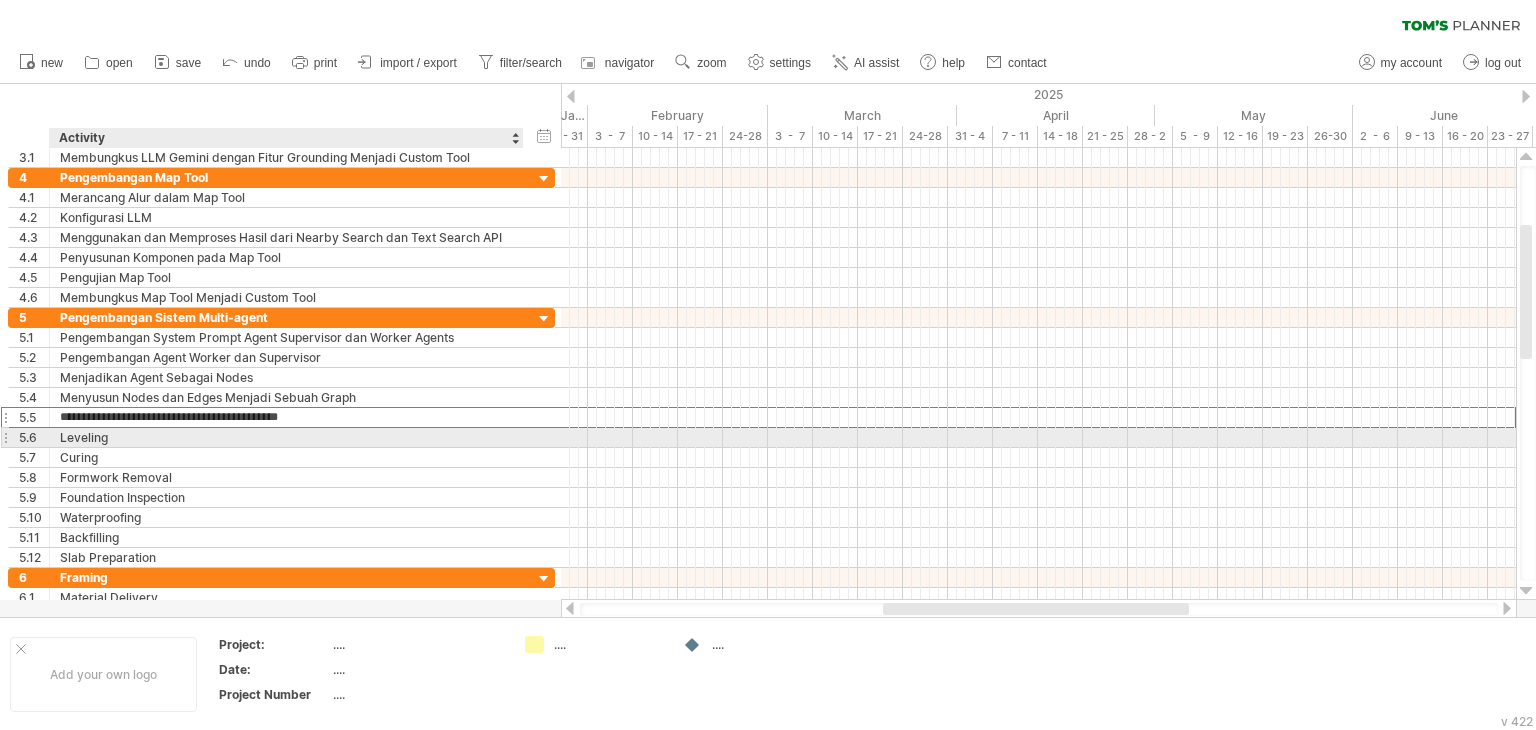 click on "Leveling" at bounding box center (286, 437) 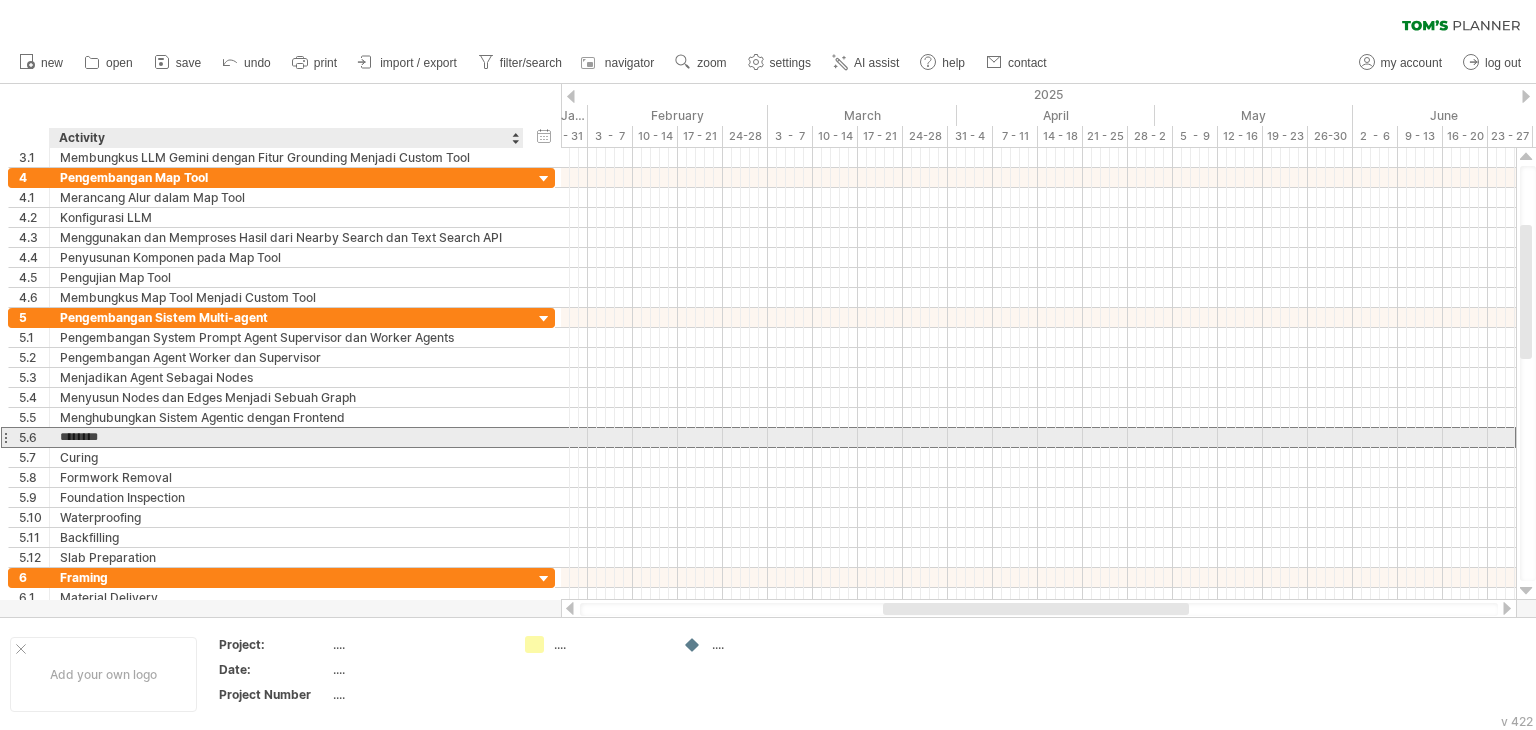 click on "********" at bounding box center (286, 437) 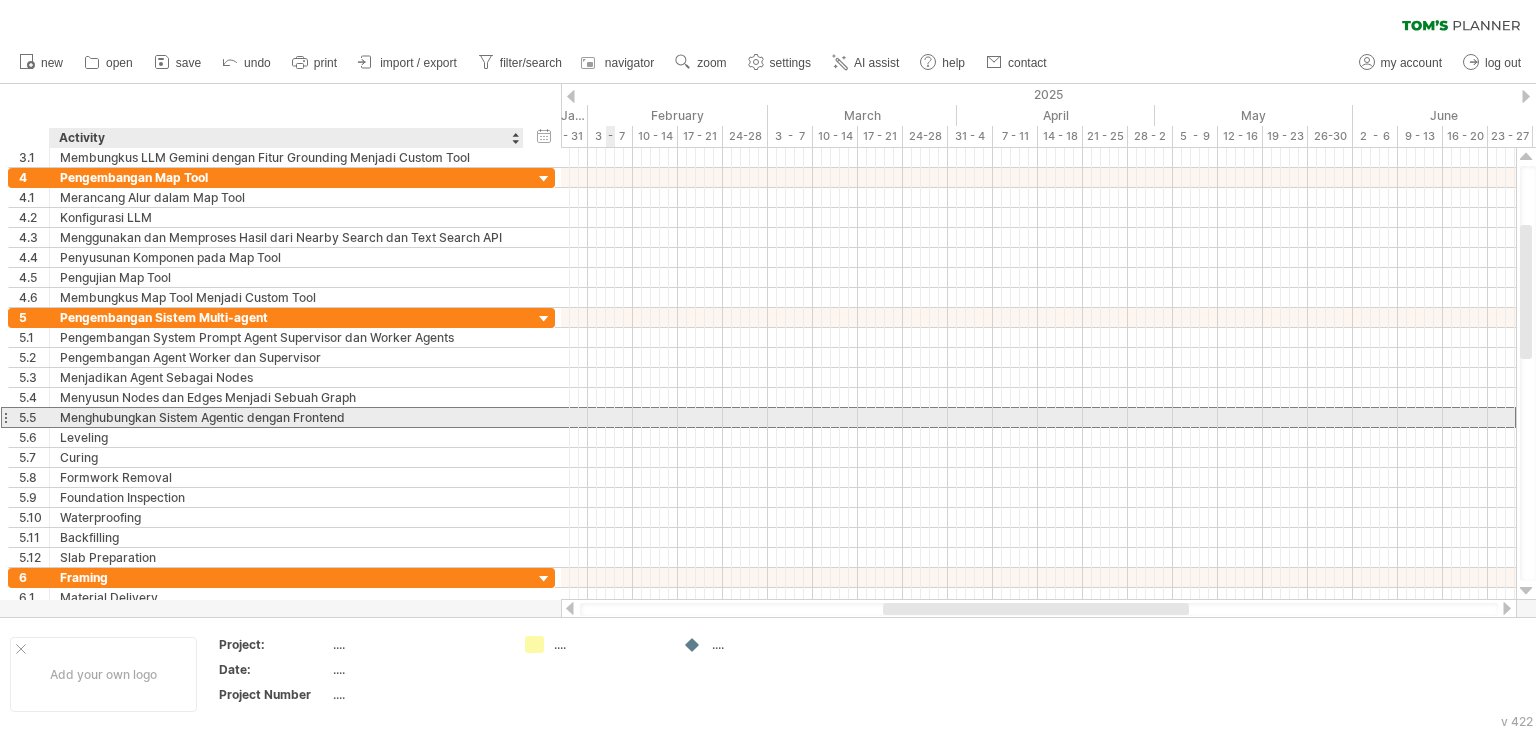 click on "Menghubungkan Sistem Agentic dengan Frontend" at bounding box center (286, 417) 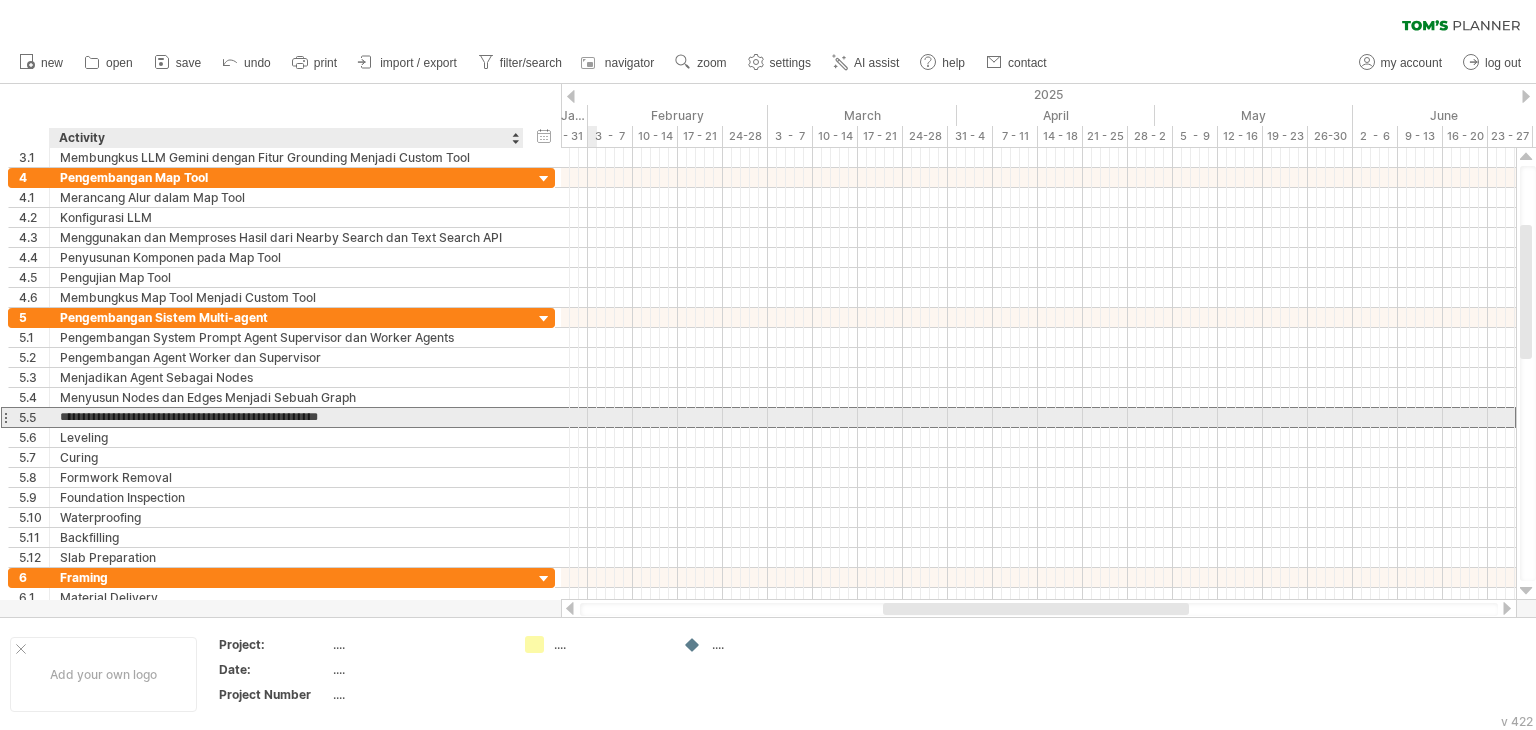 click on "**********" at bounding box center (286, 417) 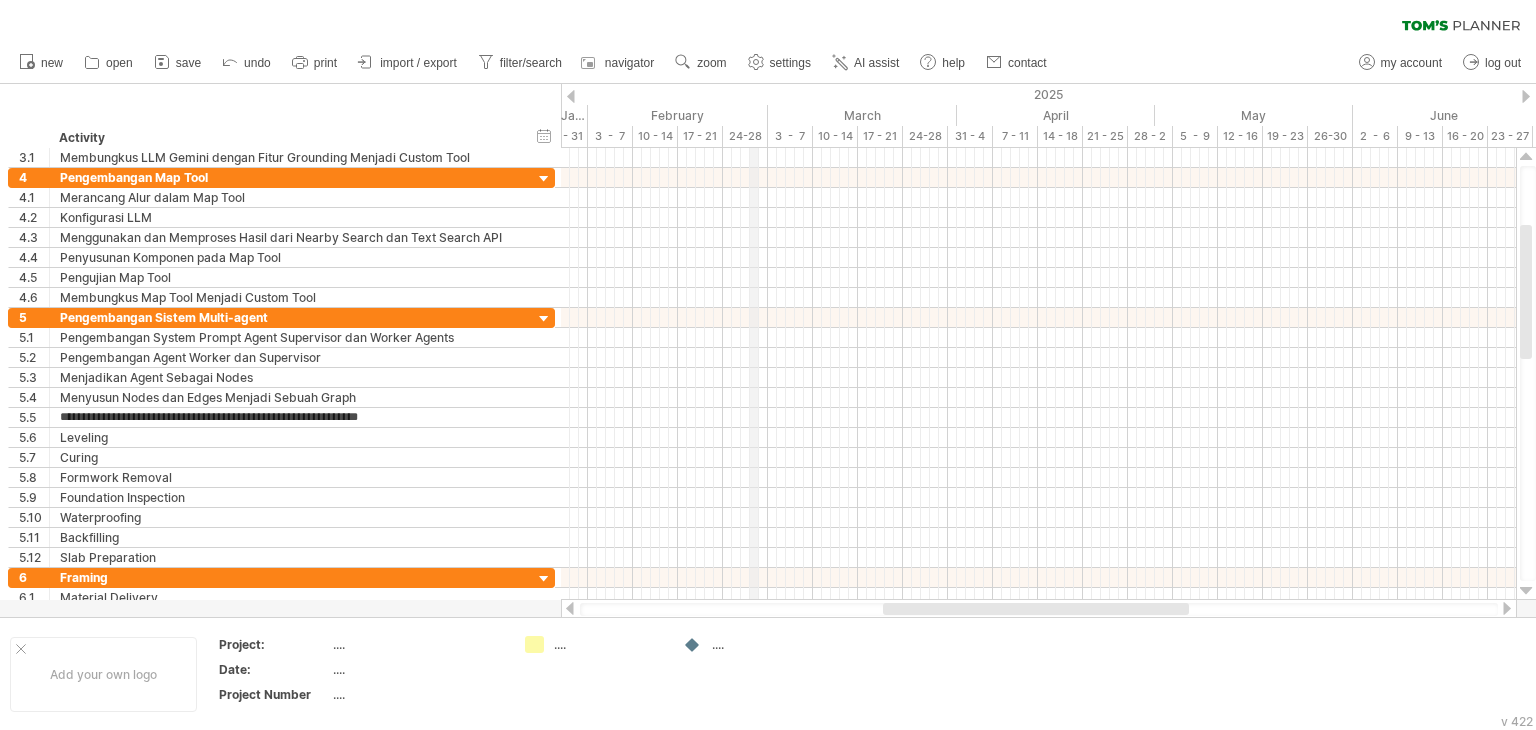 type on "**********" 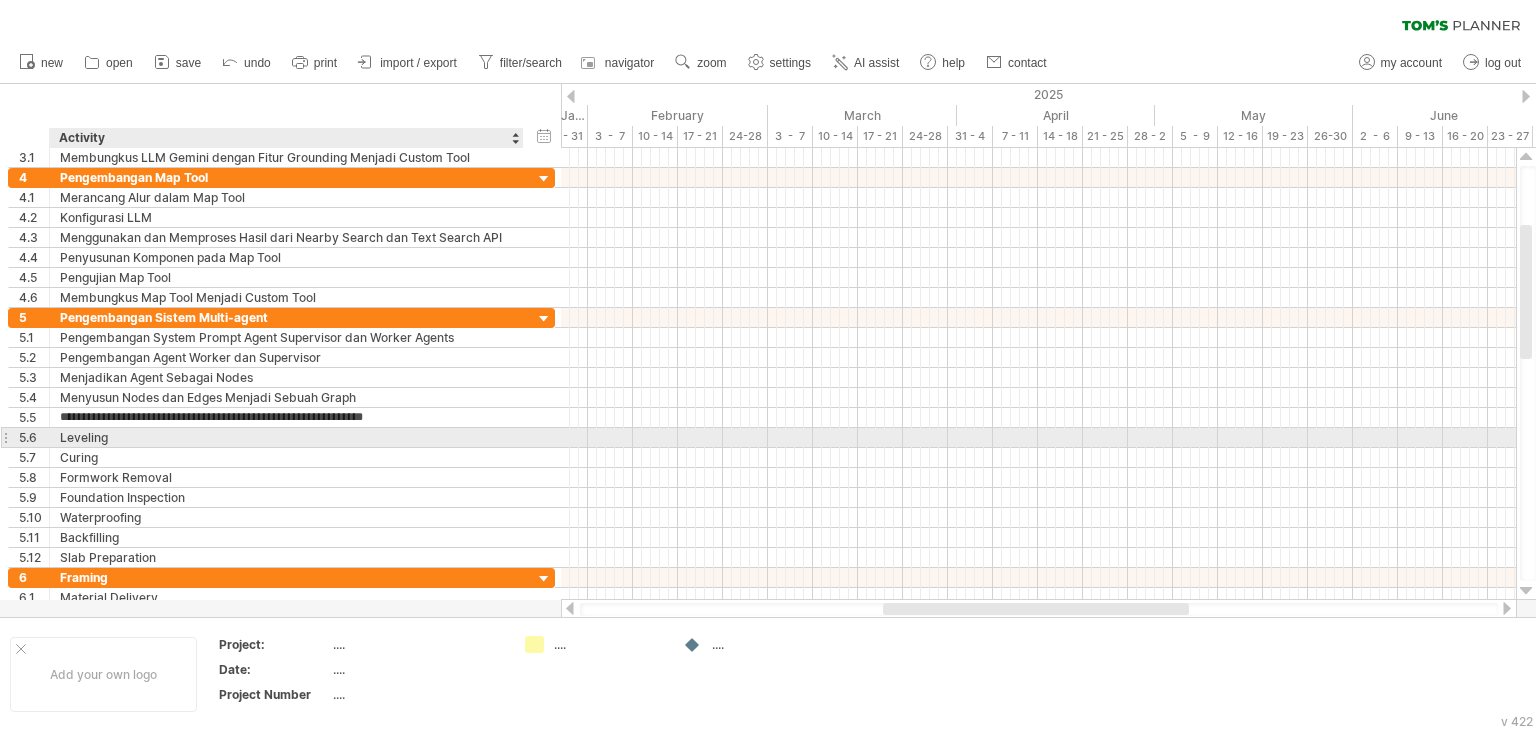 click on "Leveling" at bounding box center (286, 437) 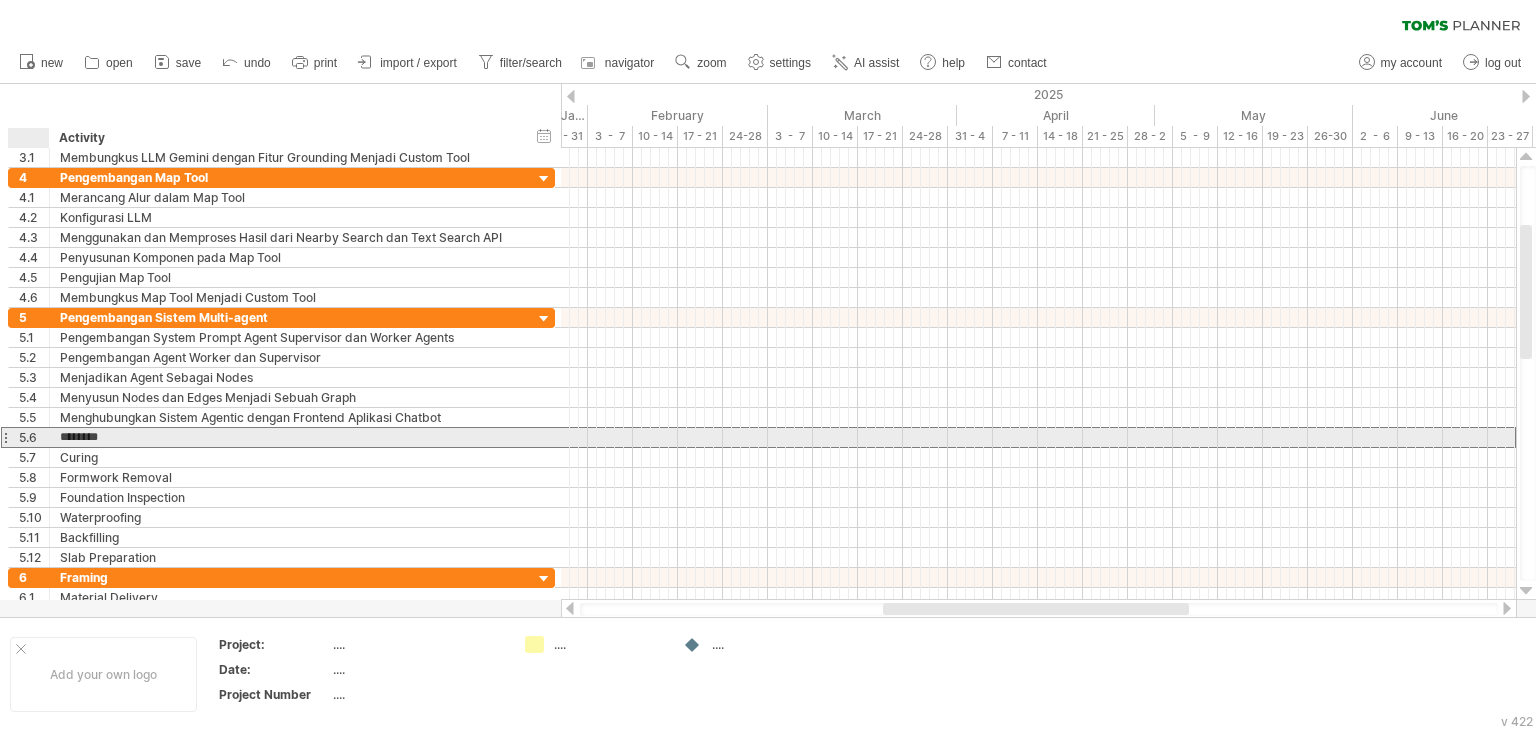 drag, startPoint x: 117, startPoint y: 439, endPoint x: 59, endPoint y: 442, distance: 58.077534 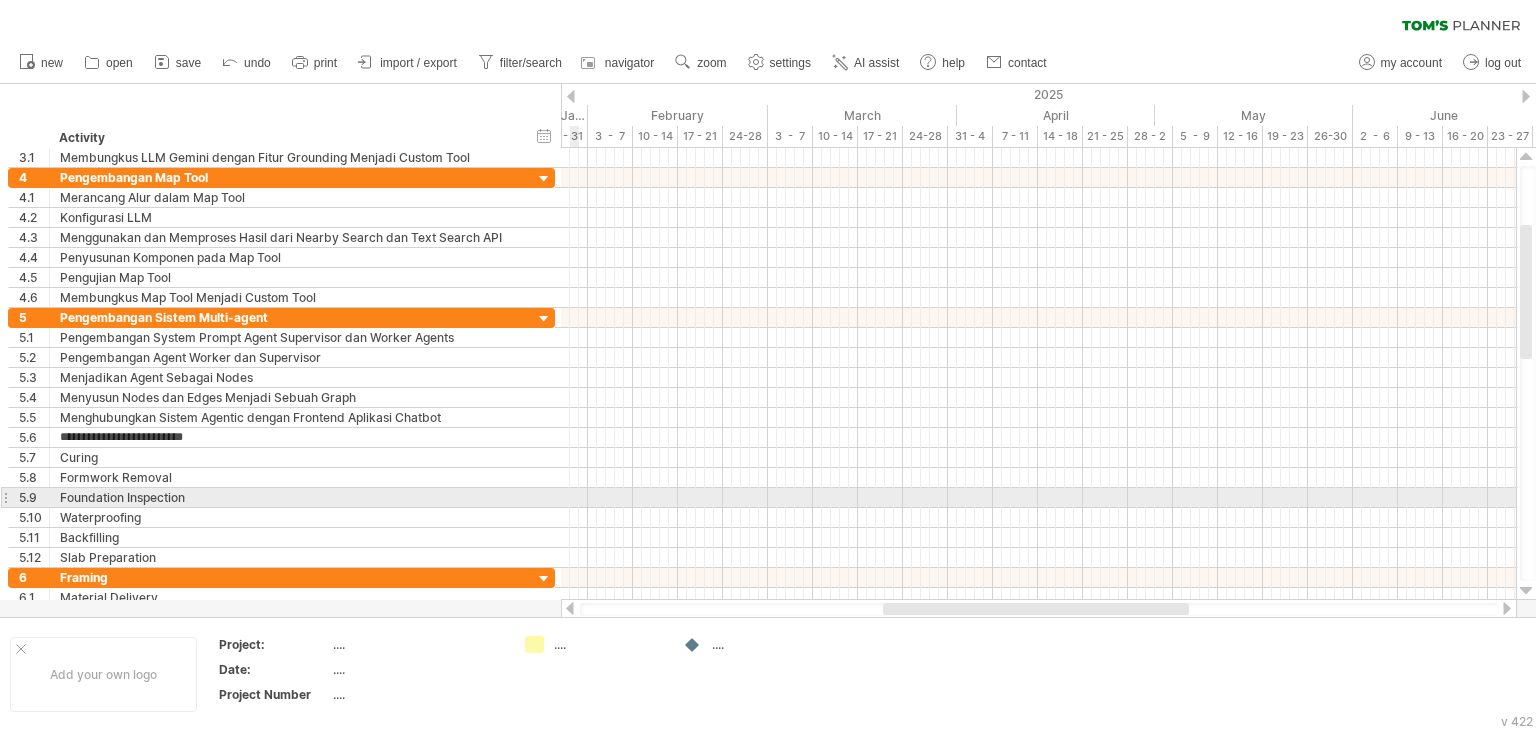 type on "**********" 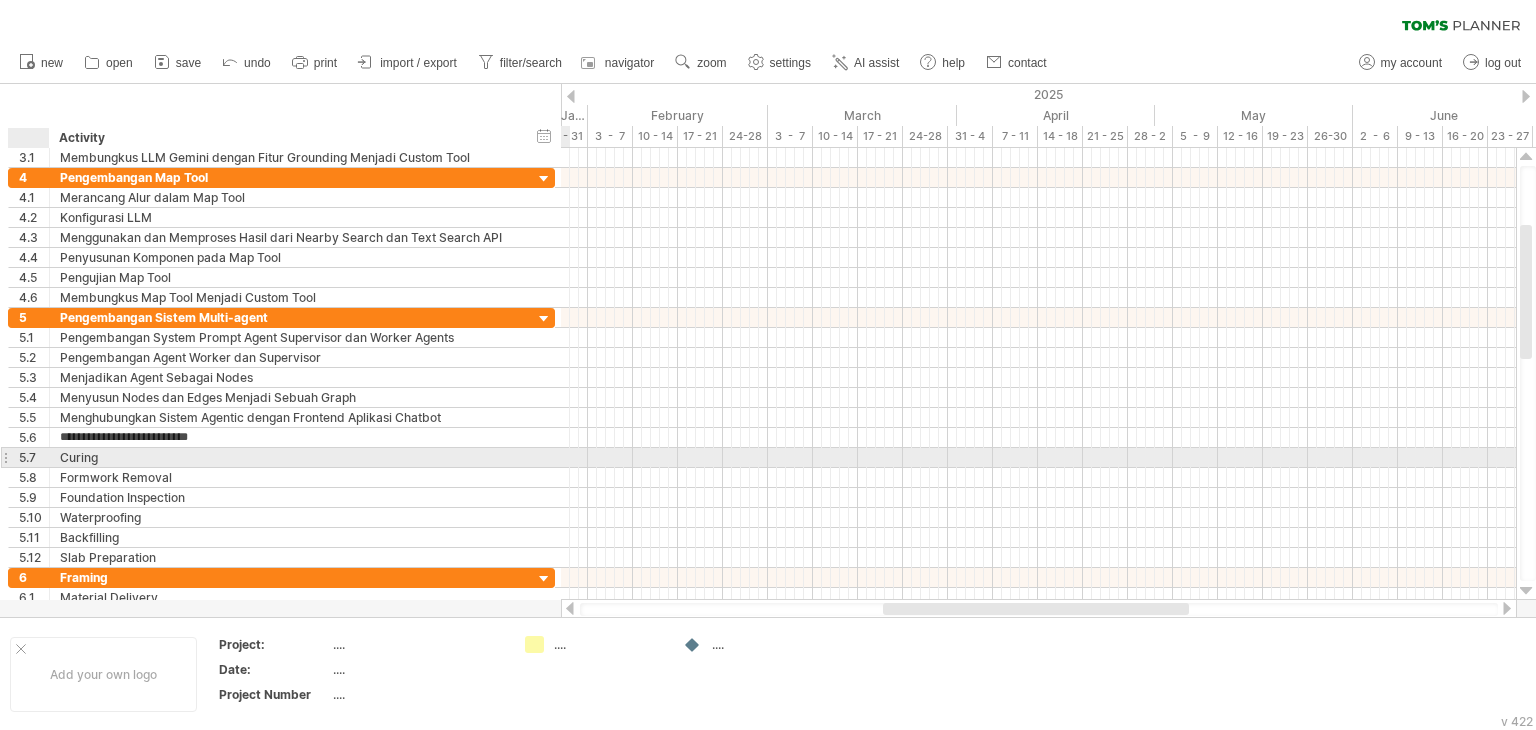 click on "5.7" at bounding box center (34, 457) 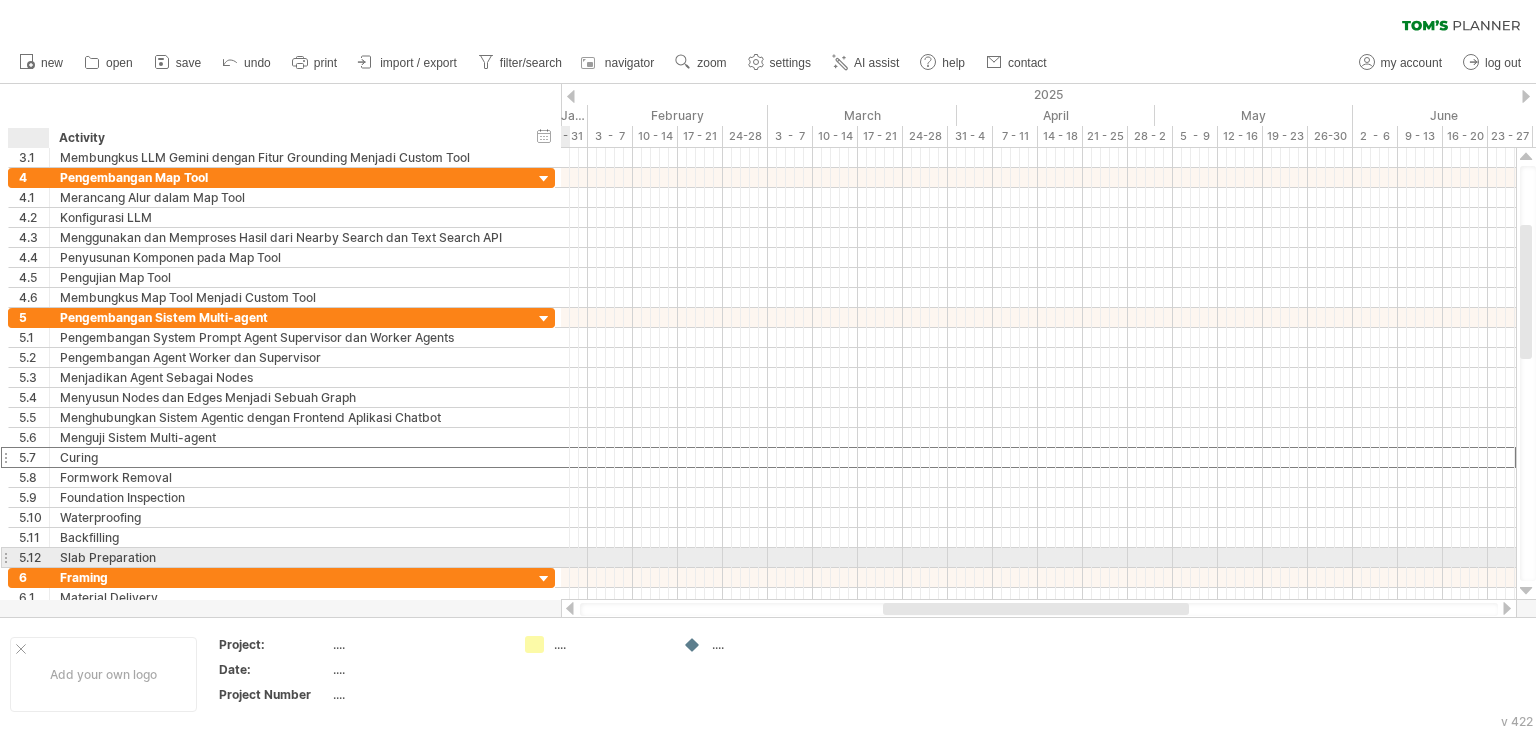 click at bounding box center (47, 558) 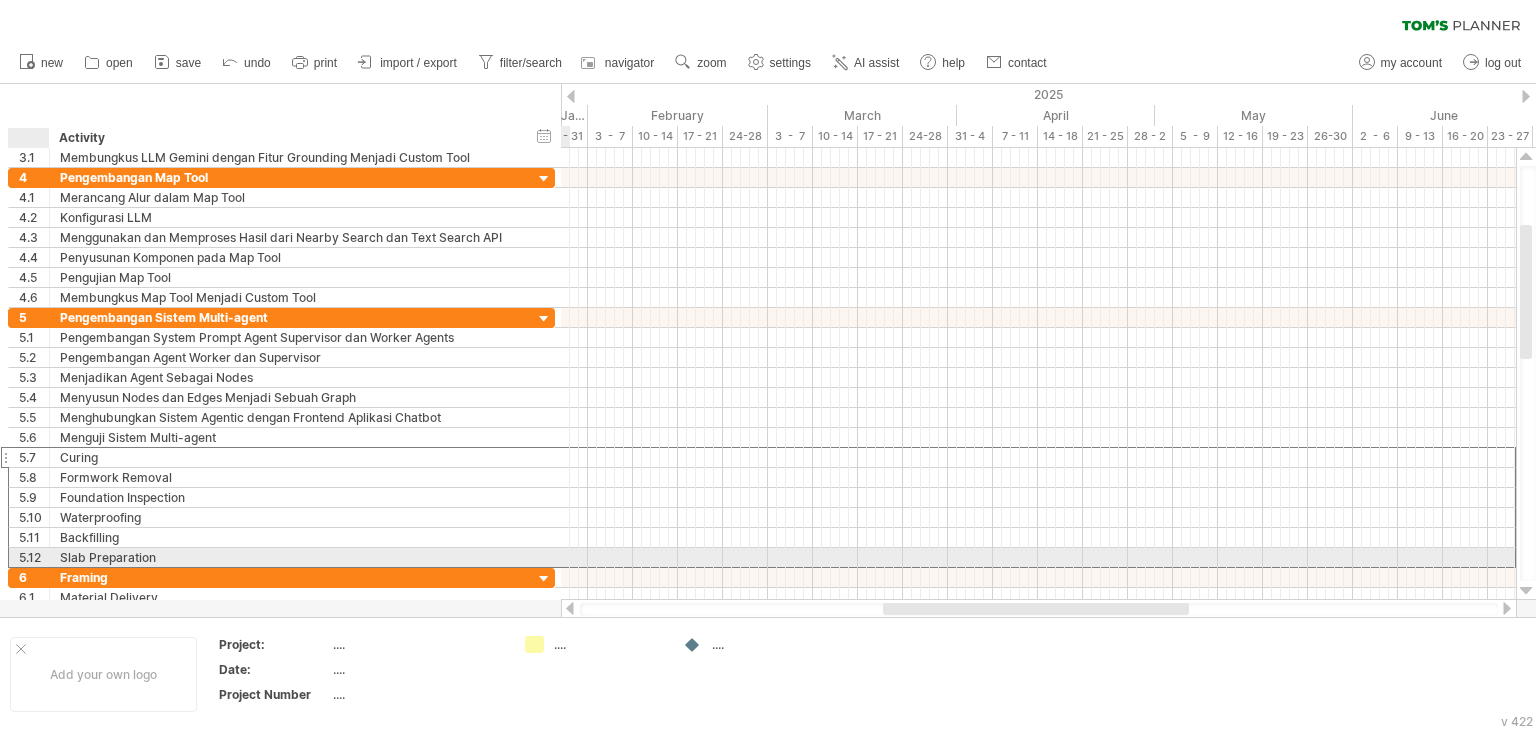 click on "5.12" at bounding box center [34, 557] 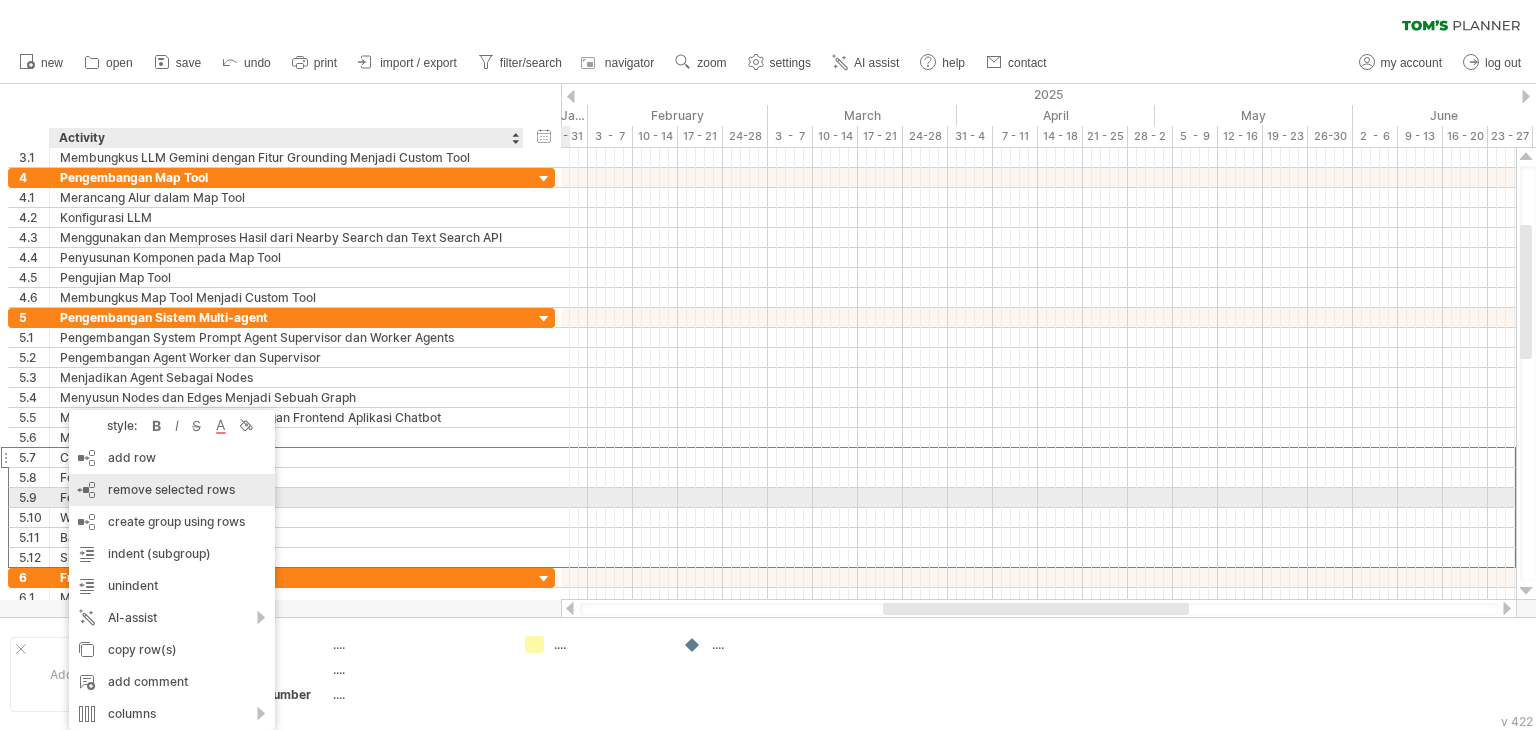 click on "remove row remove selected rows" at bounding box center (172, 490) 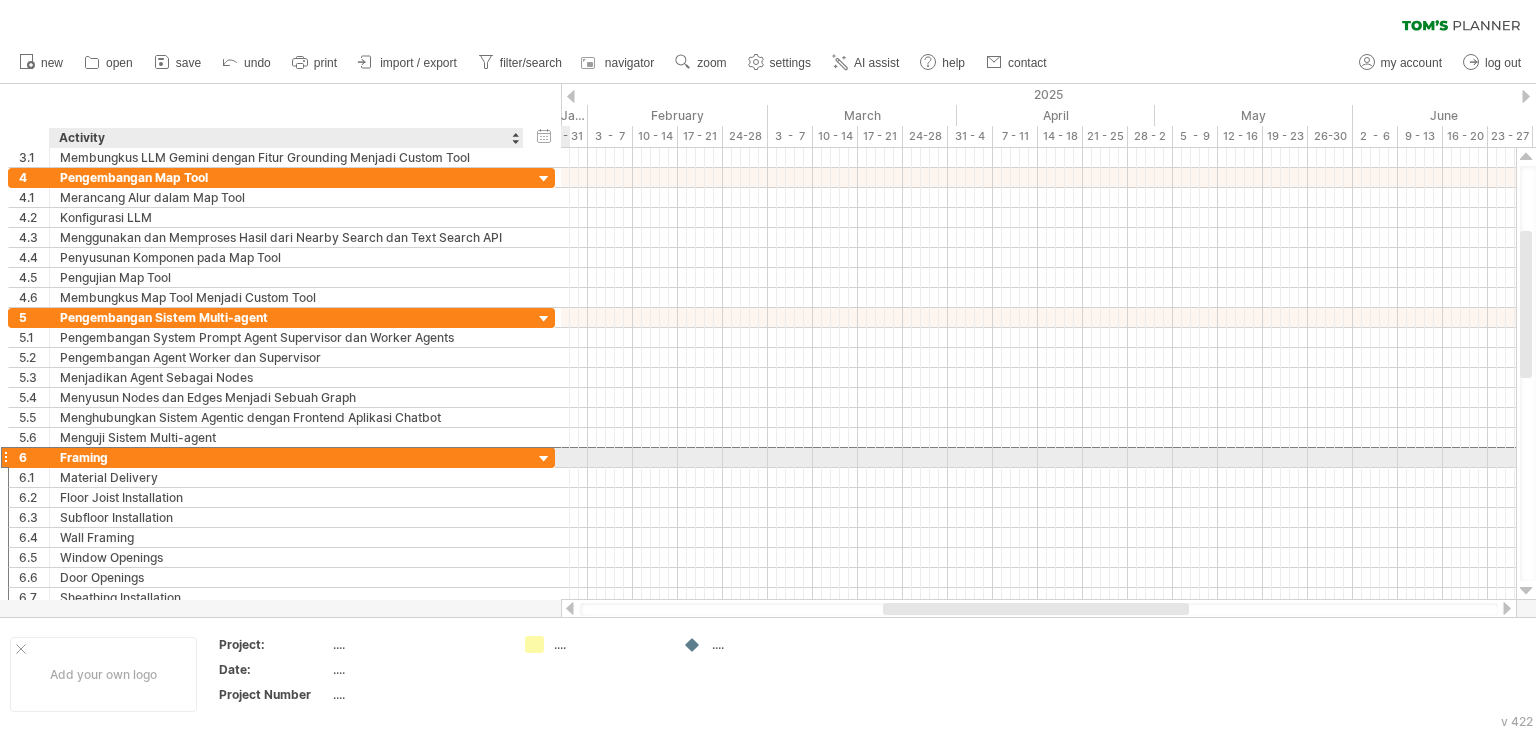 click on "Framing" at bounding box center (286, 457) 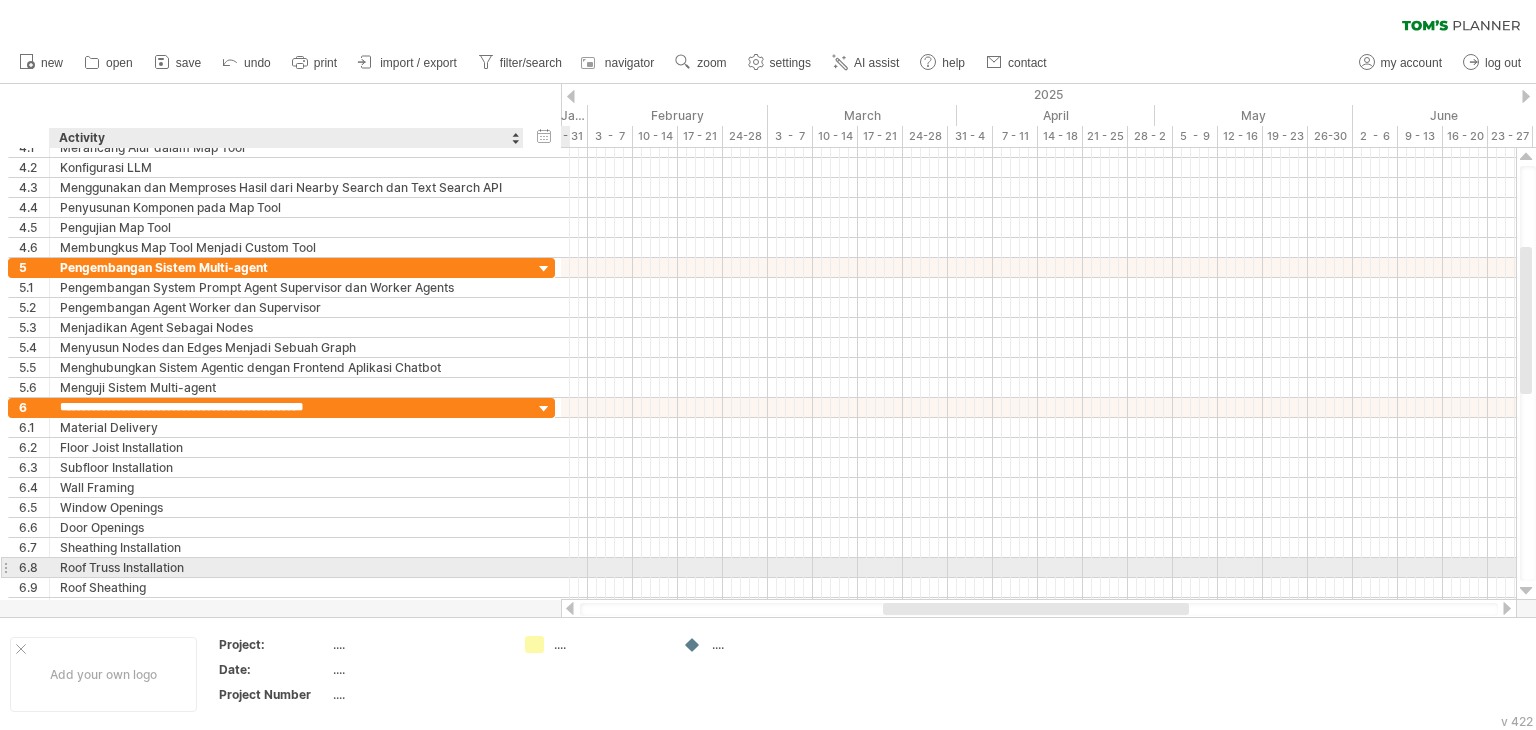 type on "**********" 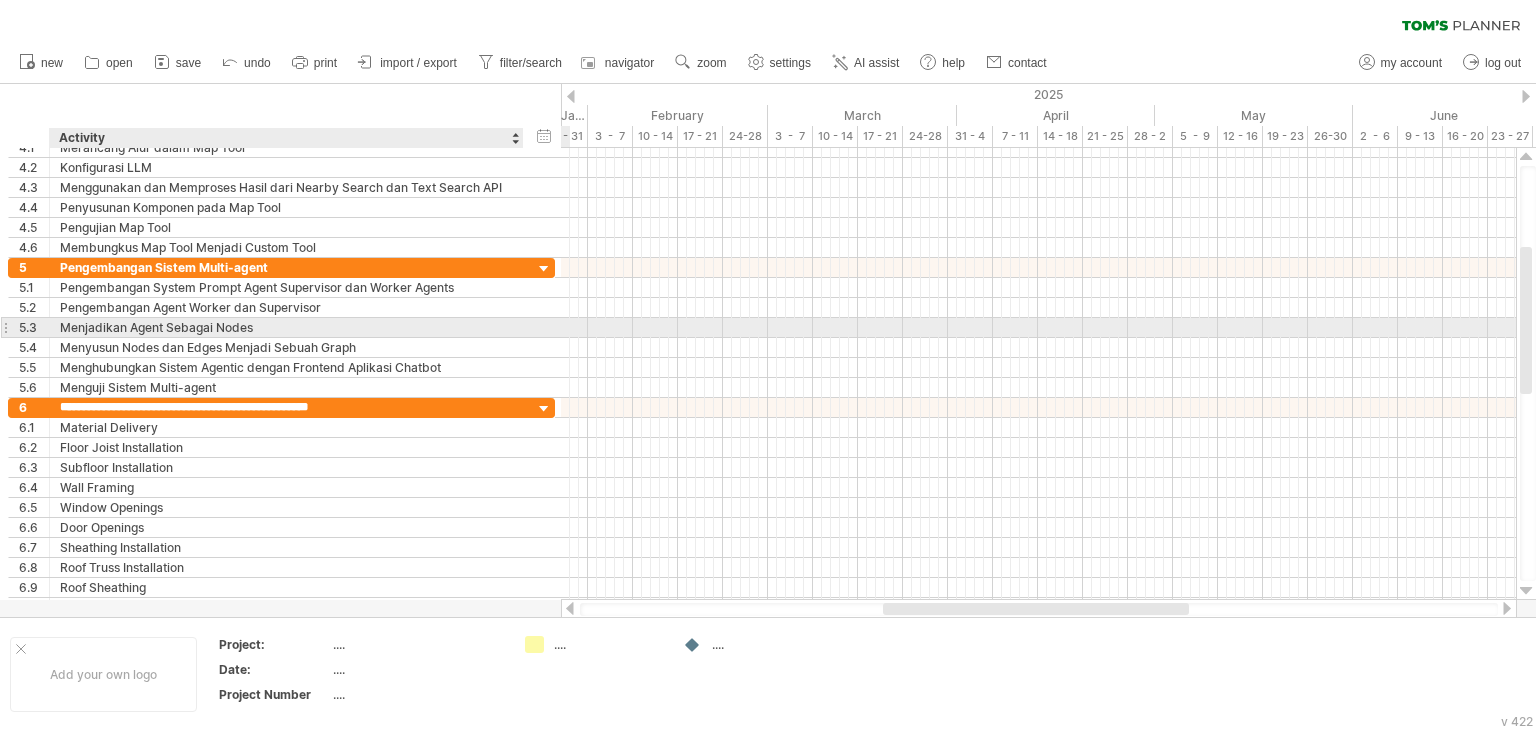 click at bounding box center [521, 328] 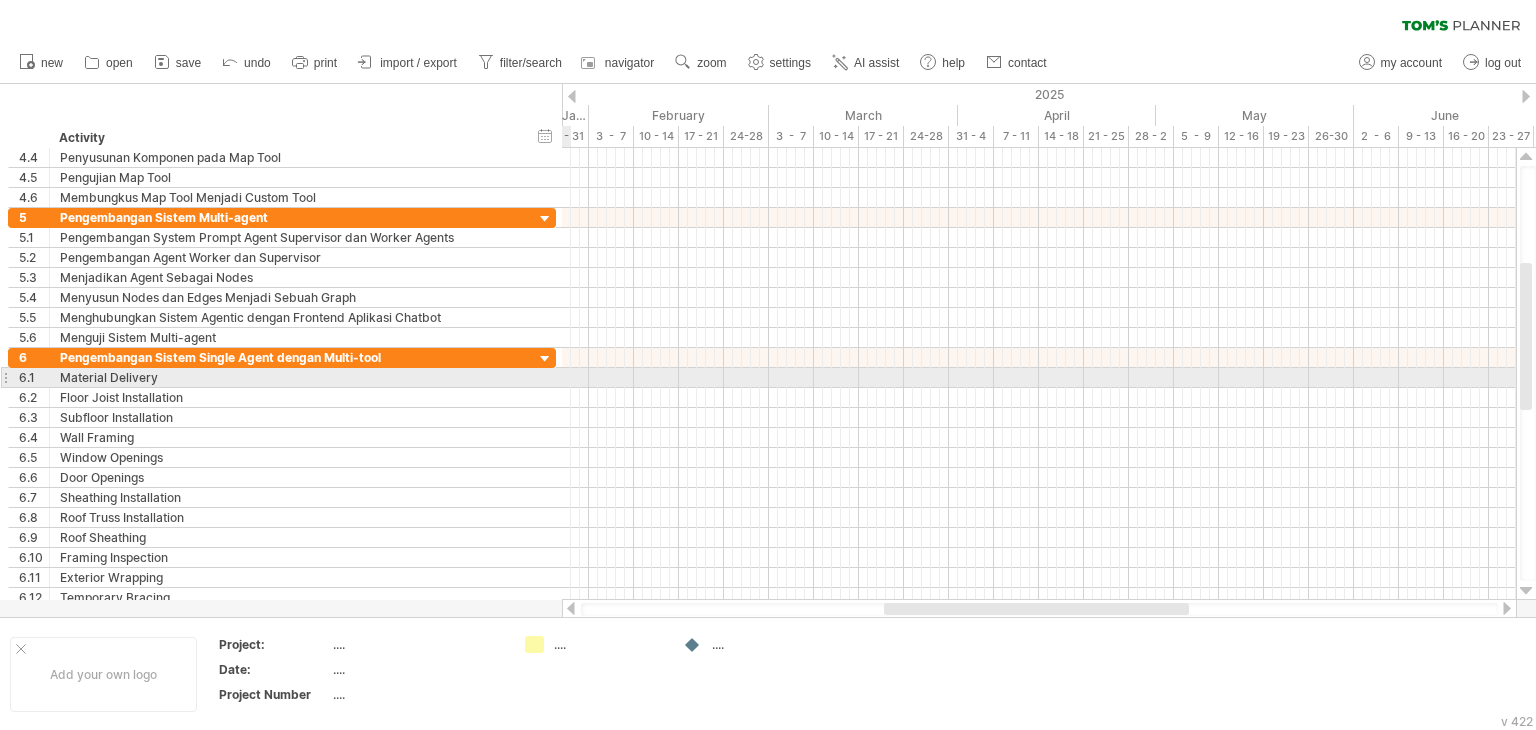 click on "Material Delivery" at bounding box center (287, 377) 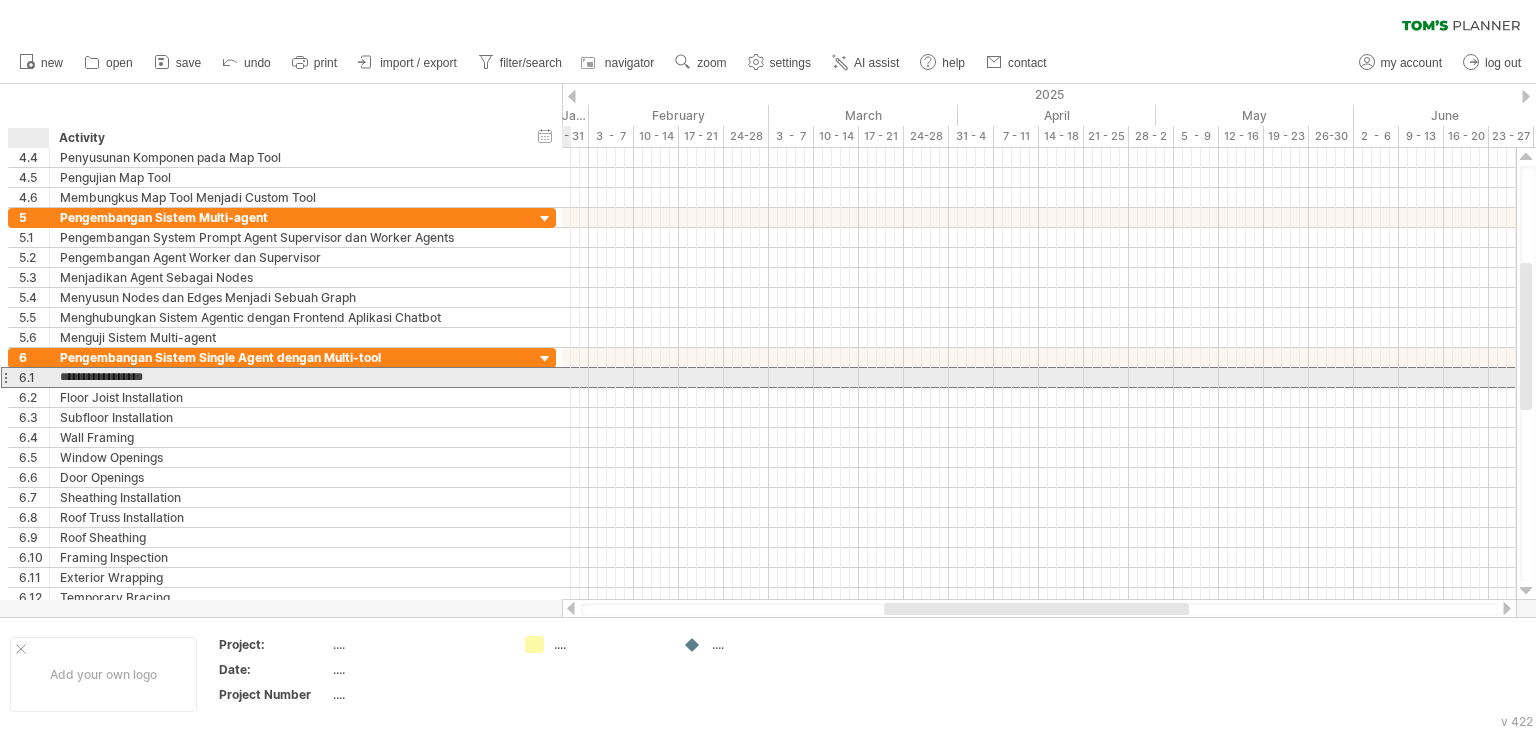 drag, startPoint x: 167, startPoint y: 378, endPoint x: 200, endPoint y: 380, distance: 33.06055 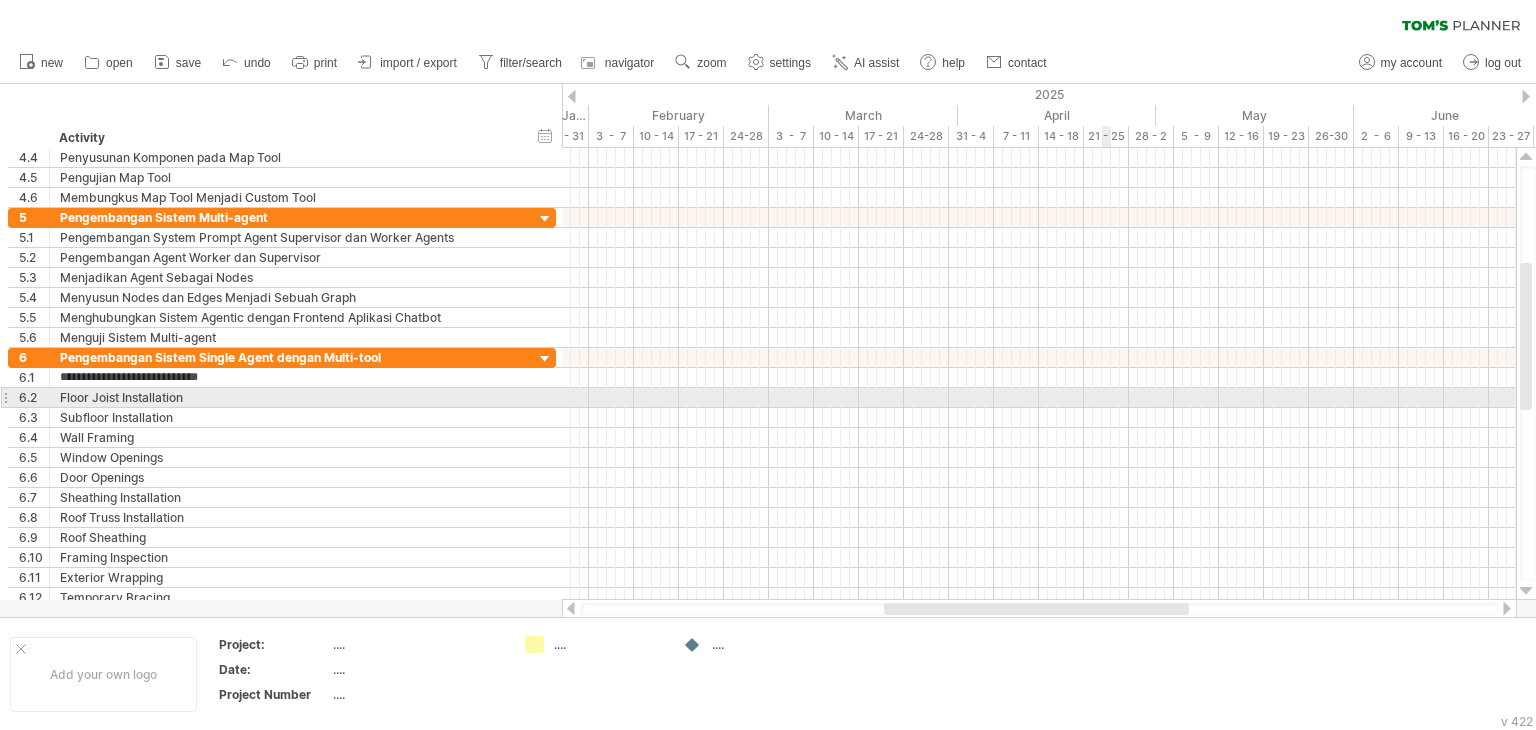 type on "**********" 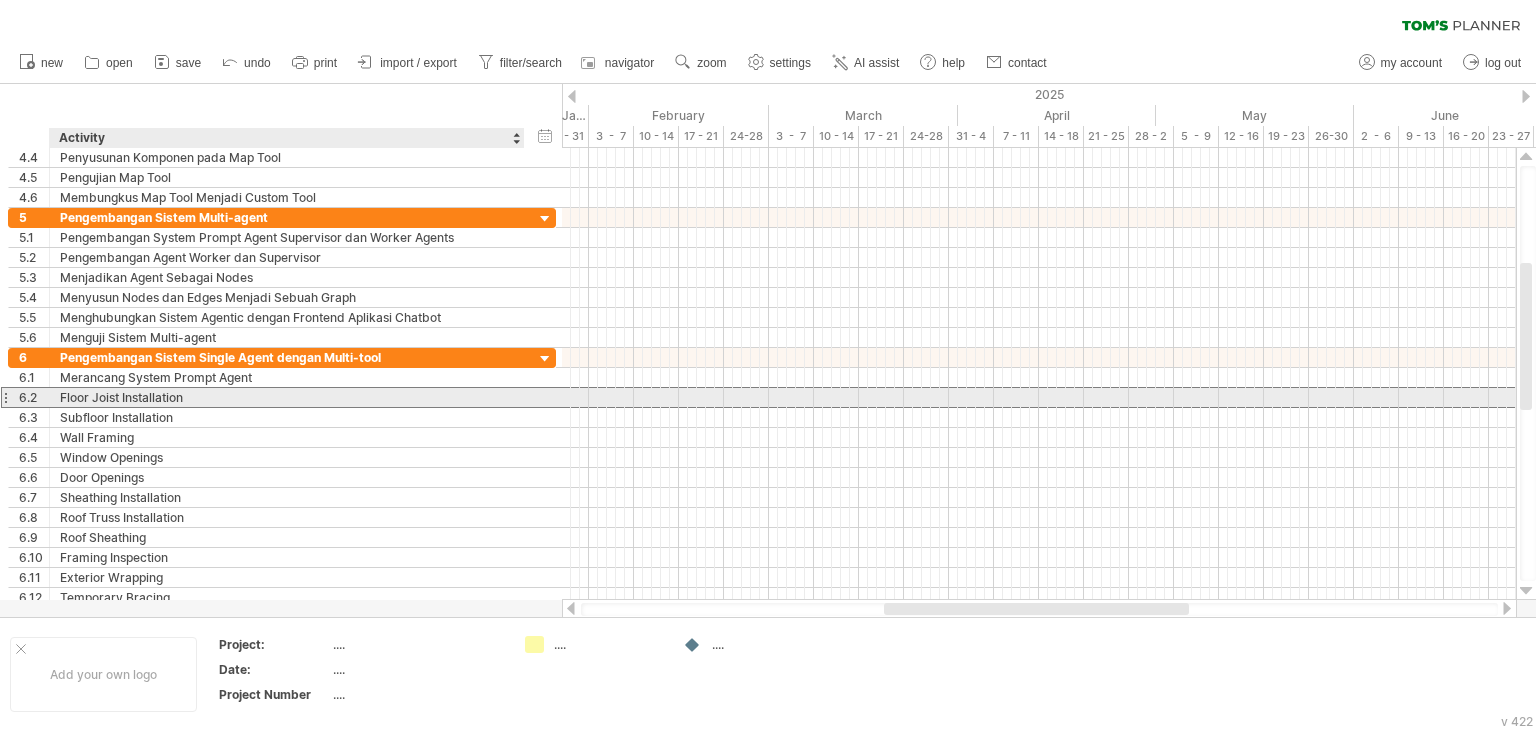 click on "Floor Joist Installation" at bounding box center (287, 397) 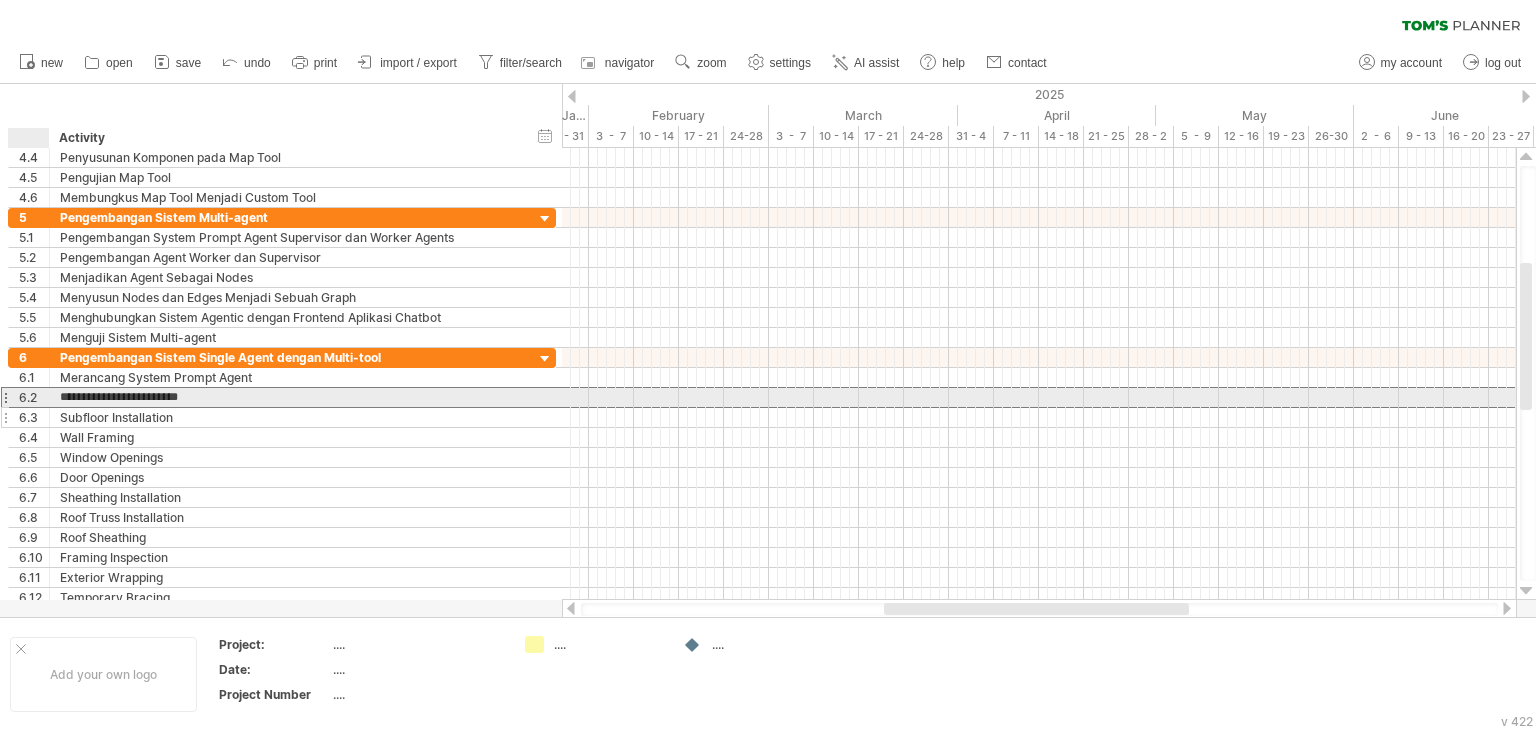 drag, startPoint x: 201, startPoint y: 396, endPoint x: 59, endPoint y: 407, distance: 142.42542 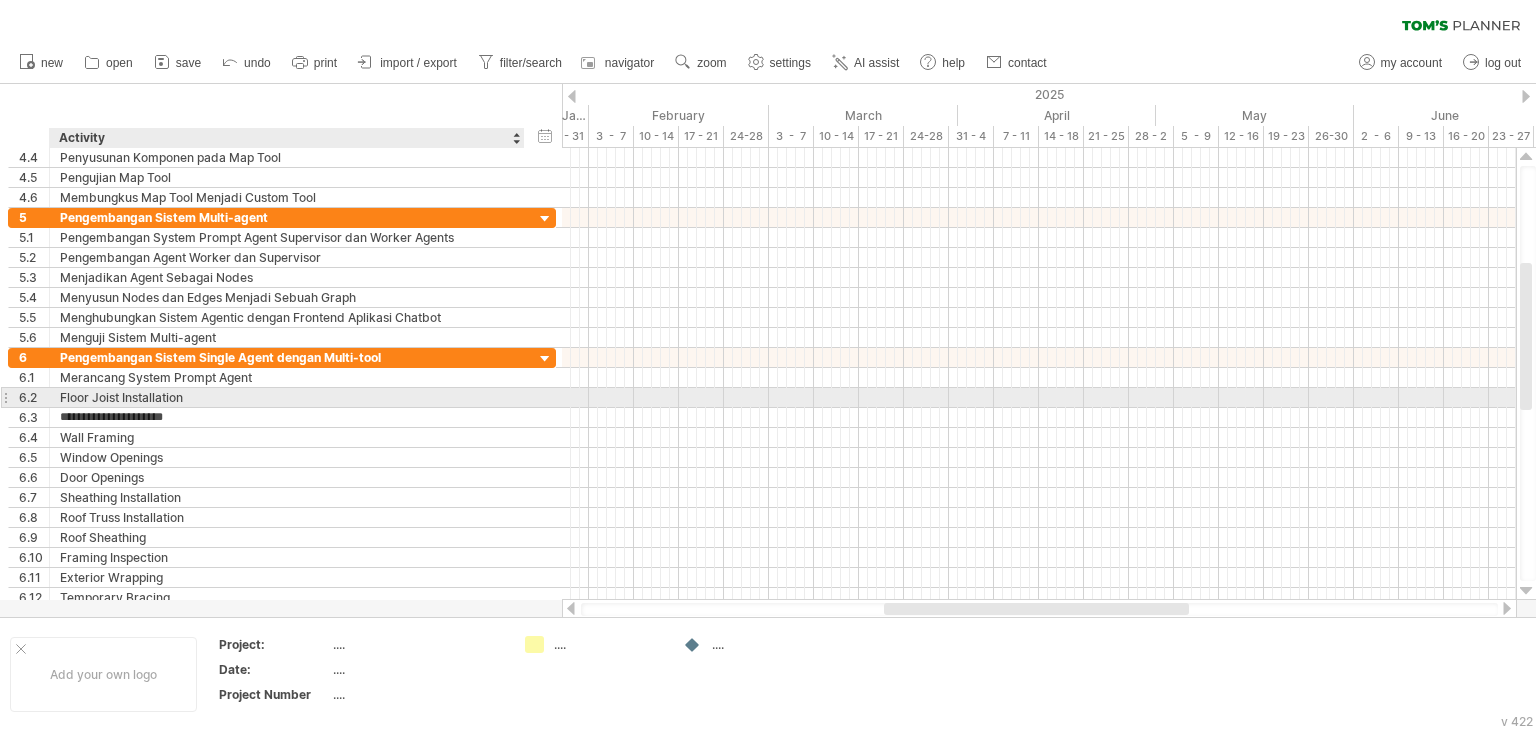 click on "Floor Joist Installation" at bounding box center (287, 397) 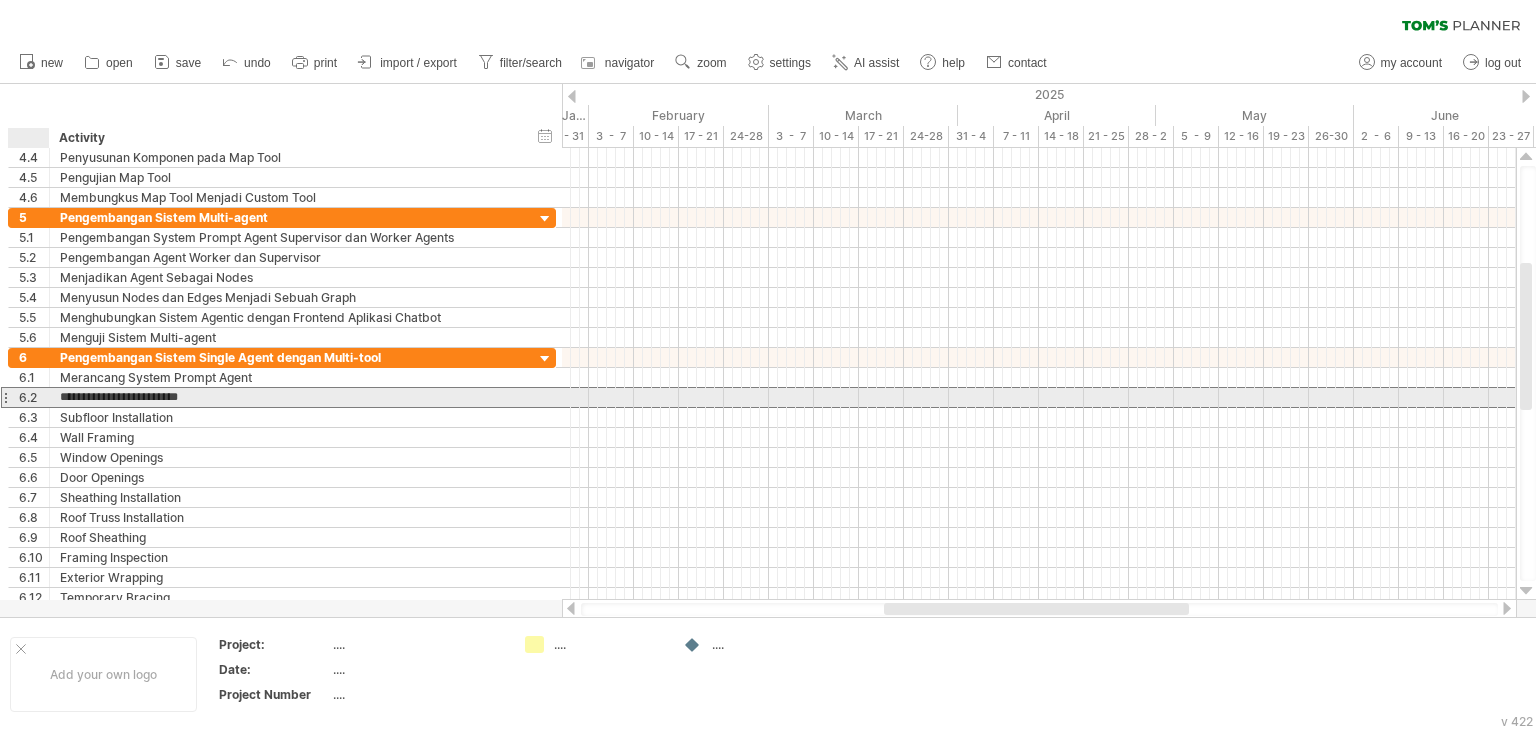 drag, startPoint x: 196, startPoint y: 397, endPoint x: 59, endPoint y: 399, distance: 137.0146 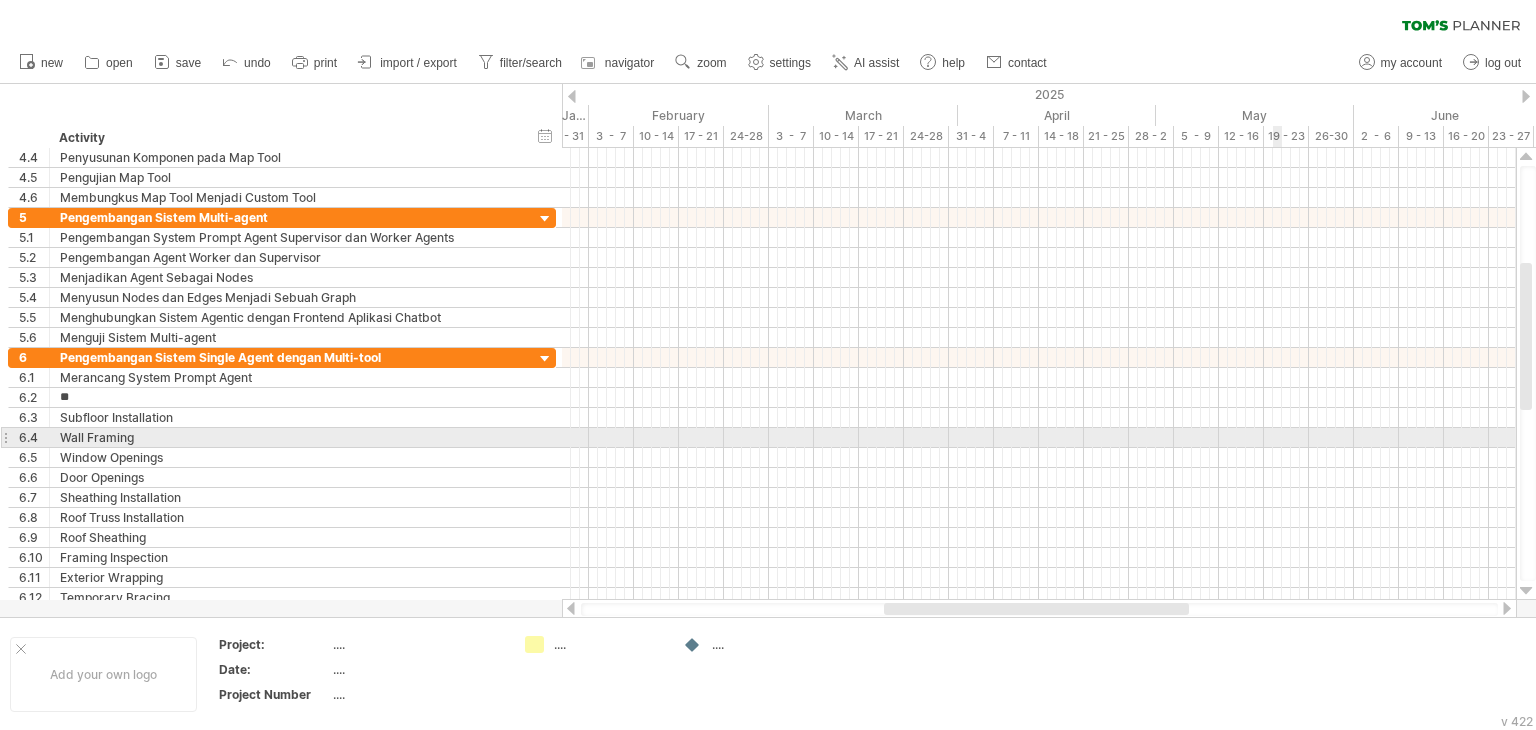 type on "*" 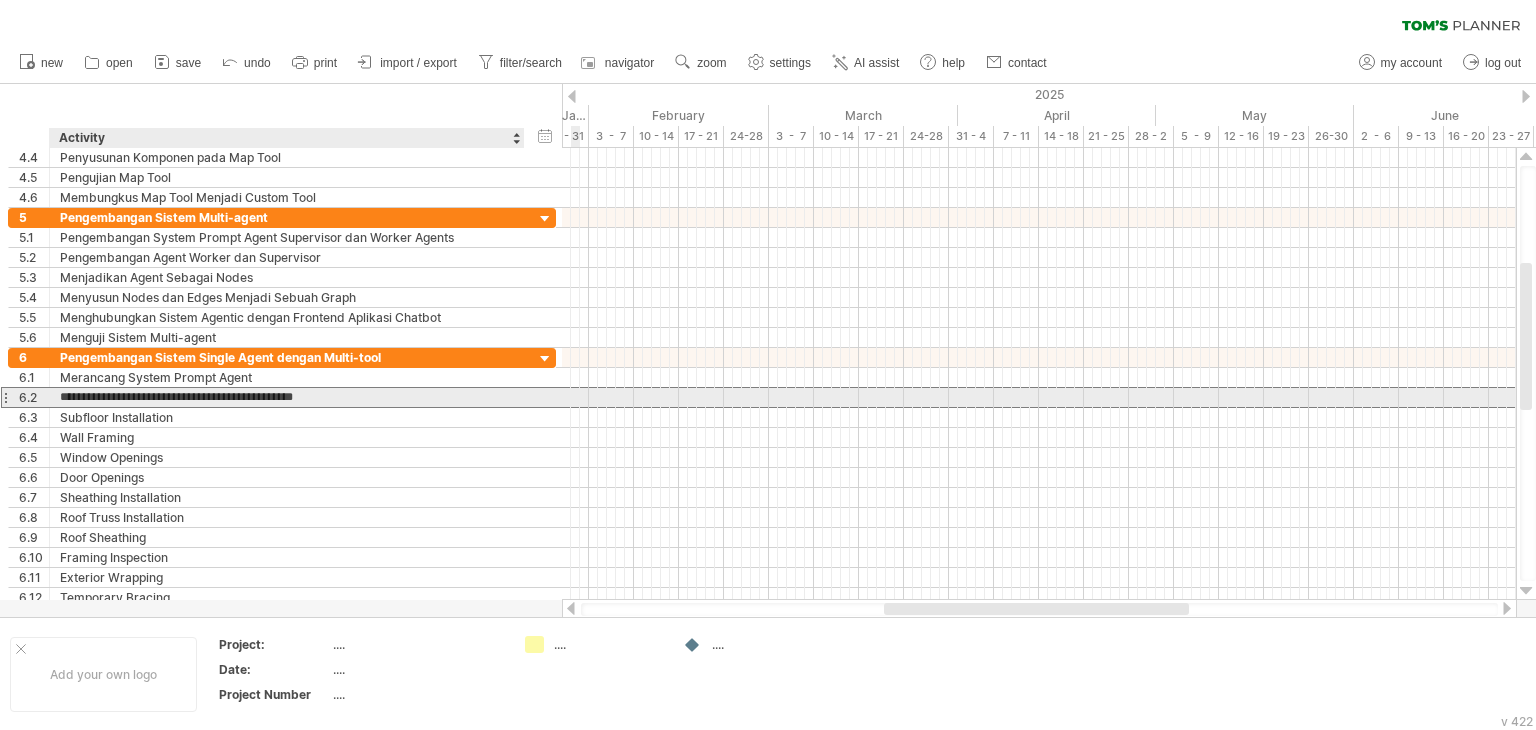 click on "**********" at bounding box center [287, 397] 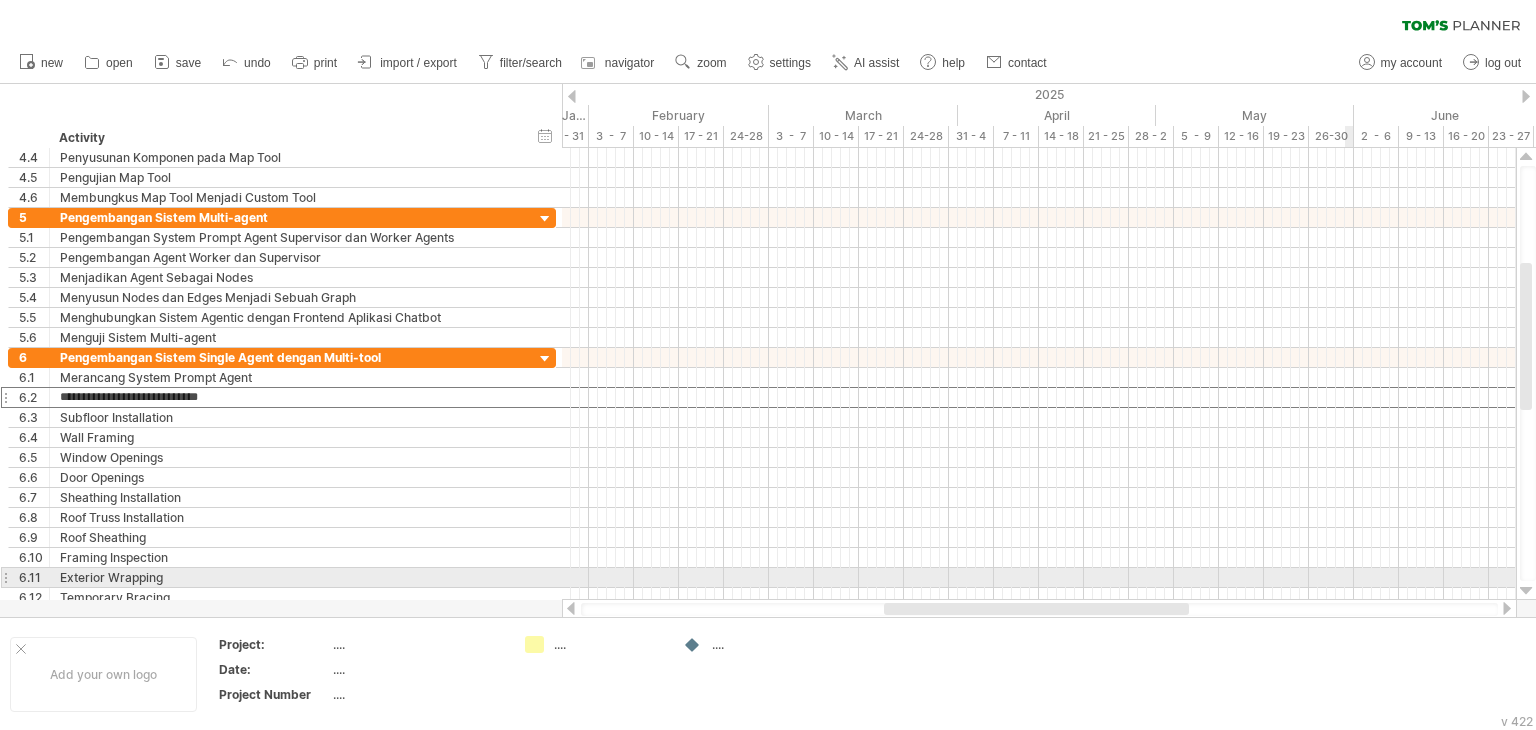 type on "**********" 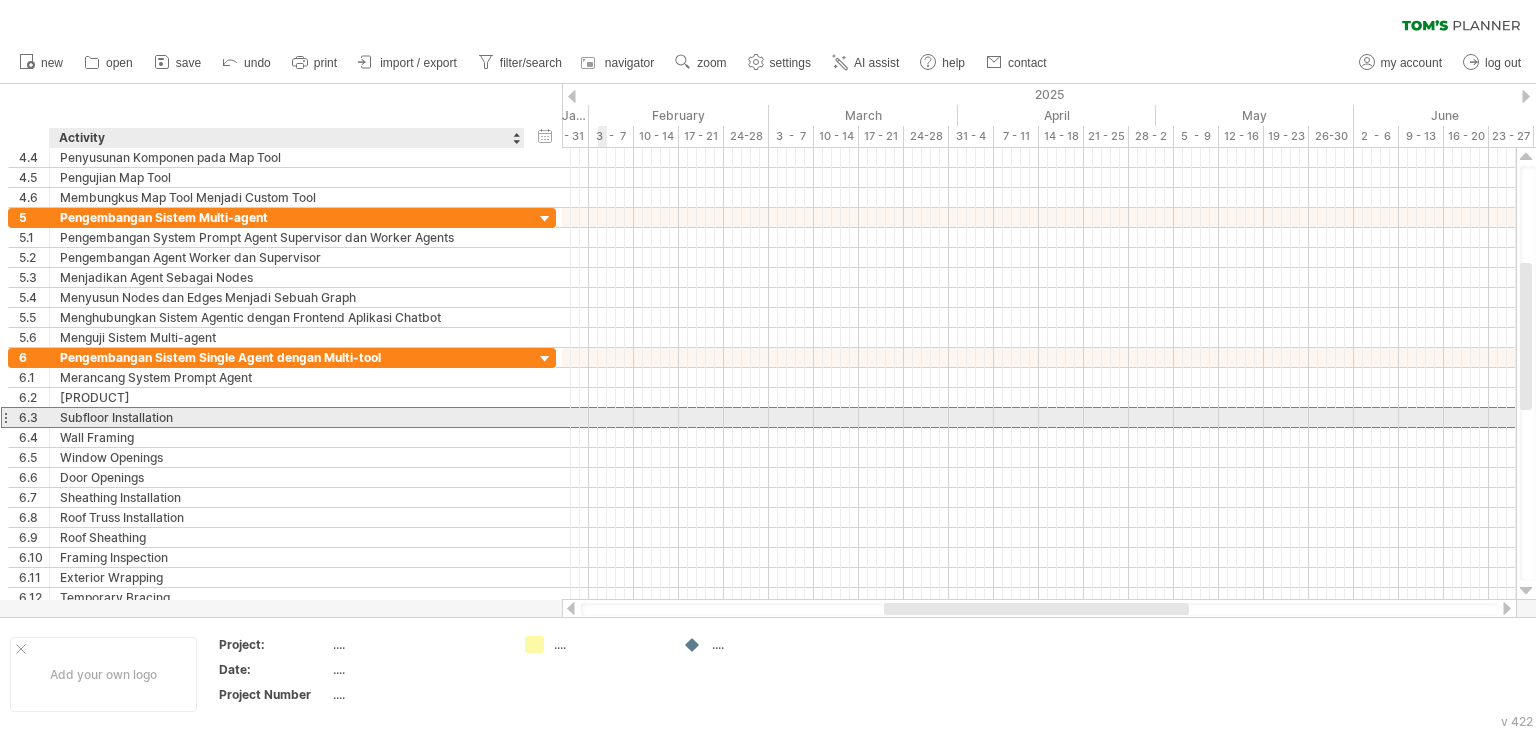 click on "Subfloor Installation" at bounding box center [287, 417] 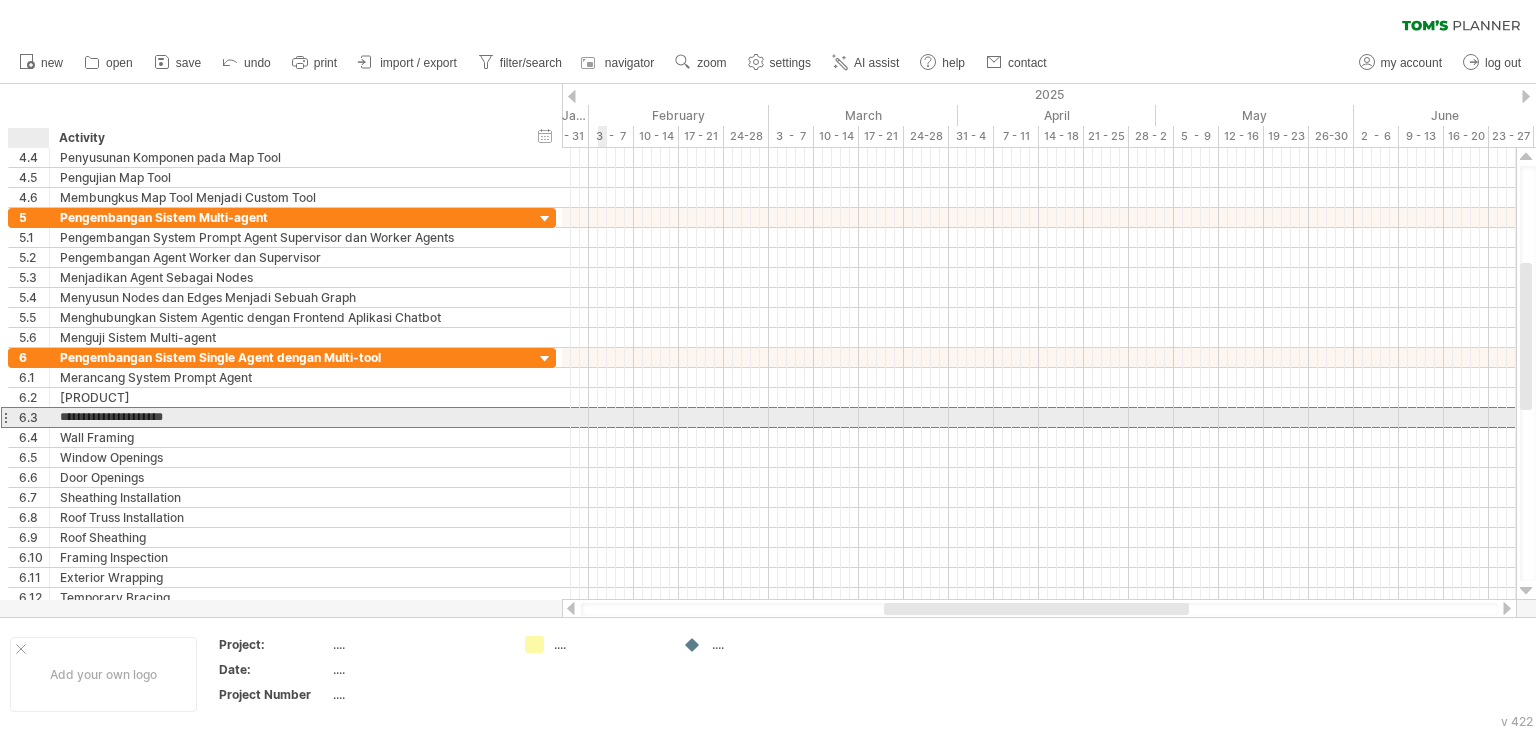 drag, startPoint x: 180, startPoint y: 421, endPoint x: 27, endPoint y: 420, distance: 153.00327 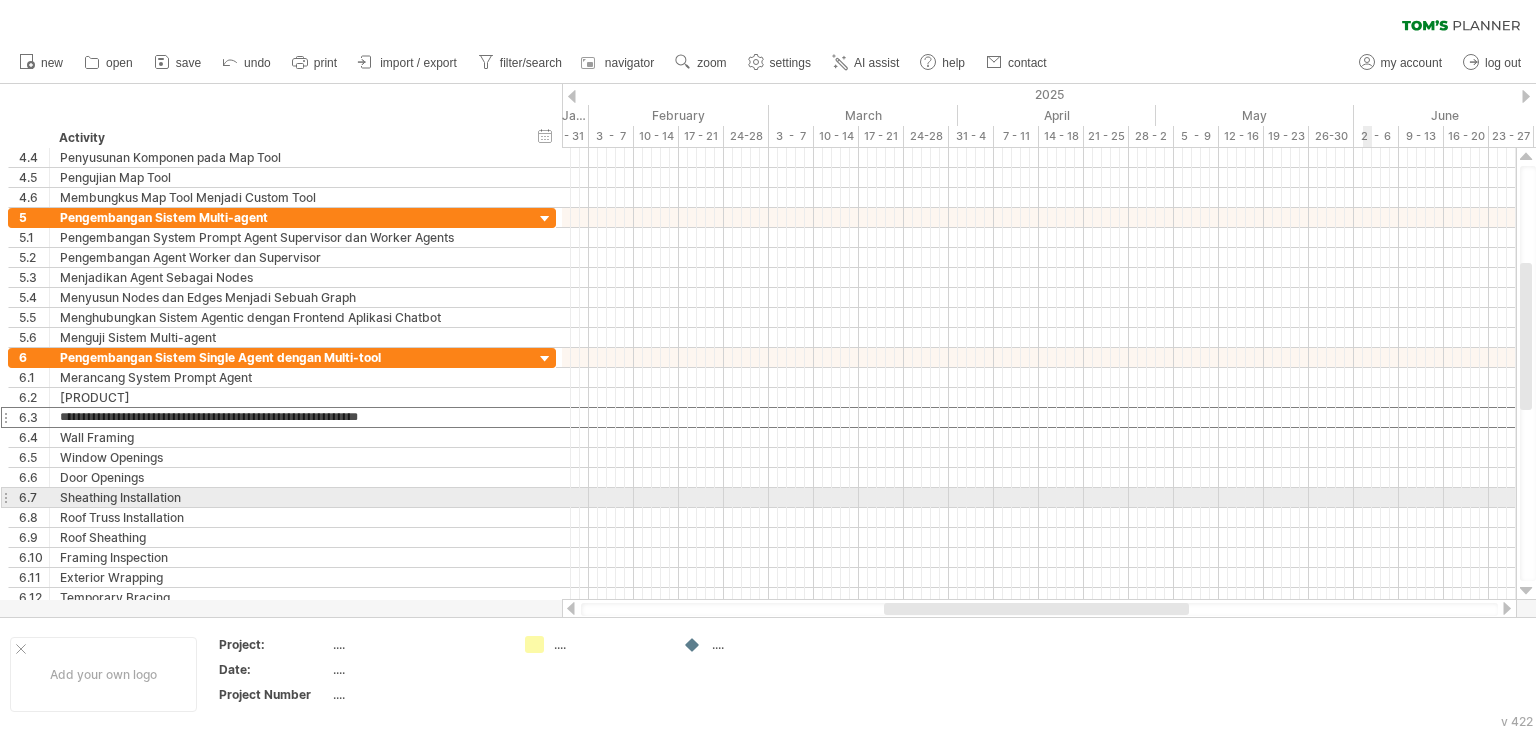 type on "**********" 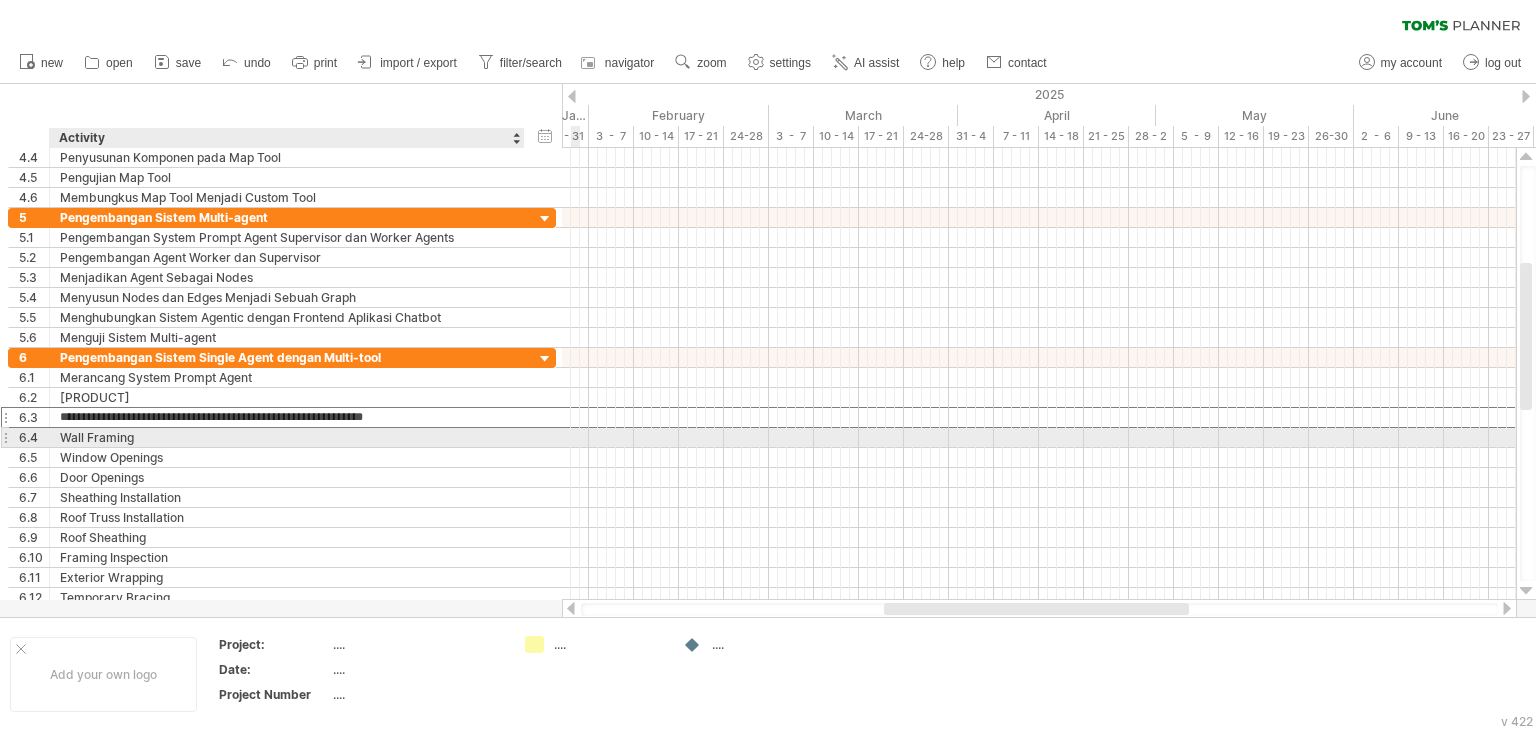 click on "Wall Framing" at bounding box center (287, 437) 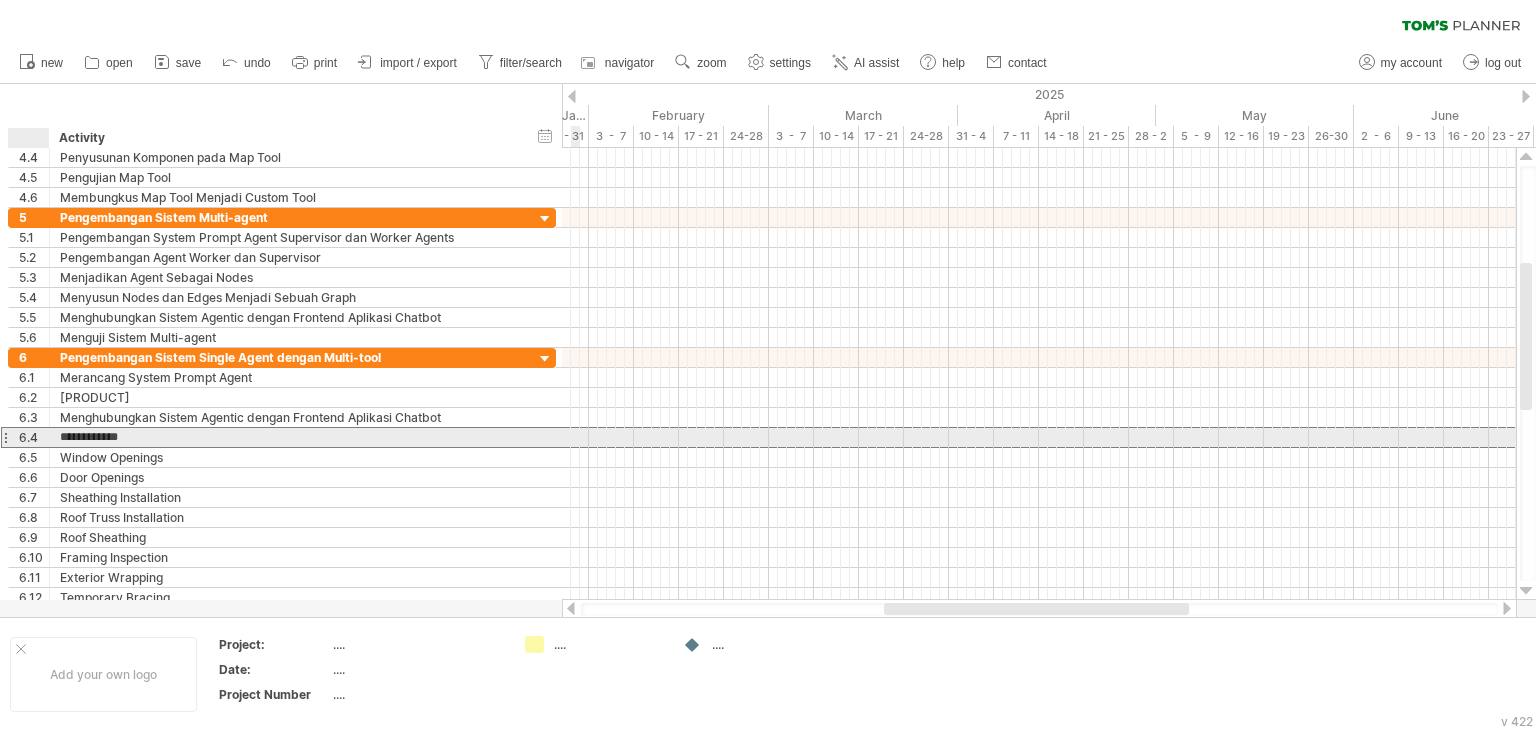 drag, startPoint x: 108, startPoint y: 434, endPoint x: 52, endPoint y: 440, distance: 56.32051 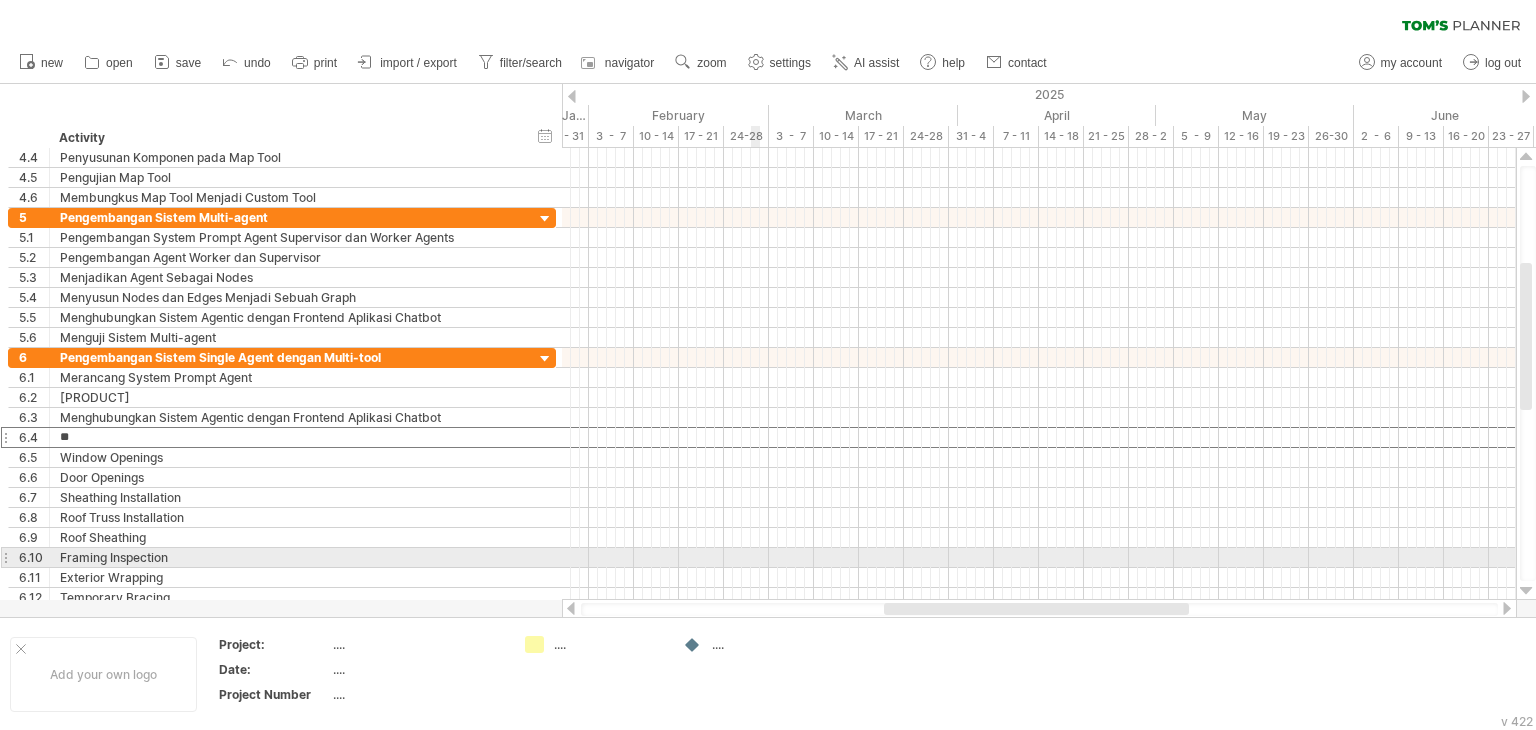 type on "*" 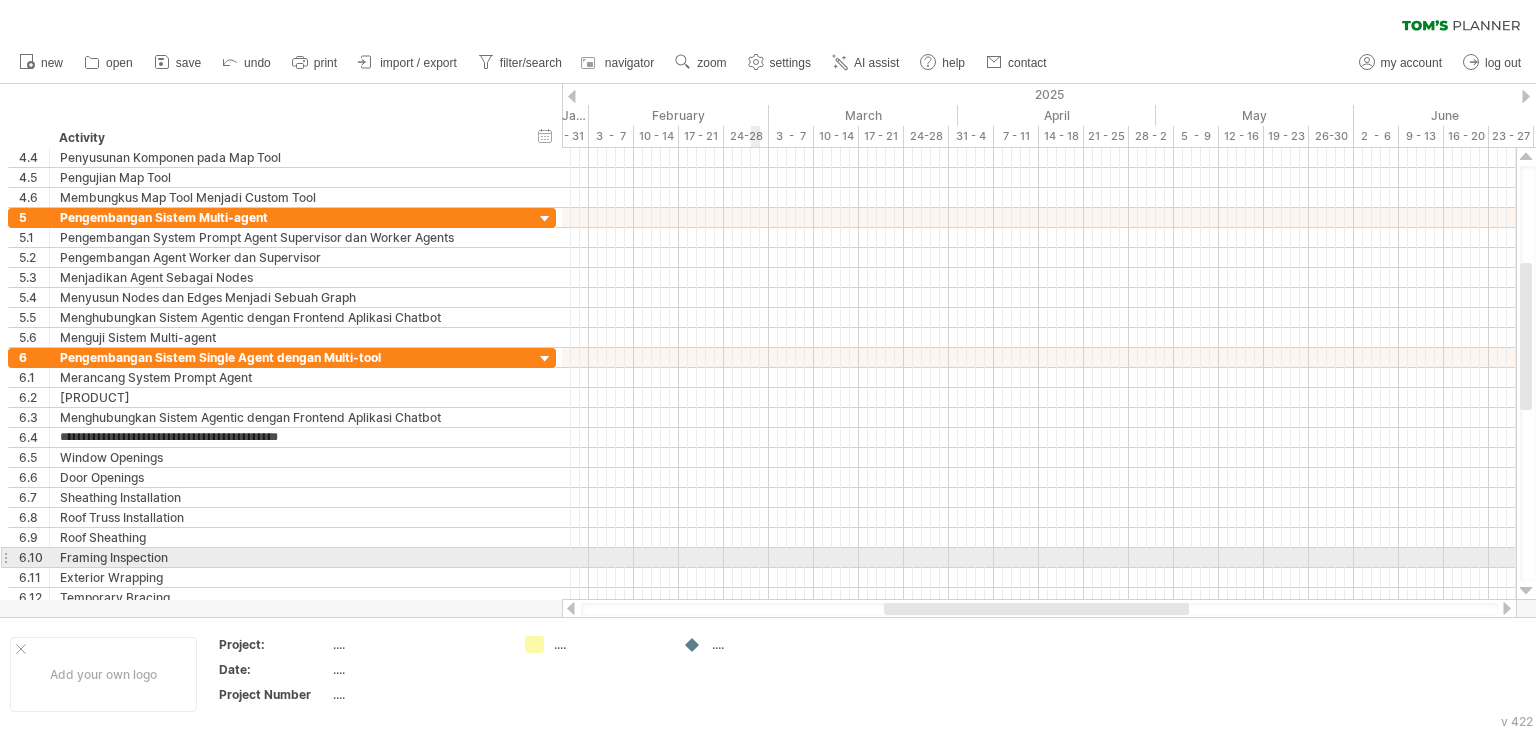 type on "**********" 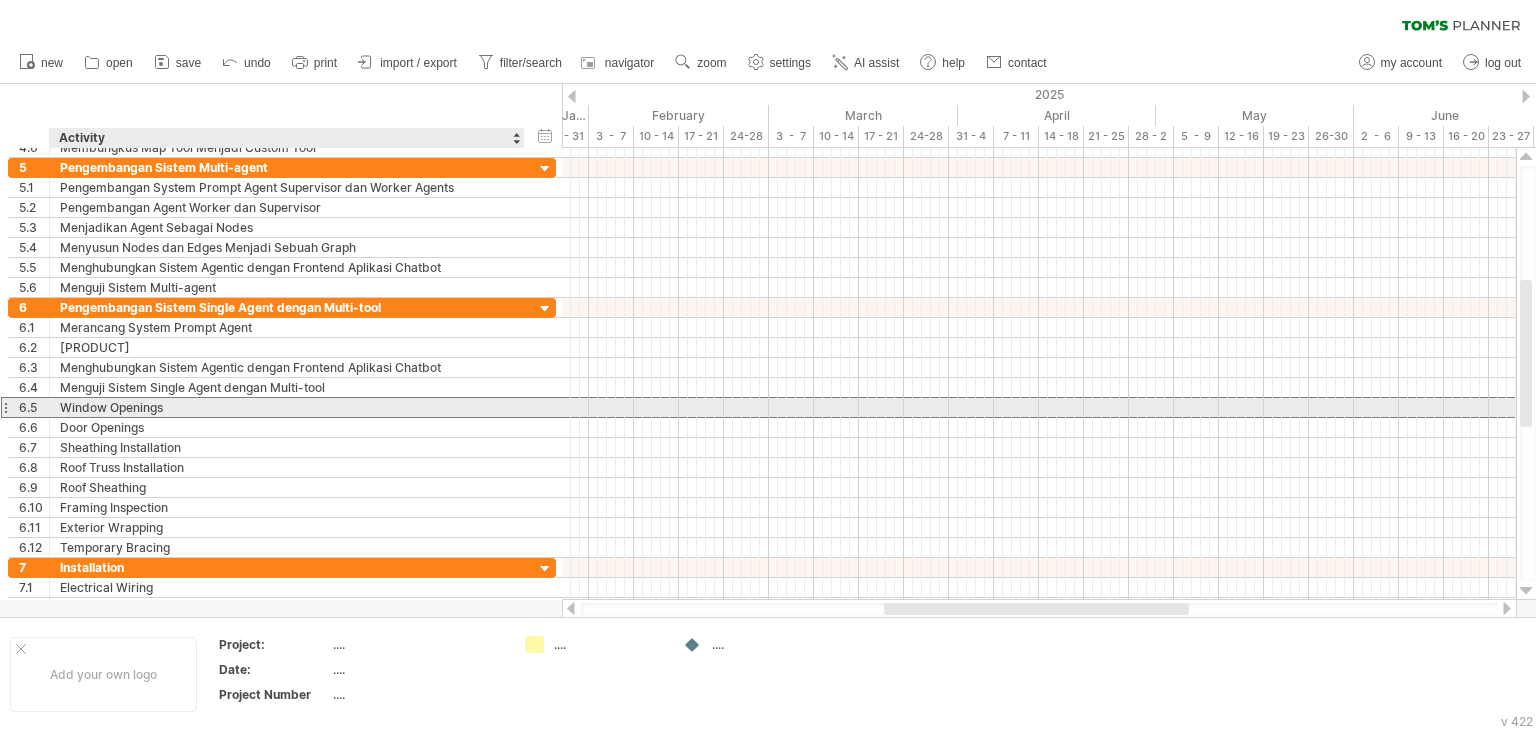 click on "Window Openings" at bounding box center (287, 407) 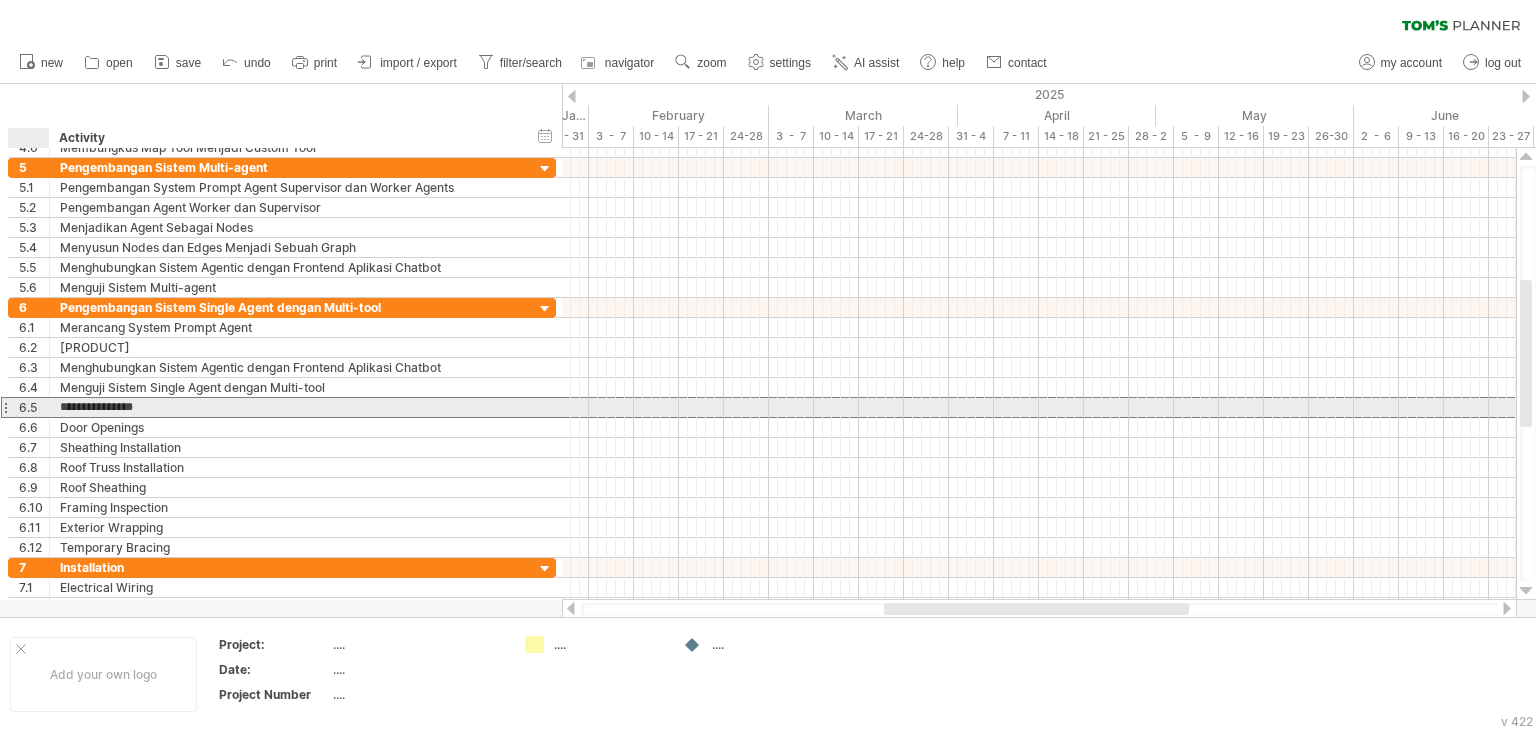 drag, startPoint x: 172, startPoint y: 410, endPoint x: 53, endPoint y: 404, distance: 119.15116 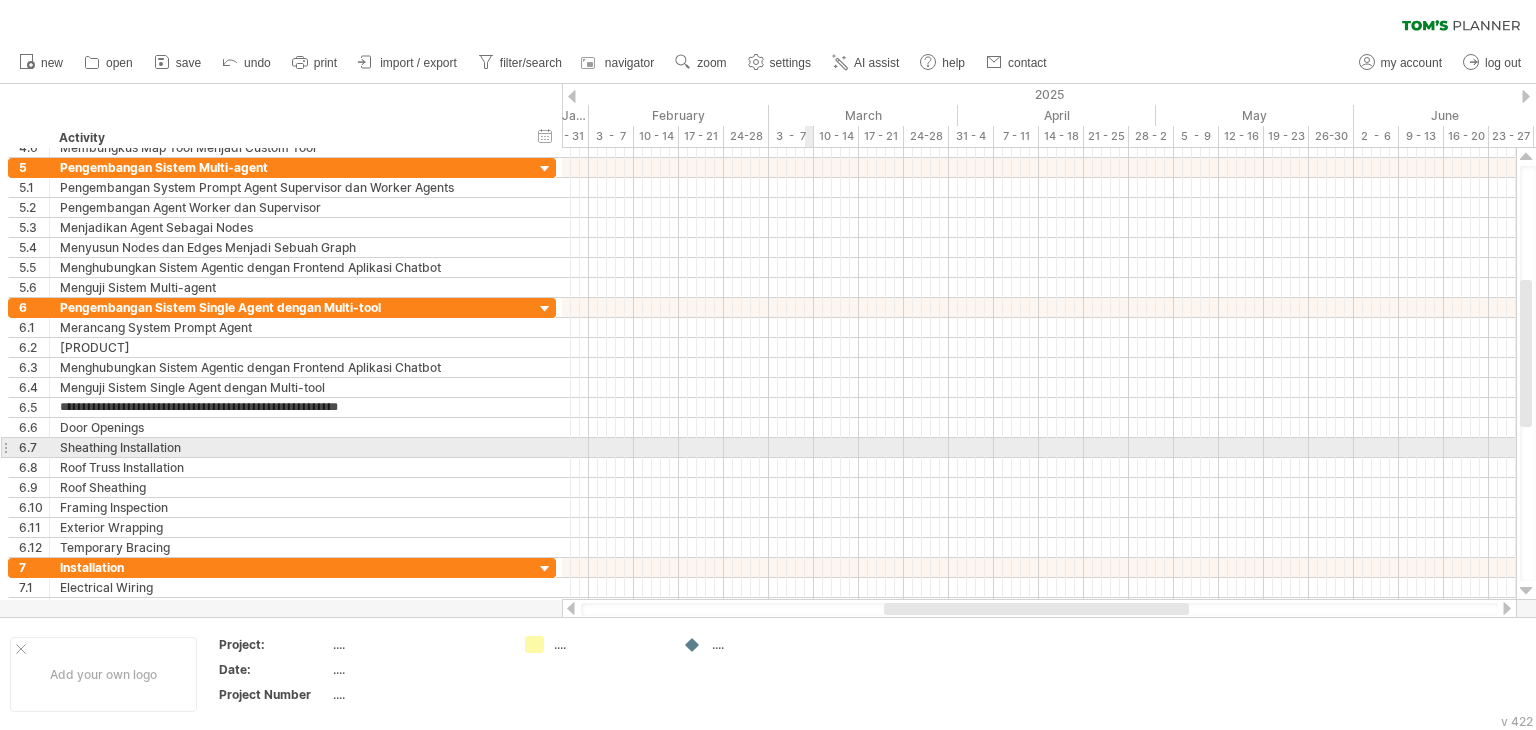 type on "**********" 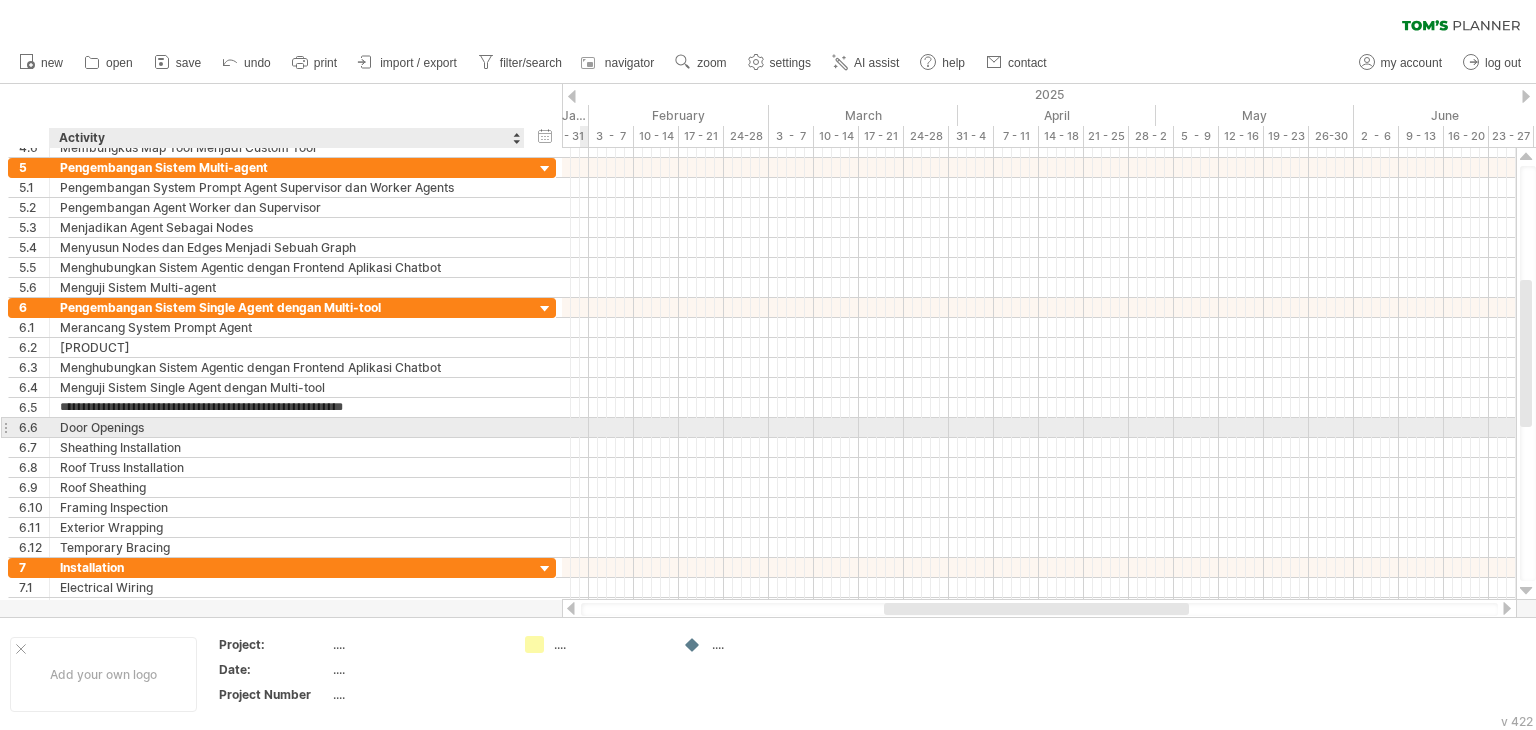 click on "Door Openings" at bounding box center [287, 427] 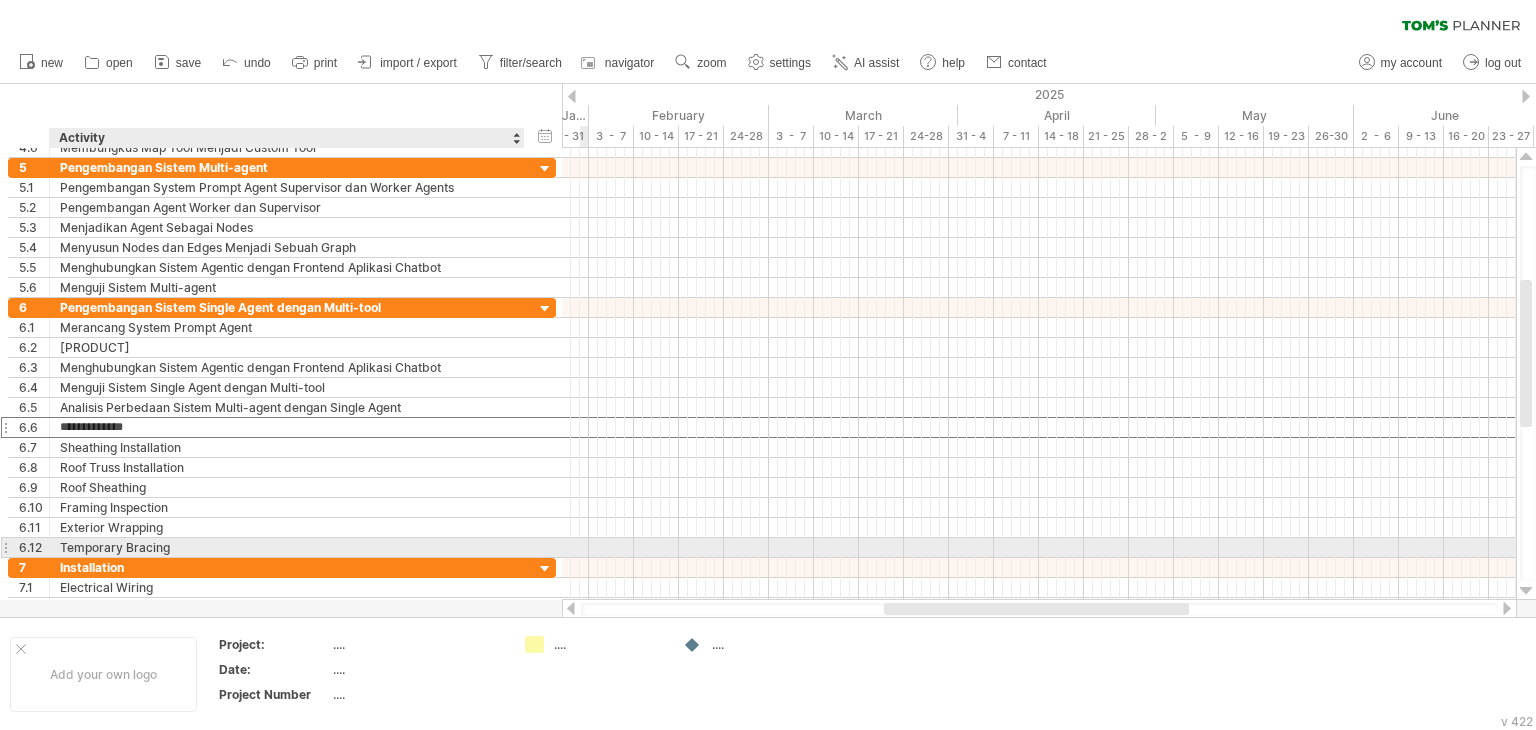 click on "Temporary Bracing" at bounding box center [287, 547] 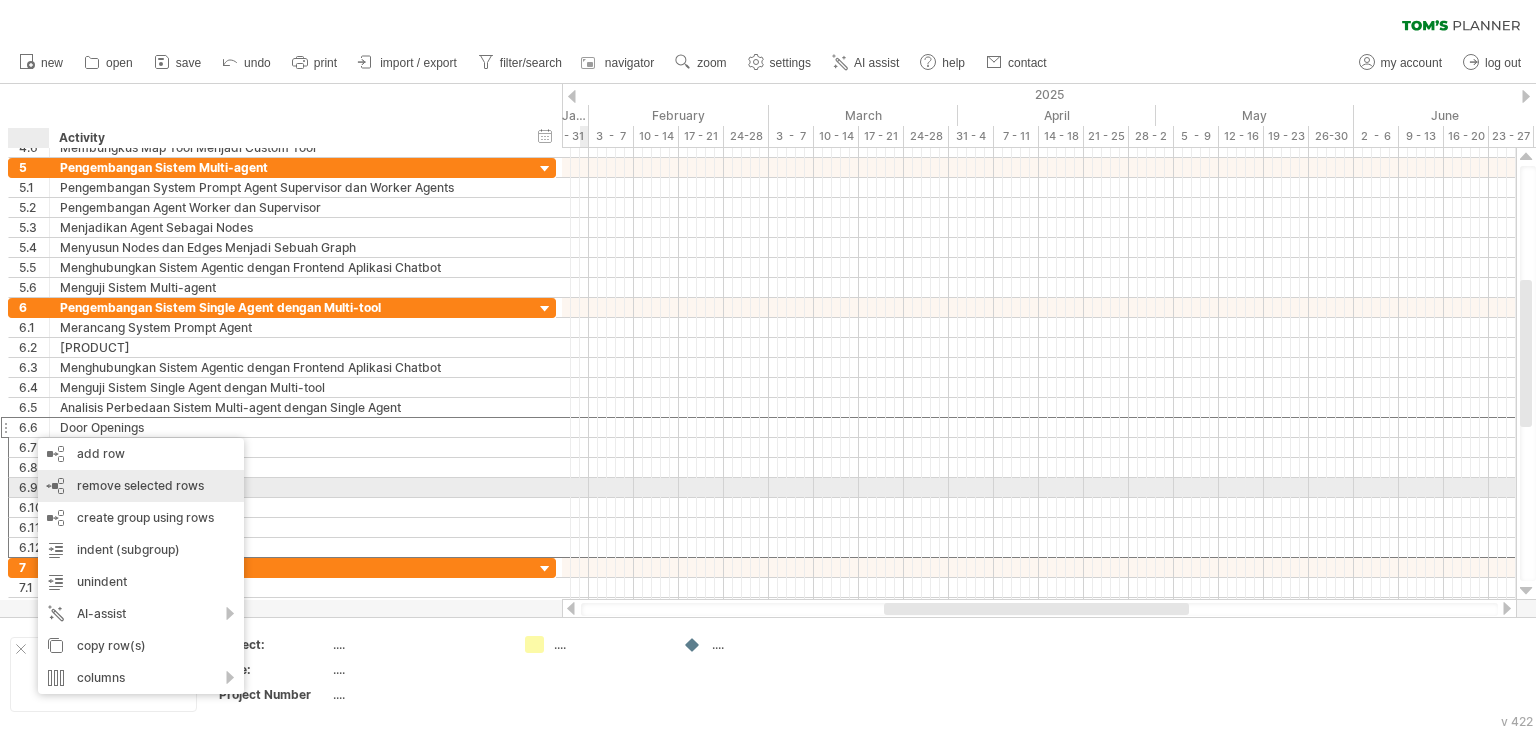 click on "remove selected rows" at bounding box center (140, 485) 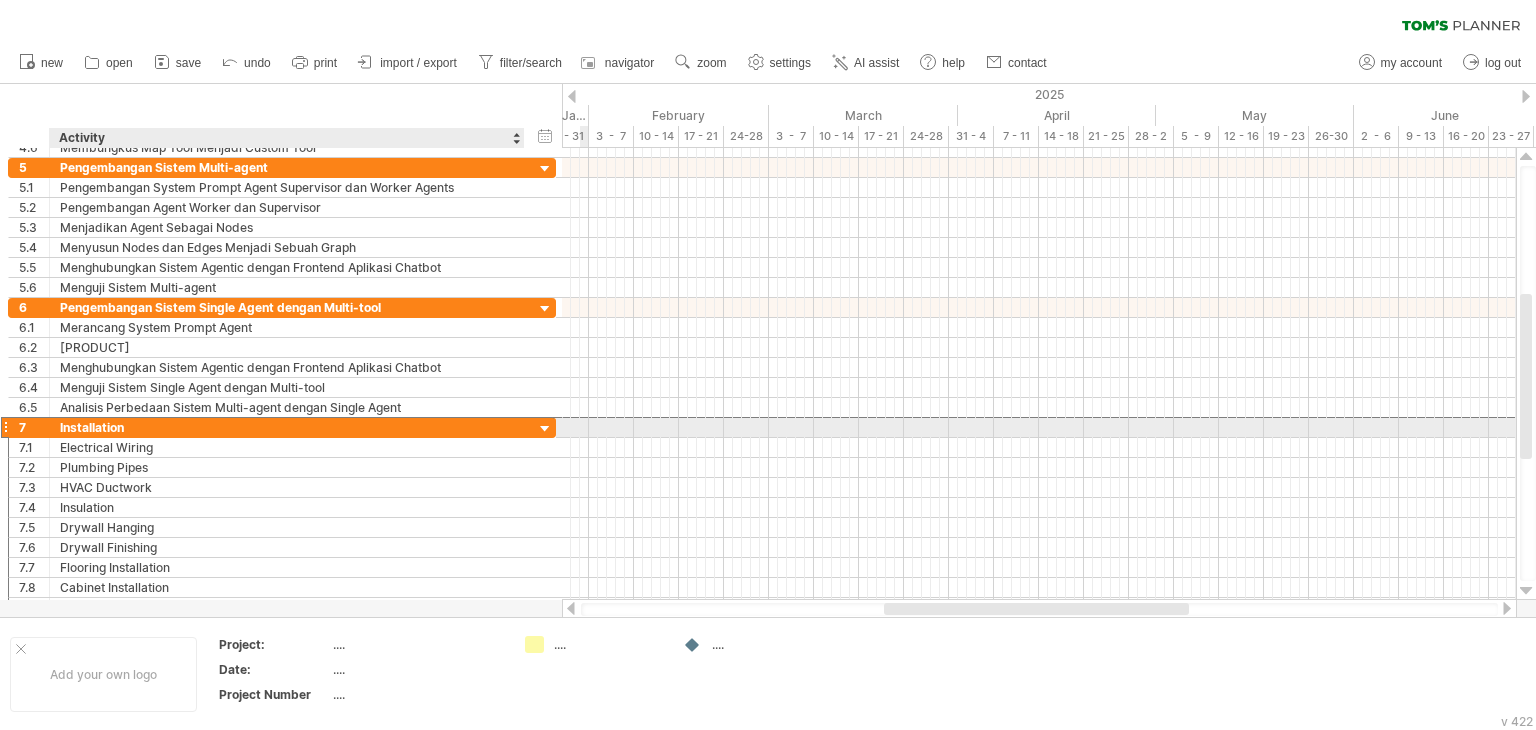 click on "Installation" at bounding box center (287, 427) 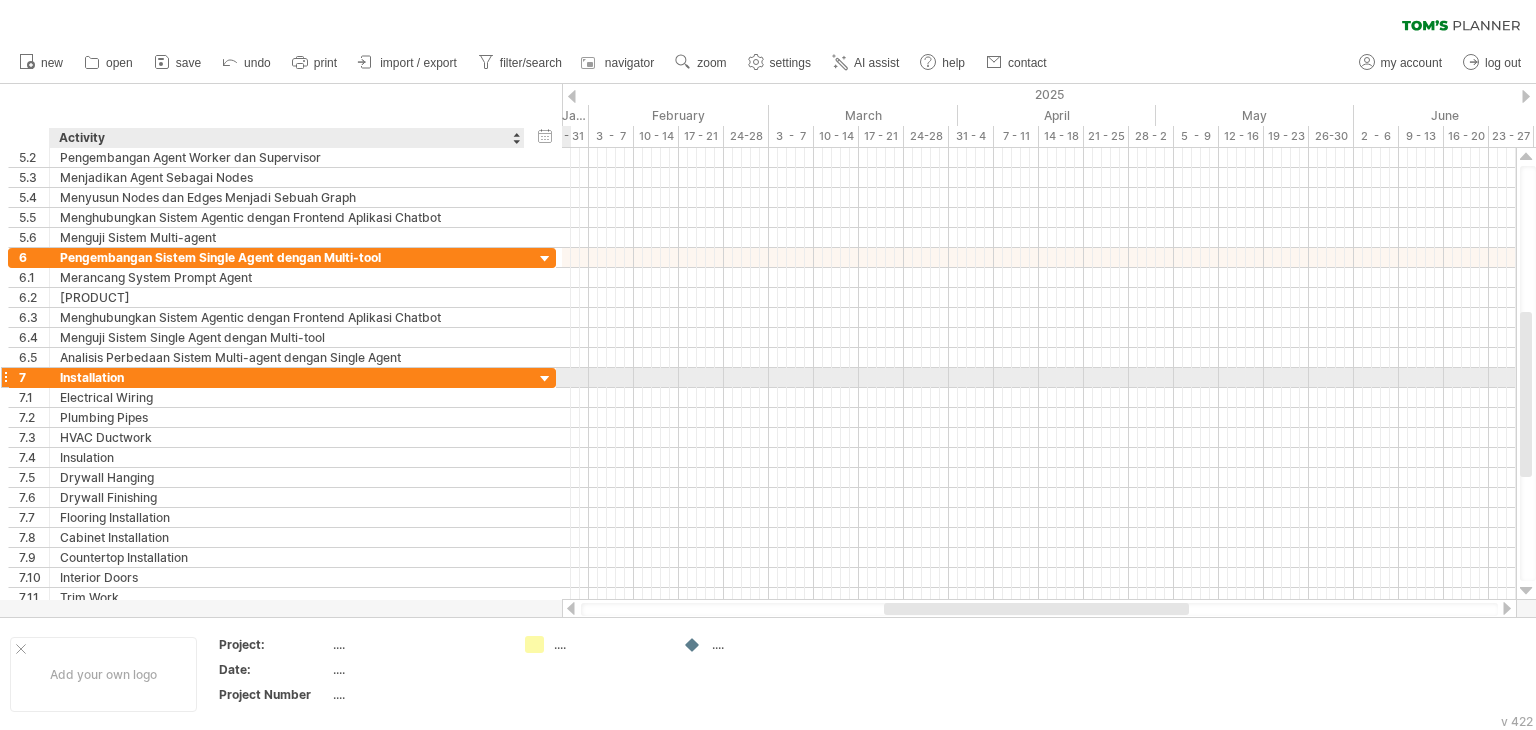 click on "Installation" at bounding box center [287, 377] 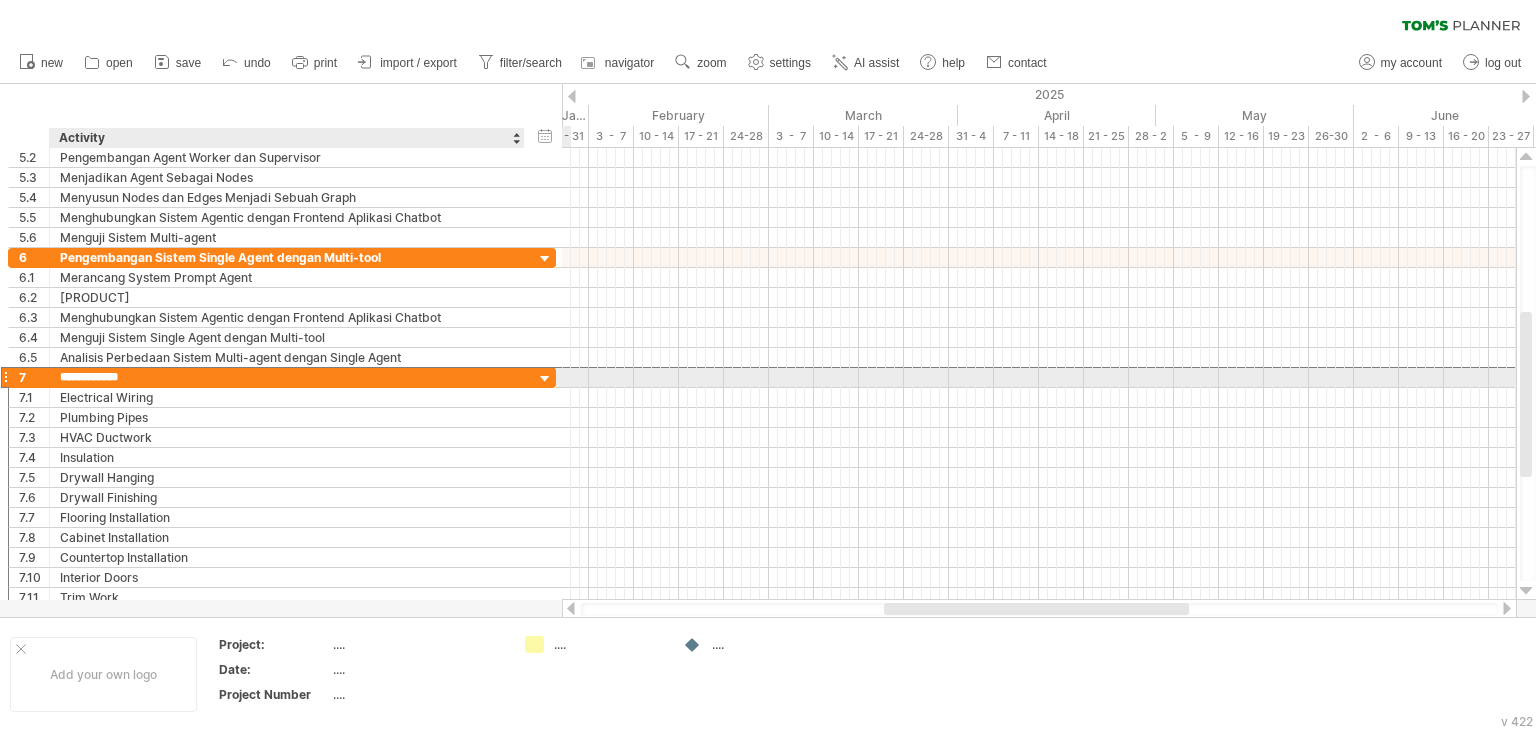 click on "**********" at bounding box center [287, 377] 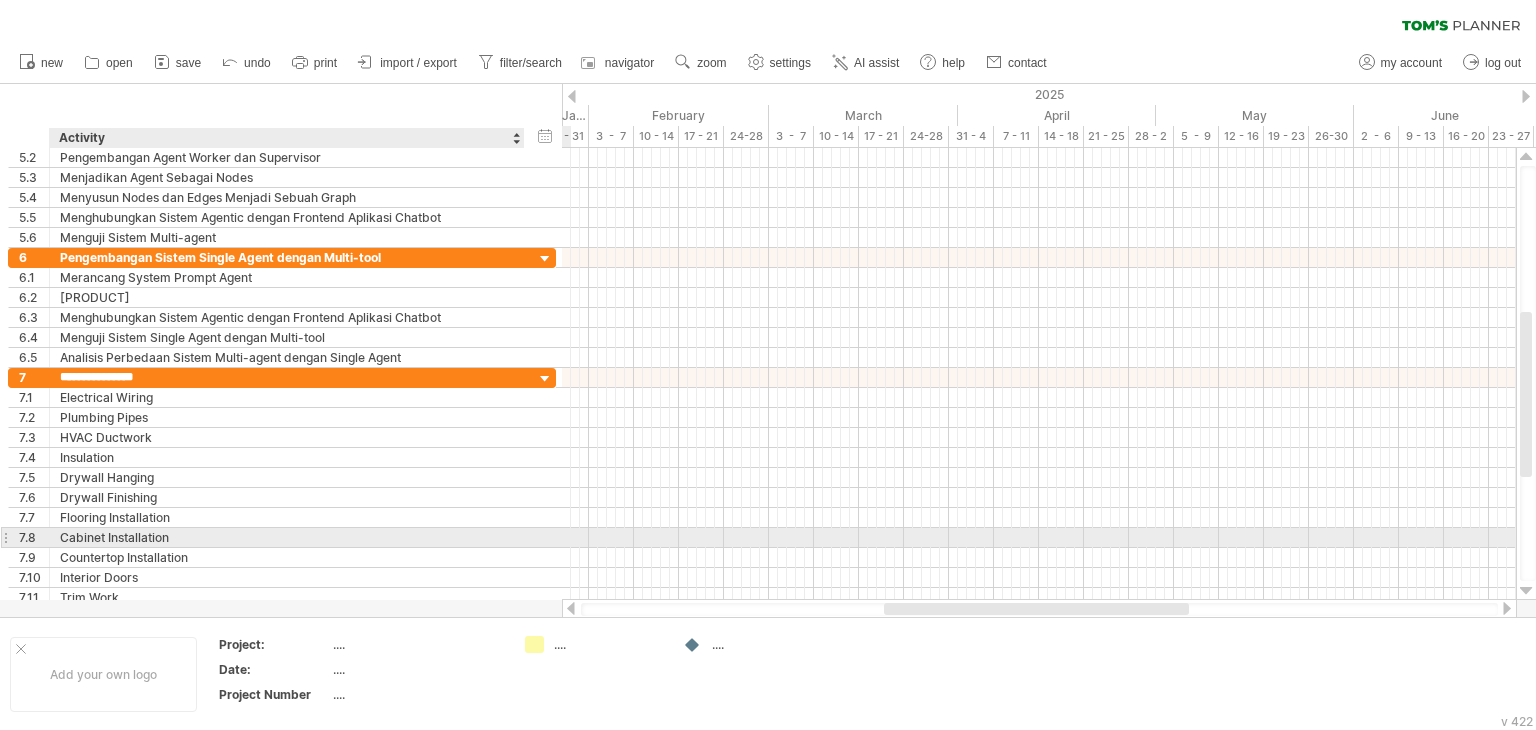 type on "**********" 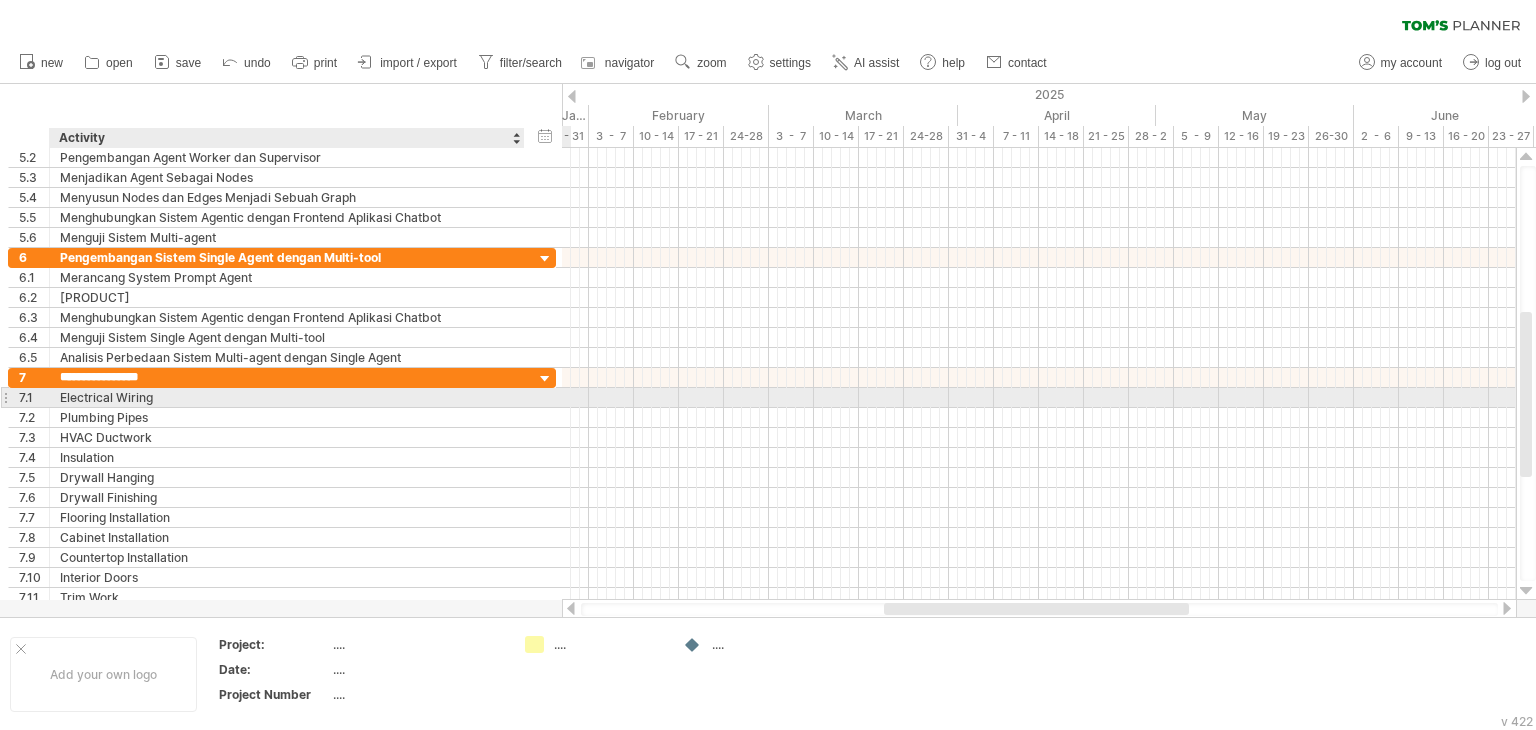click on "Electrical Wiring" at bounding box center (287, 397) 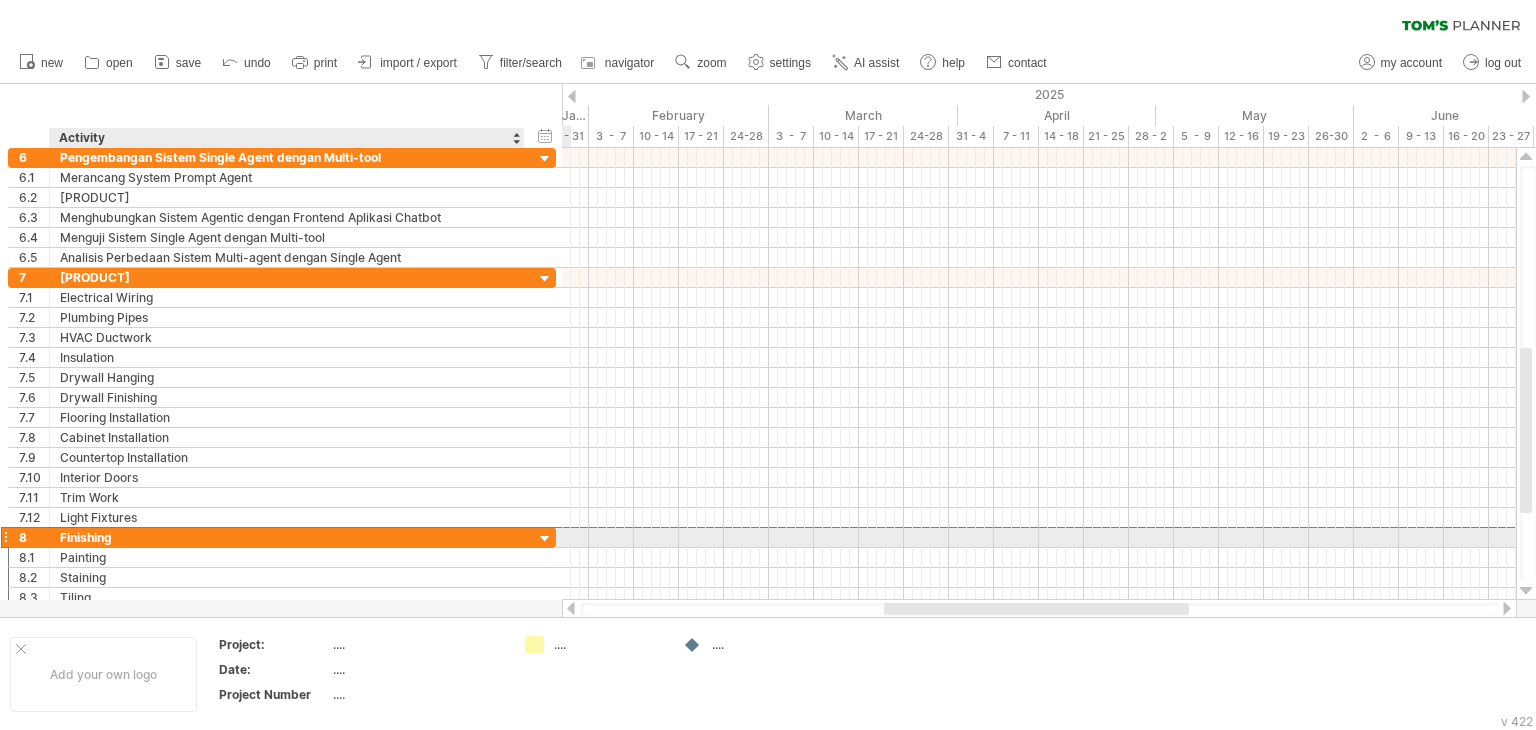 click on "Finishing" at bounding box center (287, 537) 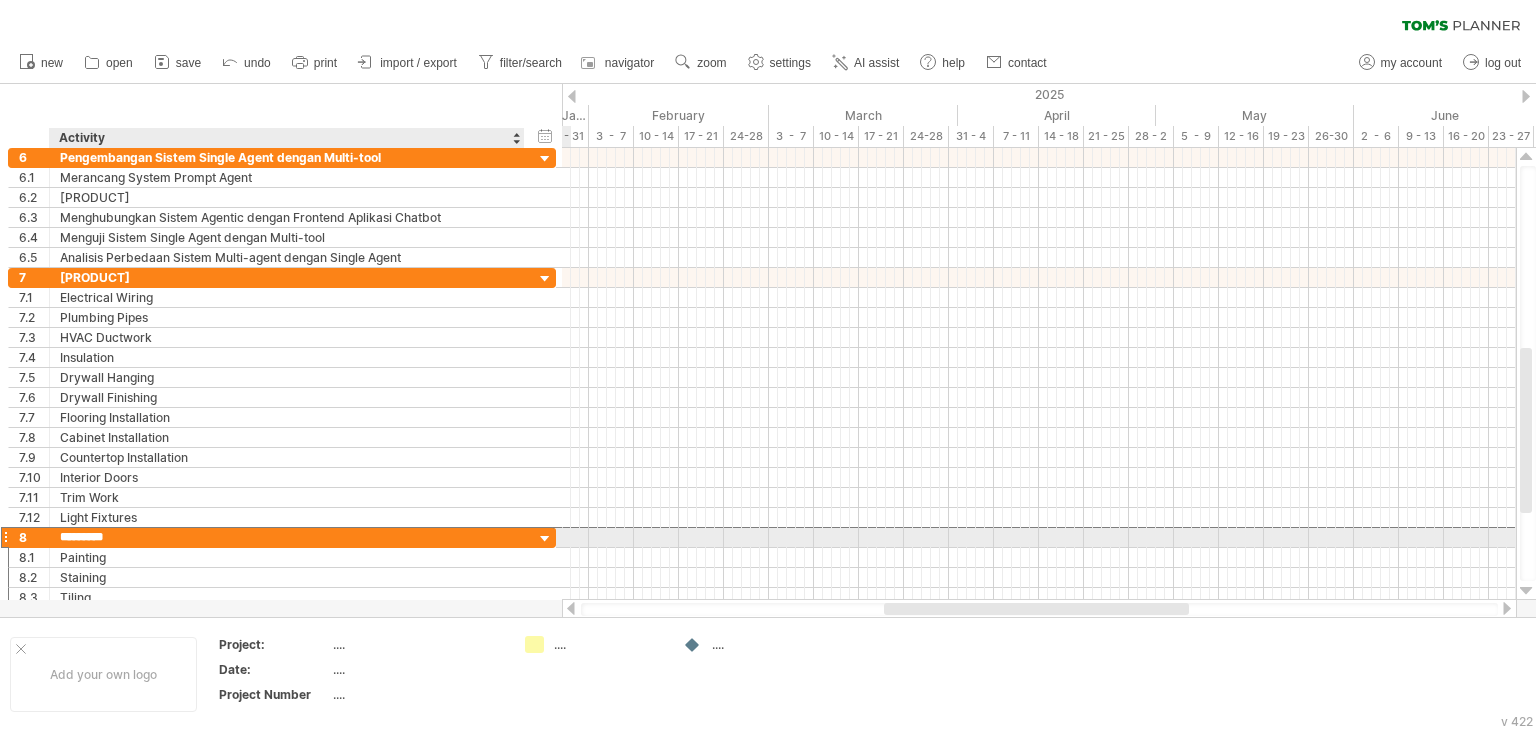 click on "*********" at bounding box center [287, 537] 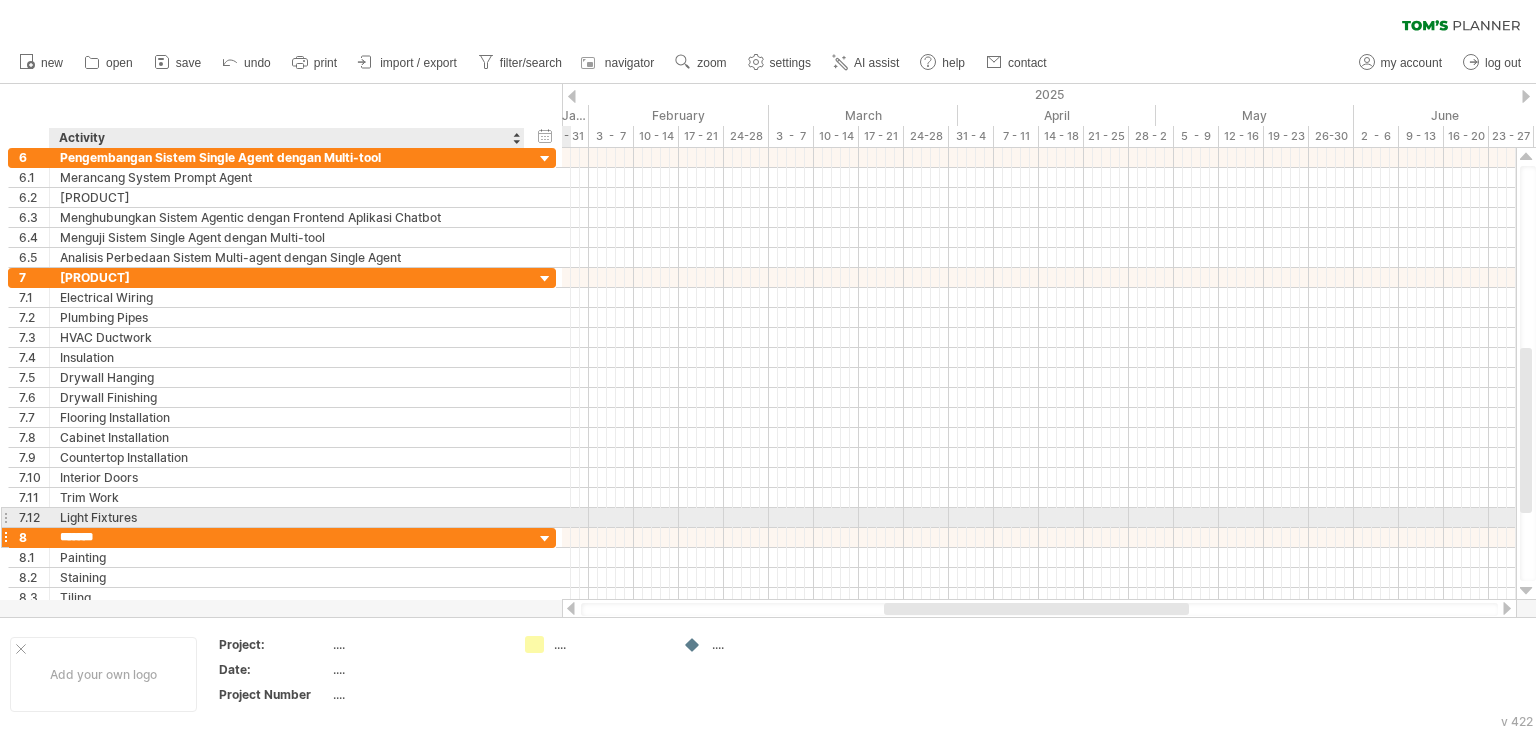 type on "********" 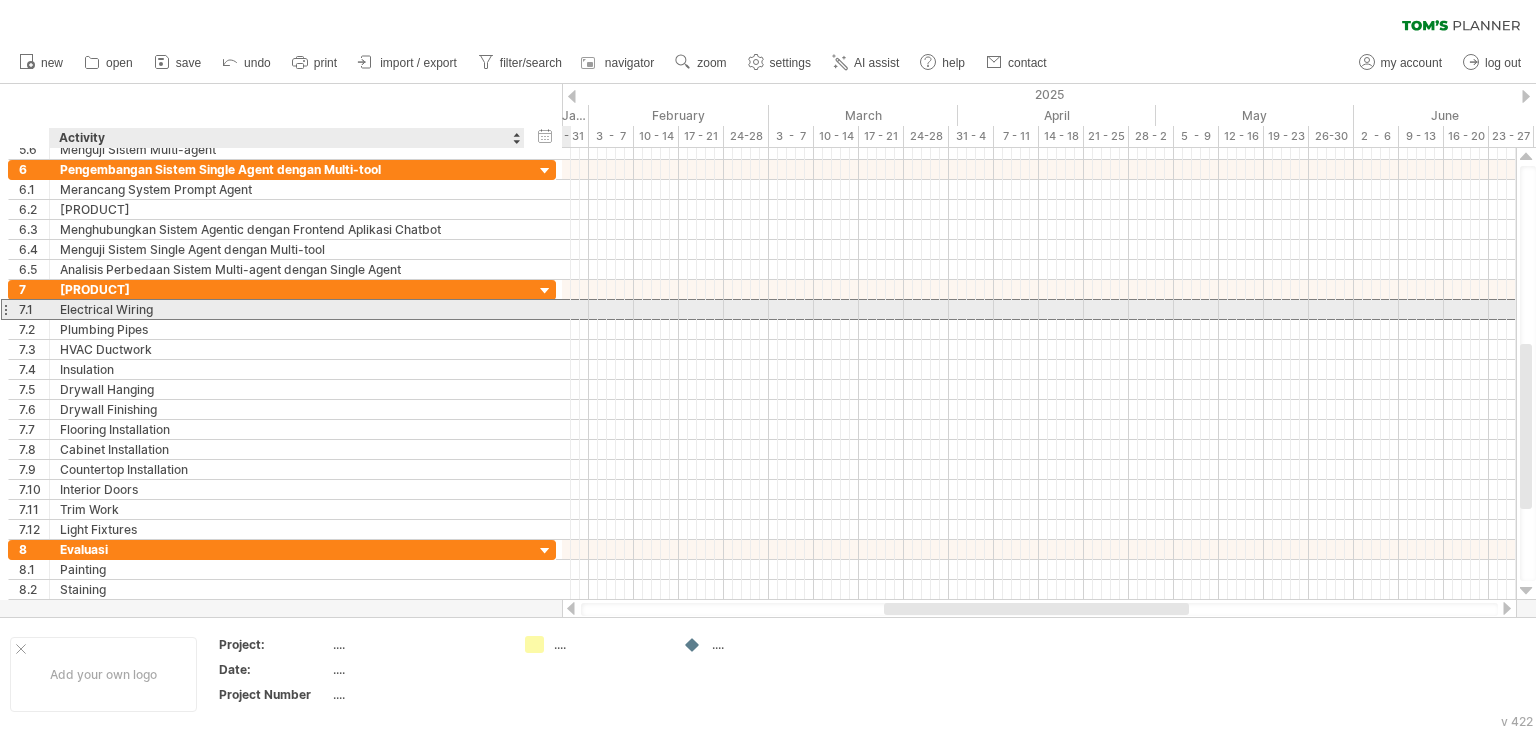 click on "Electrical Wiring" at bounding box center (287, 309) 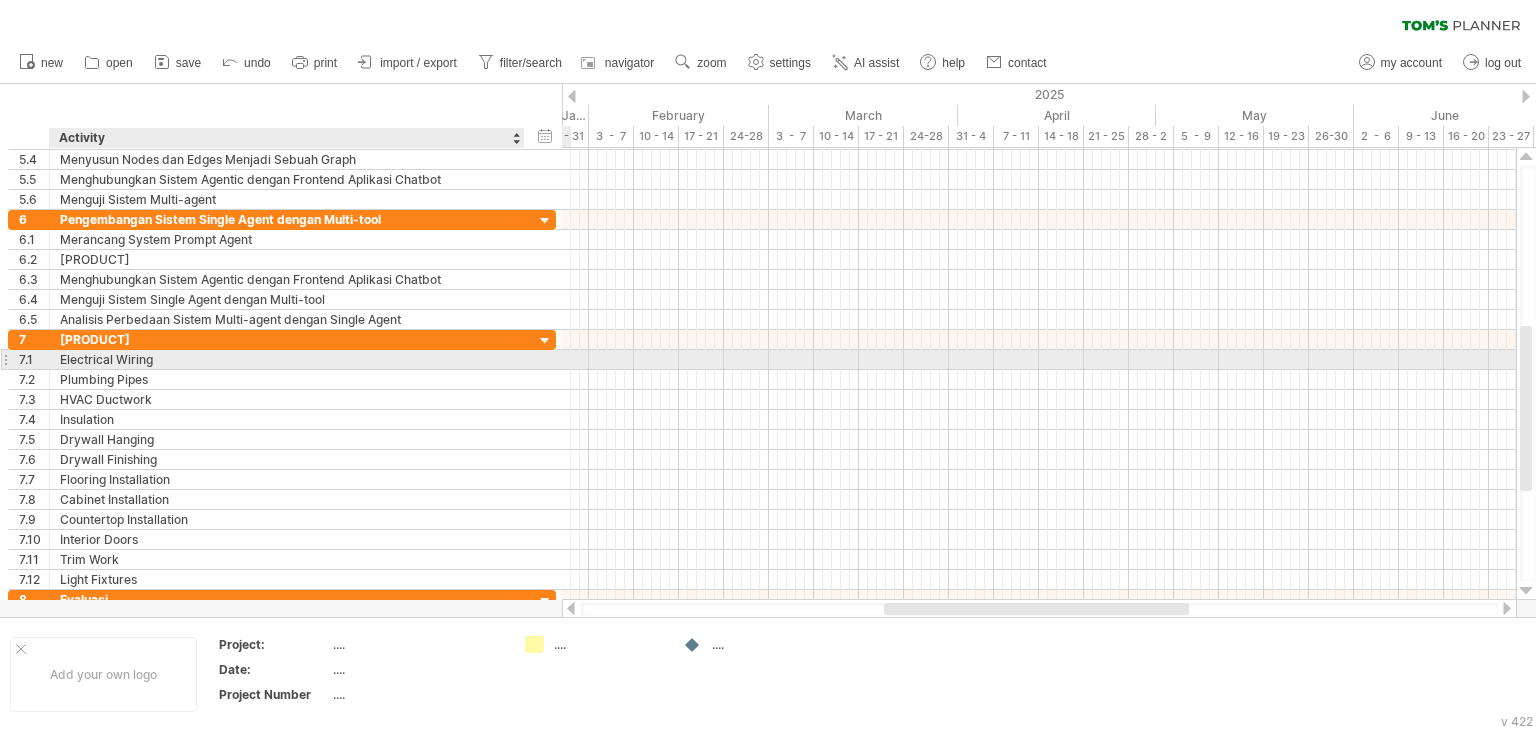click on "Electrical Wiring" at bounding box center [287, 359] 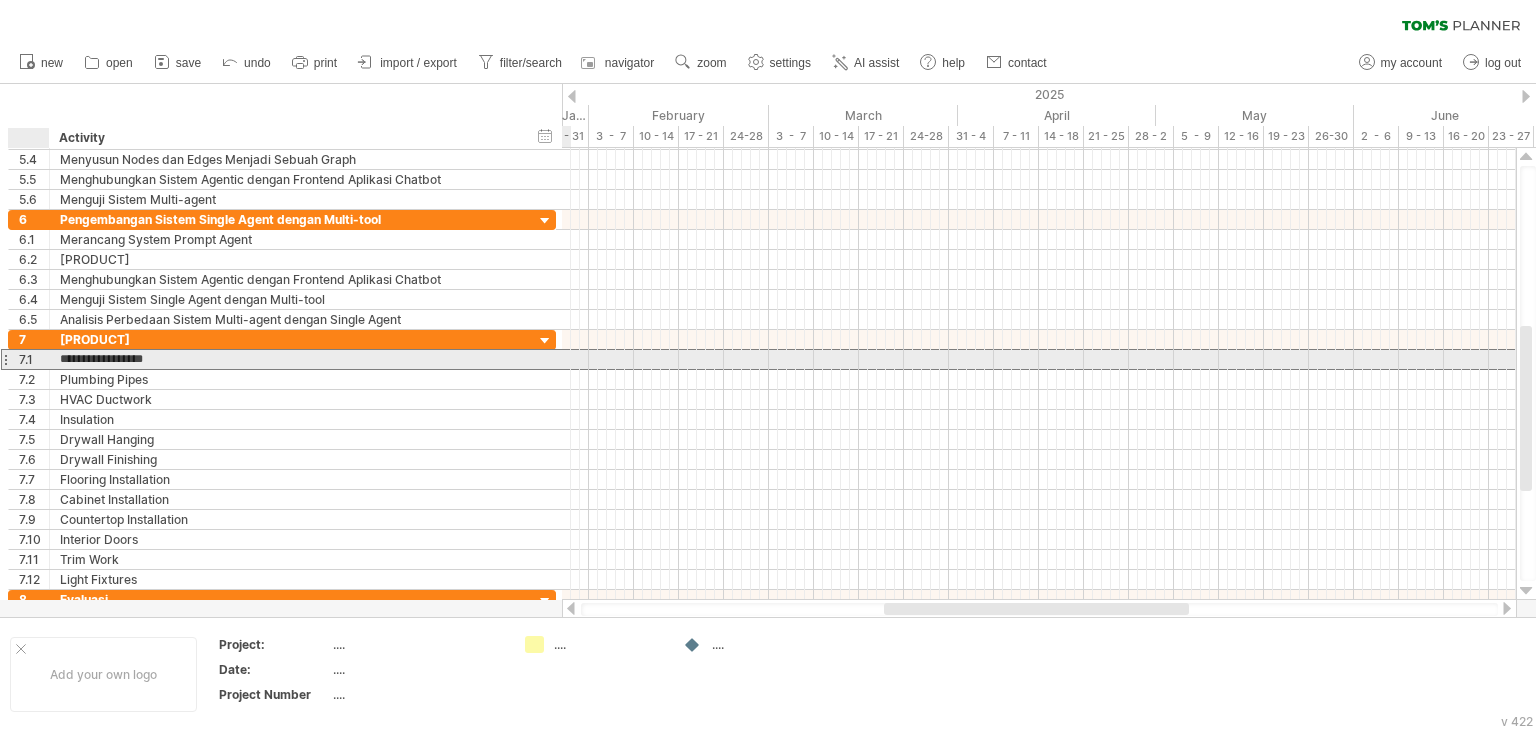drag, startPoint x: 156, startPoint y: 361, endPoint x: 58, endPoint y: 366, distance: 98.12747 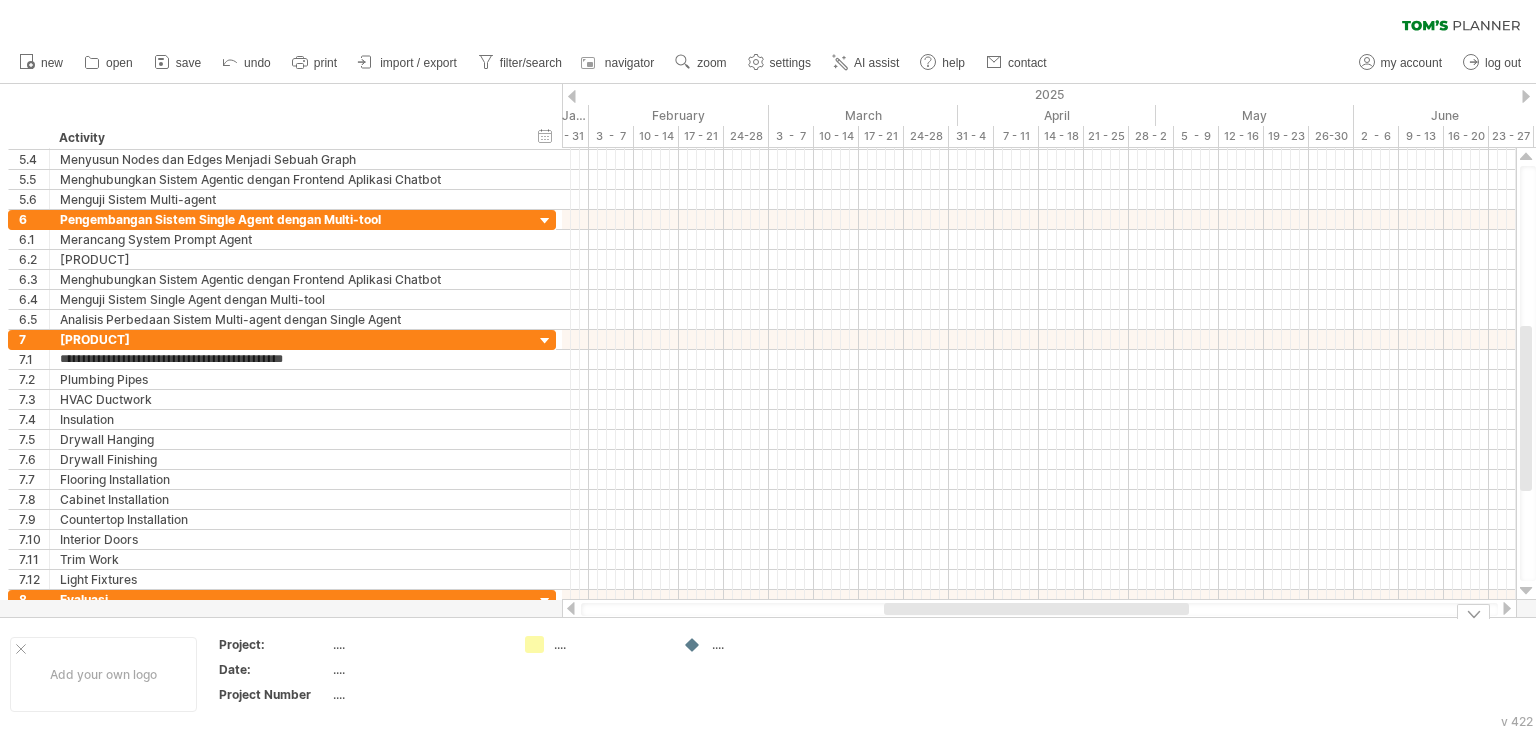 type on "**********" 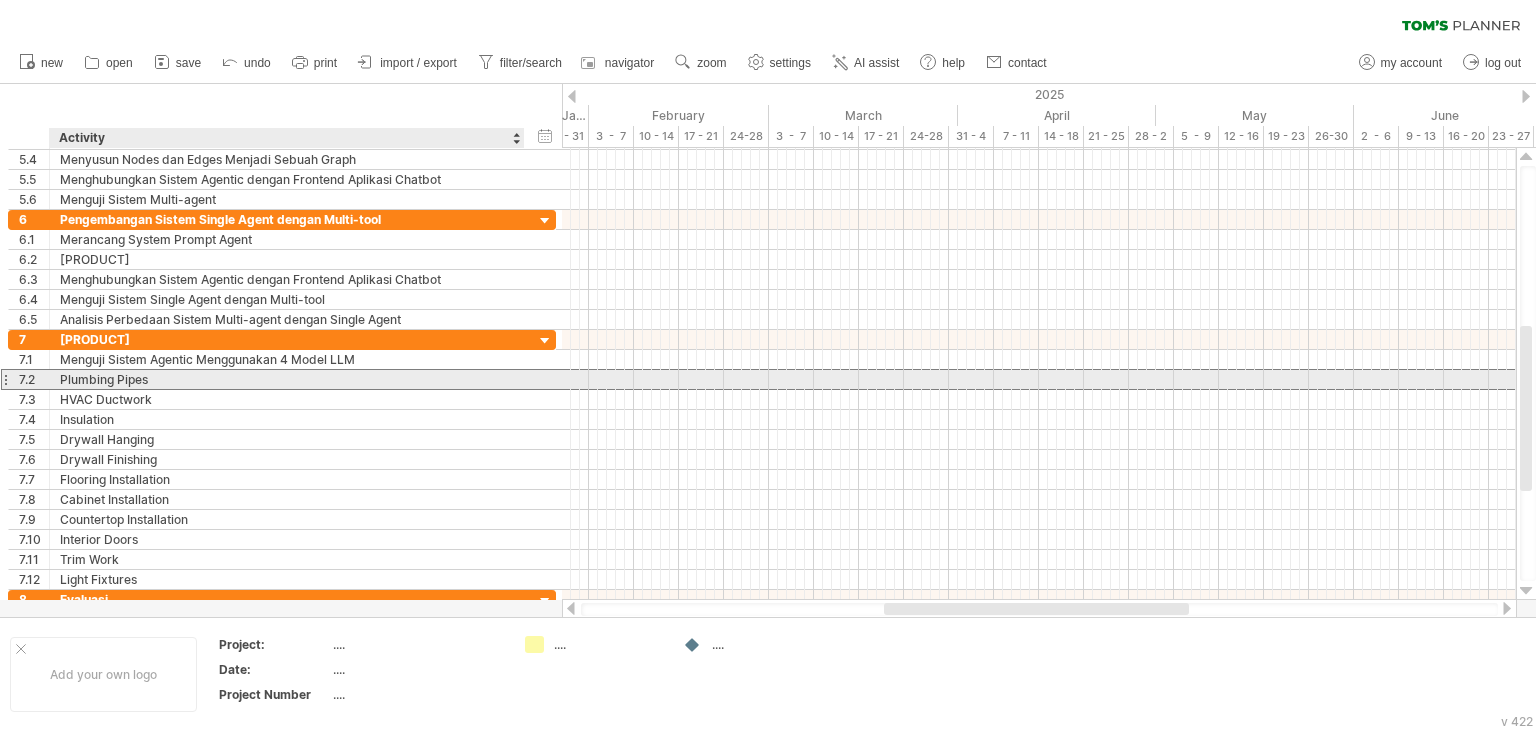click on "Plumbing Pipes" at bounding box center (287, 379) 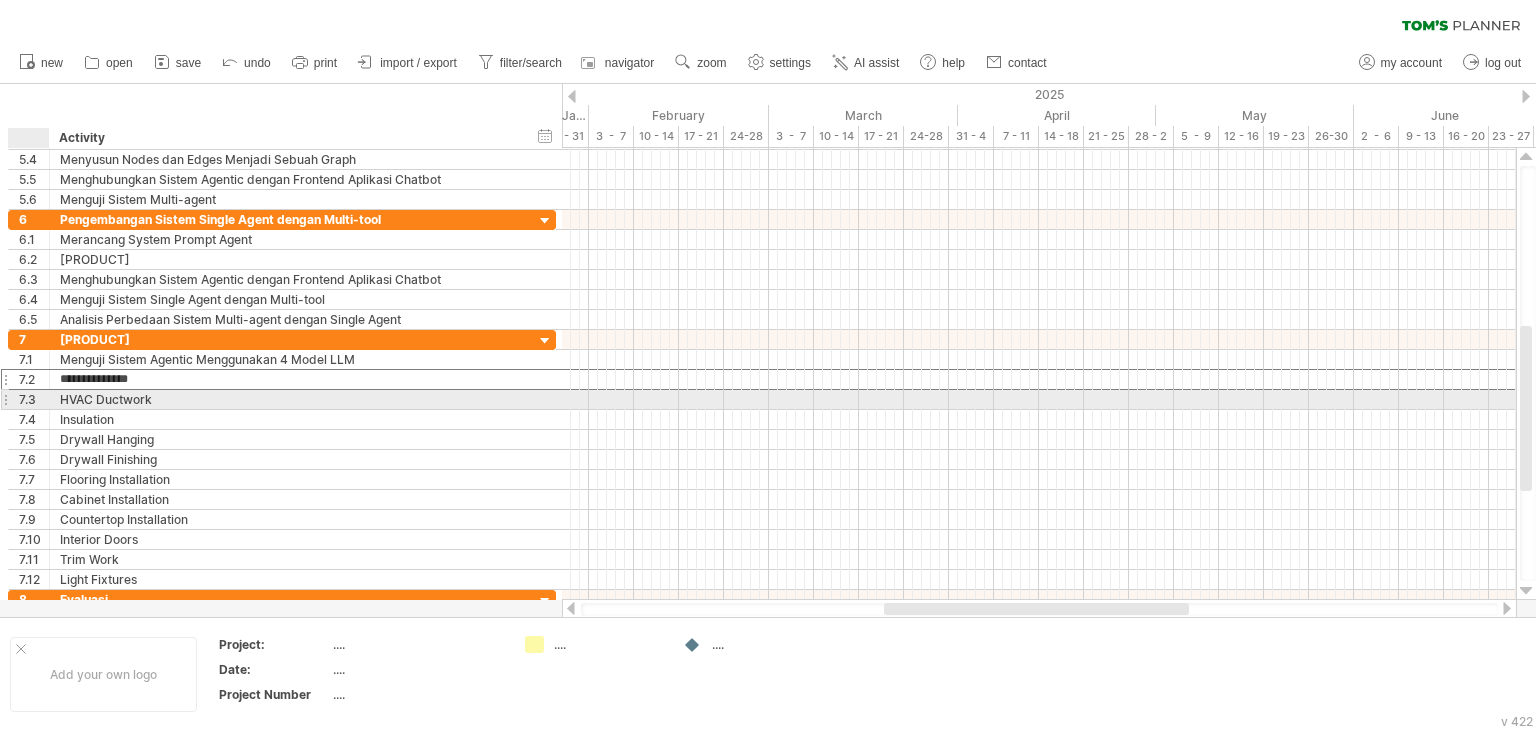 drag, startPoint x: 152, startPoint y: 384, endPoint x: 51, endPoint y: 391, distance: 101.24229 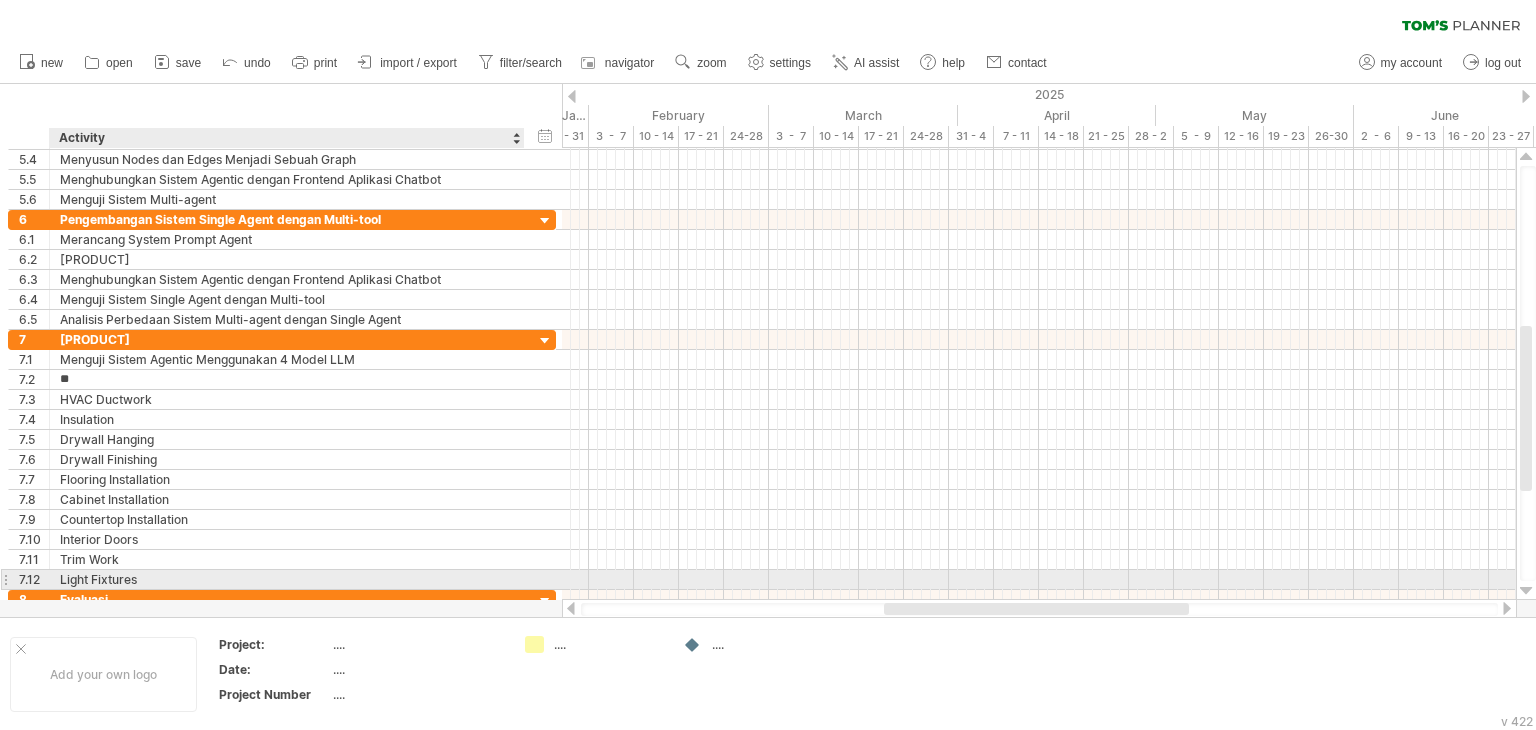 type on "*" 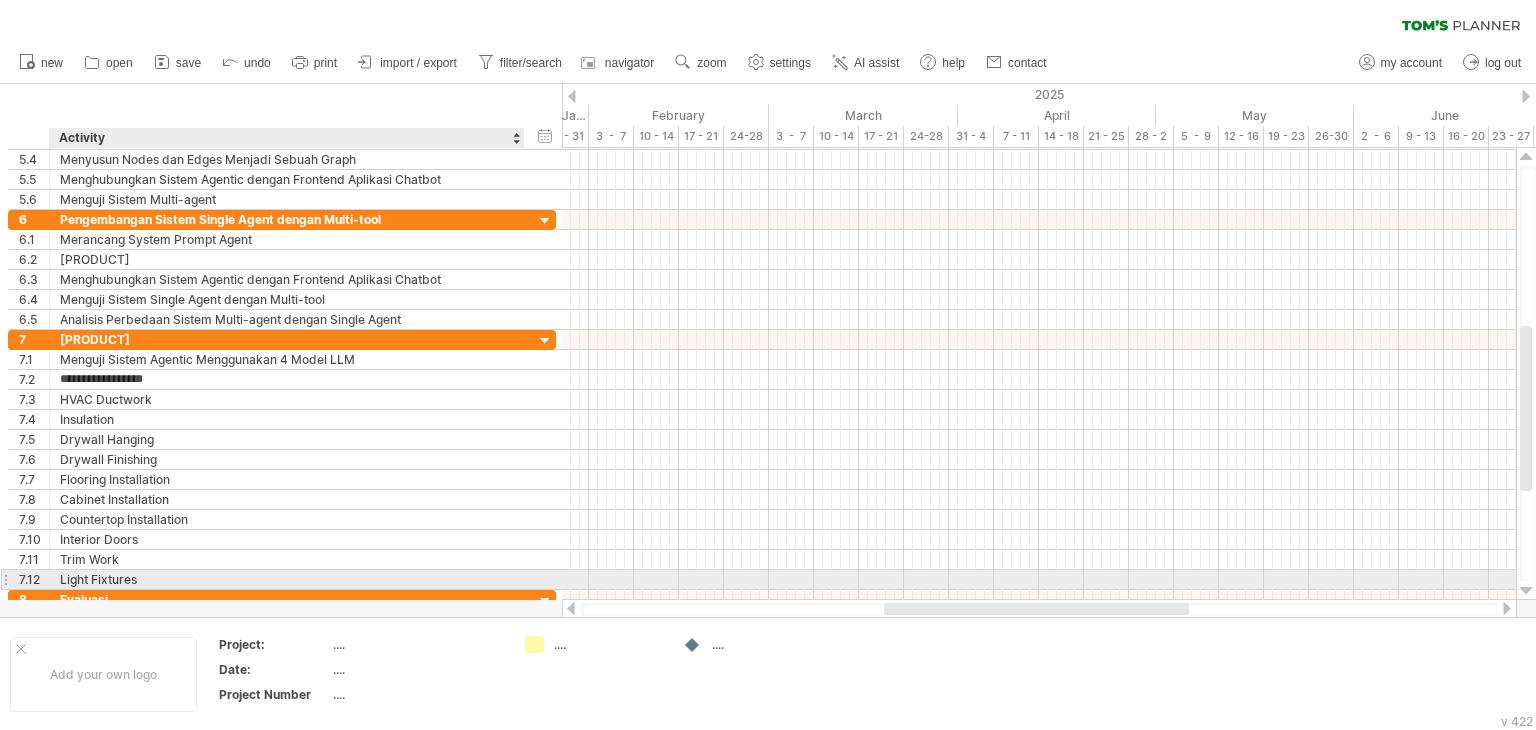 type on "**********" 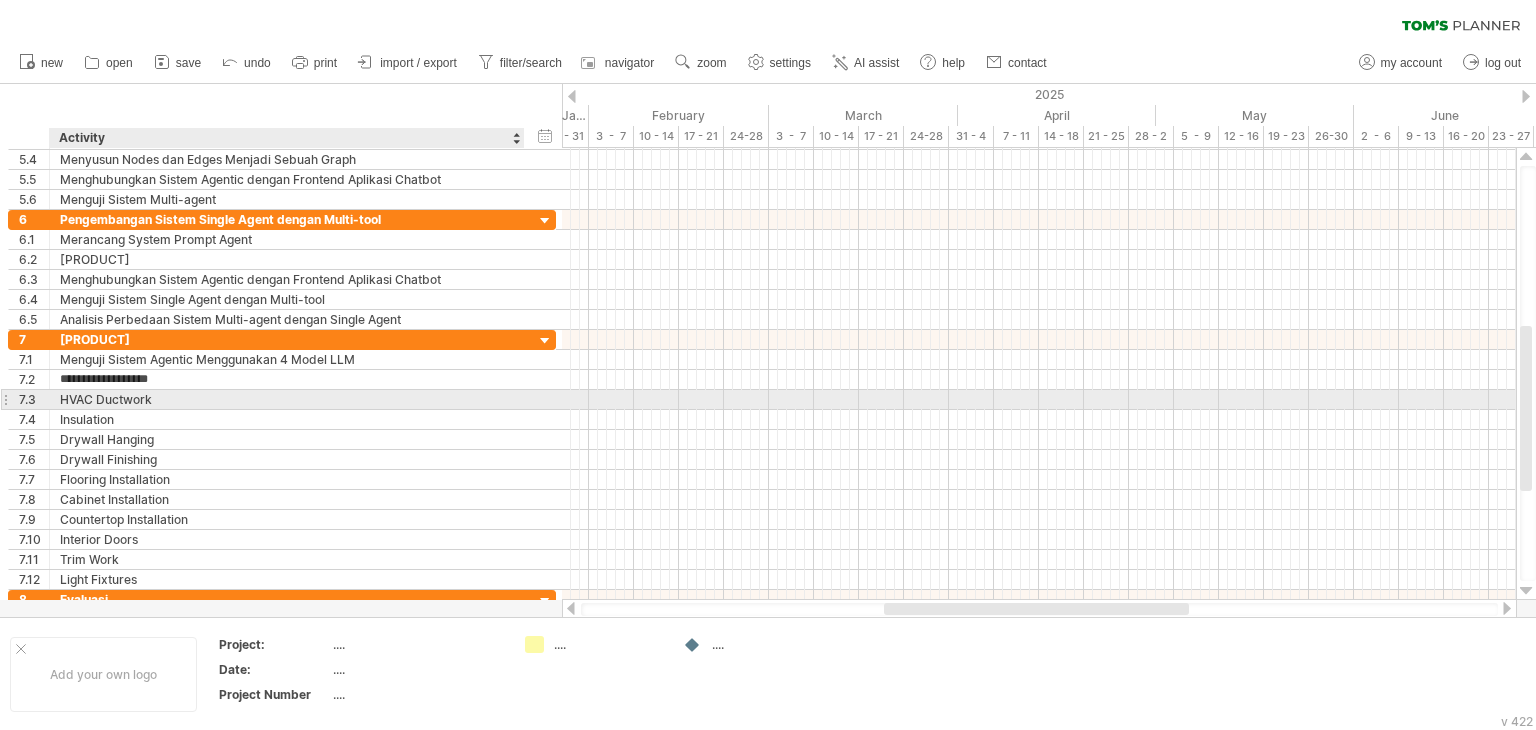 click on "HVAC Ductwork" at bounding box center (287, 399) 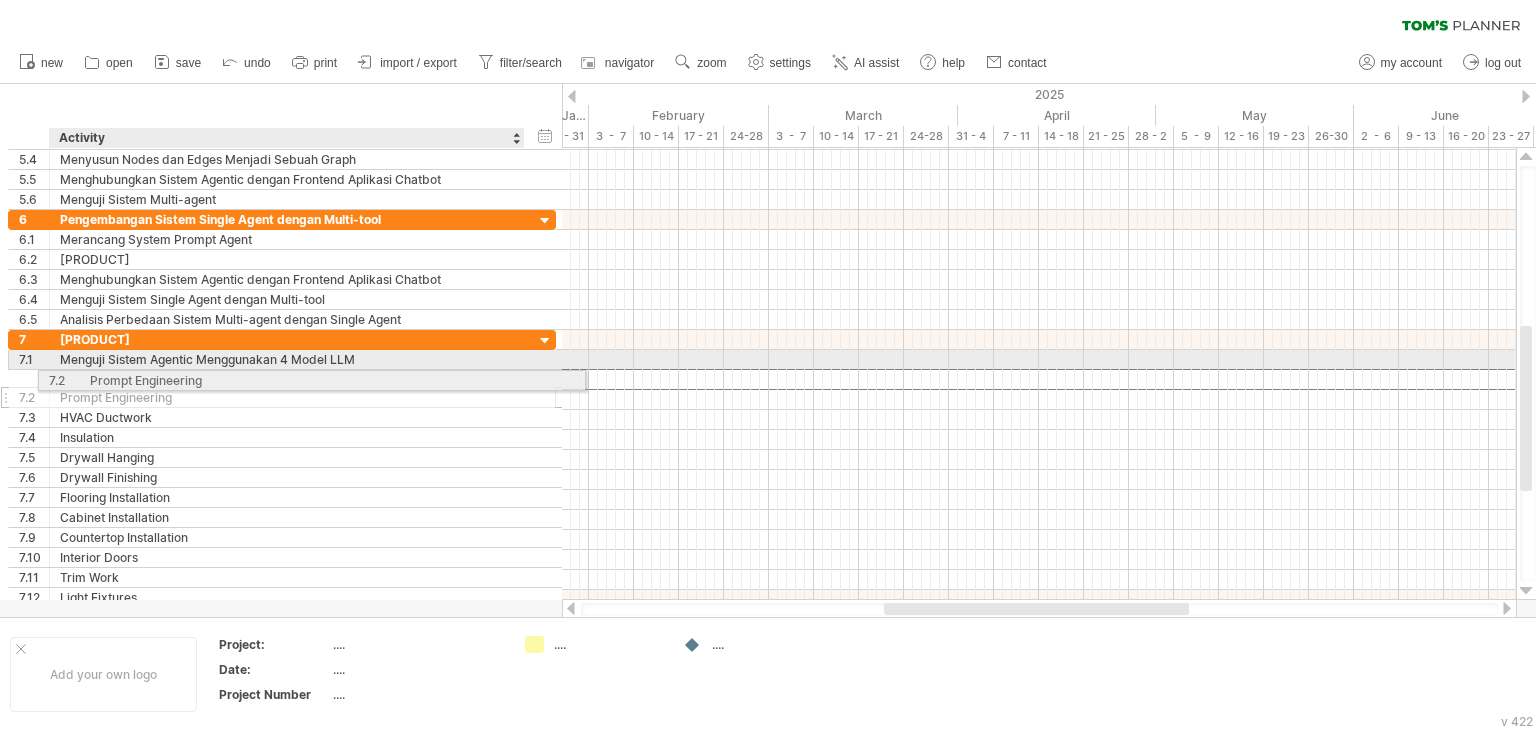 drag, startPoint x: 187, startPoint y: 380, endPoint x: 84, endPoint y: 377, distance: 103.04368 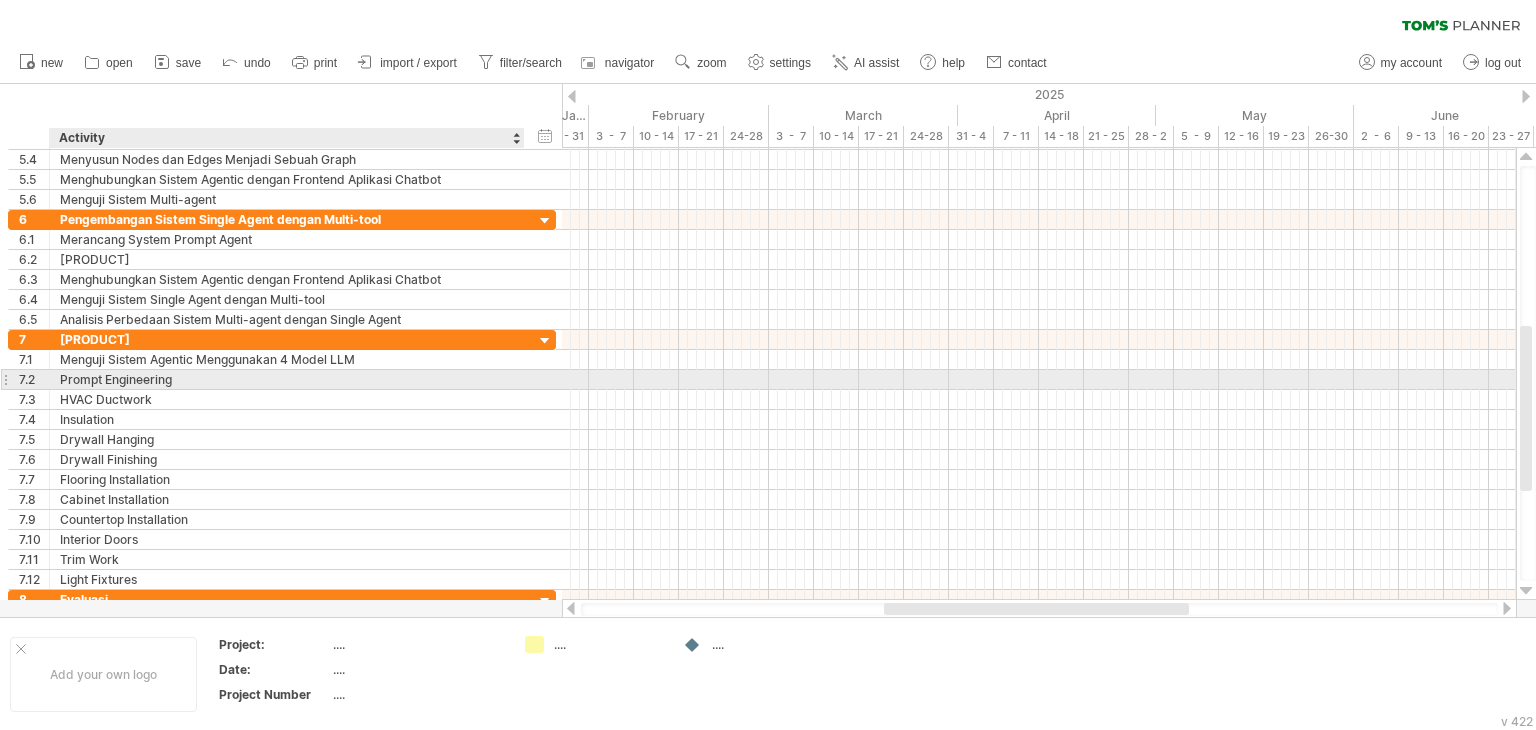 click on "Prompt Engineering" at bounding box center [287, 379] 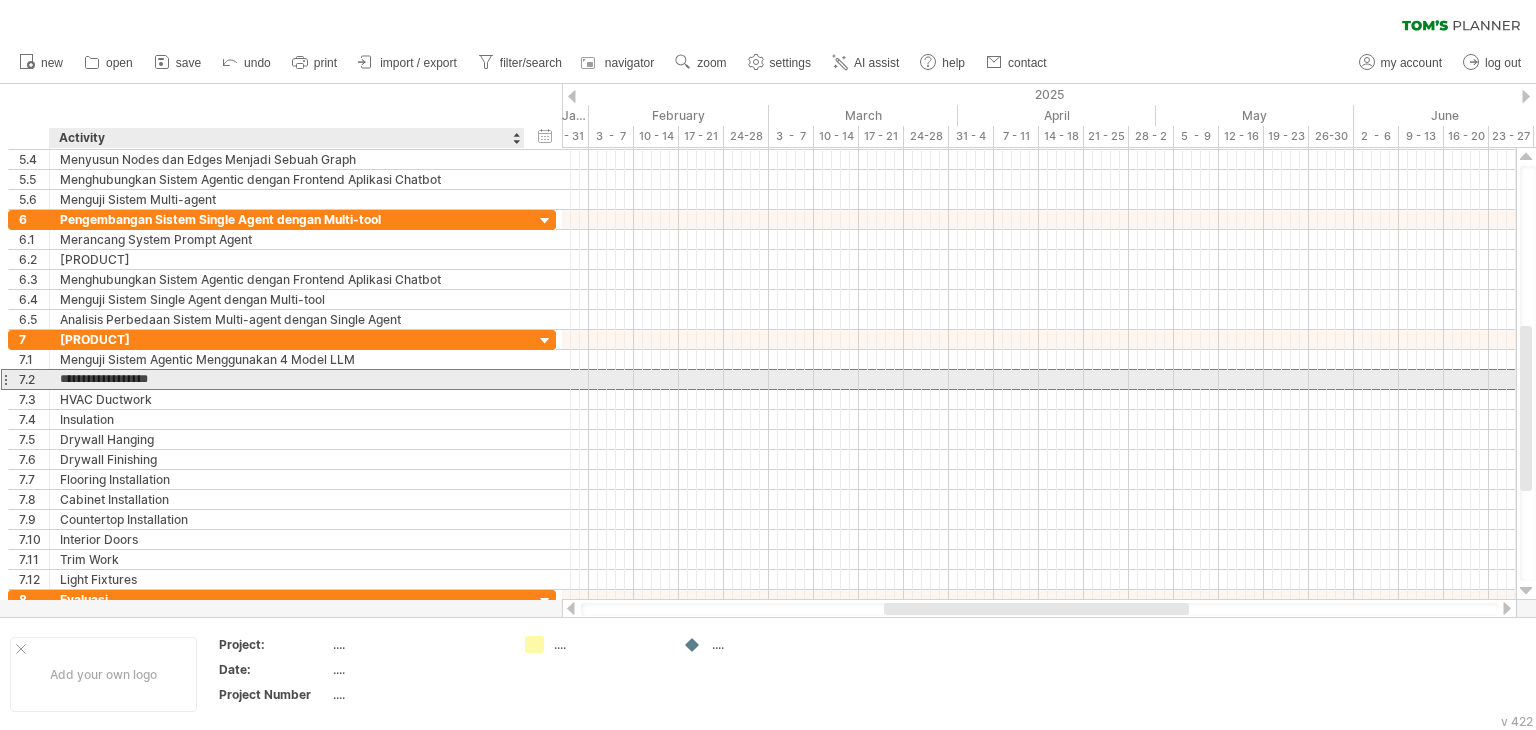 click on "**********" at bounding box center [287, 379] 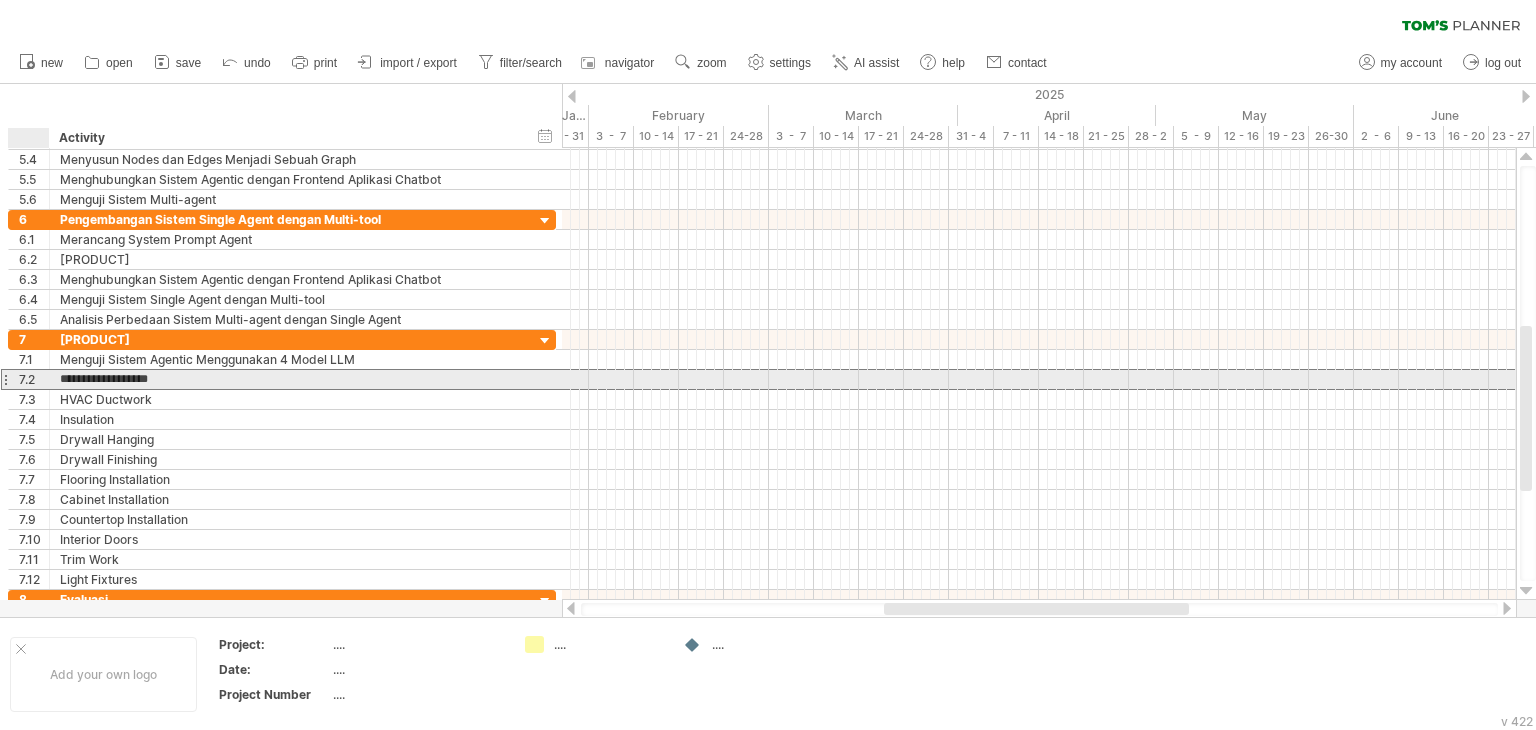 drag, startPoint x: 154, startPoint y: 380, endPoint x: 57, endPoint y: 379, distance: 97.00516 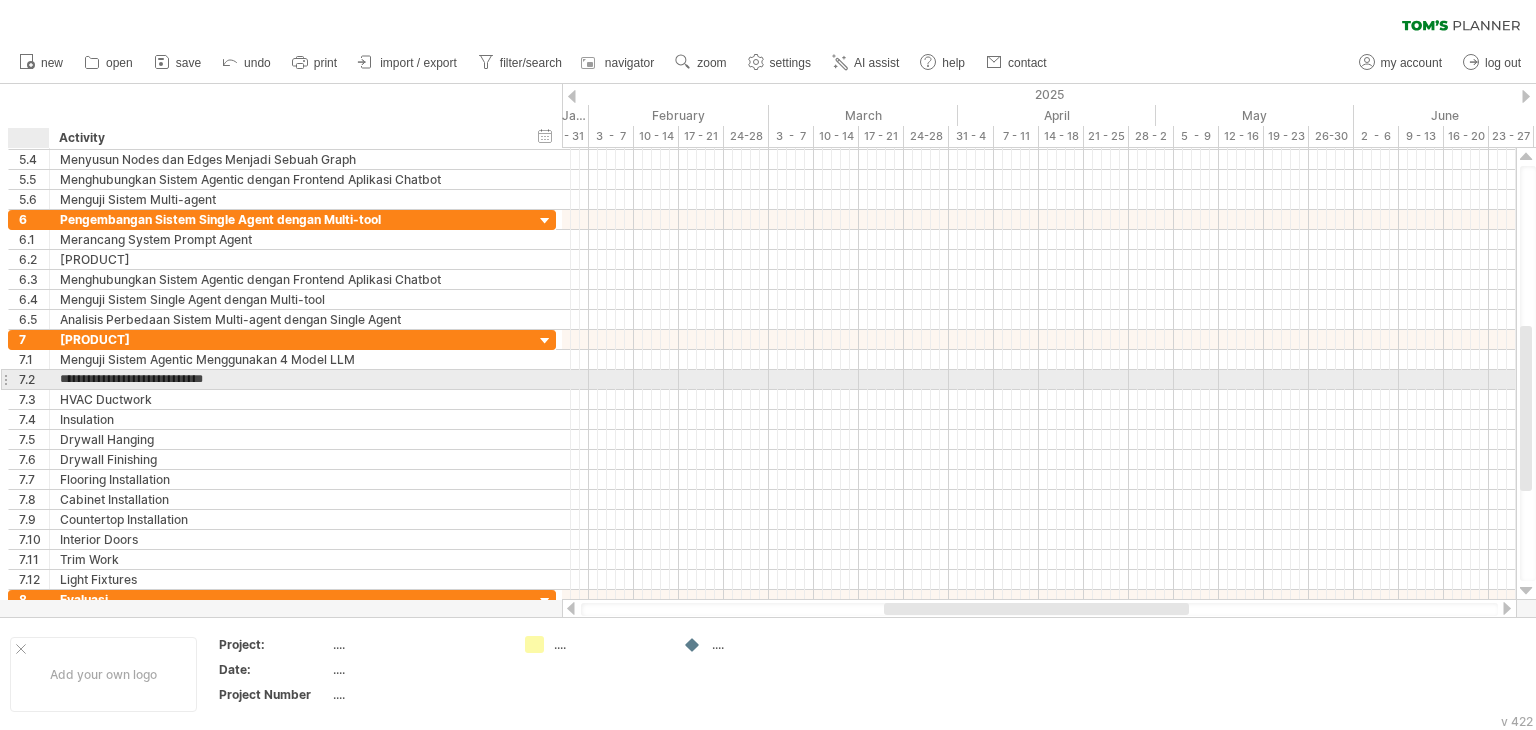 type on "**********" 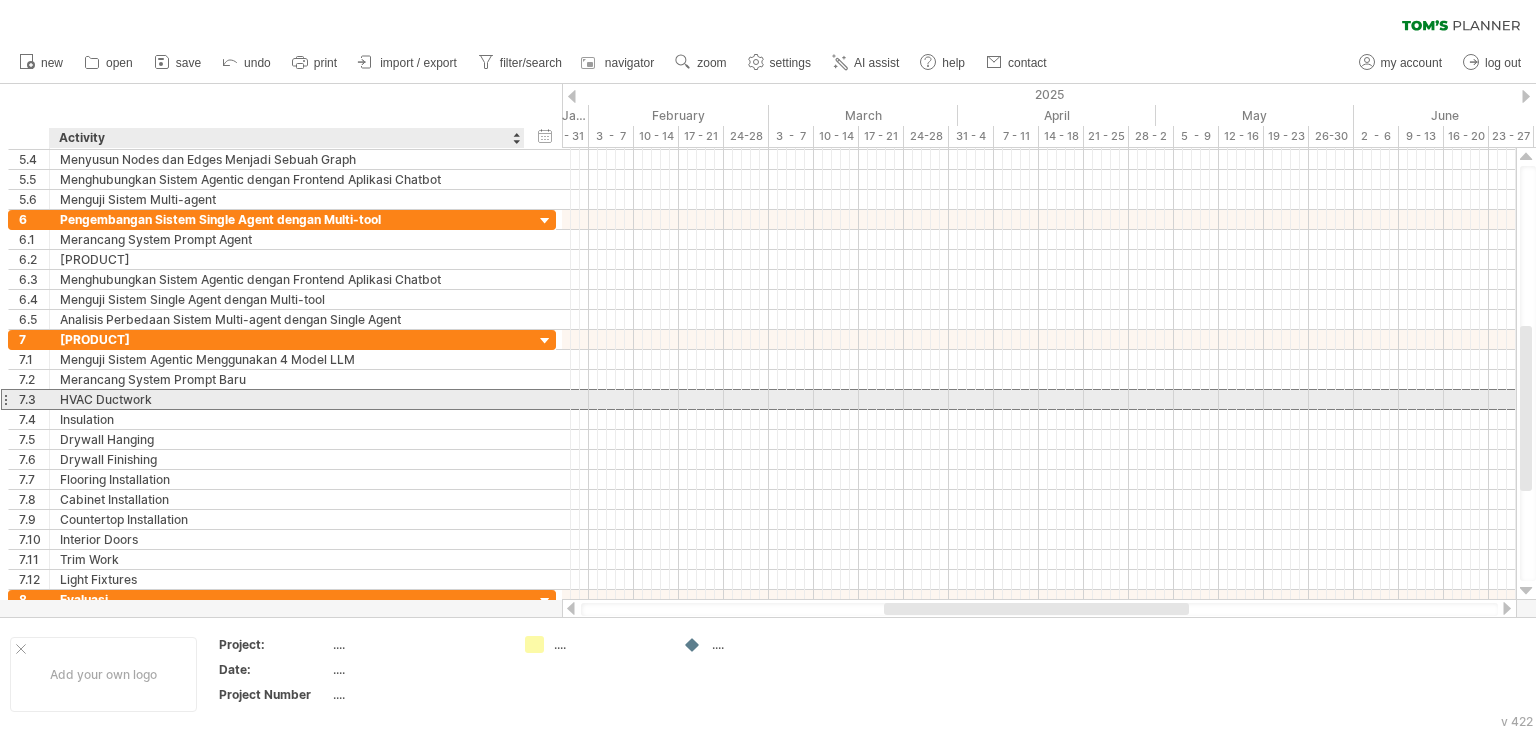 click on "HVAC Ductwork" at bounding box center (287, 399) 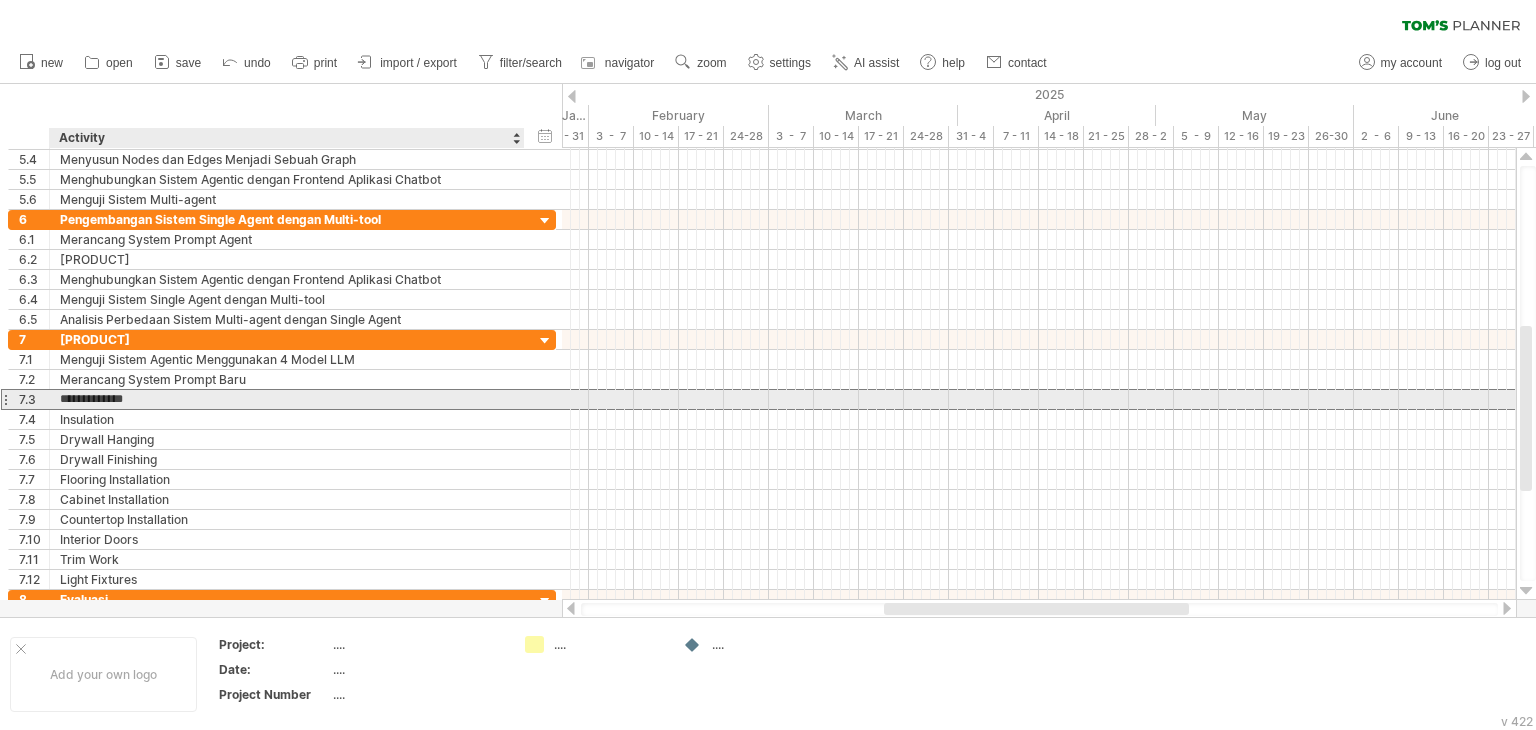 click on "**********" at bounding box center [287, 399] 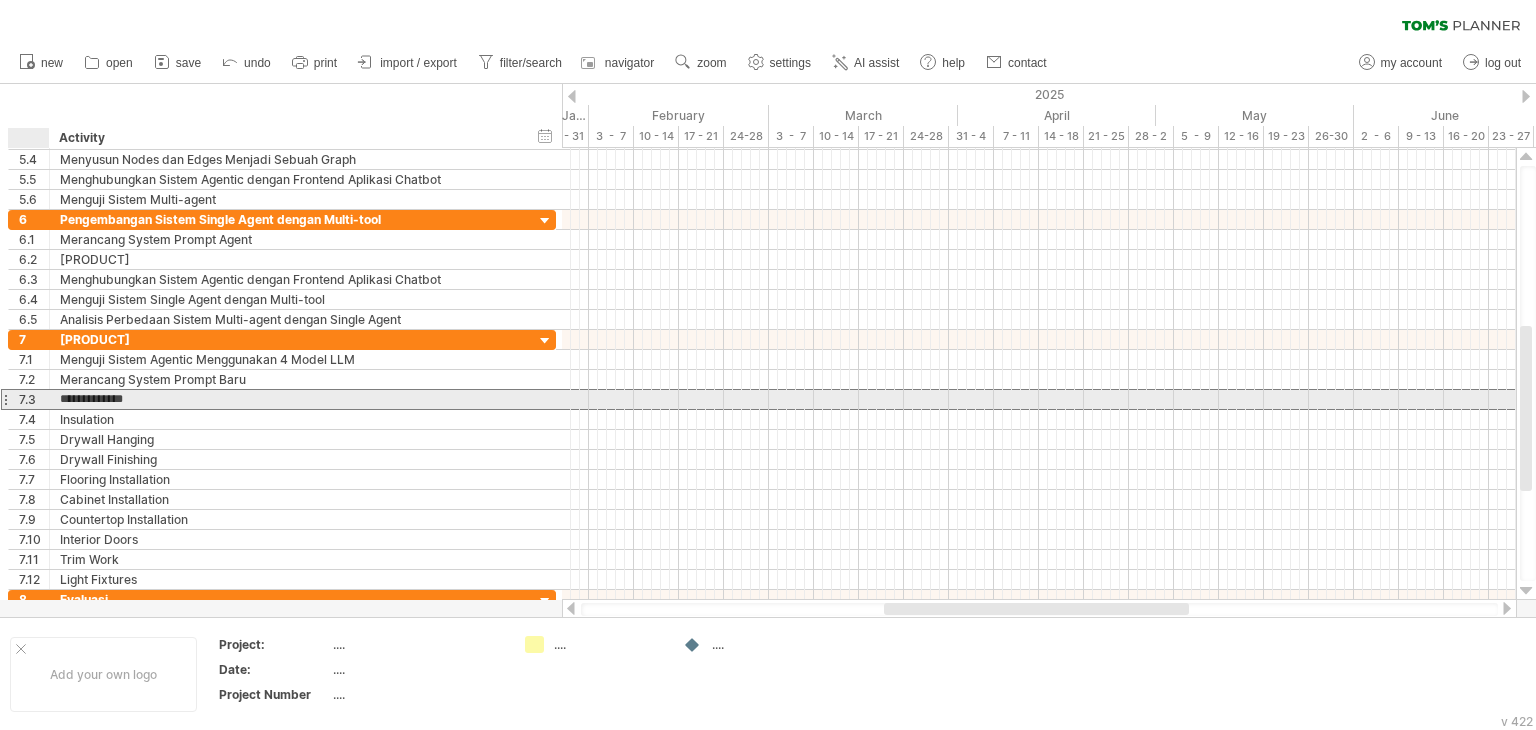drag, startPoint x: 164, startPoint y: 397, endPoint x: 56, endPoint y: 396, distance: 108.00463 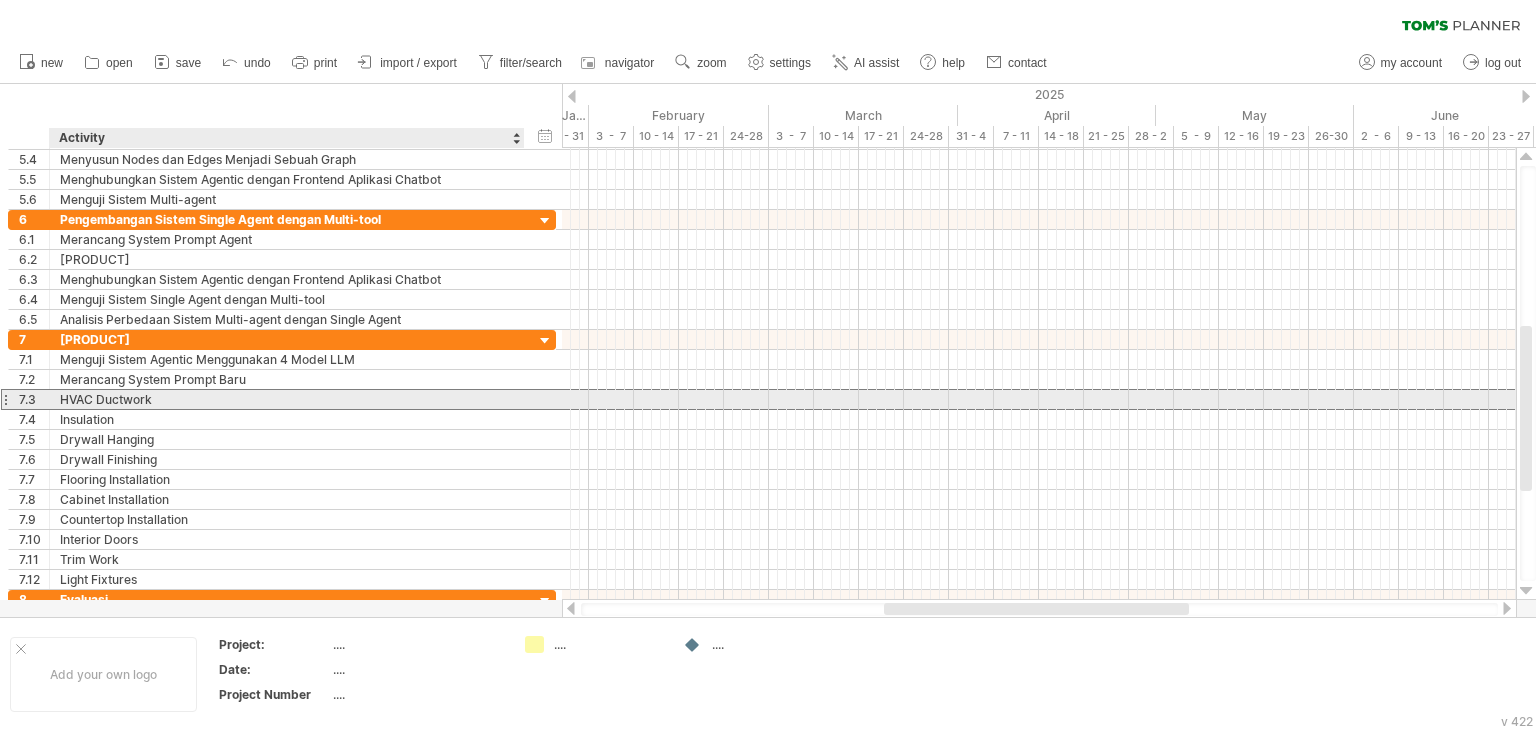 click on "HVAC Ductwork" at bounding box center (287, 399) 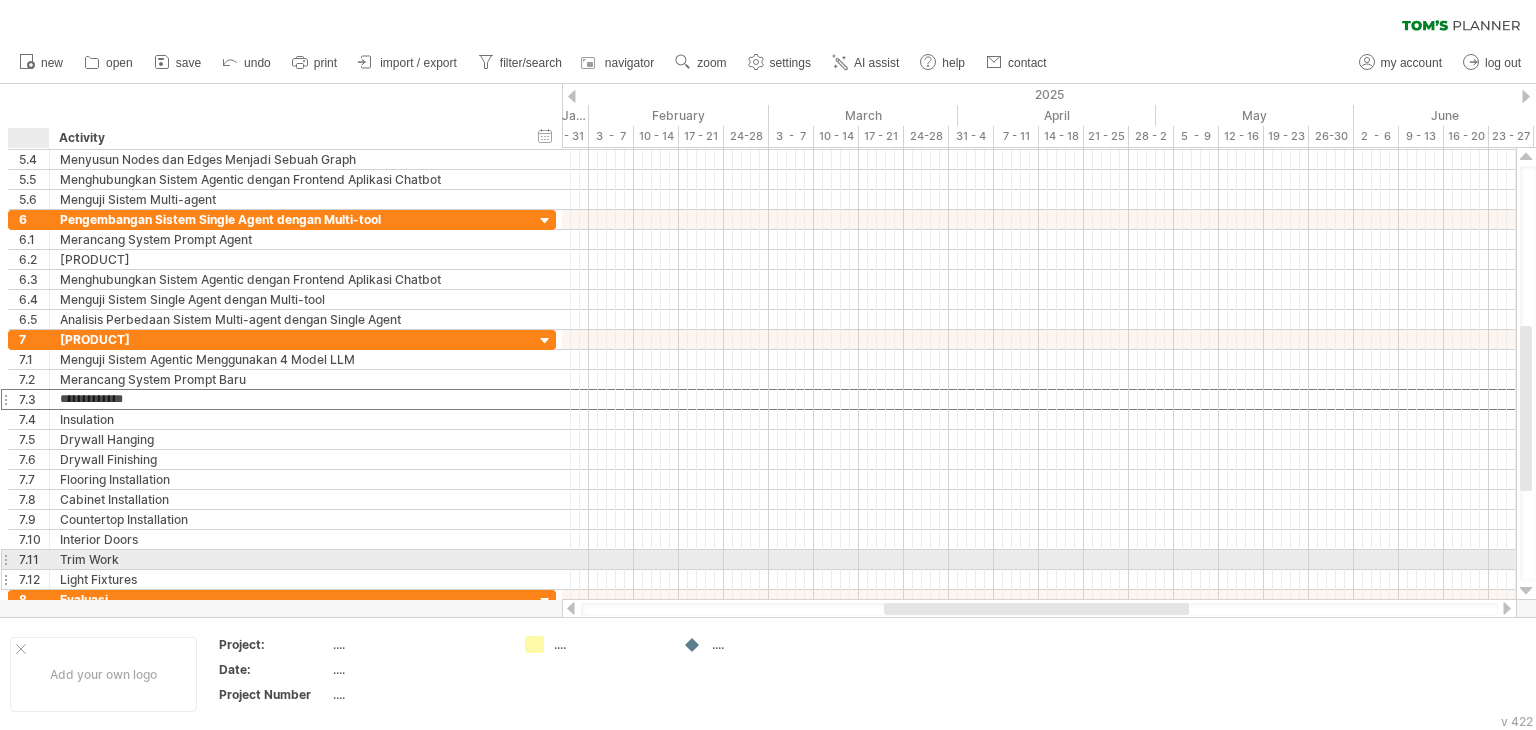 click on "7.12" at bounding box center (34, 579) 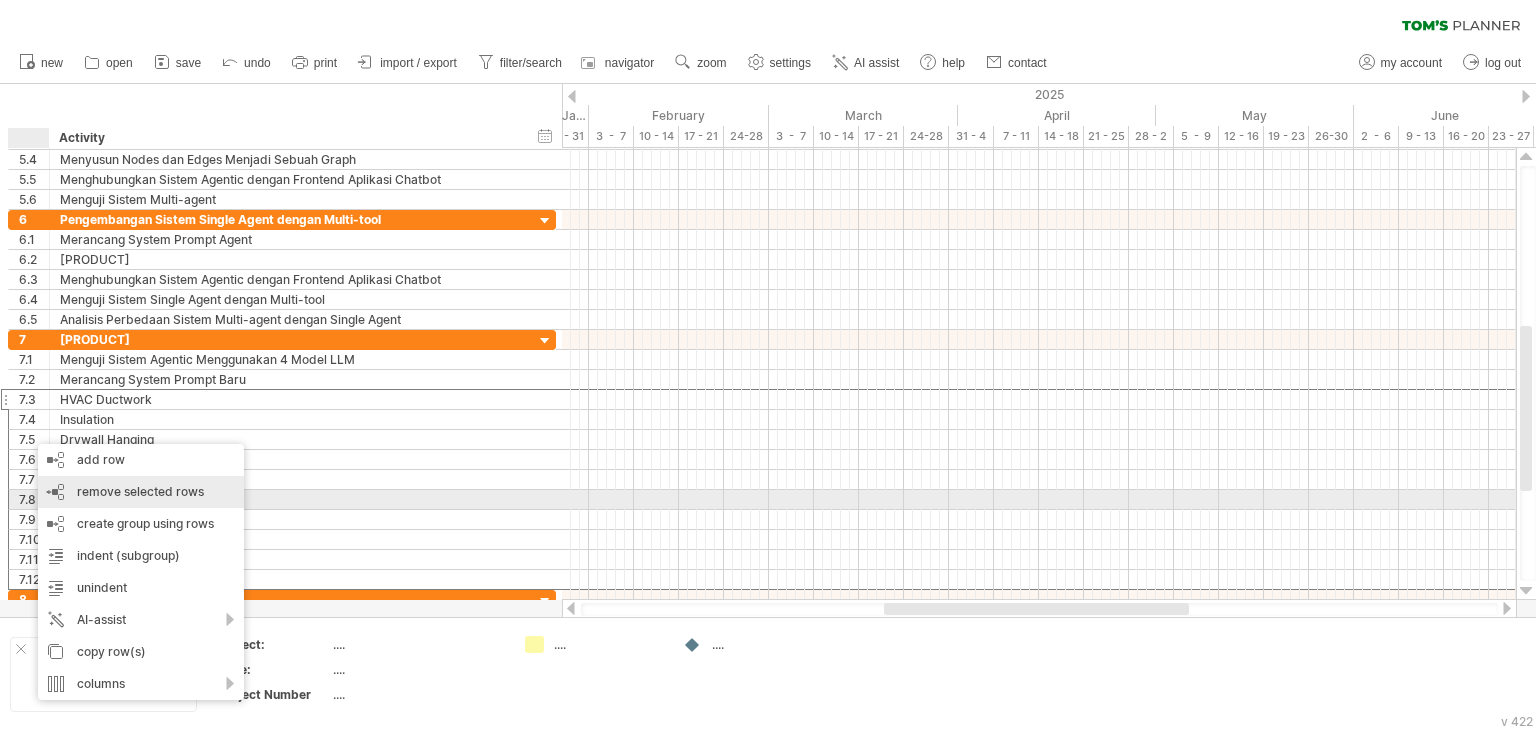 click on "remove selected rows" at bounding box center (140, 491) 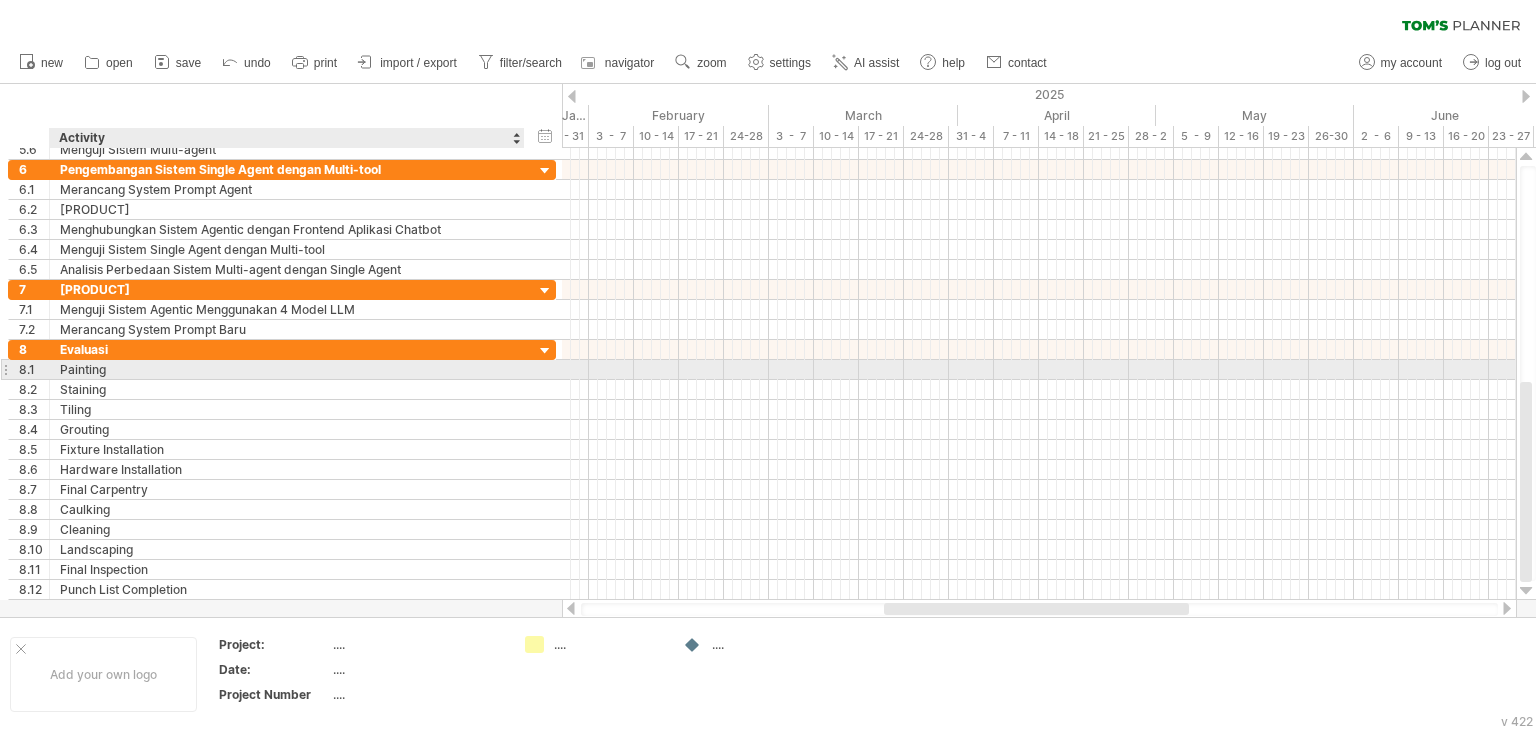 click on "Painting" at bounding box center [287, 369] 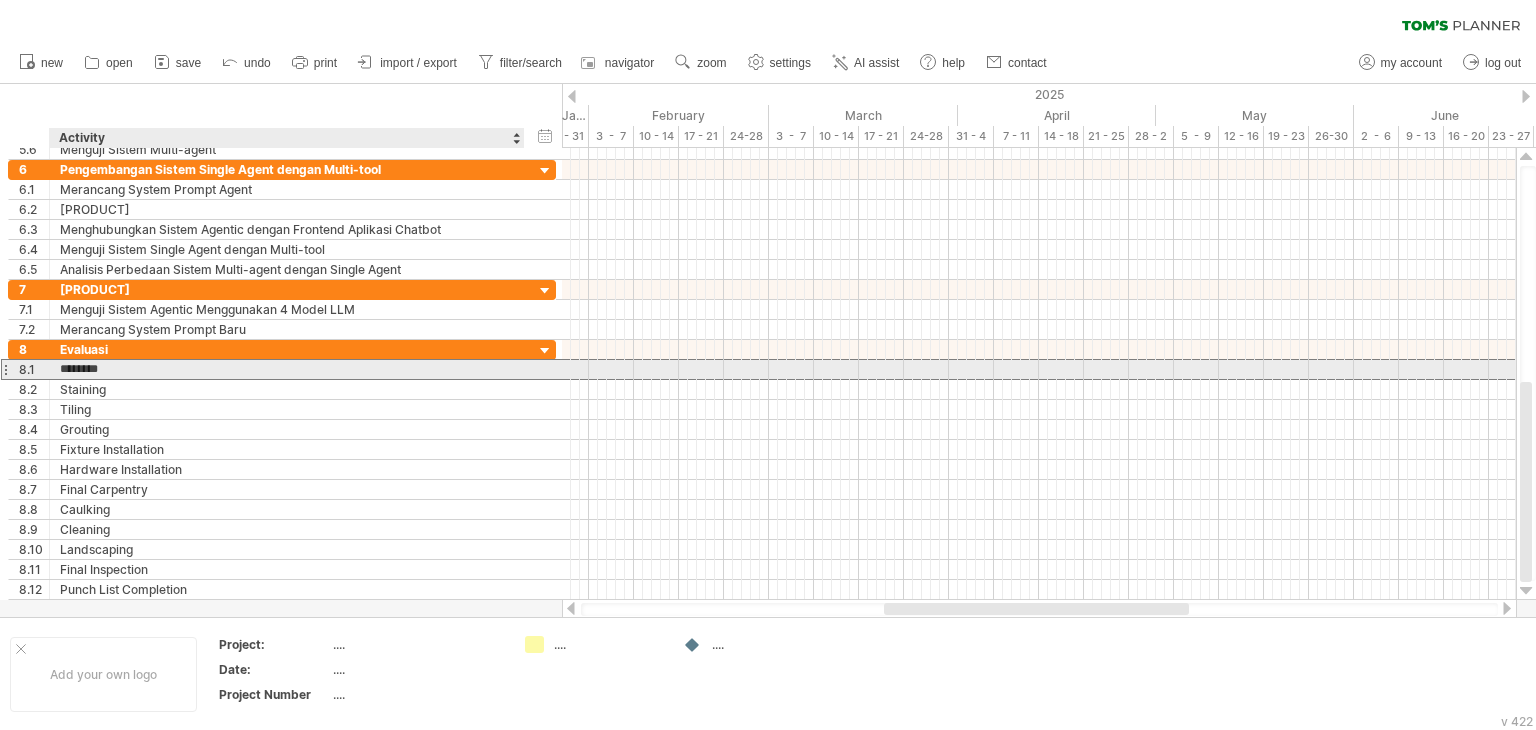 click on "********" at bounding box center [287, 369] 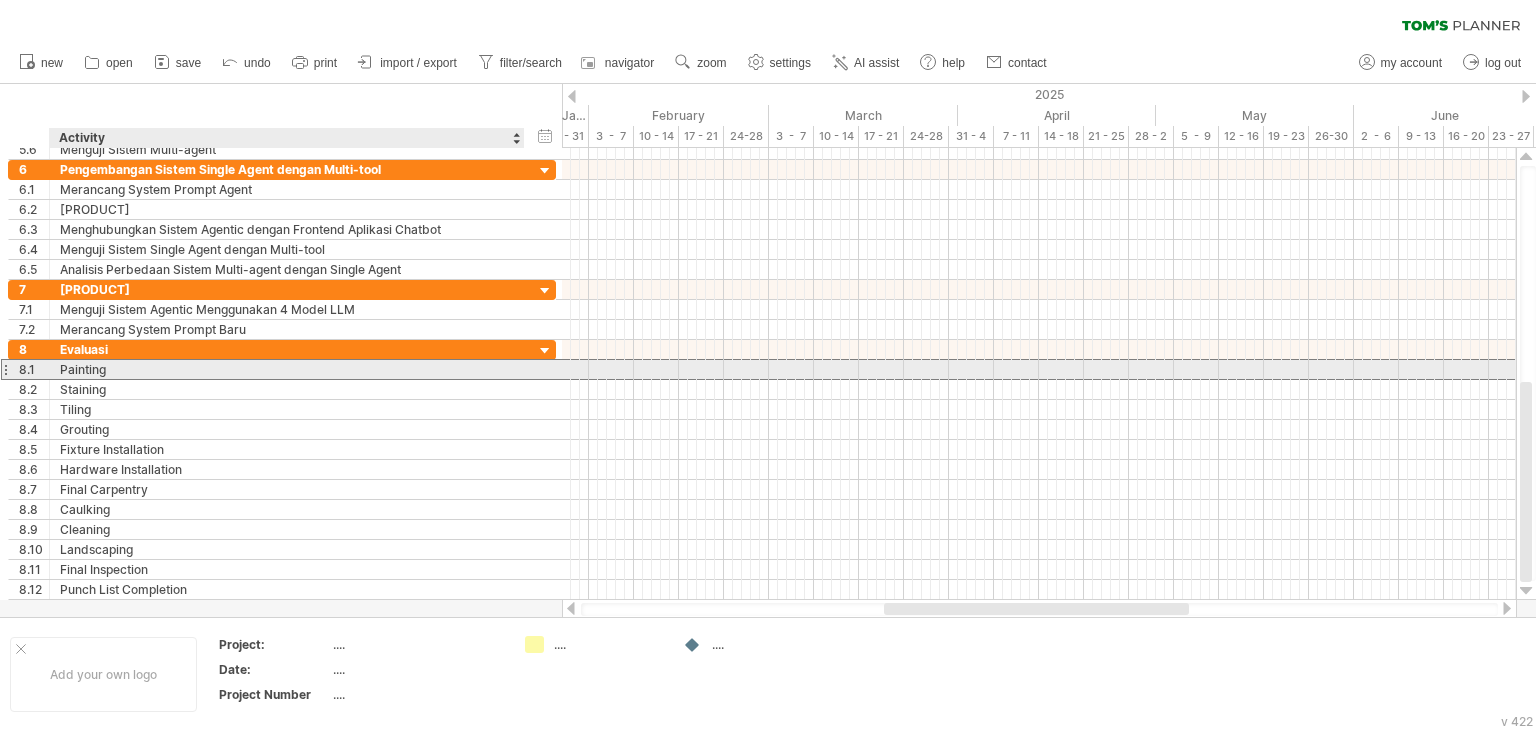 click on "Painting" at bounding box center [287, 369] 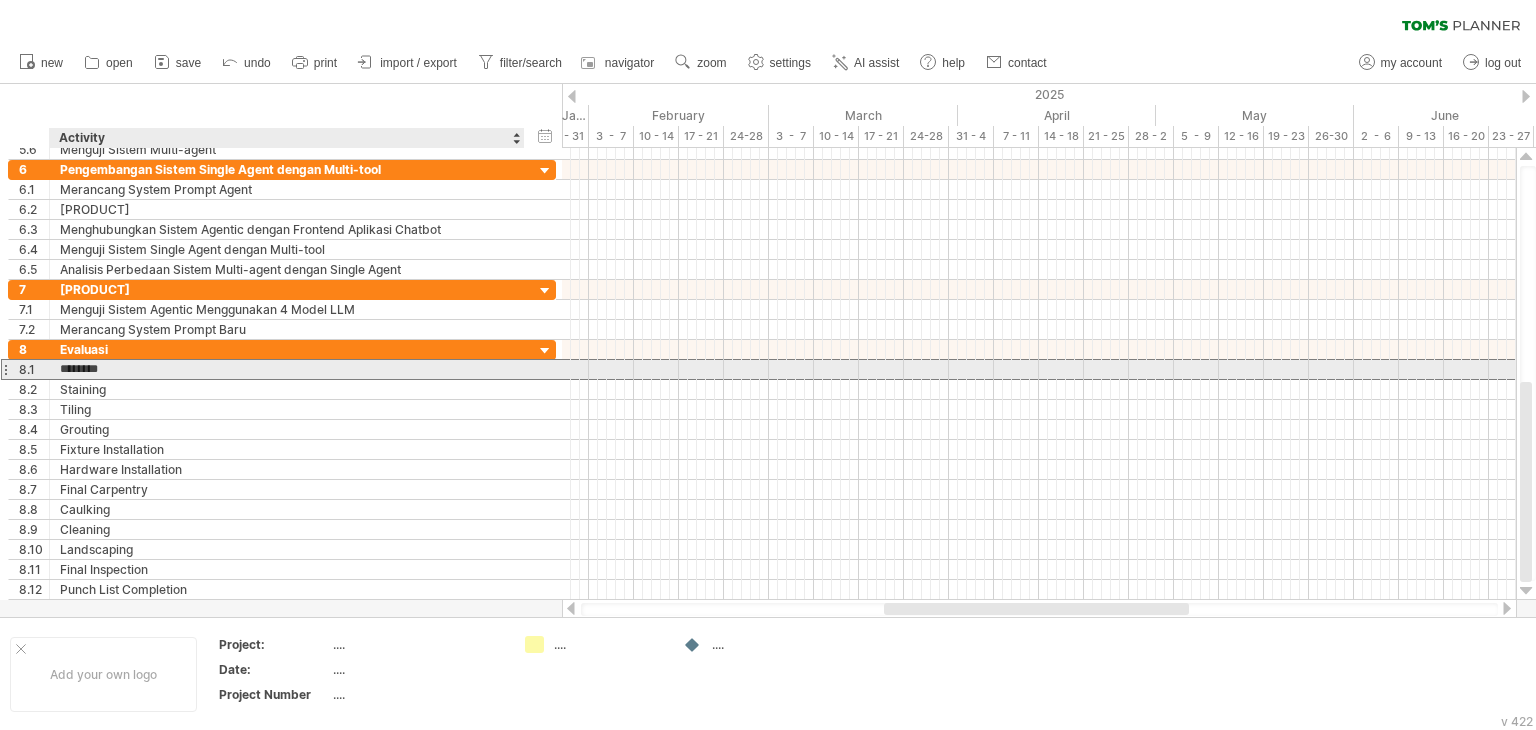 click on "********" at bounding box center [287, 369] 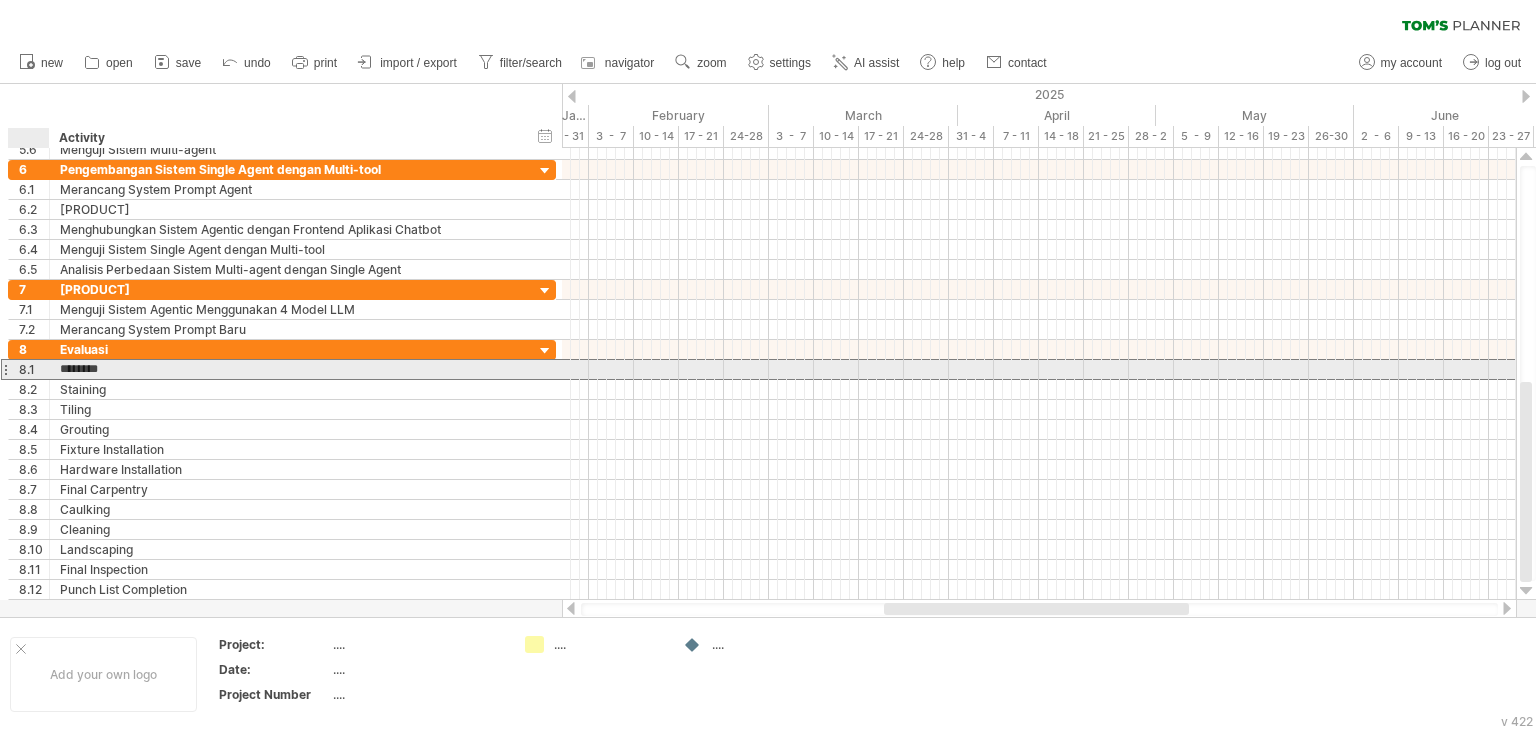 drag, startPoint x: 106, startPoint y: 370, endPoint x: 60, endPoint y: 368, distance: 46.043457 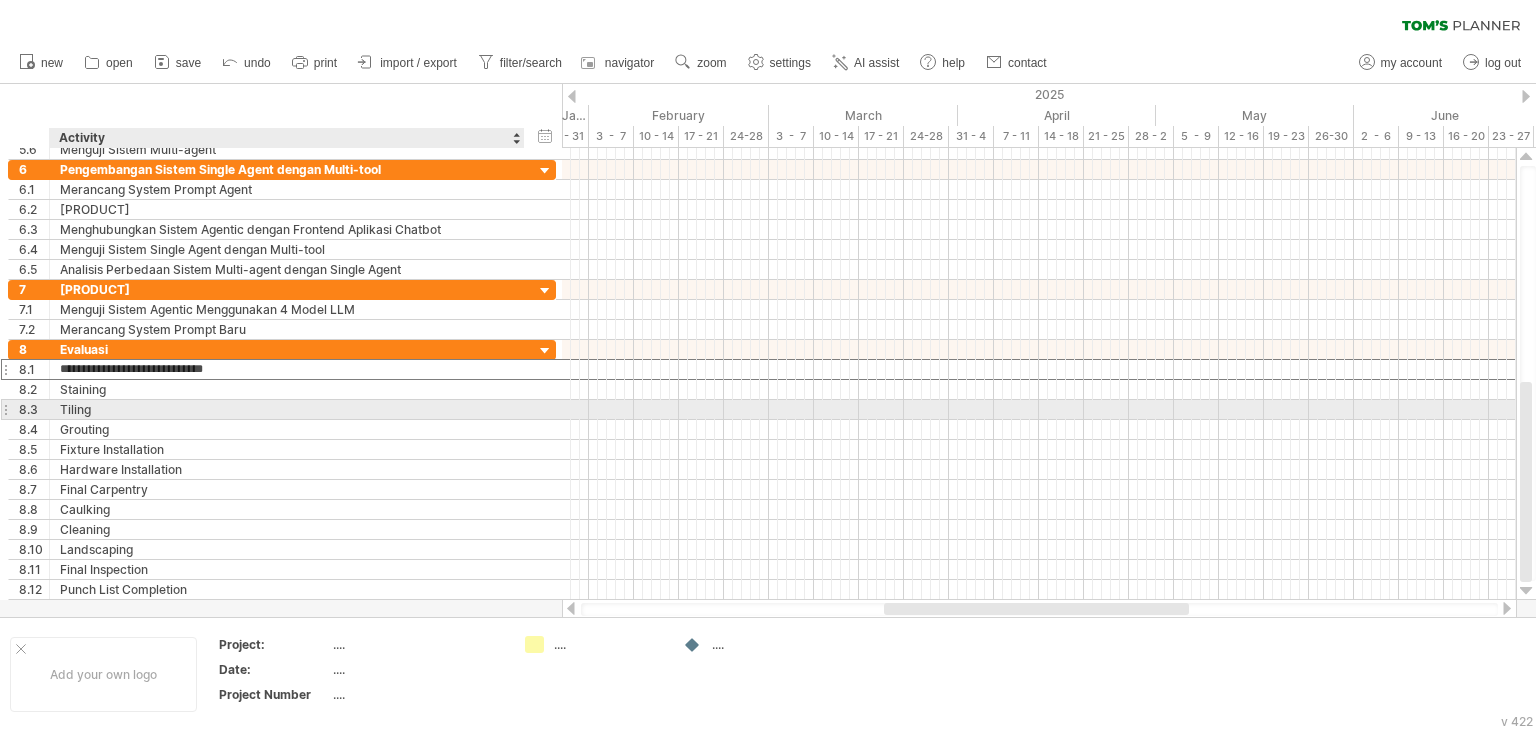 type on "**********" 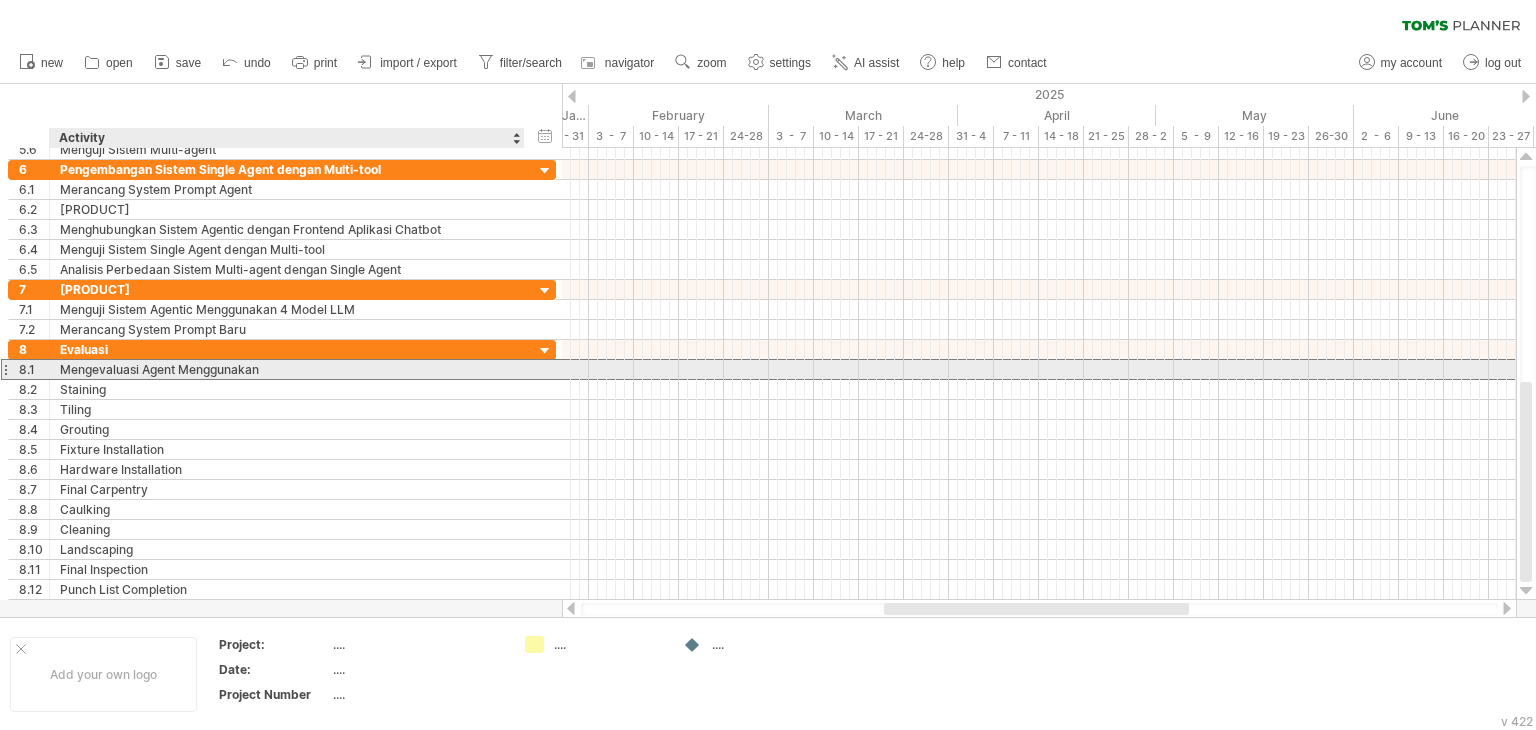 click on "Mengevaluasi Agent Menggunakan" at bounding box center (287, 369) 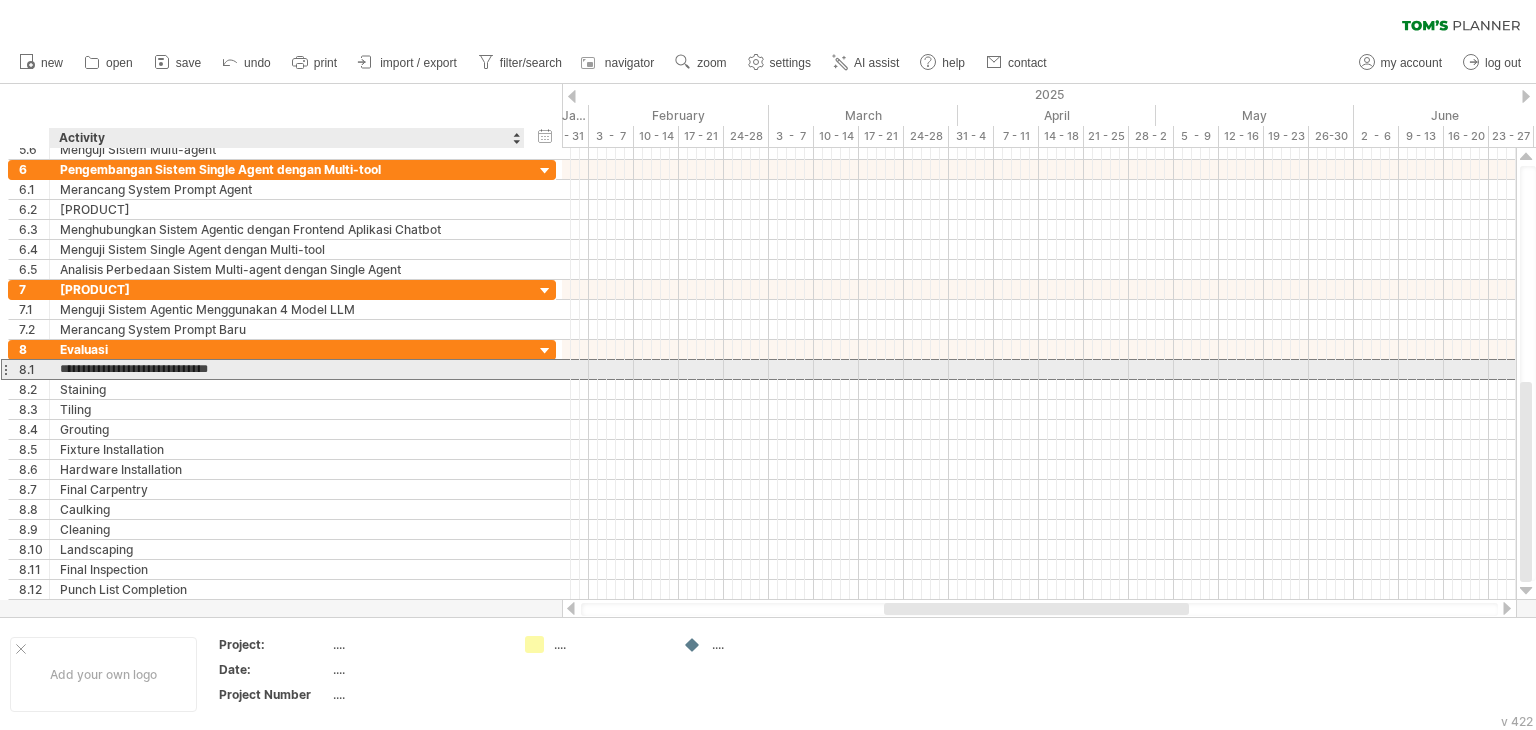 click on "**********" at bounding box center [287, 369] 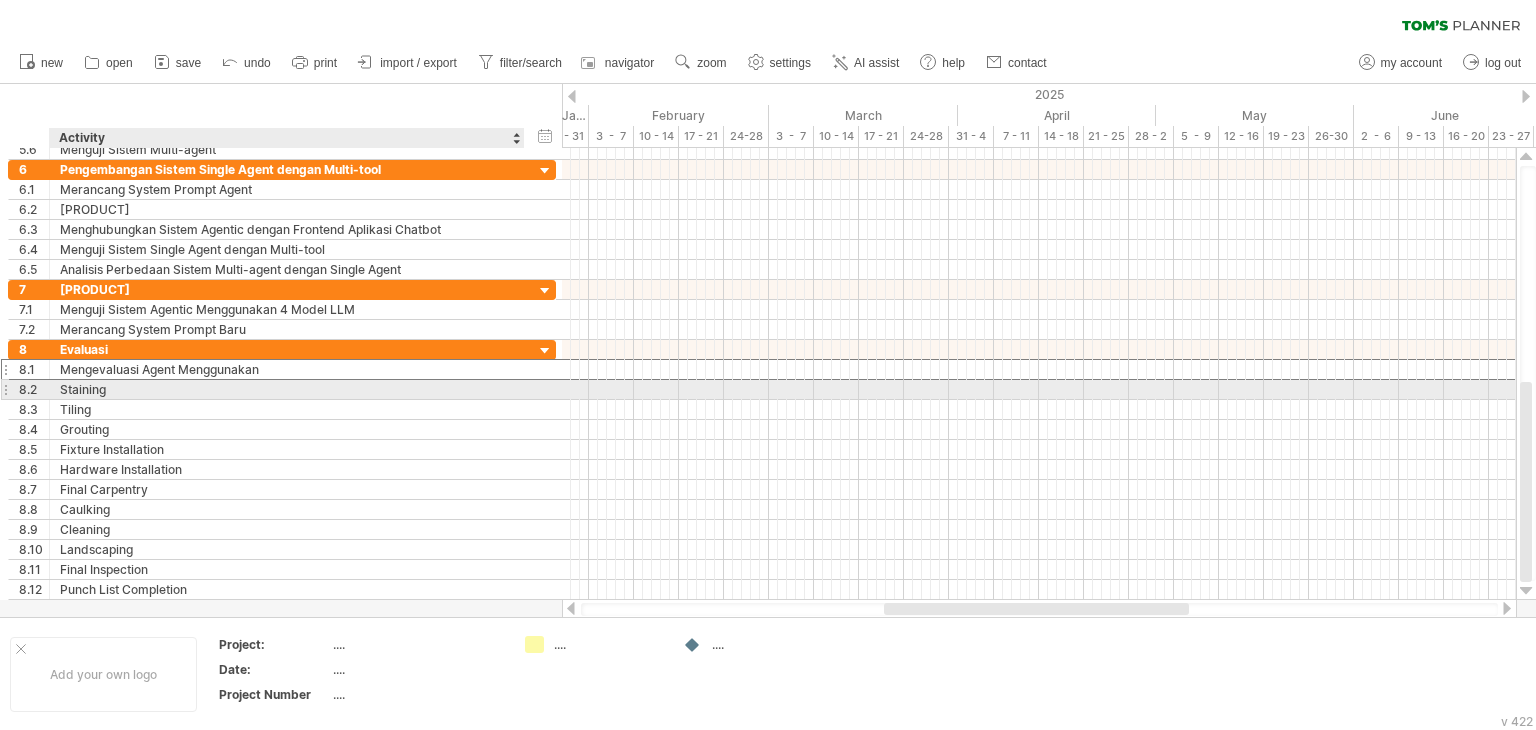 click on "Staining" at bounding box center [287, 389] 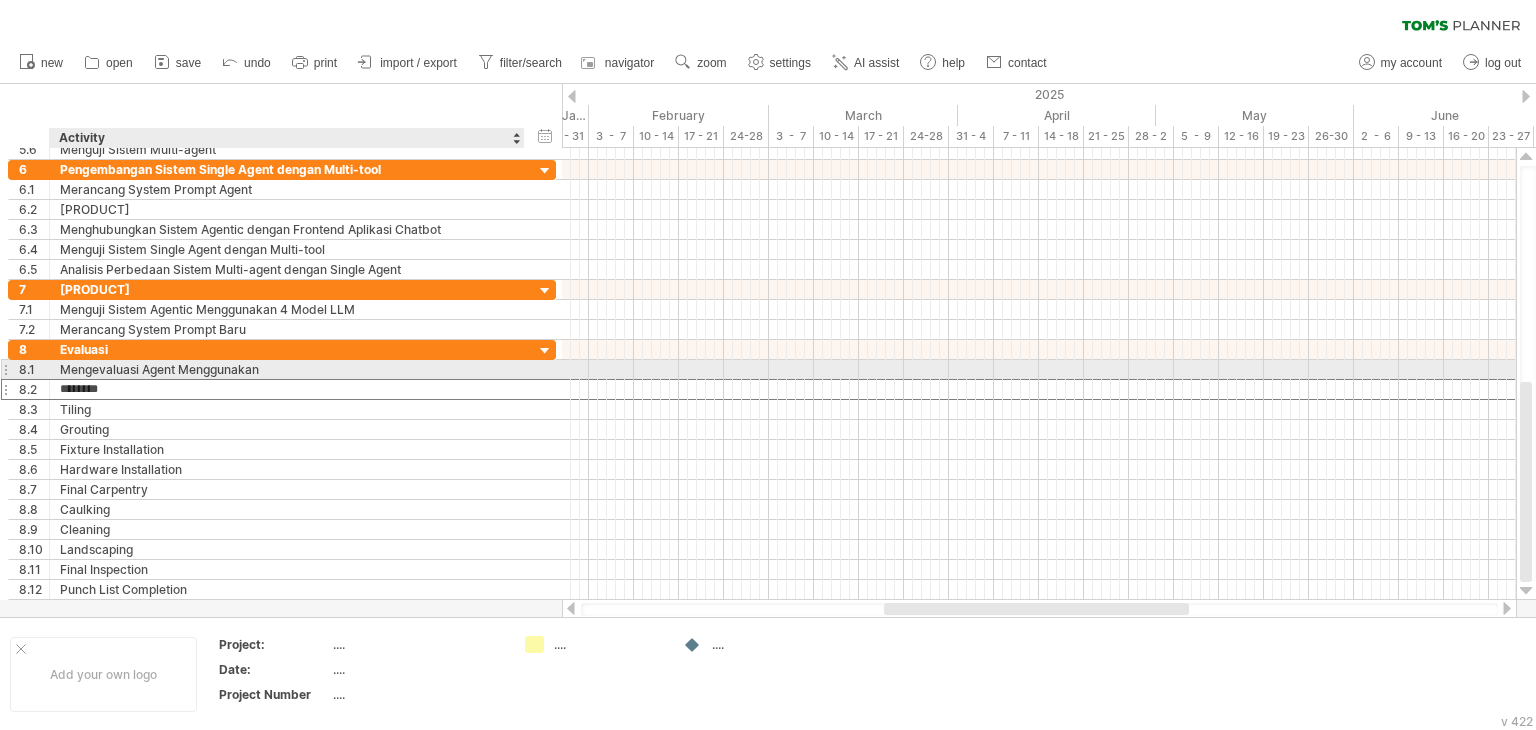 click on "Mengevaluasi Agent Menggunakan" at bounding box center (287, 369) 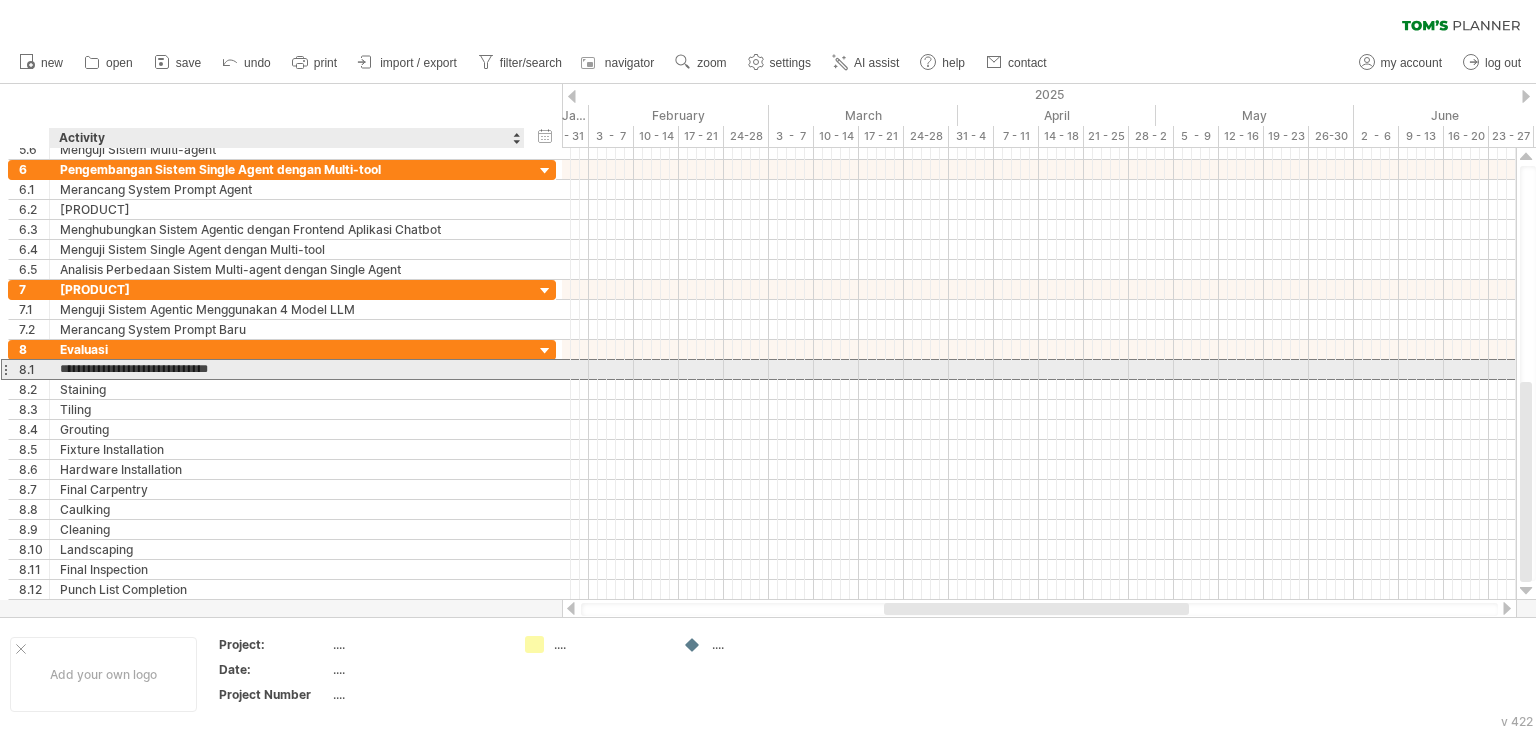click on "**********" at bounding box center (287, 369) 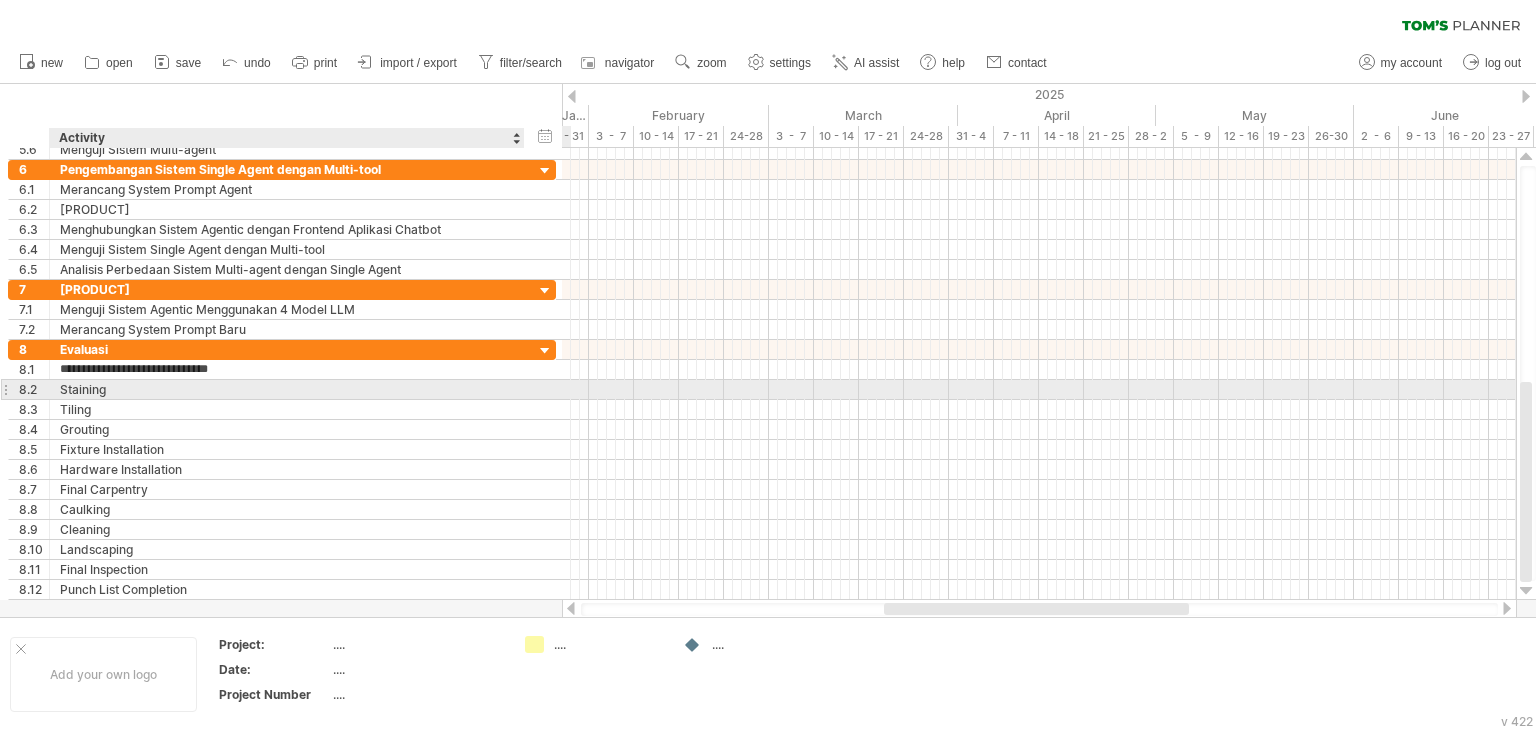 click on "Staining" at bounding box center [287, 389] 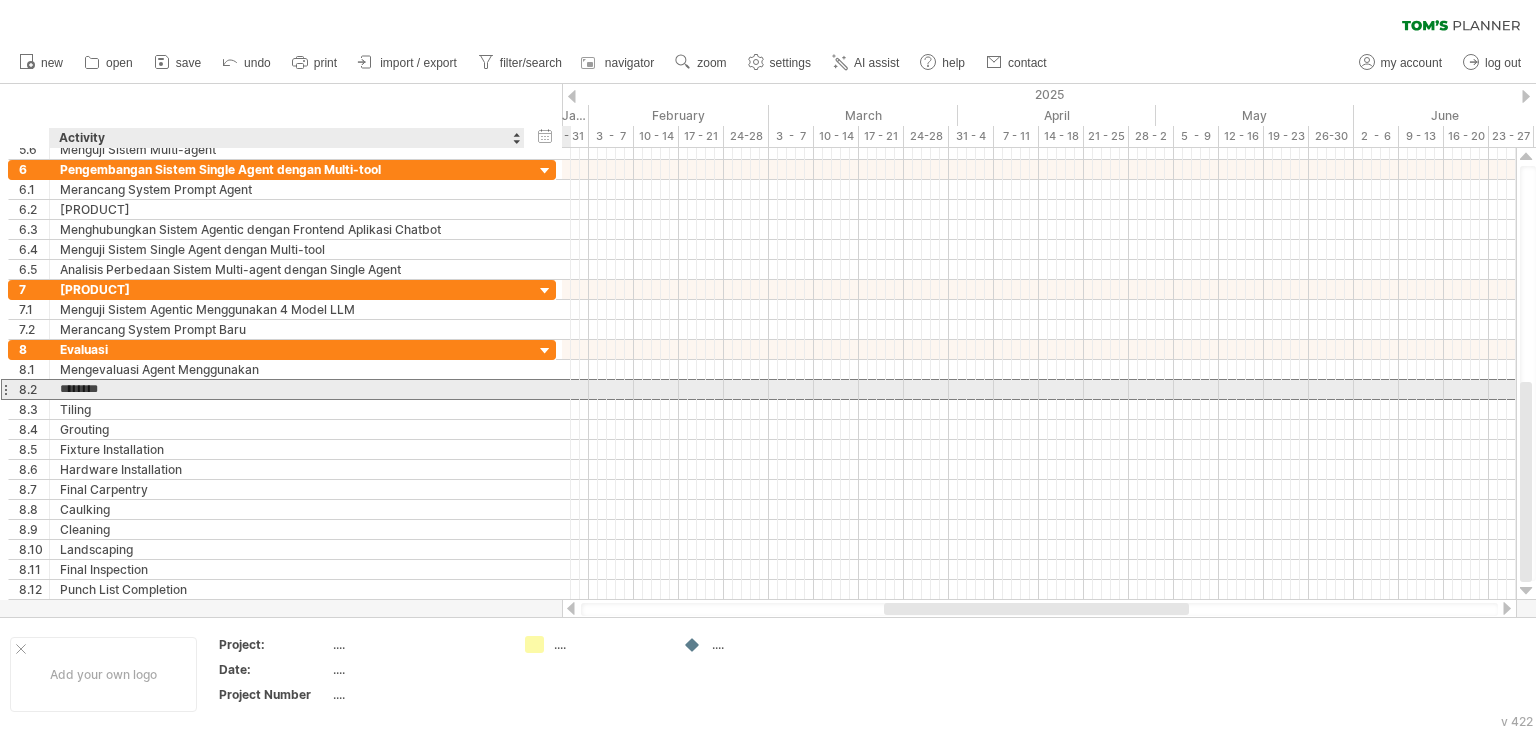 click on "********" at bounding box center [287, 389] 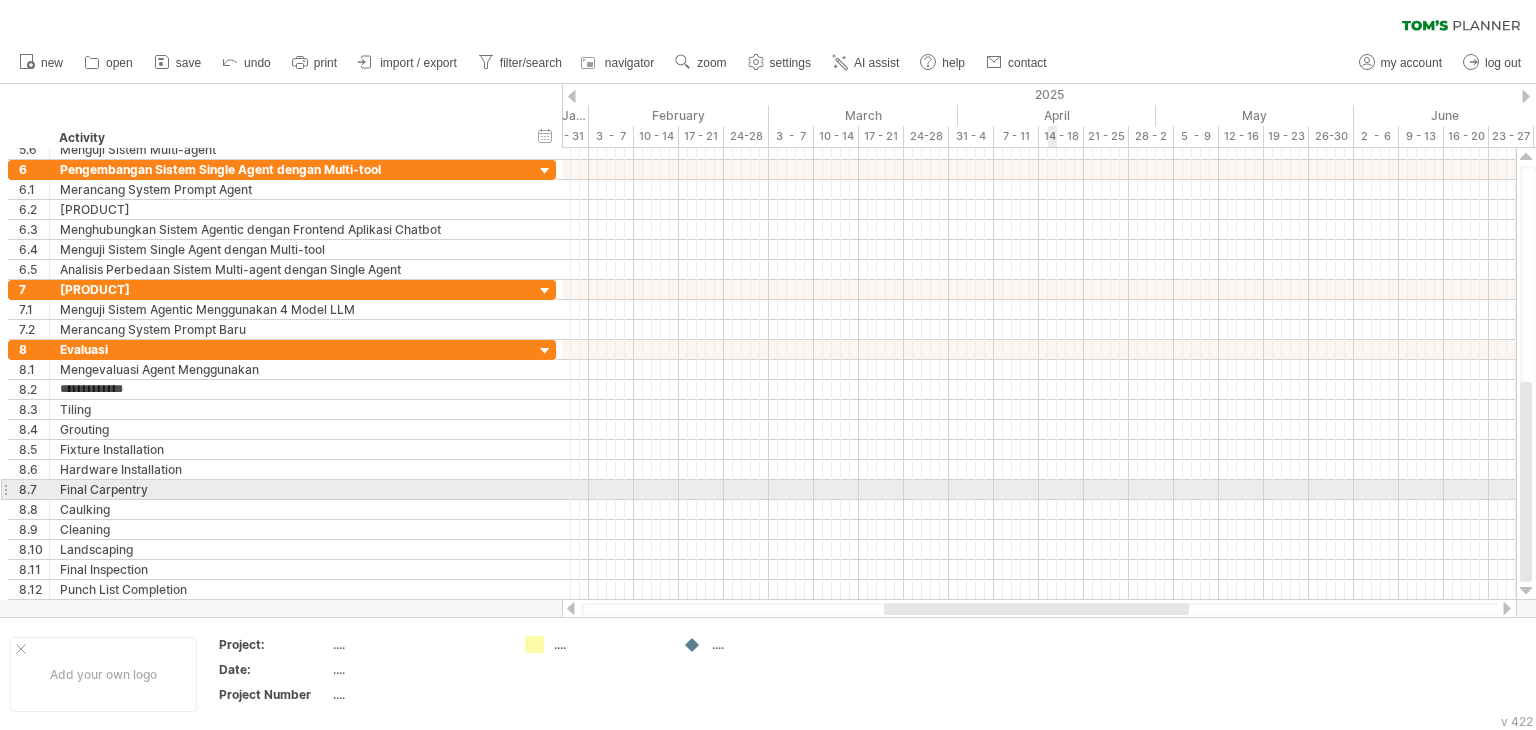 type on "**********" 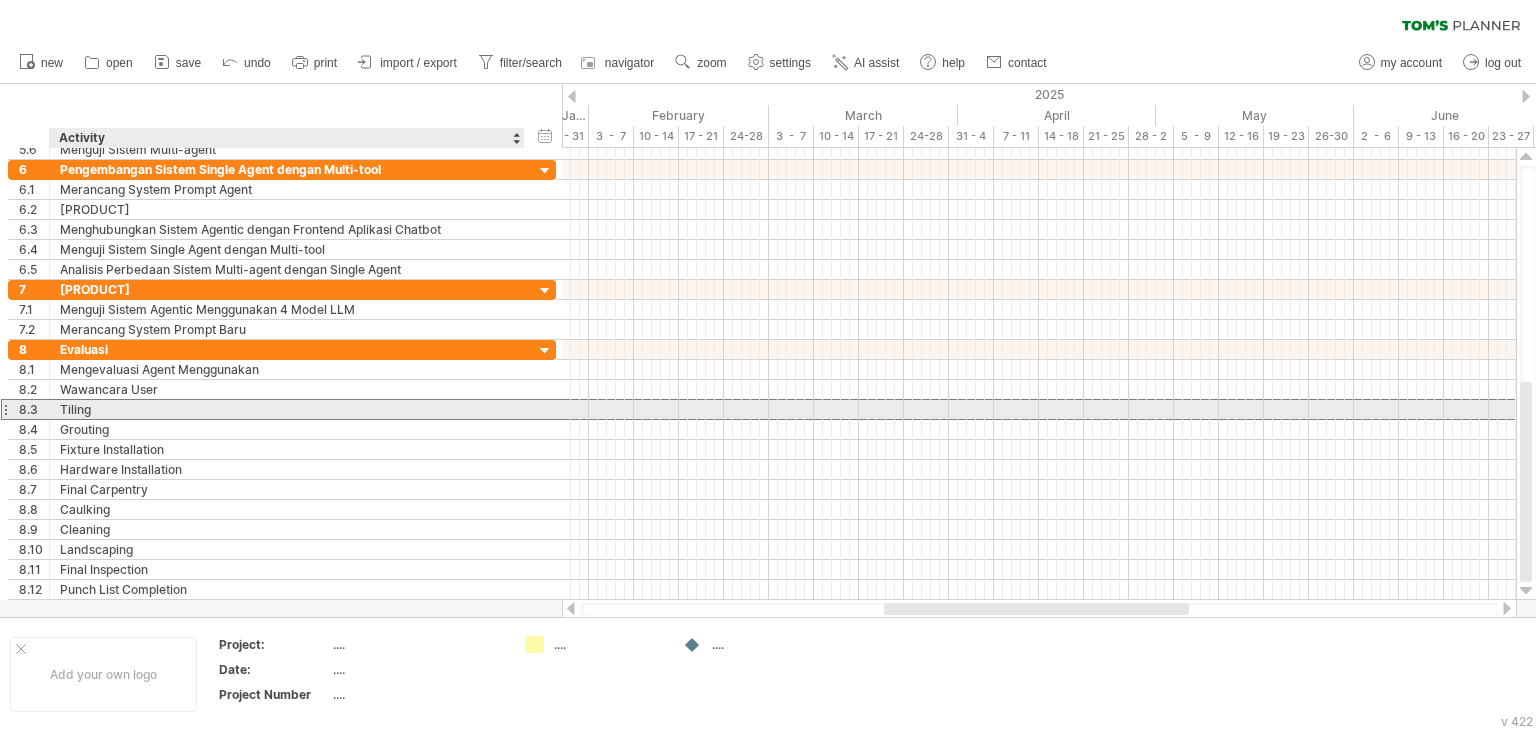 click on "Tiling" at bounding box center (287, 409) 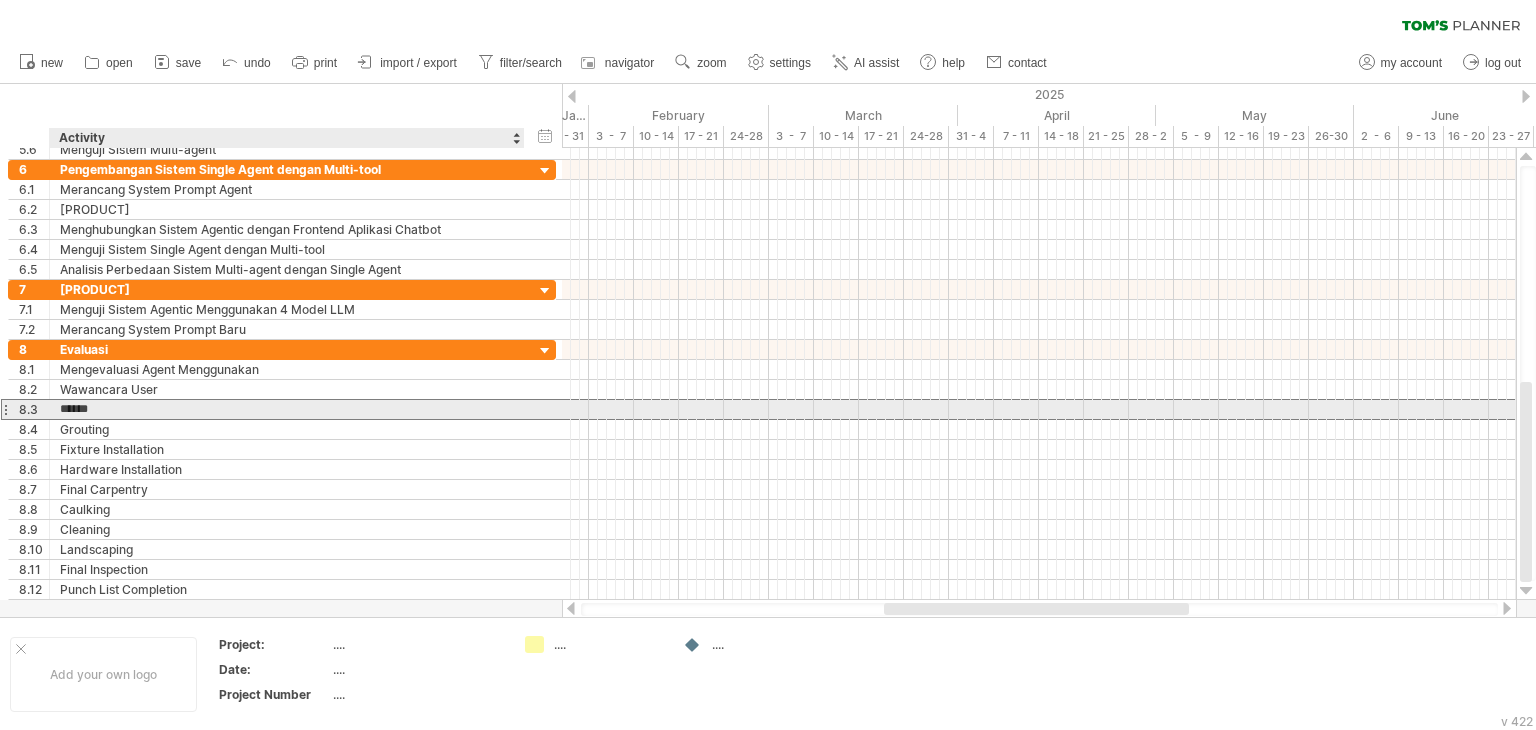 click on "******" at bounding box center (287, 409) 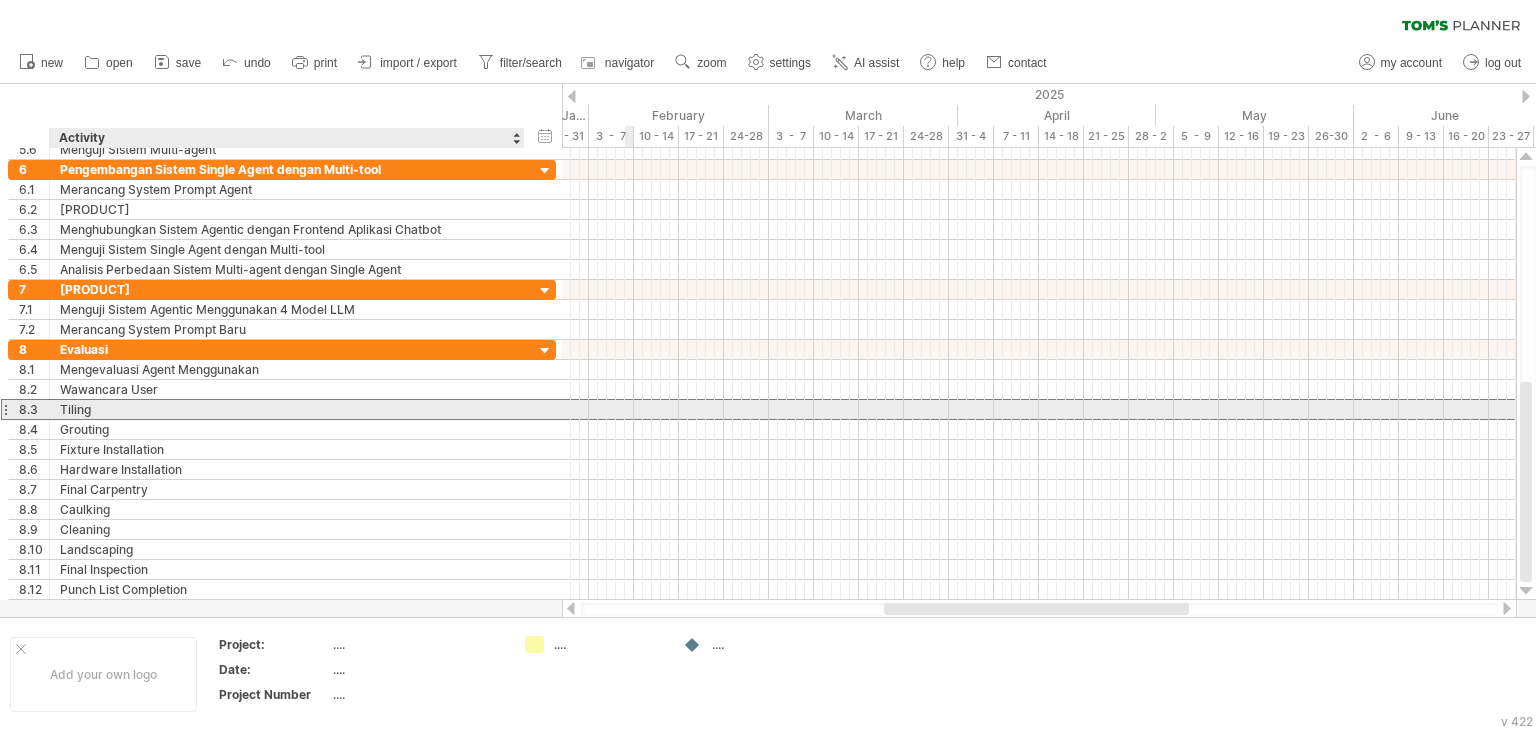 click on "Tiling" at bounding box center (287, 409) 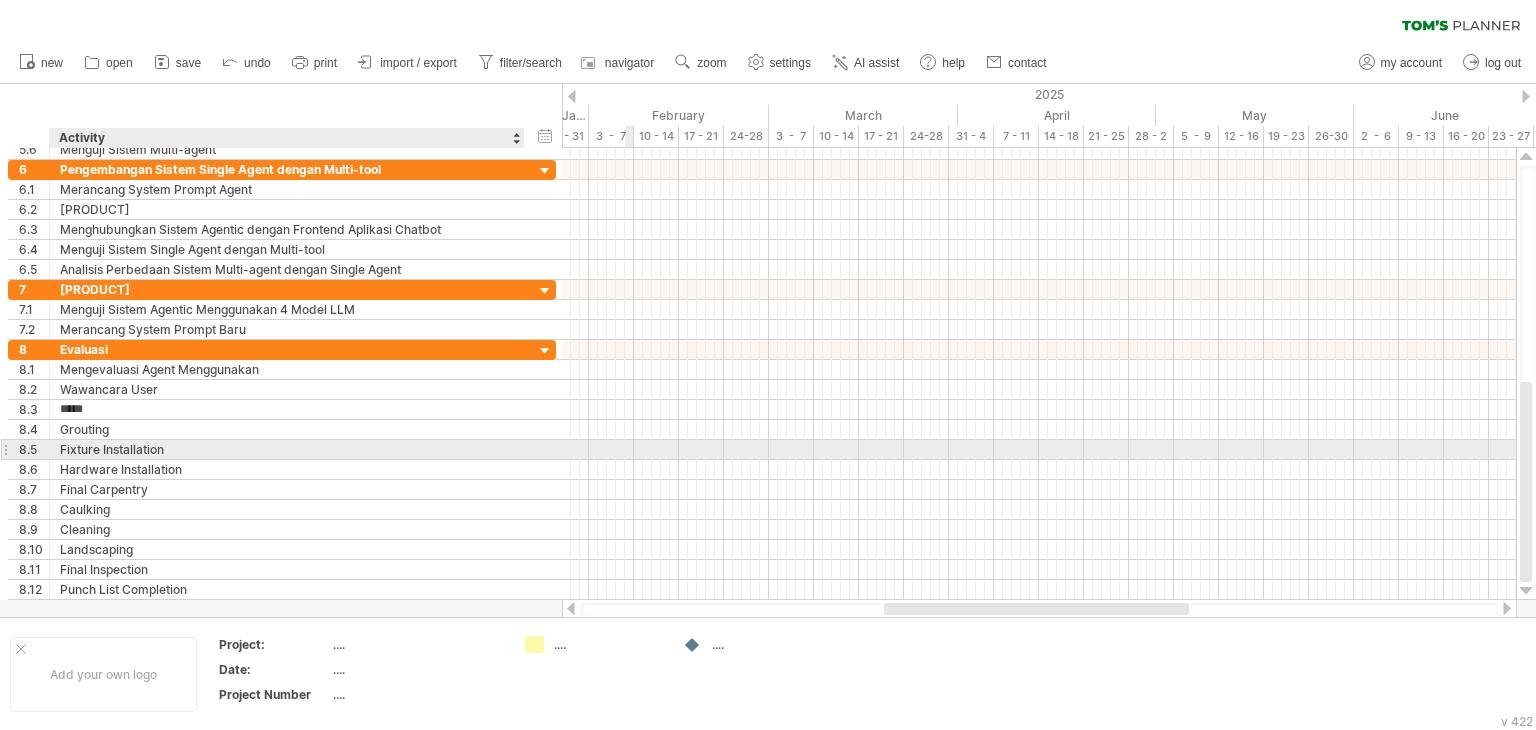 type on "******" 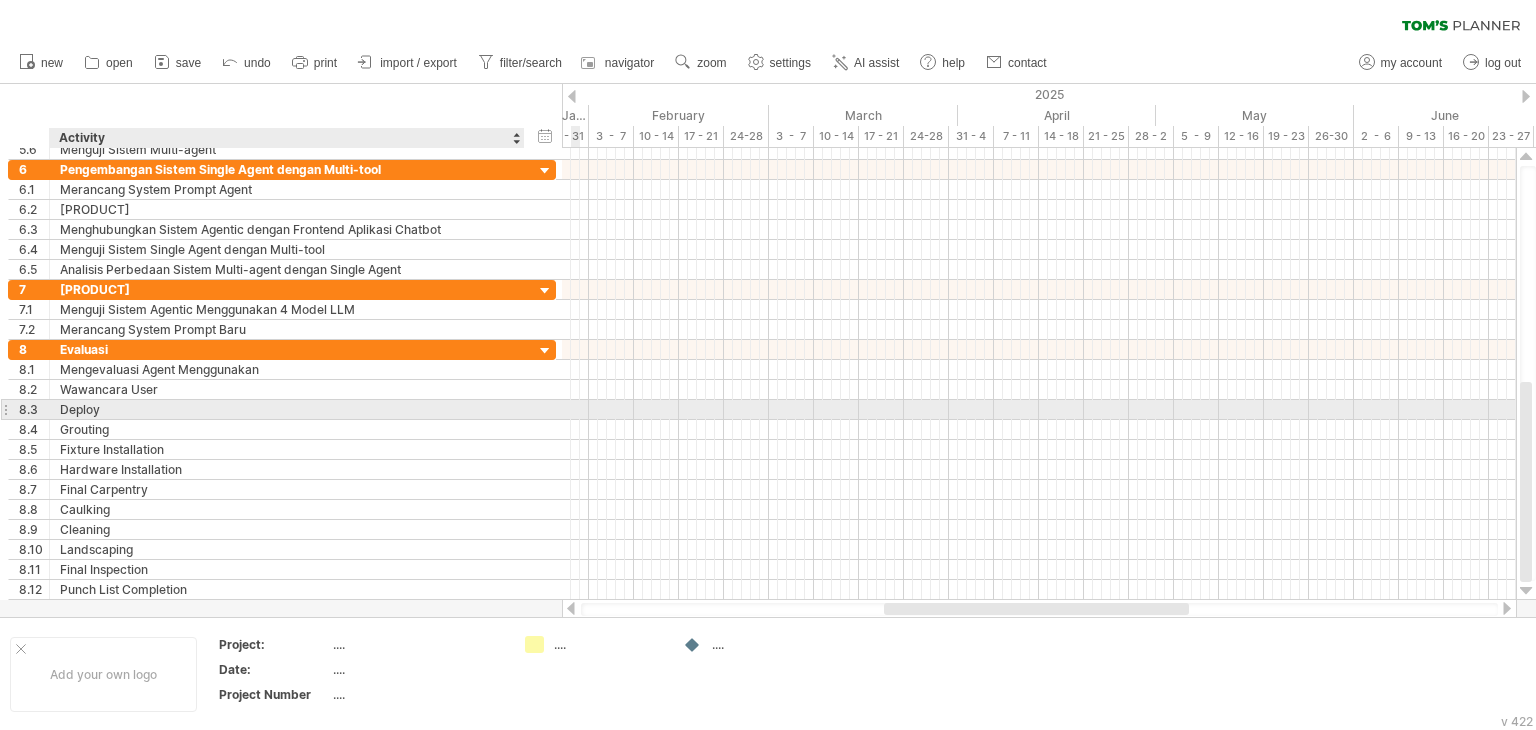 click on "Deploy" at bounding box center [287, 409] 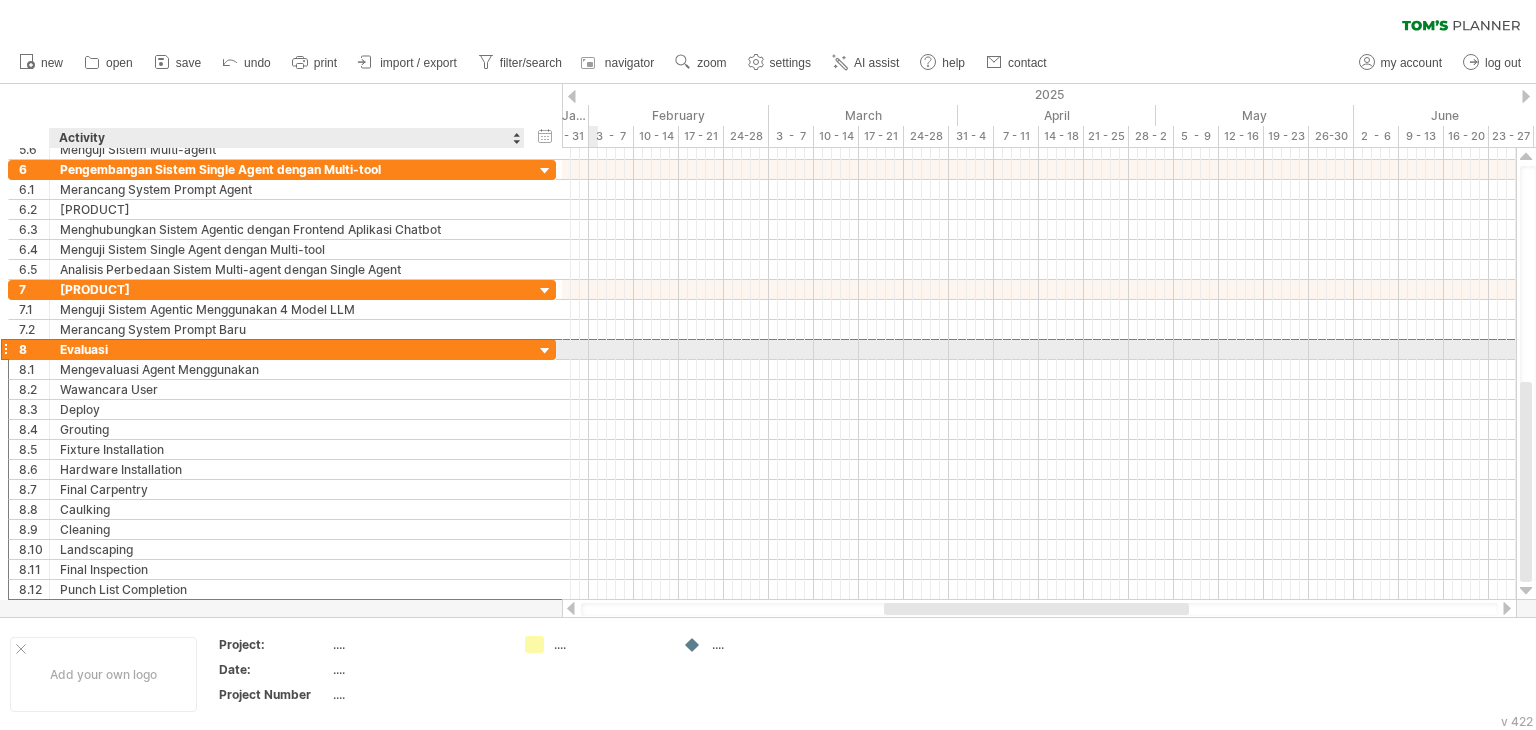 click on "Evaluasi" at bounding box center [287, 349] 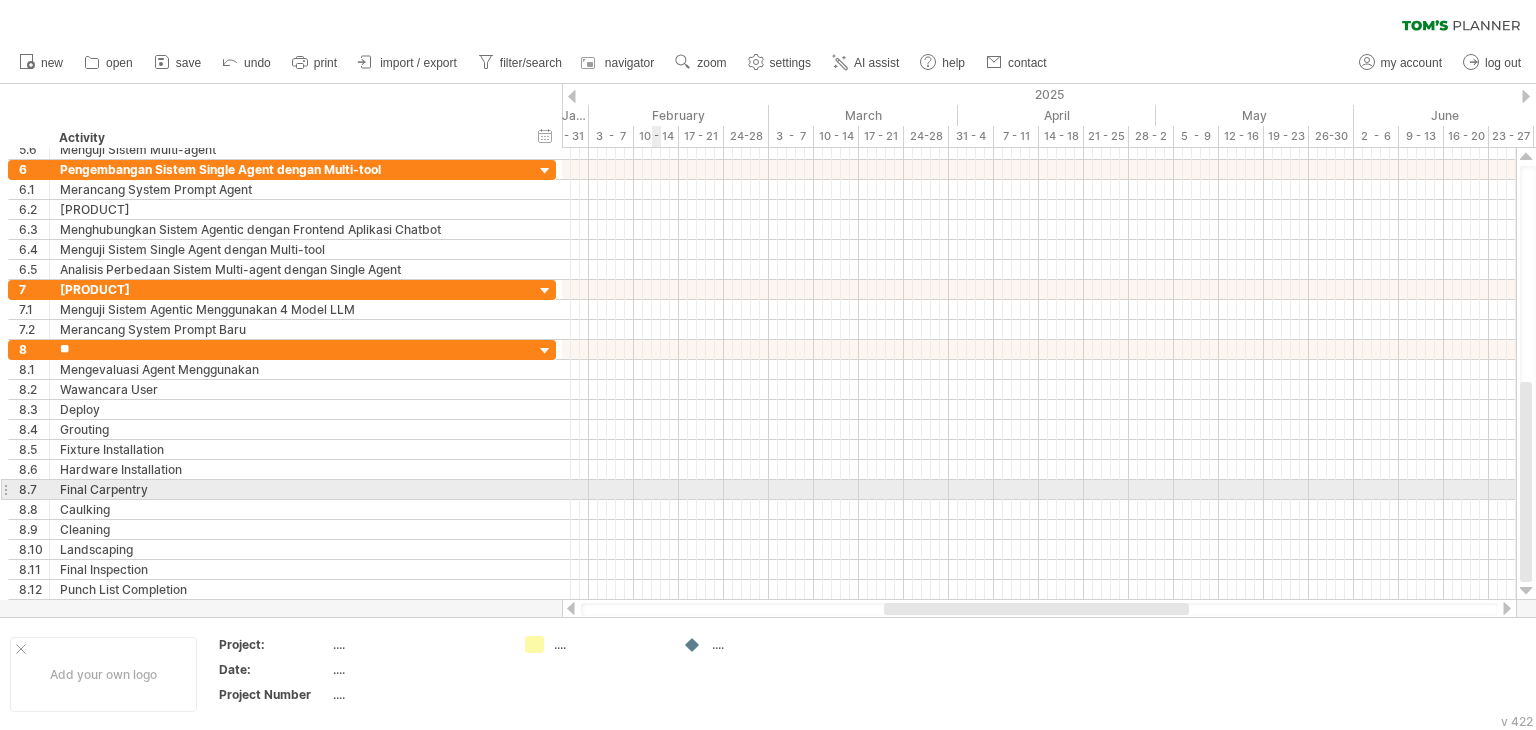 type on "*" 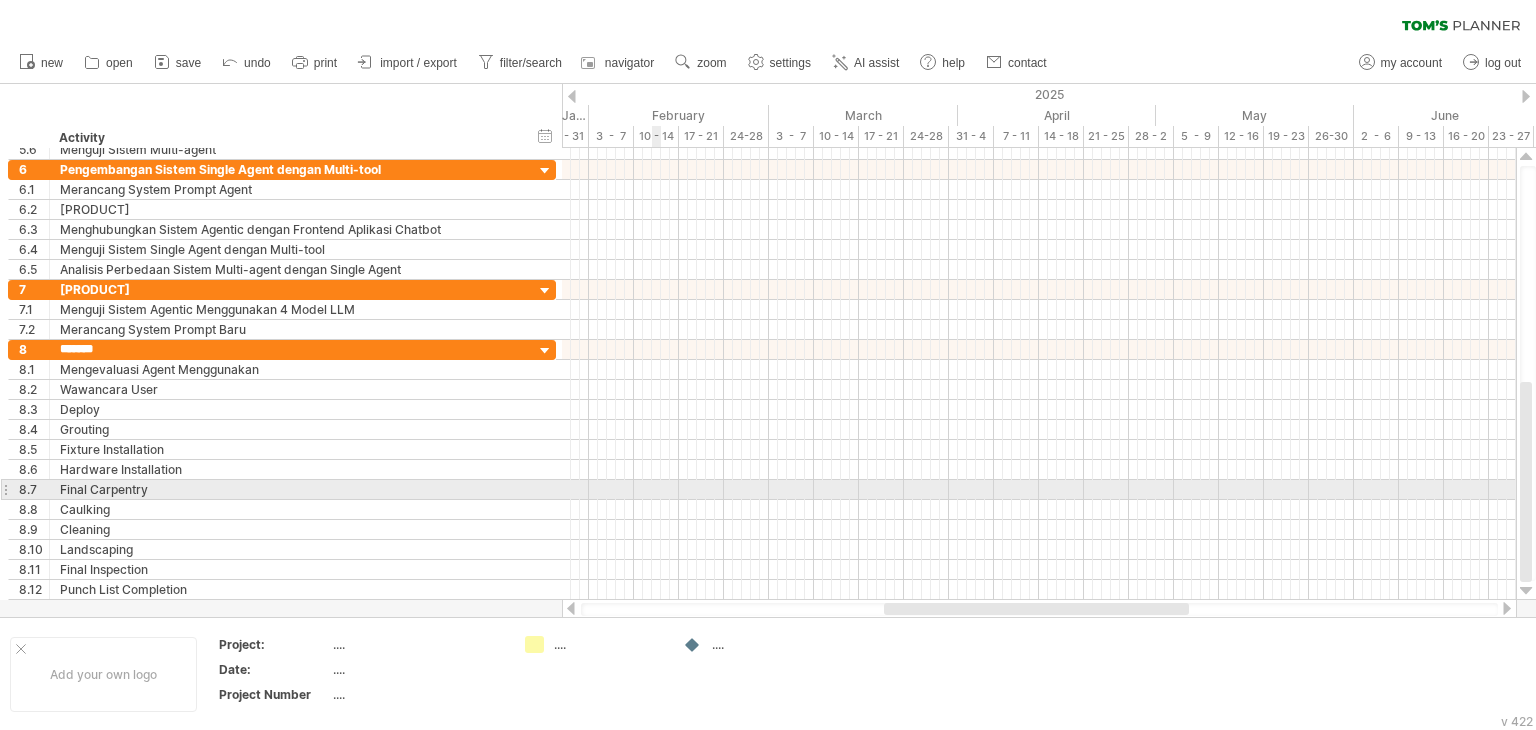 type on "********" 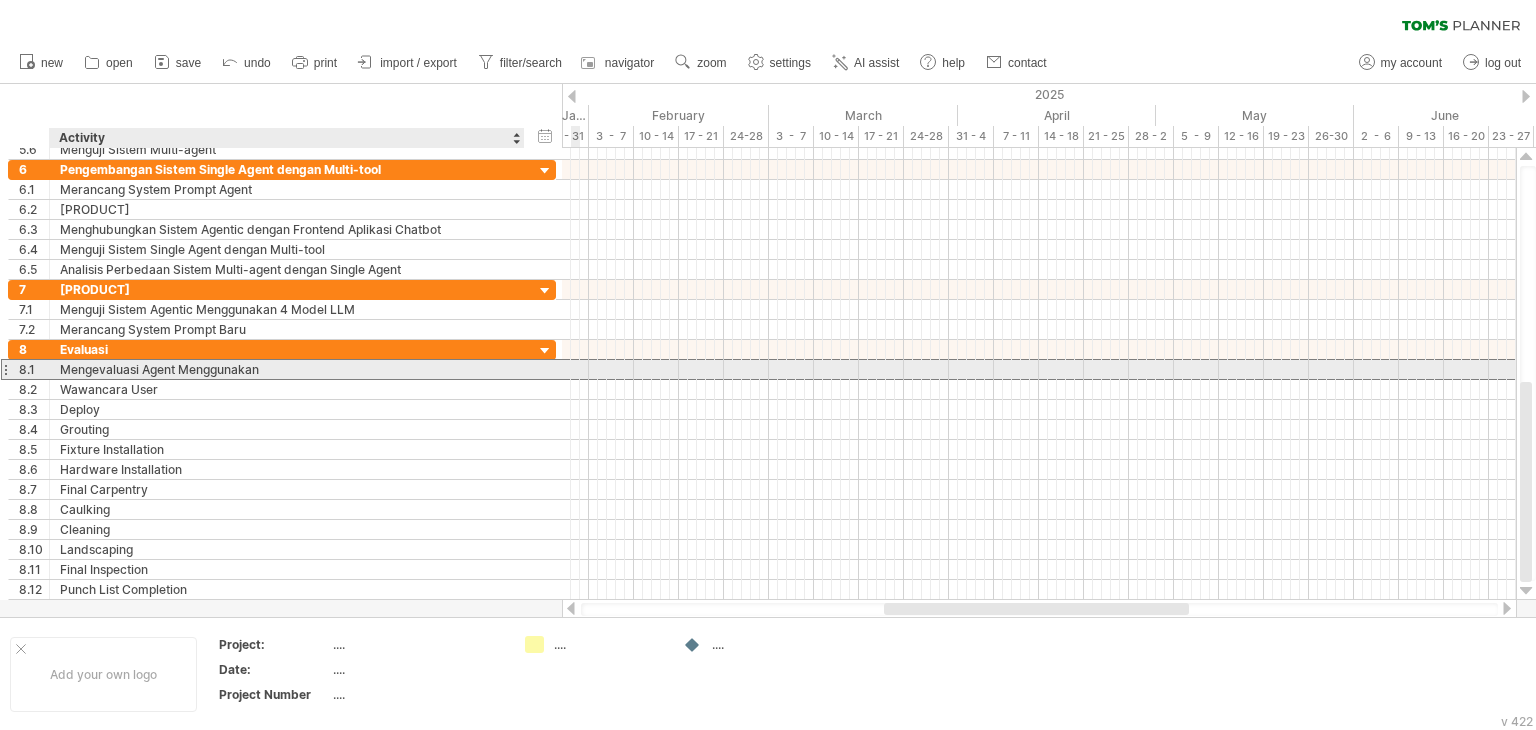 click on "Mengevaluasi Agent Menggunakan" at bounding box center [287, 369] 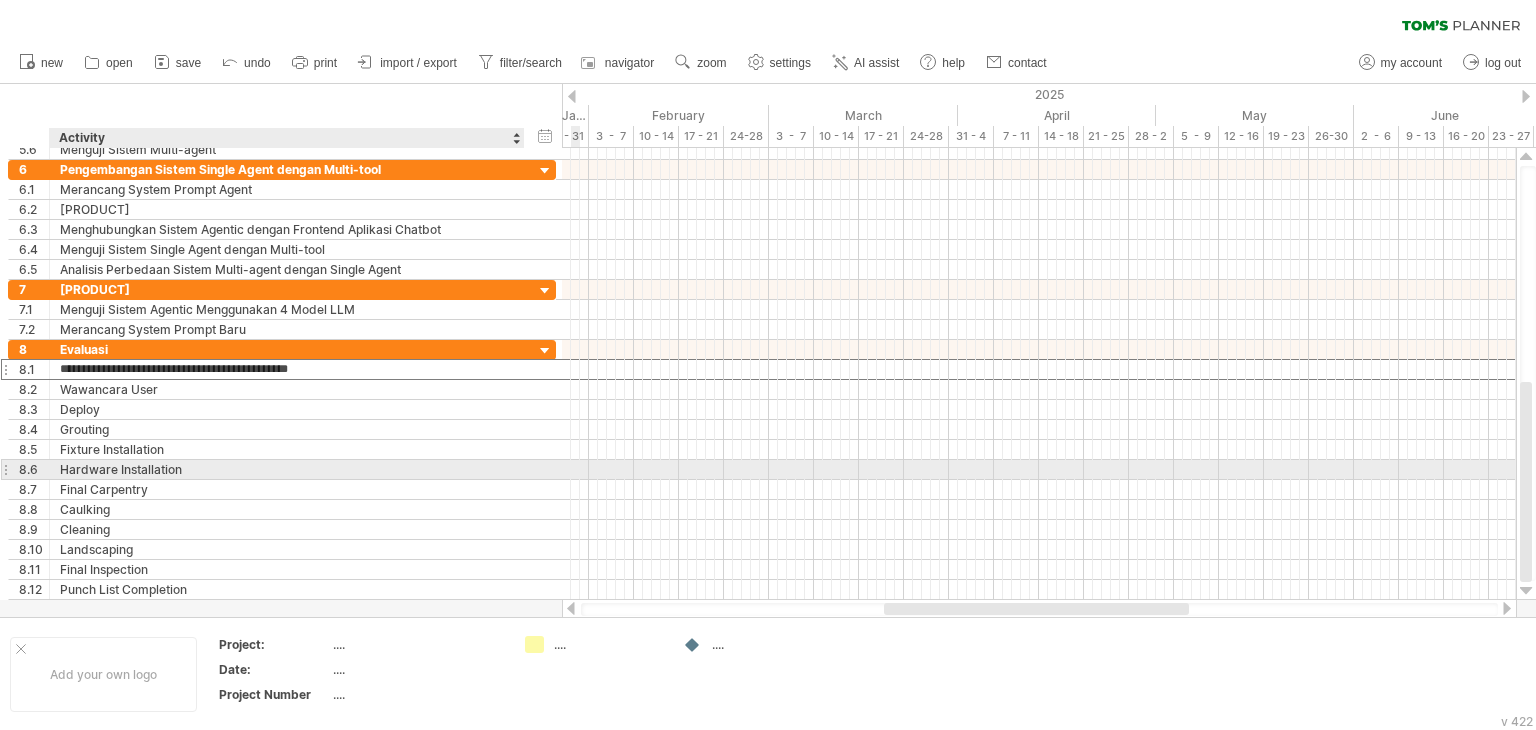 type on "**********" 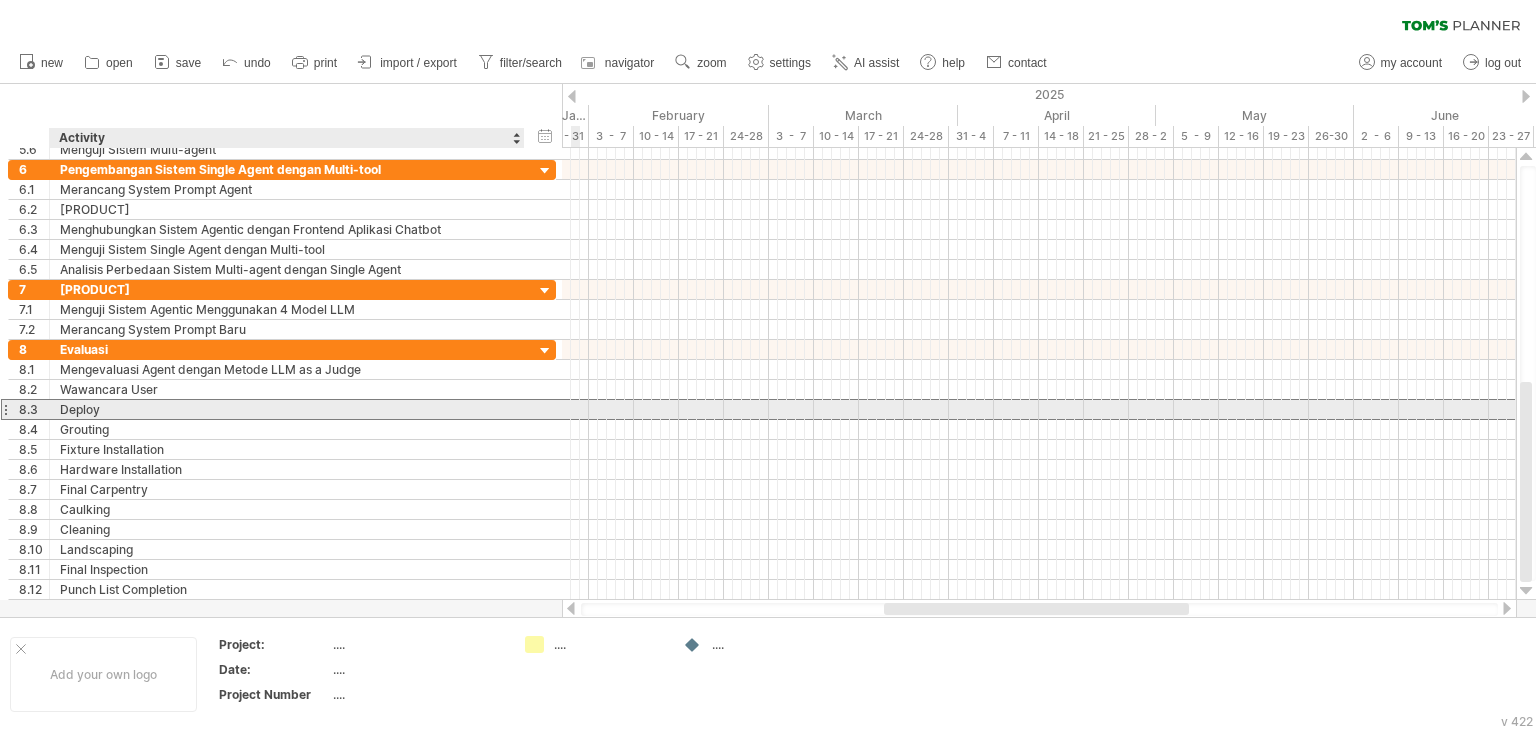 click on "Deploy" at bounding box center [287, 409] 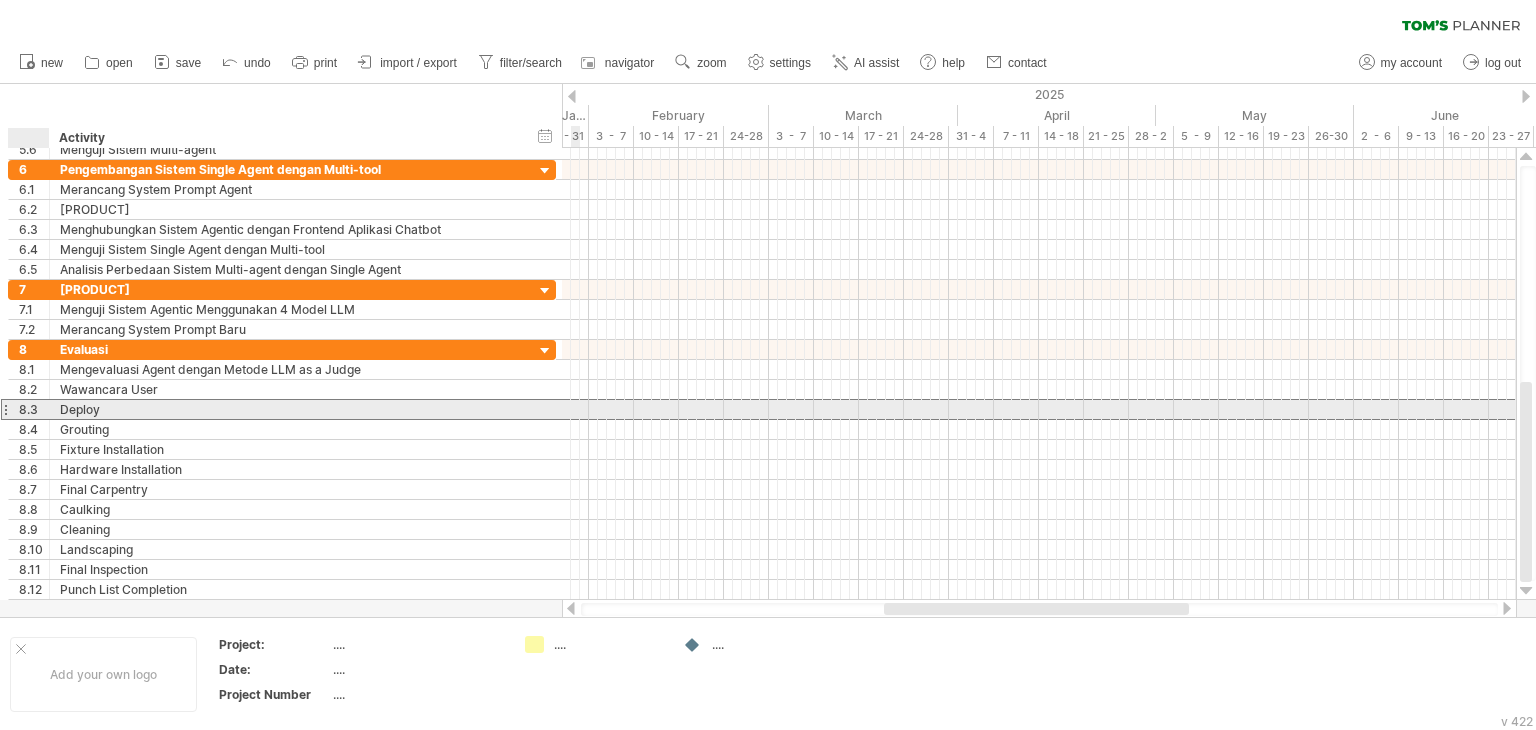 click on "8.3" at bounding box center [34, 409] 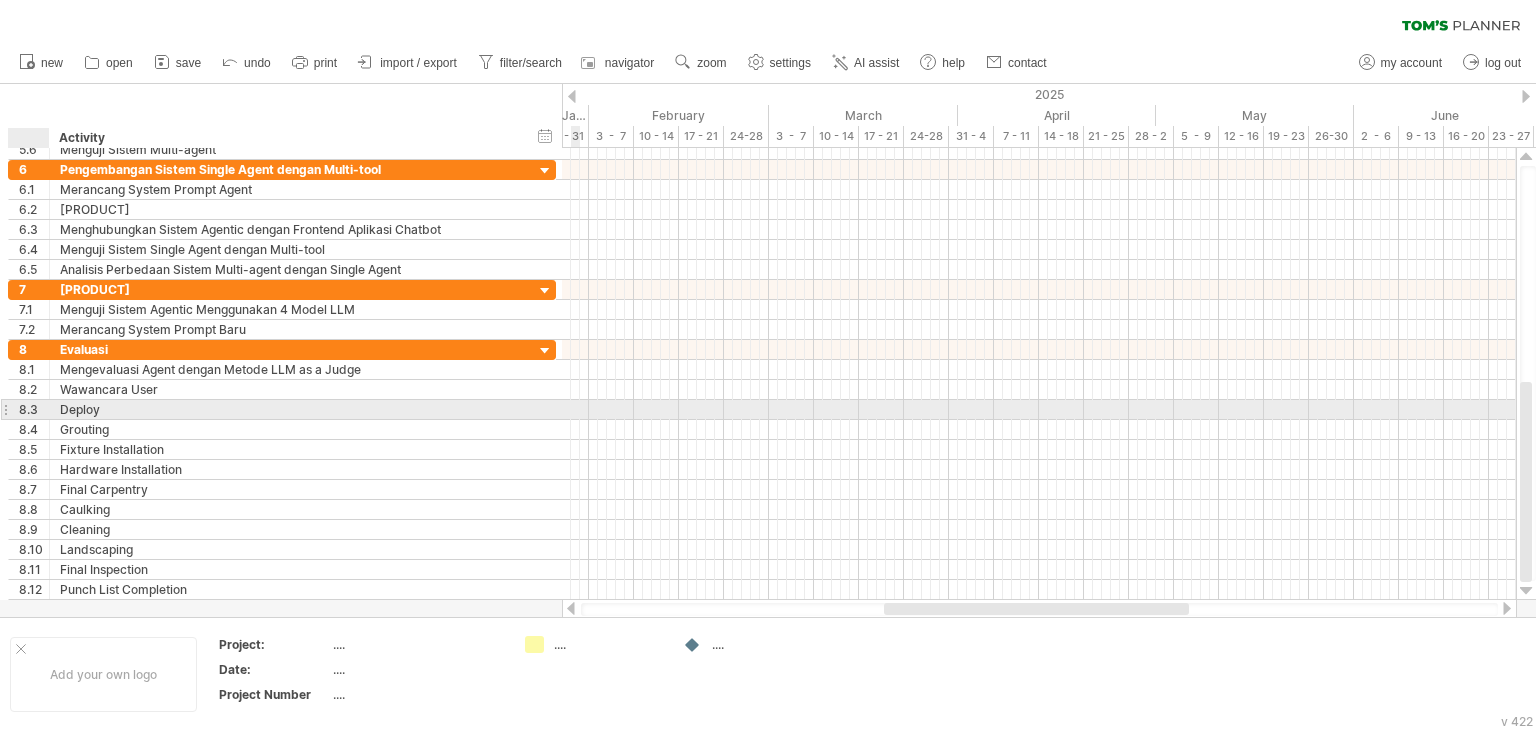 click on "8.3" at bounding box center (34, 409) 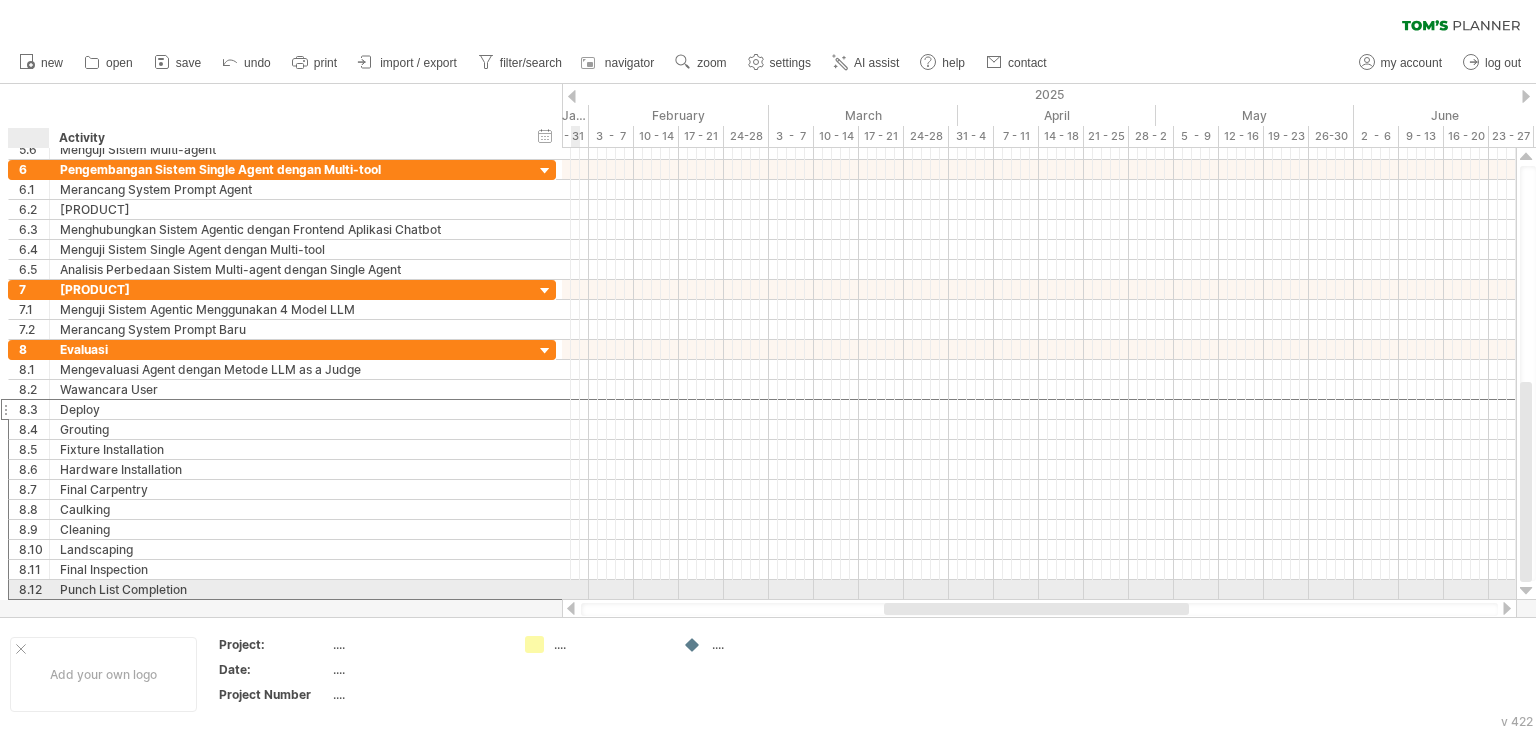 click on "8.12" at bounding box center [34, 589] 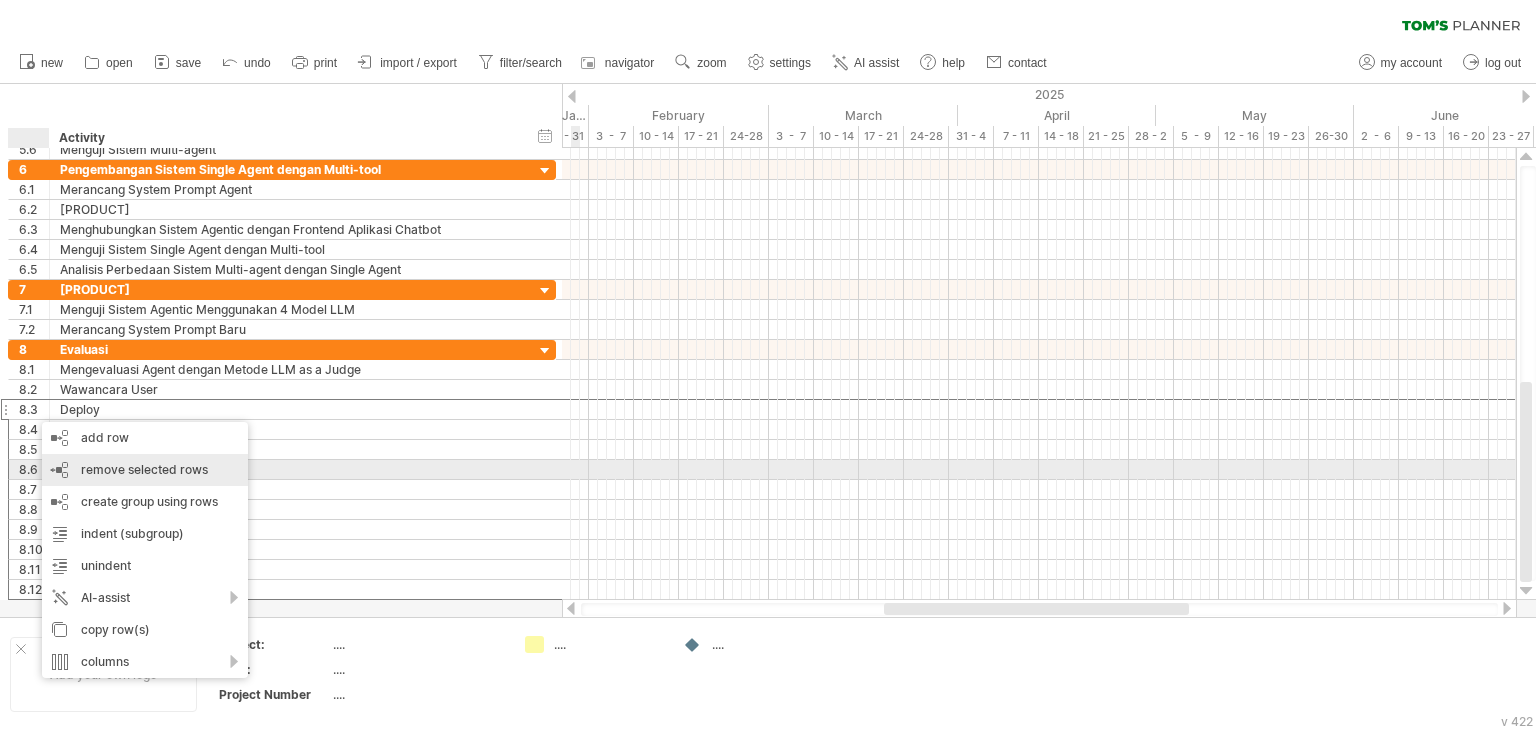 click on "remove selected rows" at bounding box center [144, 469] 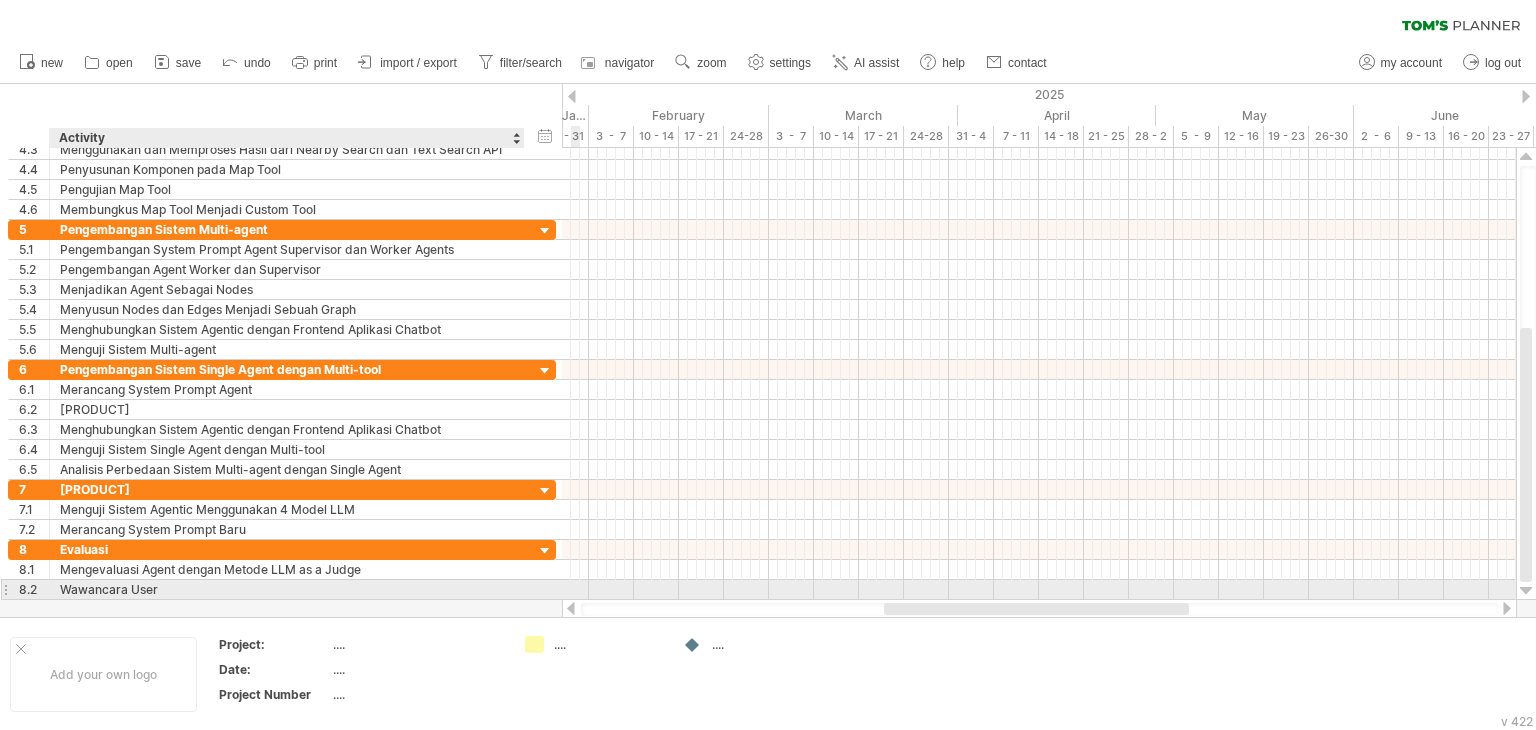 click on "Wawancara User" at bounding box center (287, 589) 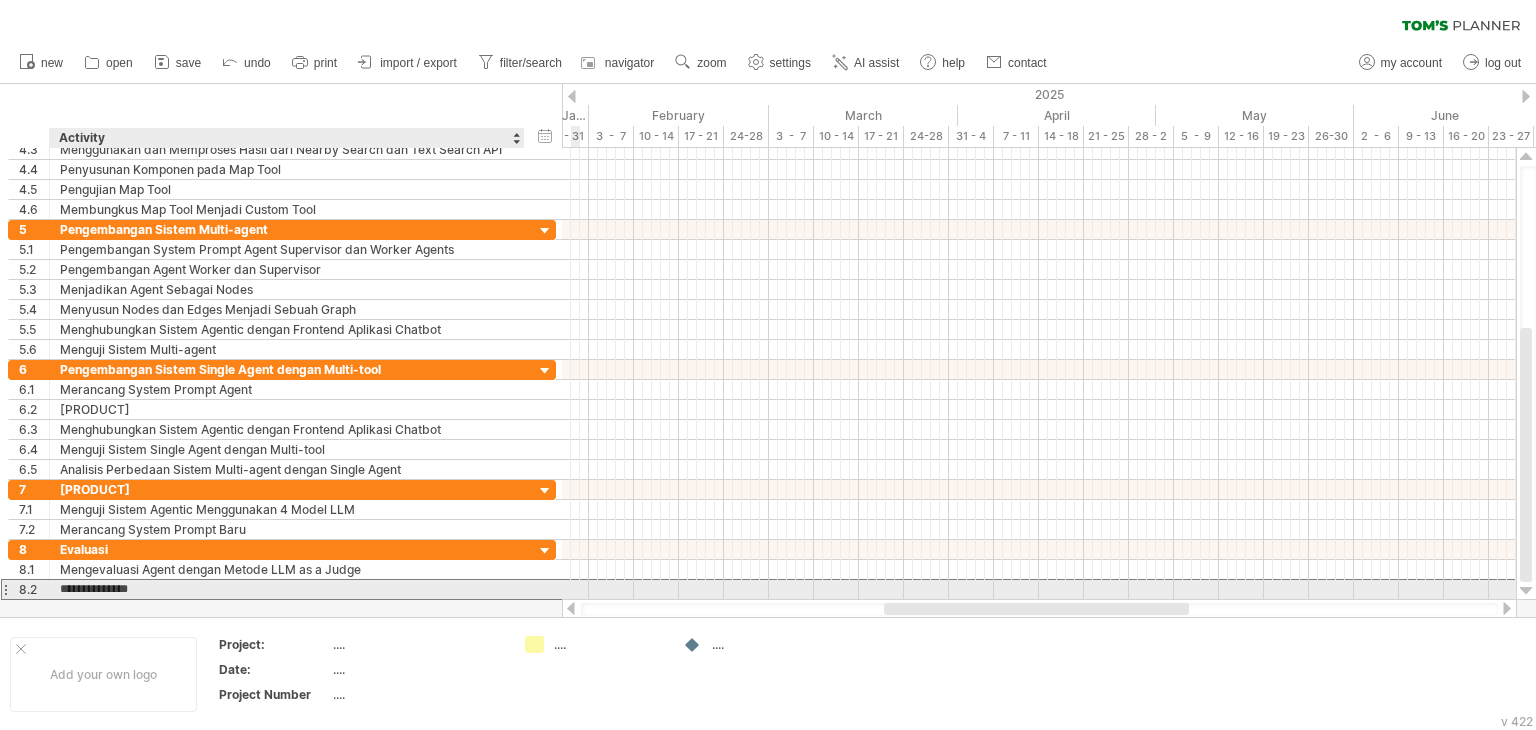 click on "**********" at bounding box center (287, 589) 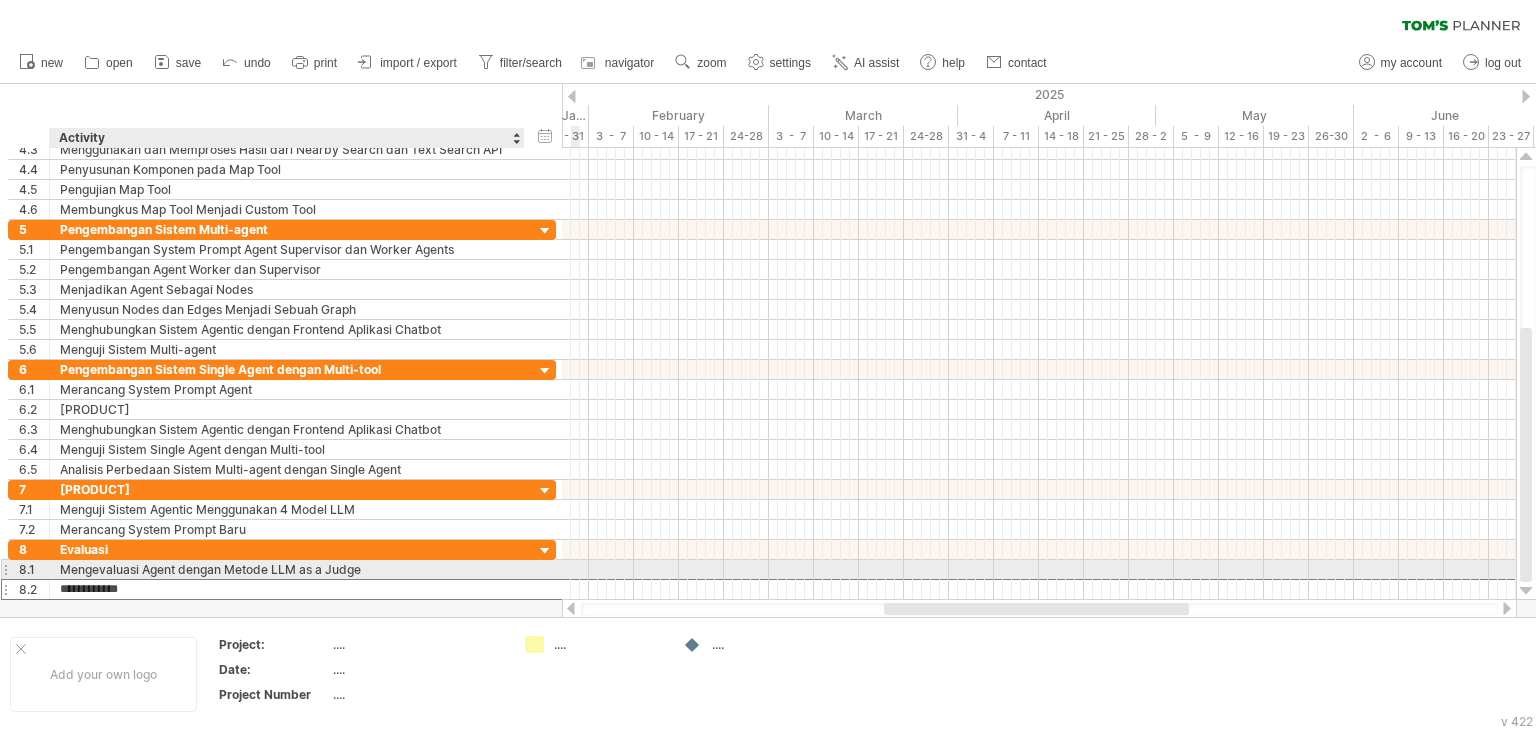 type on "**********" 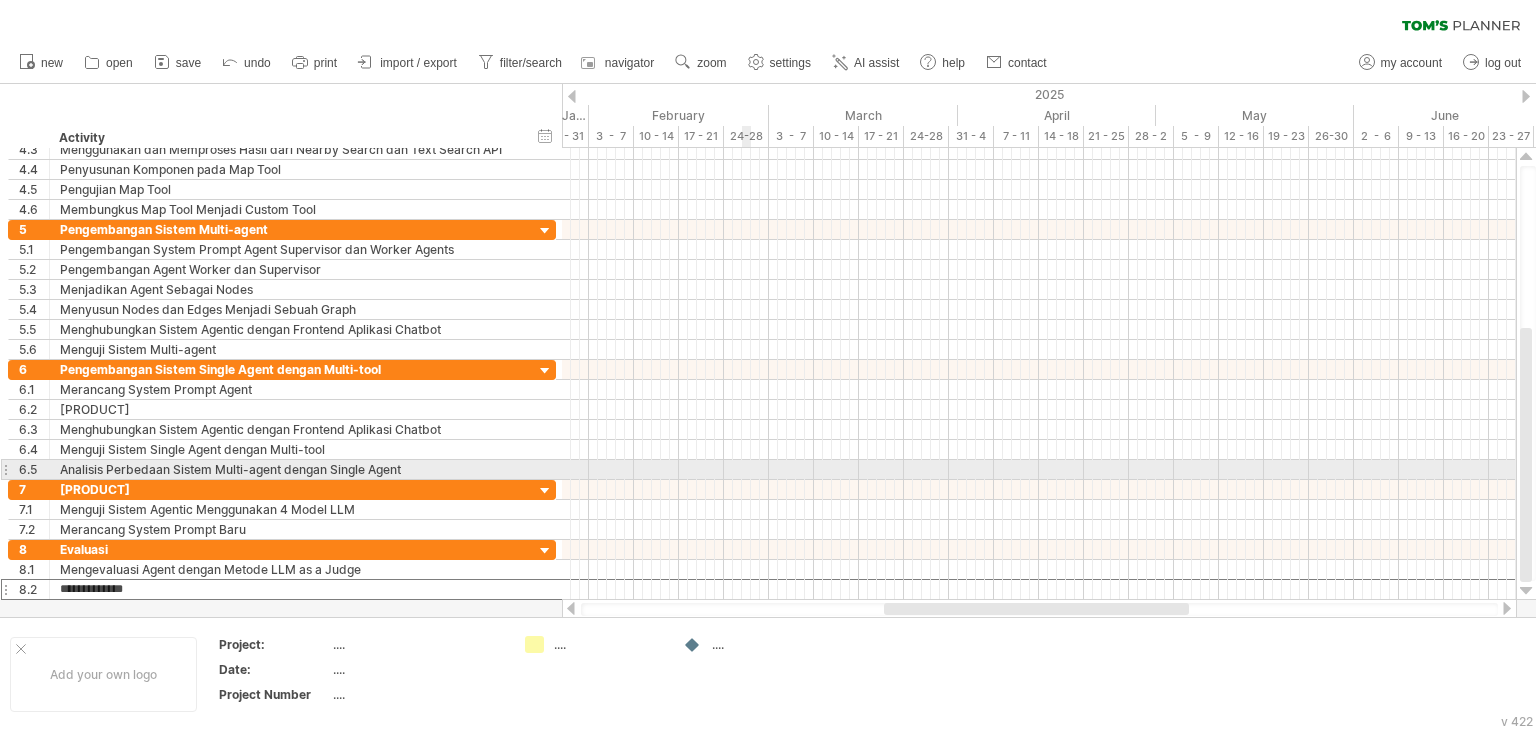 click at bounding box center (1039, 490) 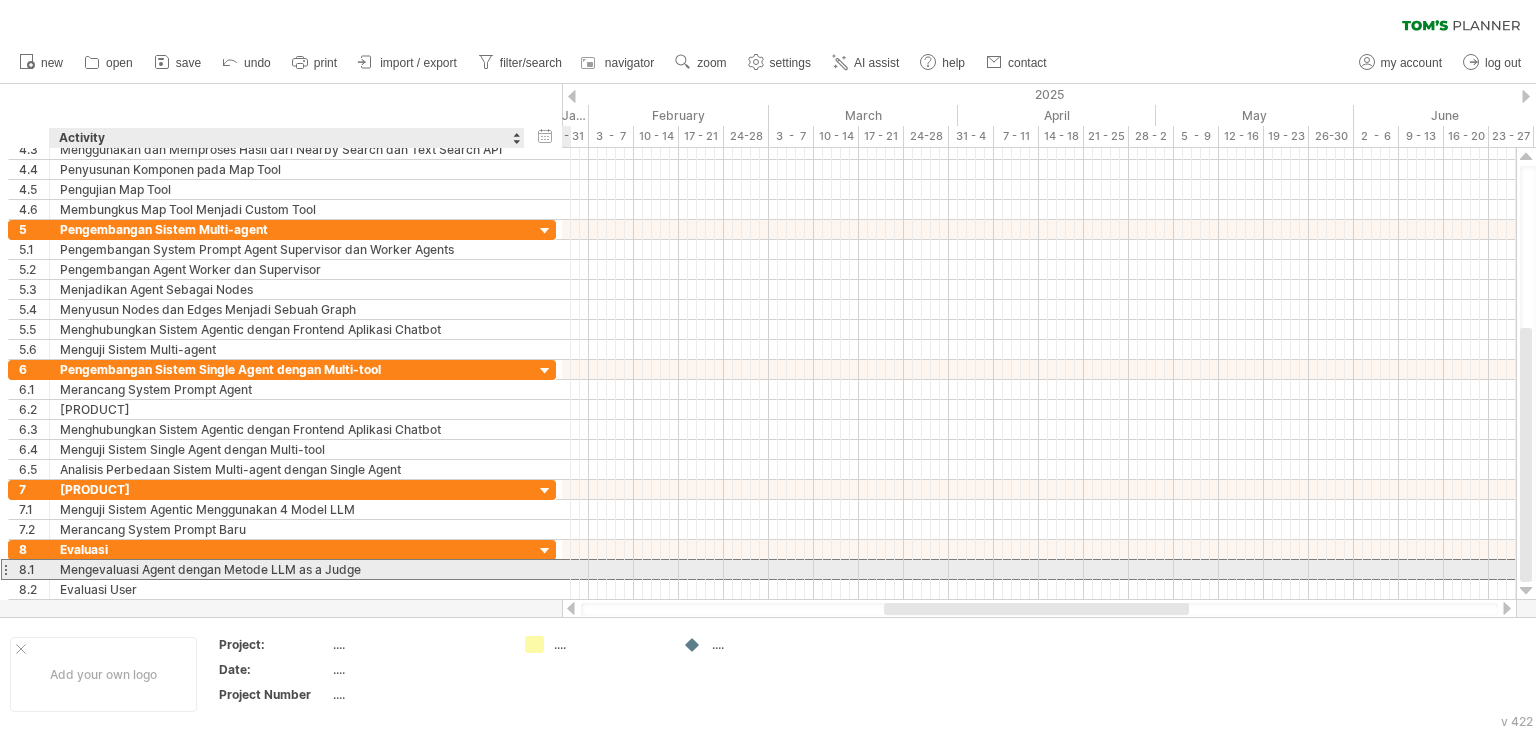 click on "Mengevaluasi Agent dengan Metode LLM as a Judge" at bounding box center [287, 569] 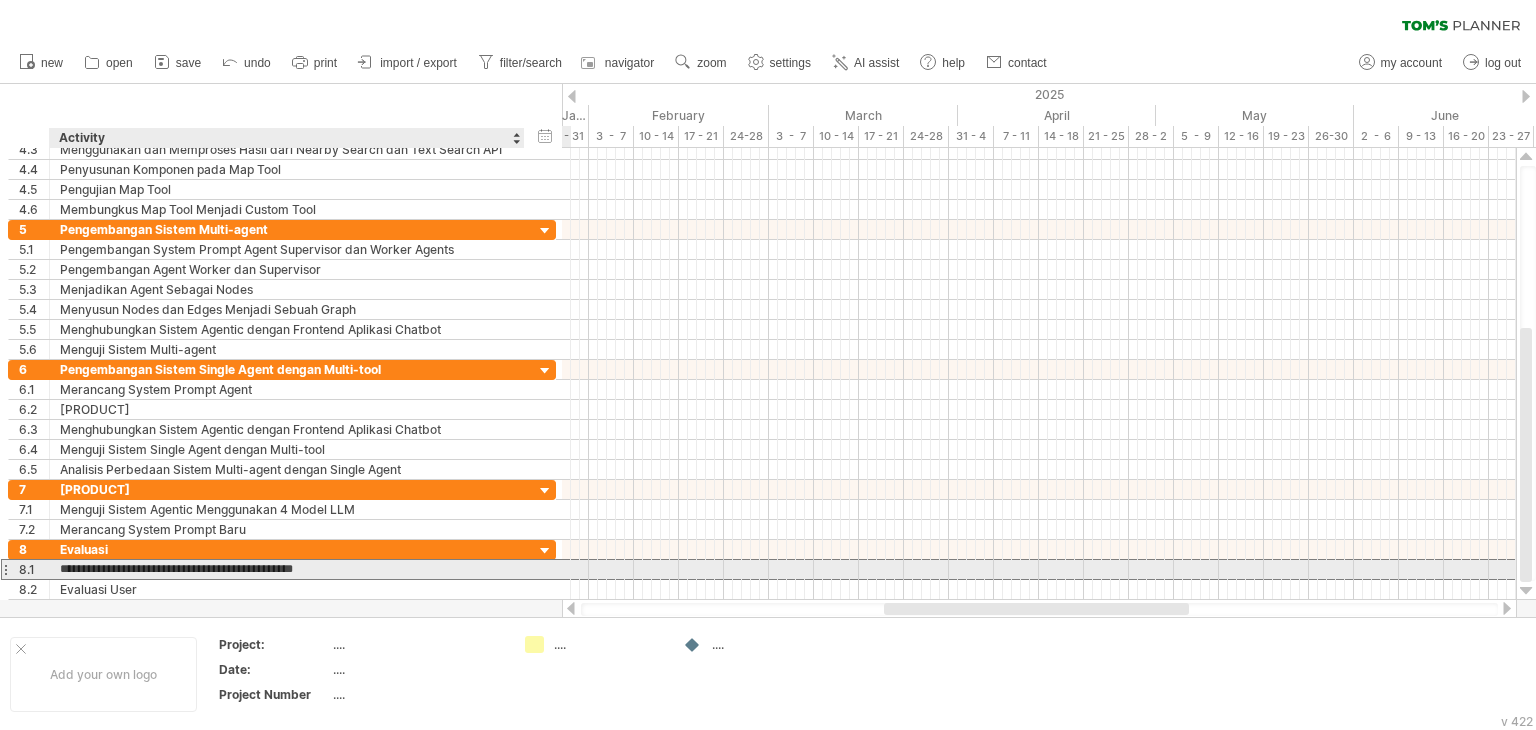 drag, startPoint x: 96, startPoint y: 565, endPoint x: 62, endPoint y: 566, distance: 34.0147 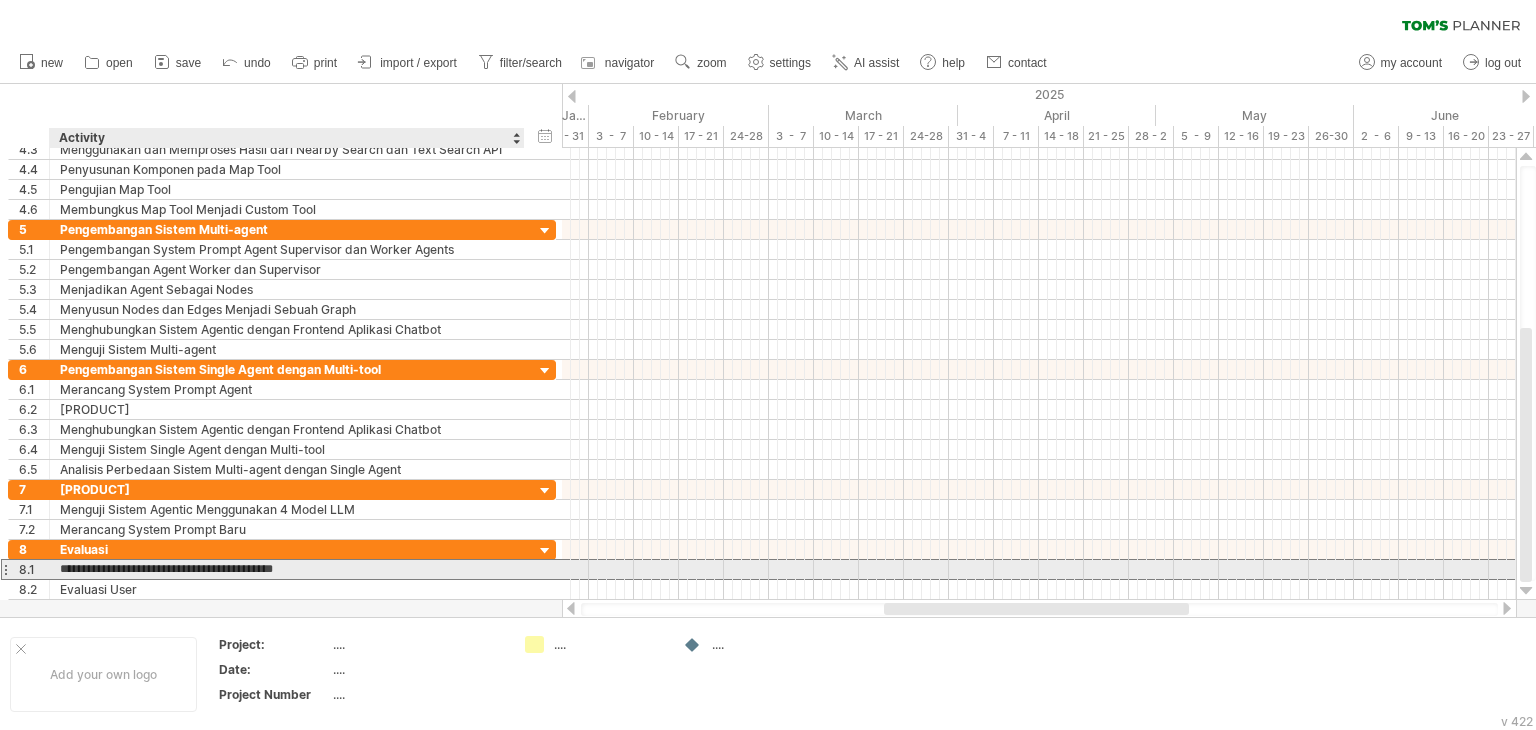 click on "**********" at bounding box center (287, 569) 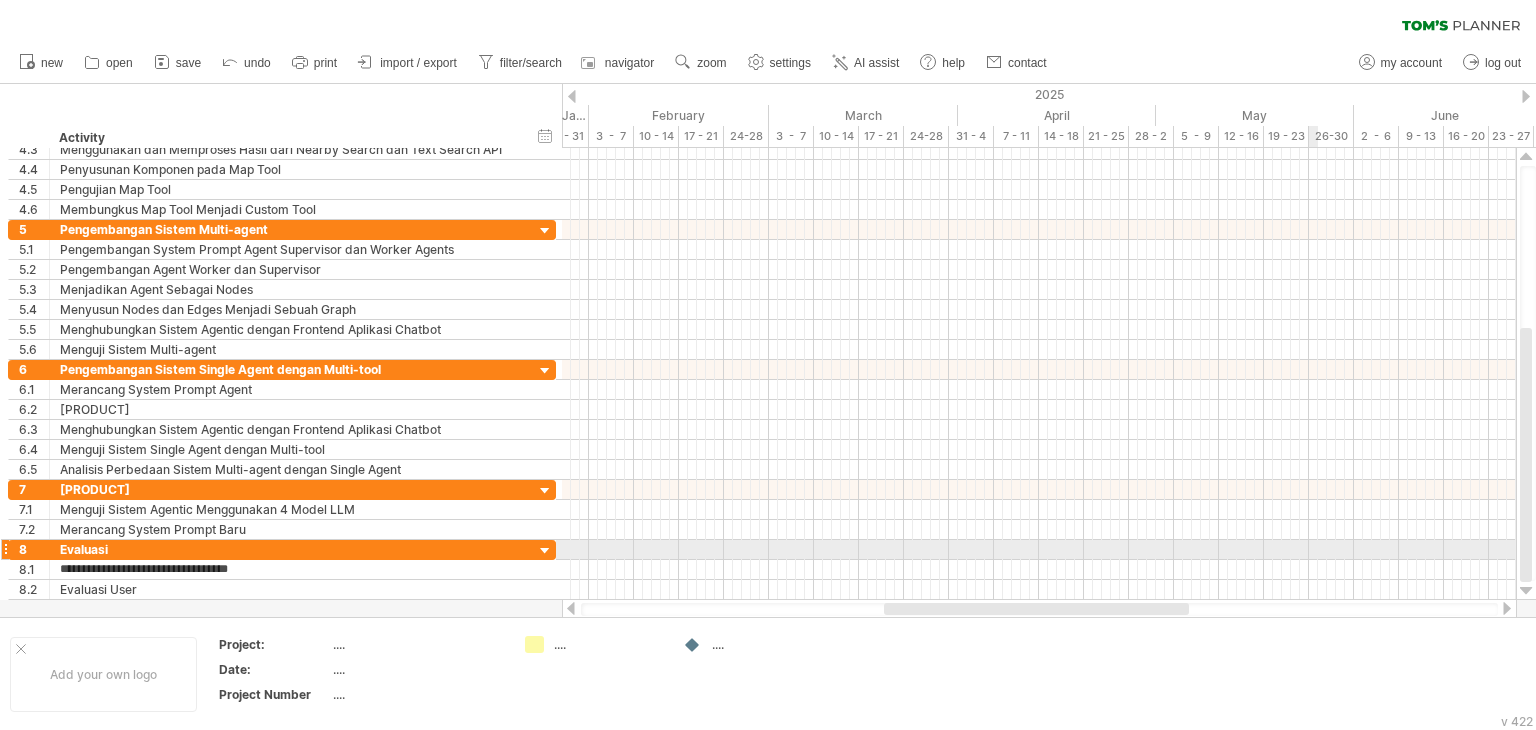 type on "**********" 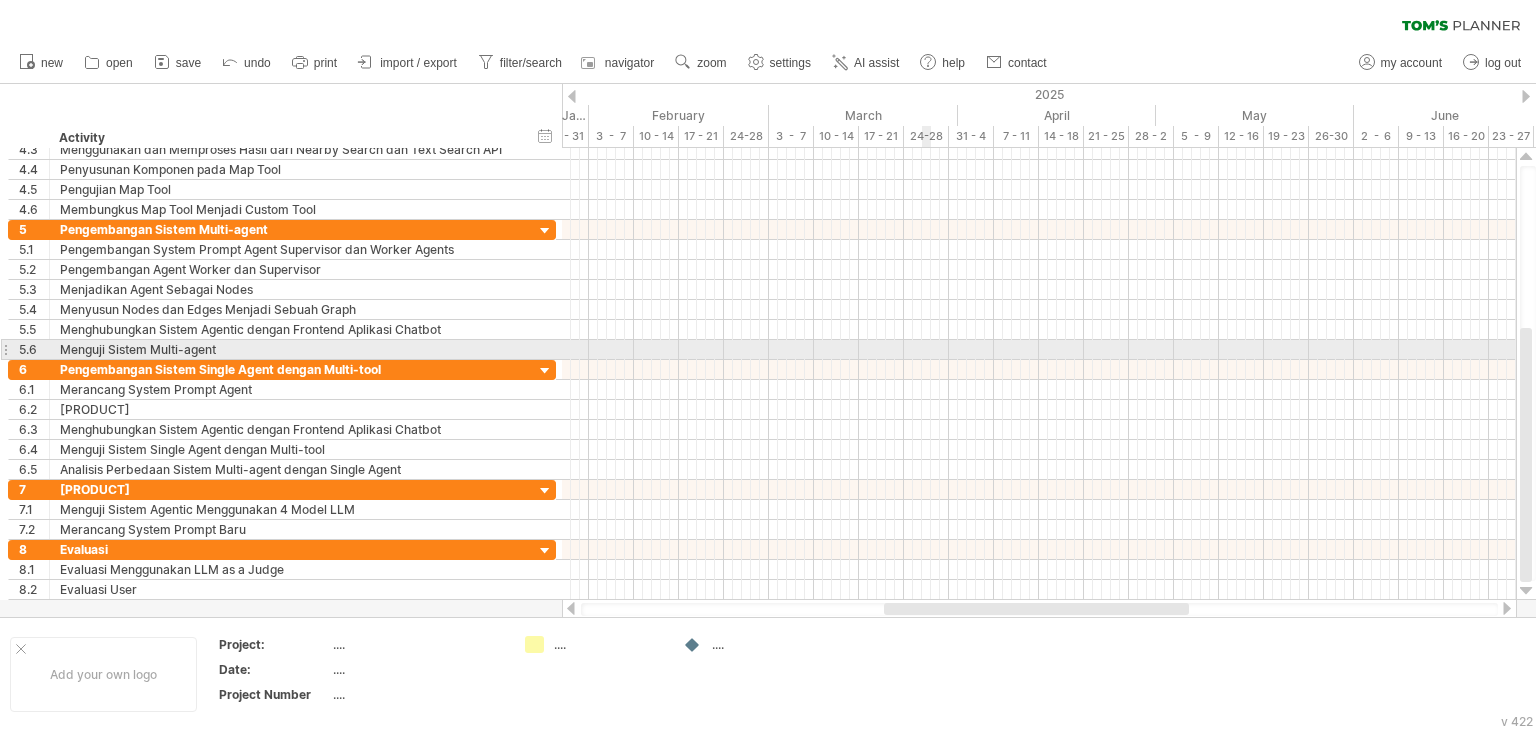 click at bounding box center [1039, 350] 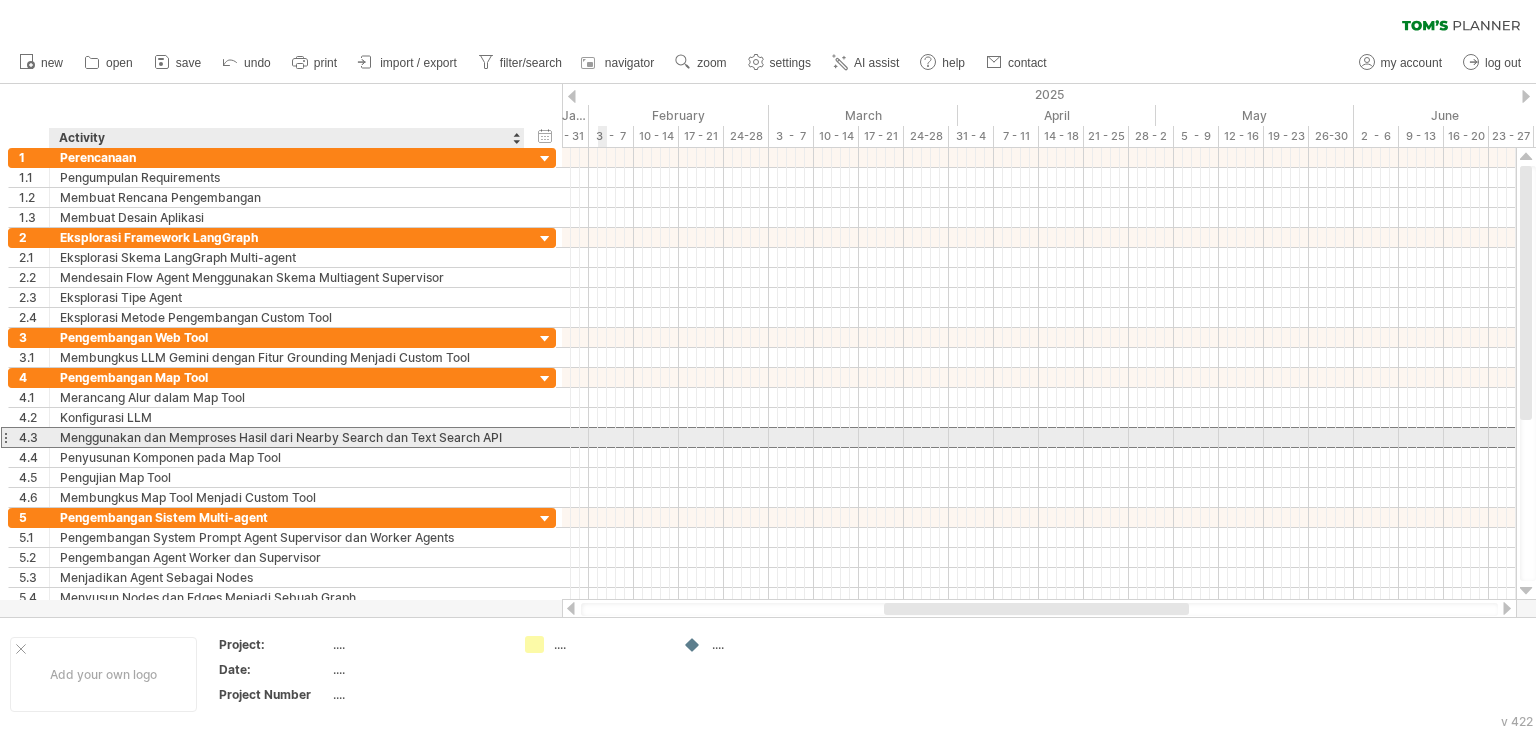 click on "Menggunakan dan Memproses Hasil dari Nearby Search dan Text Search API" at bounding box center [287, 437] 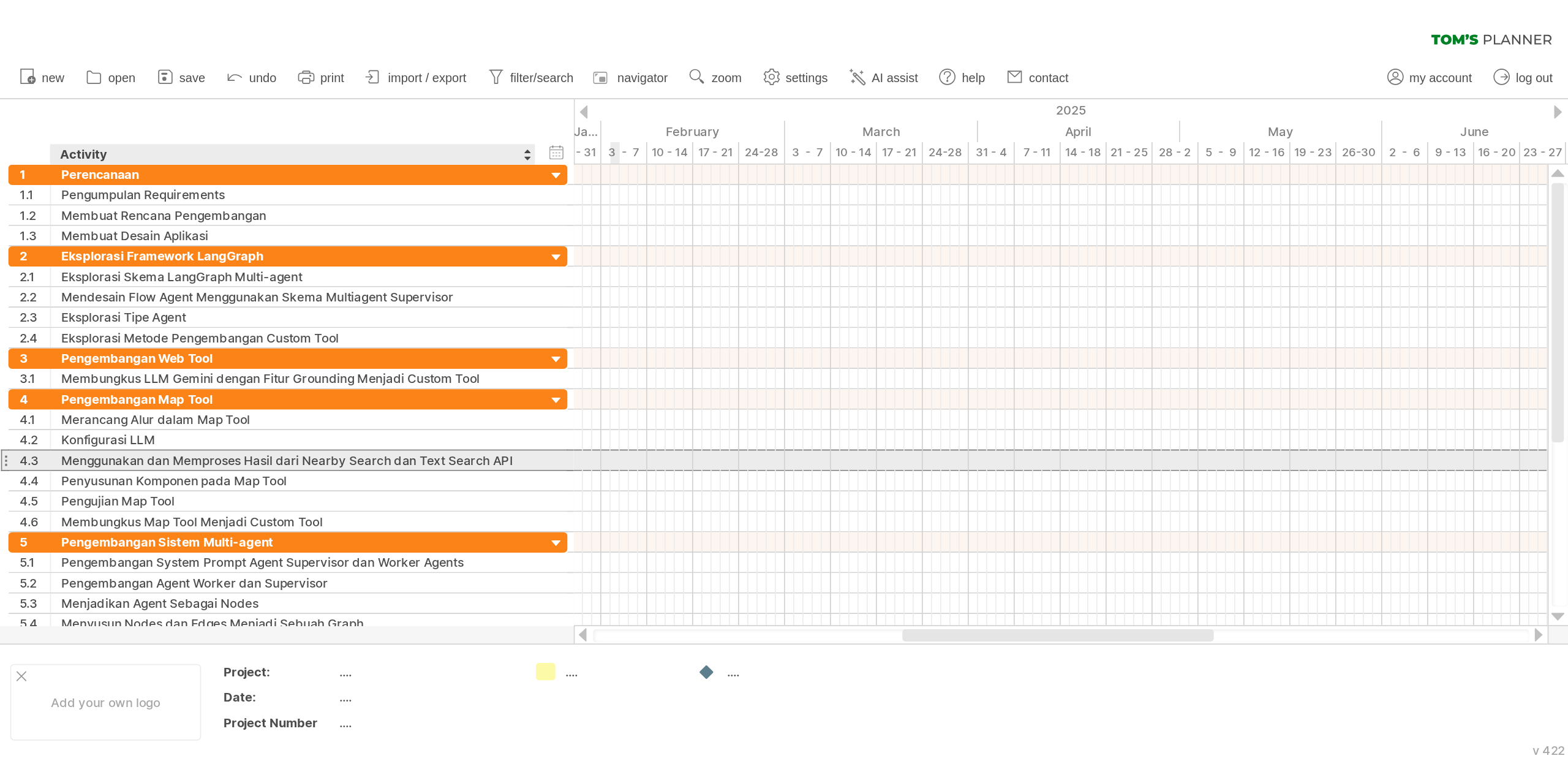 scroll, scrollTop: 0, scrollLeft: 0, axis: both 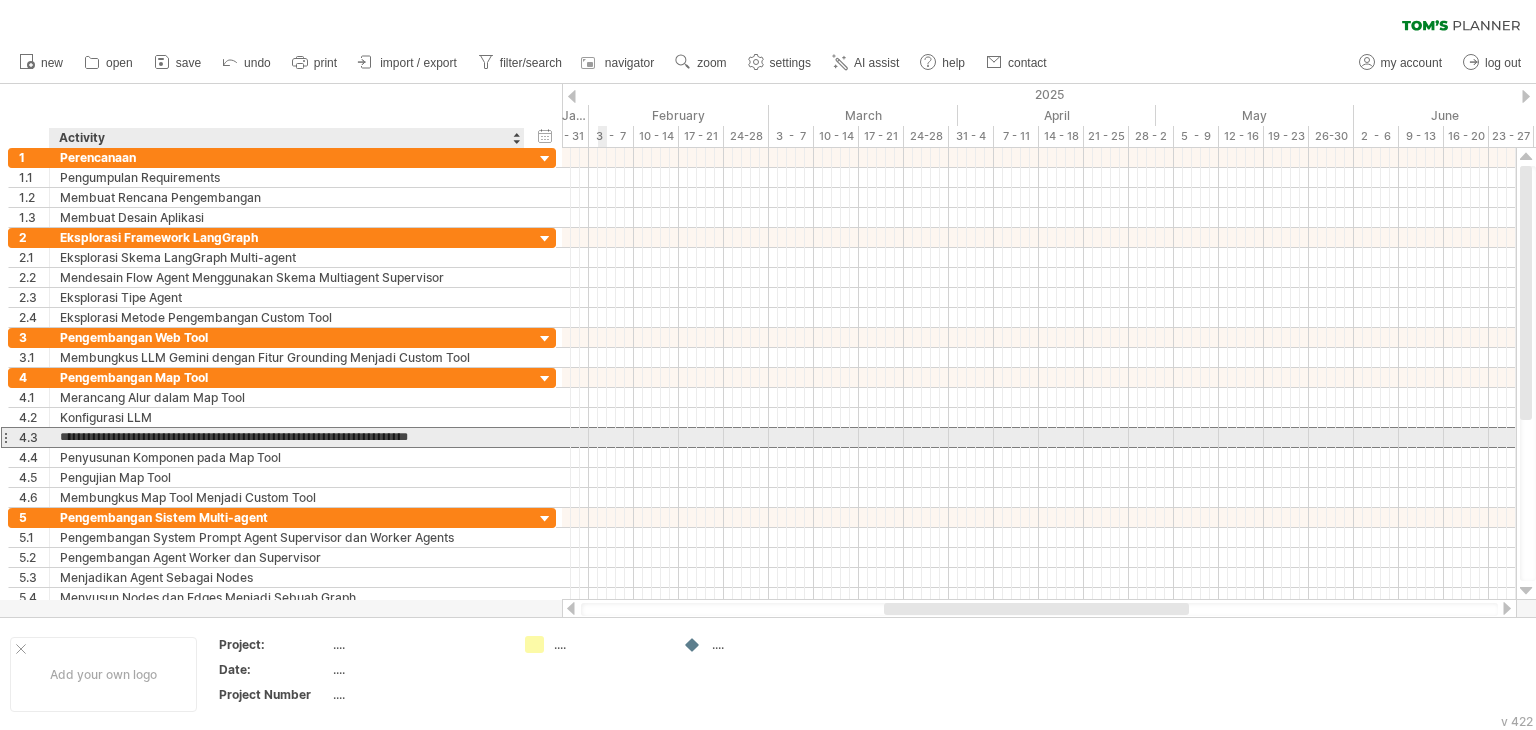 click on "**********" at bounding box center [287, 437] 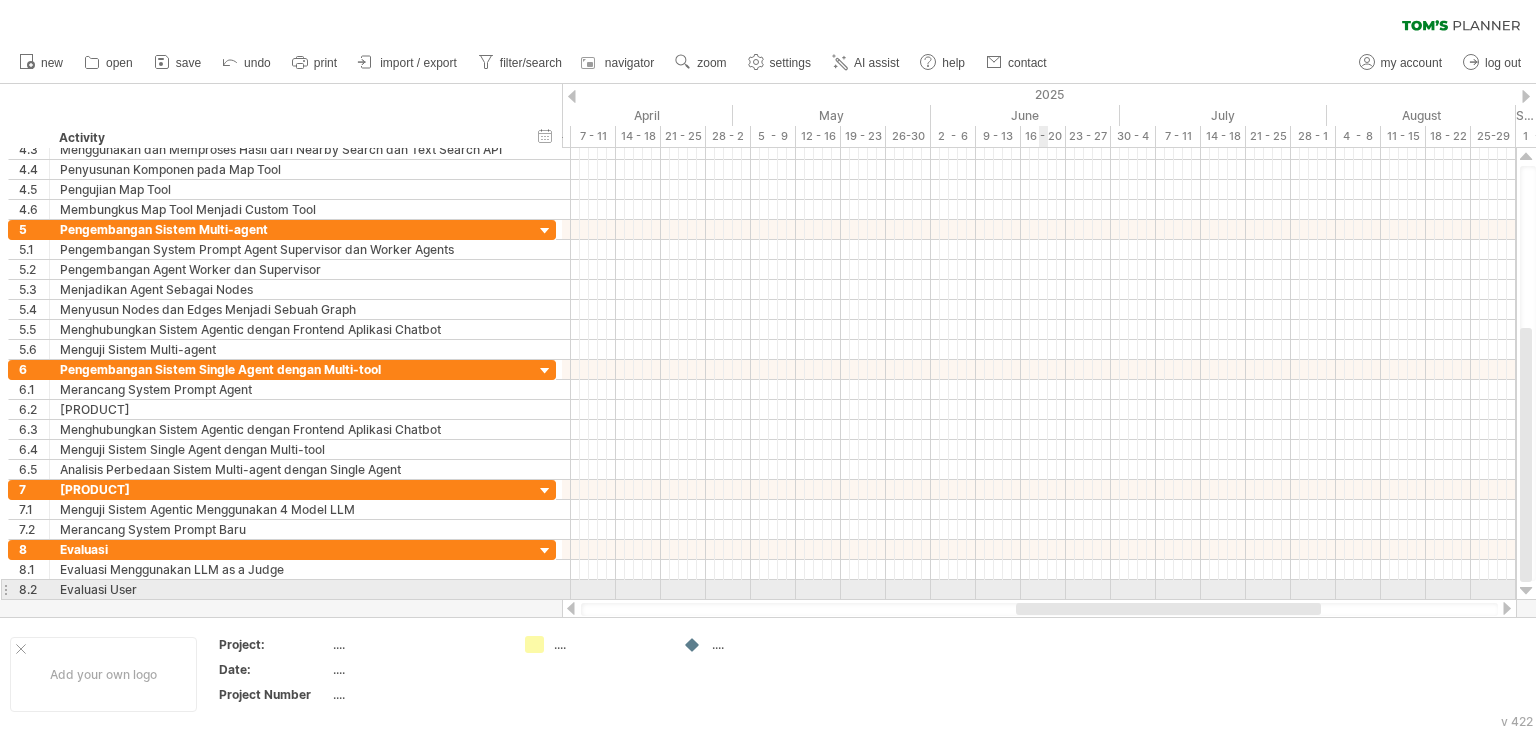 drag, startPoint x: 907, startPoint y: 612, endPoint x: 1039, endPoint y: 591, distance: 133.66002 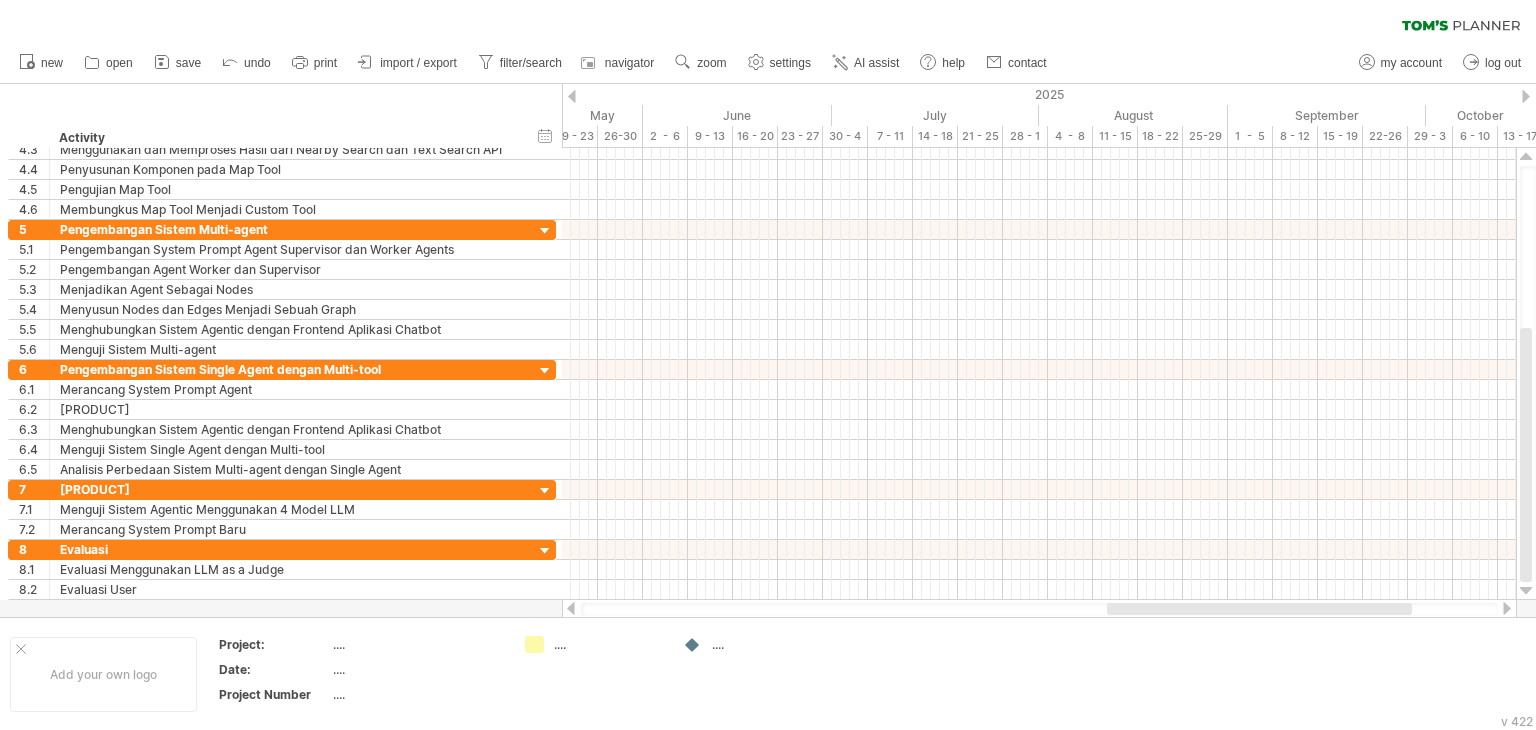 drag, startPoint x: 1091, startPoint y: 607, endPoint x: 1160, endPoint y: 569, distance: 78.77182 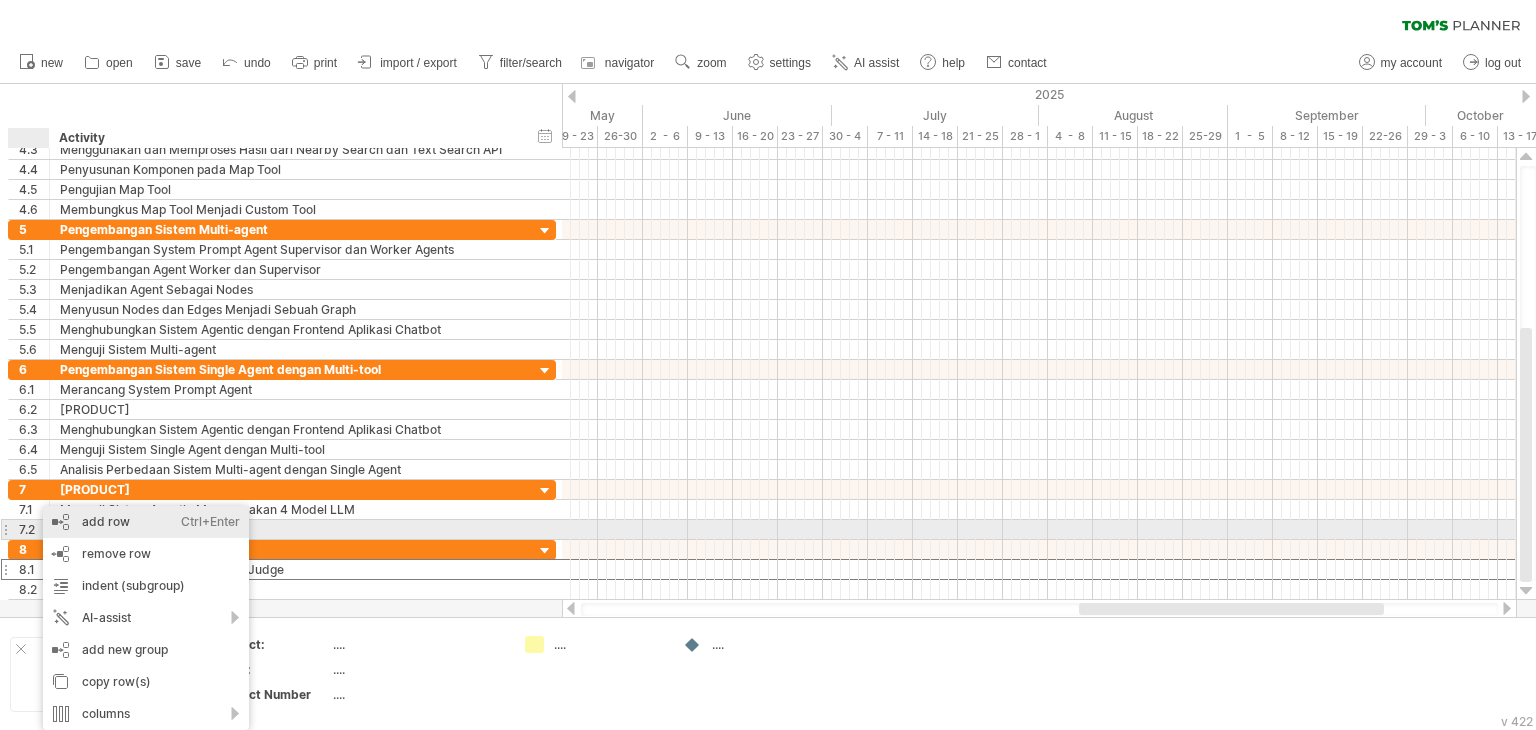 click on "add row Ctrl+Enter Cmd+Enter" at bounding box center [146, 522] 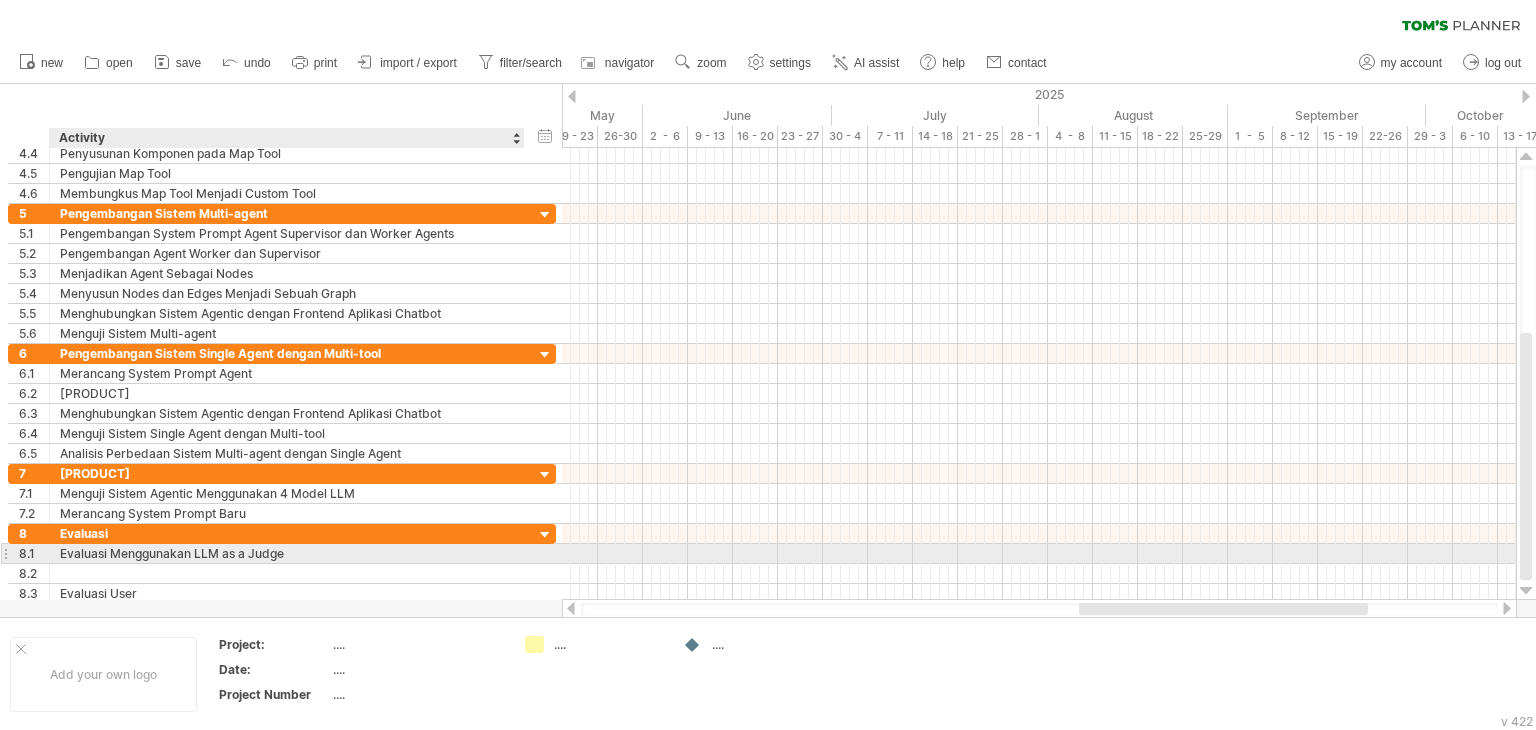 click on "Evaluasi Menggunakan LLM as a Judge" at bounding box center (287, 553) 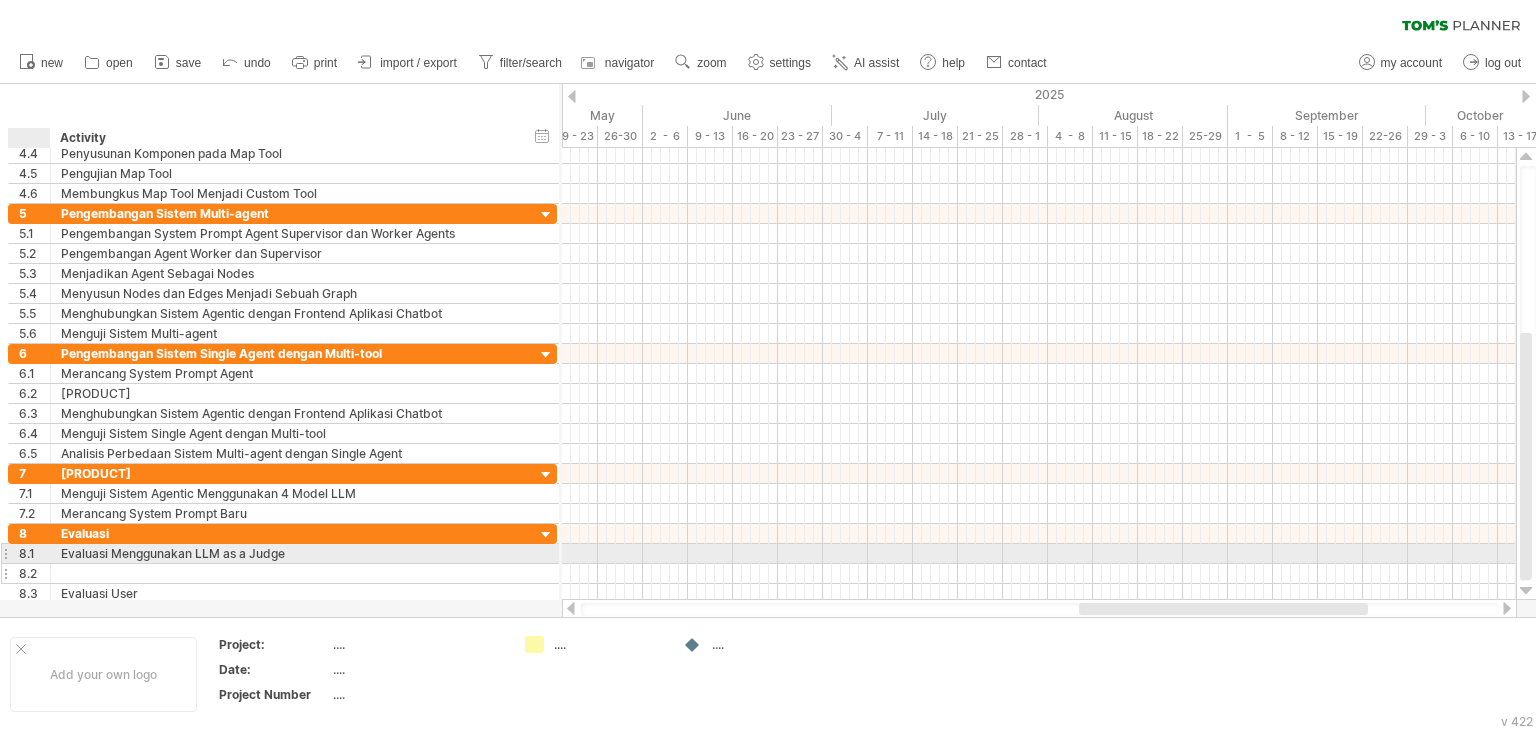 drag, startPoint x: 47, startPoint y: 550, endPoint x: 47, endPoint y: 569, distance: 19 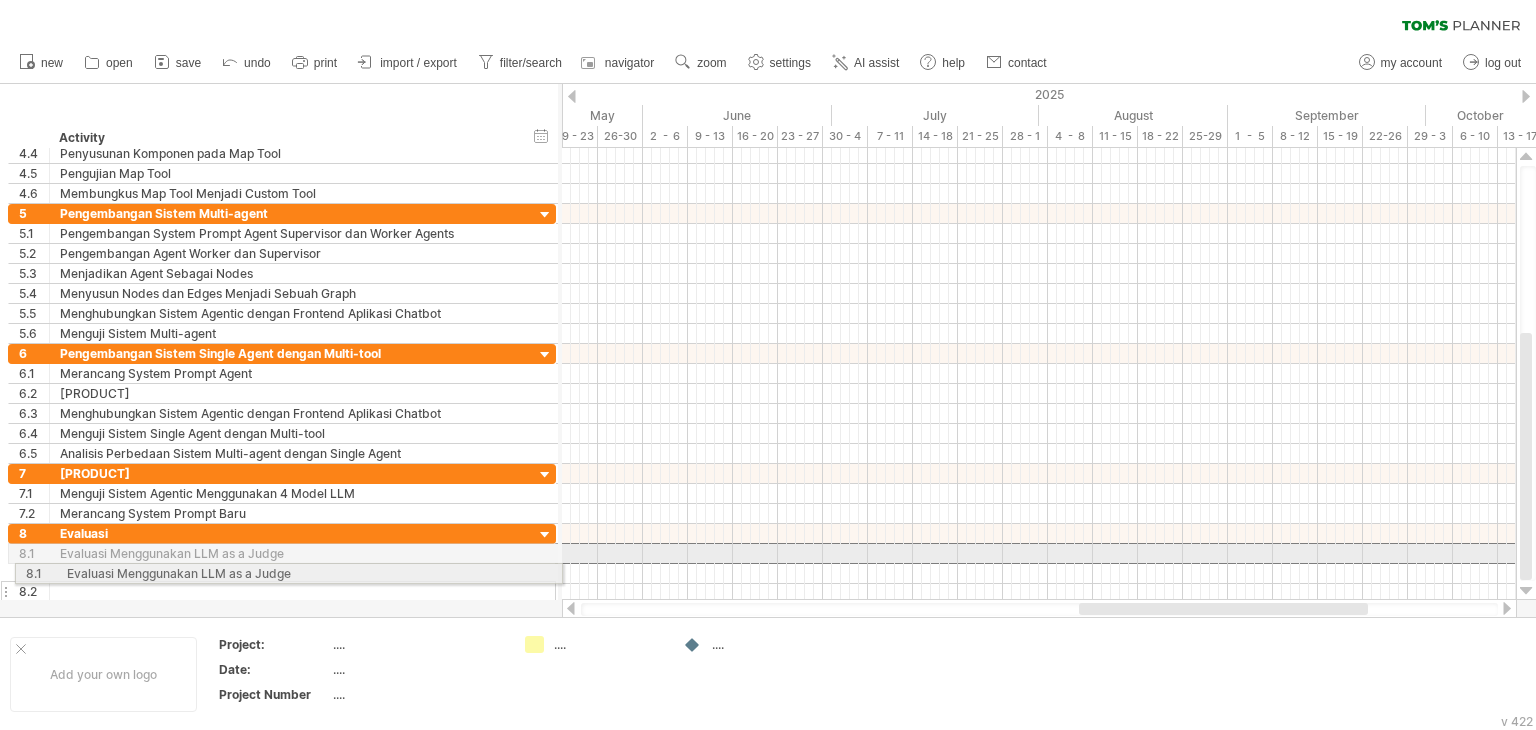 drag, startPoint x: 32, startPoint y: 551, endPoint x: 34, endPoint y: 570, distance: 19.104973 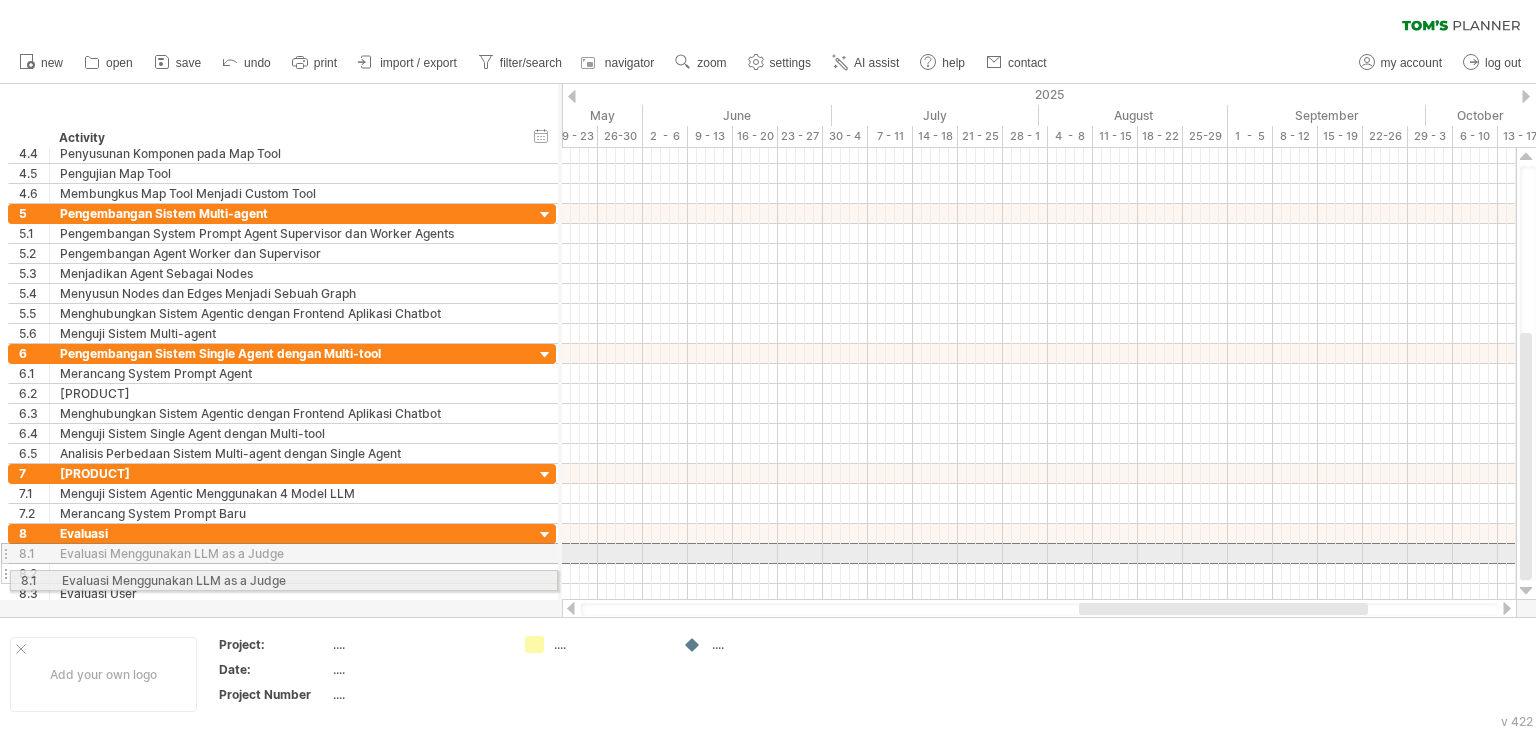 drag, startPoint x: 28, startPoint y: 552, endPoint x: 23, endPoint y: 577, distance: 25.495098 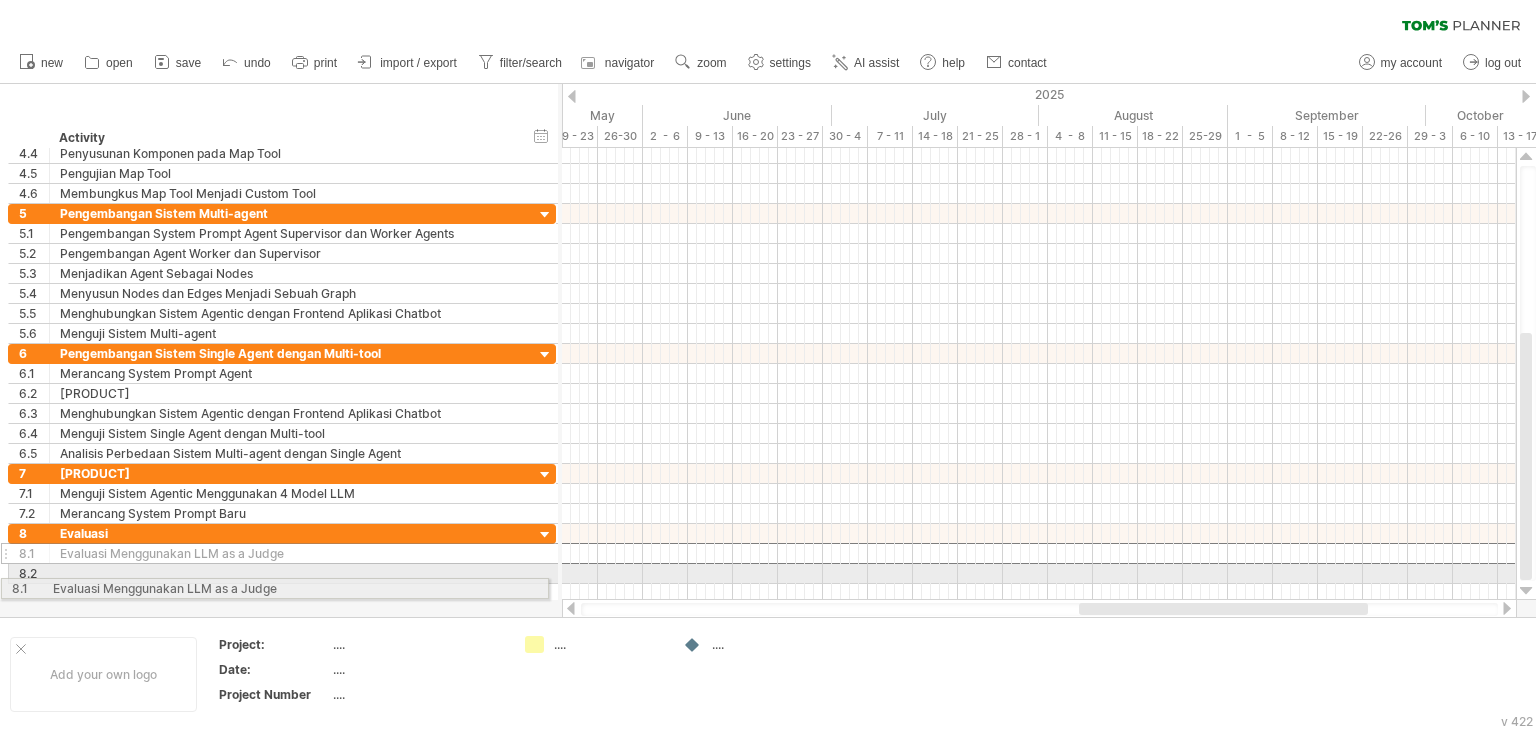 drag, startPoint x: 38, startPoint y: 549, endPoint x: 25, endPoint y: 585, distance: 38.27532 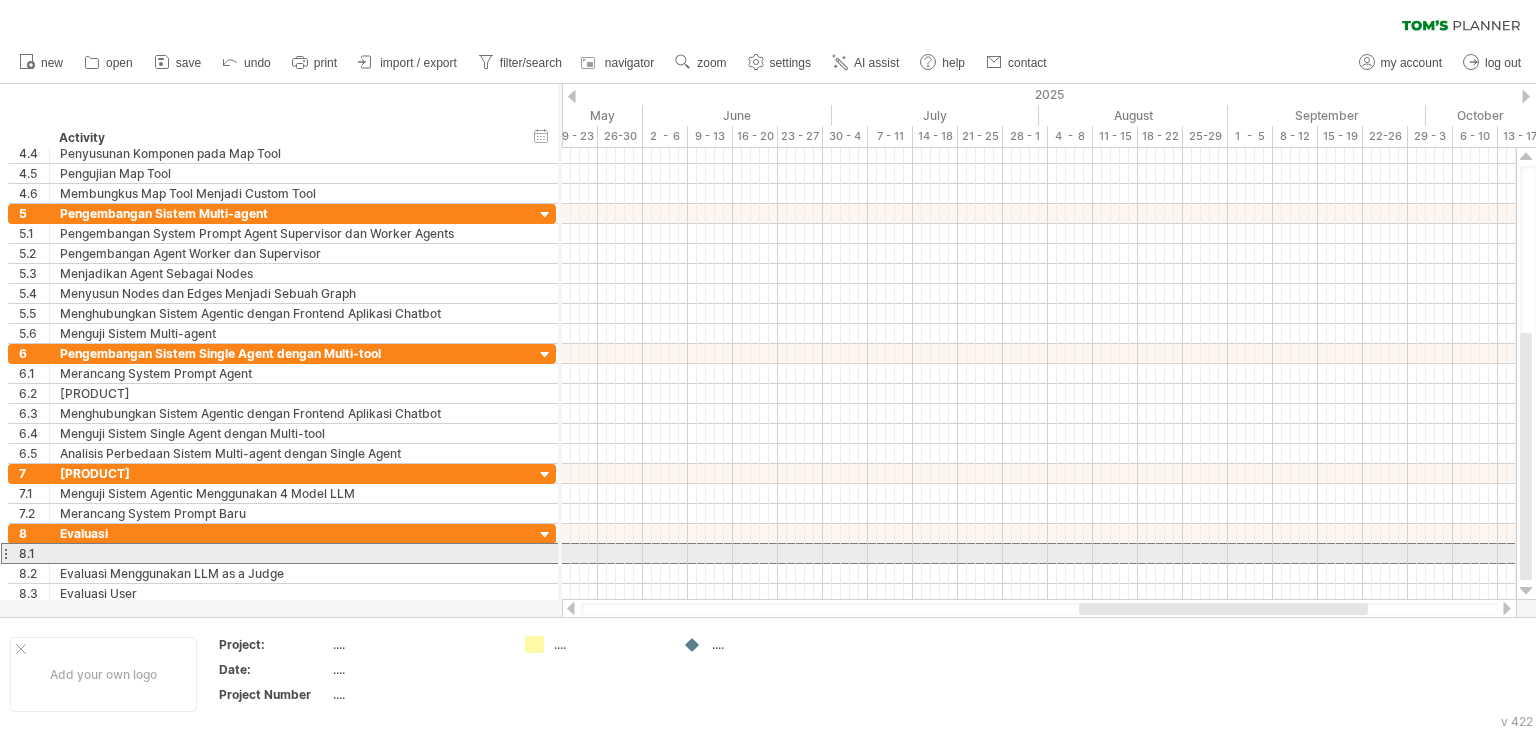 click at bounding box center (287, 553) 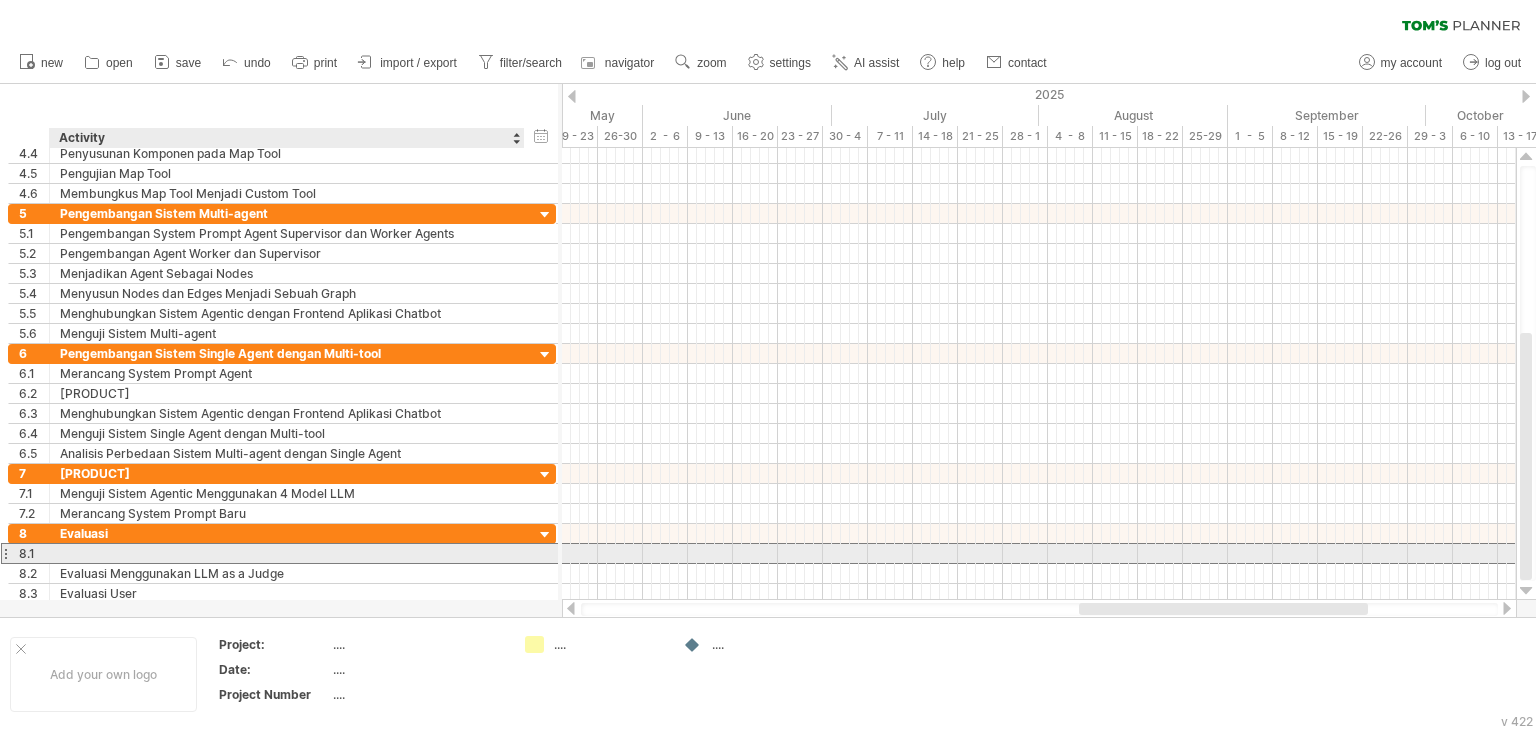 click at bounding box center [287, 553] 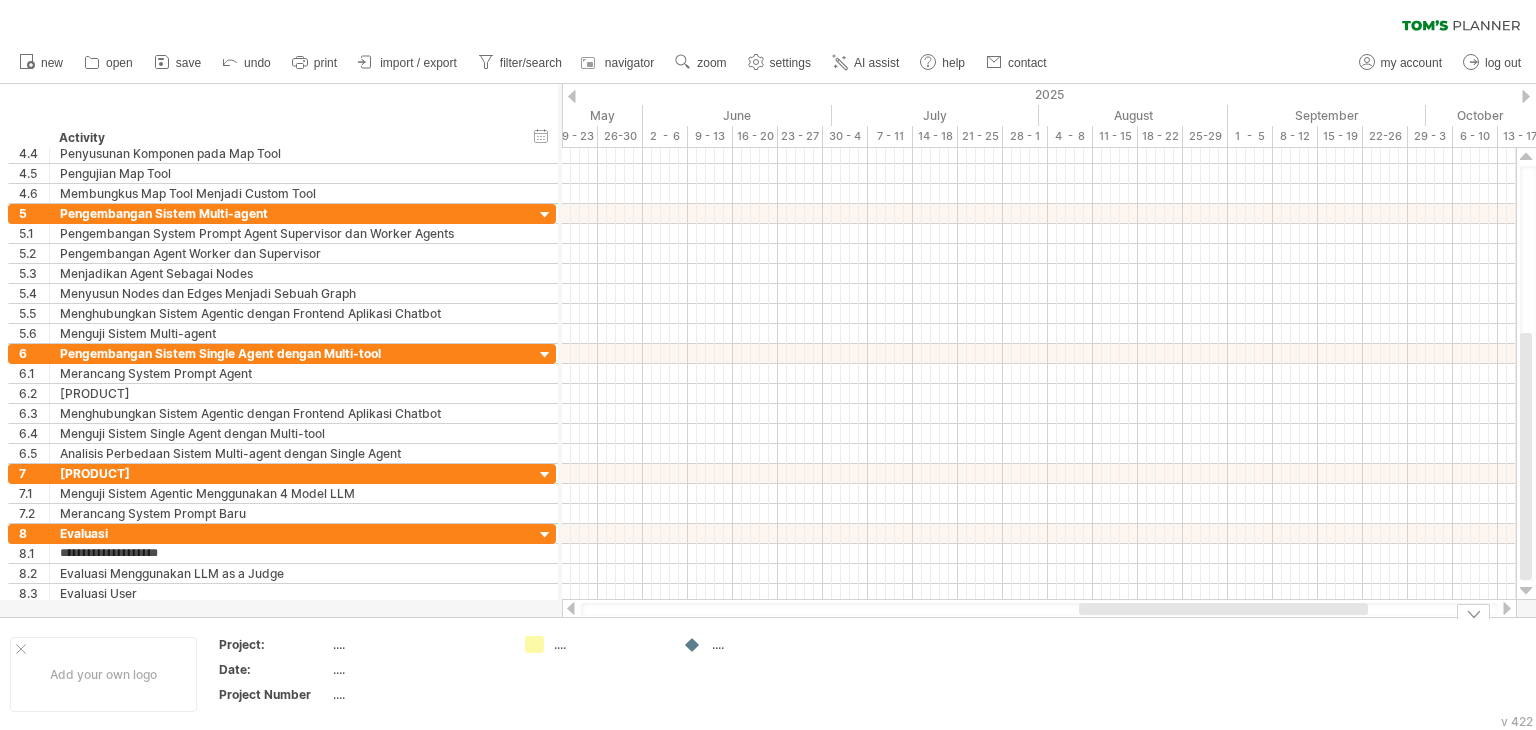 type on "**********" 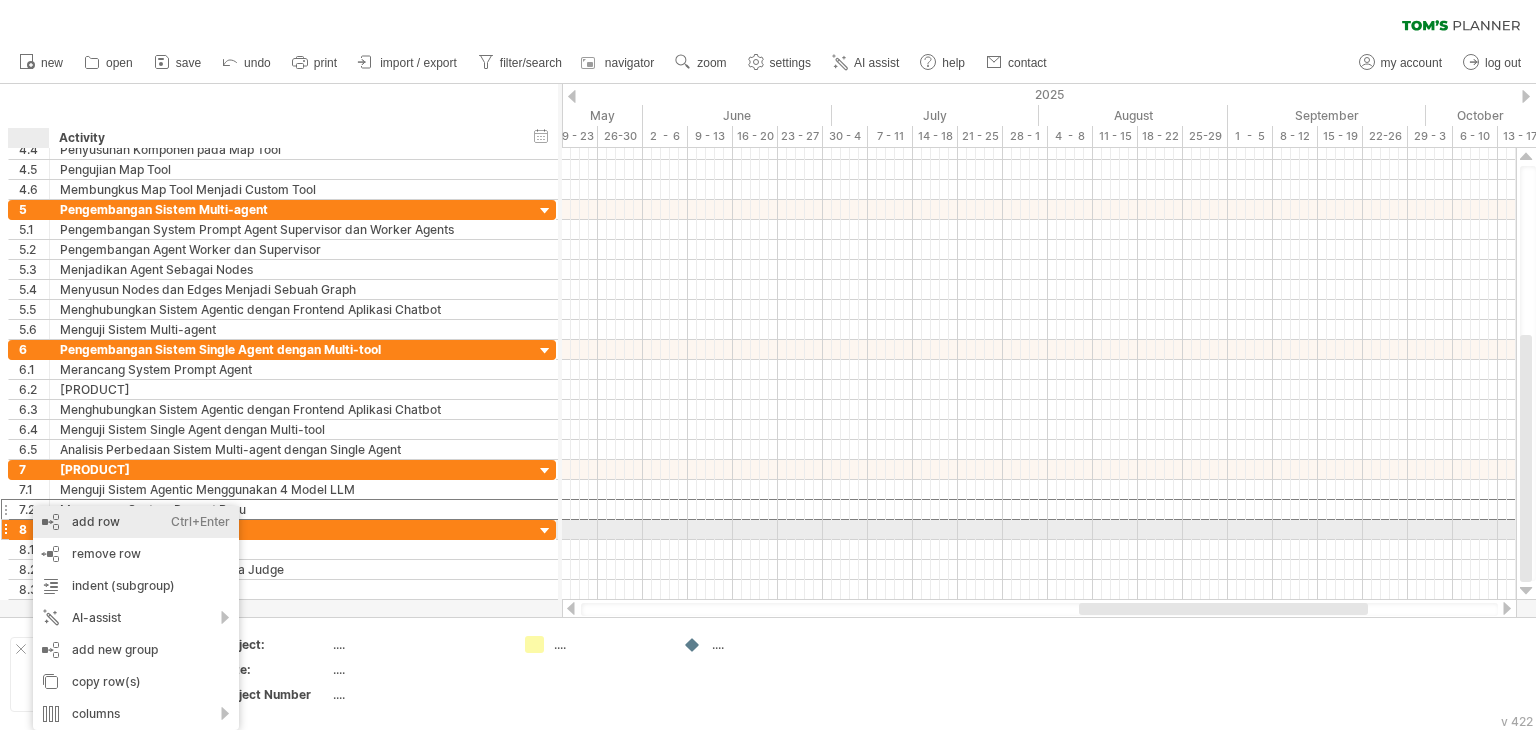 click on "add row Ctrl+Enter Cmd+Enter" at bounding box center (136, 522) 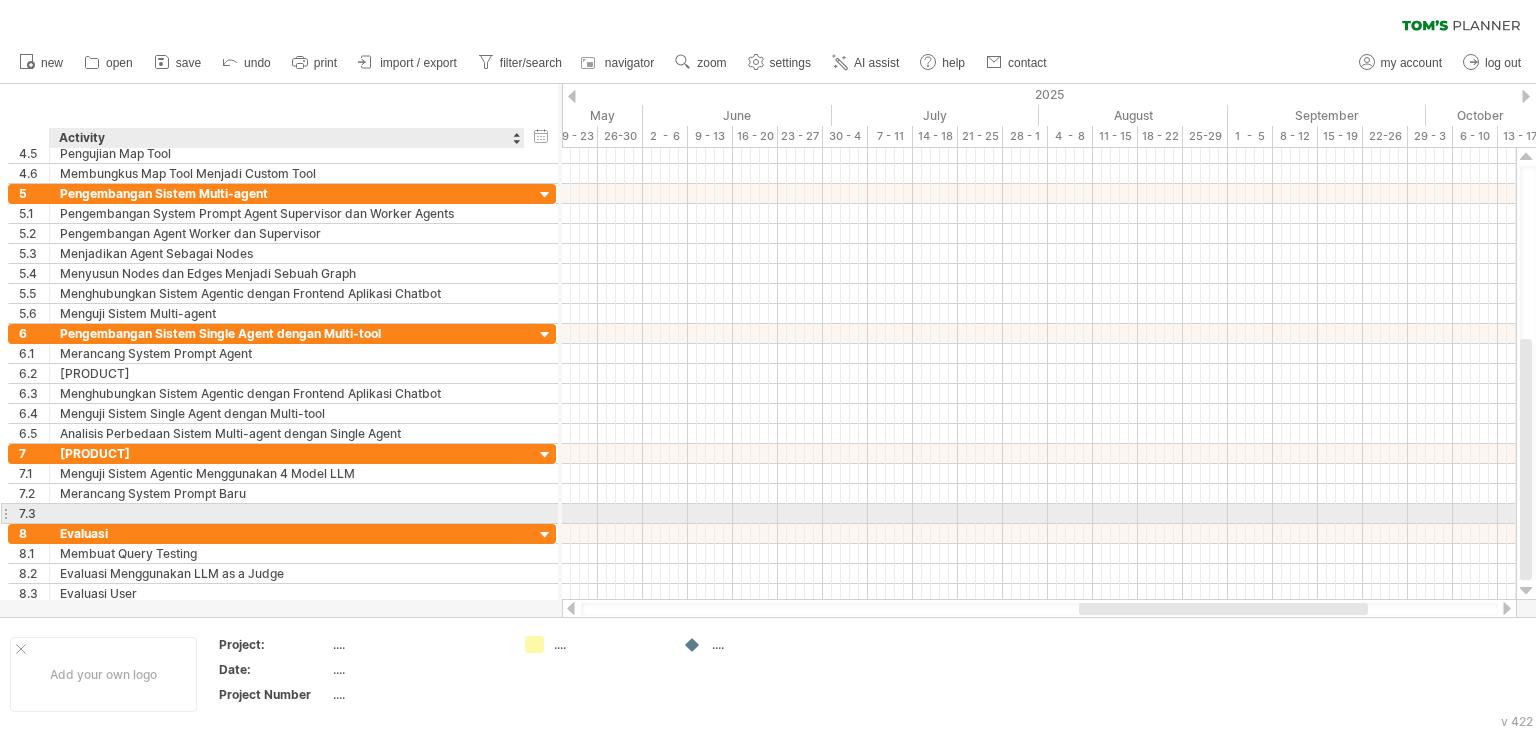 click at bounding box center (287, 513) 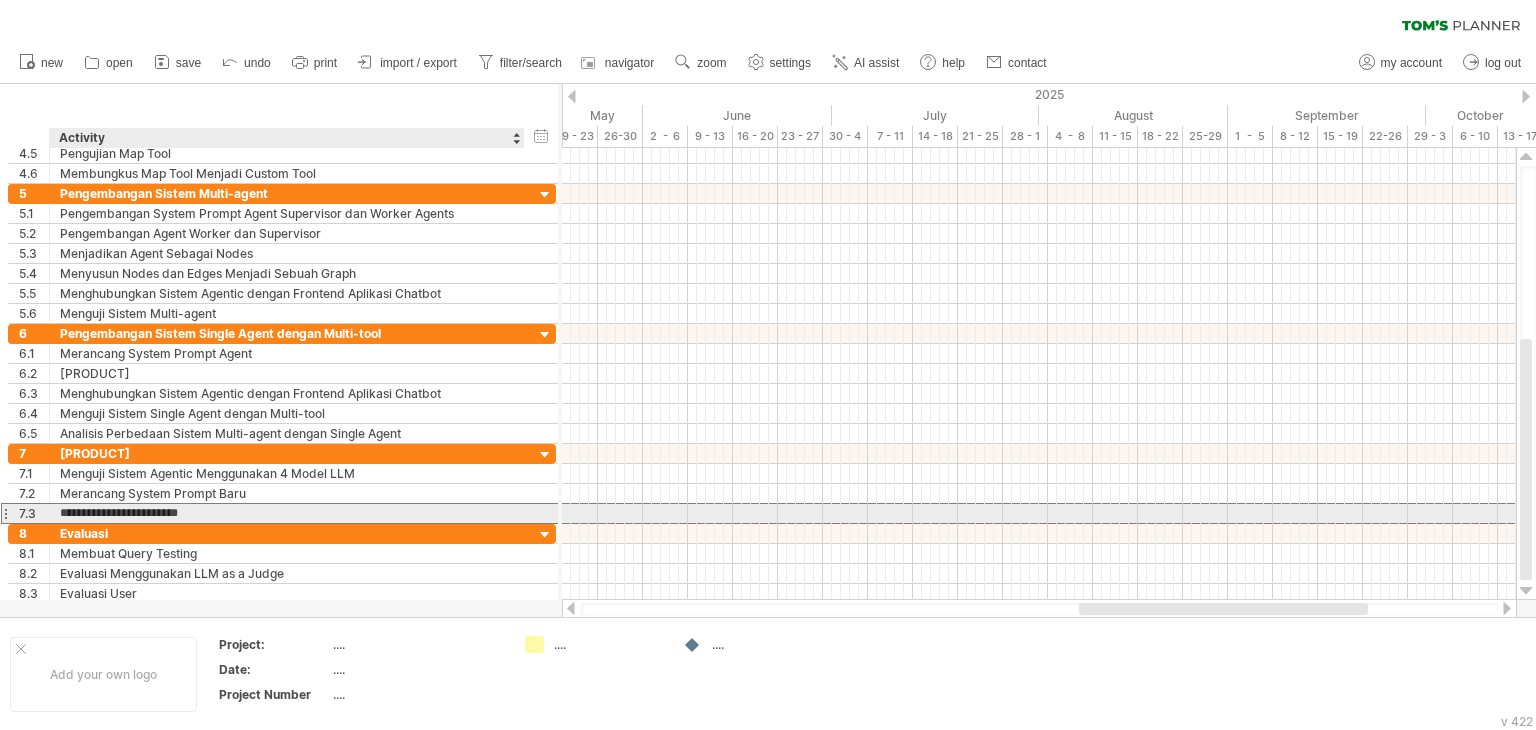type on "**********" 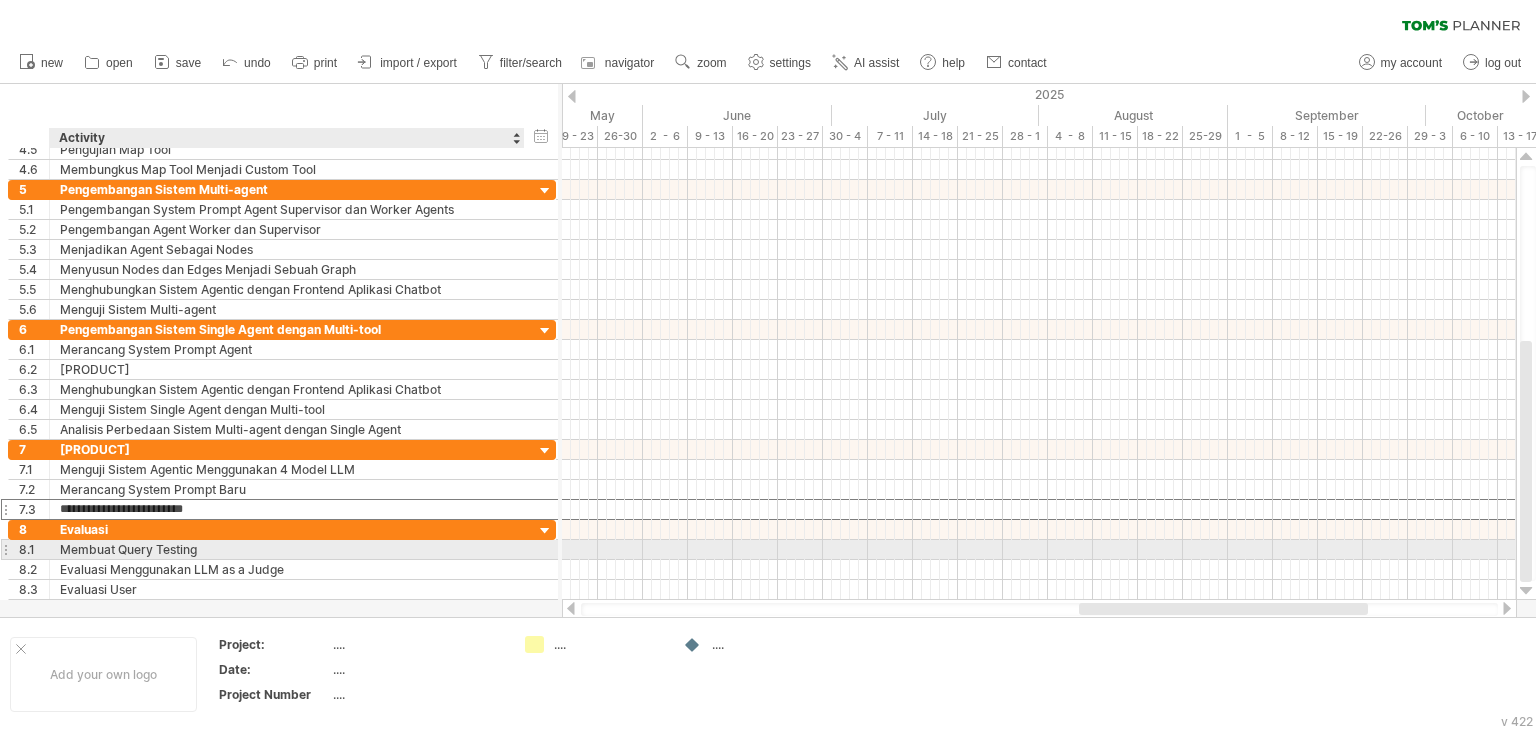 click on "Membuat Query Testing" at bounding box center [287, 549] 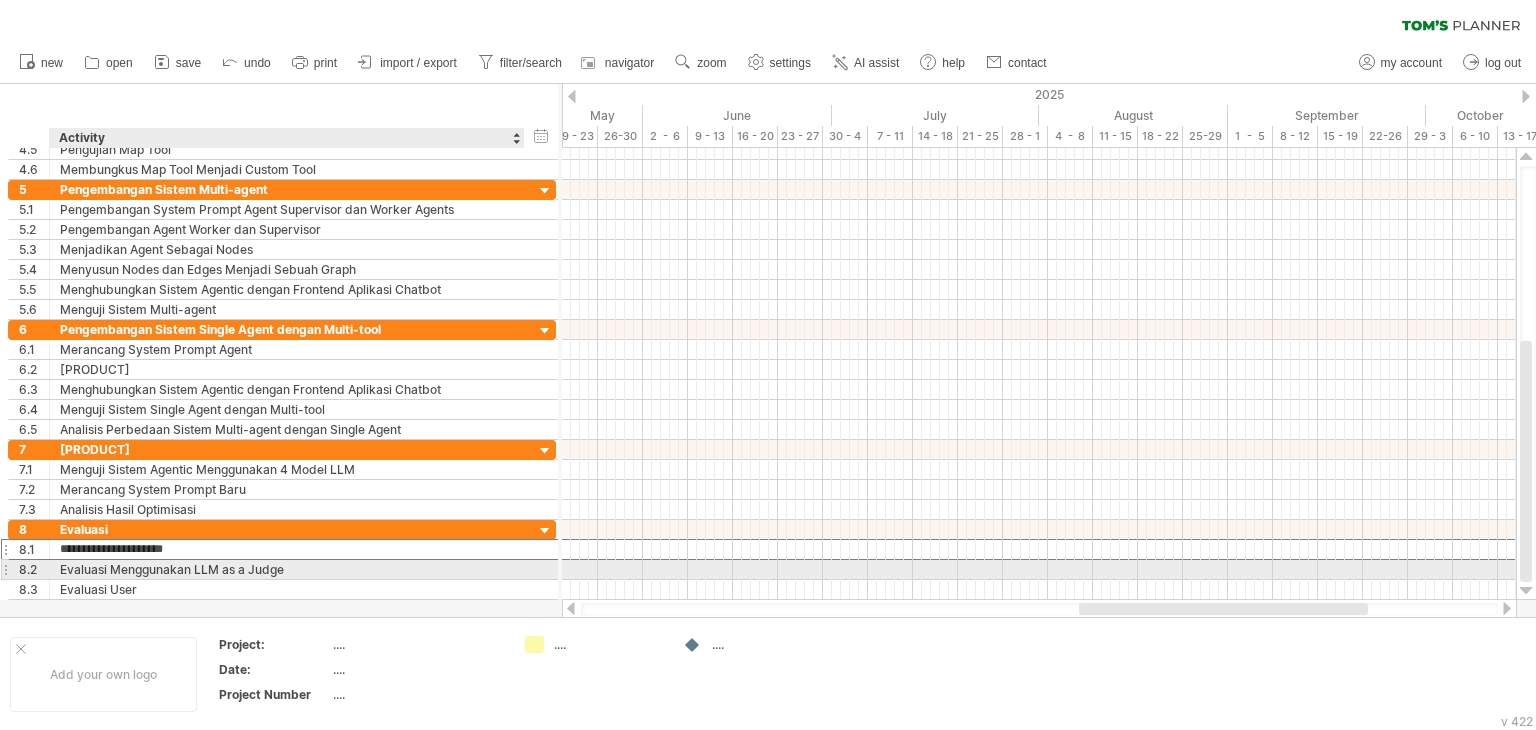 click on "Evaluasi Menggunakan LLM as a Judge" at bounding box center (287, 569) 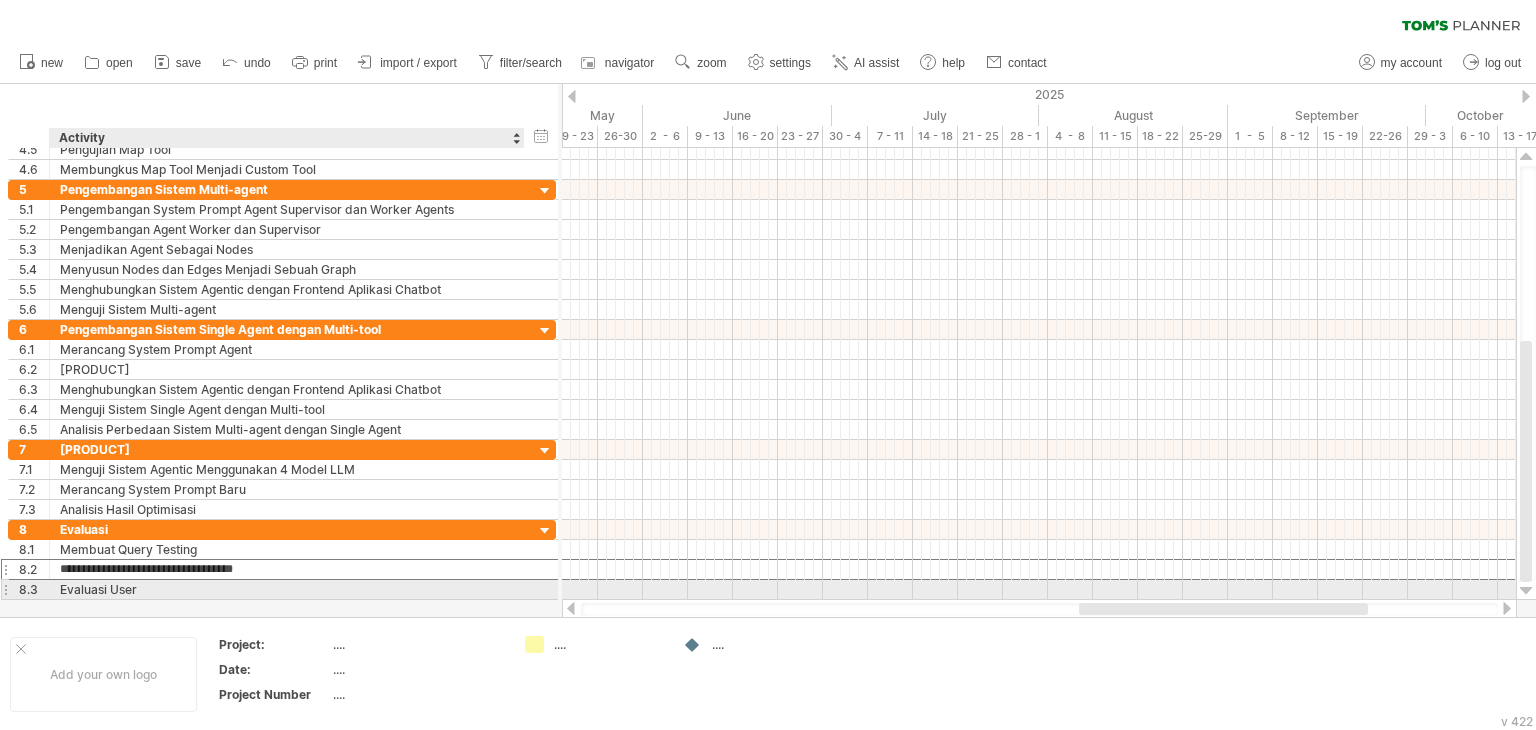 click on "Evaluasi User" at bounding box center [287, 589] 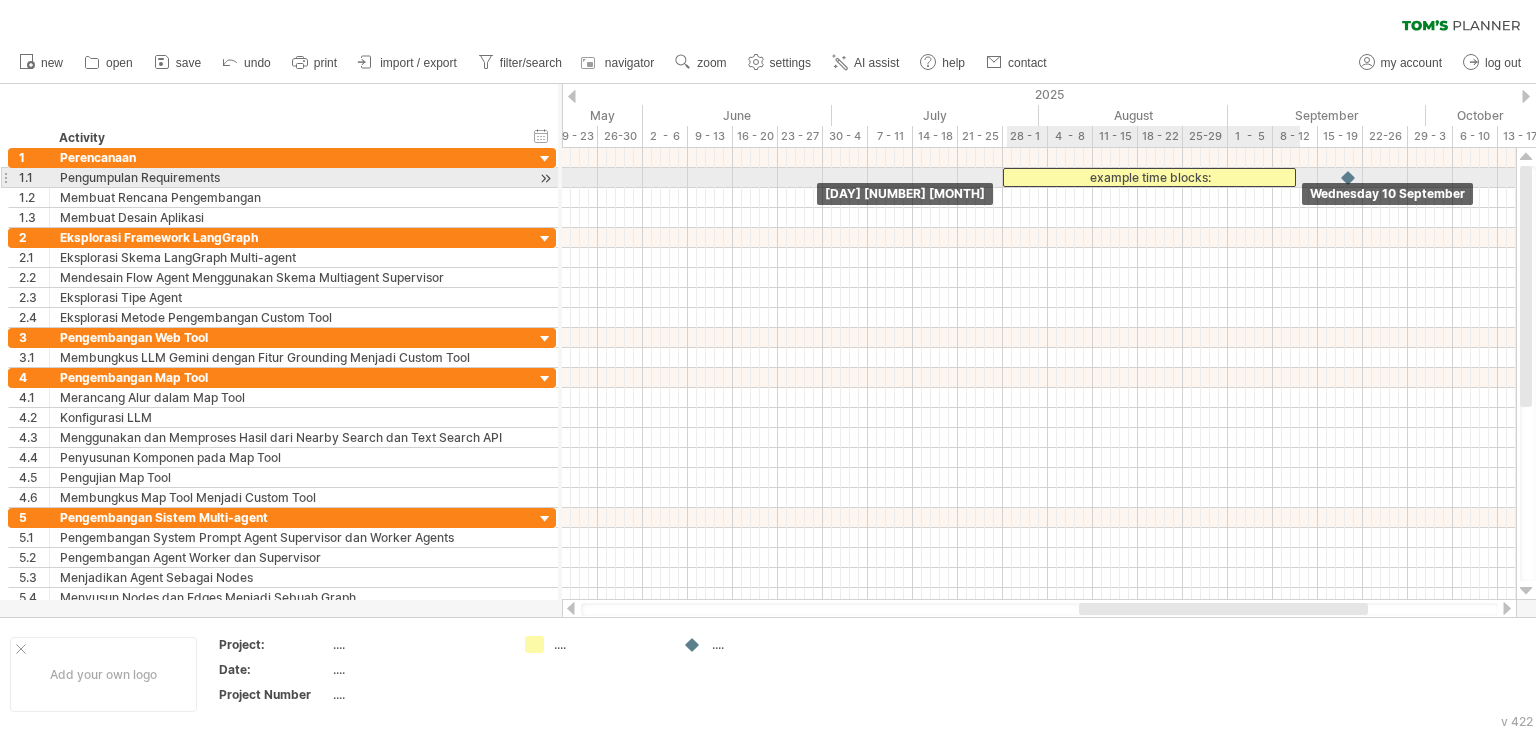 drag, startPoint x: 1198, startPoint y: 156, endPoint x: 1146, endPoint y: 185, distance: 59.5399 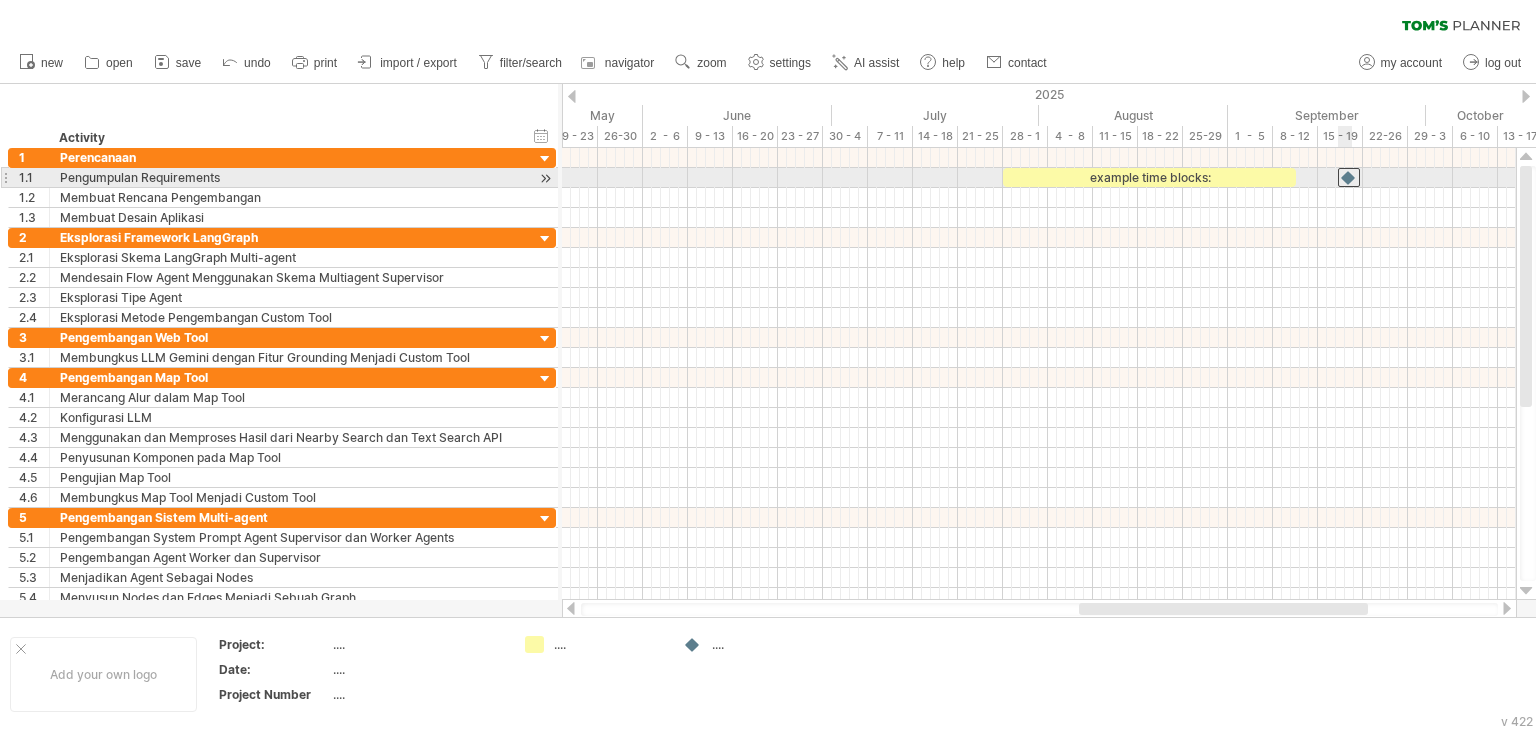 click at bounding box center [1349, 177] 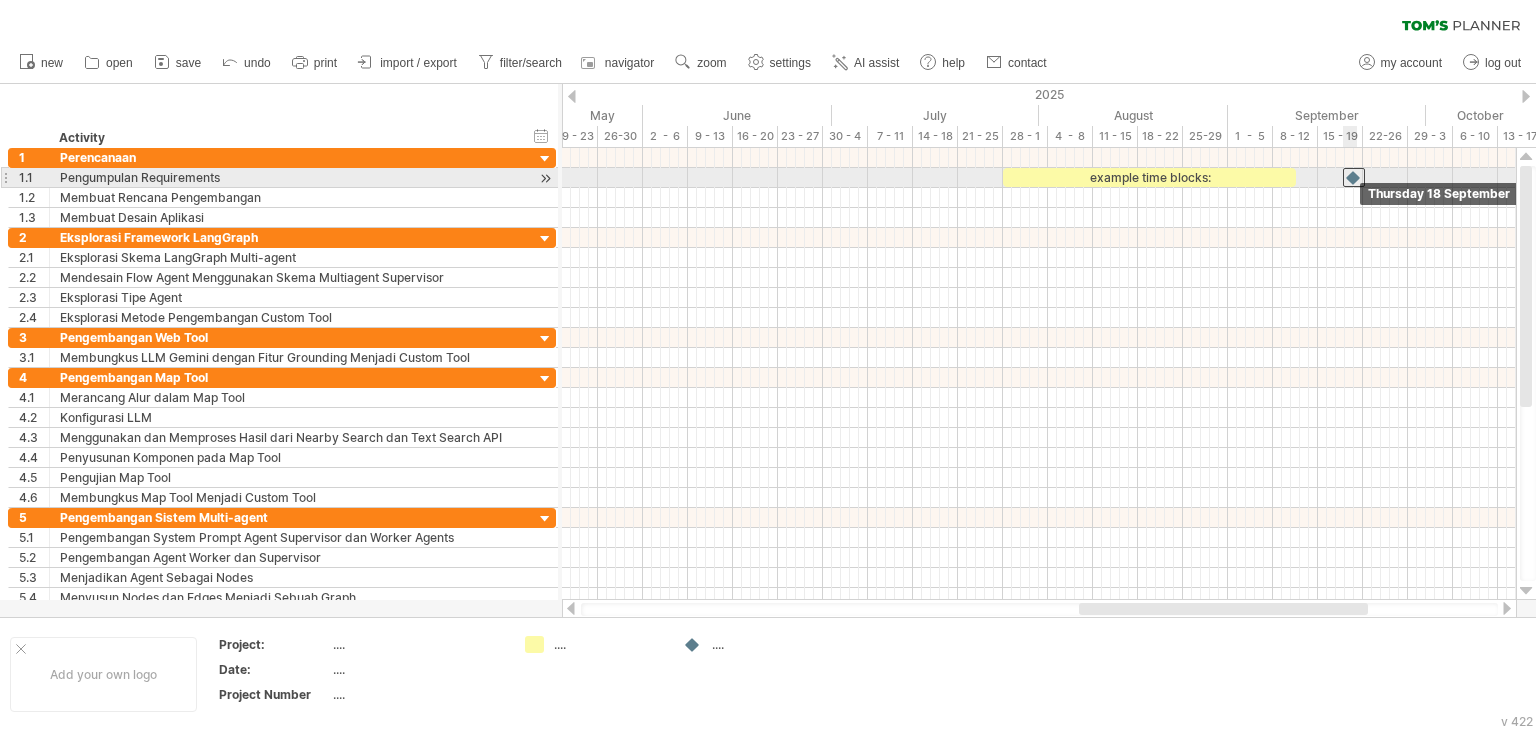 click at bounding box center (1354, 177) 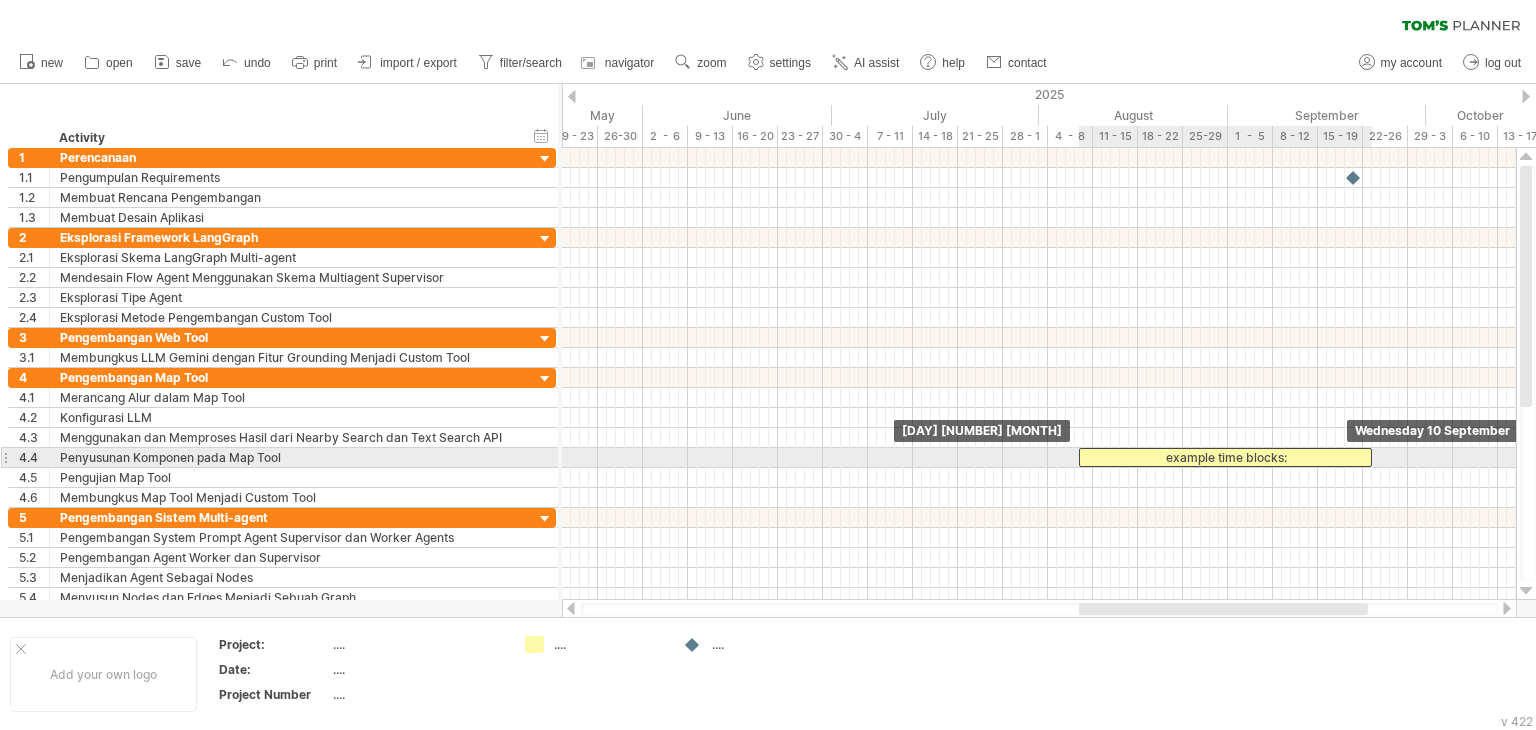 drag, startPoint x: 1154, startPoint y: 181, endPoint x: 1232, endPoint y: 467, distance: 296.44562 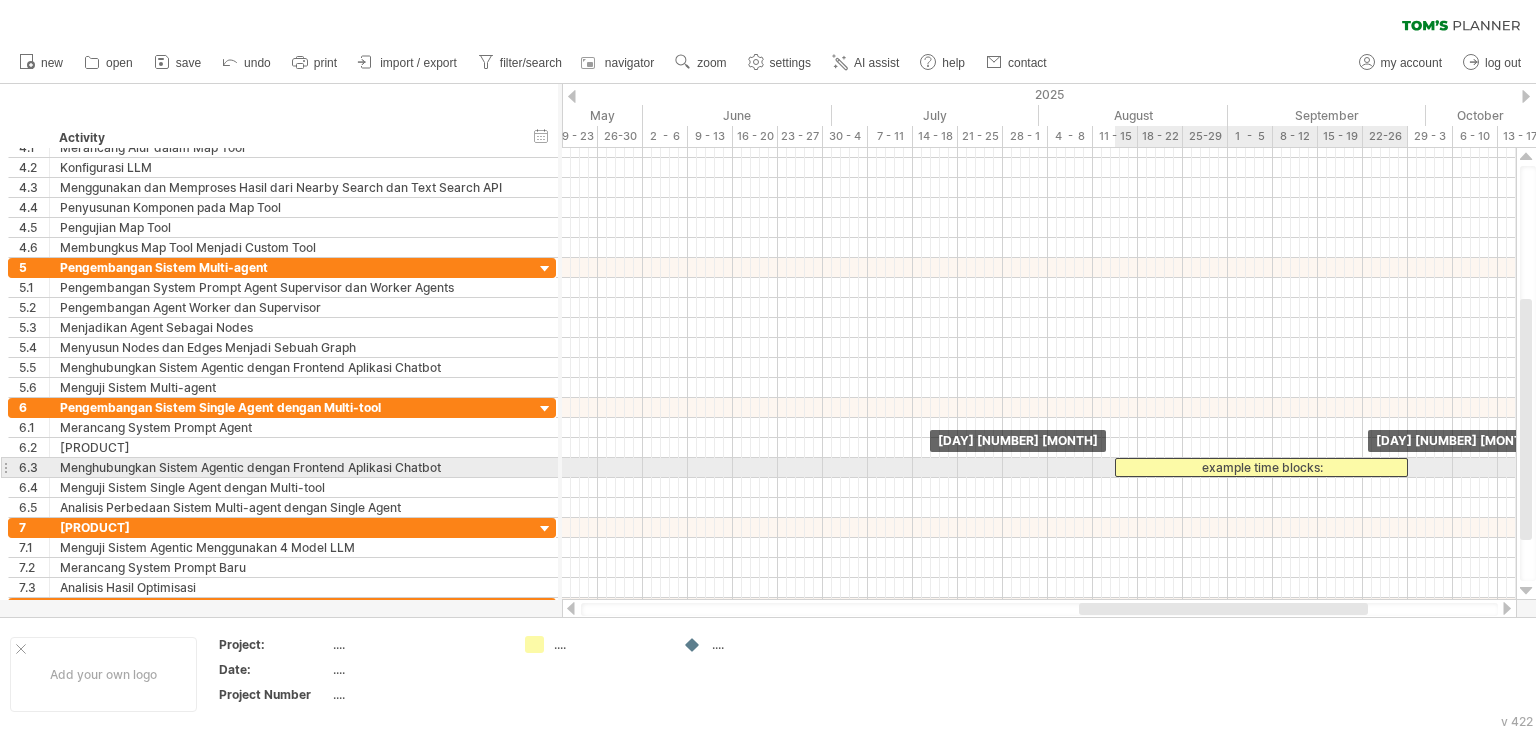drag, startPoint x: 1162, startPoint y: 207, endPoint x: 1196, endPoint y: 481, distance: 276.10144 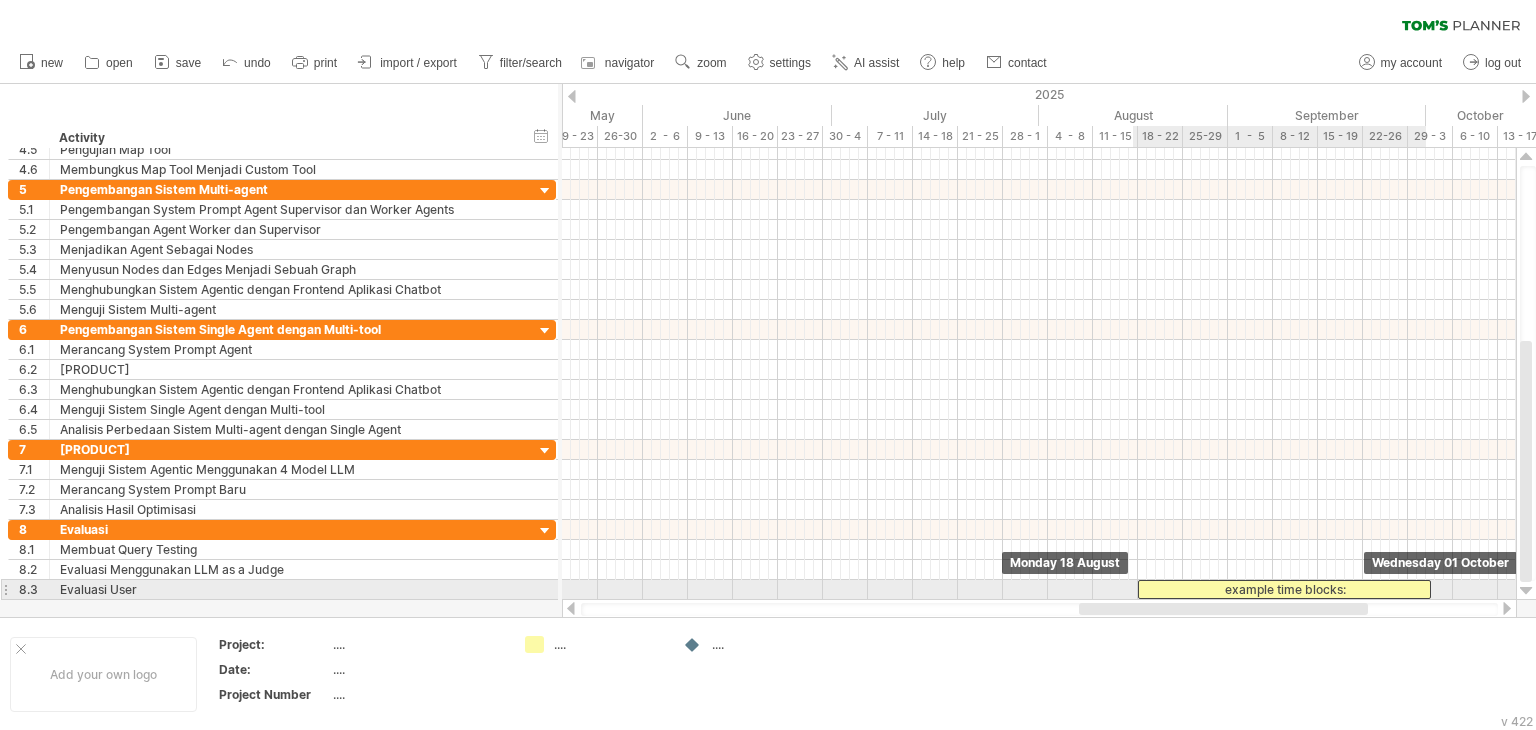 drag, startPoint x: 1221, startPoint y: 409, endPoint x: 1242, endPoint y: 589, distance: 181.22086 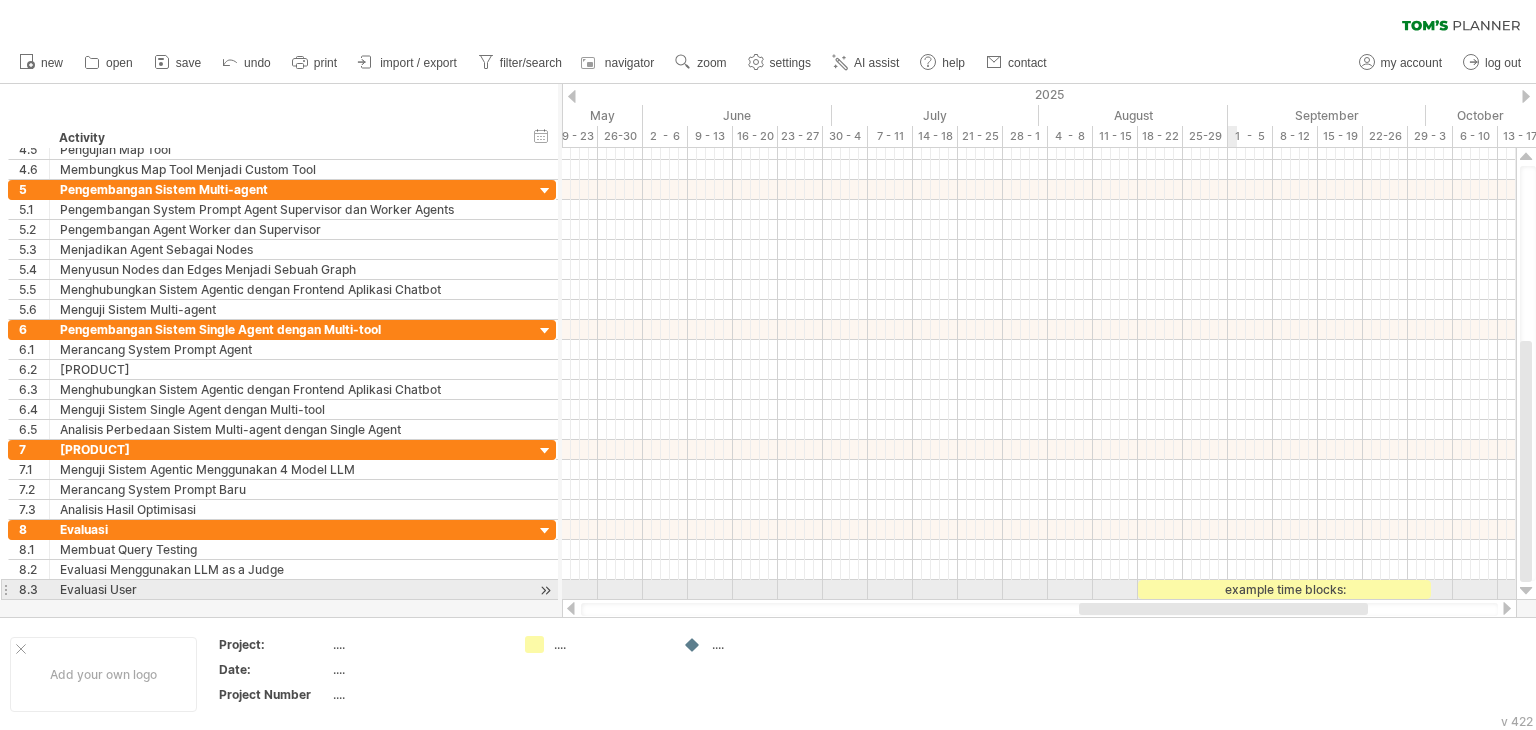 click on "example time blocks:" at bounding box center (1284, 589) 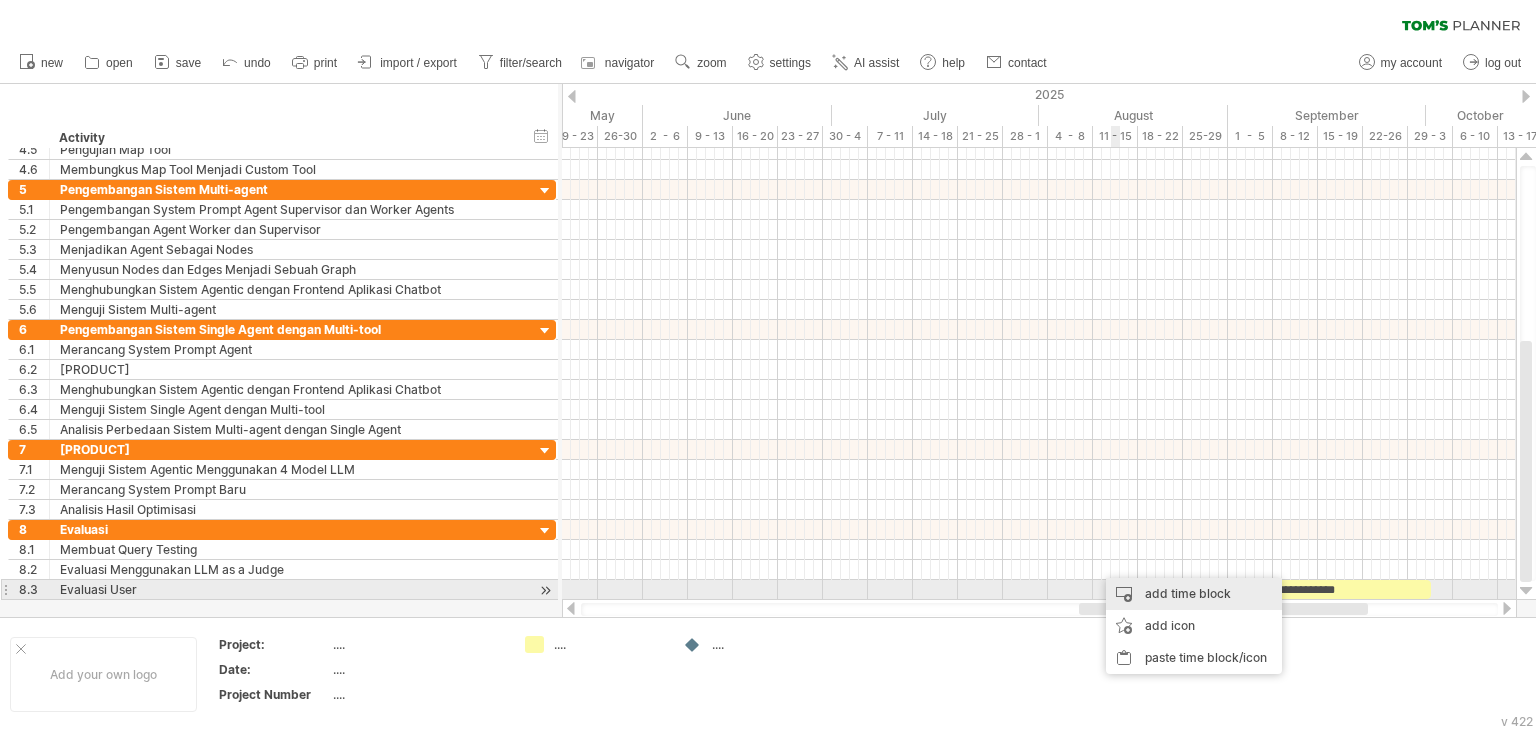 click on "add time block" at bounding box center [1194, 594] 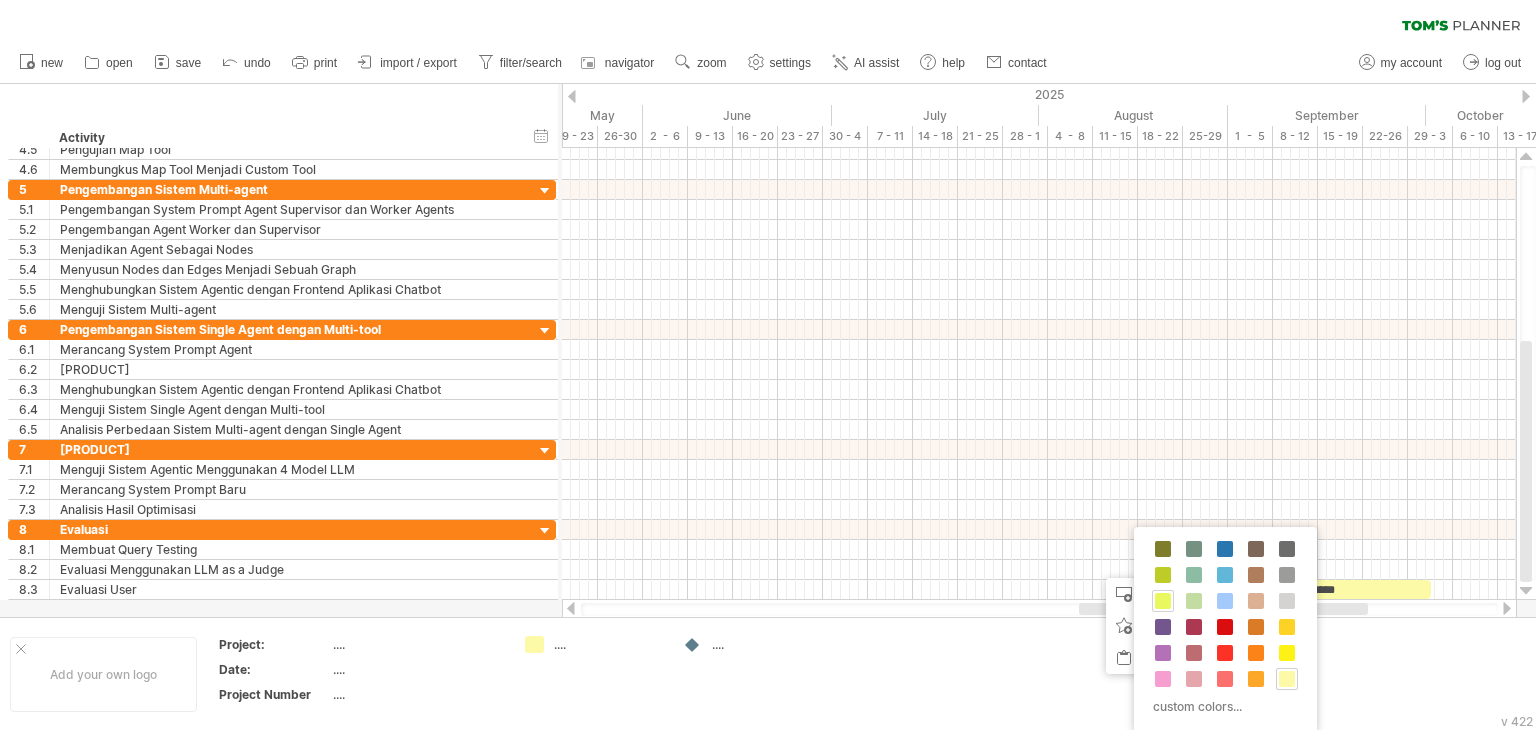 click at bounding box center (1163, 601) 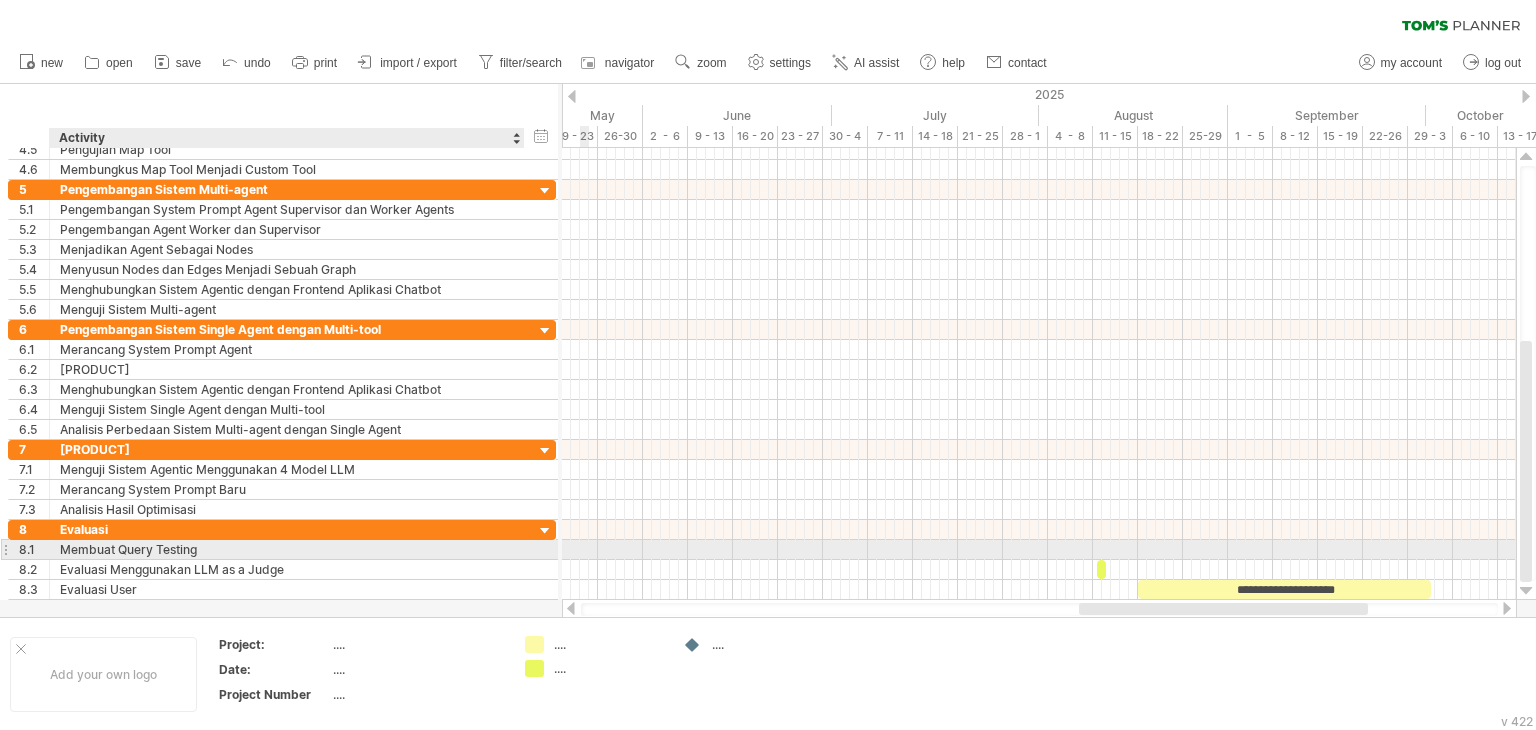 click on "Membuat Query Testing" at bounding box center (287, 549) 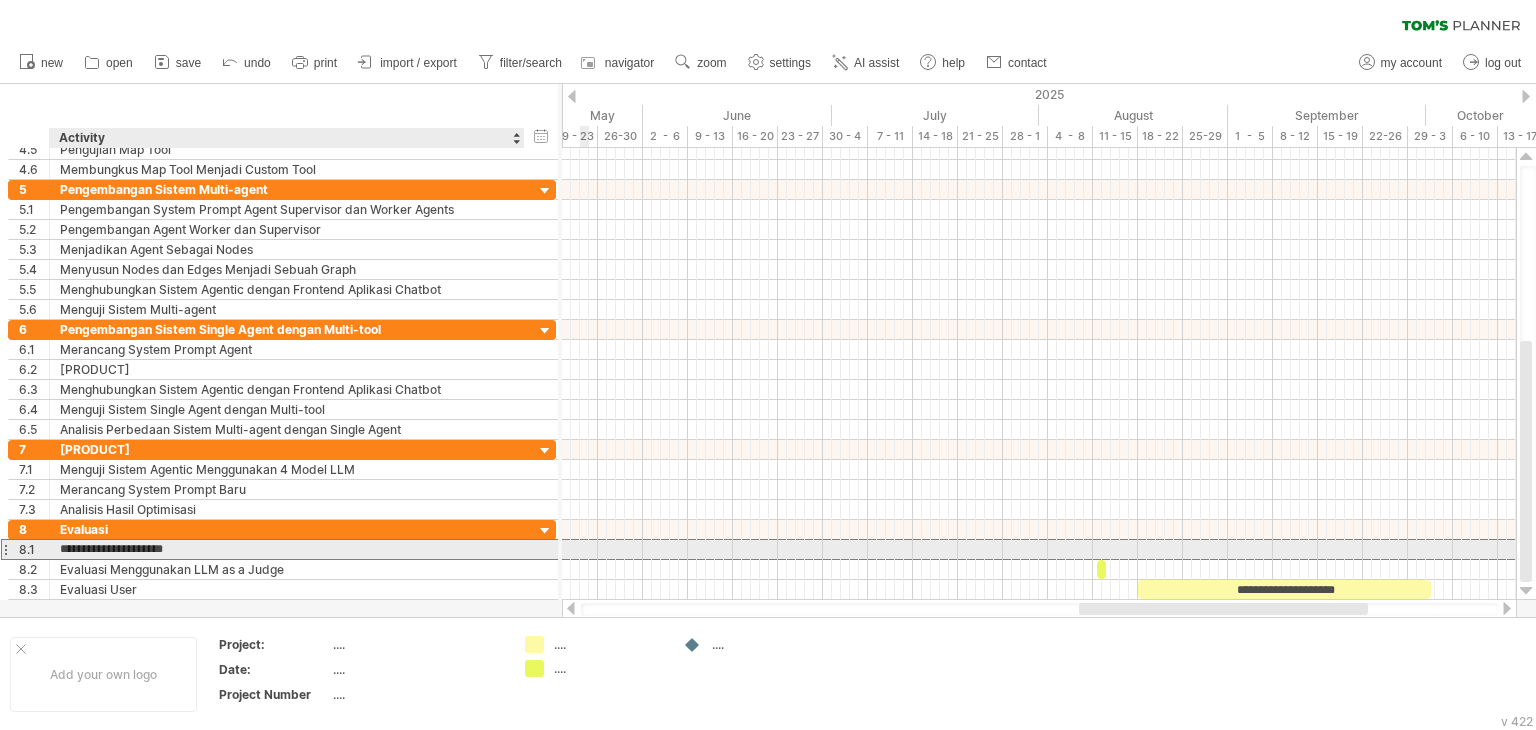 click on "**********" at bounding box center [287, 549] 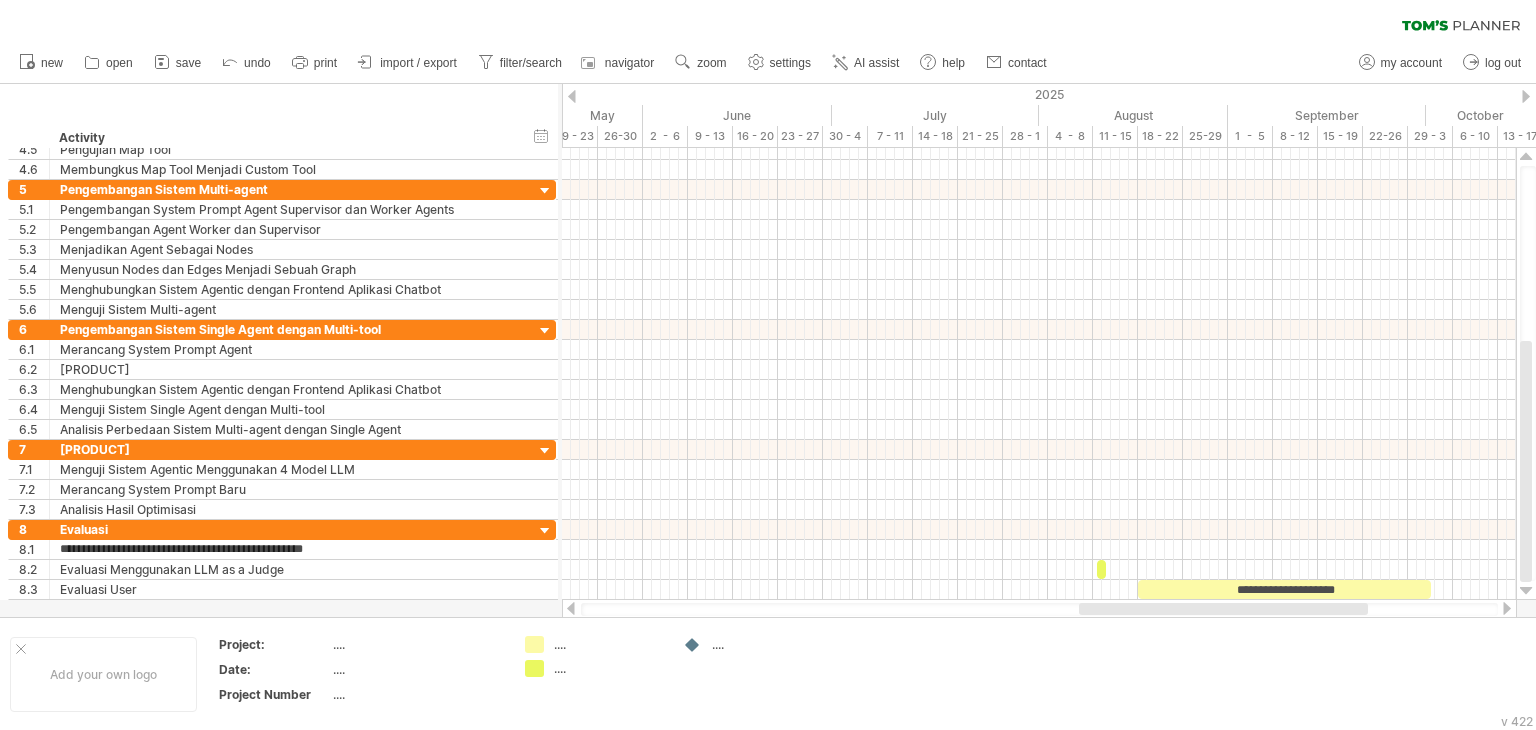 type on "**********" 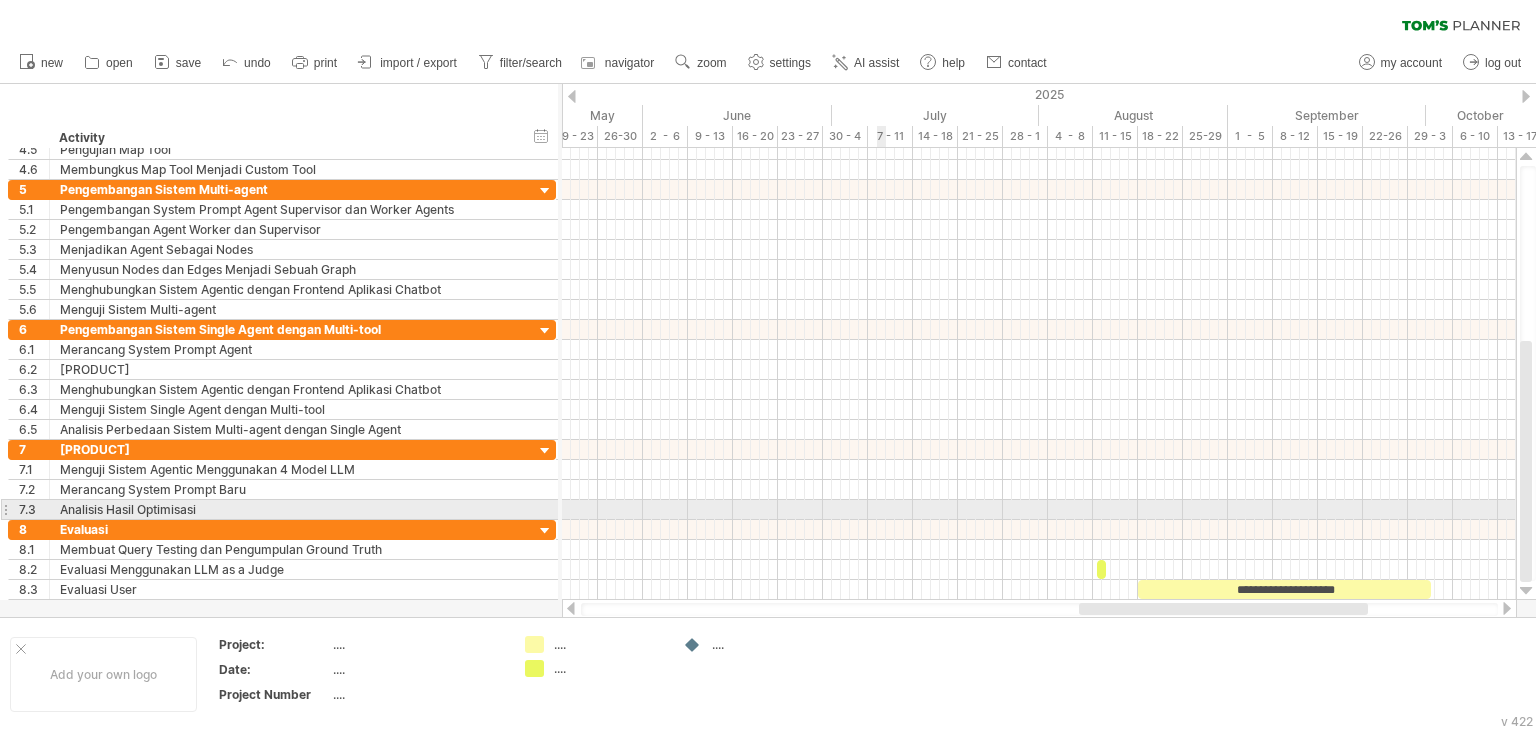 click at bounding box center [1039, 530] 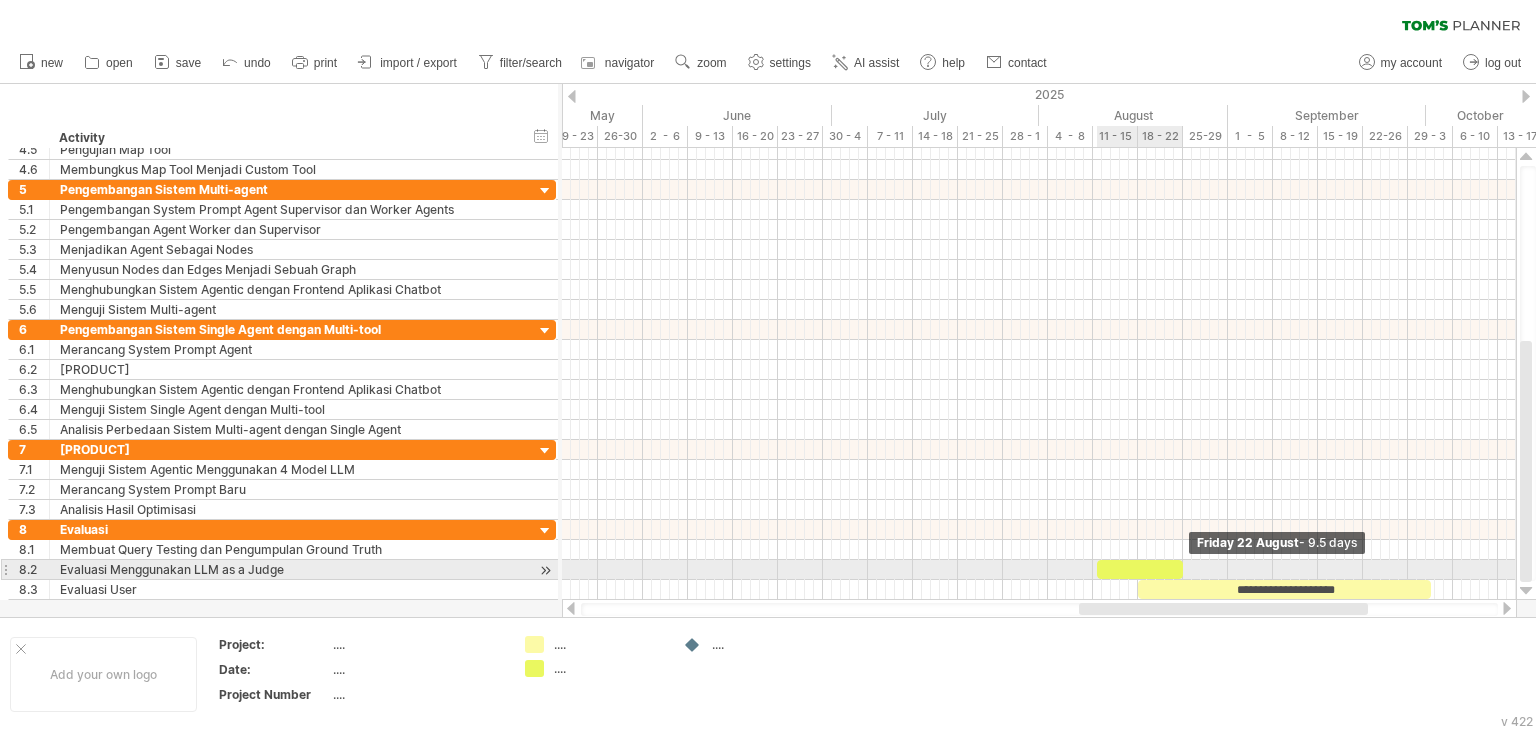 drag, startPoint x: 1102, startPoint y: 570, endPoint x: 1180, endPoint y: 576, distance: 78.23043 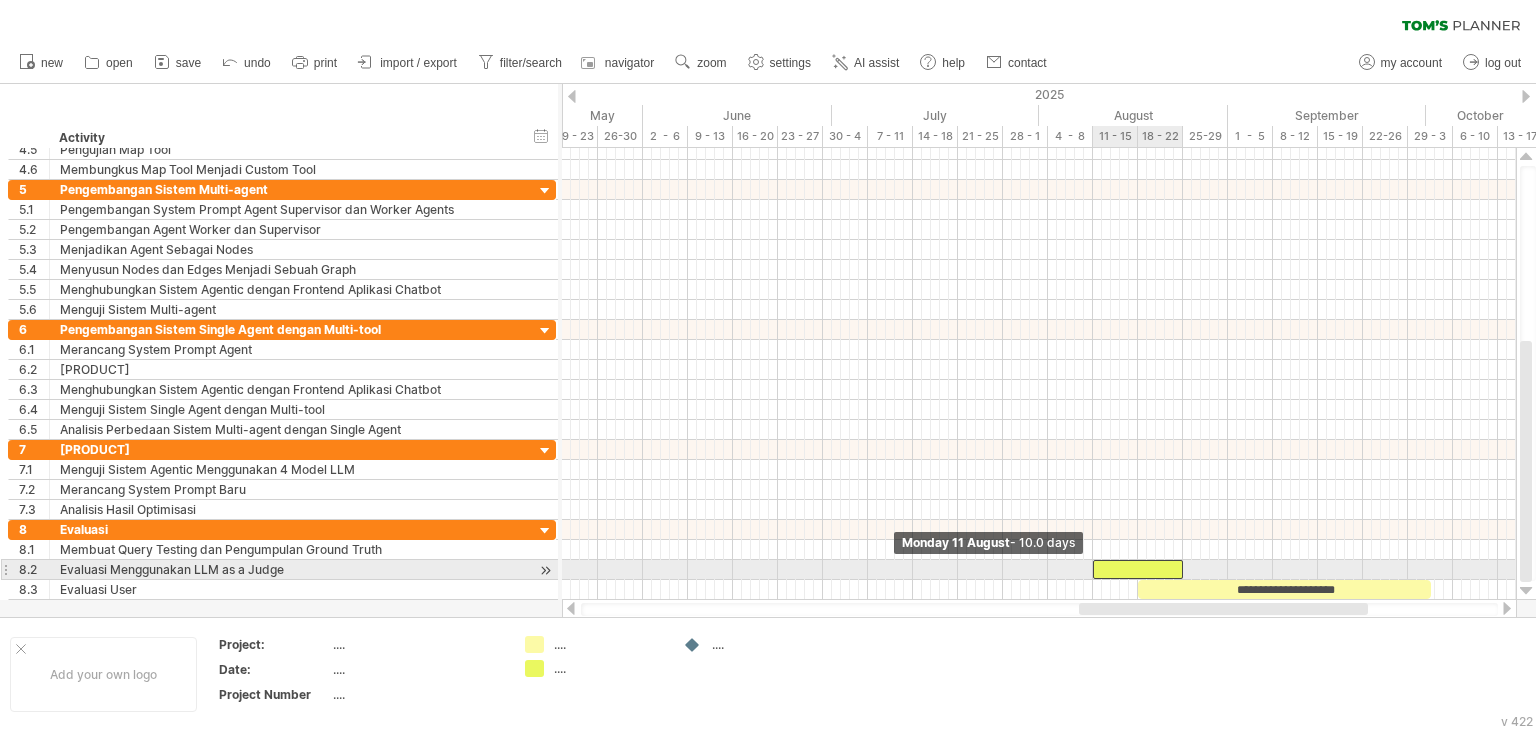 click at bounding box center (1093, 569) 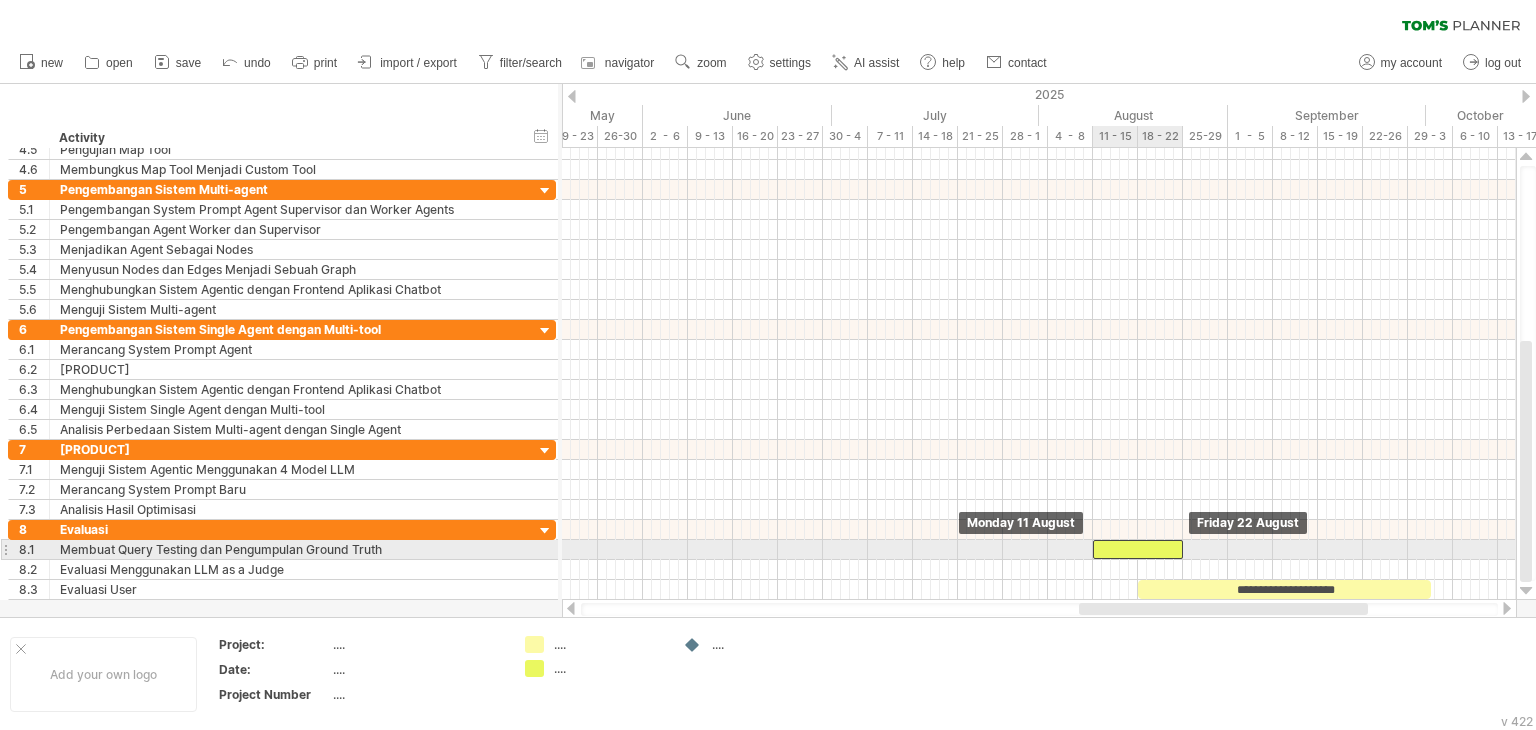 drag, startPoint x: 1117, startPoint y: 565, endPoint x: 1116, endPoint y: 547, distance: 18.027756 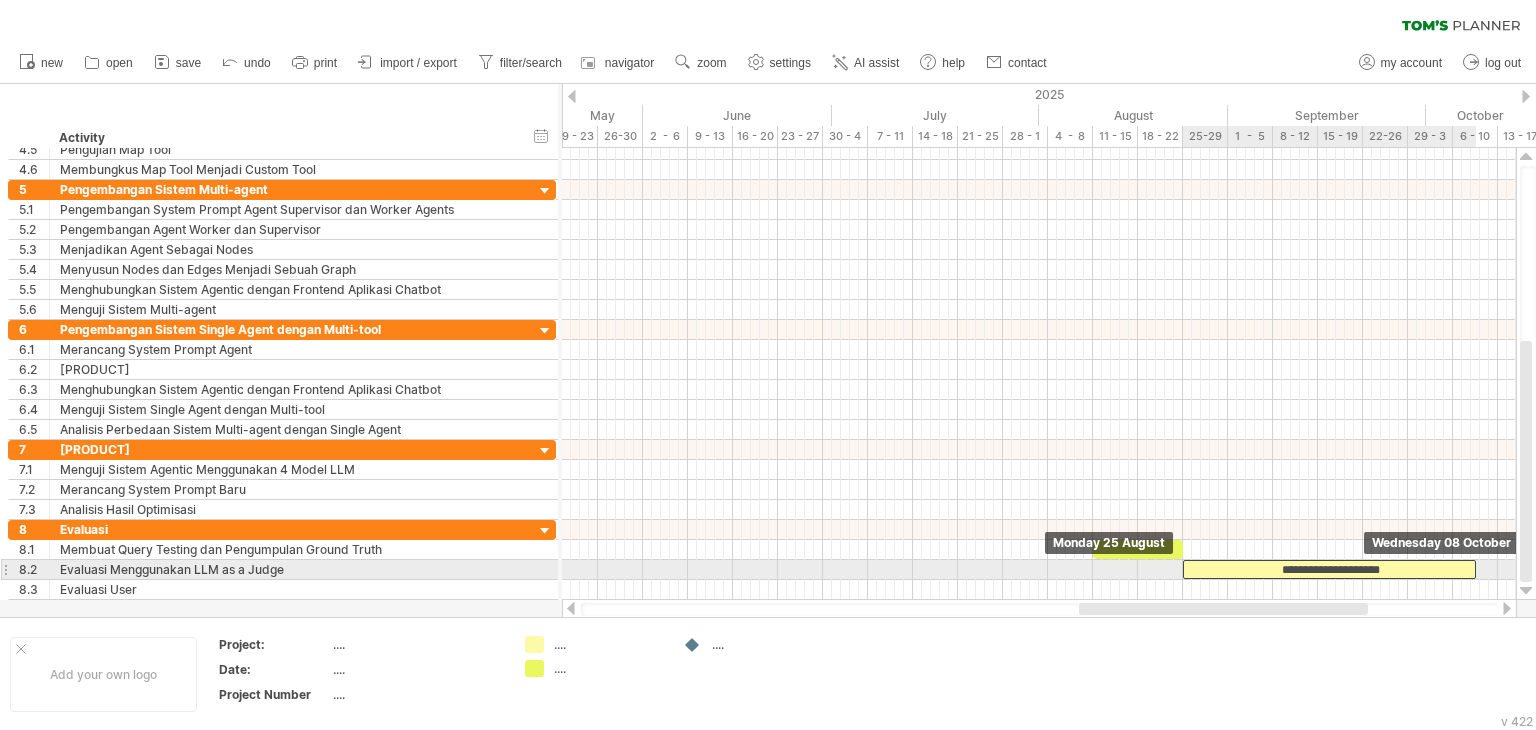 drag, startPoint x: 1185, startPoint y: 584, endPoint x: 1229, endPoint y: 565, distance: 47.92703 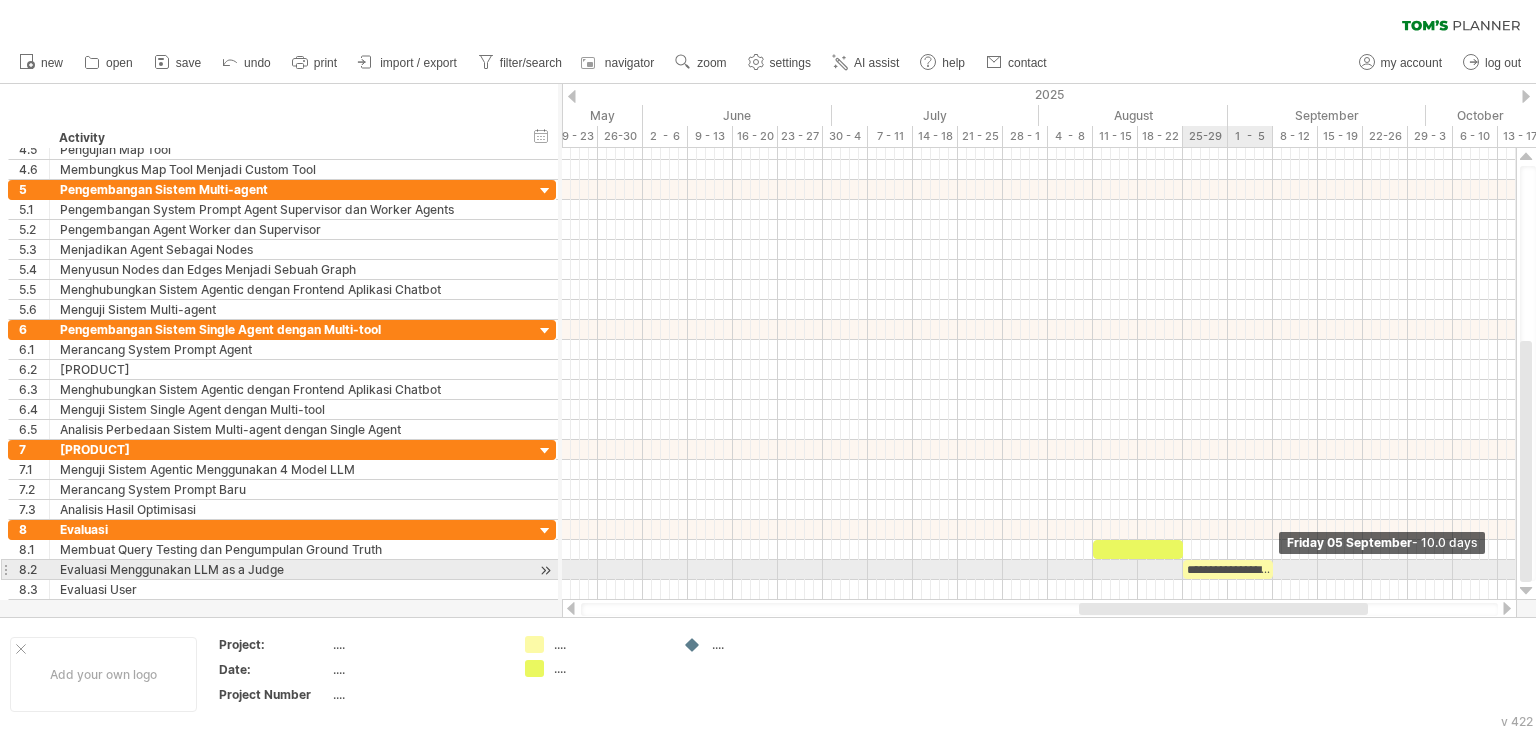 drag, startPoint x: 1473, startPoint y: 565, endPoint x: 1270, endPoint y: 580, distance: 203.55344 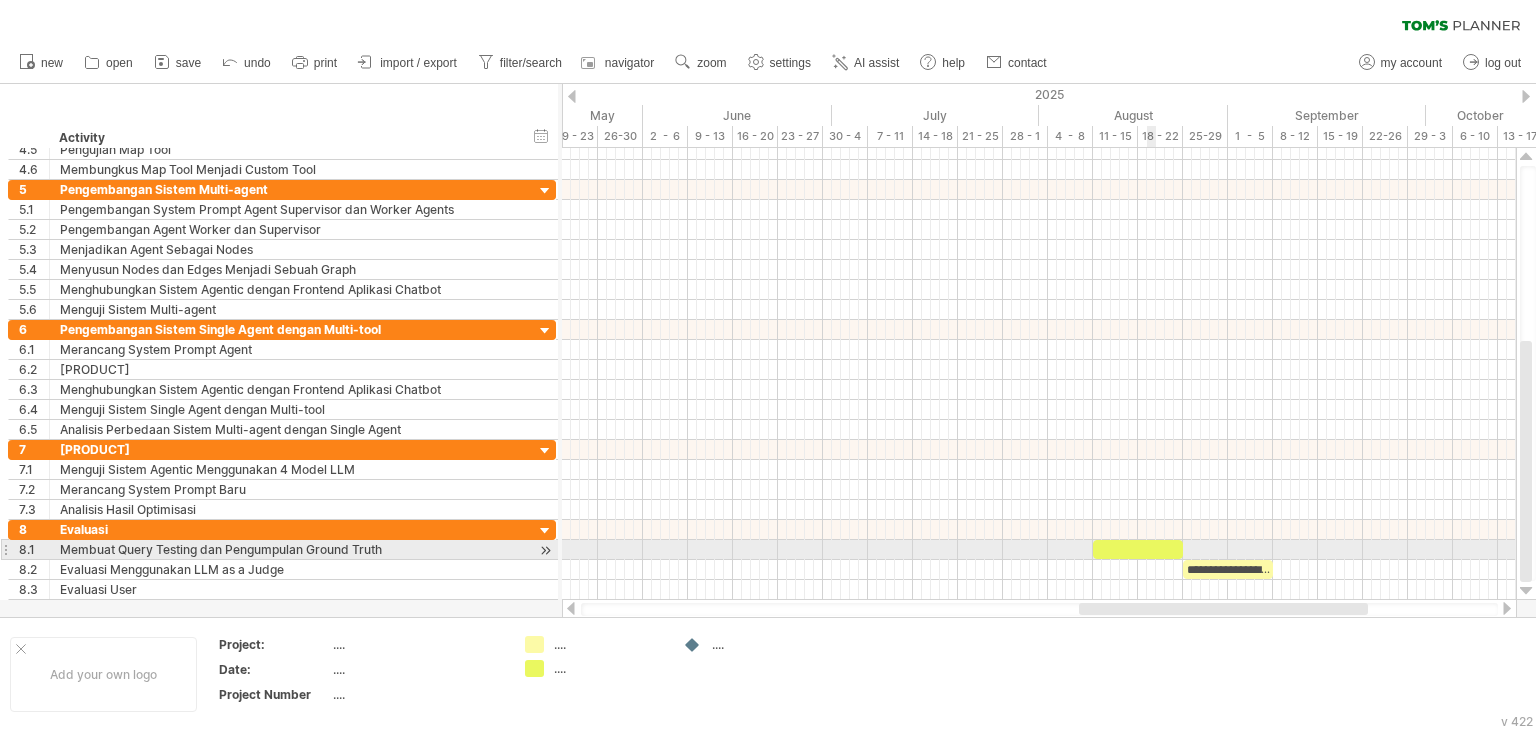 click at bounding box center [1138, 549] 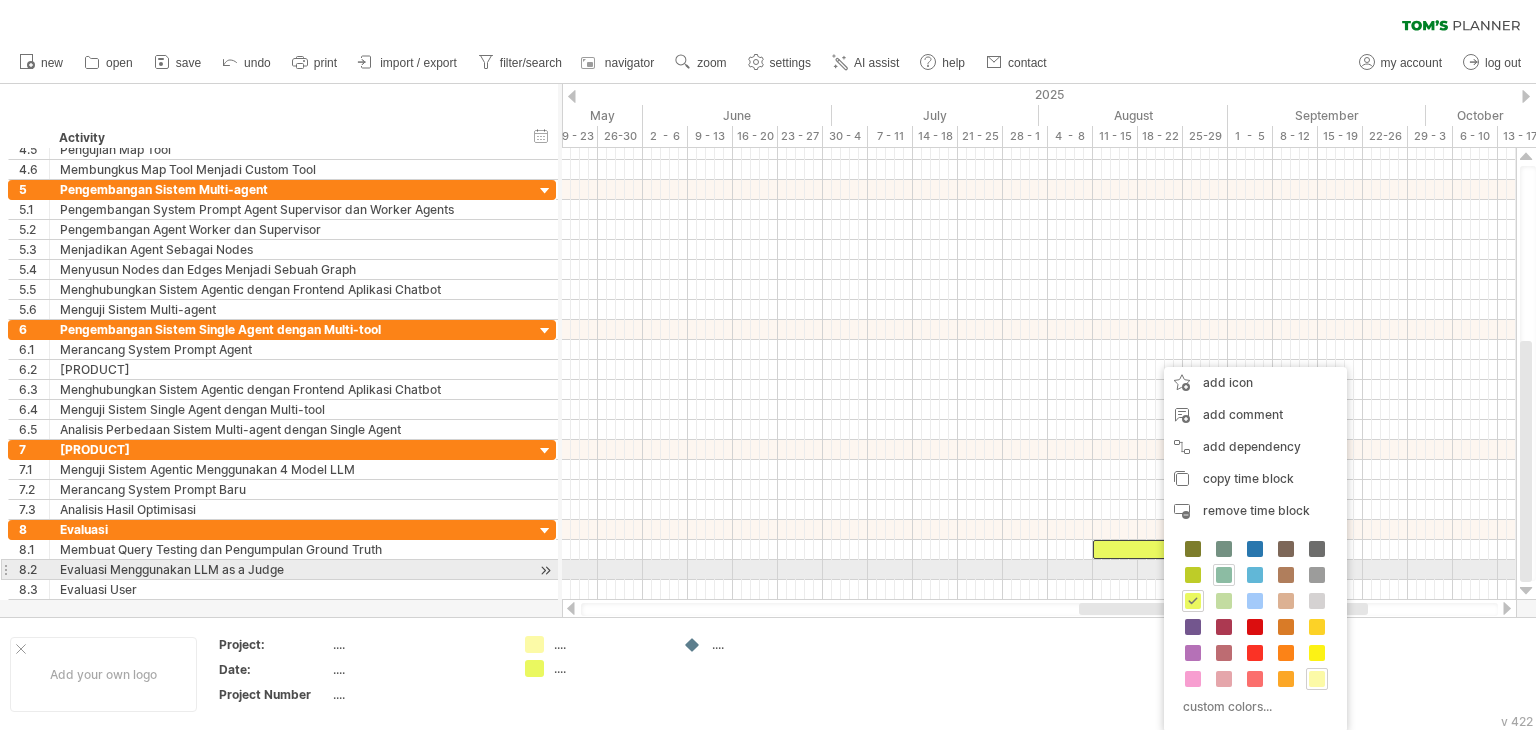 click at bounding box center (1224, 575) 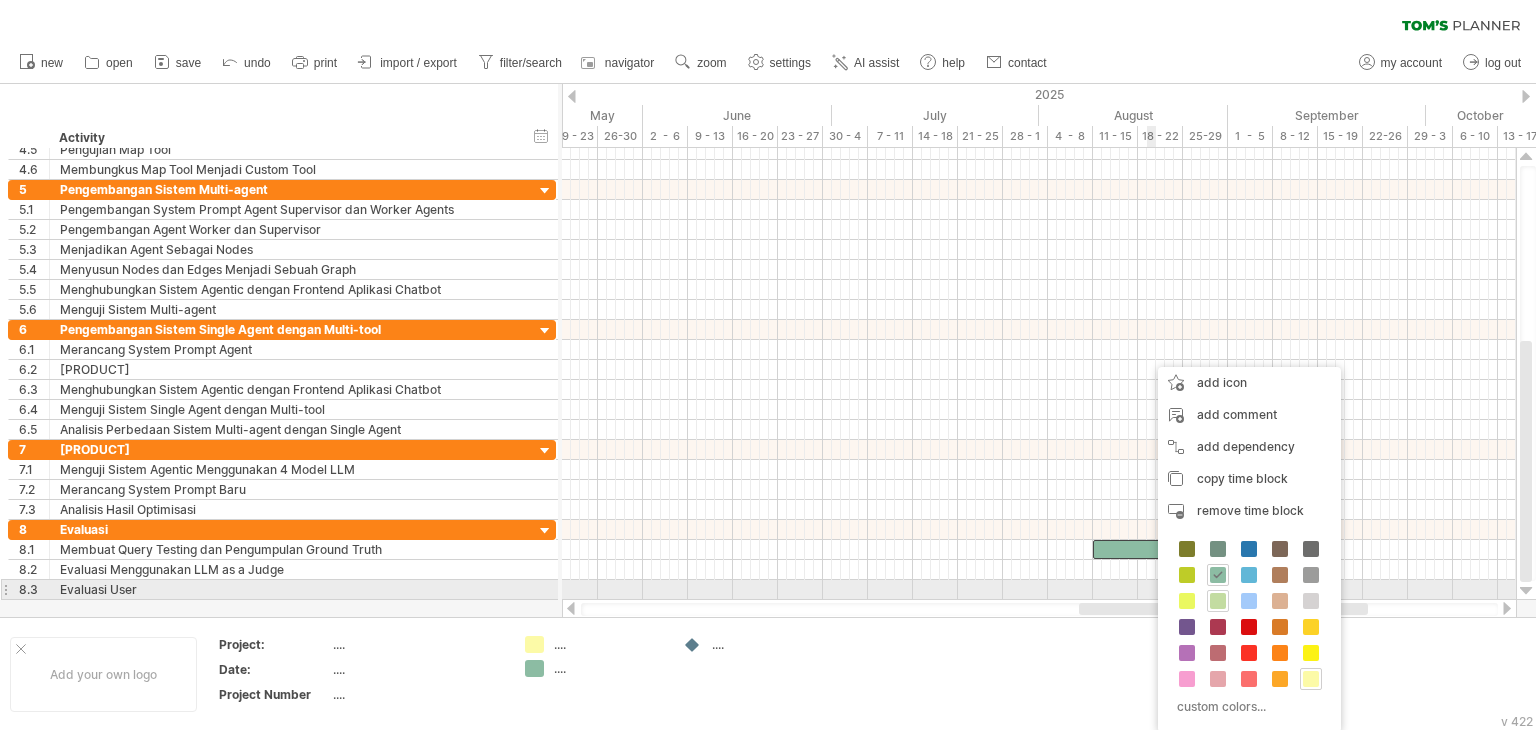 click at bounding box center [1218, 601] 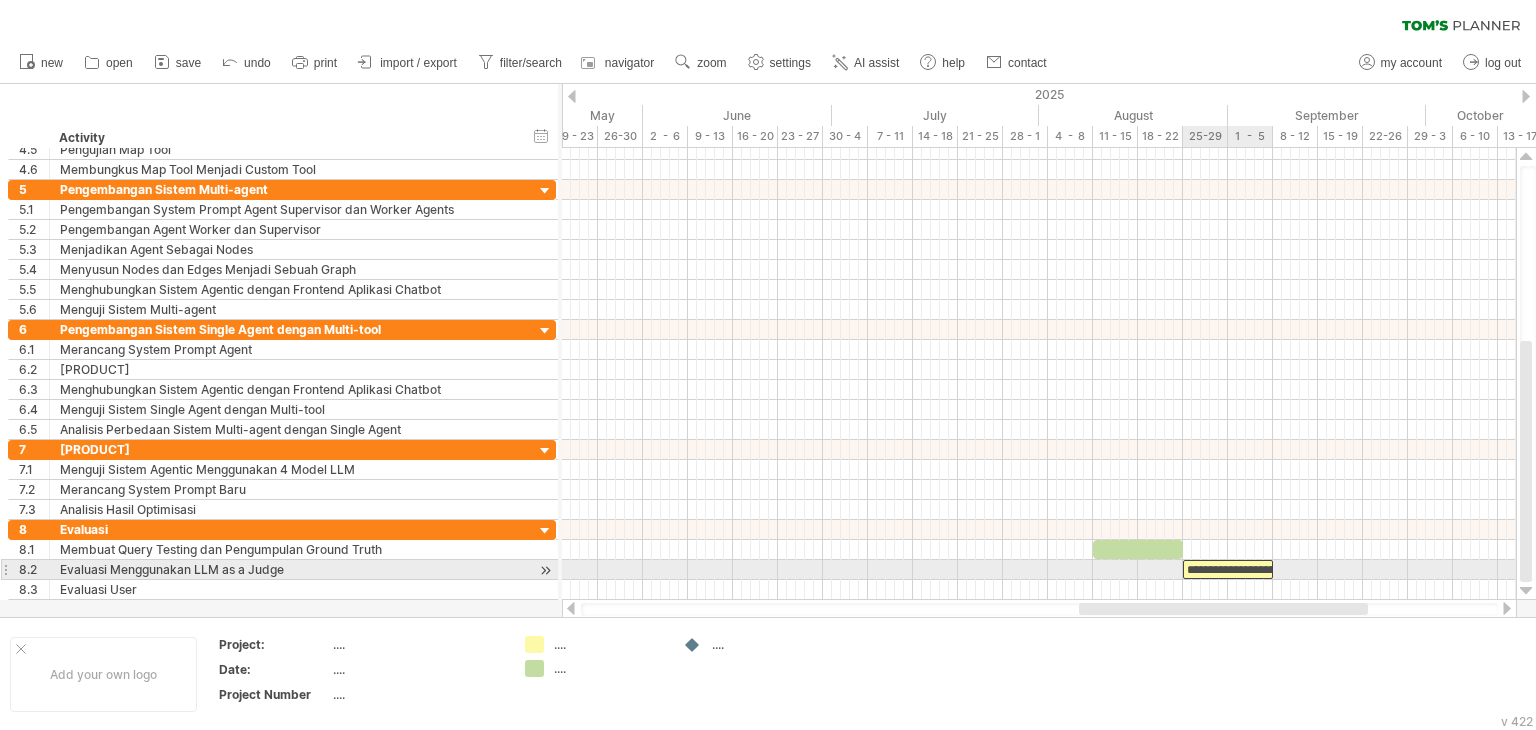 click on "**********" at bounding box center (1228, 569) 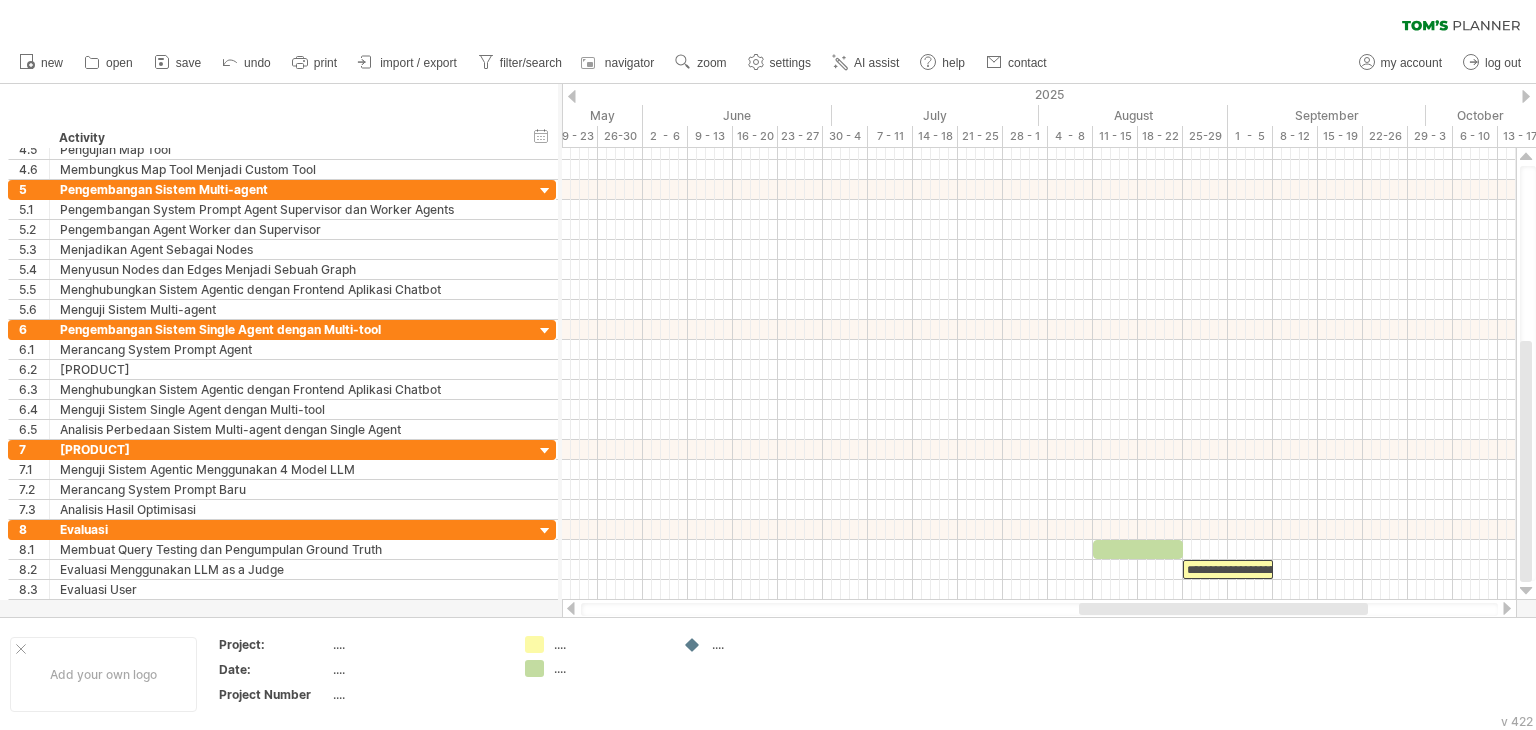 type 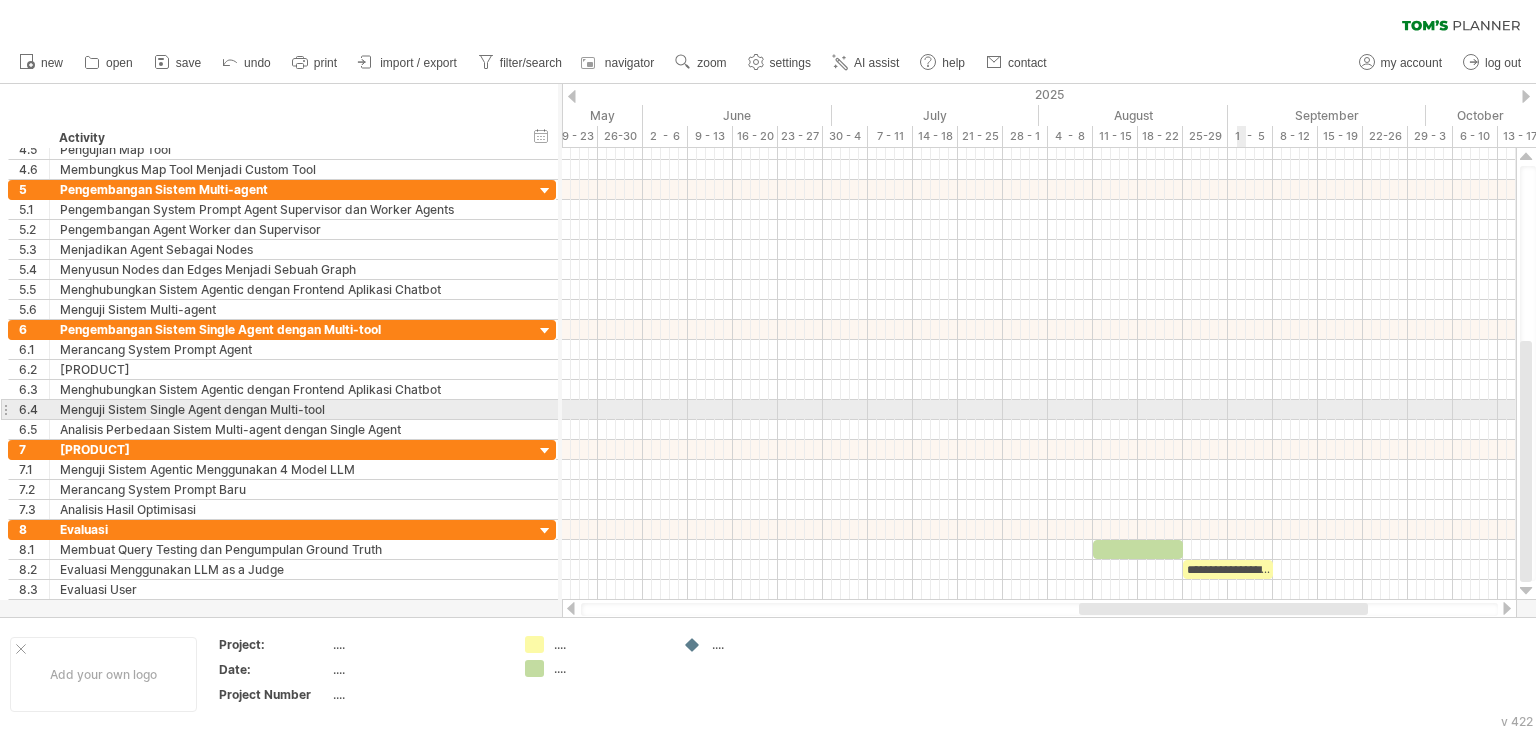 click at bounding box center (1039, 430) 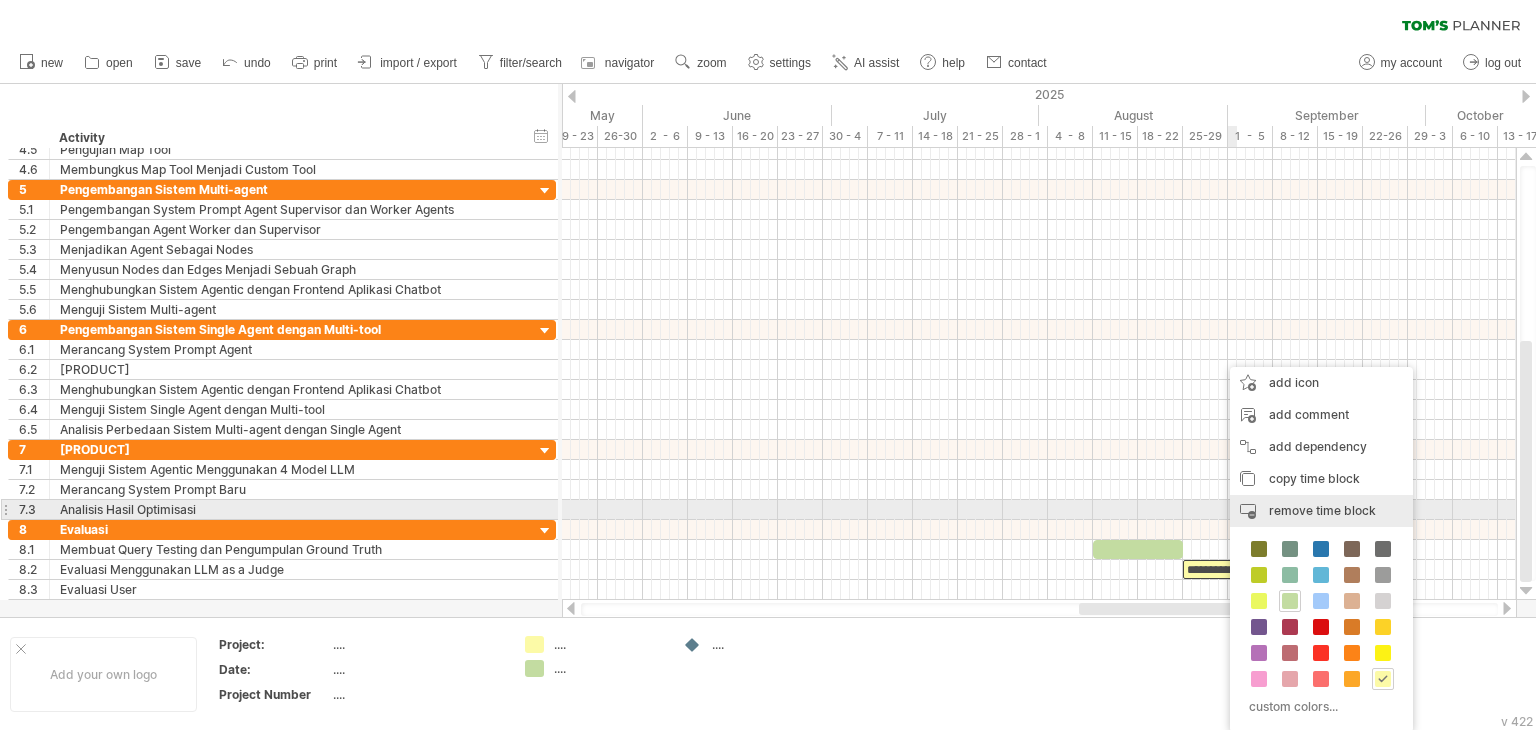 click on "remove time block" at bounding box center (1322, 510) 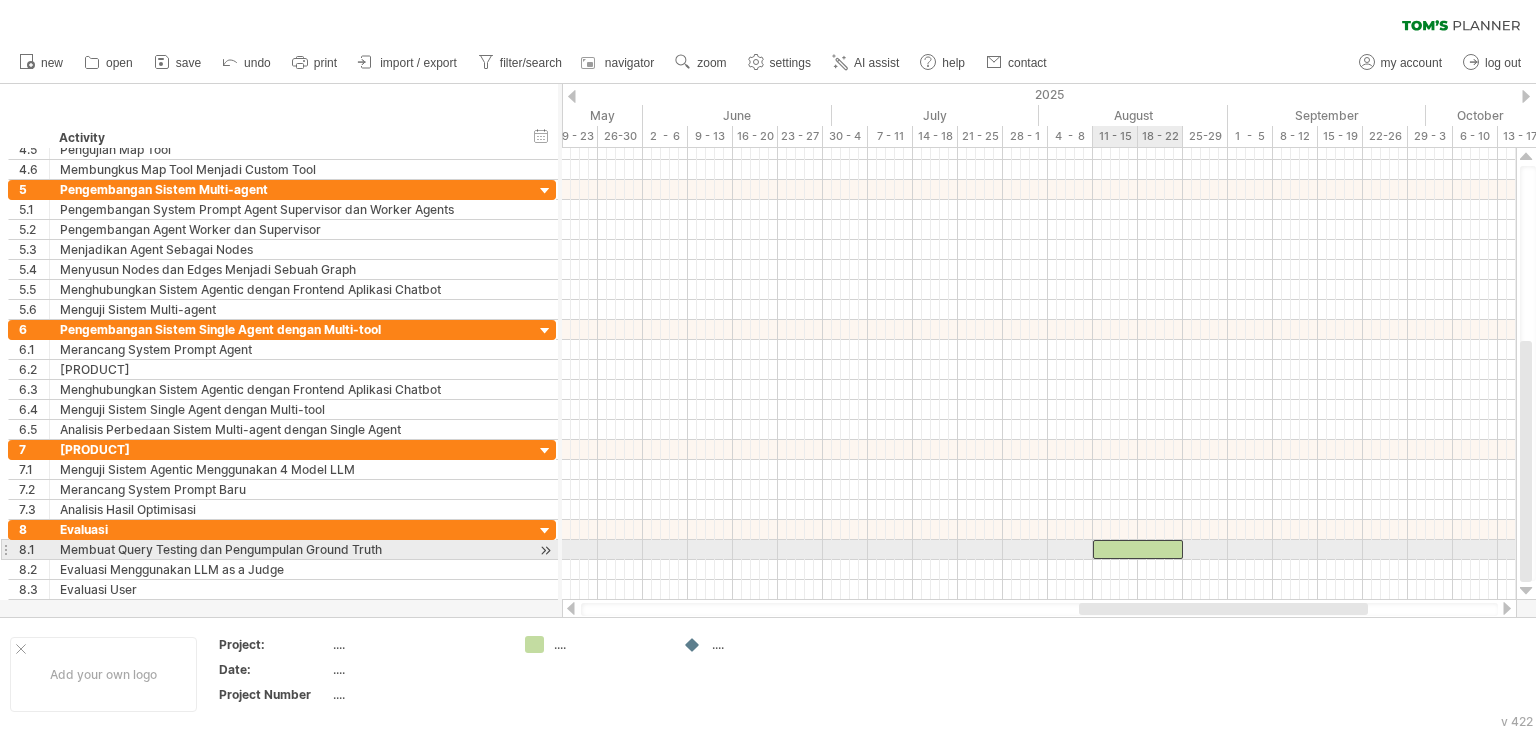 click at bounding box center (1138, 549) 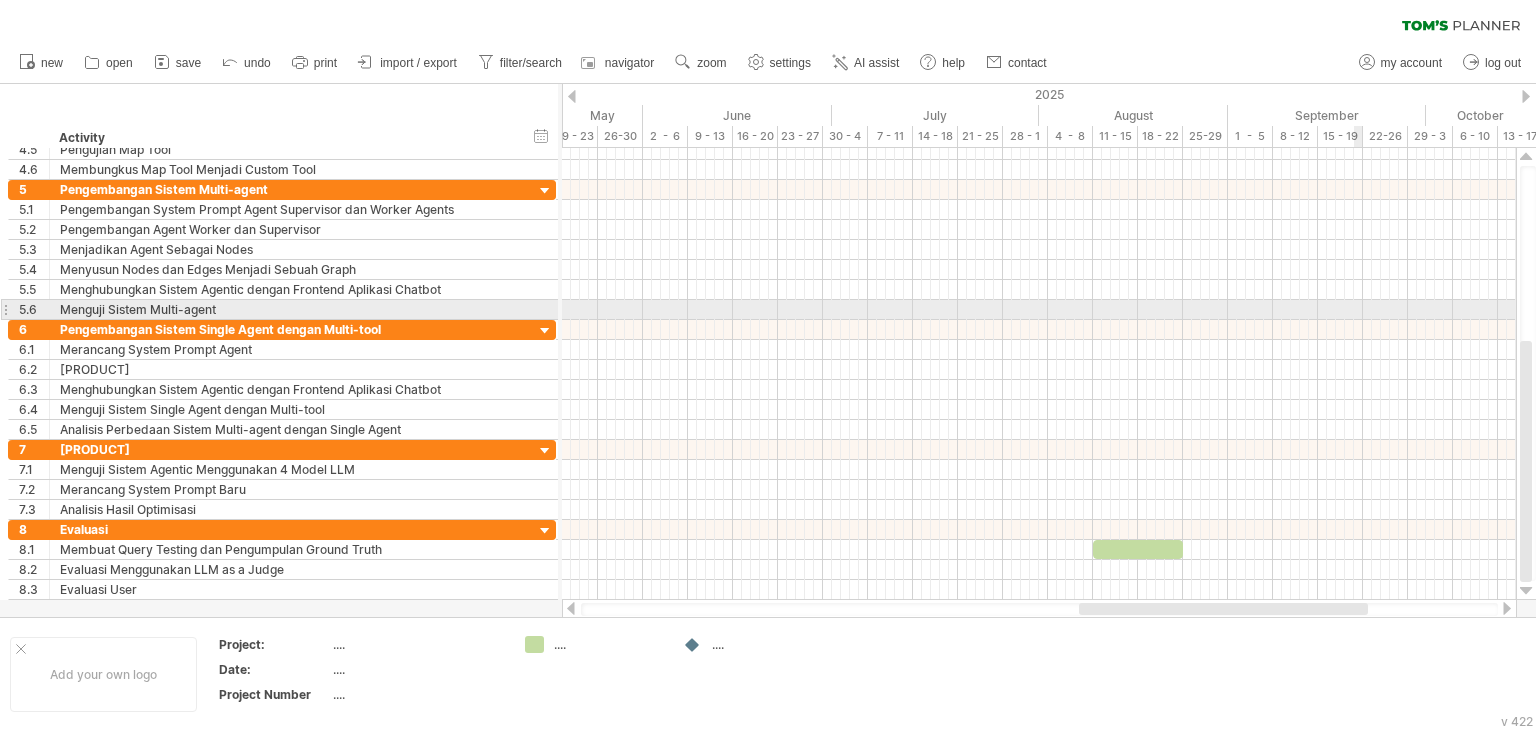 click at bounding box center [1039, 310] 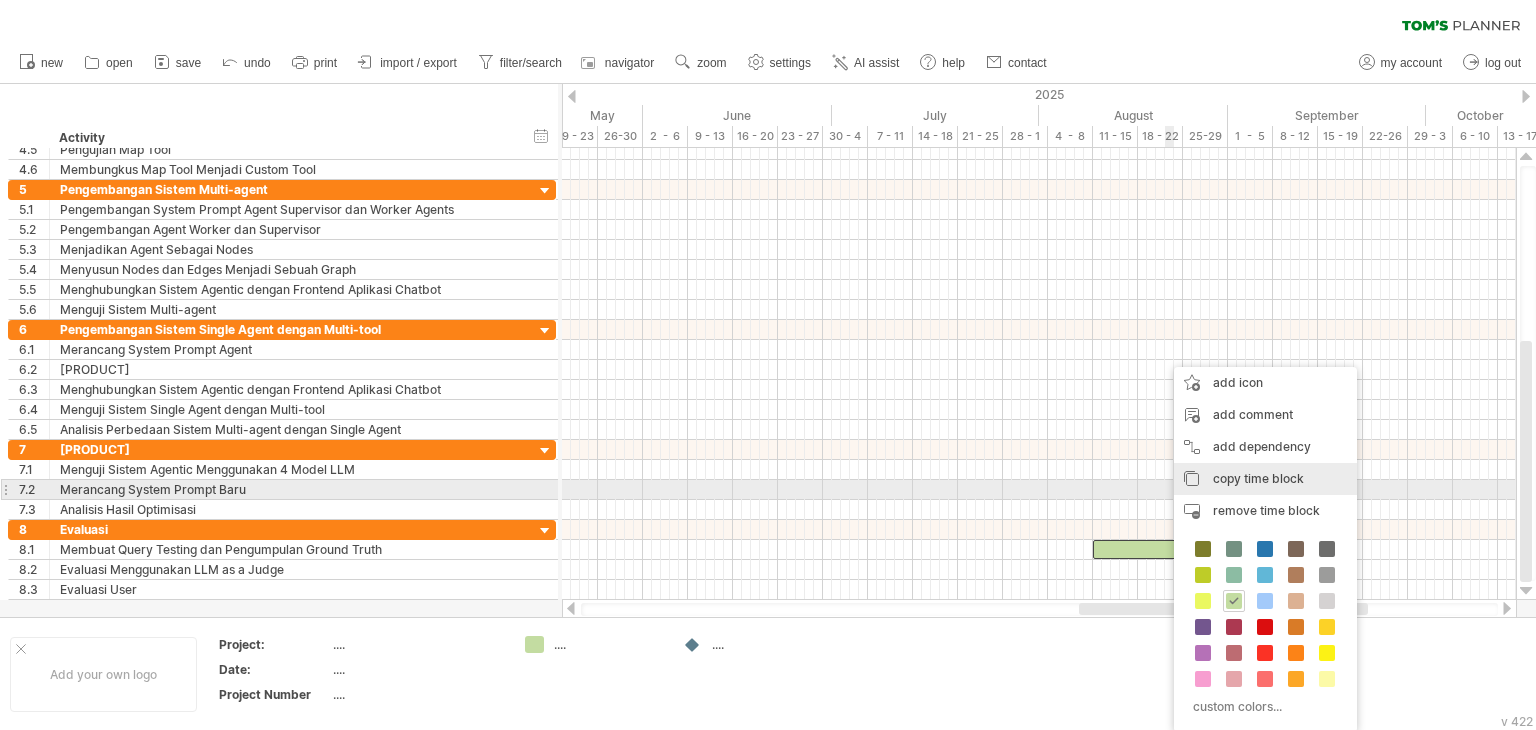 click on "copy time block" at bounding box center (1258, 478) 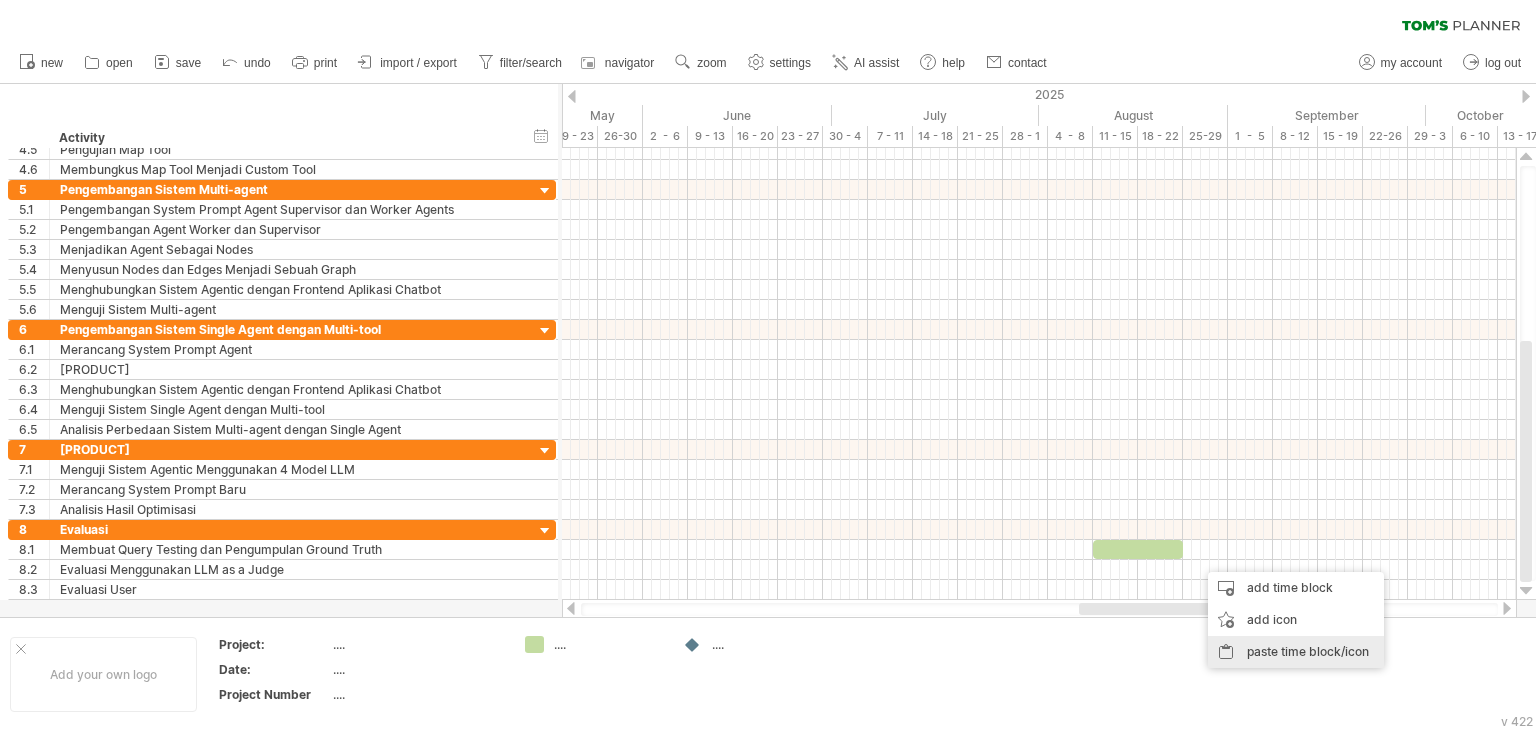 click on "paste time block/icon" at bounding box center (1296, 652) 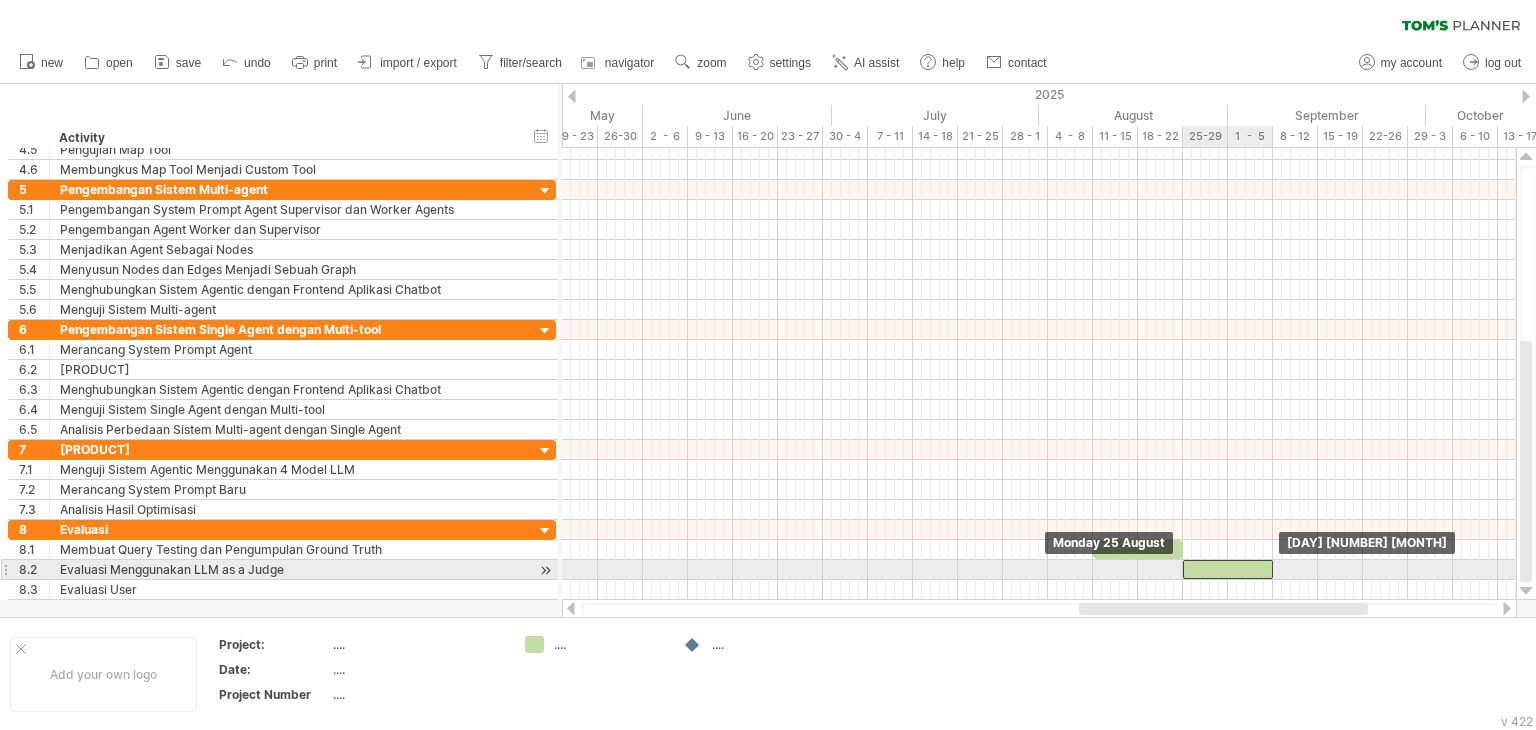 drag, startPoint x: 1242, startPoint y: 568, endPoint x: 1228, endPoint y: 569, distance: 14.035668 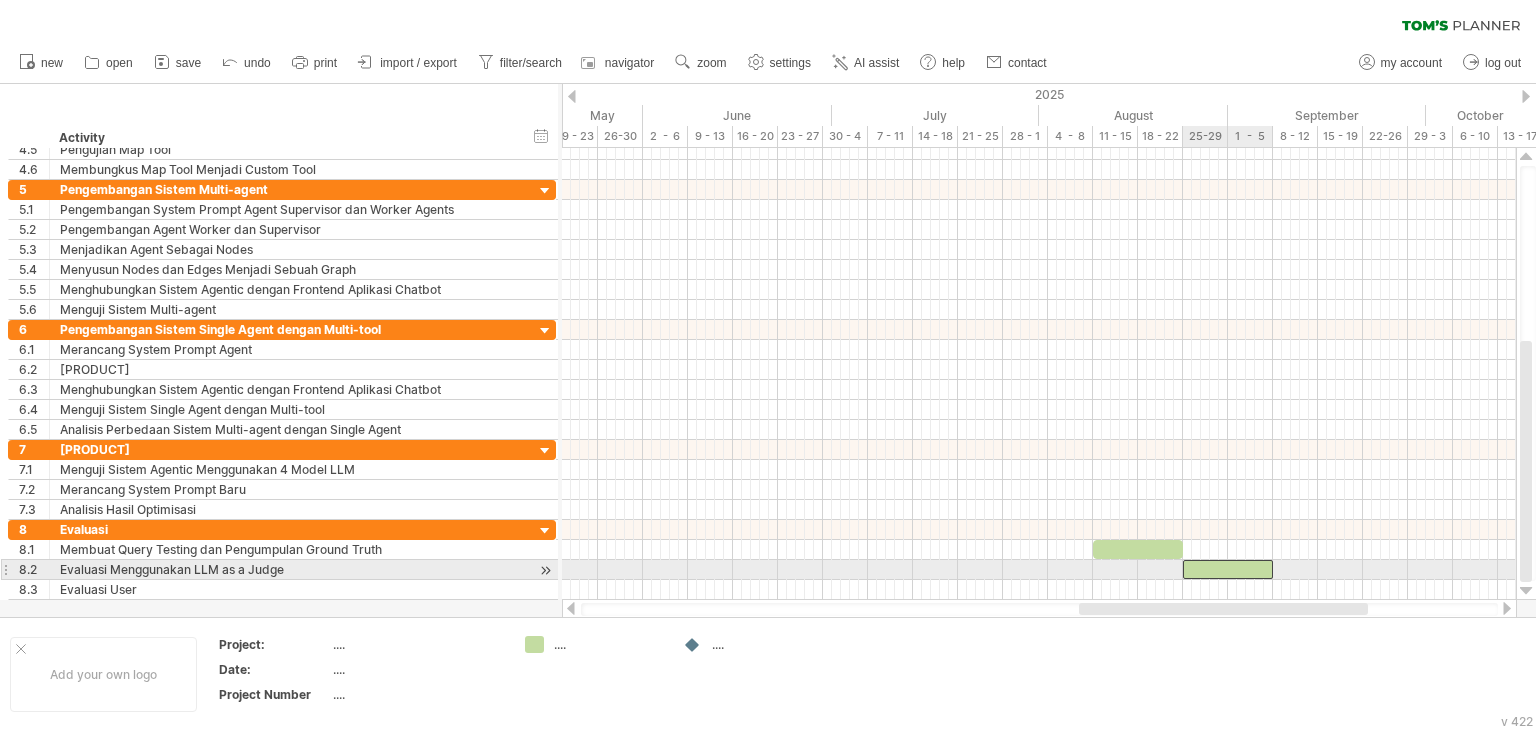 click at bounding box center (1228, 569) 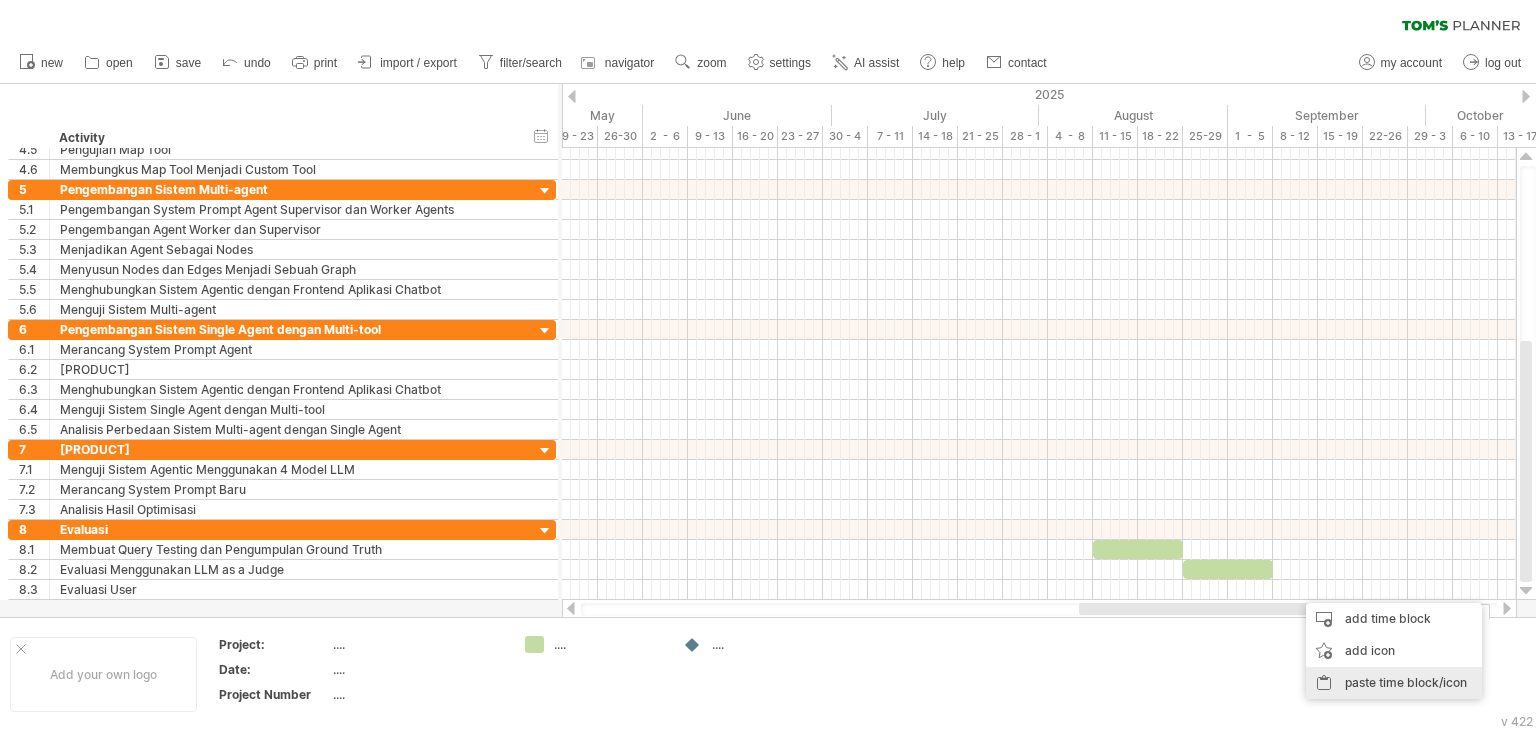click on "paste time block/icon" at bounding box center [1394, 683] 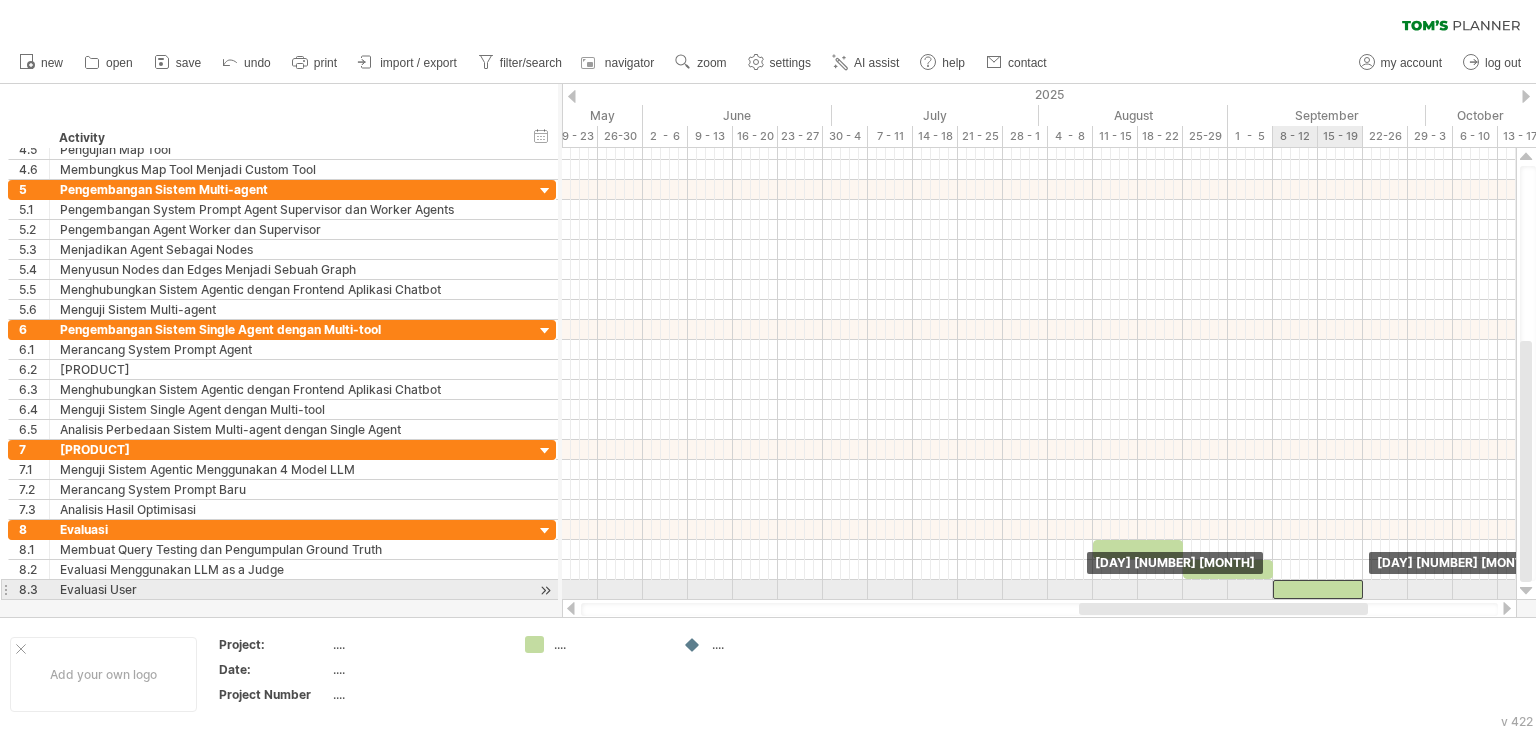 drag, startPoint x: 1338, startPoint y: 585, endPoint x: 1315, endPoint y: 587, distance: 23.086792 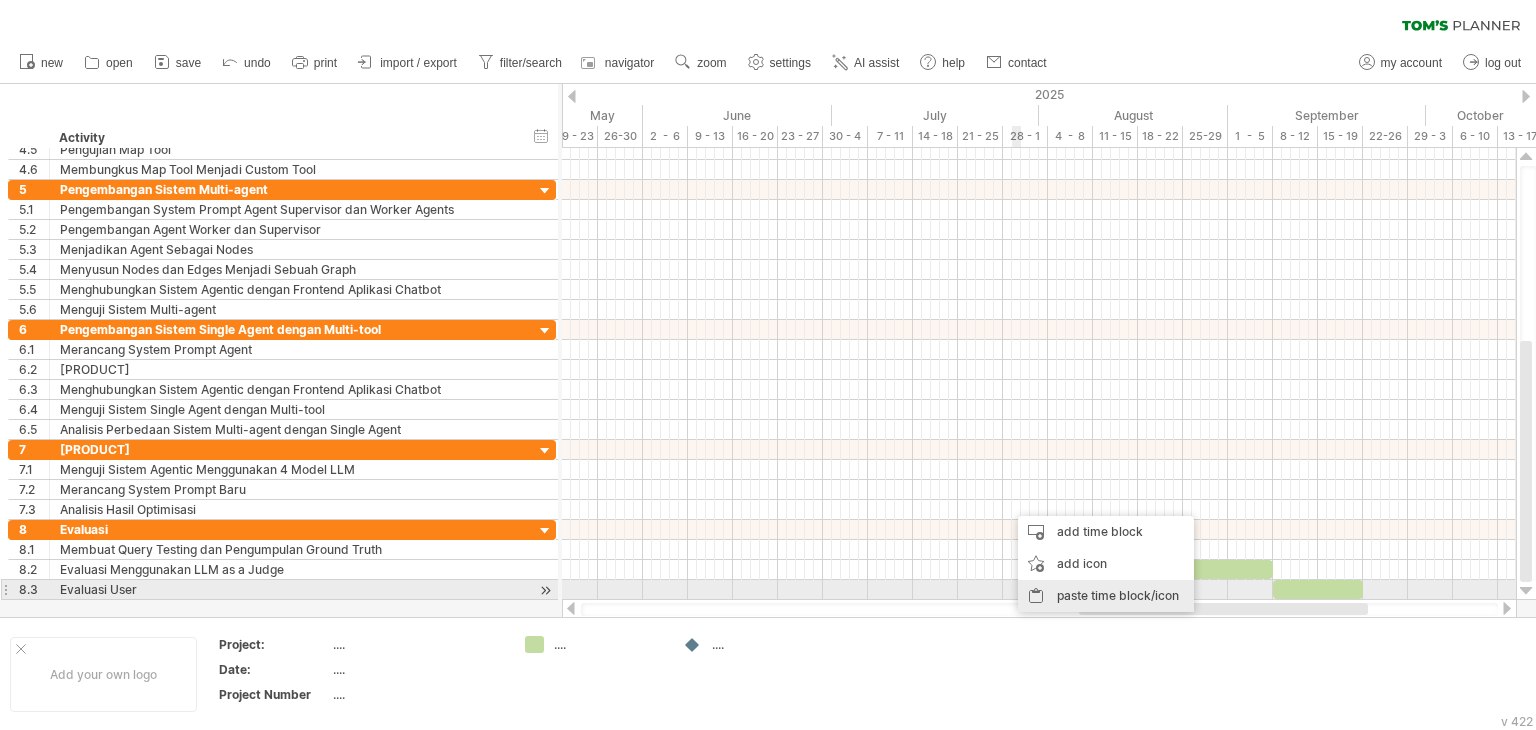 click on "paste time block/icon" at bounding box center (1106, 596) 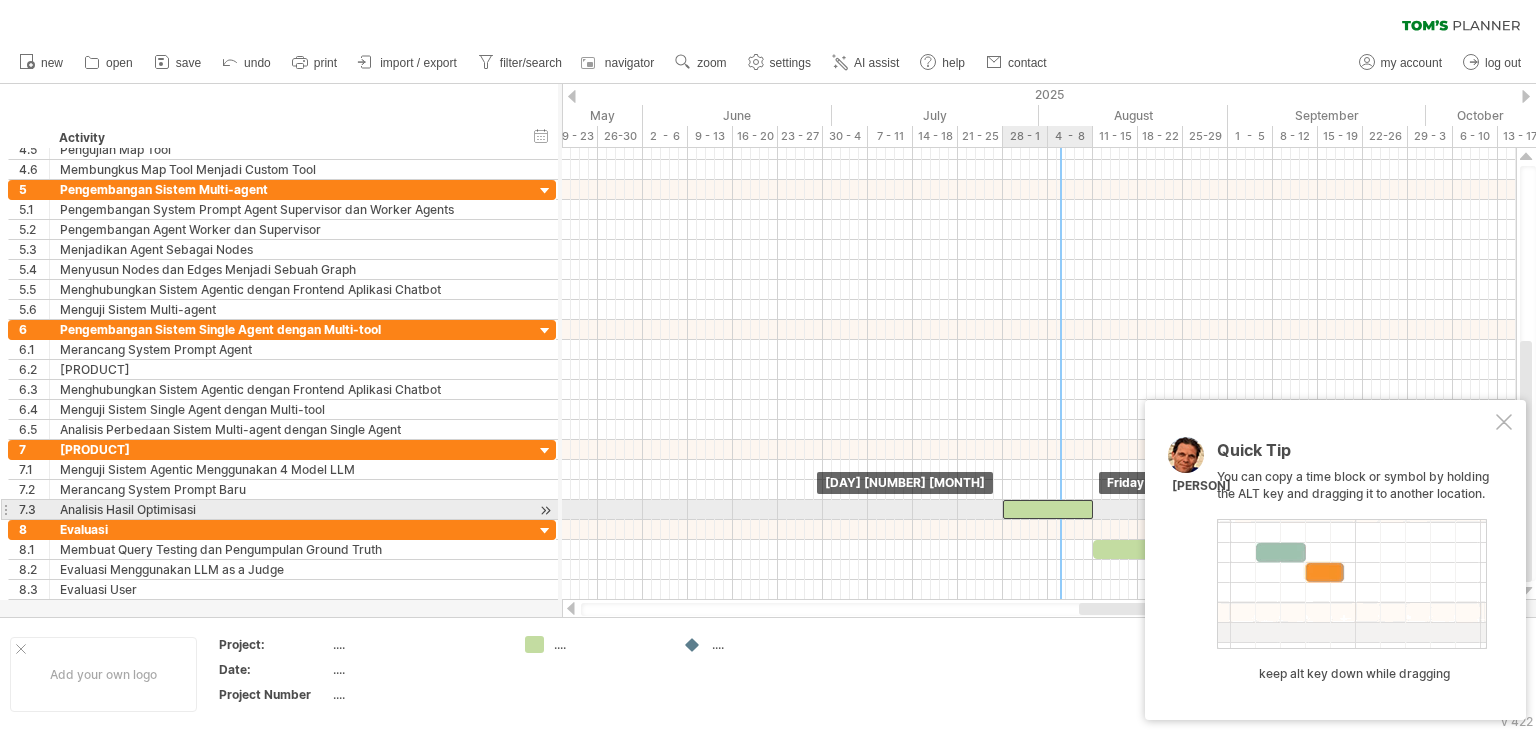 click at bounding box center (1048, 509) 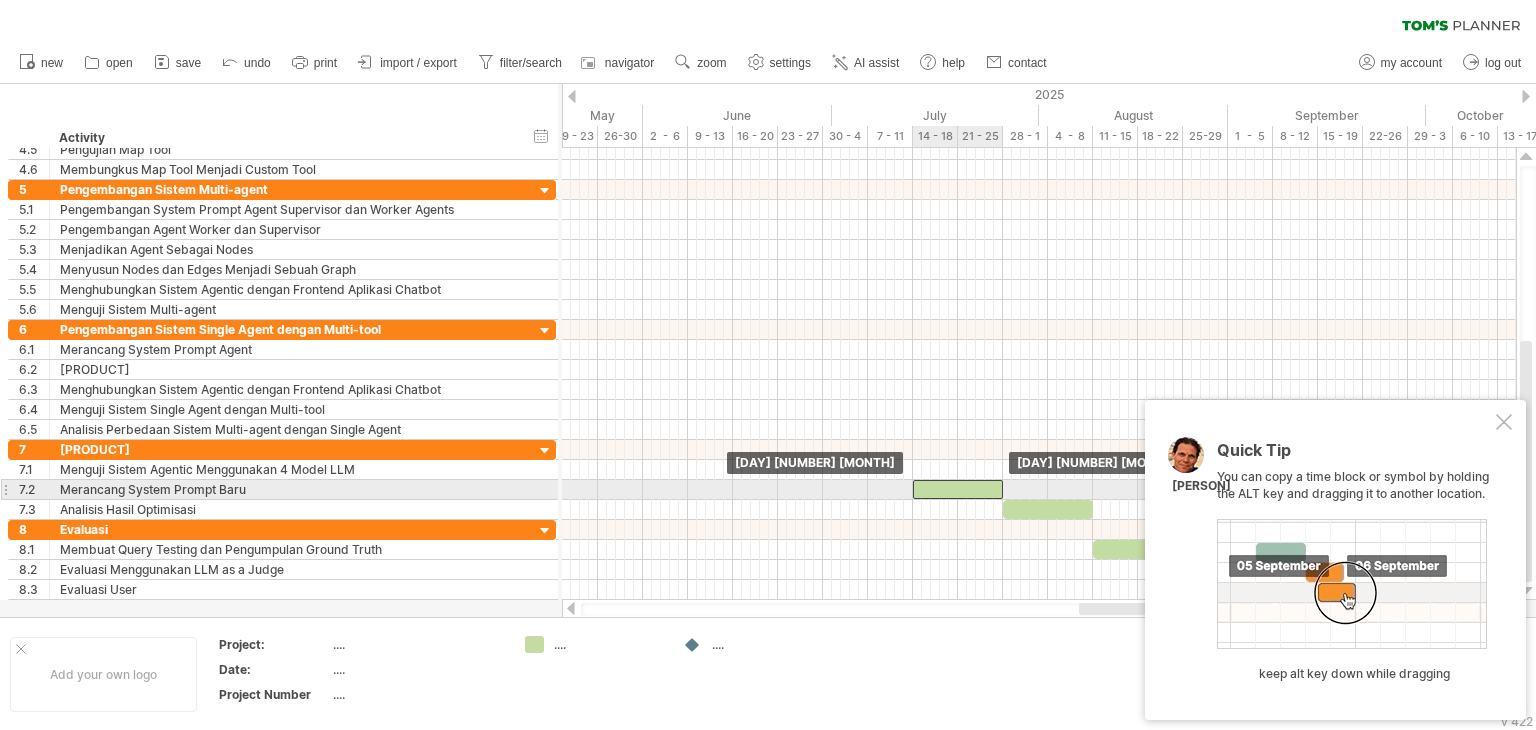 drag, startPoint x: 1054, startPoint y: 506, endPoint x: 964, endPoint y: 484, distance: 92.64988 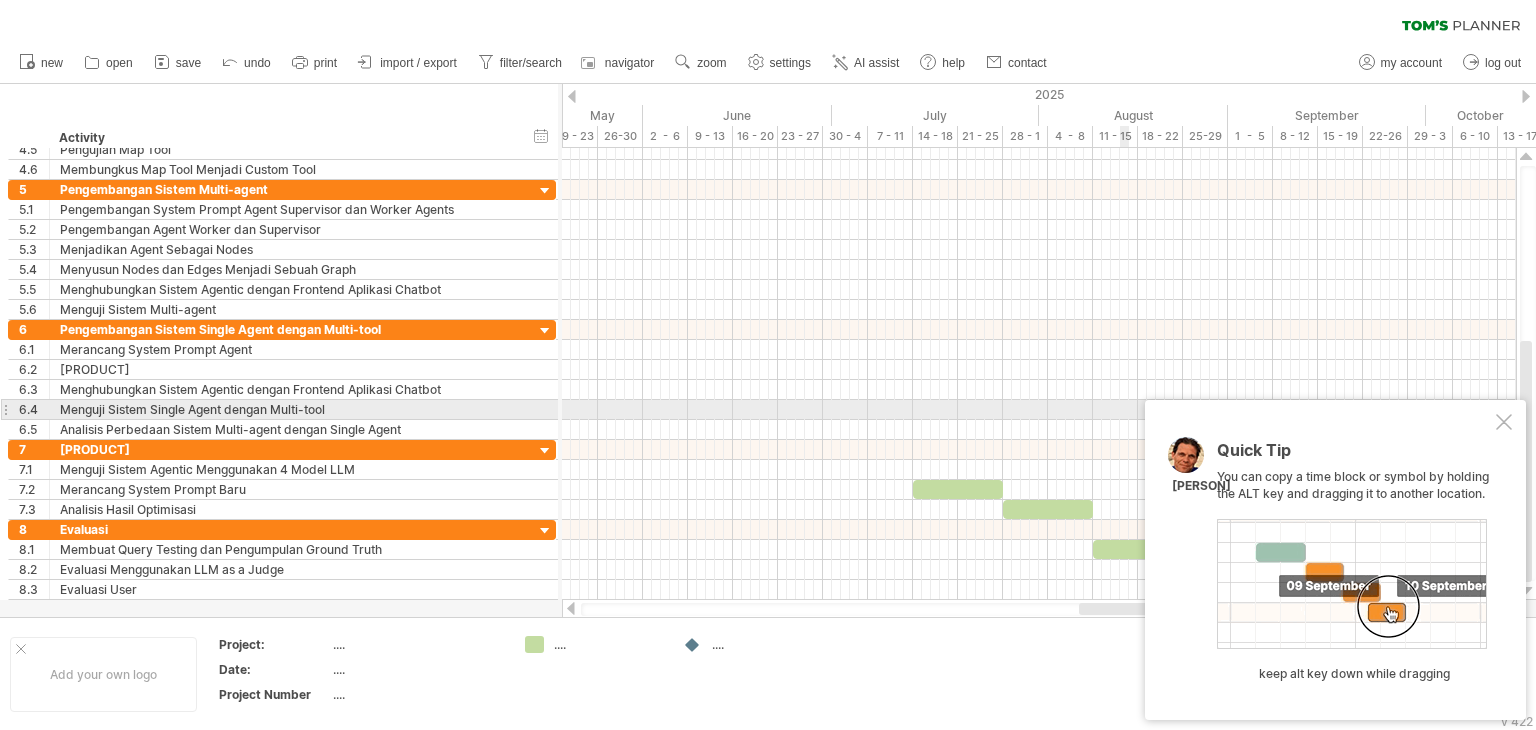 click on "Quick Tip You can copy a time block or symbol by holding the ALT key and dragging it to another location.   keep alt key down while dragging [NAME]" at bounding box center (1335, 560) 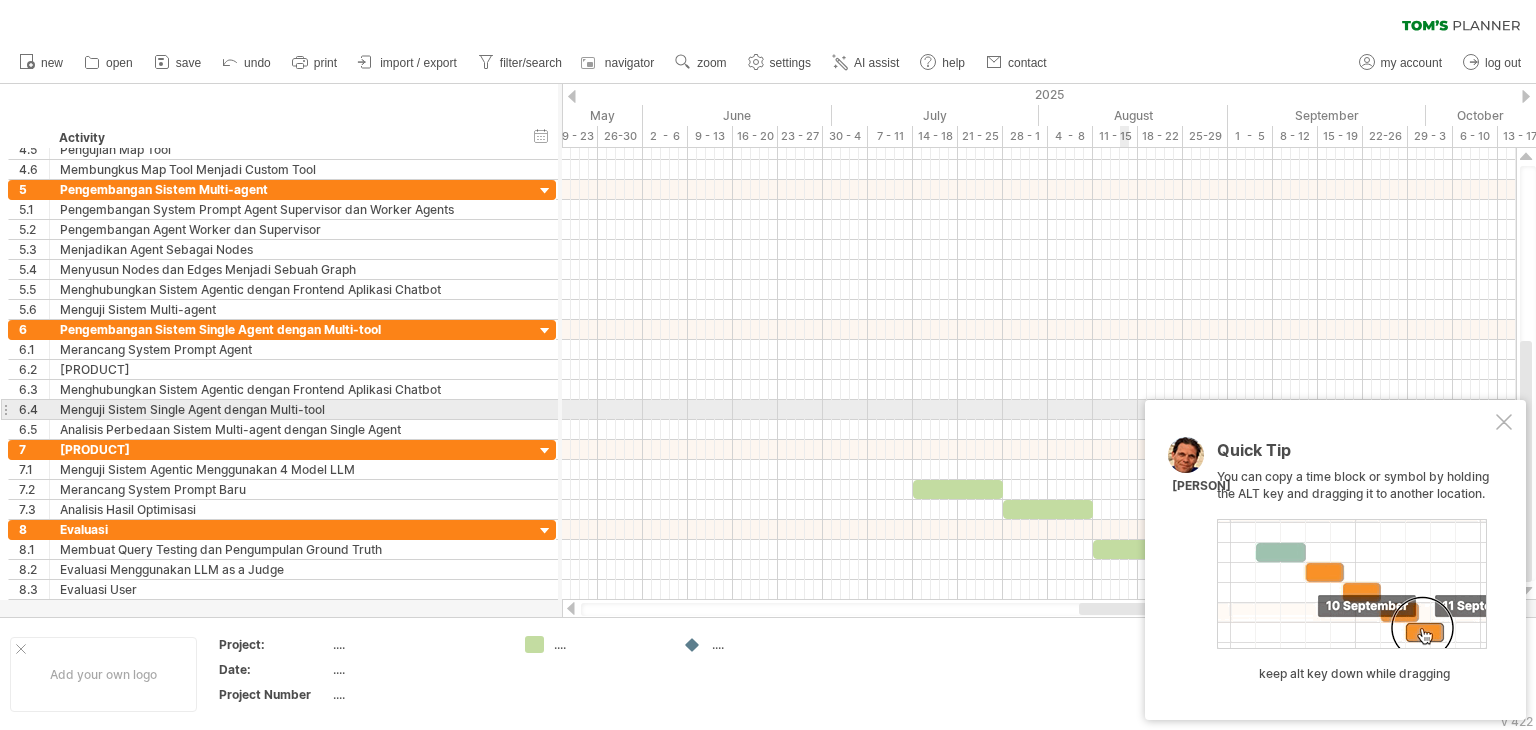 click at bounding box center (1504, 422) 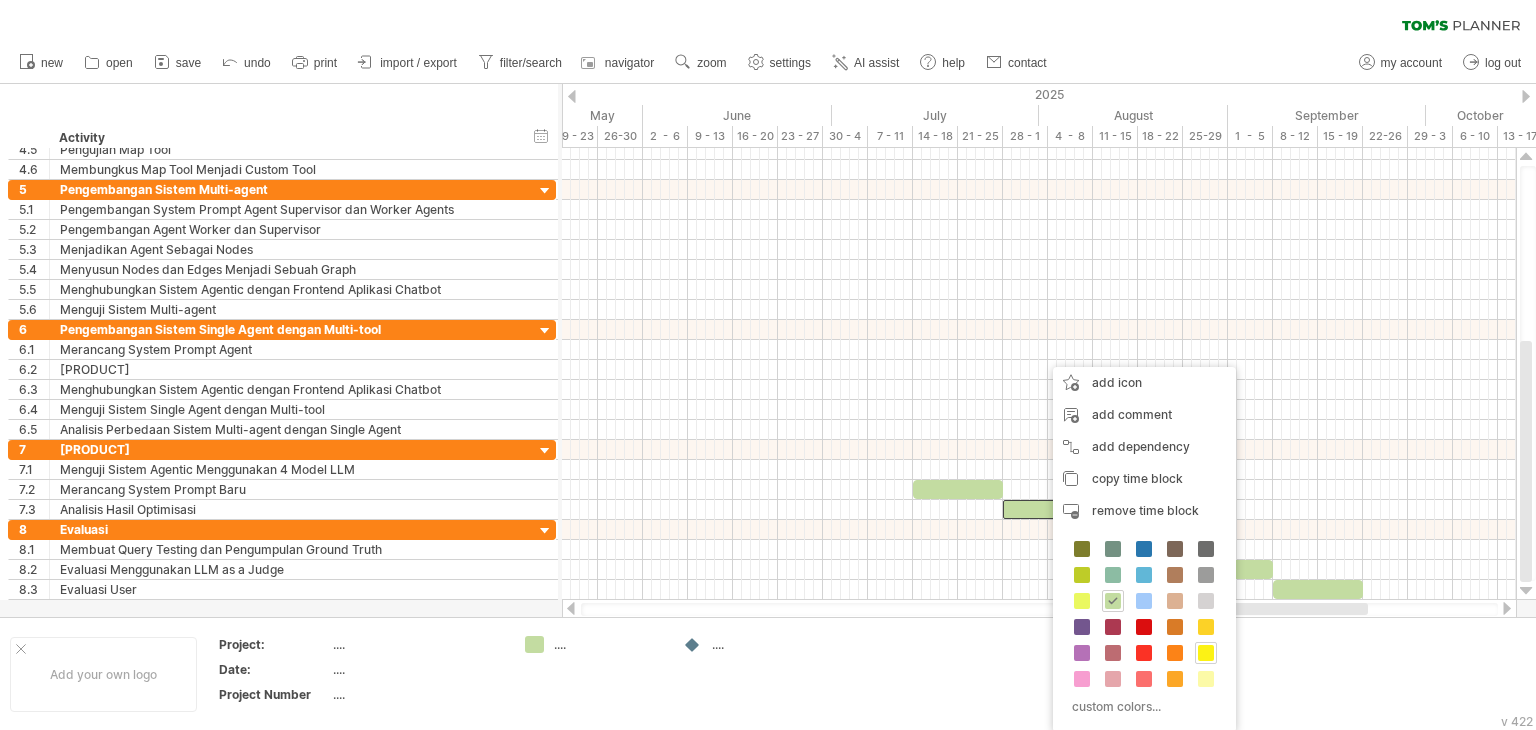 click at bounding box center (1206, 653) 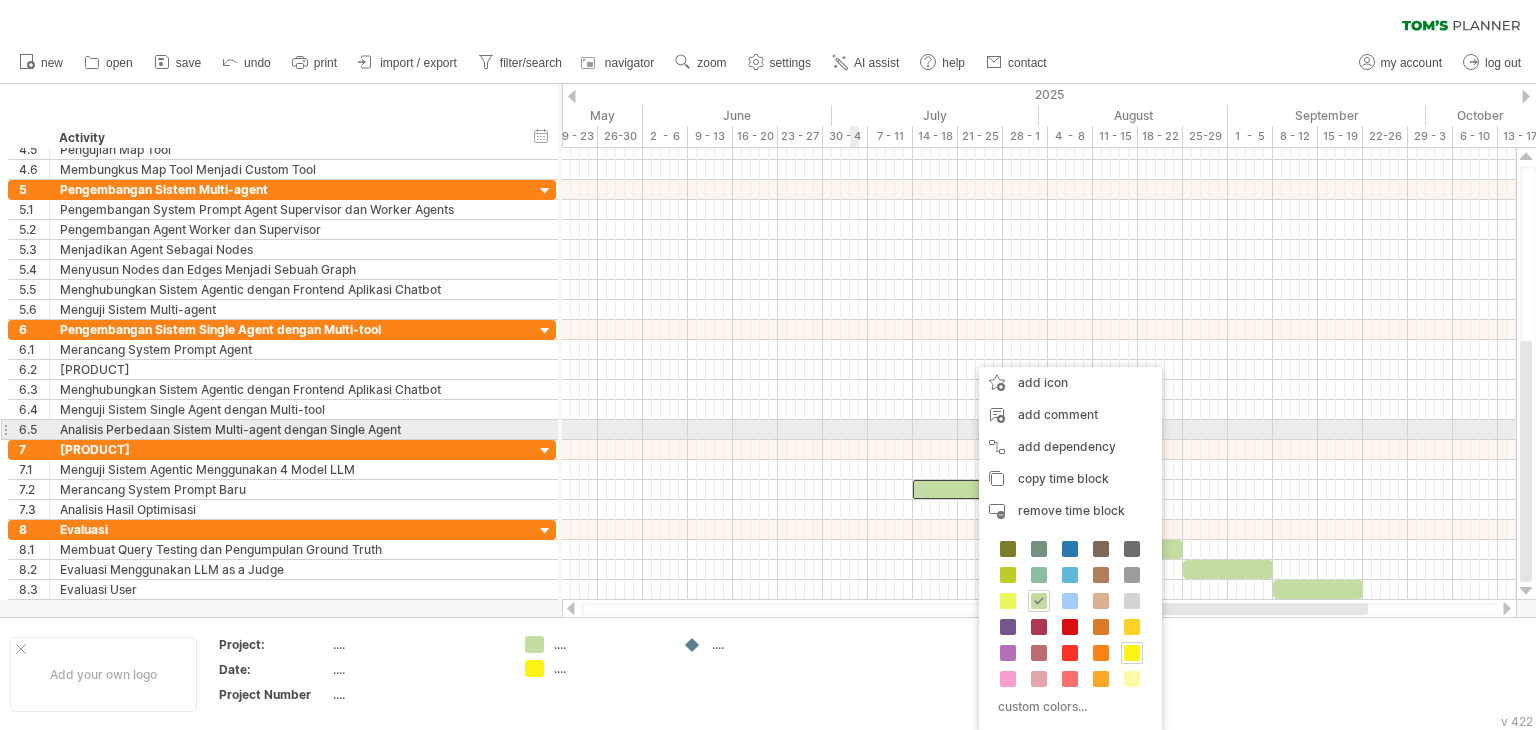 click at bounding box center [1039, 430] 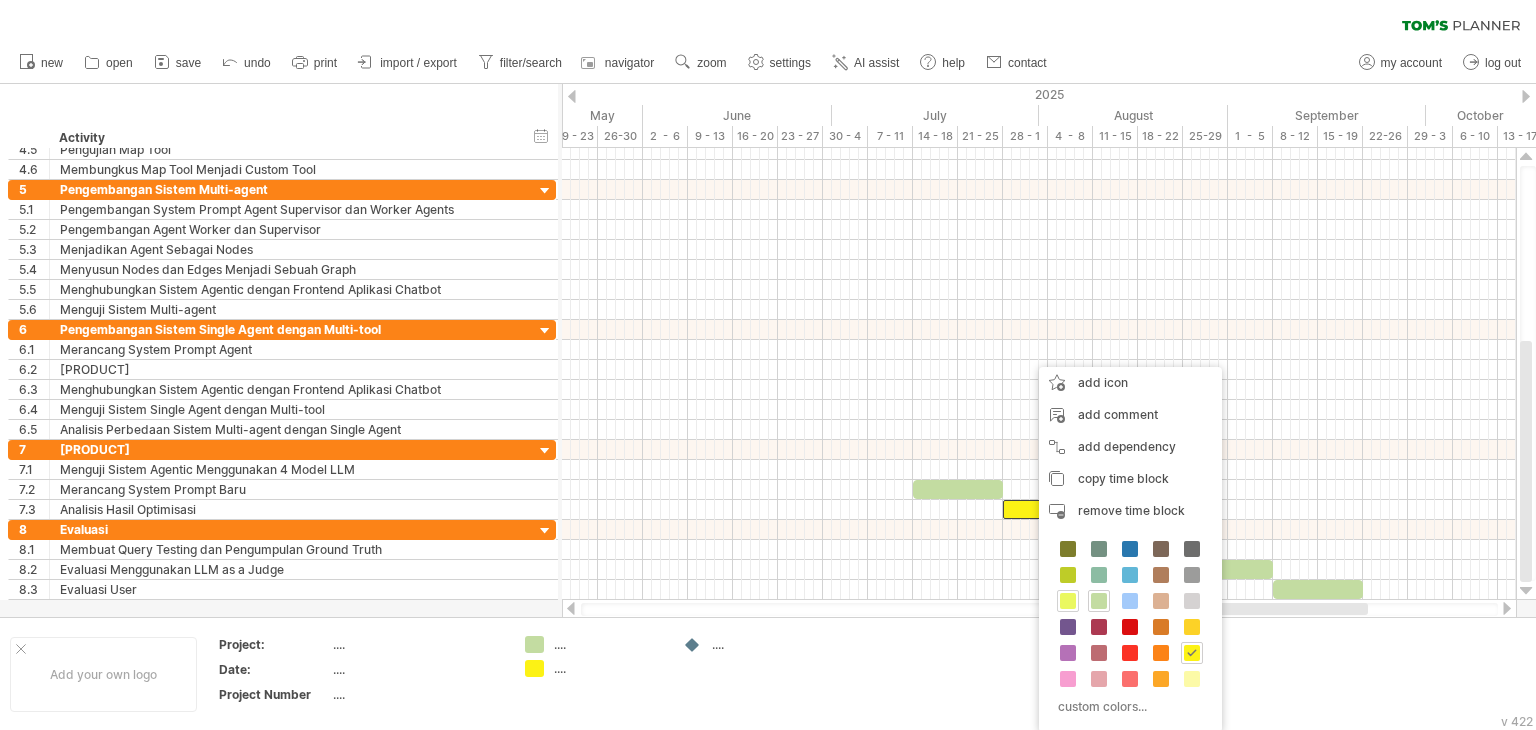 click at bounding box center [1068, 601] 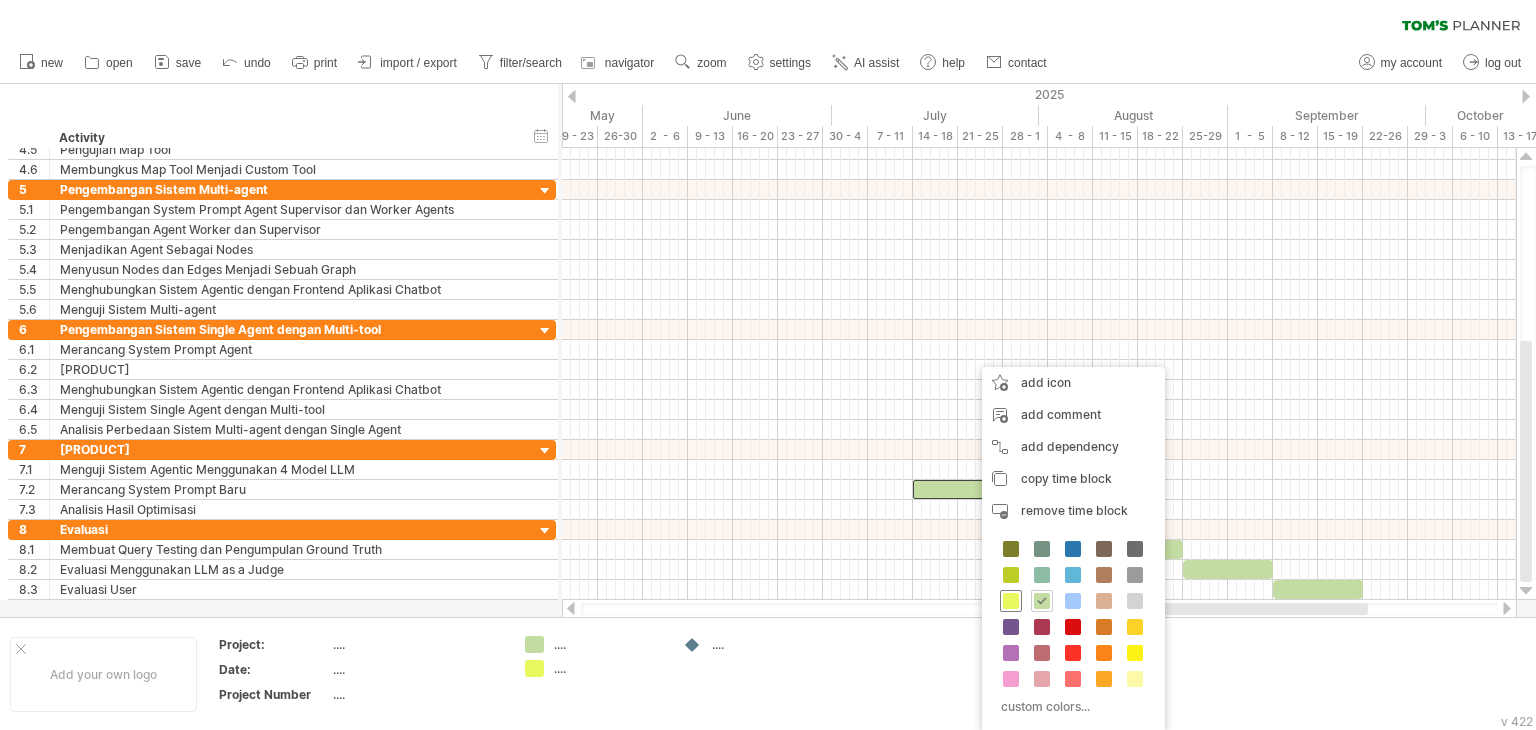 click at bounding box center (1011, 601) 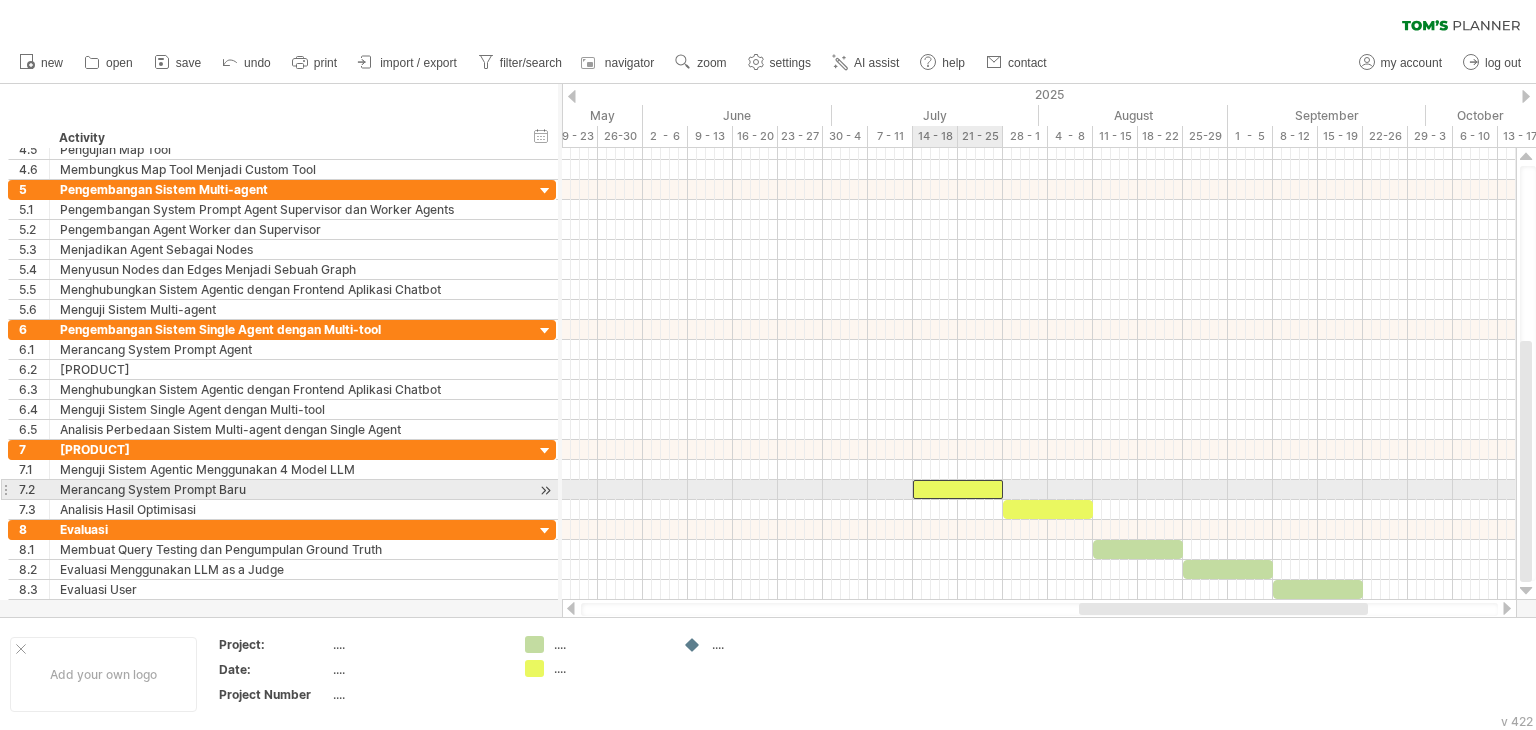 click at bounding box center [958, 489] 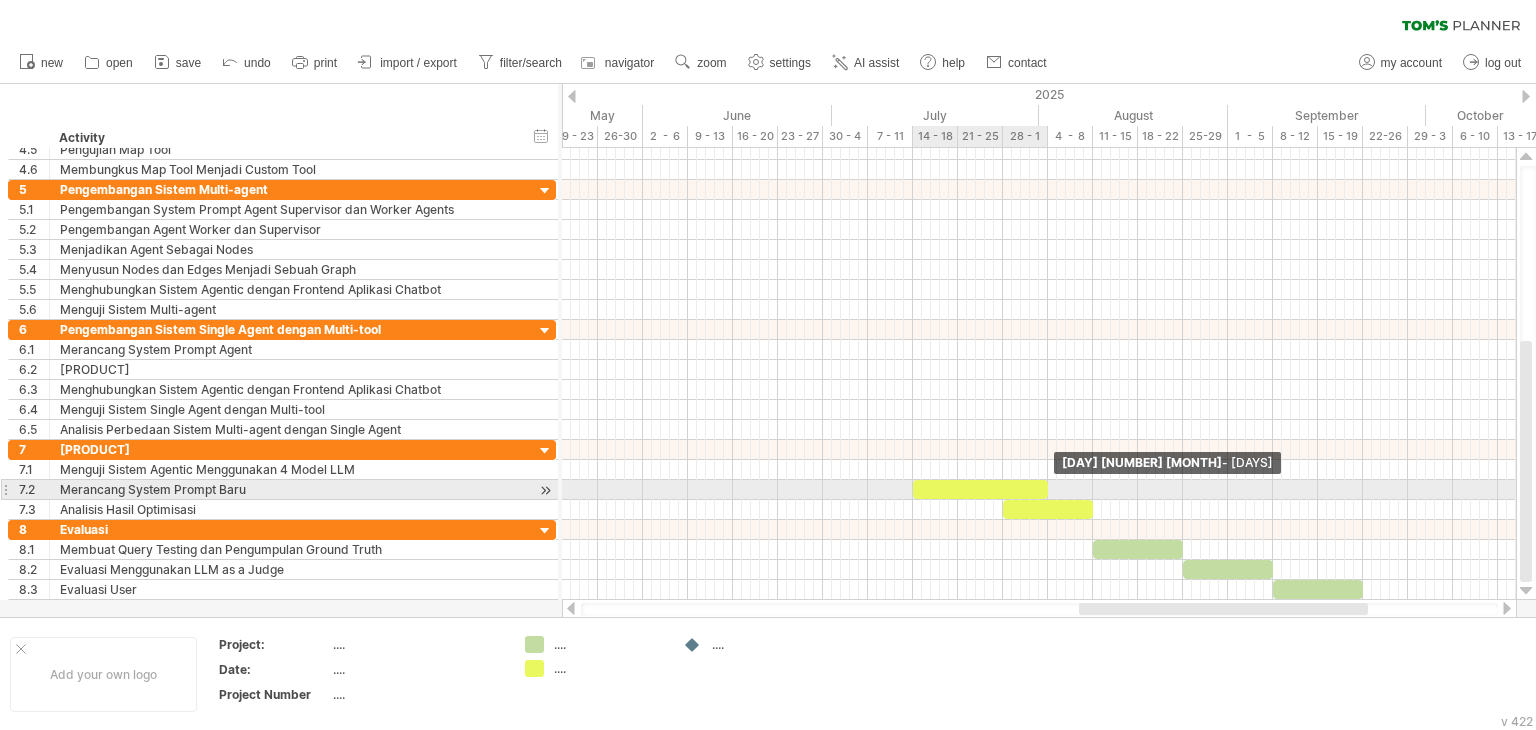 drag, startPoint x: 1002, startPoint y: 485, endPoint x: 1048, endPoint y: 492, distance: 46.52956 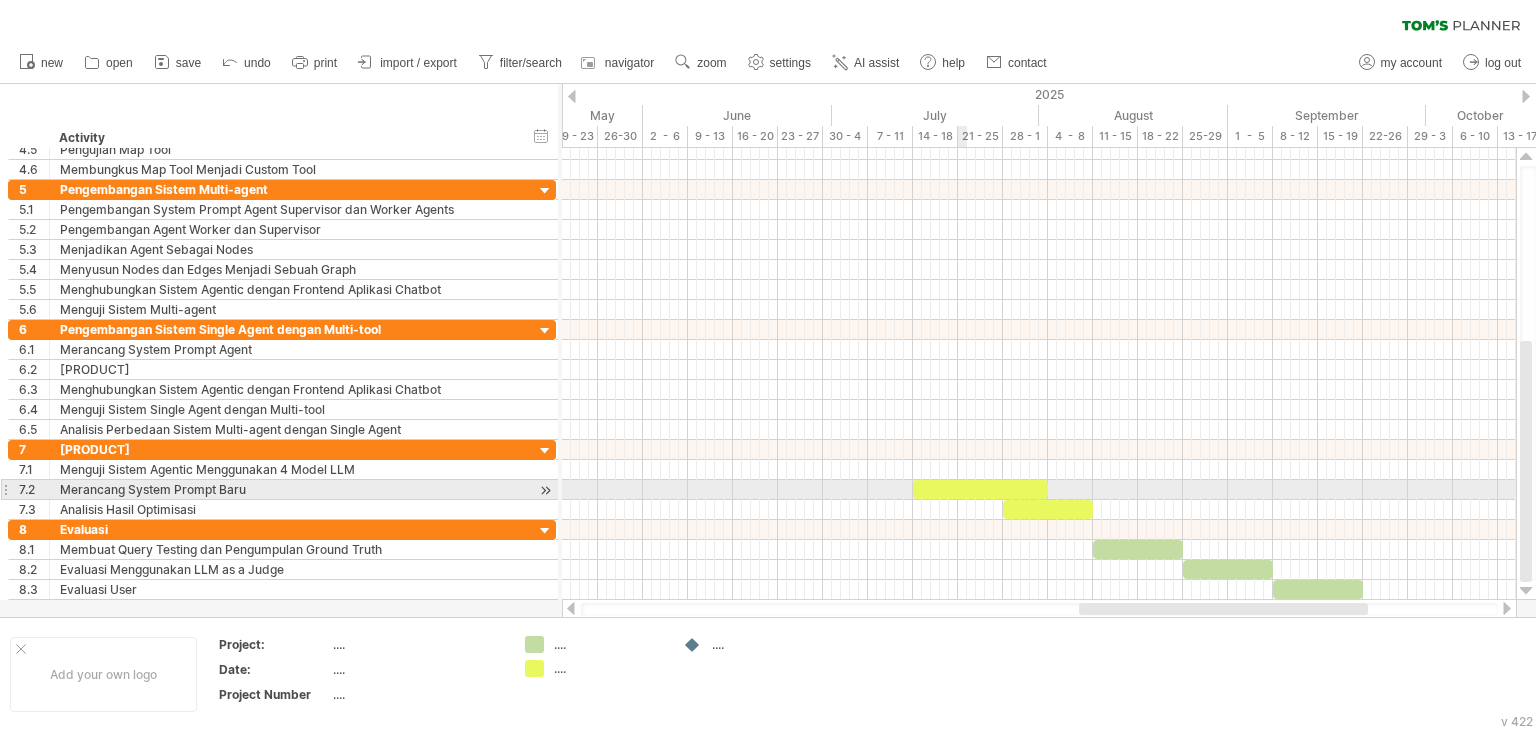 click at bounding box center (980, 489) 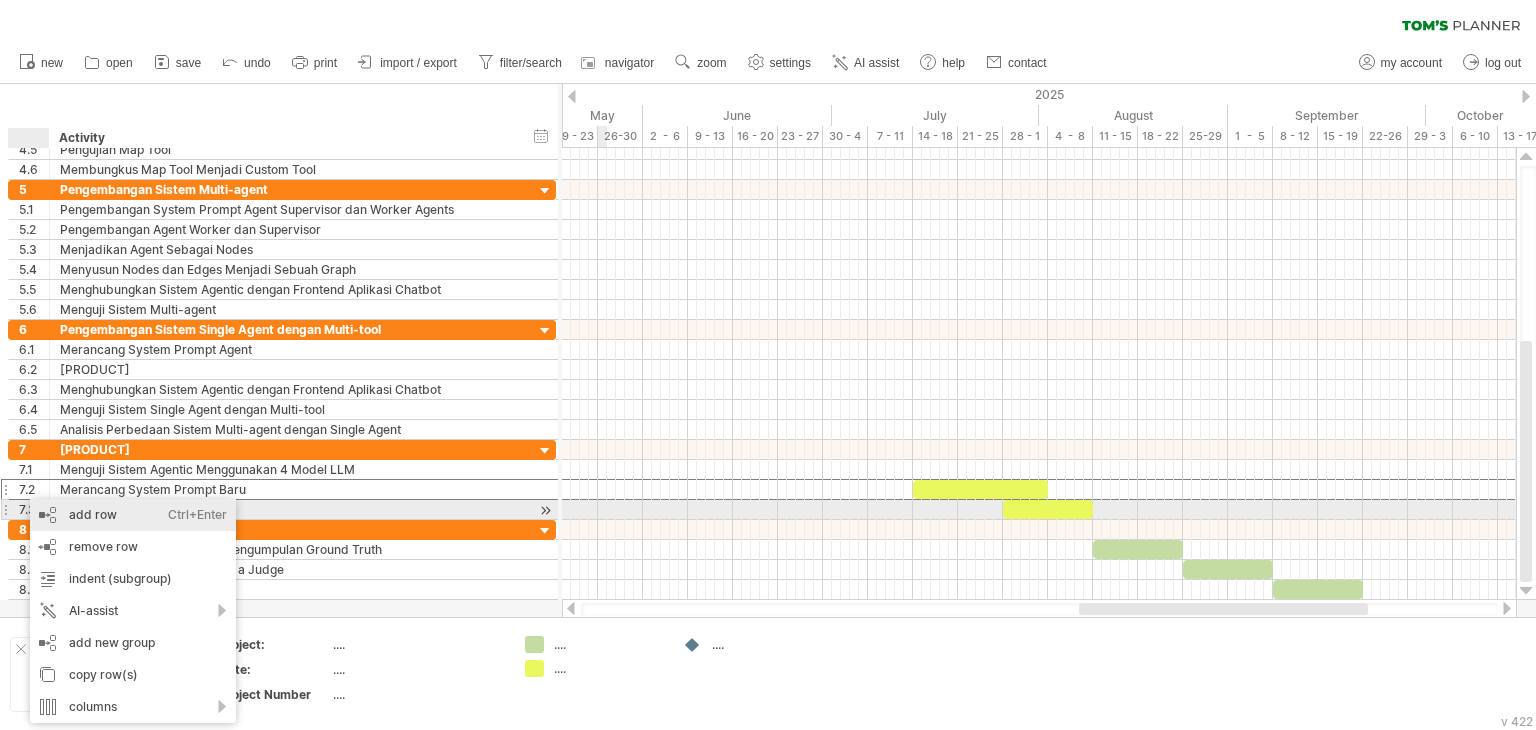 click on "add row Ctrl+Enter Cmd+Enter" at bounding box center [133, 515] 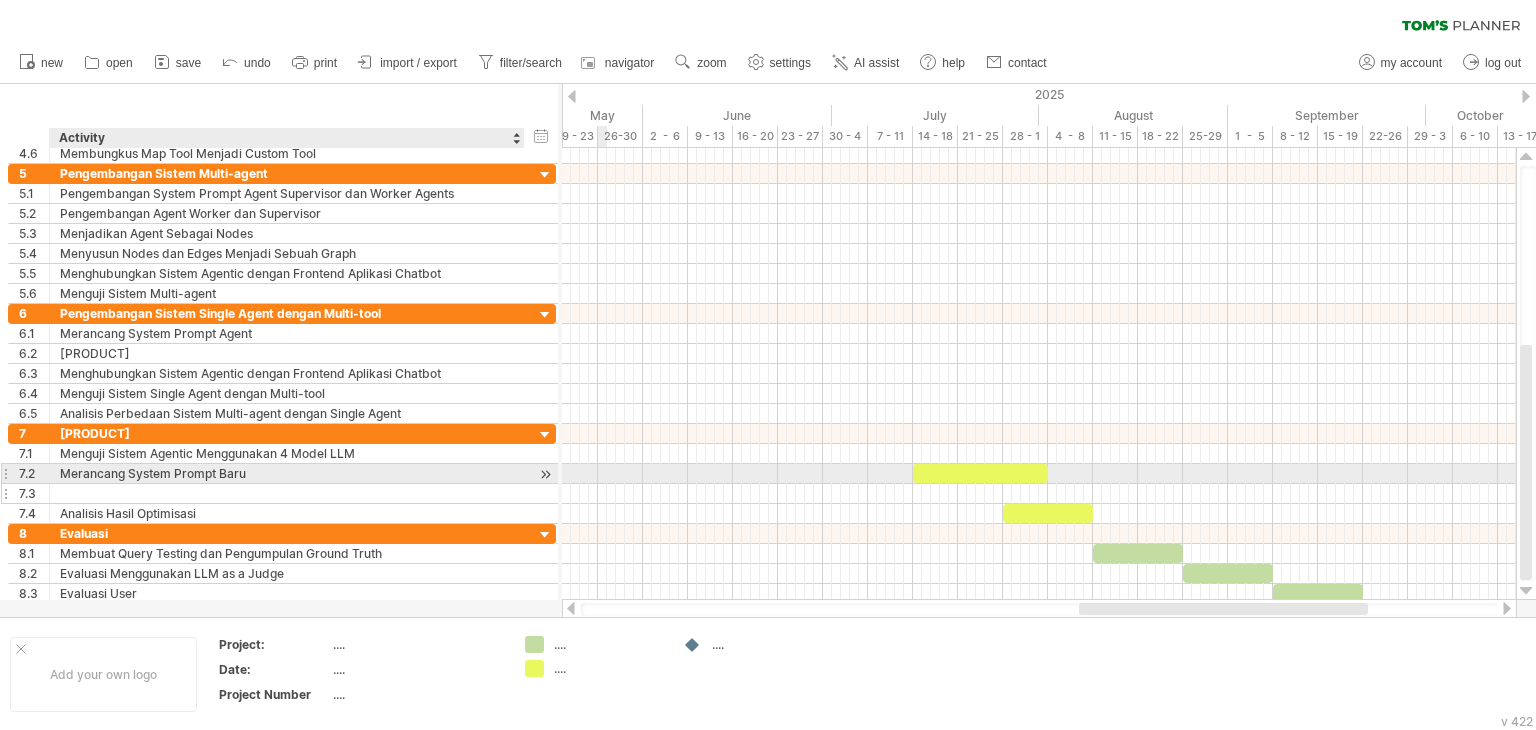 click at bounding box center [287, 493] 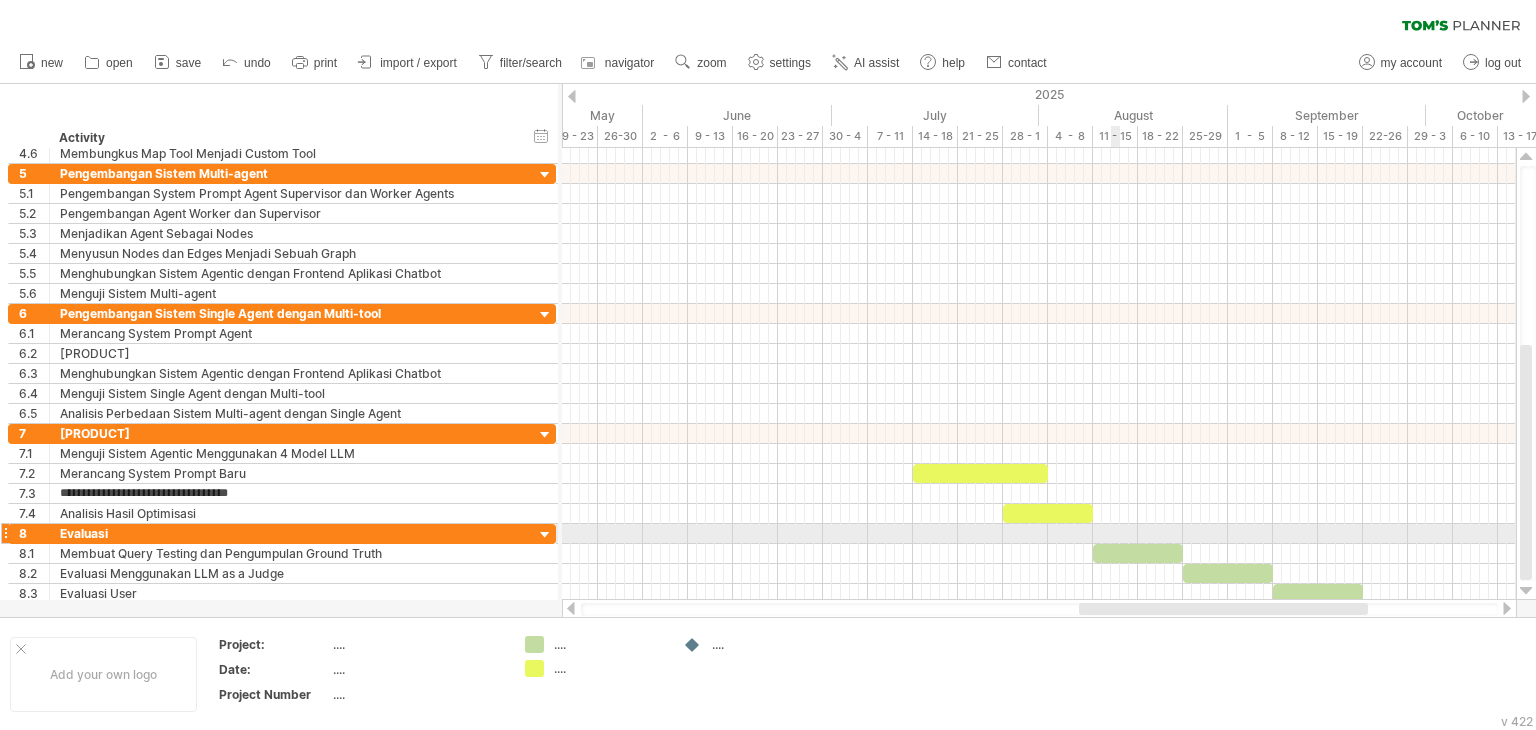 type on "**********" 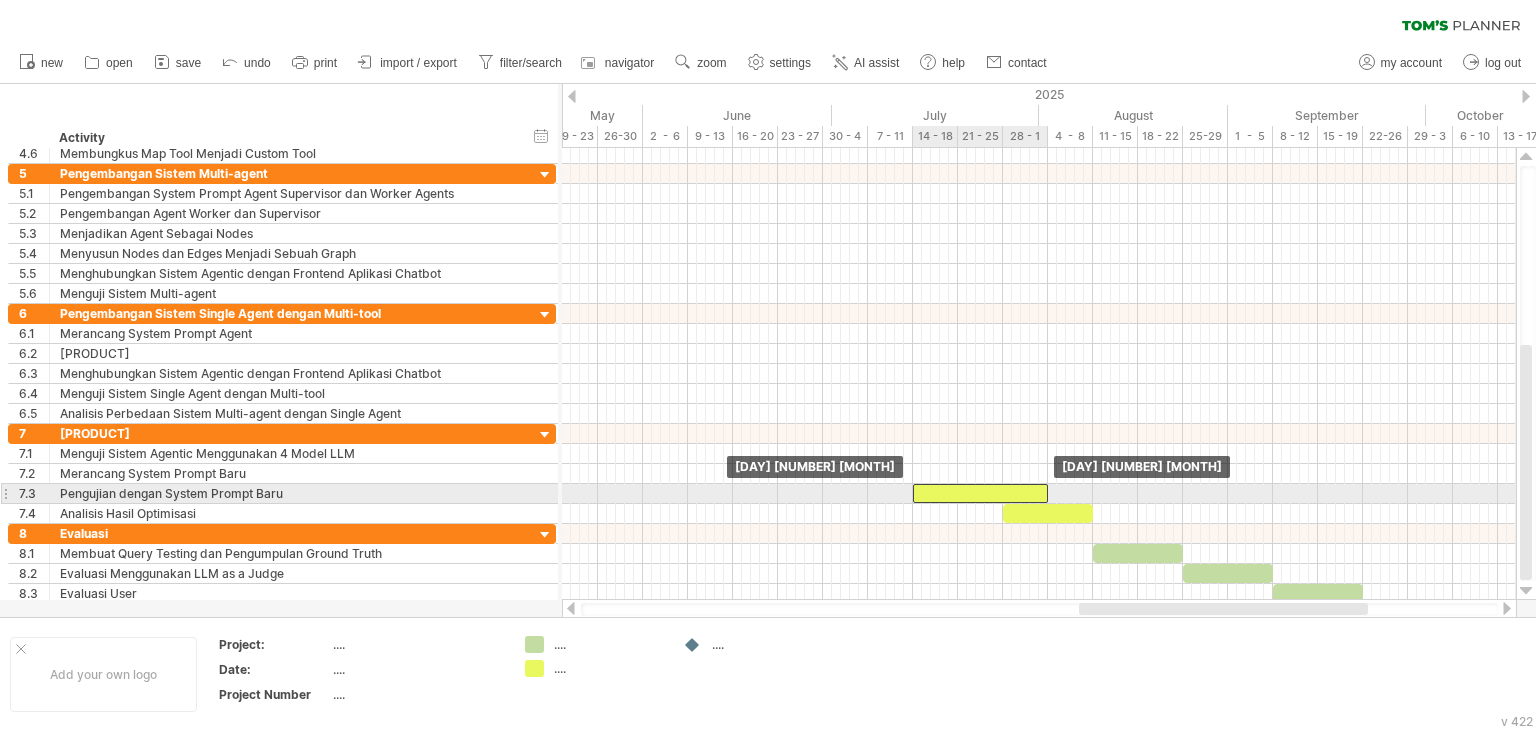 drag, startPoint x: 976, startPoint y: 473, endPoint x: 975, endPoint y: 486, distance: 13.038404 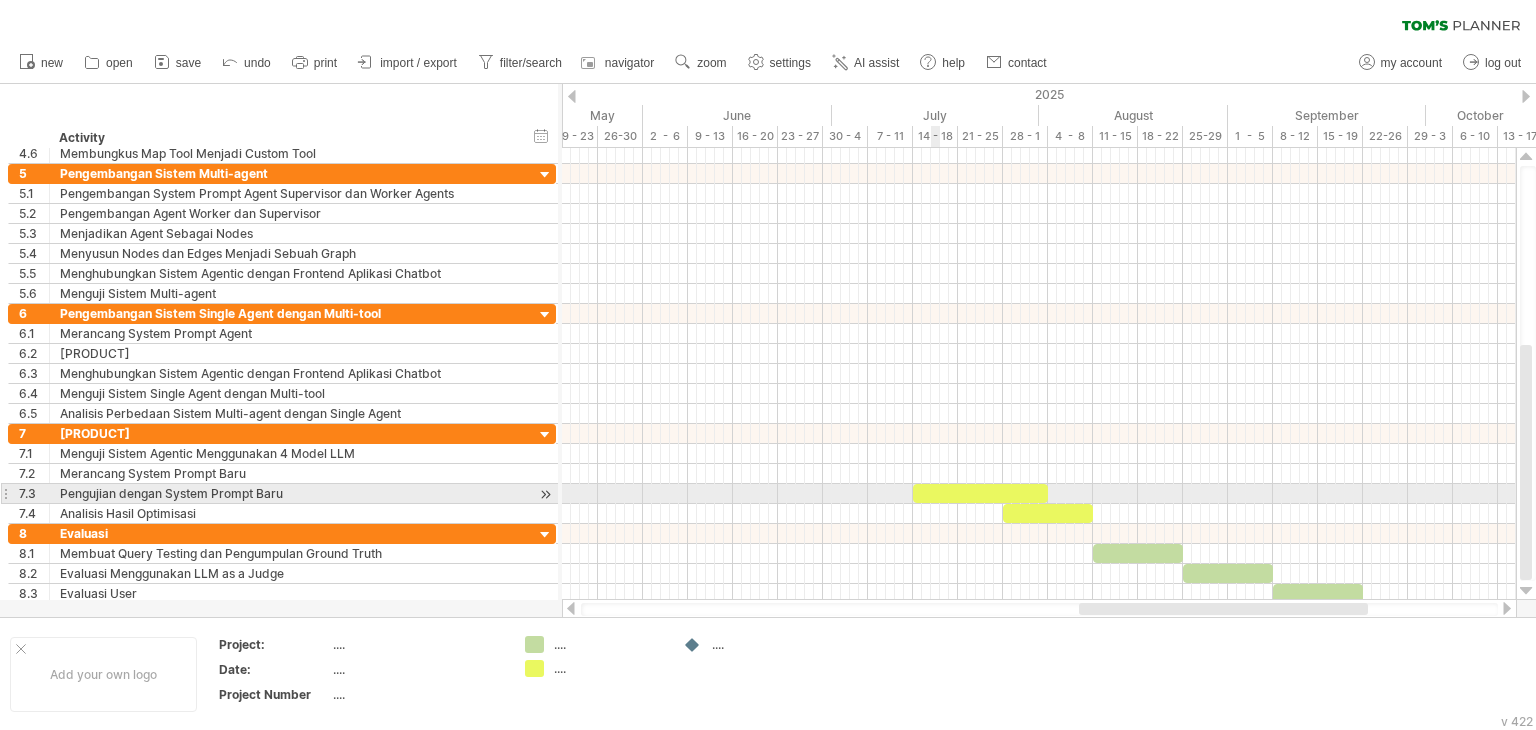 click at bounding box center [980, 493] 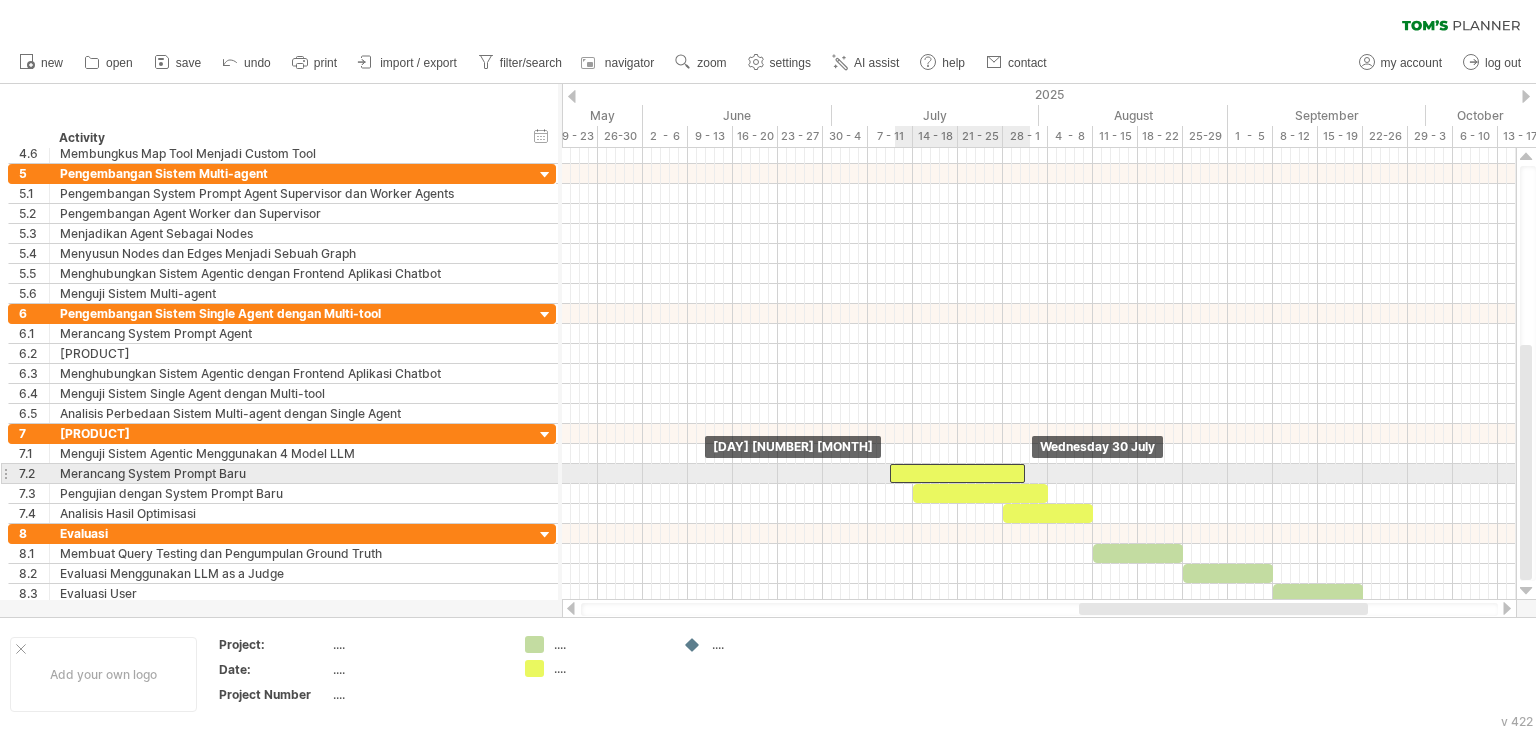 drag, startPoint x: 946, startPoint y: 484, endPoint x: 925, endPoint y: 464, distance: 29 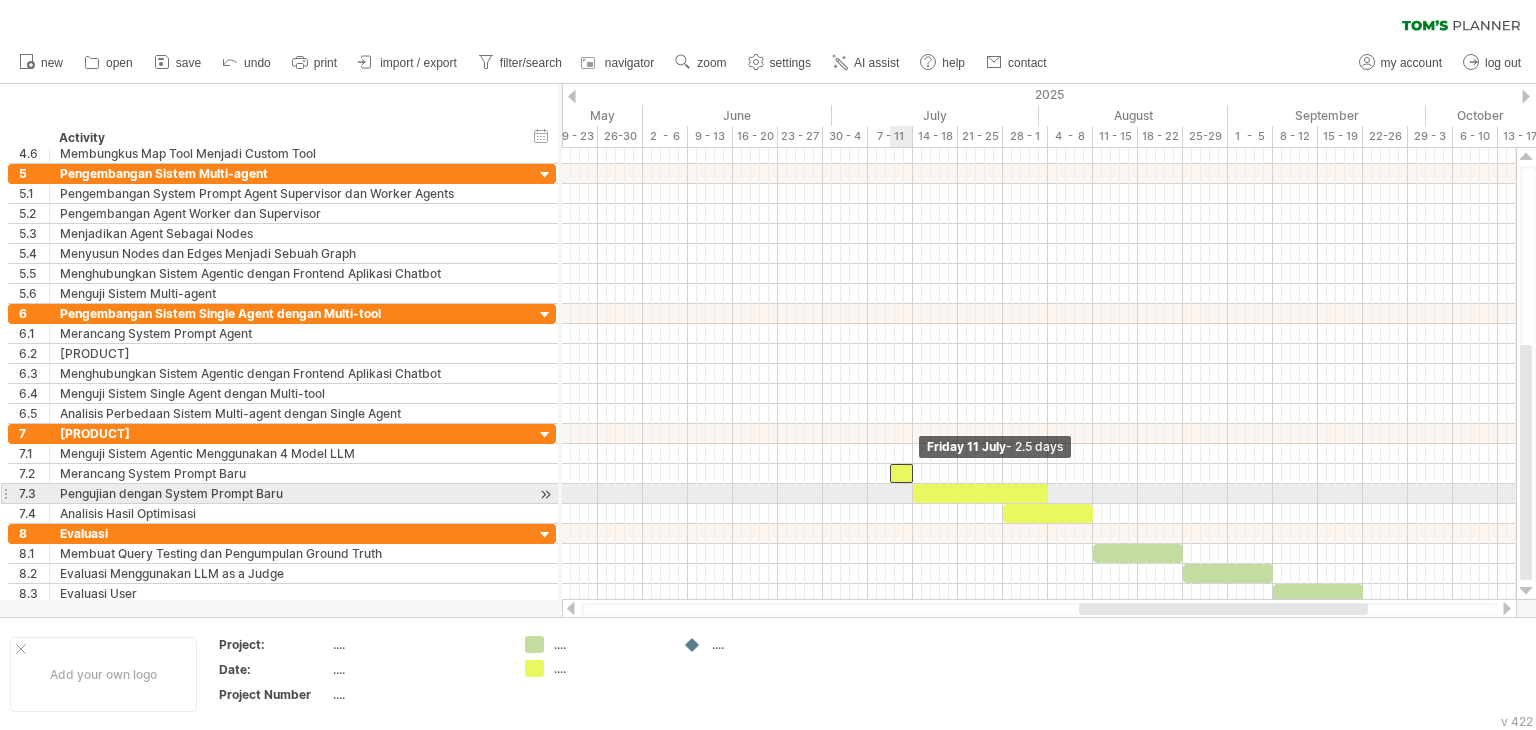 drag, startPoint x: 1020, startPoint y: 469, endPoint x: 909, endPoint y: 485, distance: 112.147224 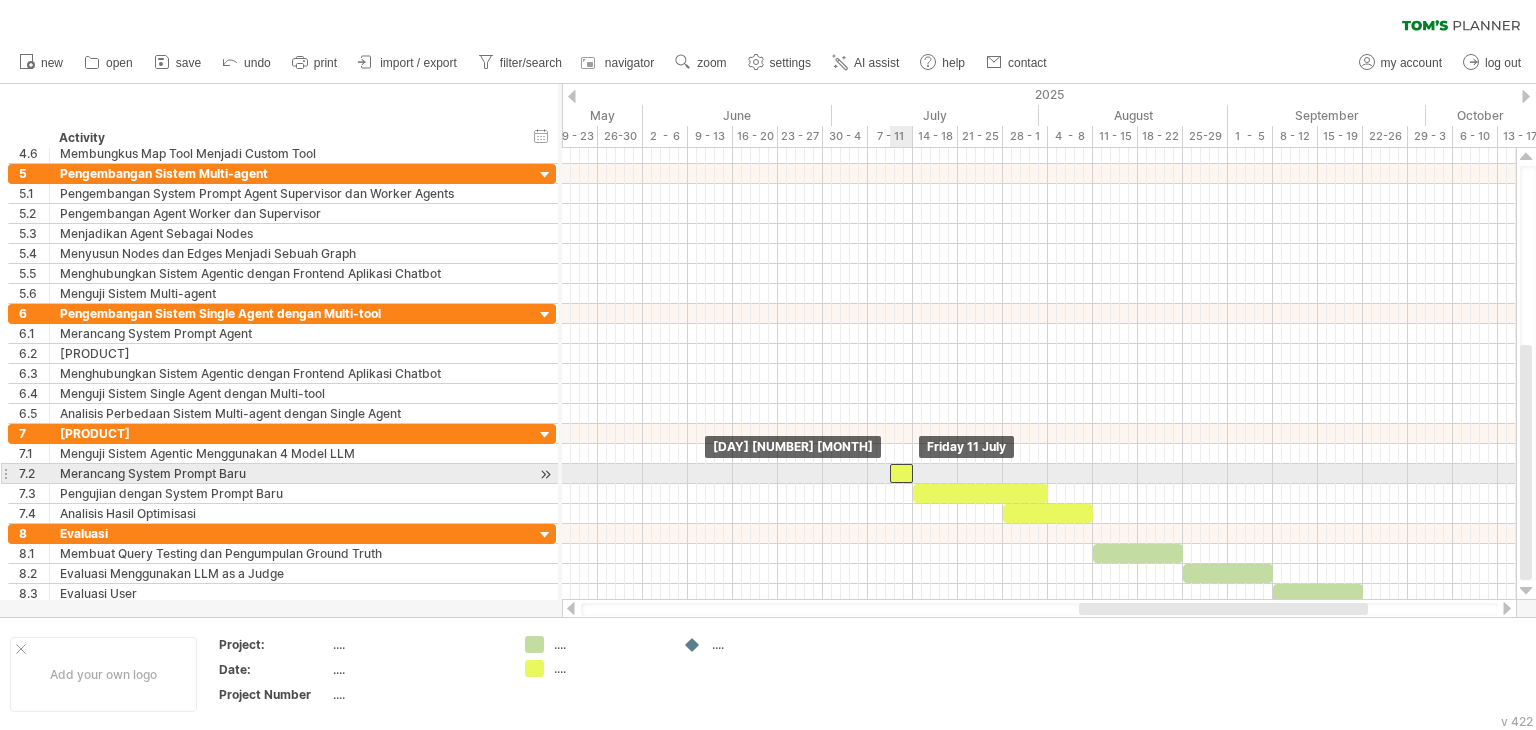 click at bounding box center (901, 473) 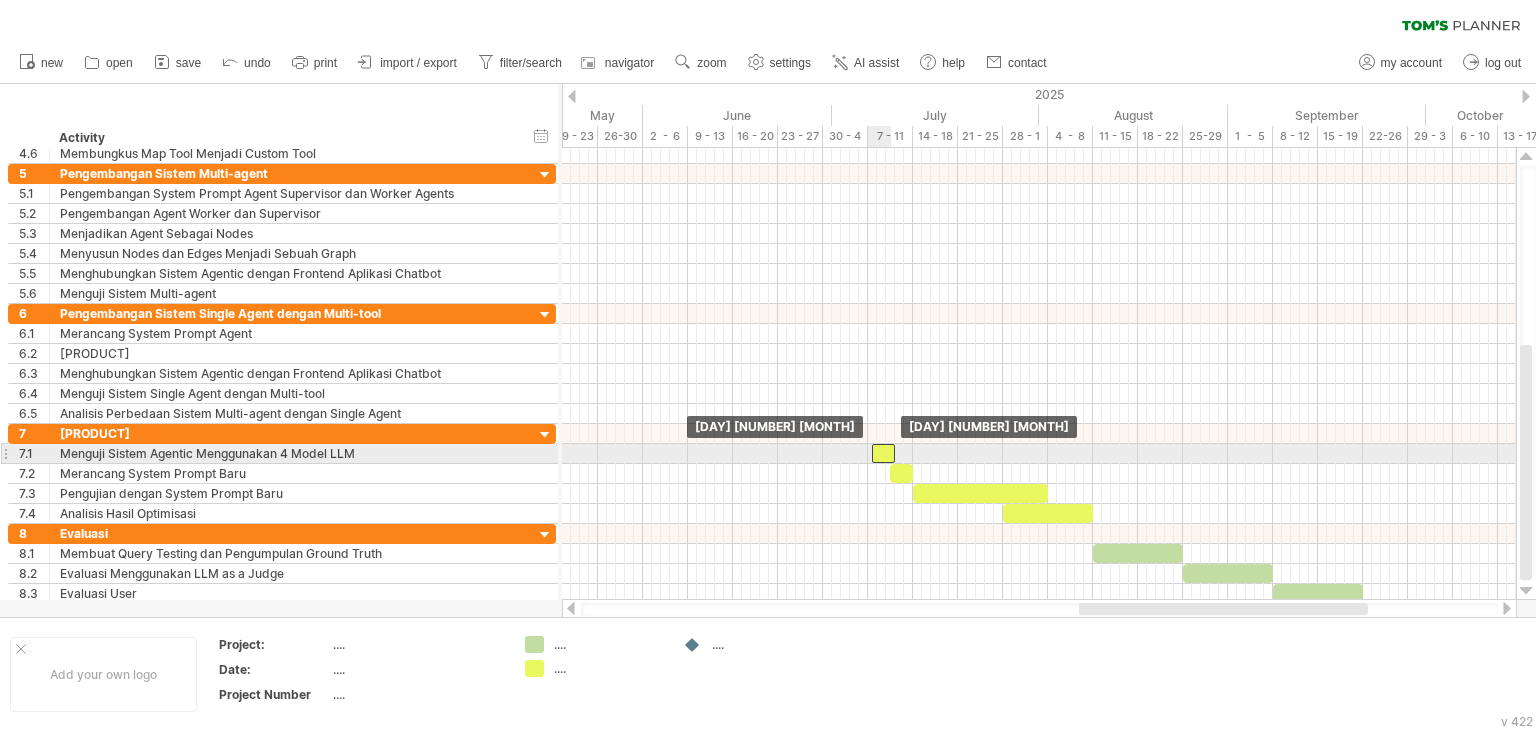 drag, startPoint x: 900, startPoint y: 471, endPoint x: 880, endPoint y: 457, distance: 24.41311 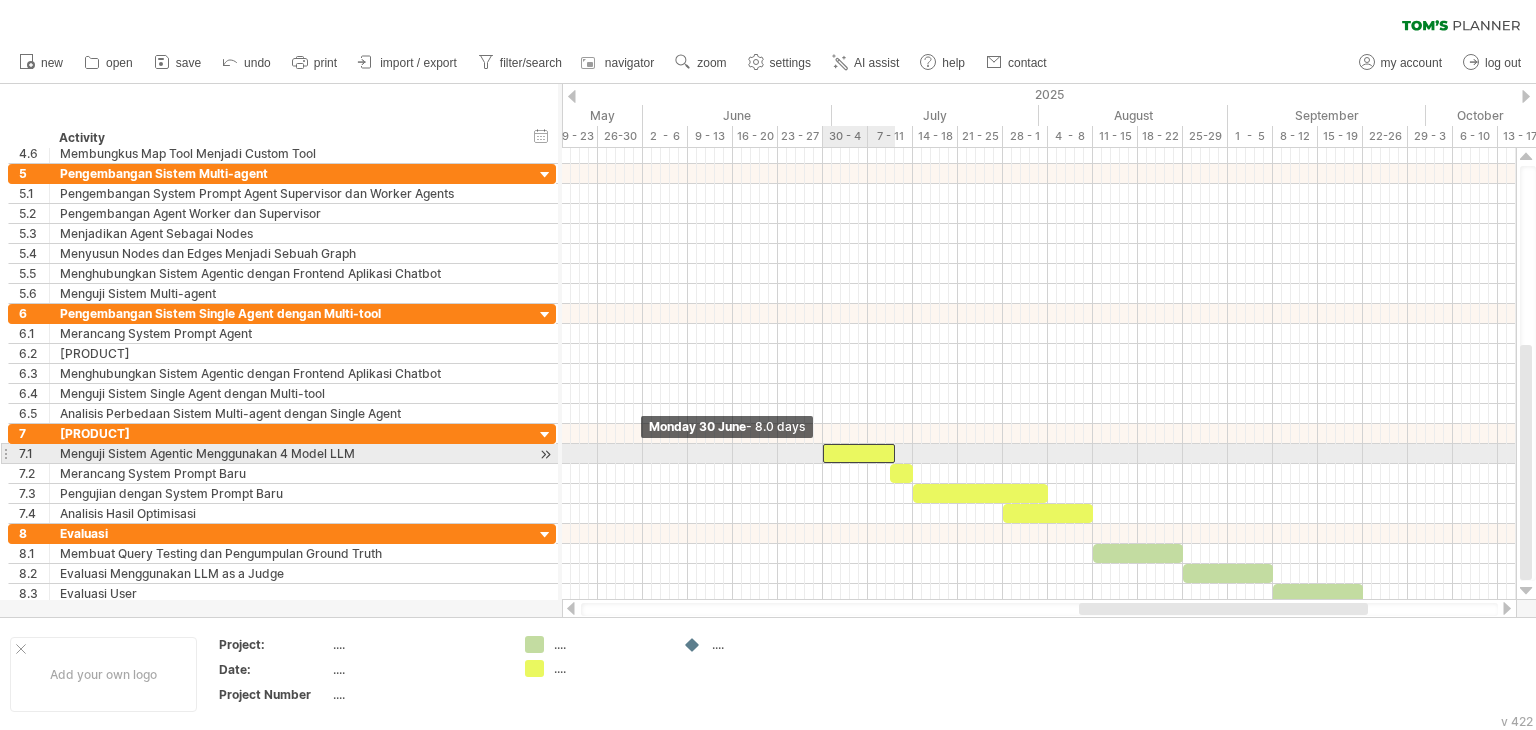 drag, startPoint x: 873, startPoint y: 450, endPoint x: 823, endPoint y: 462, distance: 51.41984 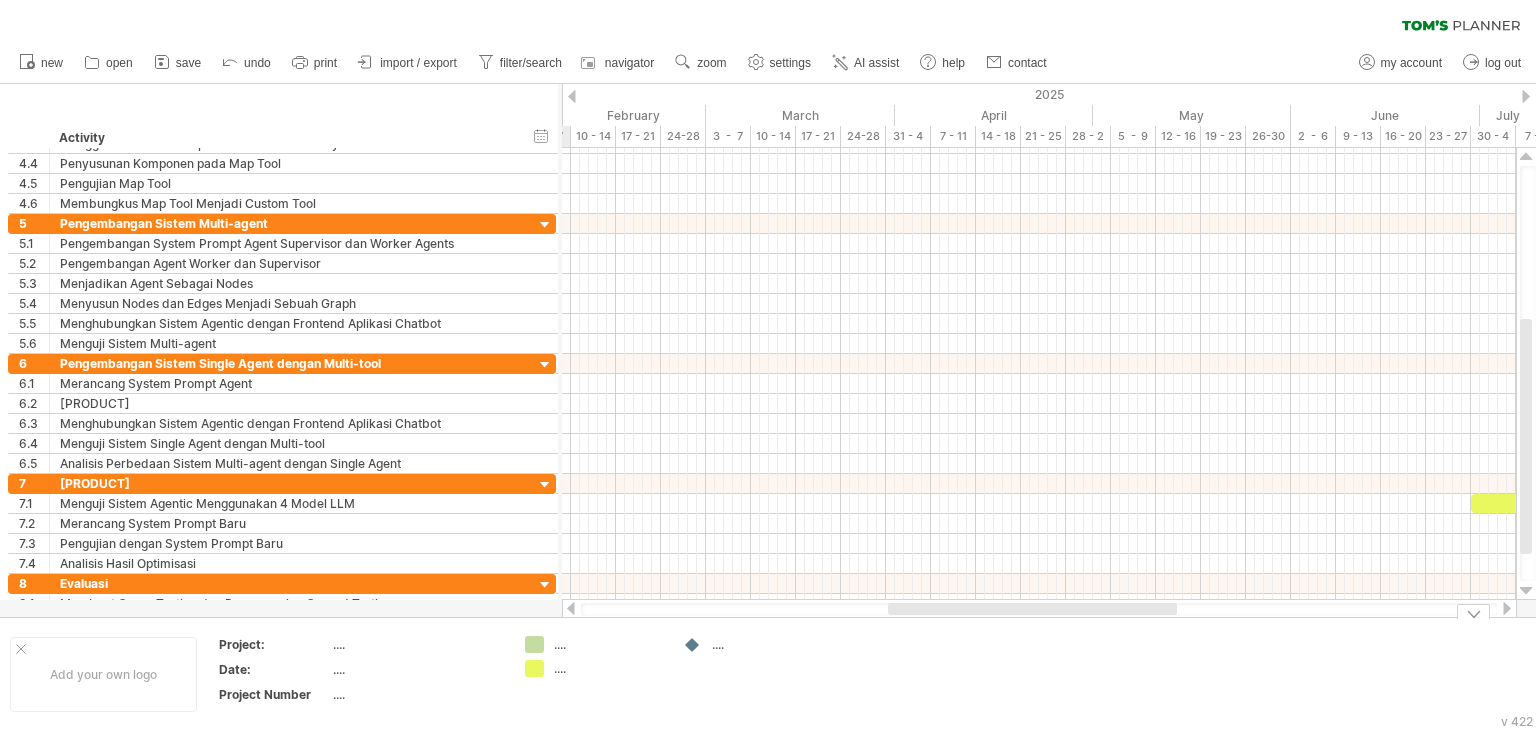 drag, startPoint x: 1096, startPoint y: 607, endPoint x: 905, endPoint y: 639, distance: 193.66208 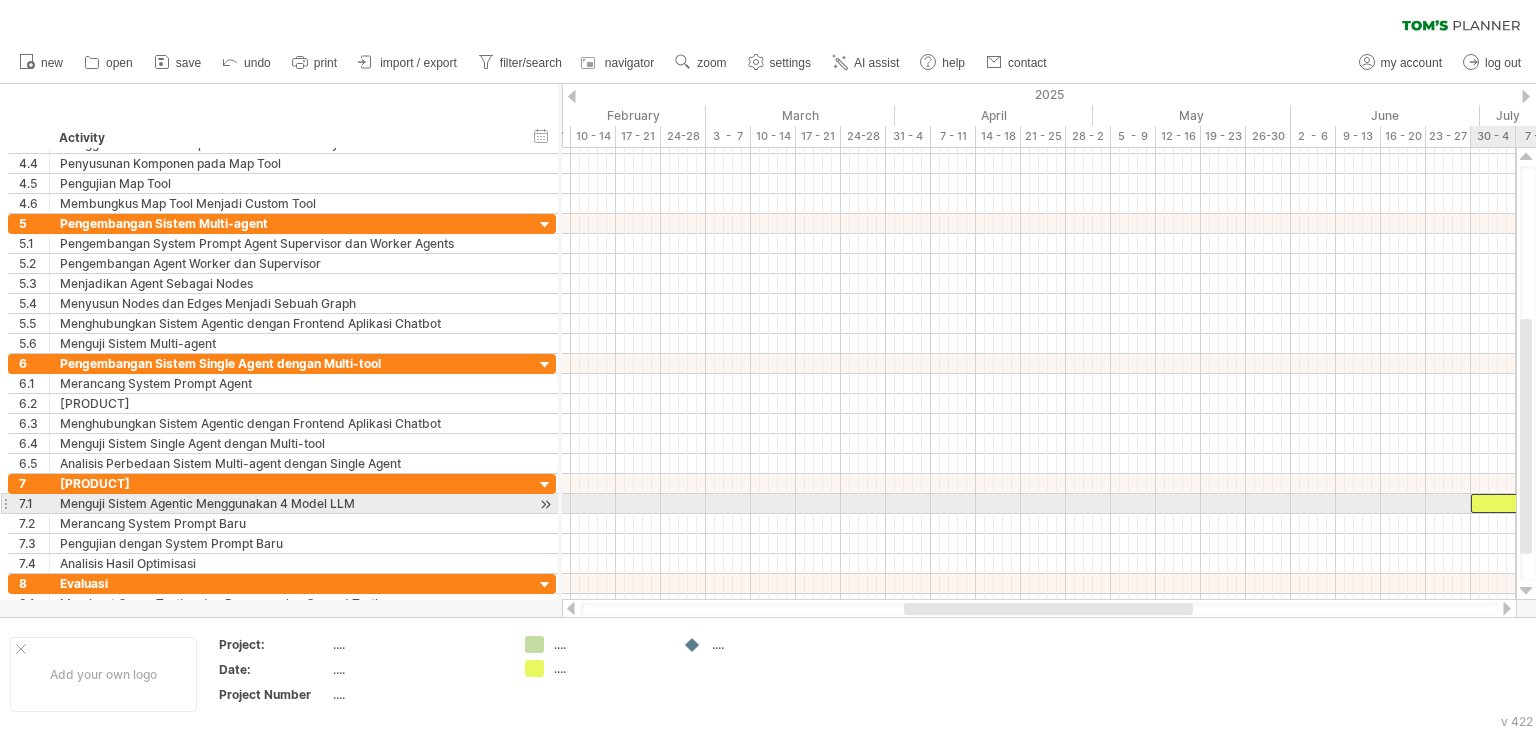 click at bounding box center (1507, 503) 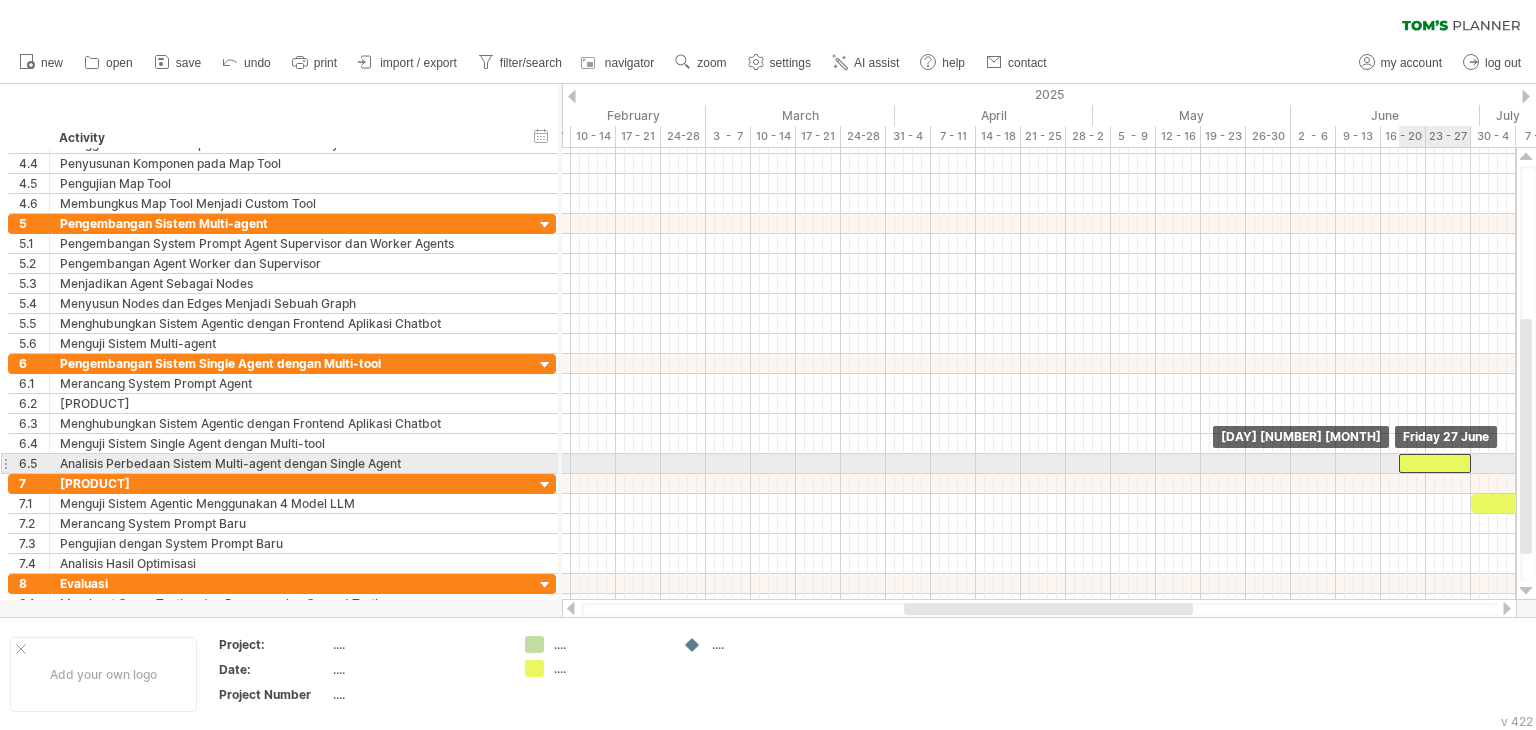 drag, startPoint x: 1491, startPoint y: 500, endPoint x: 1420, endPoint y: 464, distance: 79.60528 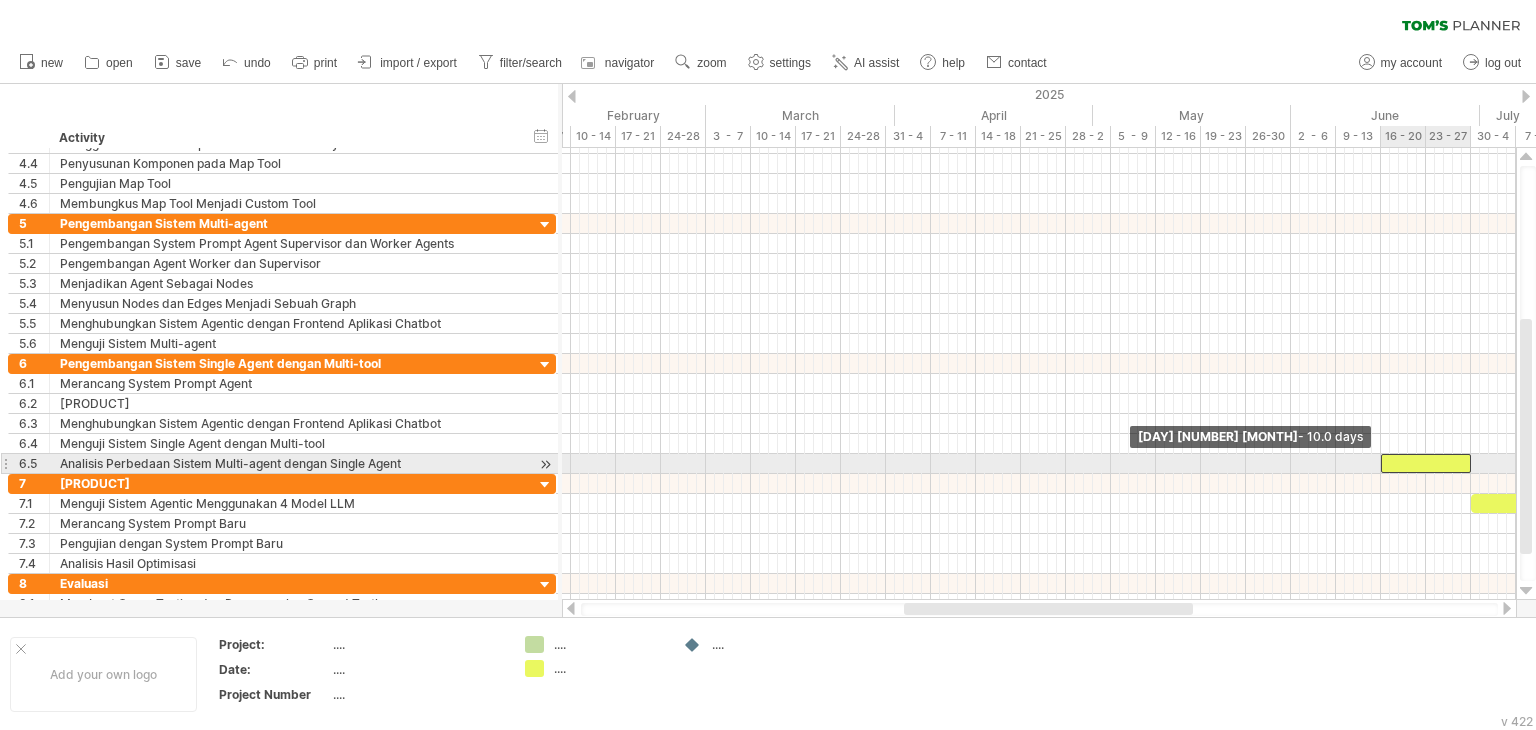 drag, startPoint x: 1396, startPoint y: 456, endPoint x: 1377, endPoint y: 457, distance: 19.026299 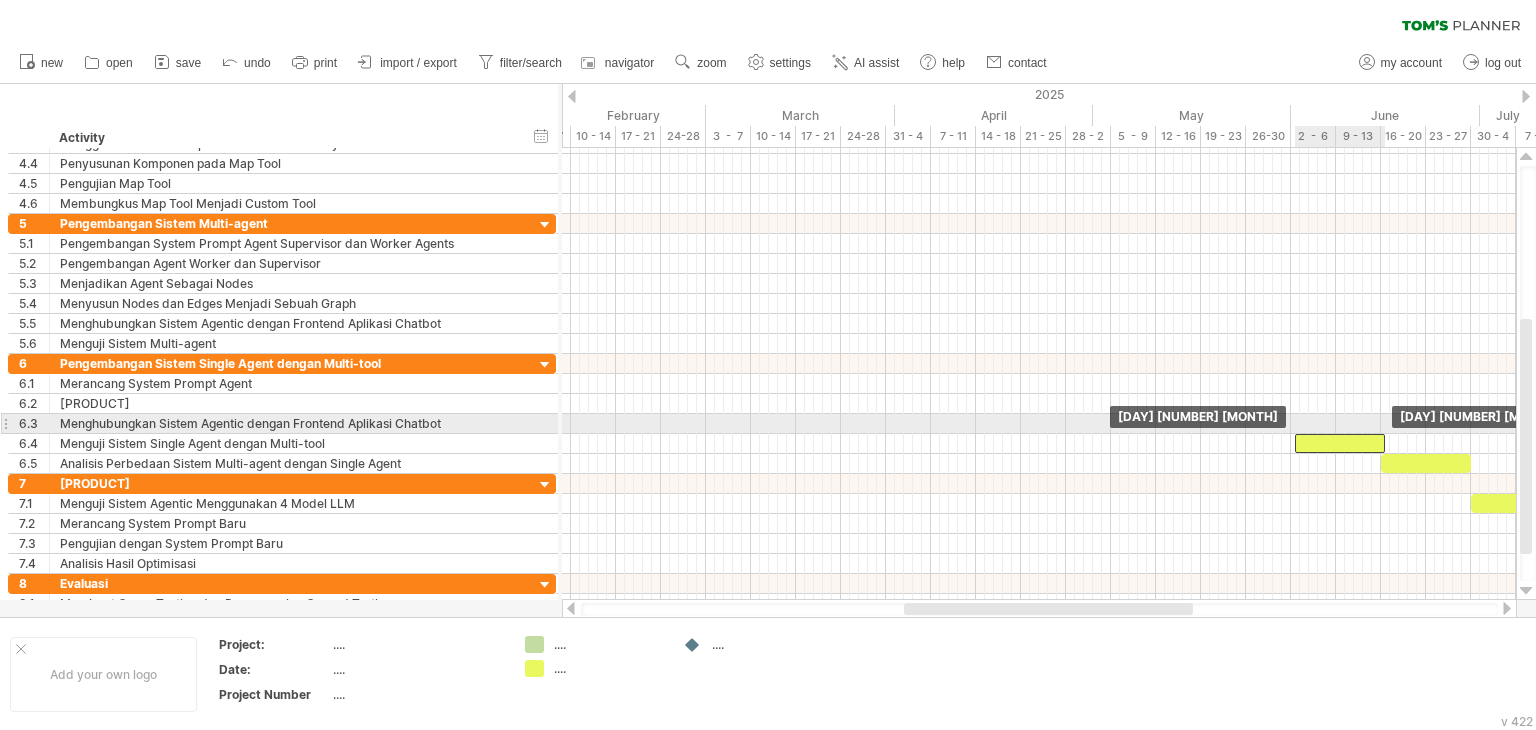 drag, startPoint x: 1402, startPoint y: 458, endPoint x: 1316, endPoint y: 432, distance: 89.84431 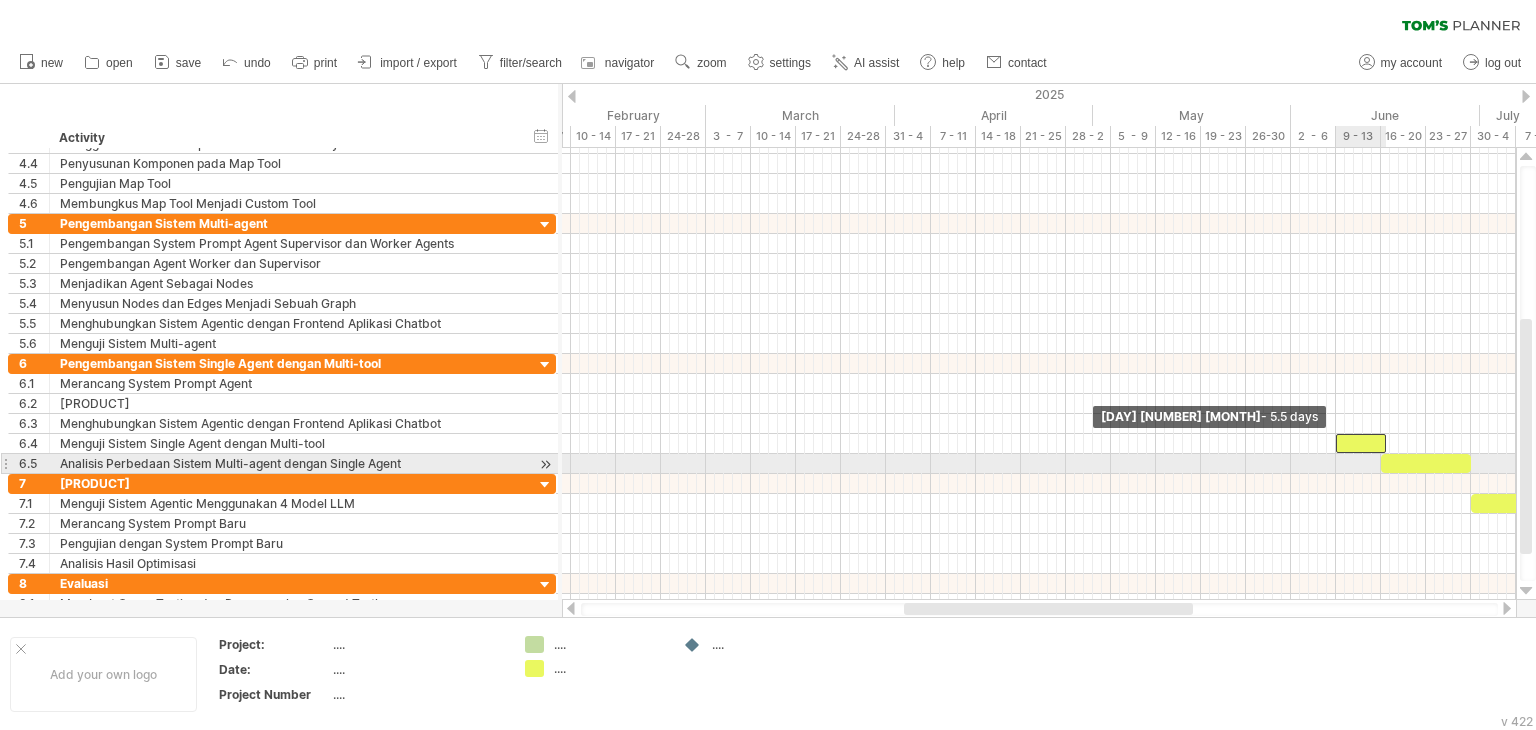 drag, startPoint x: 1297, startPoint y: 441, endPoint x: 1337, endPoint y: 461, distance: 44.72136 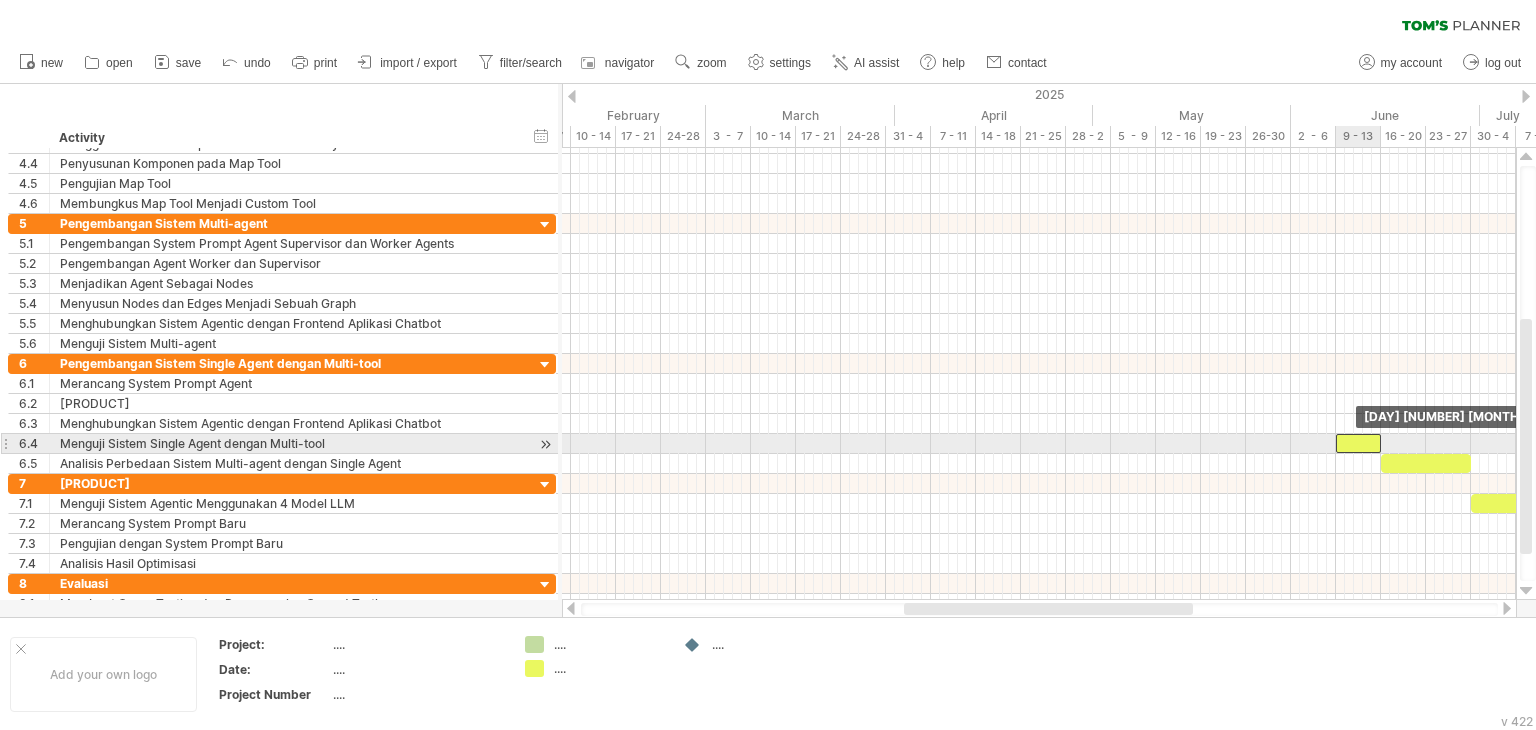 click at bounding box center [1381, 443] 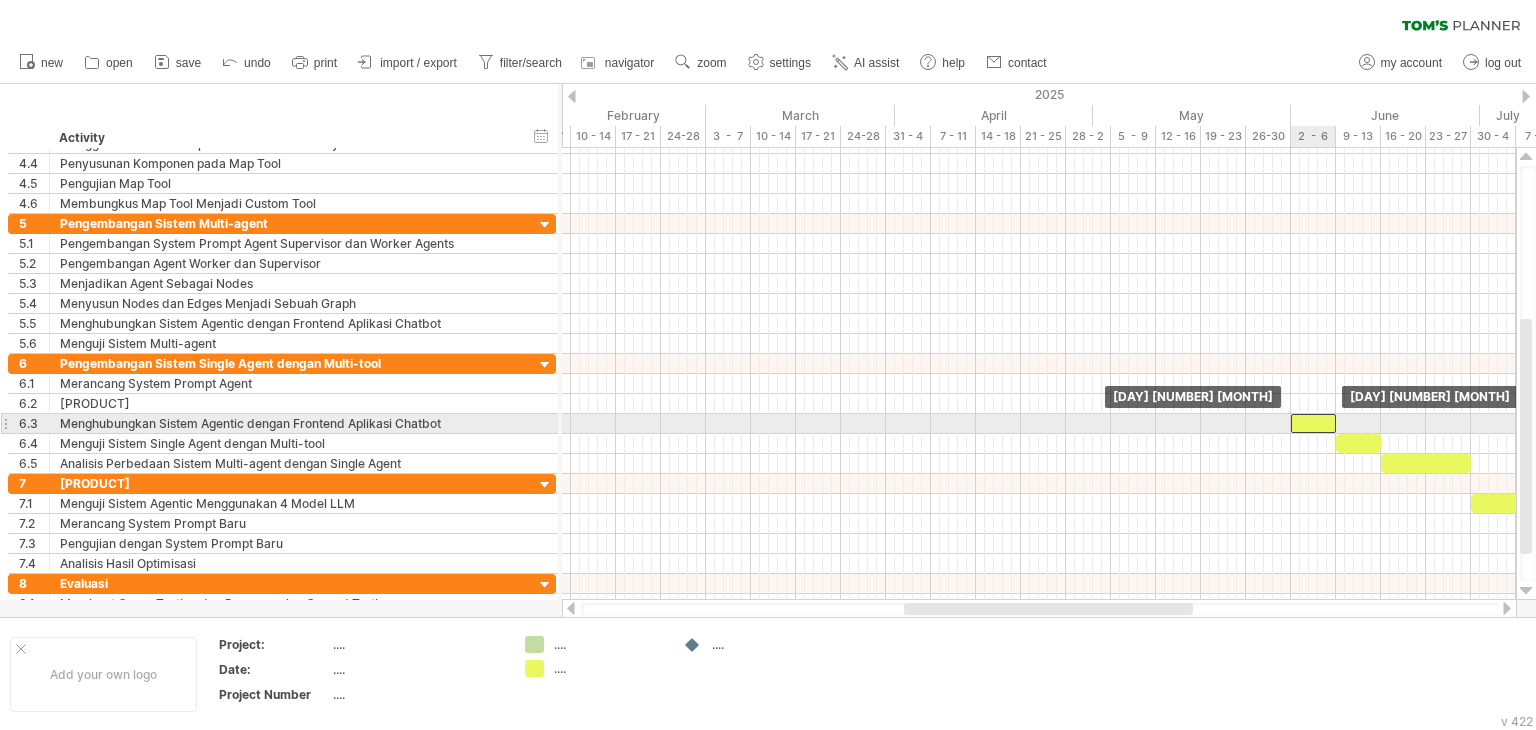 drag, startPoint x: 1365, startPoint y: 438, endPoint x: 1320, endPoint y: 421, distance: 48.104053 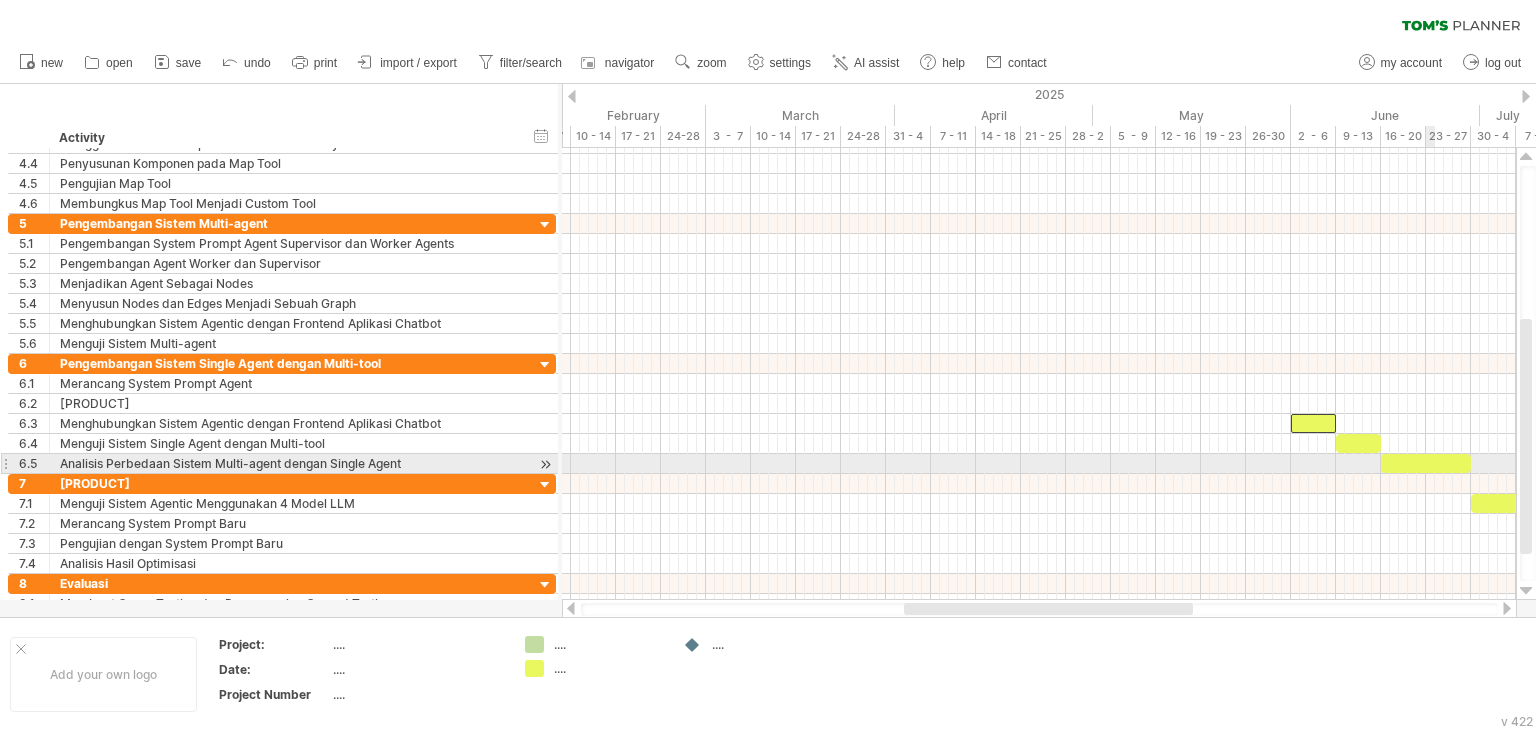 click at bounding box center [1426, 463] 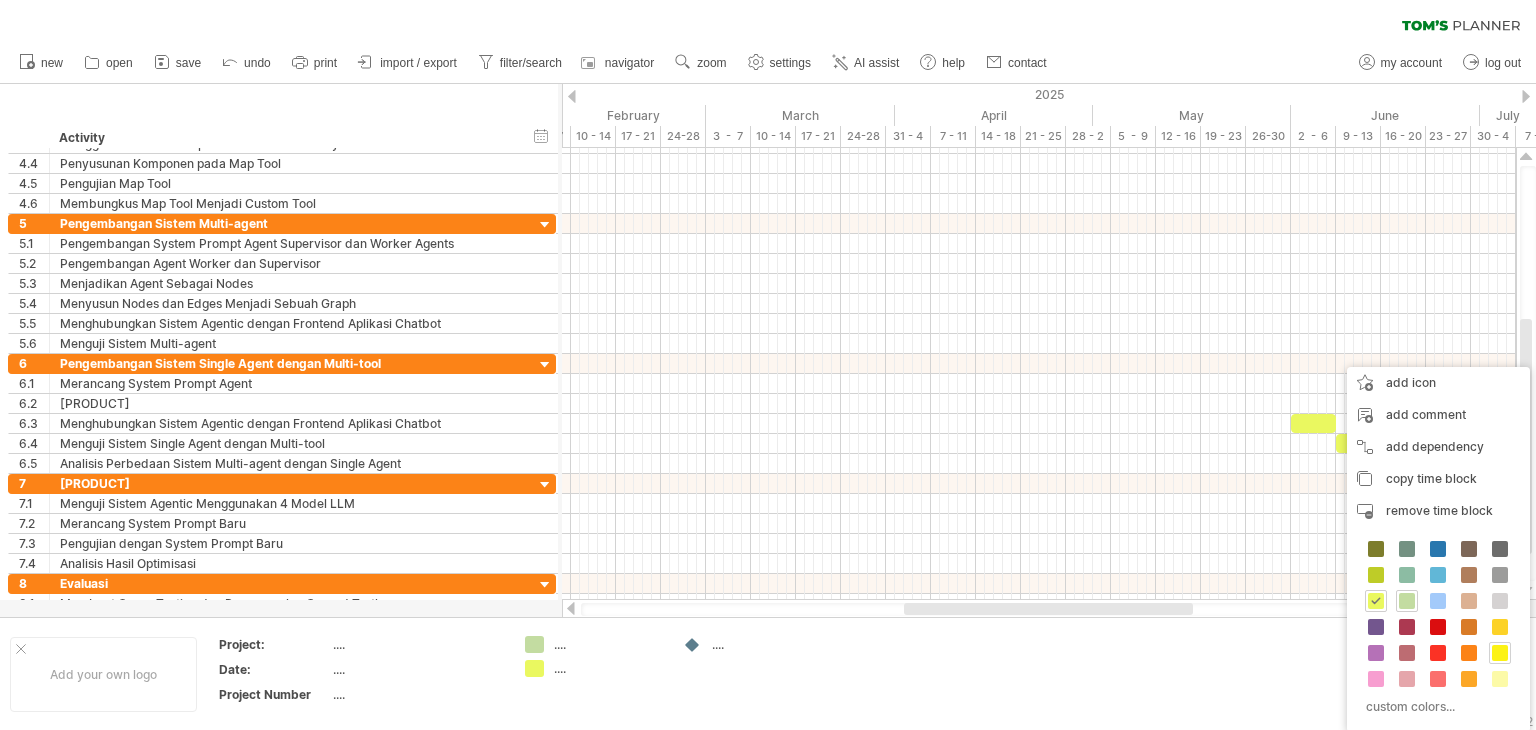 click at bounding box center [1500, 653] 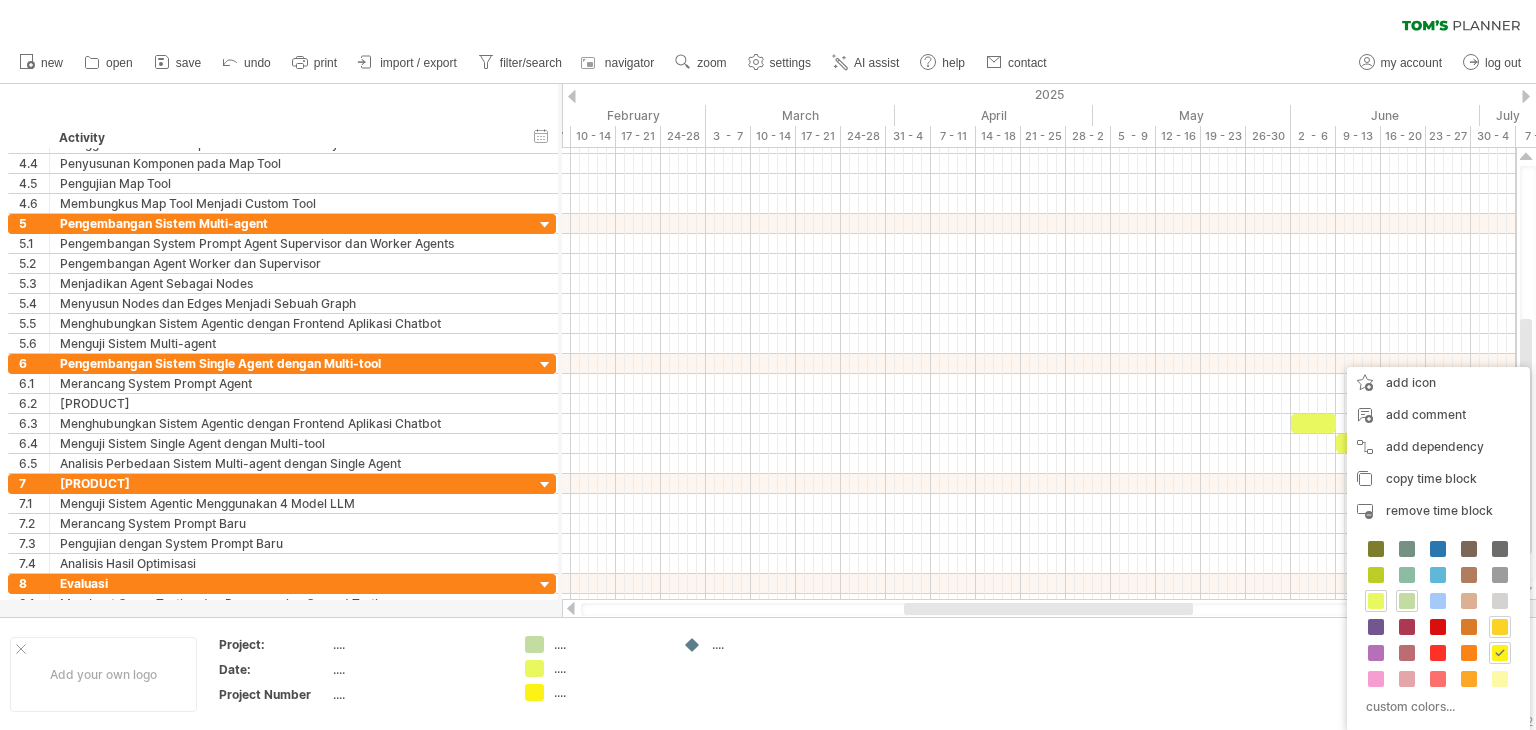 click at bounding box center [1500, 627] 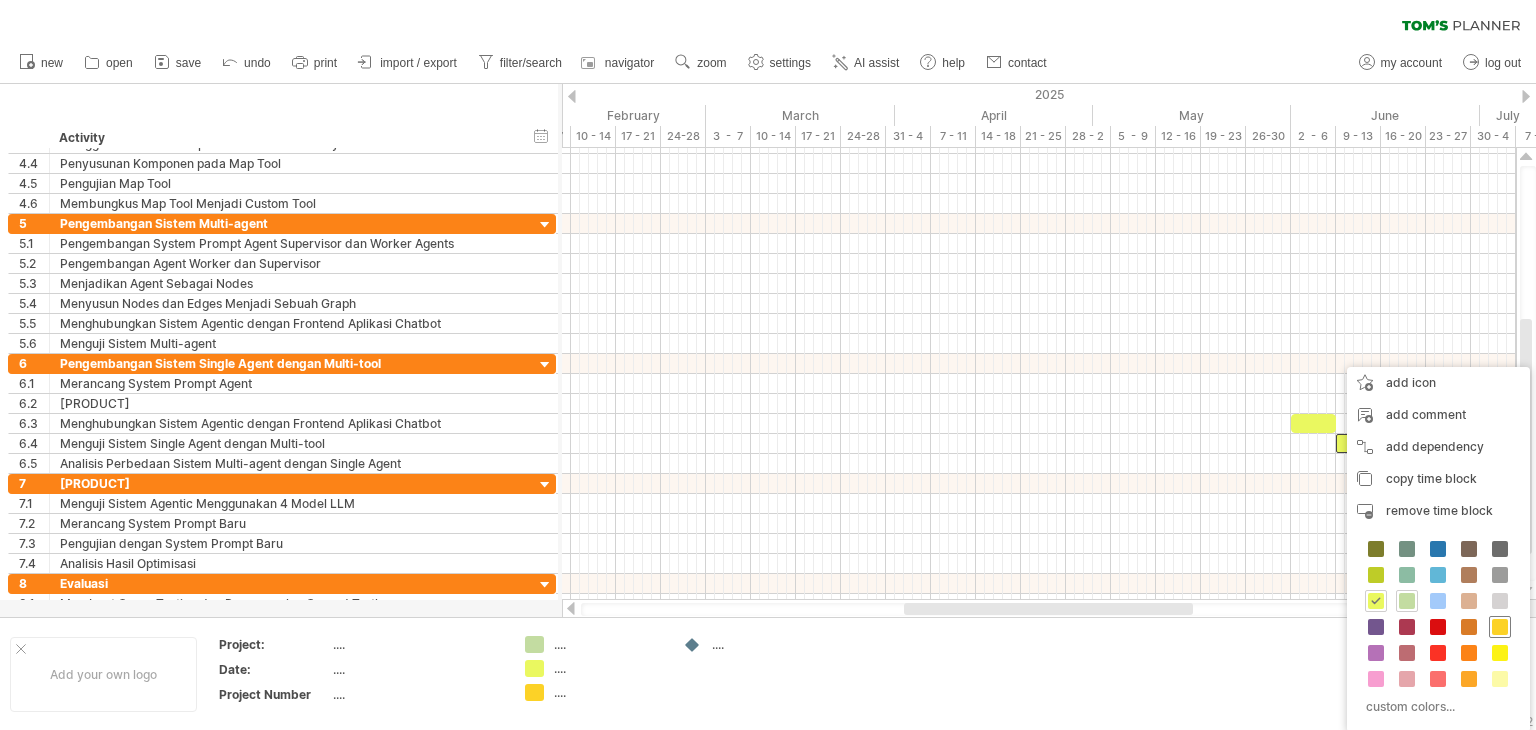 click at bounding box center [1500, 627] 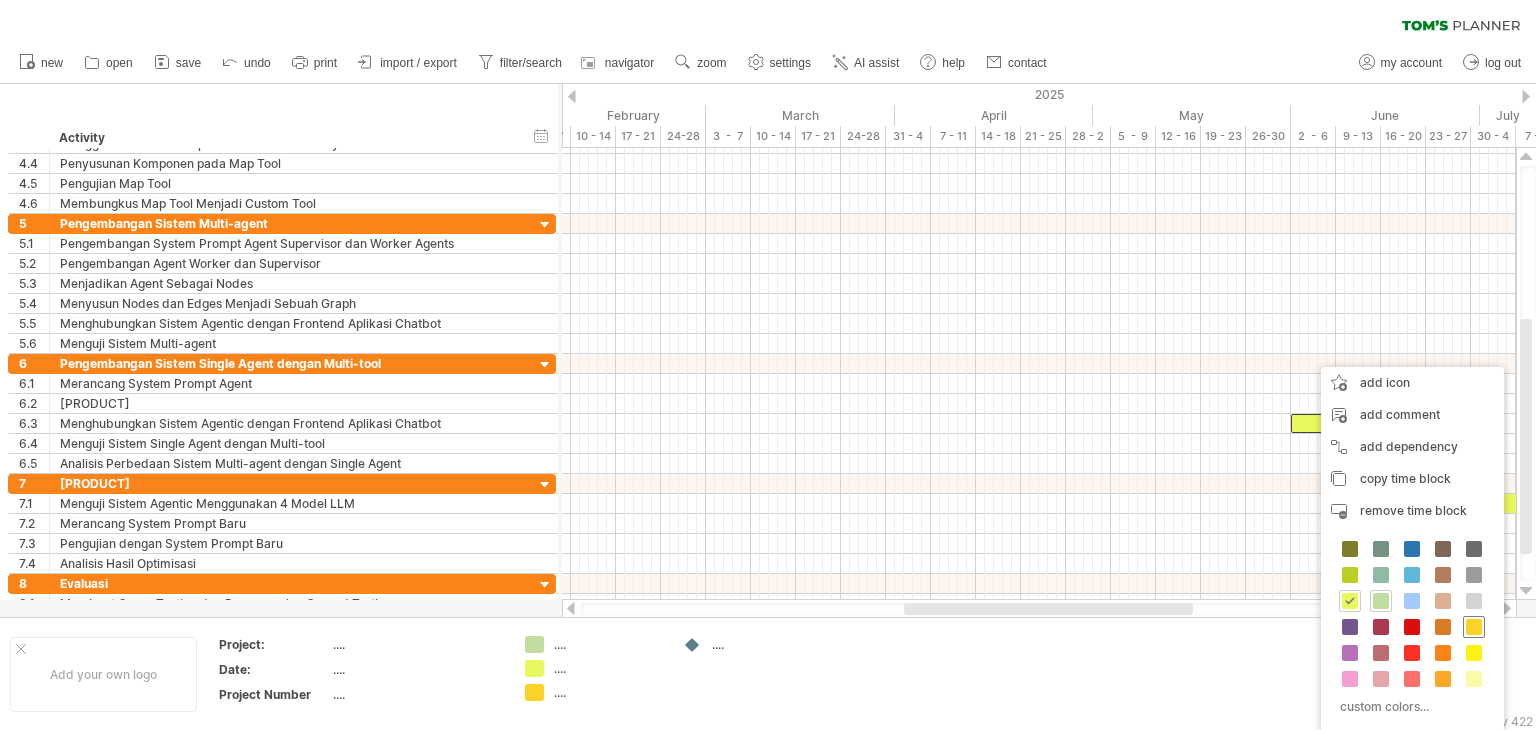 click at bounding box center (1474, 627) 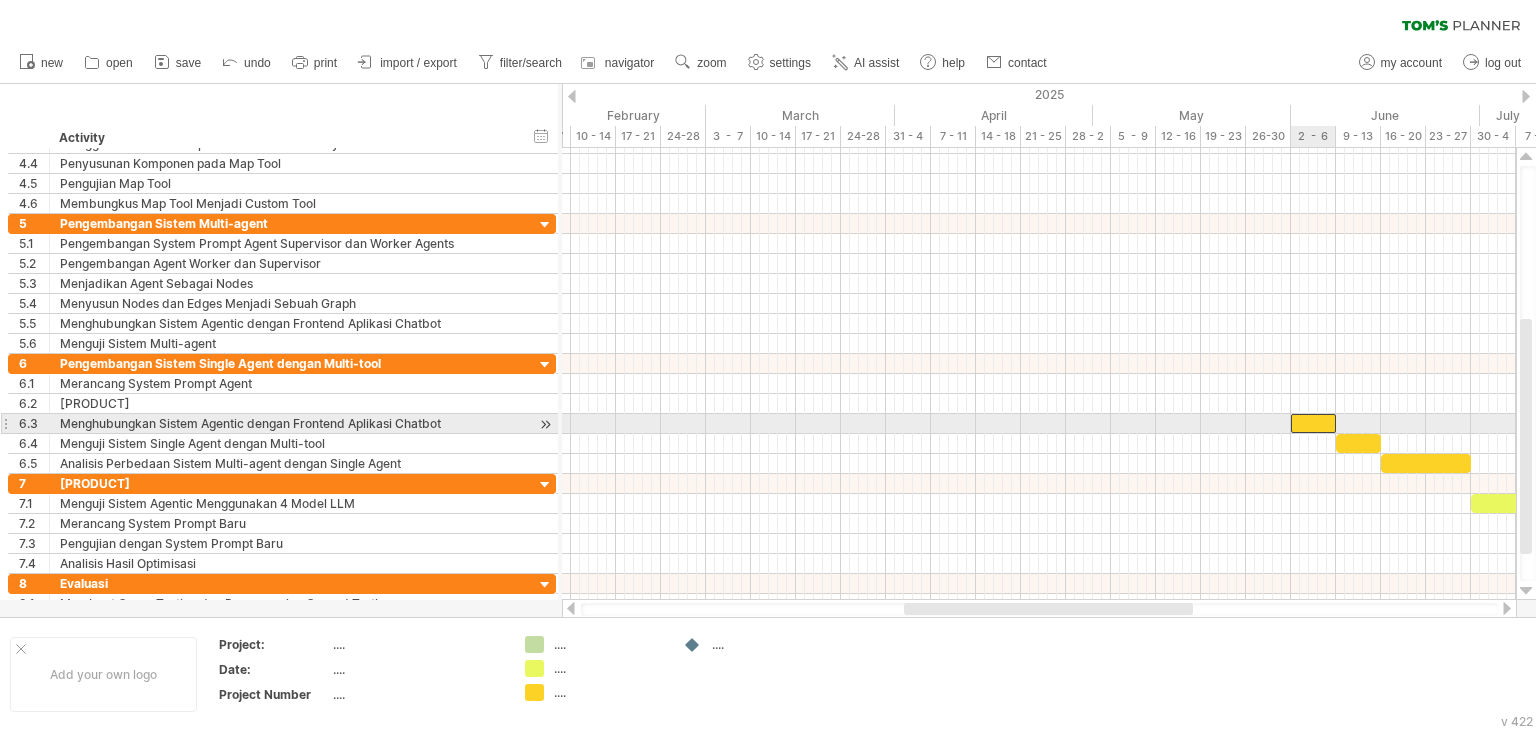 click at bounding box center [1313, 423] 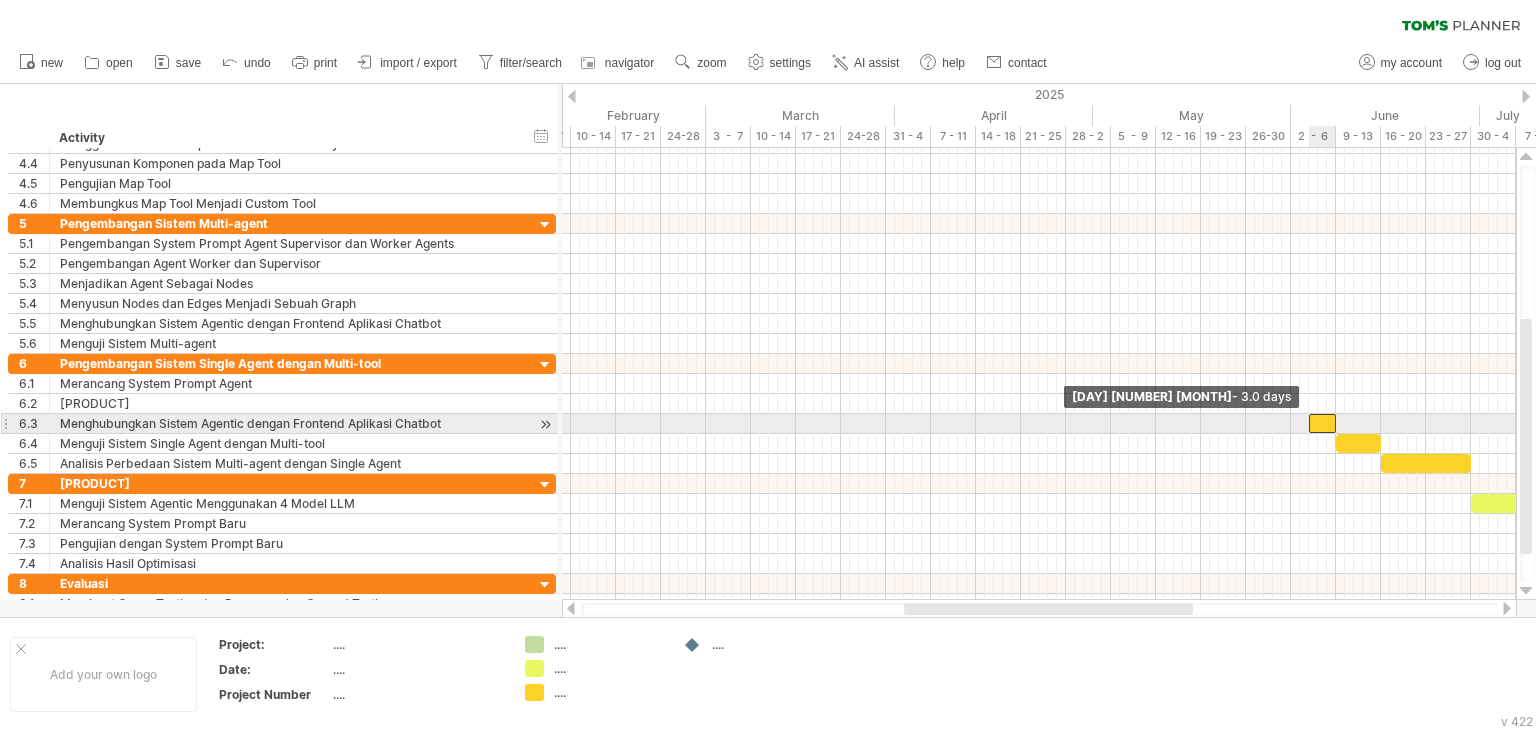 drag, startPoint x: 1291, startPoint y: 419, endPoint x: 1307, endPoint y: 434, distance: 21.931713 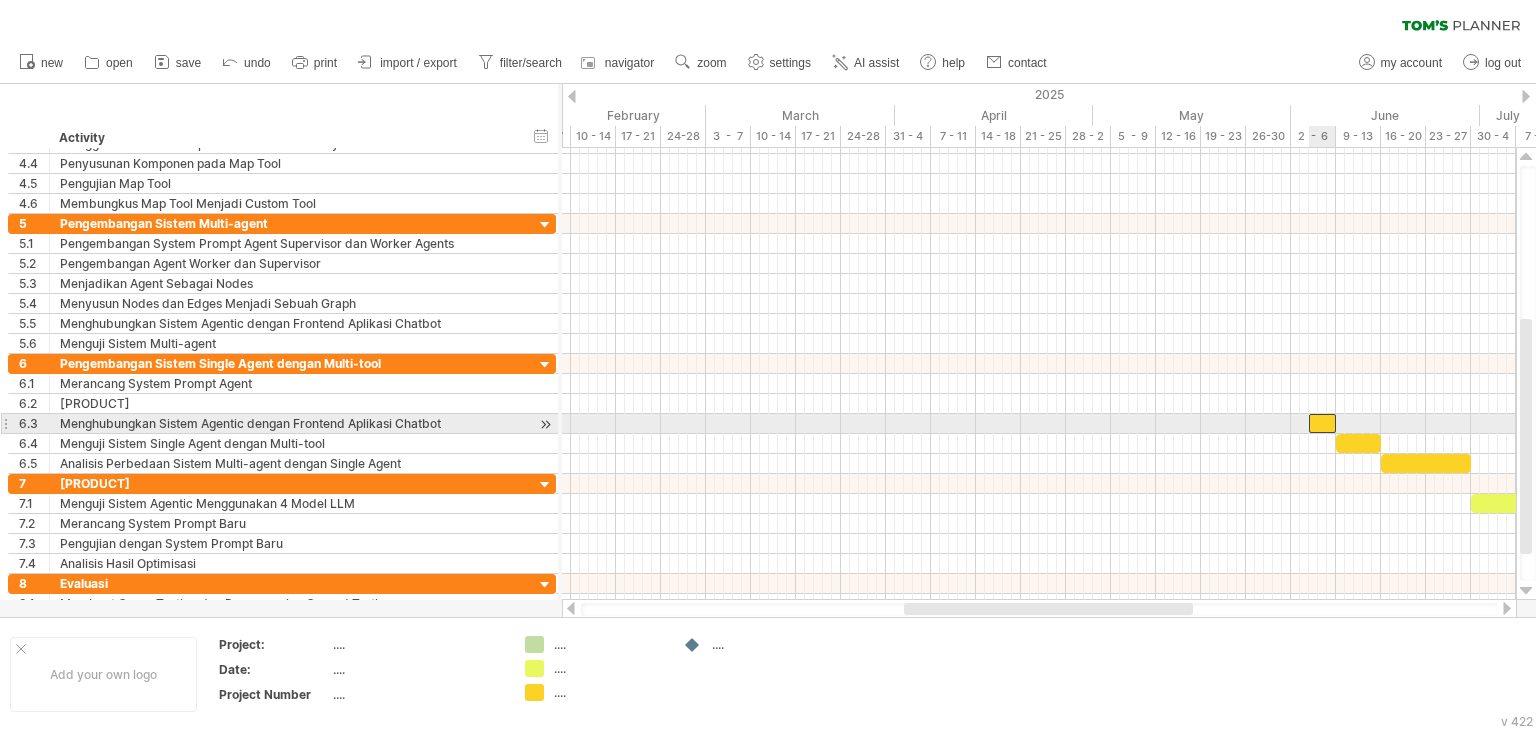 click at bounding box center [1322, 423] 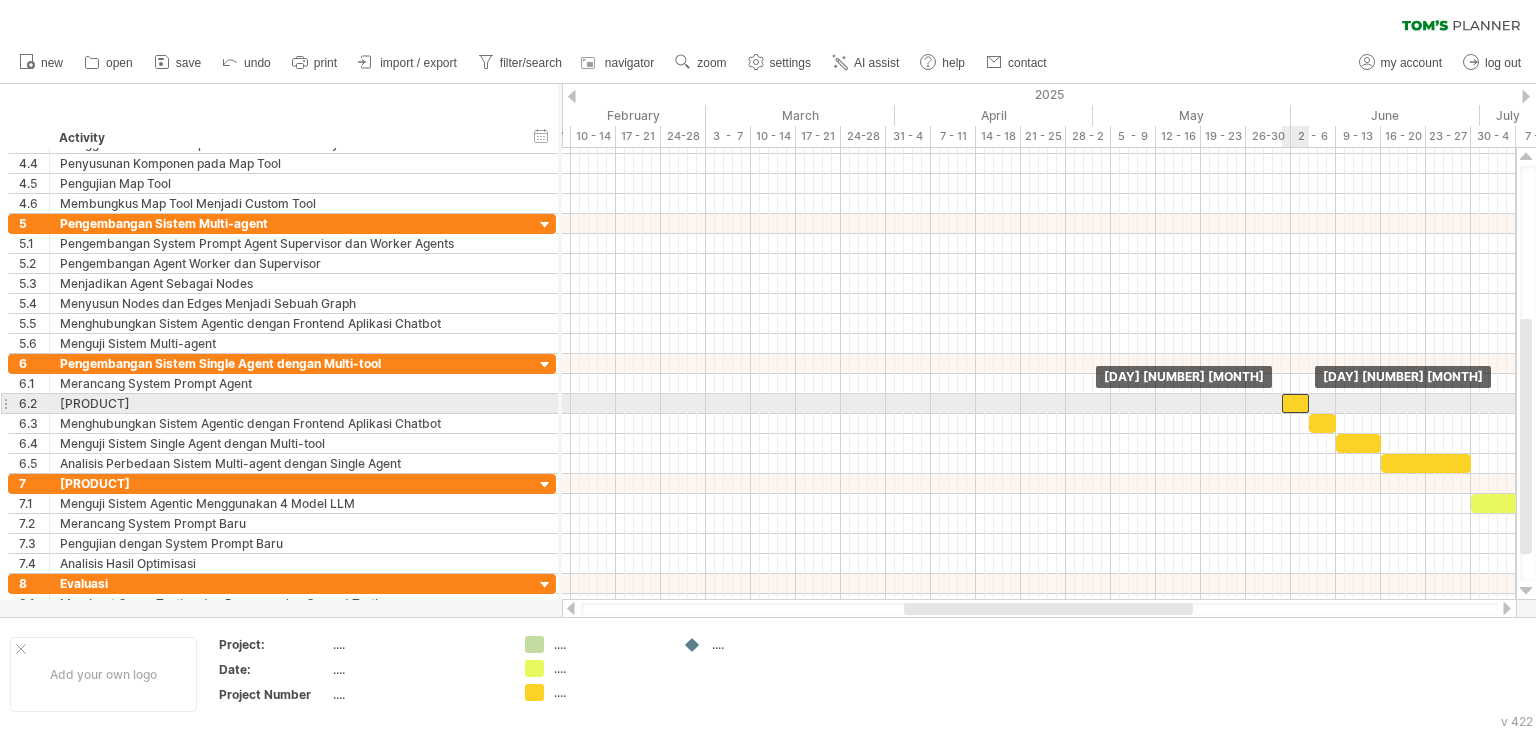 drag, startPoint x: 1320, startPoint y: 419, endPoint x: 1293, endPoint y: 397, distance: 34.828148 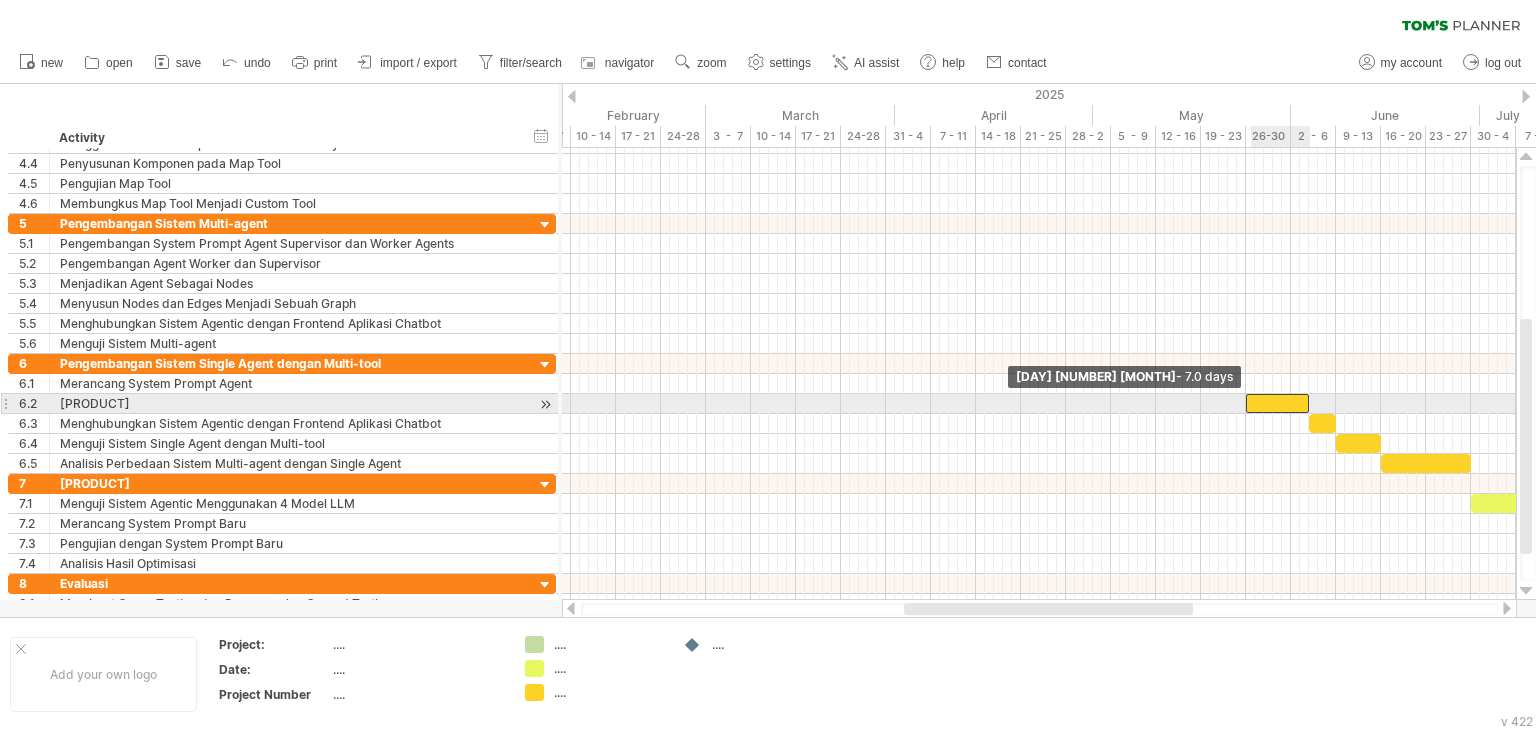 drag, startPoint x: 1284, startPoint y: 401, endPoint x: 1250, endPoint y: 405, distance: 34.234486 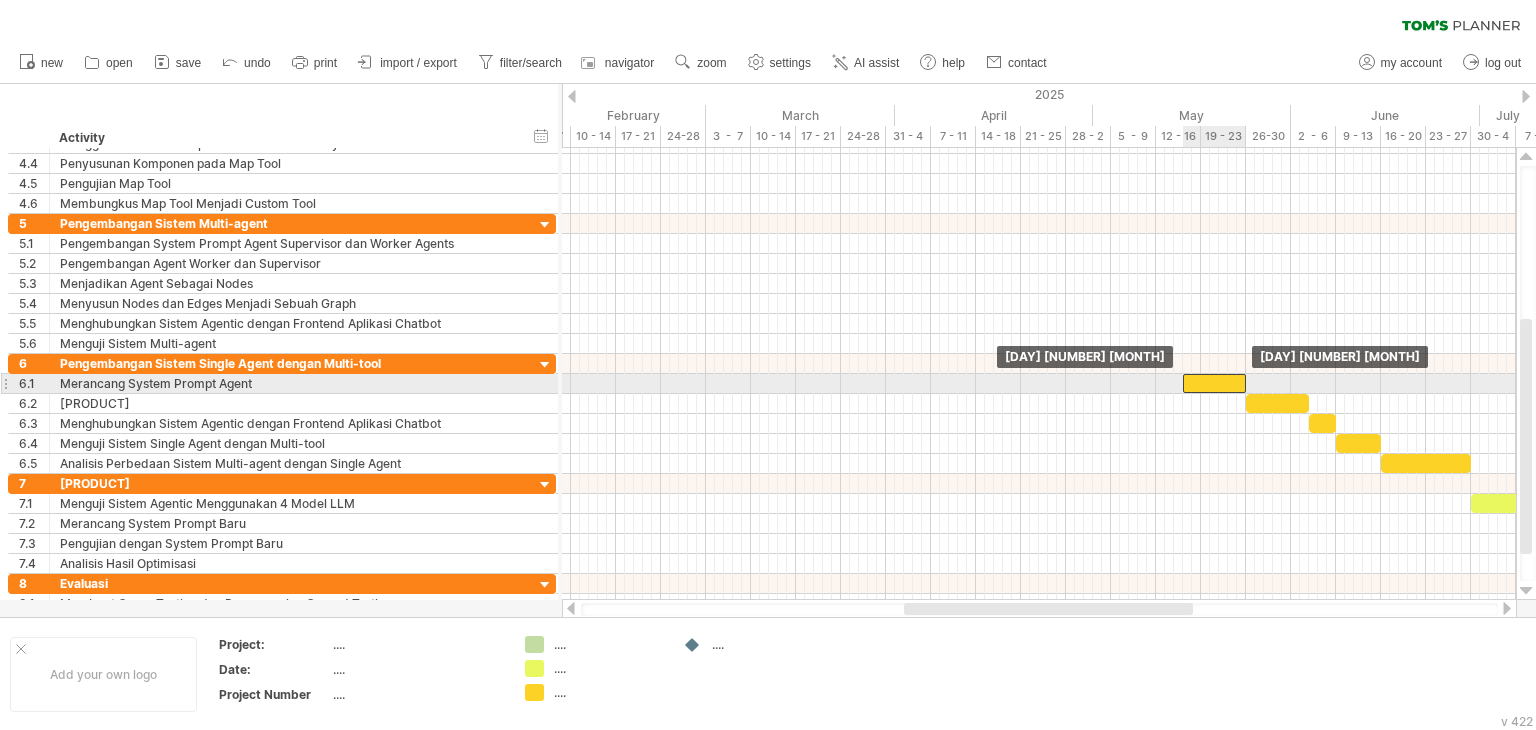 drag, startPoint x: 1272, startPoint y: 400, endPoint x: 1209, endPoint y: 375, distance: 67.77905 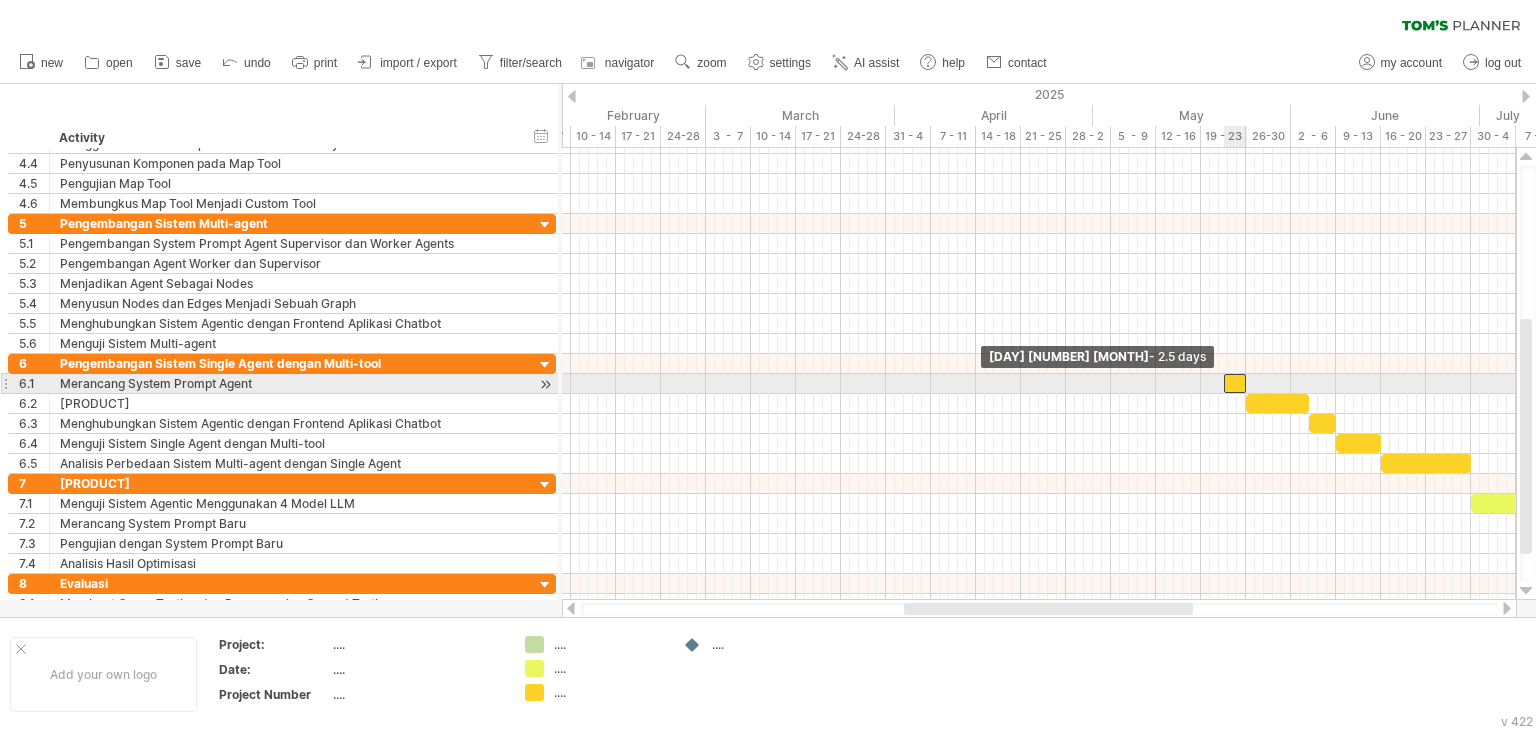 drag, startPoint x: 1183, startPoint y: 381, endPoint x: 1223, endPoint y: 389, distance: 40.792156 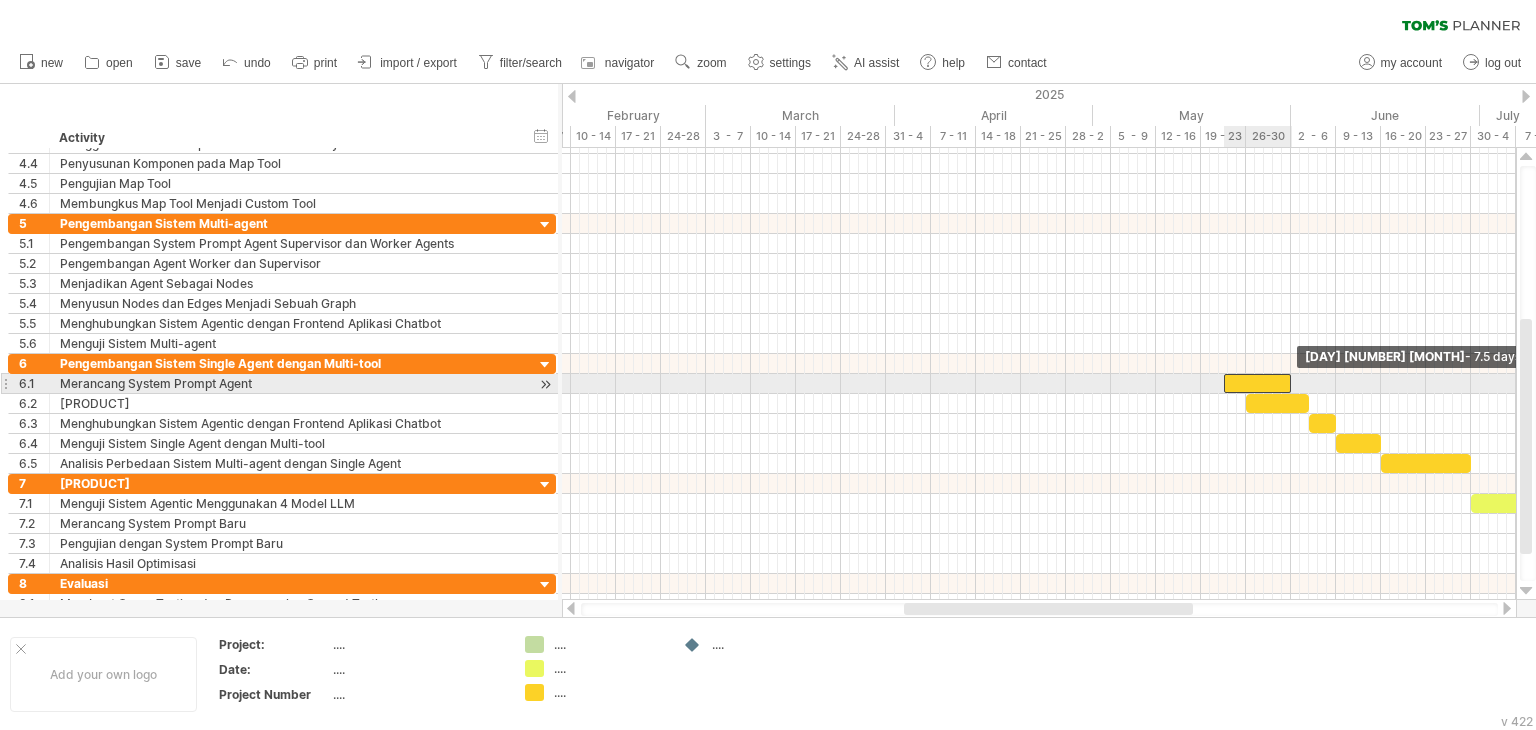 drag, startPoint x: 1244, startPoint y: 383, endPoint x: 1289, endPoint y: 388, distance: 45.276924 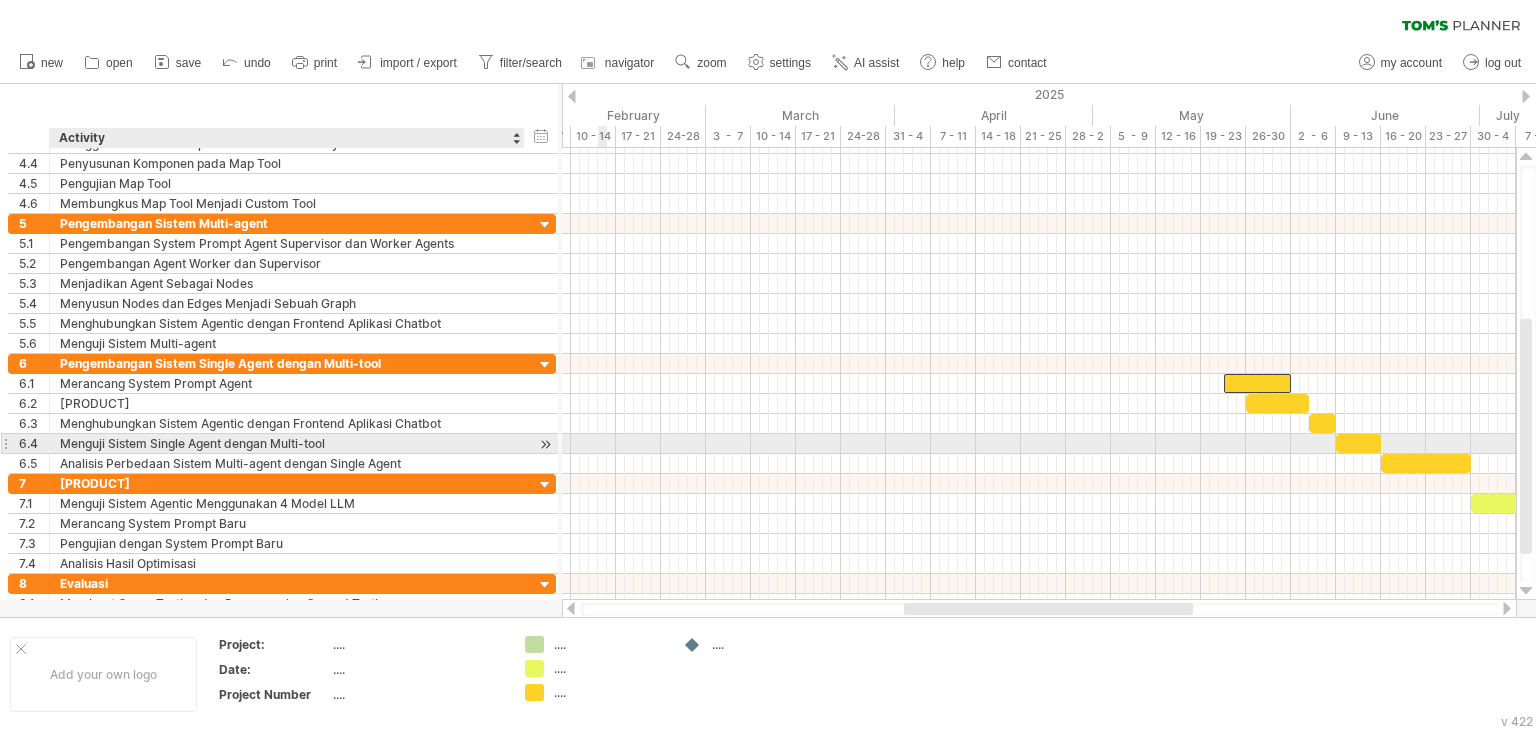 click on "Menguji Sistem Single Agent dengan Multi-tool" at bounding box center (287, 443) 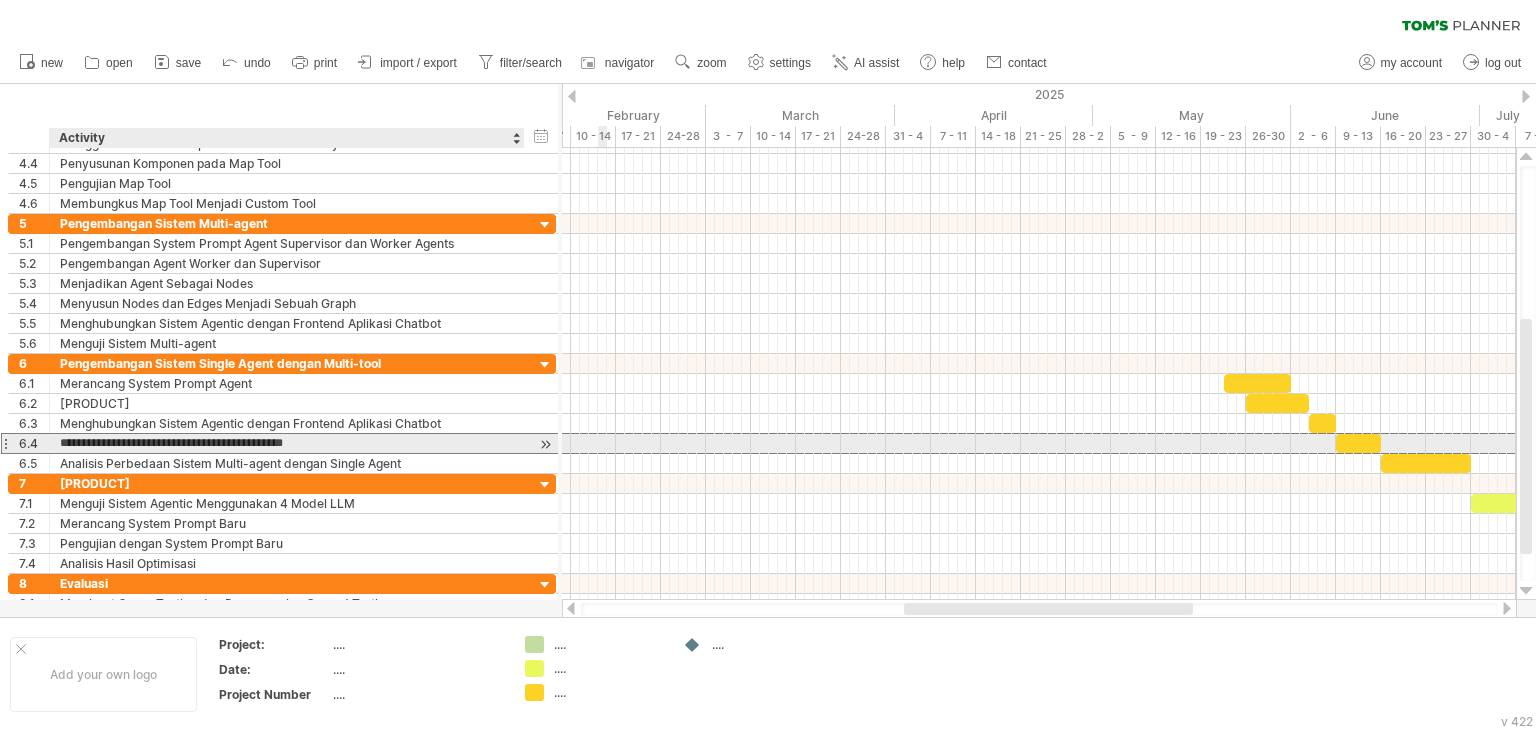drag, startPoint x: 352, startPoint y: 437, endPoint x: 108, endPoint y: 435, distance: 244.0082 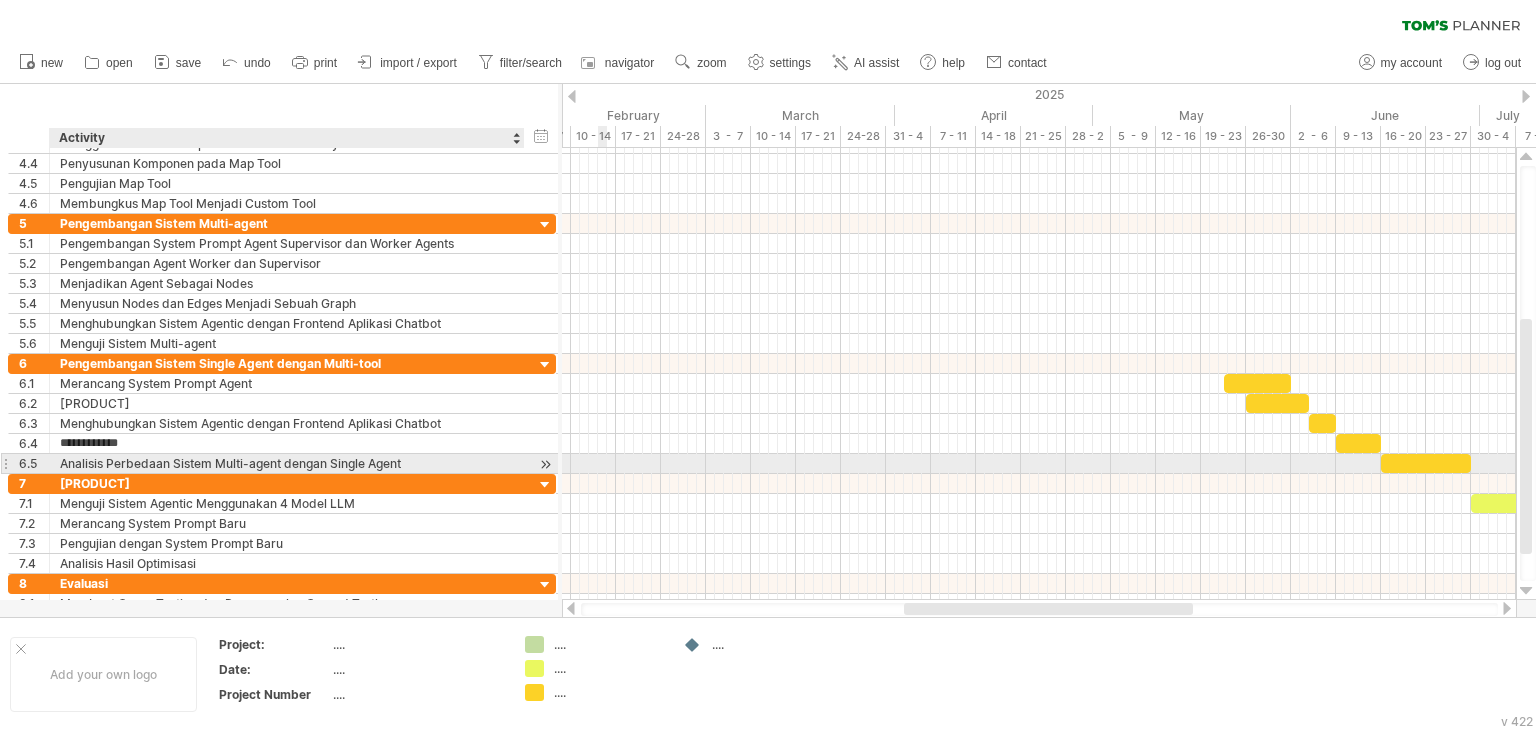type on "**********" 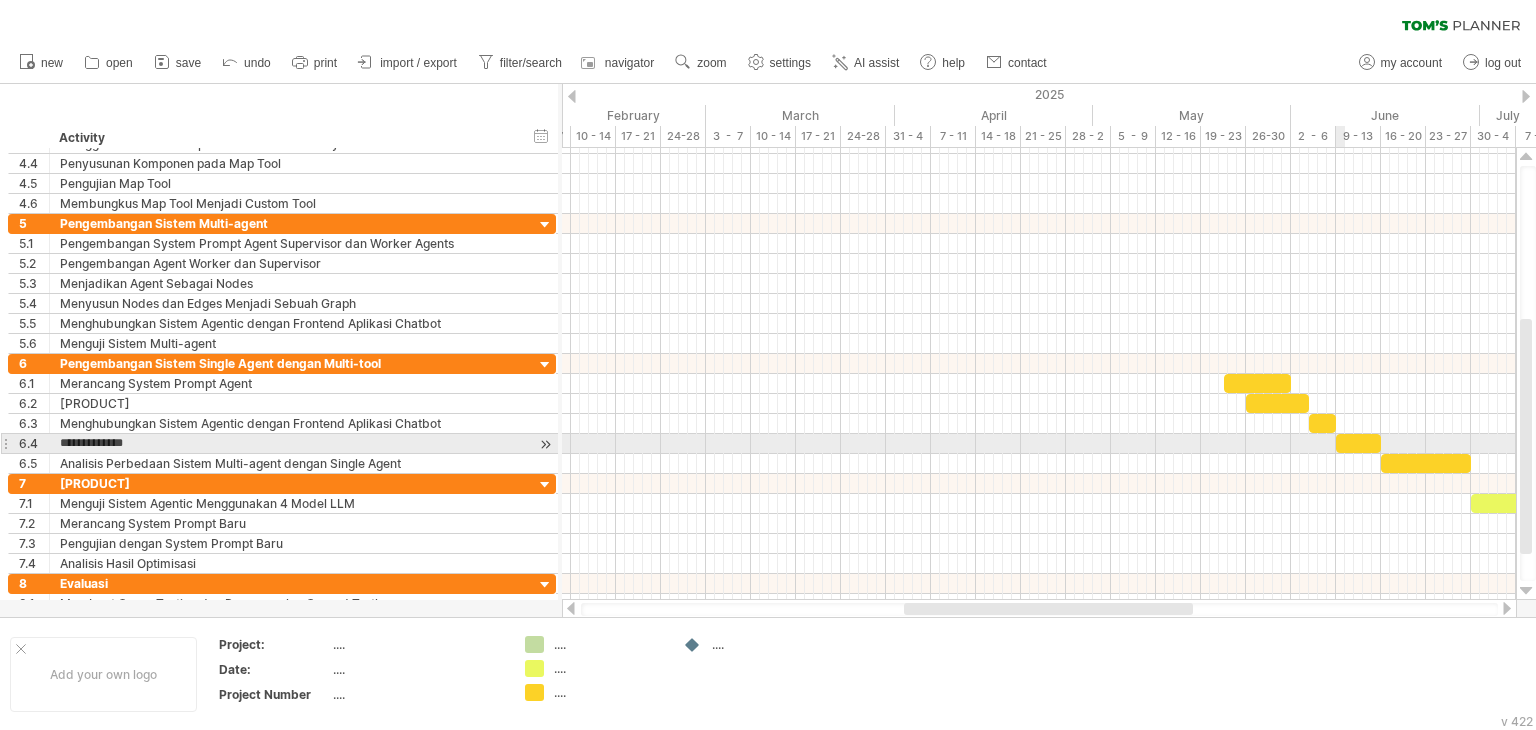 click at bounding box center [1358, 443] 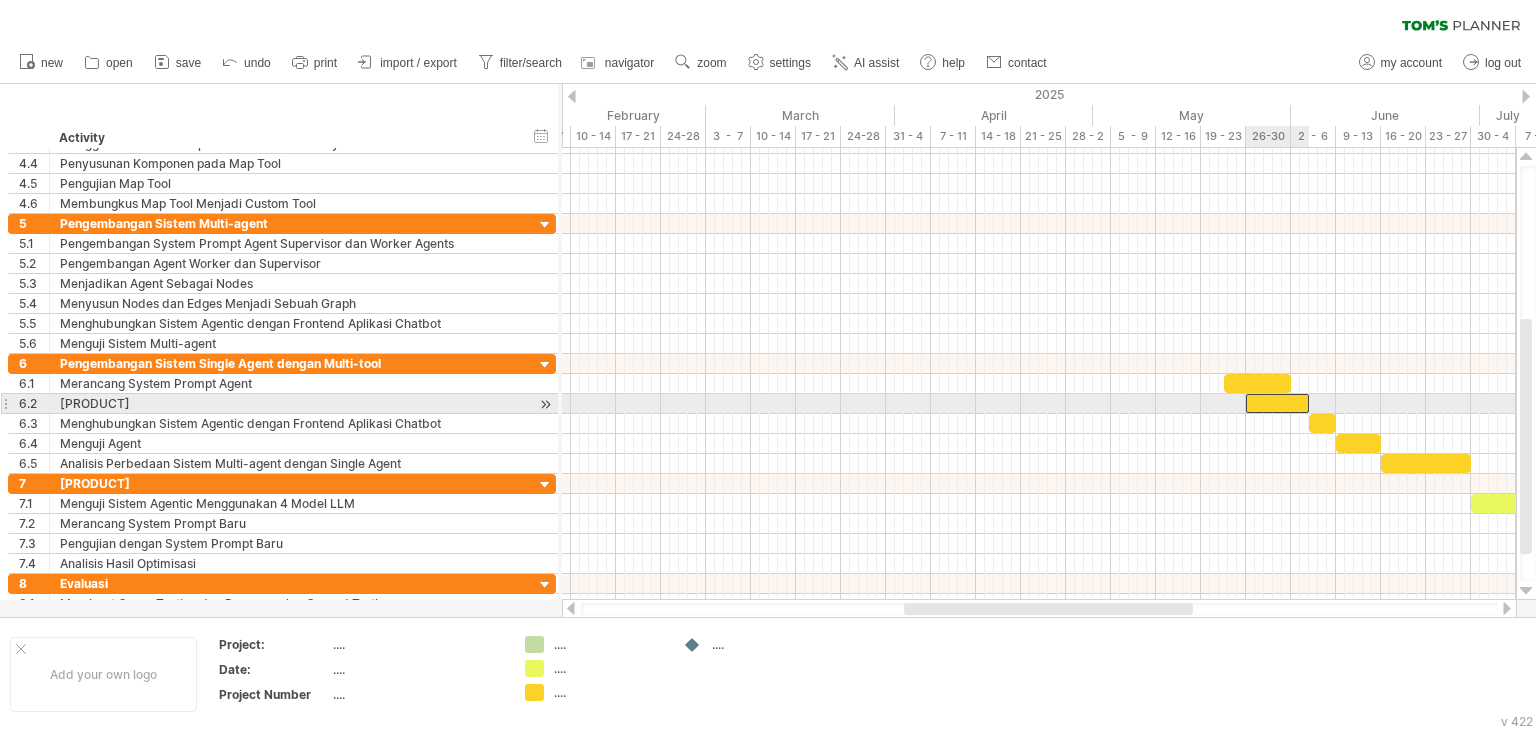 click at bounding box center [1277, 403] 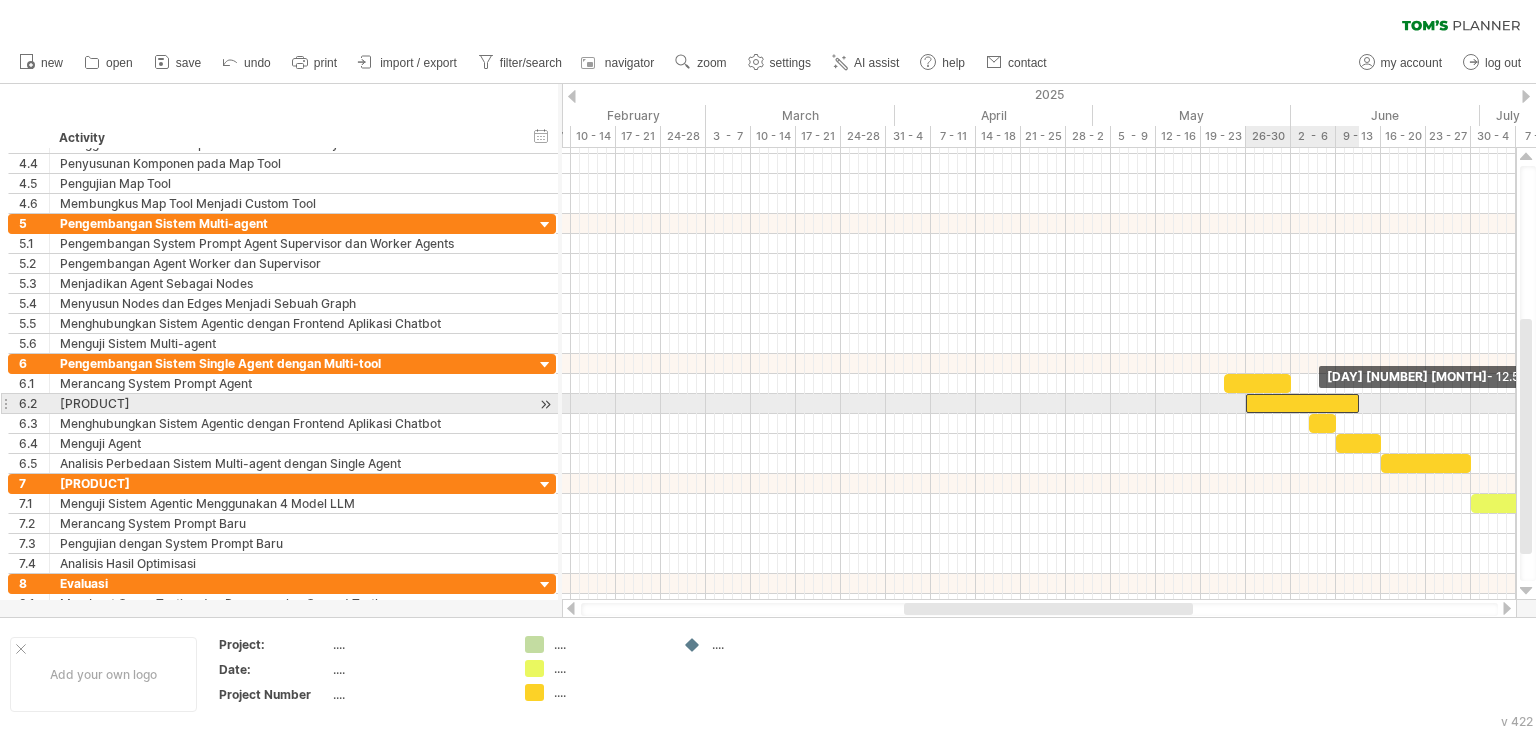 drag, startPoint x: 1305, startPoint y: 401, endPoint x: 1354, endPoint y: 413, distance: 50.447994 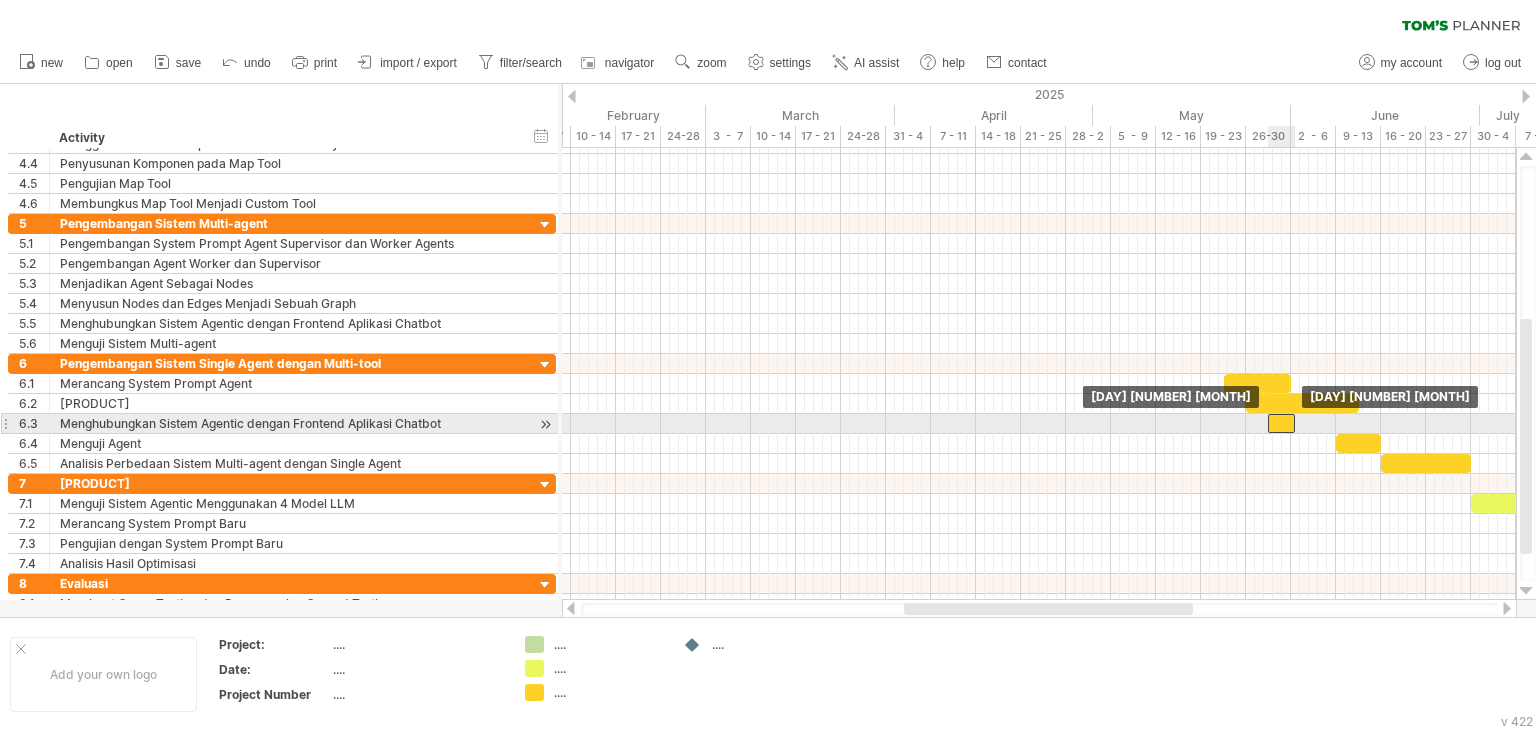 drag, startPoint x: 1318, startPoint y: 422, endPoint x: 1276, endPoint y: 429, distance: 42.579338 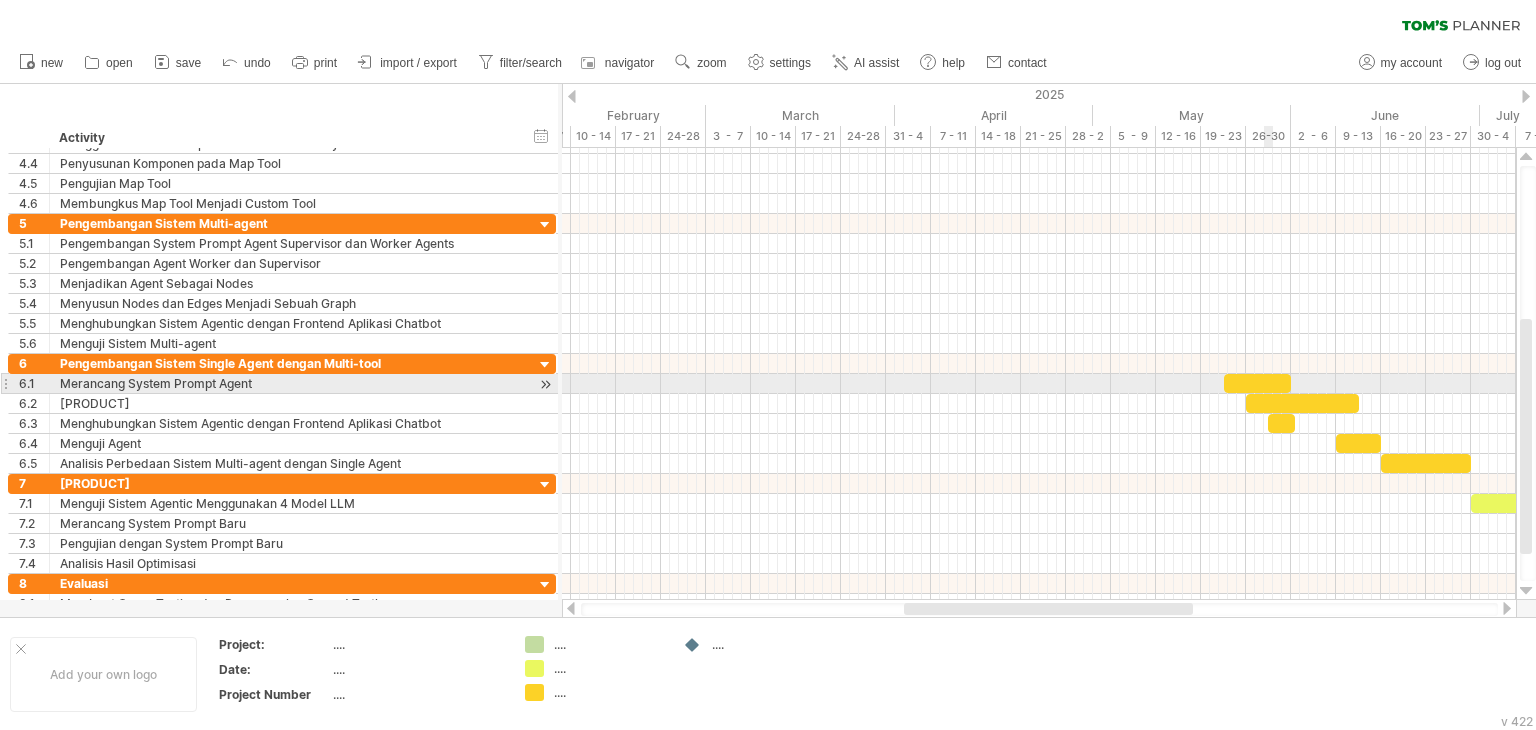 click at bounding box center [1258, 383] 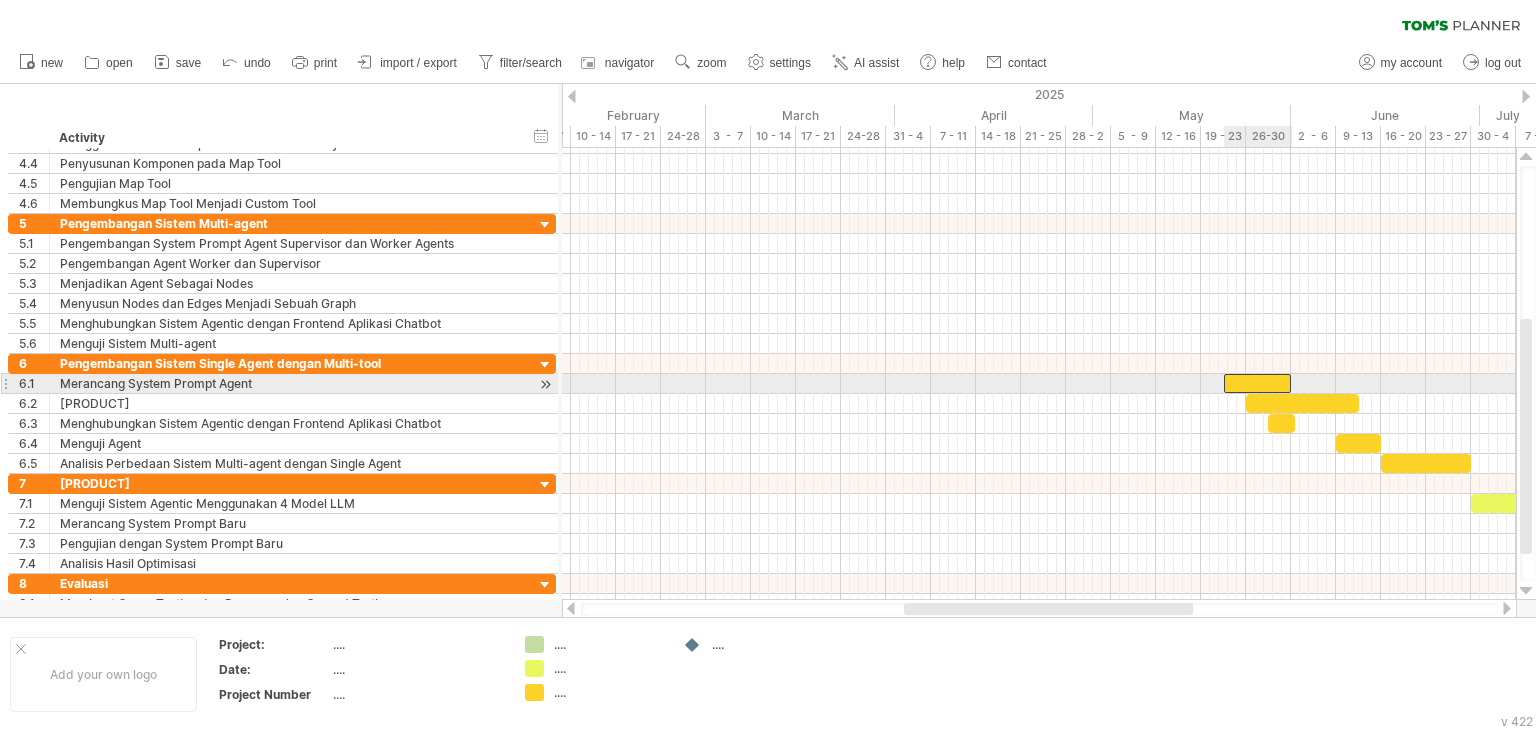 click at bounding box center (1258, 383) 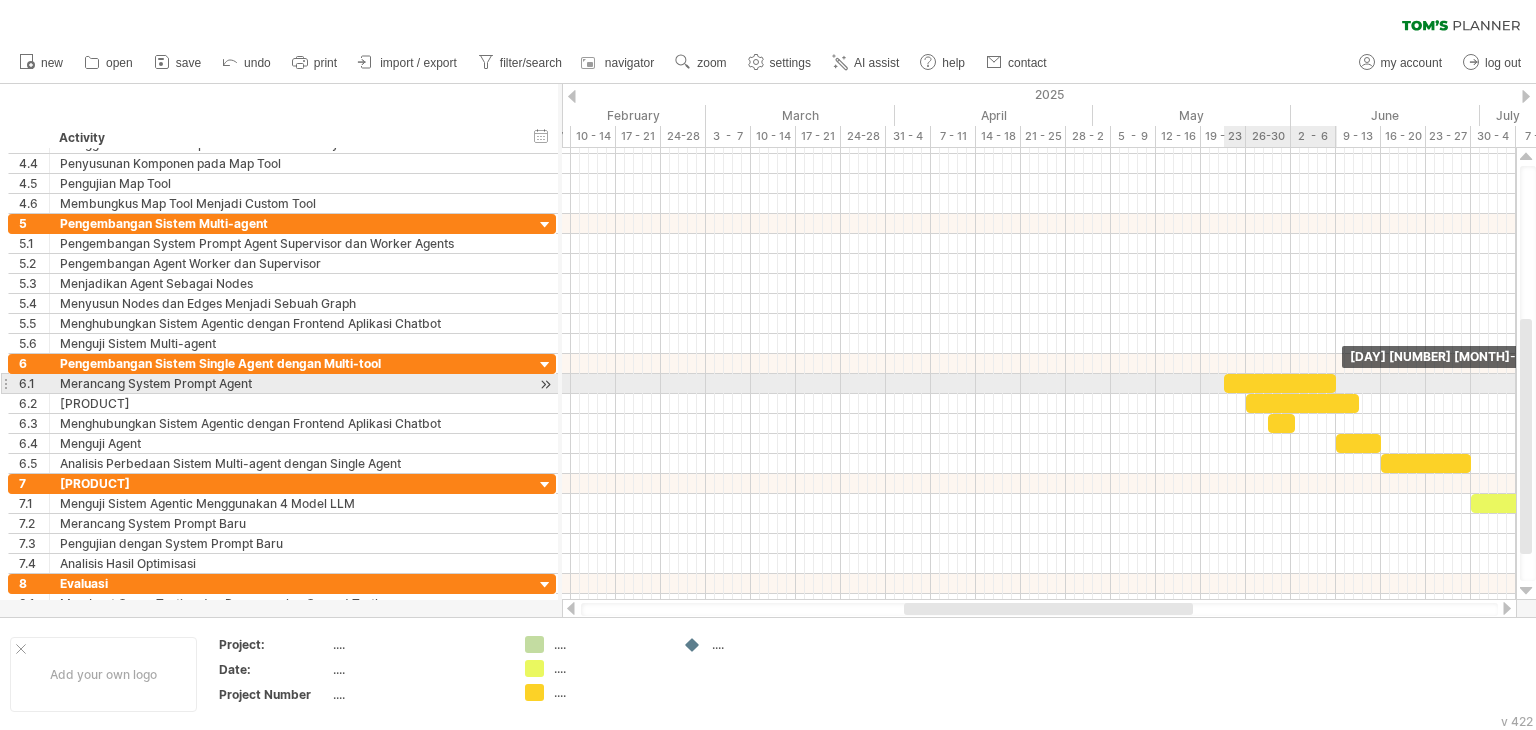 drag, startPoint x: 1292, startPoint y: 382, endPoint x: 1336, endPoint y: 388, distance: 44.407207 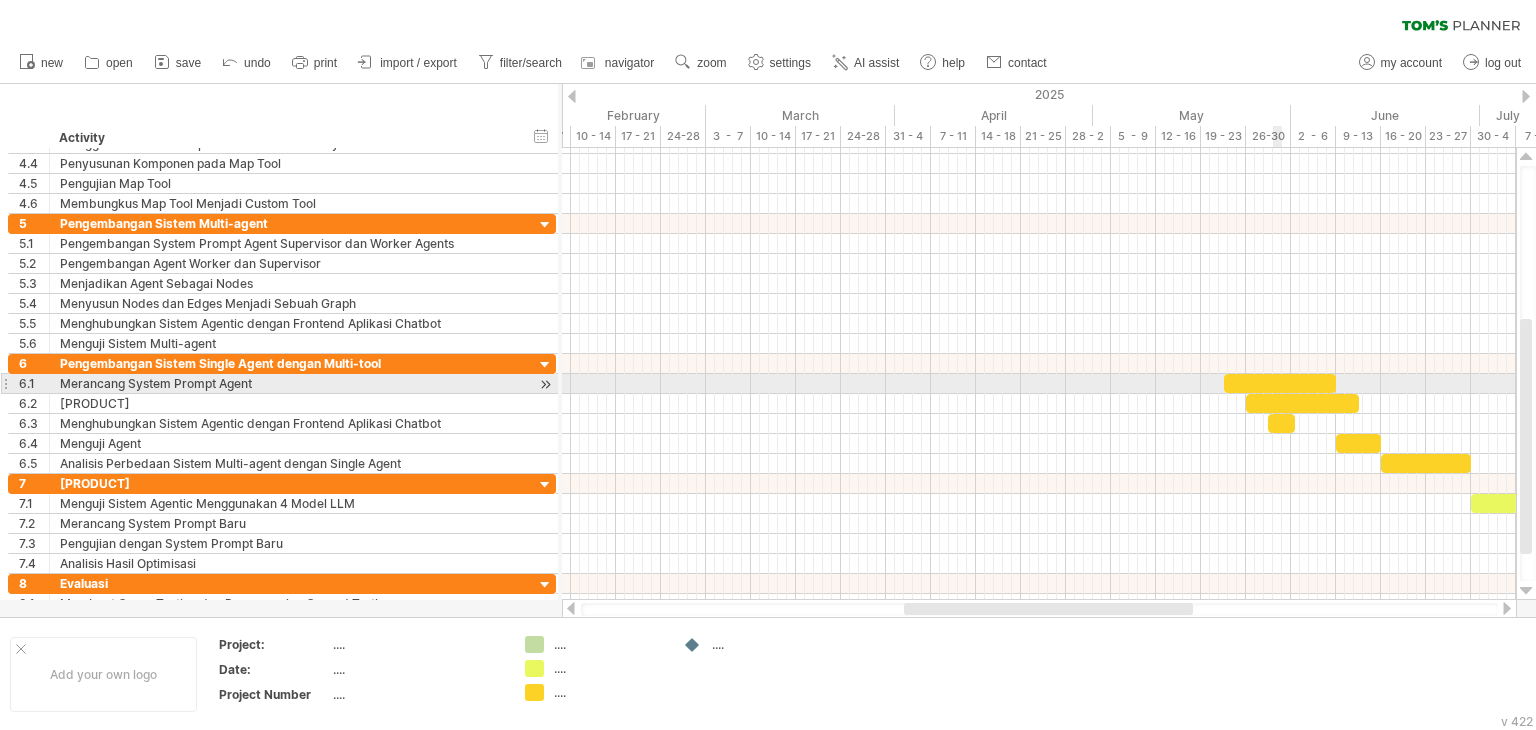 click at bounding box center (1280, 383) 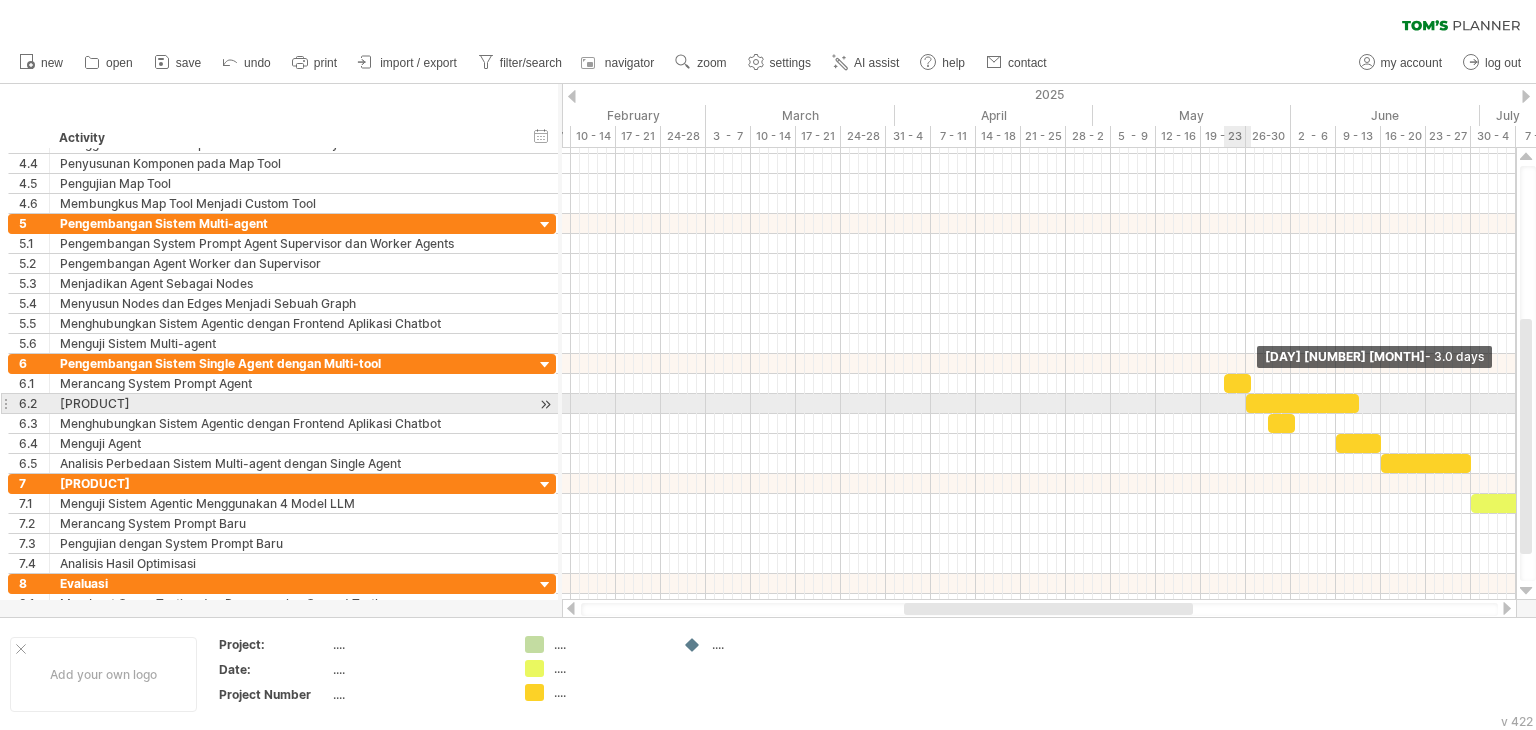 drag, startPoint x: 1332, startPoint y: 381, endPoint x: 1246, endPoint y: 409, distance: 90.44335 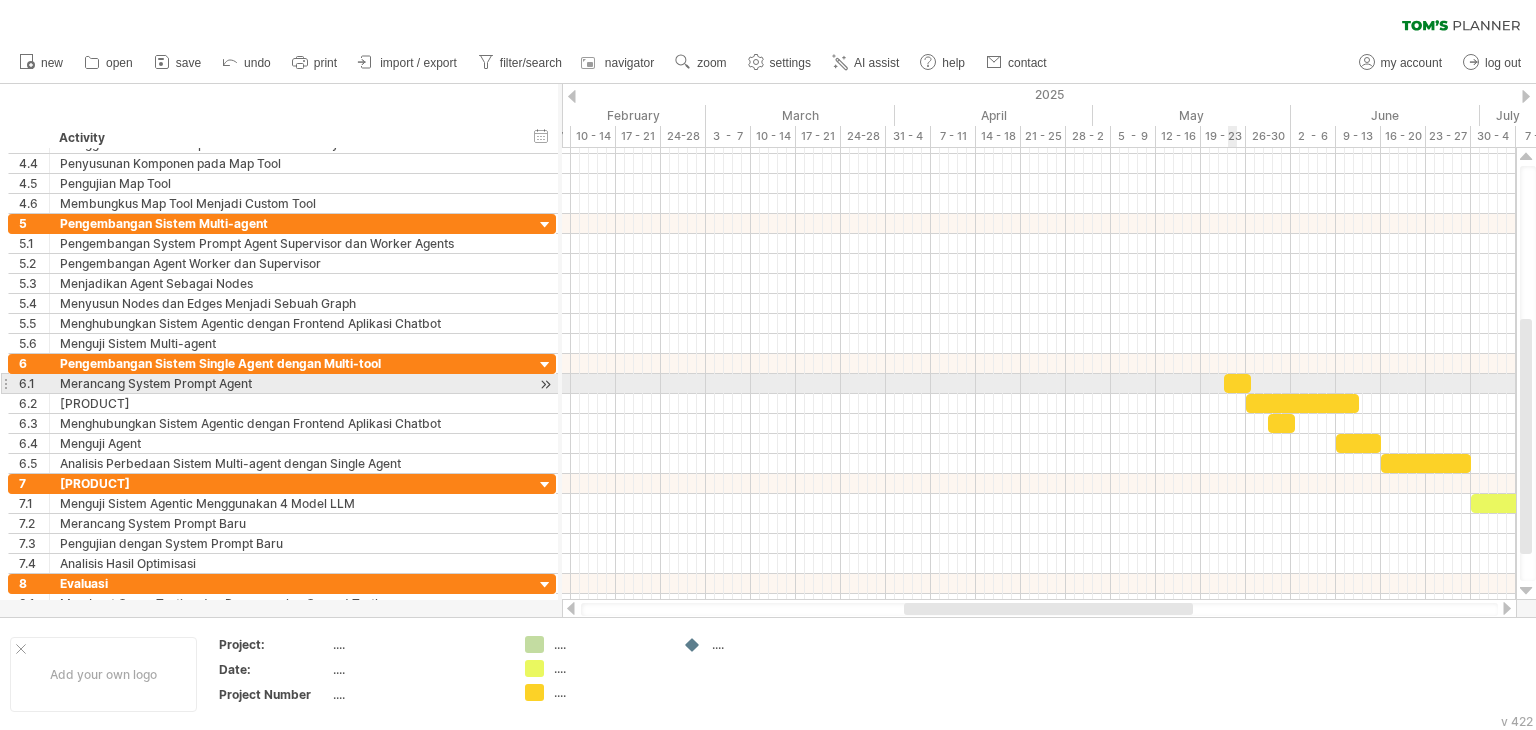 click at bounding box center (1237, 383) 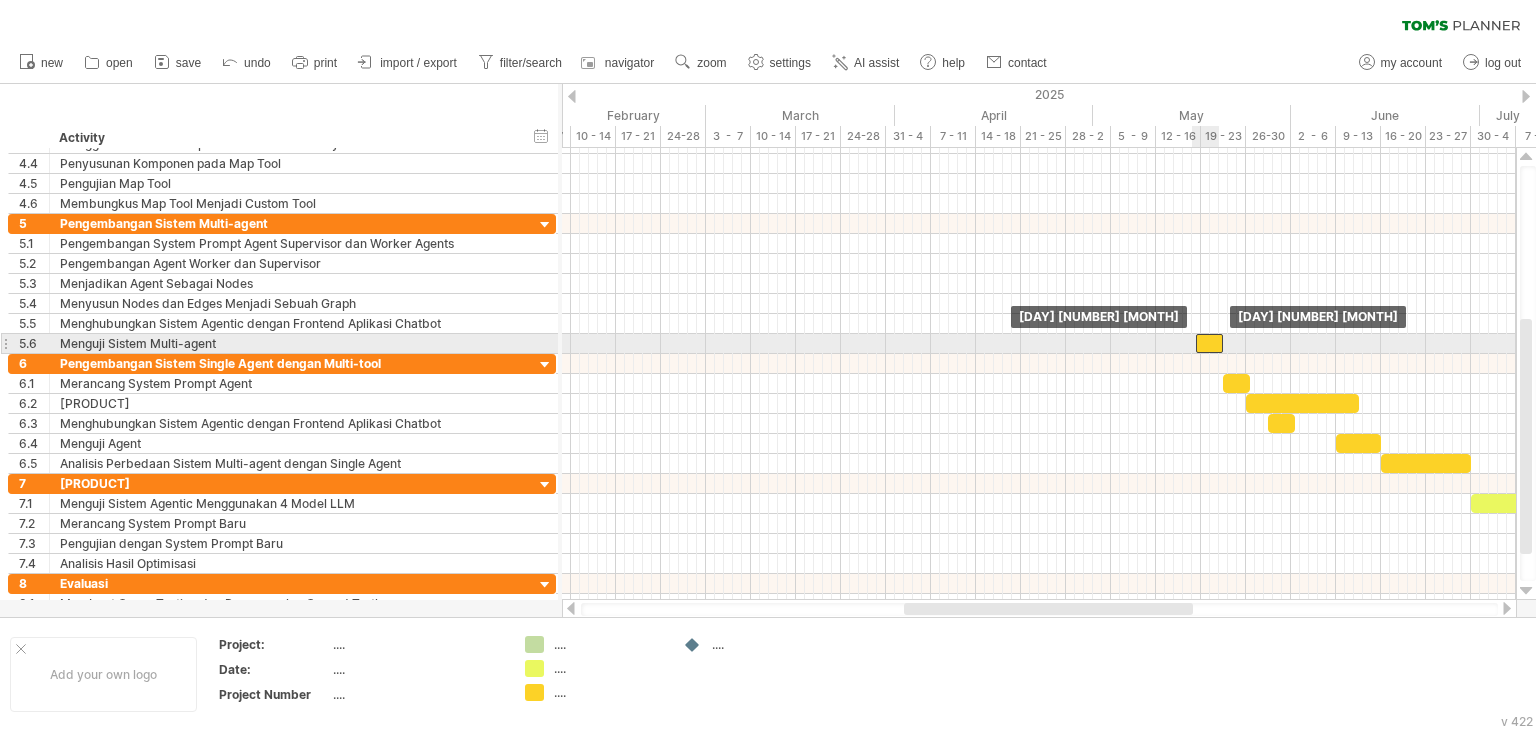 drag, startPoint x: 1235, startPoint y: 381, endPoint x: 1206, endPoint y: 345, distance: 46.227695 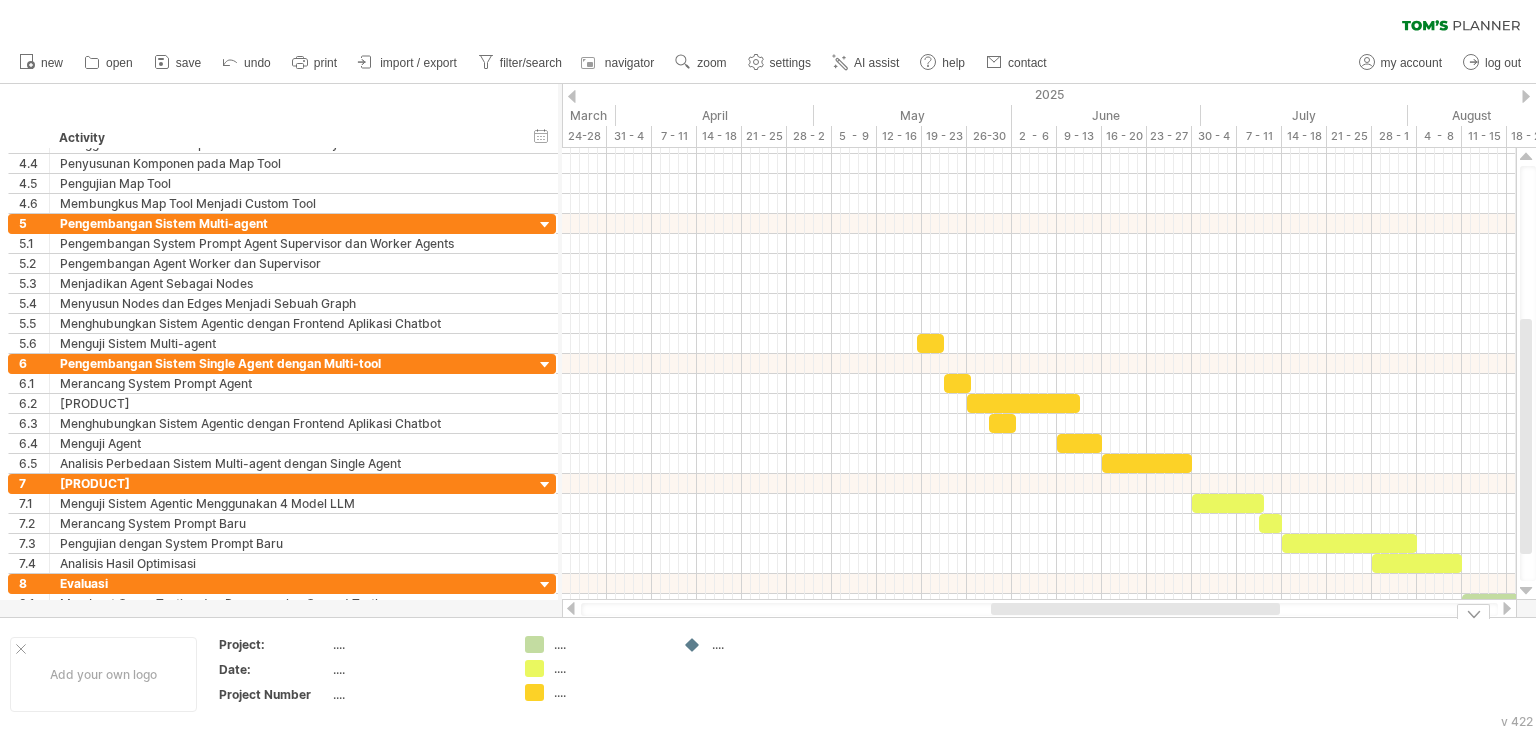 drag, startPoint x: 965, startPoint y: 602, endPoint x: 1348, endPoint y: 438, distance: 416.63535 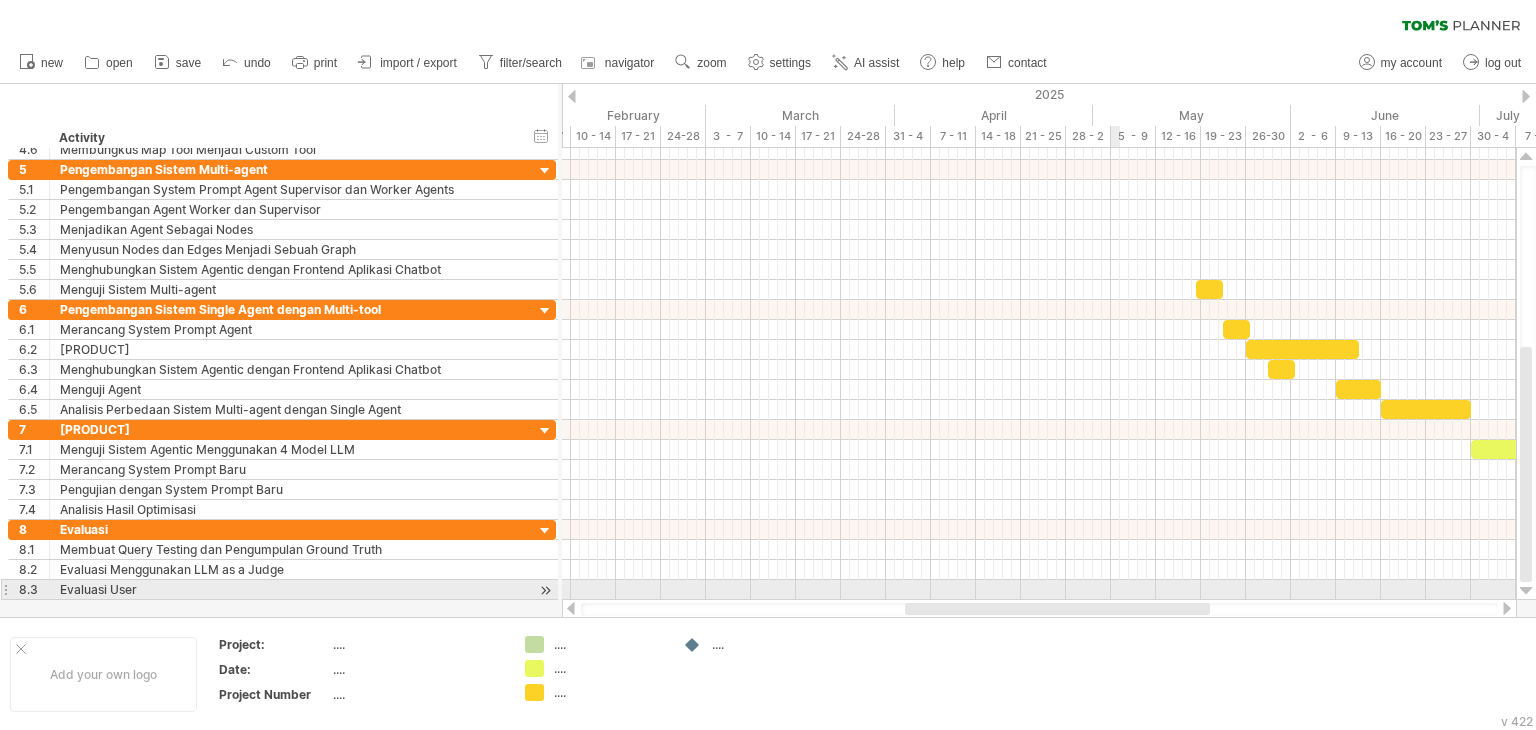 drag, startPoint x: 1205, startPoint y: 607, endPoint x: 1116, endPoint y: 591, distance: 90.426765 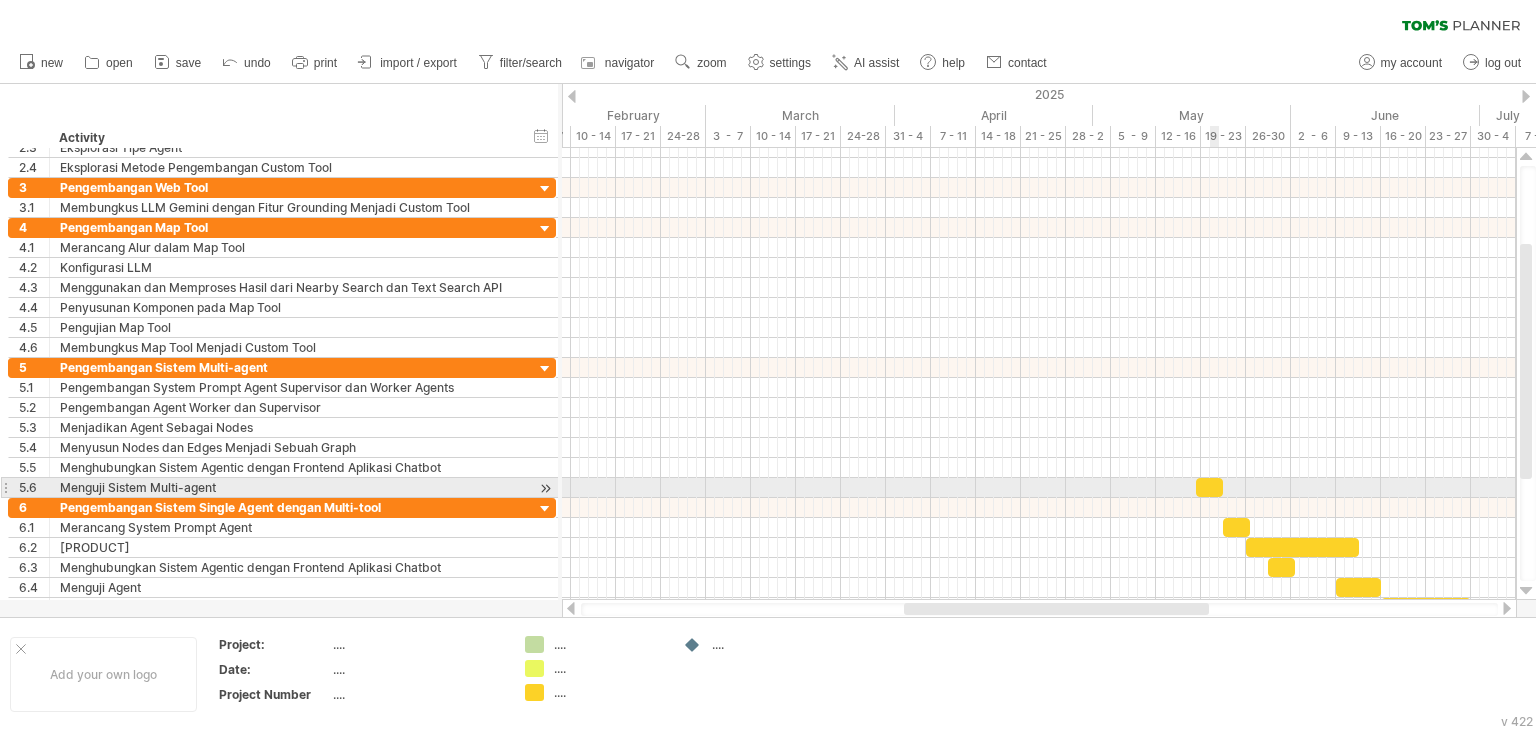 click at bounding box center [1209, 487] 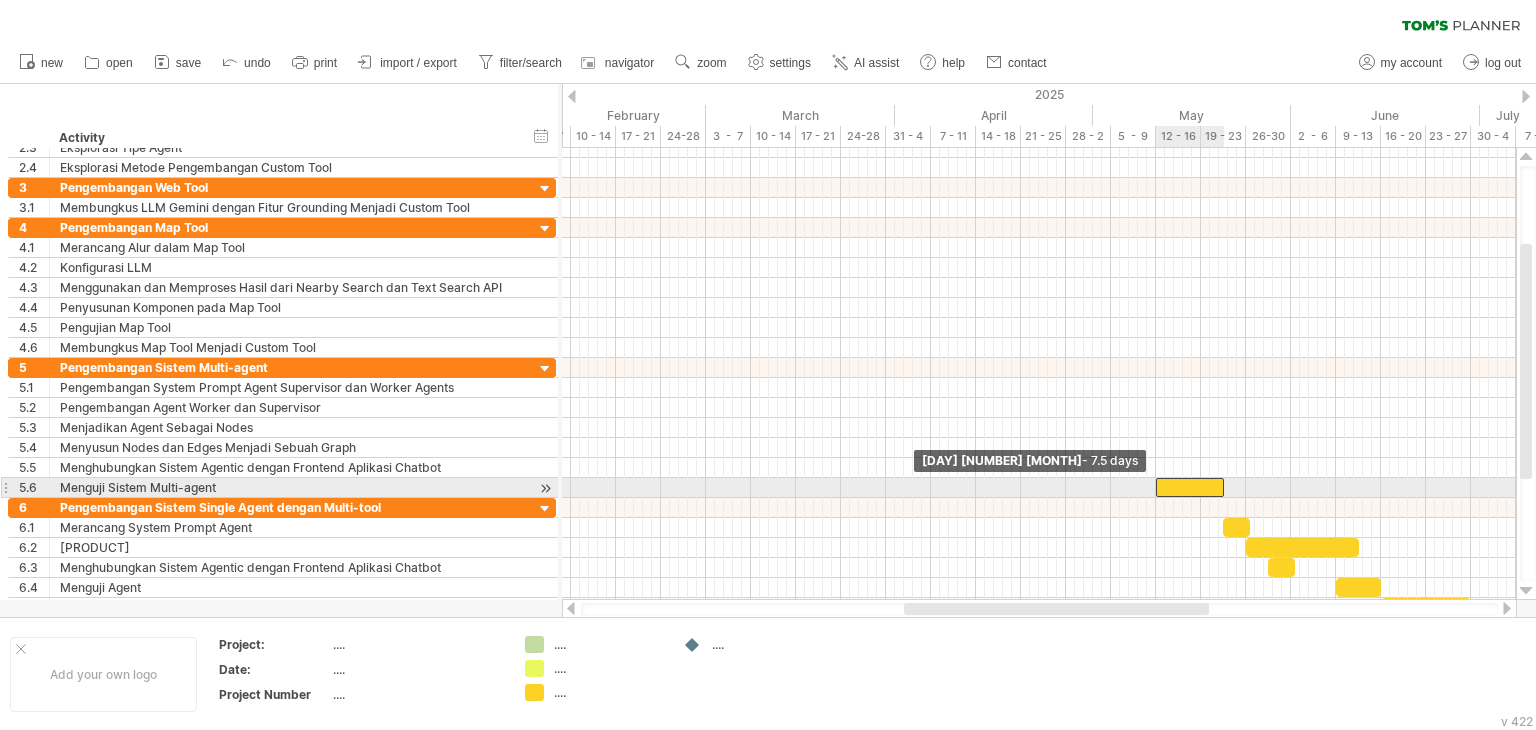 drag, startPoint x: 1196, startPoint y: 480, endPoint x: 1157, endPoint y: 487, distance: 39.623226 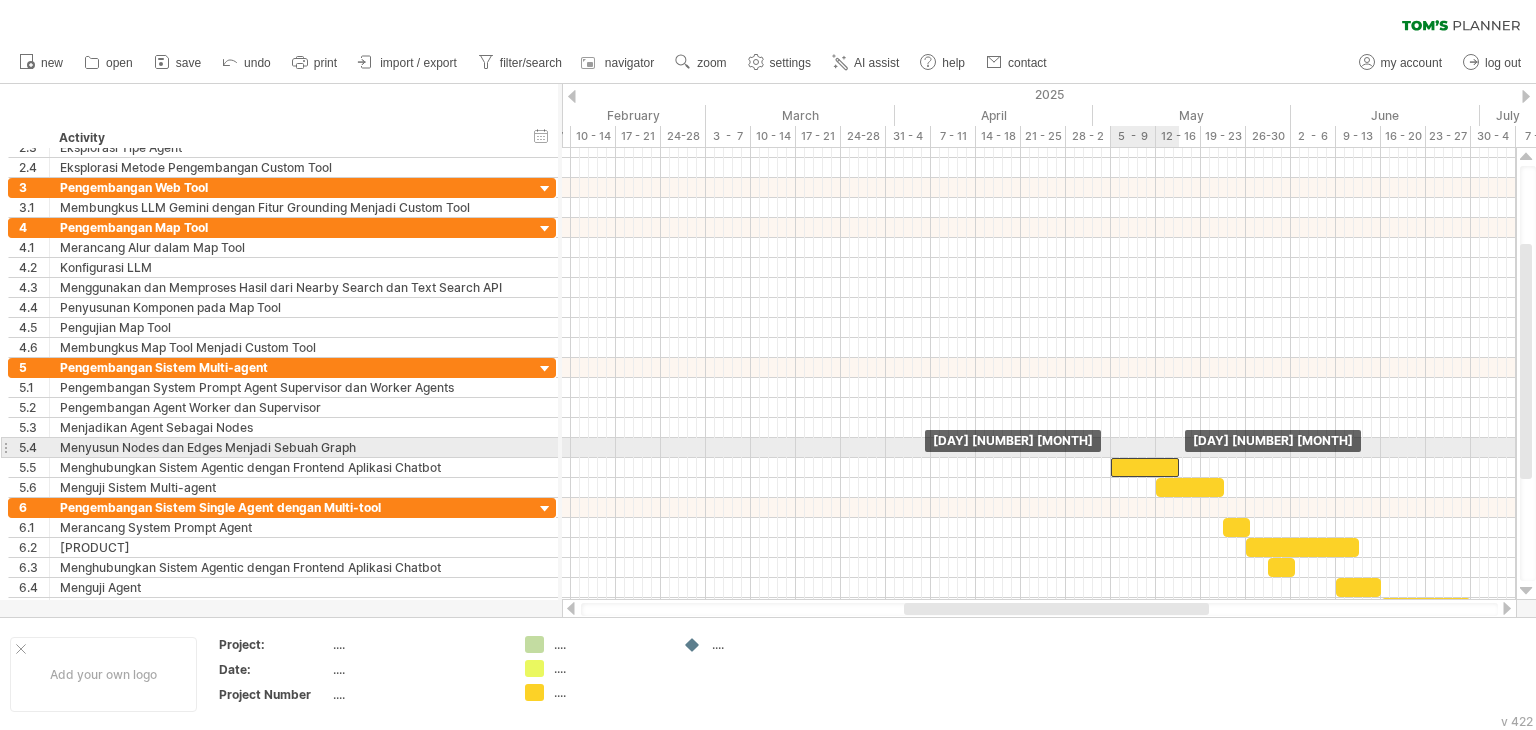 drag, startPoint x: 1183, startPoint y: 478, endPoint x: 1139, endPoint y: 453, distance: 50.606323 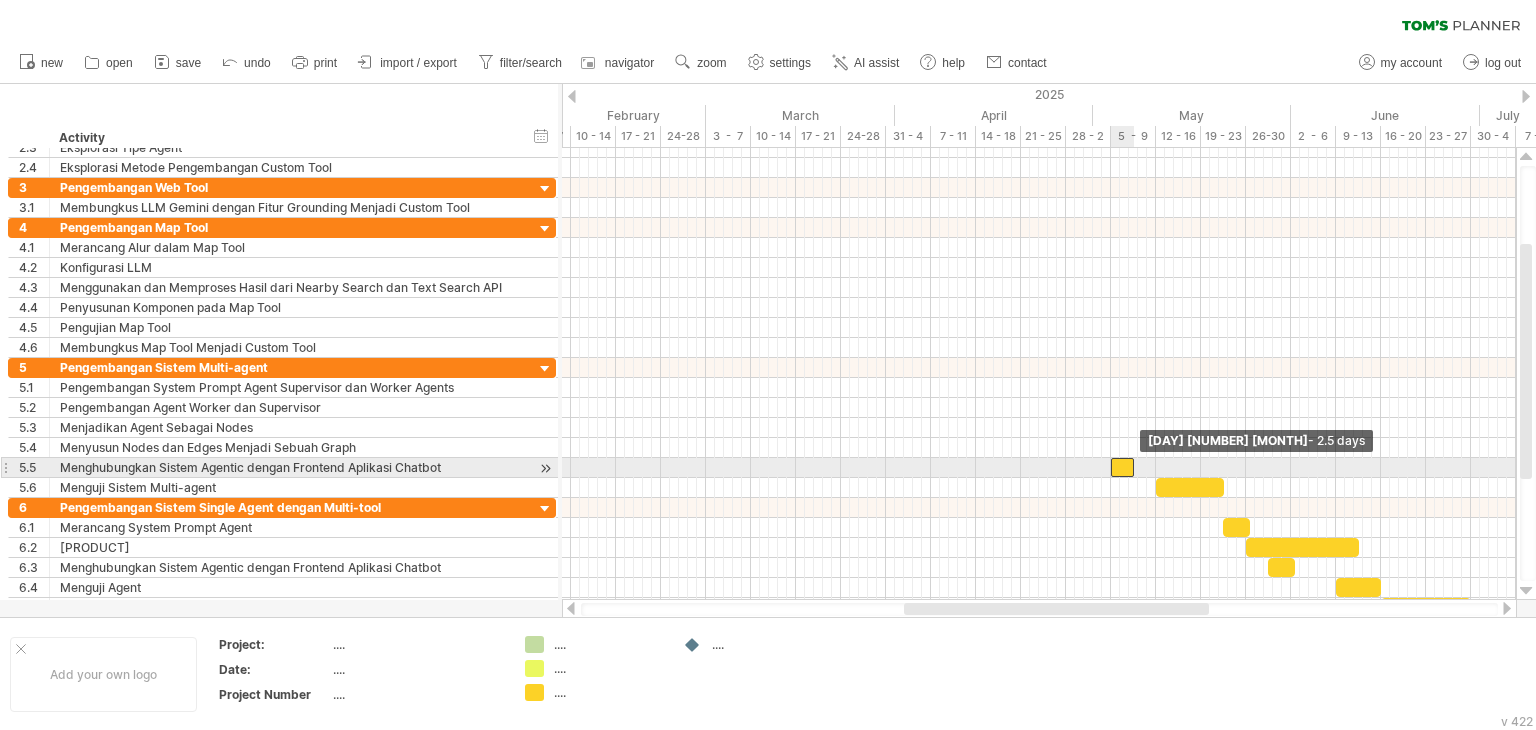 drag, startPoint x: 1176, startPoint y: 465, endPoint x: 1129, endPoint y: 473, distance: 47.67599 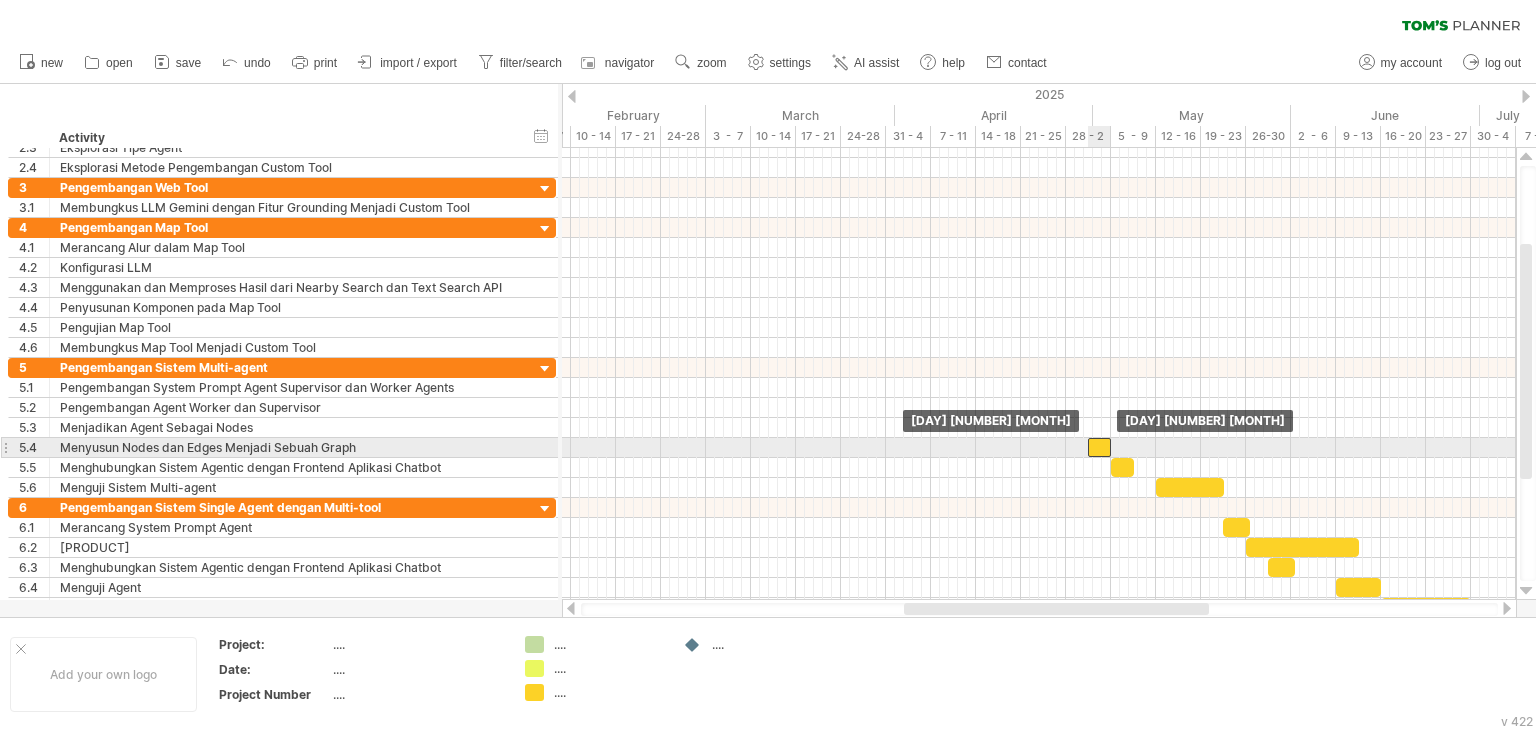 drag, startPoint x: 1124, startPoint y: 462, endPoint x: 1102, endPoint y: 449, distance: 25.553865 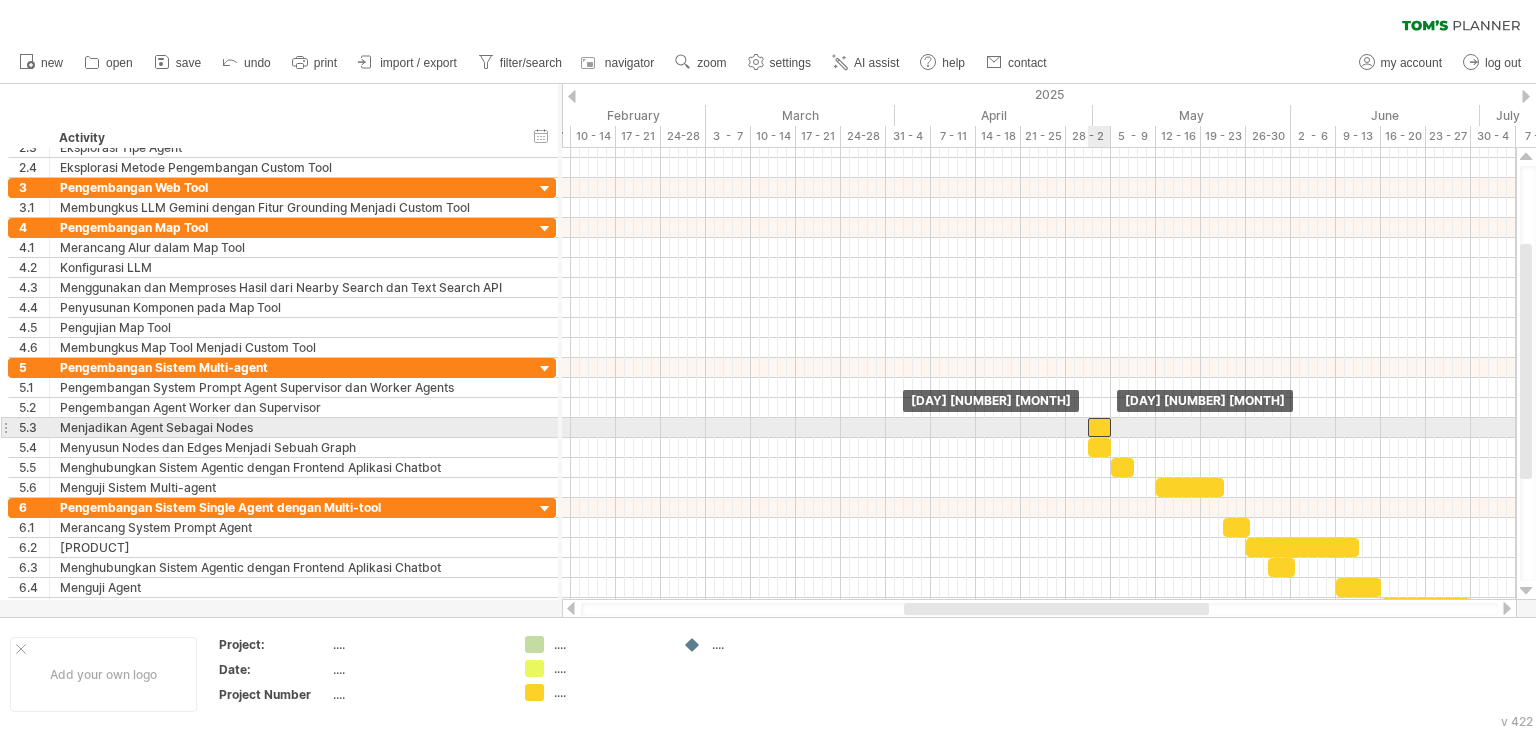 drag, startPoint x: 1102, startPoint y: 447, endPoint x: 1100, endPoint y: 426, distance: 21.095022 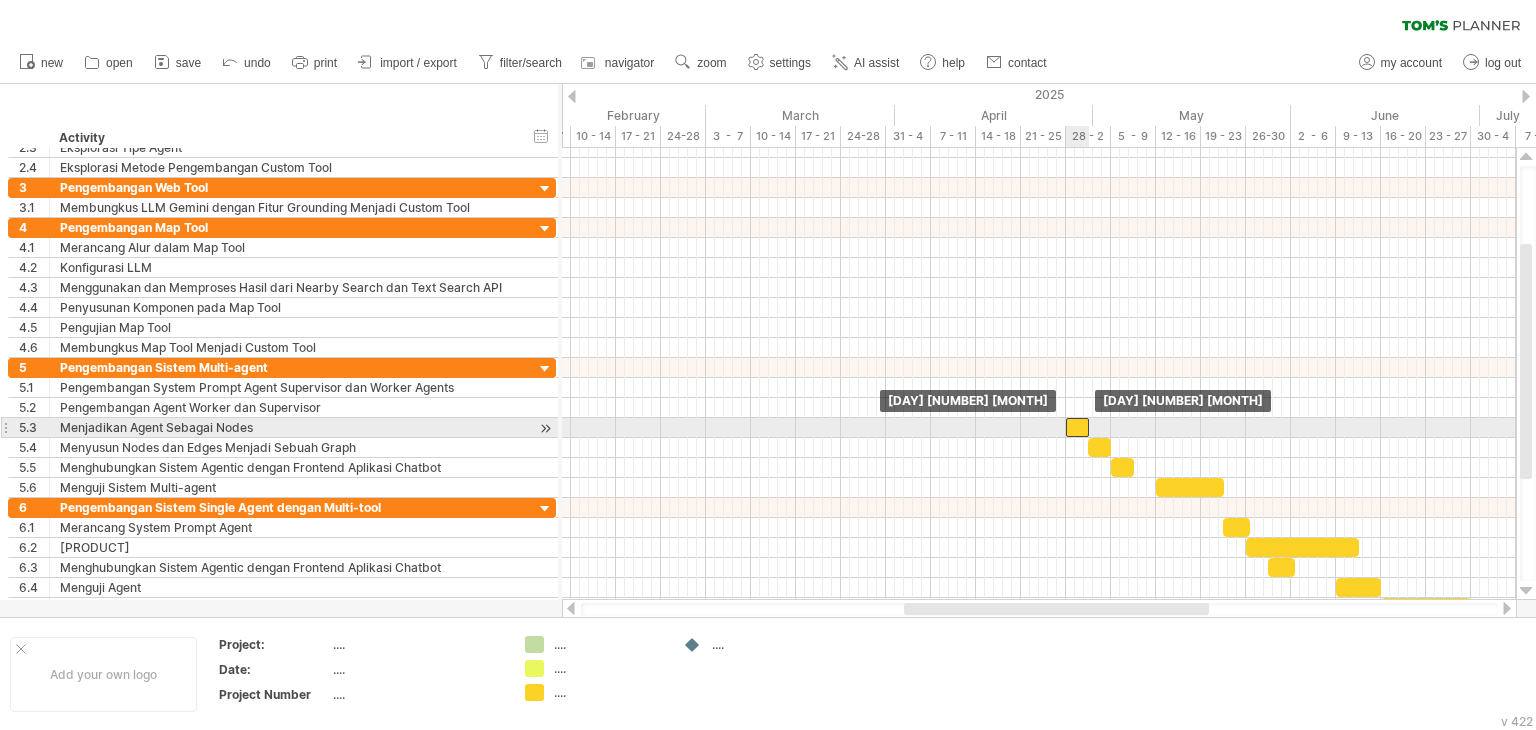 drag, startPoint x: 1099, startPoint y: 424, endPoint x: 1075, endPoint y: 424, distance: 24 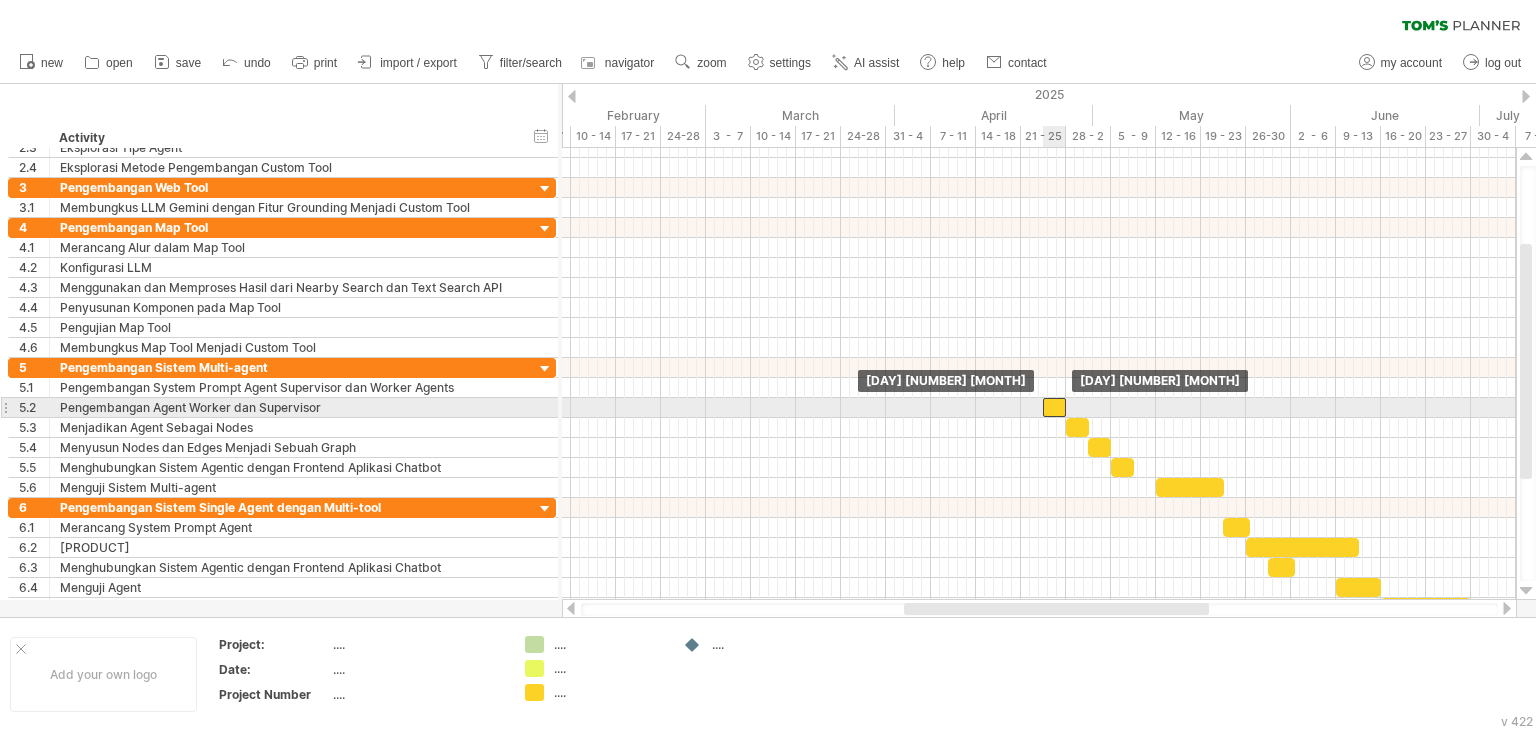 drag, startPoint x: 1075, startPoint y: 424, endPoint x: 1053, endPoint y: 405, distance: 29.068884 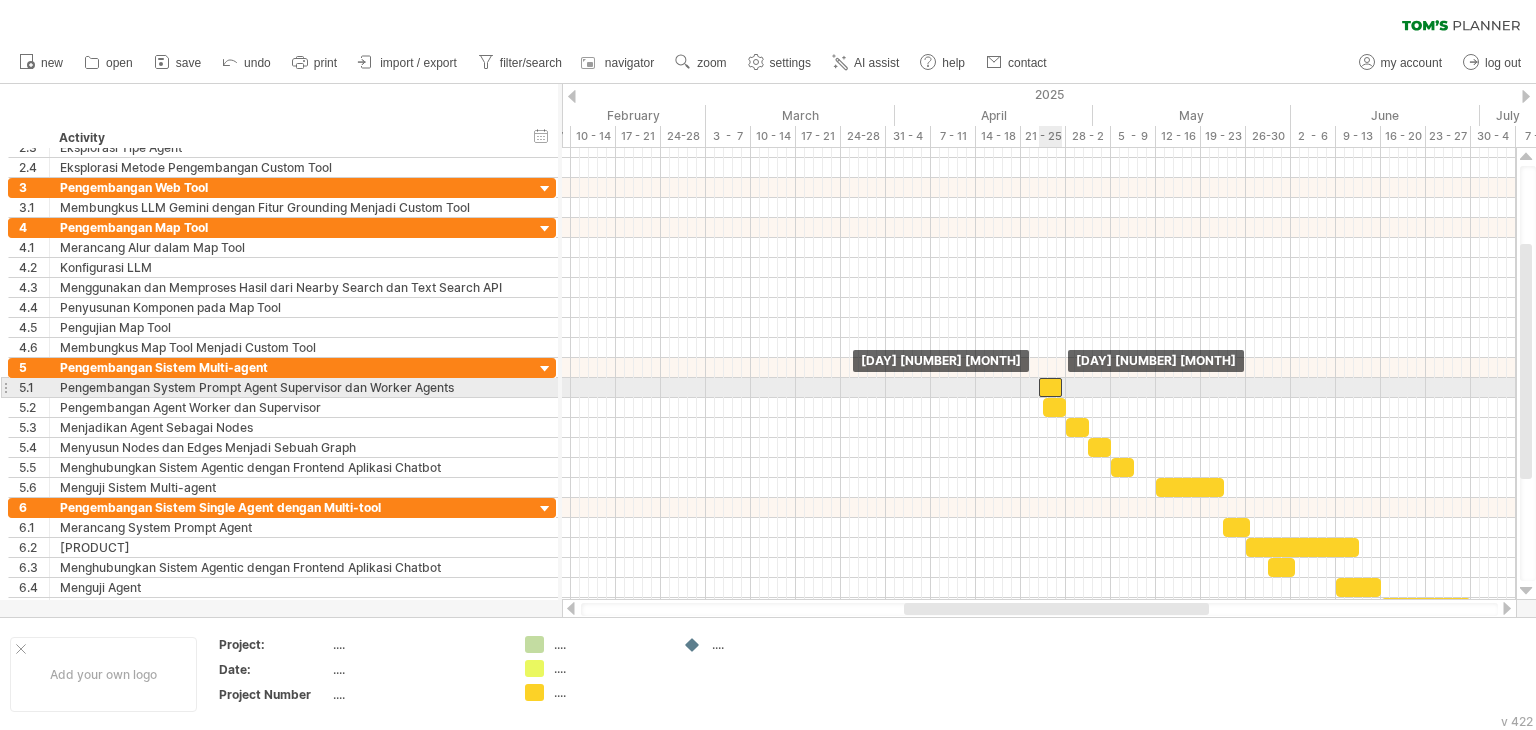 drag, startPoint x: 1053, startPoint y: 405, endPoint x: 1050, endPoint y: 391, distance: 14.3178215 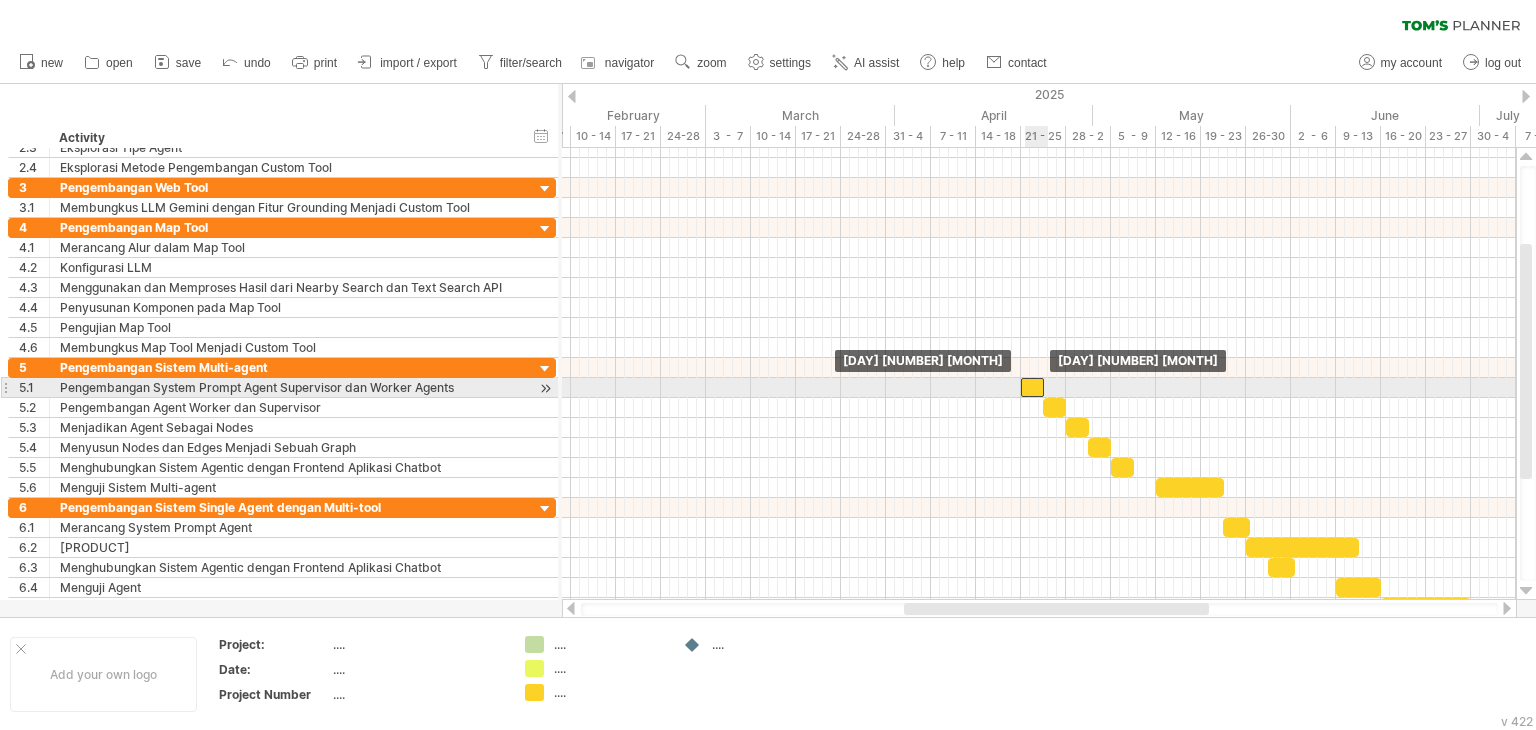 drag, startPoint x: 1052, startPoint y: 387, endPoint x: 1036, endPoint y: 385, distance: 16.124516 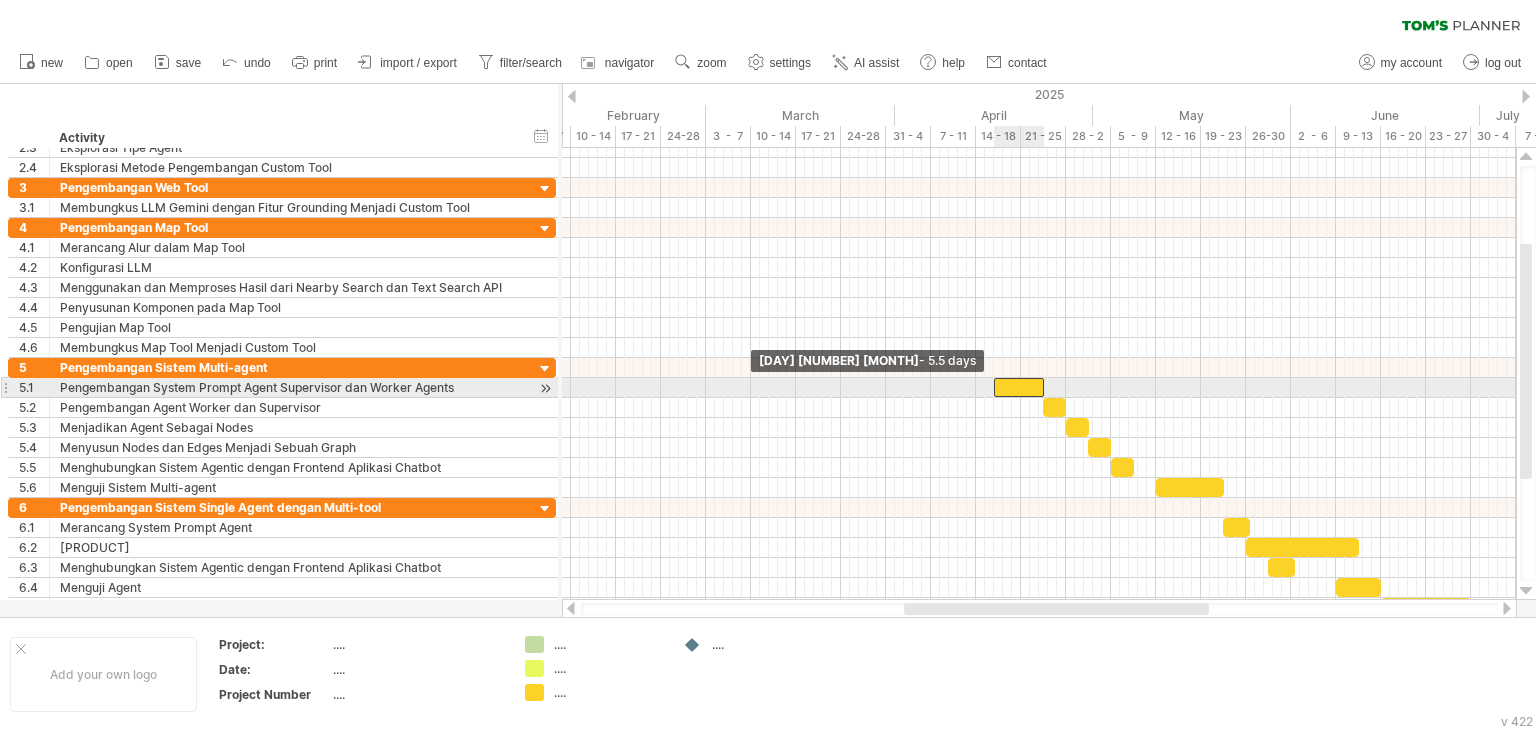 drag, startPoint x: 1024, startPoint y: 380, endPoint x: 997, endPoint y: 393, distance: 29.966648 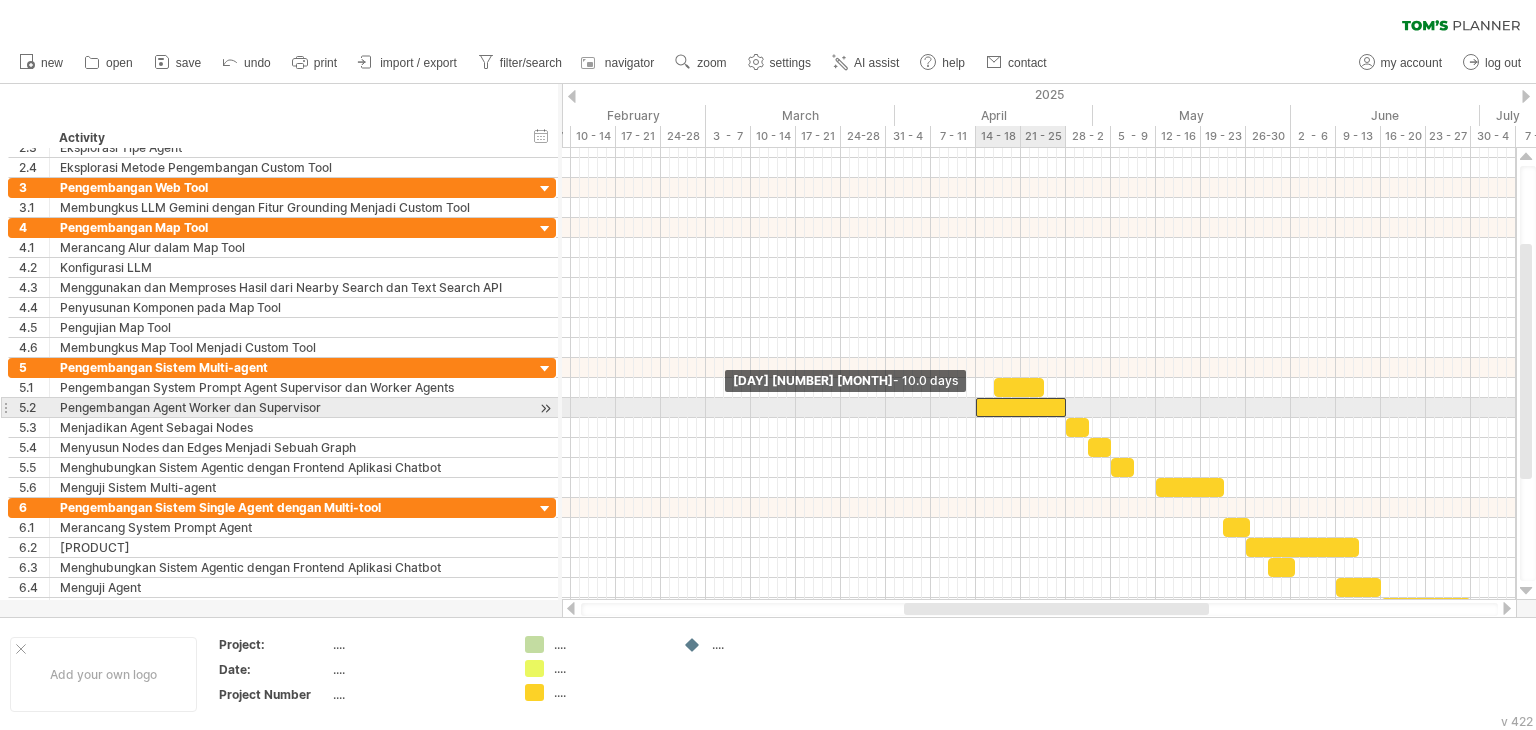 drag, startPoint x: 1044, startPoint y: 406, endPoint x: 977, endPoint y: 409, distance: 67.06713 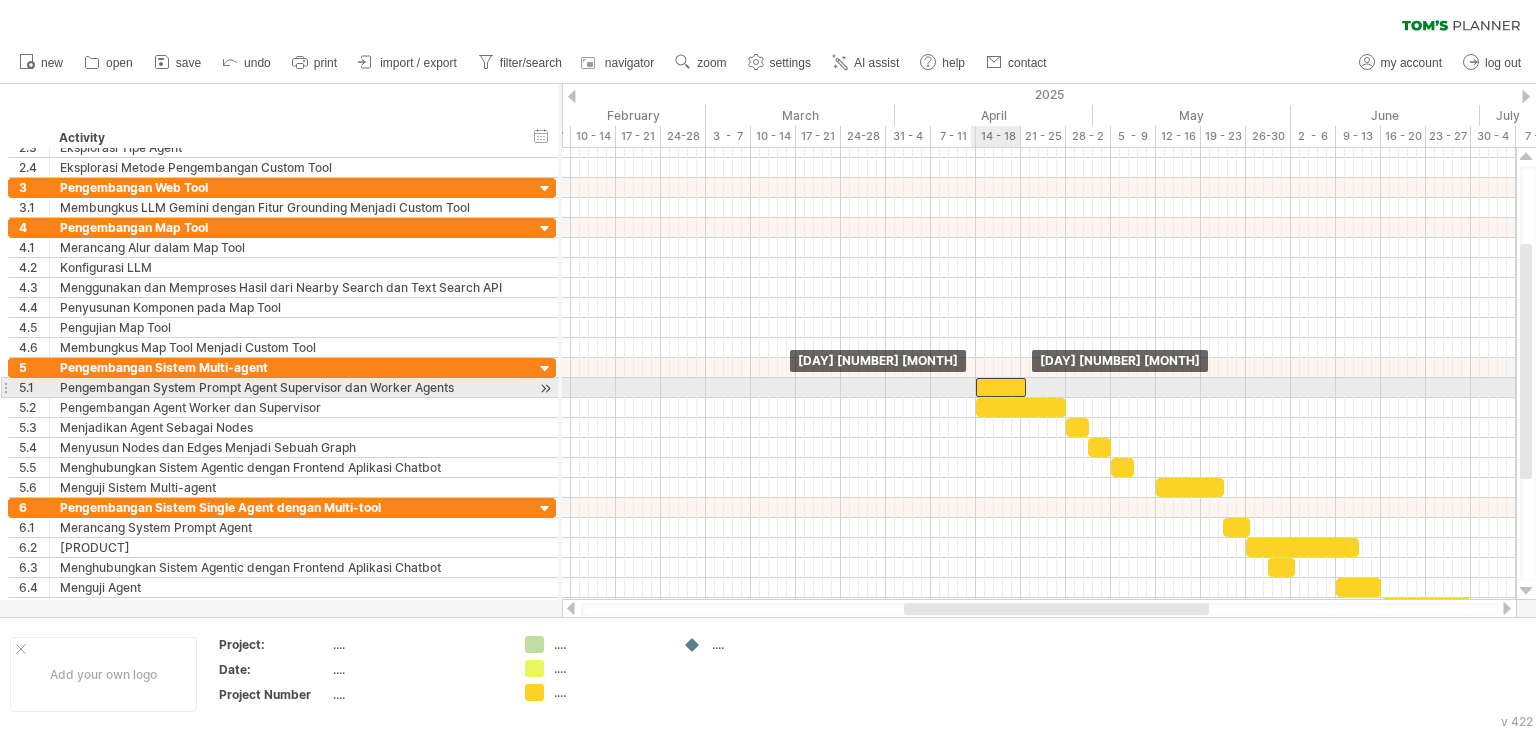 drag, startPoint x: 1016, startPoint y: 386, endPoint x: 996, endPoint y: 387, distance: 20.024984 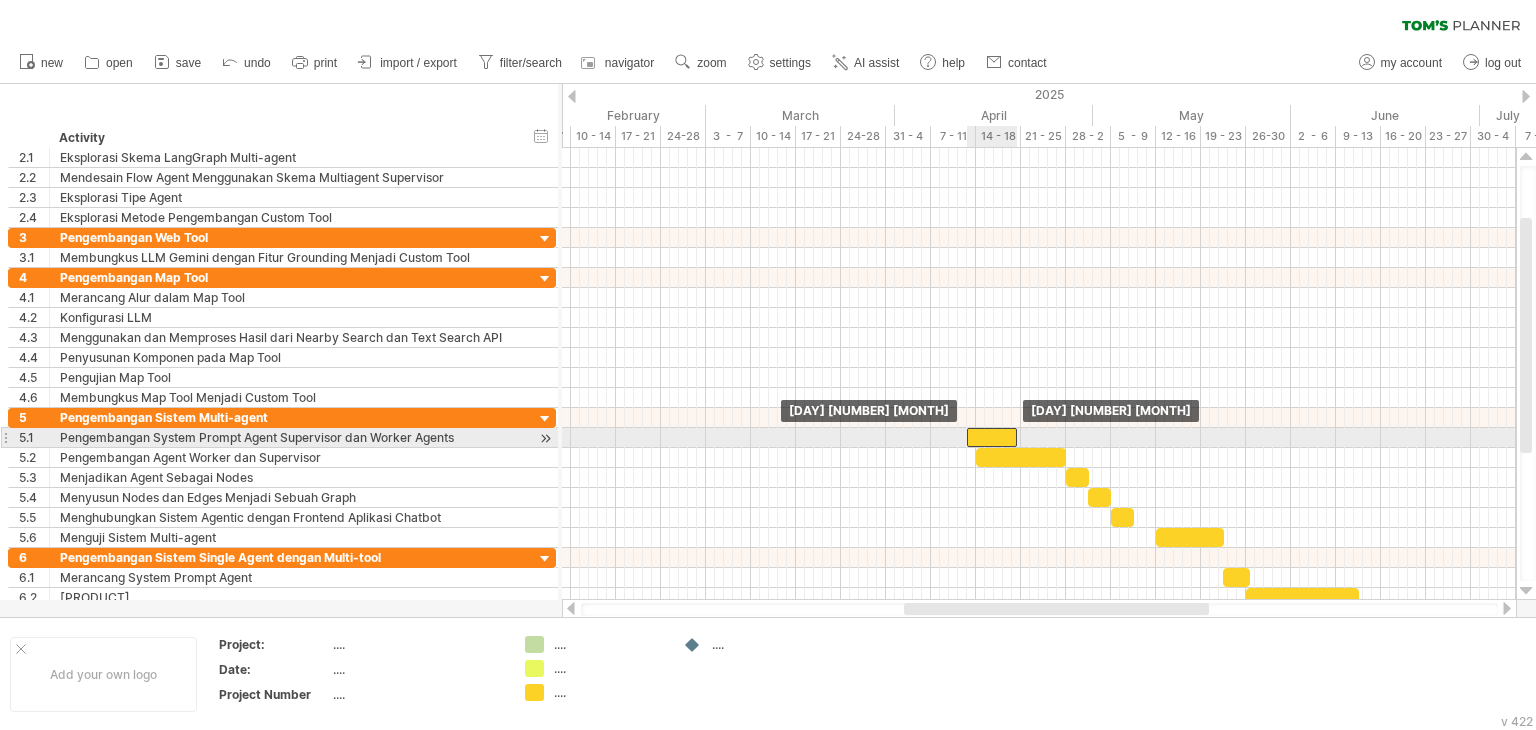 click at bounding box center [992, 437] 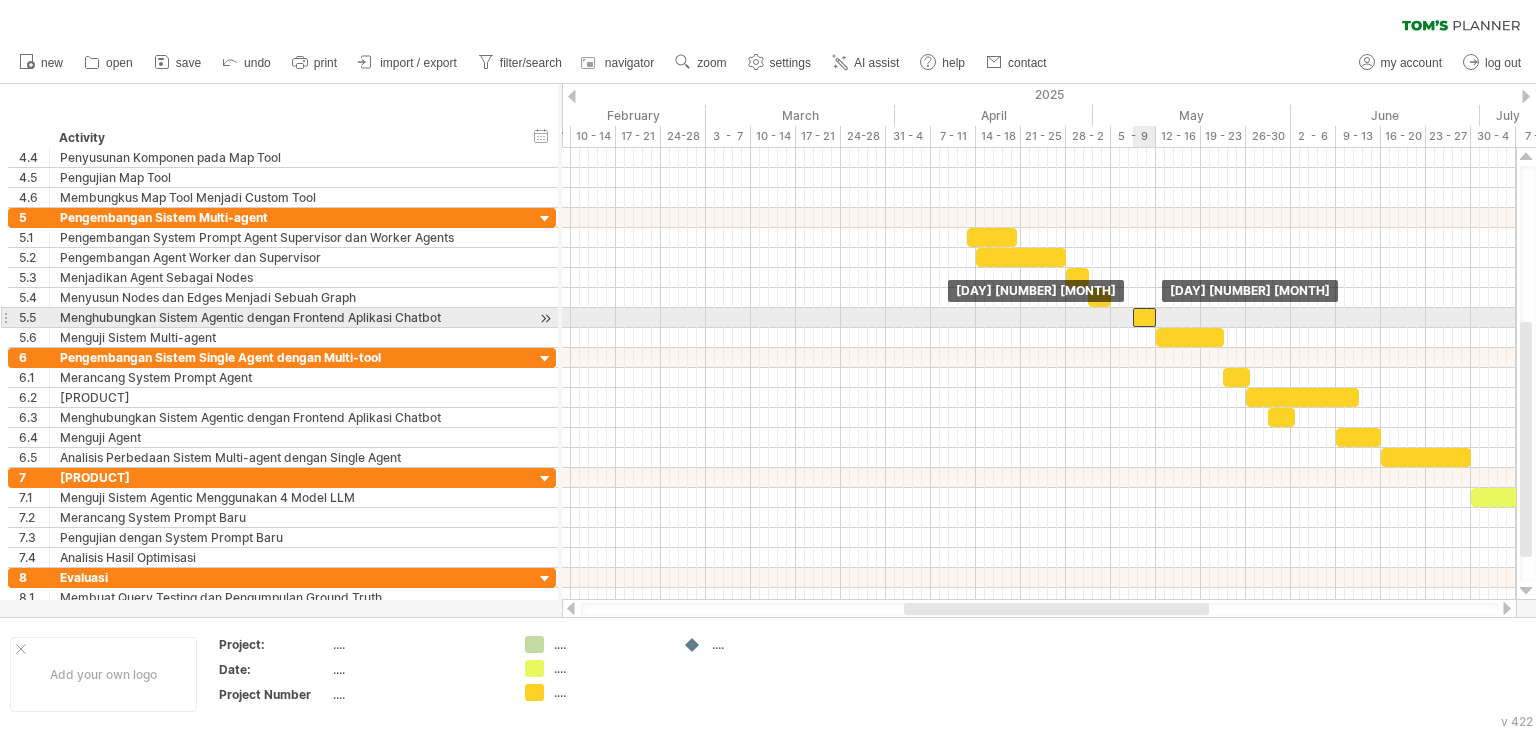 drag, startPoint x: 1121, startPoint y: 321, endPoint x: 1143, endPoint y: 321, distance: 22 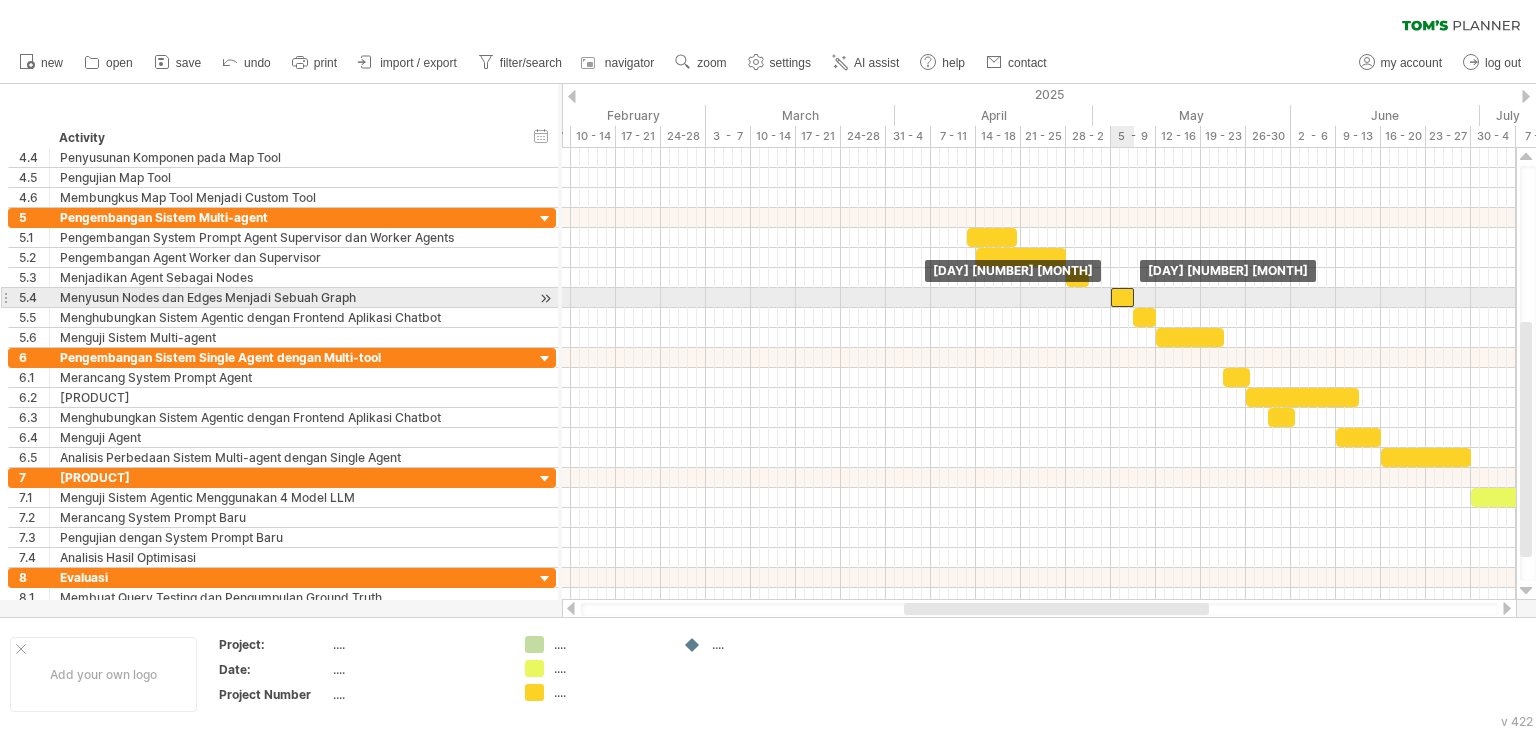 drag, startPoint x: 1100, startPoint y: 297, endPoint x: 1123, endPoint y: 297, distance: 23 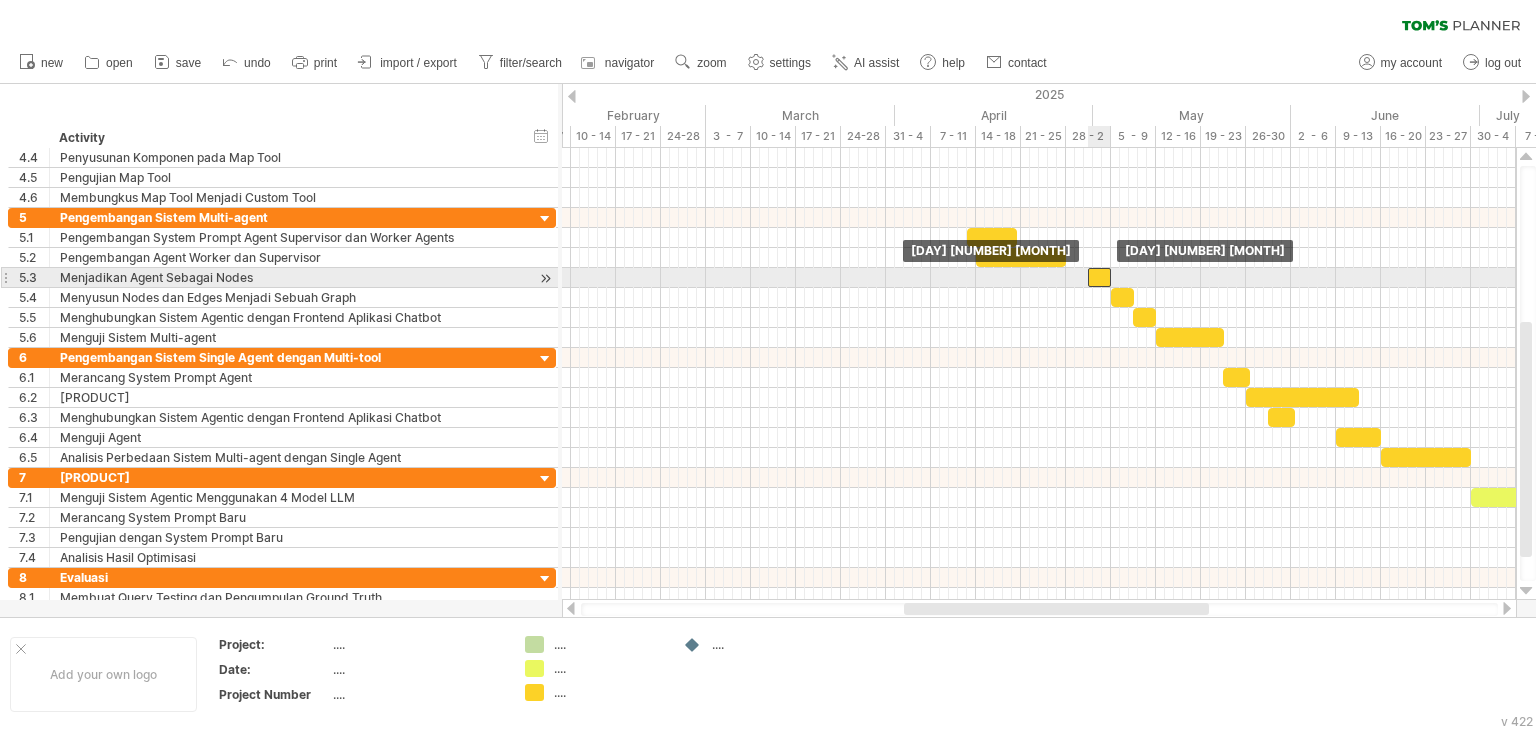 drag, startPoint x: 1080, startPoint y: 277, endPoint x: 1103, endPoint y: 277, distance: 23 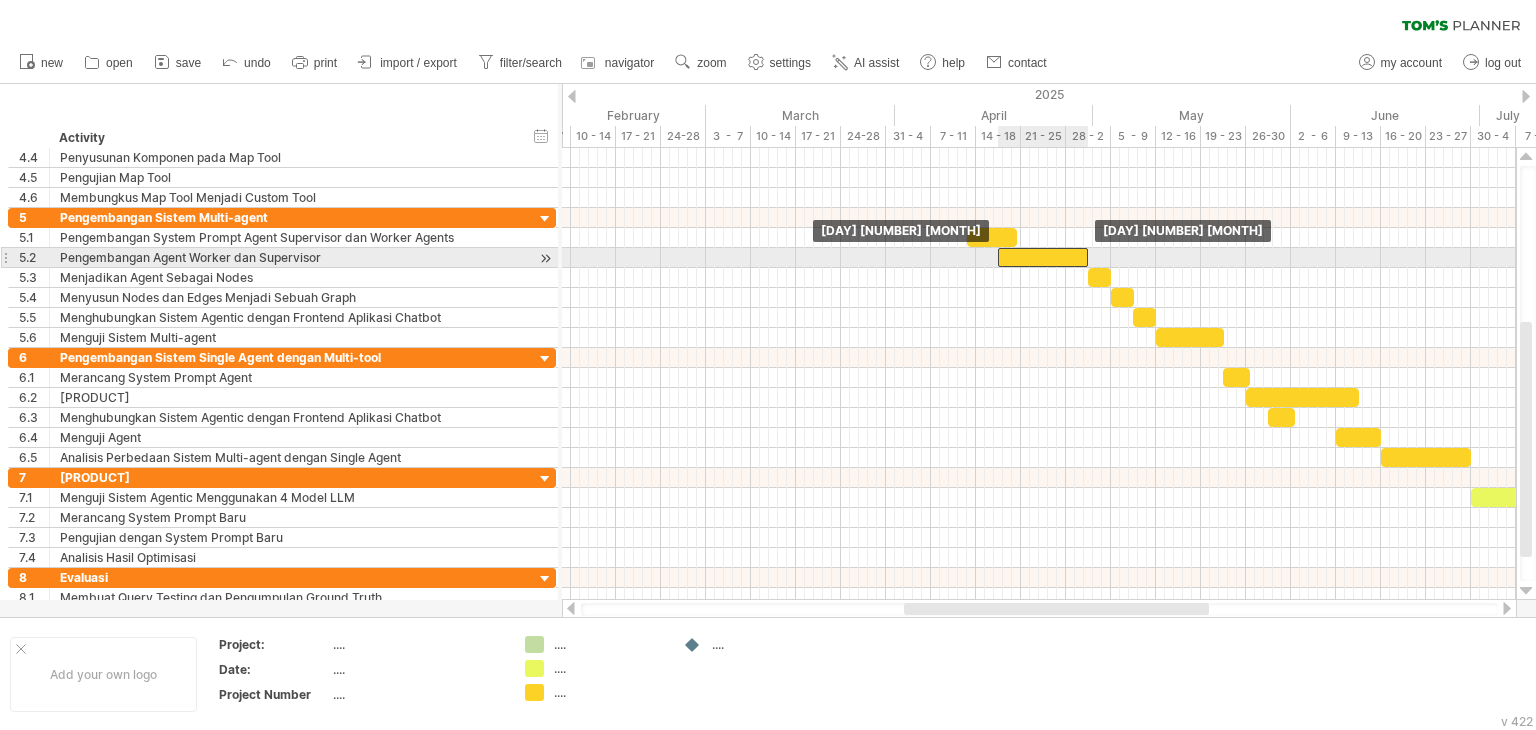 drag, startPoint x: 1051, startPoint y: 252, endPoint x: 1072, endPoint y: 258, distance: 21.84033 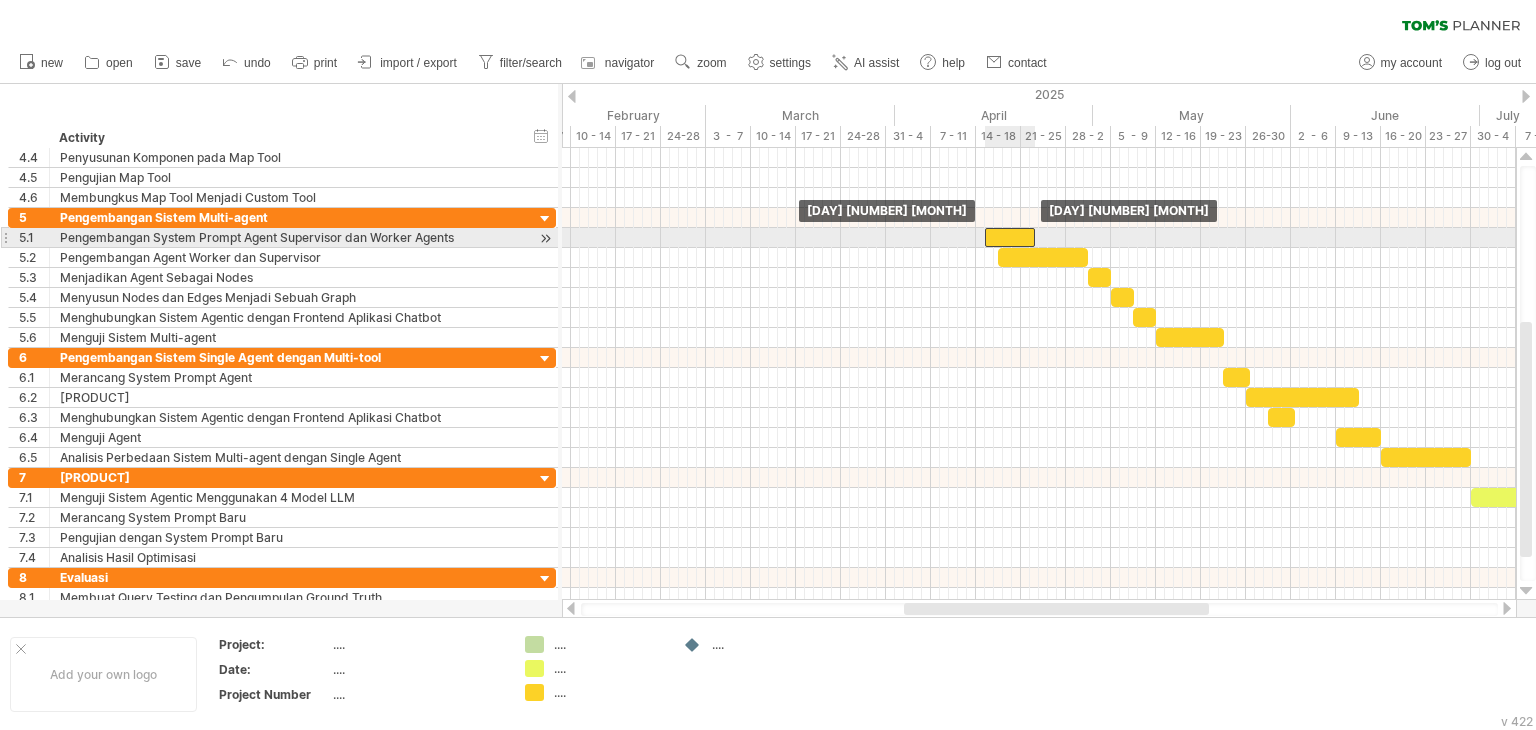 drag, startPoint x: 997, startPoint y: 238, endPoint x: 1015, endPoint y: 243, distance: 18.681541 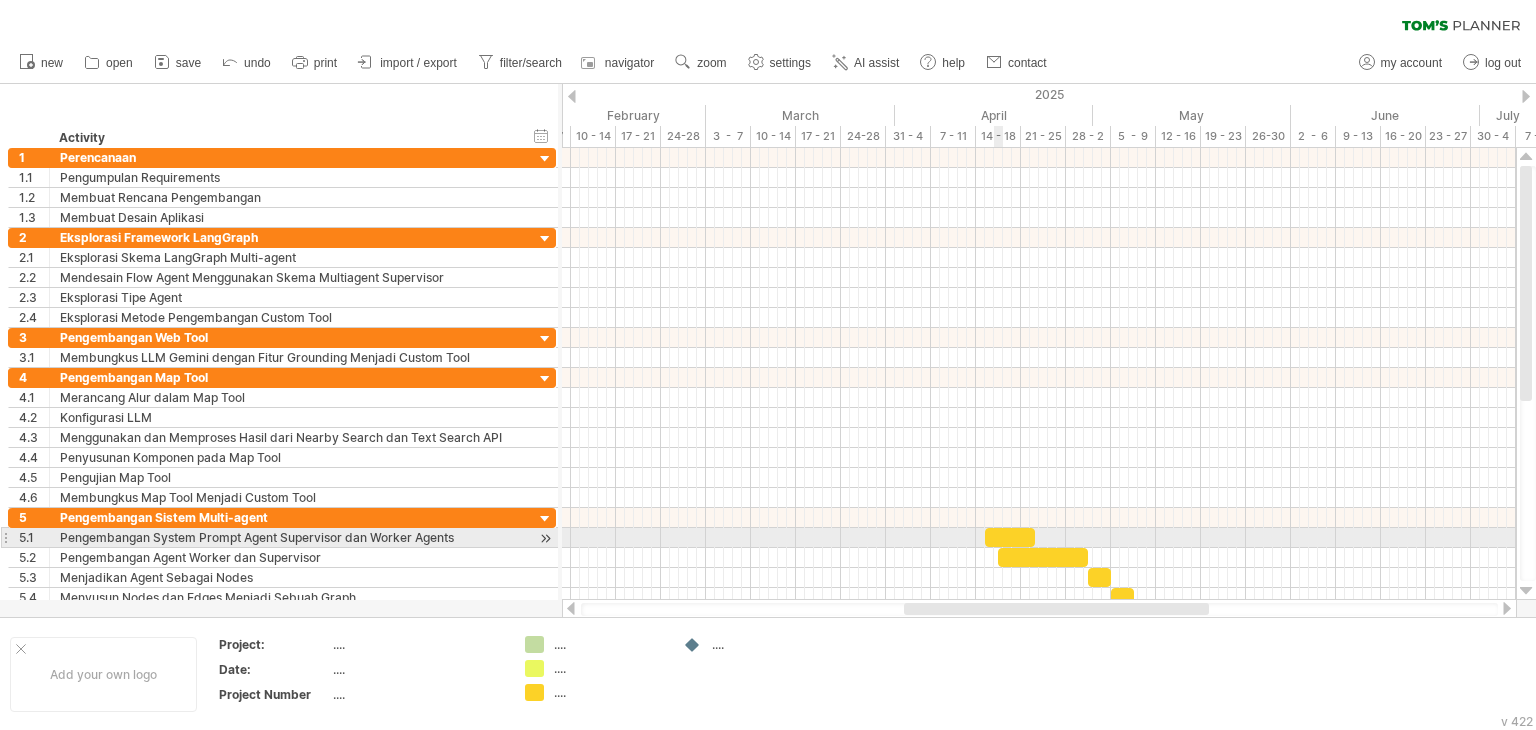 click at bounding box center [1010, 537] 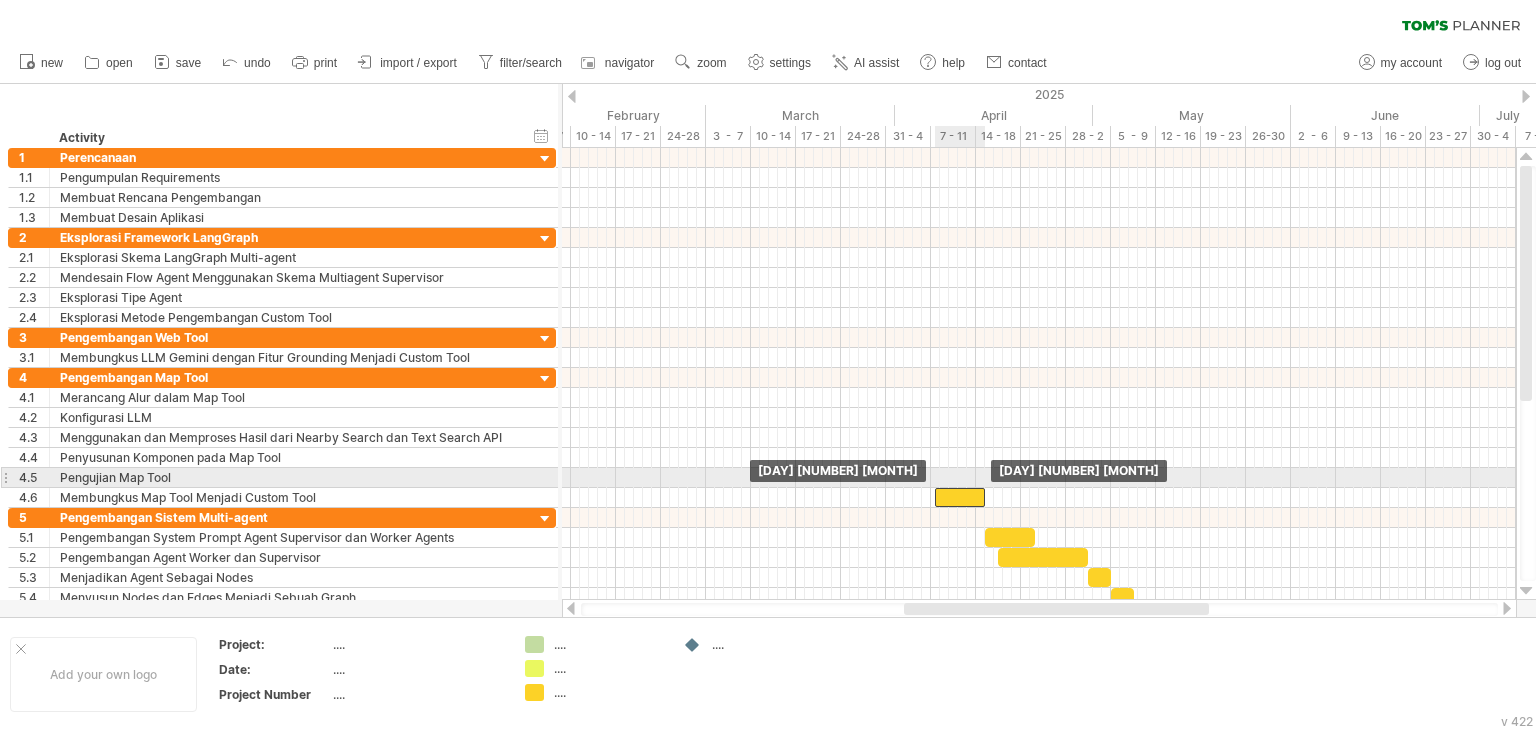 drag, startPoint x: 1008, startPoint y: 528, endPoint x: 958, endPoint y: 478, distance: 70.71068 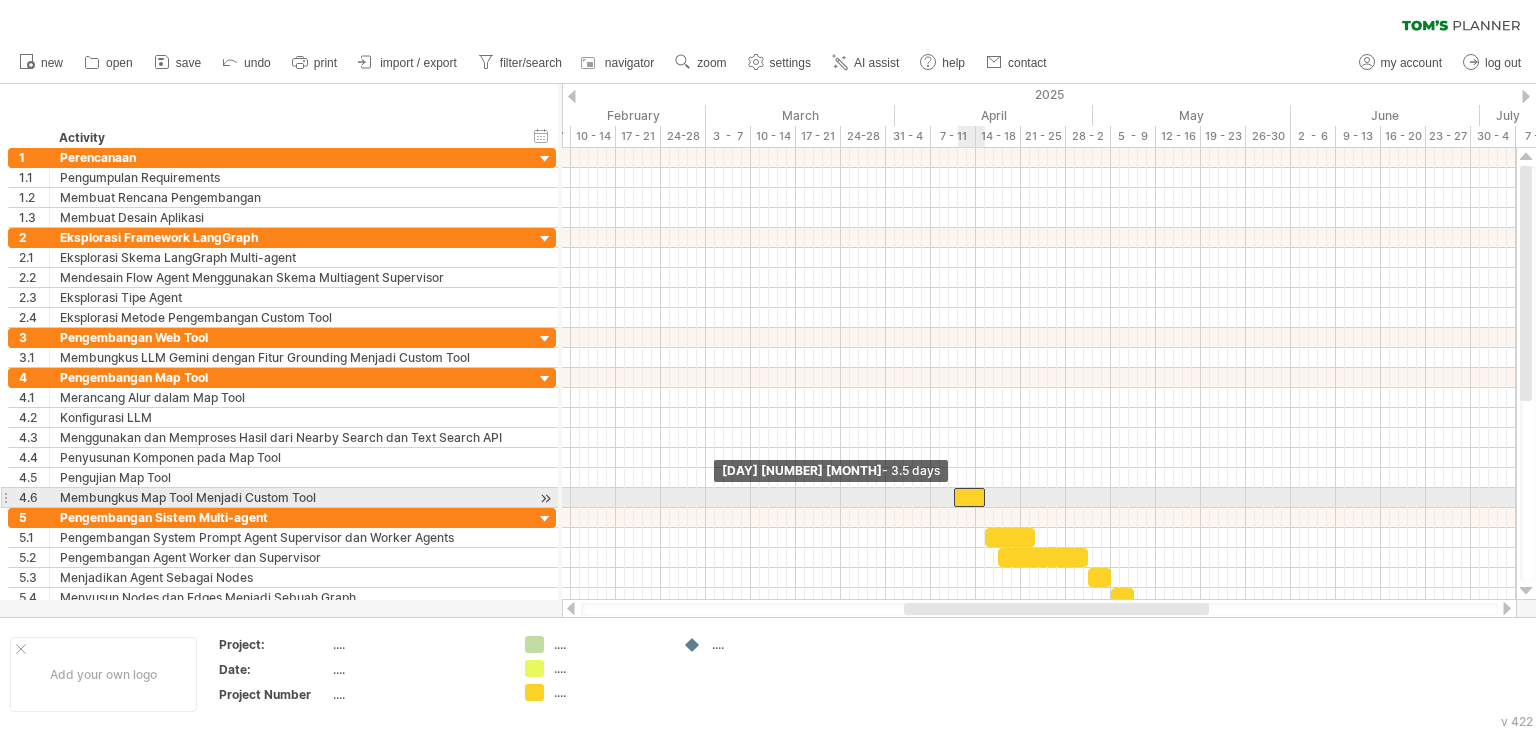 drag, startPoint x: 931, startPoint y: 493, endPoint x: 951, endPoint y: 493, distance: 20 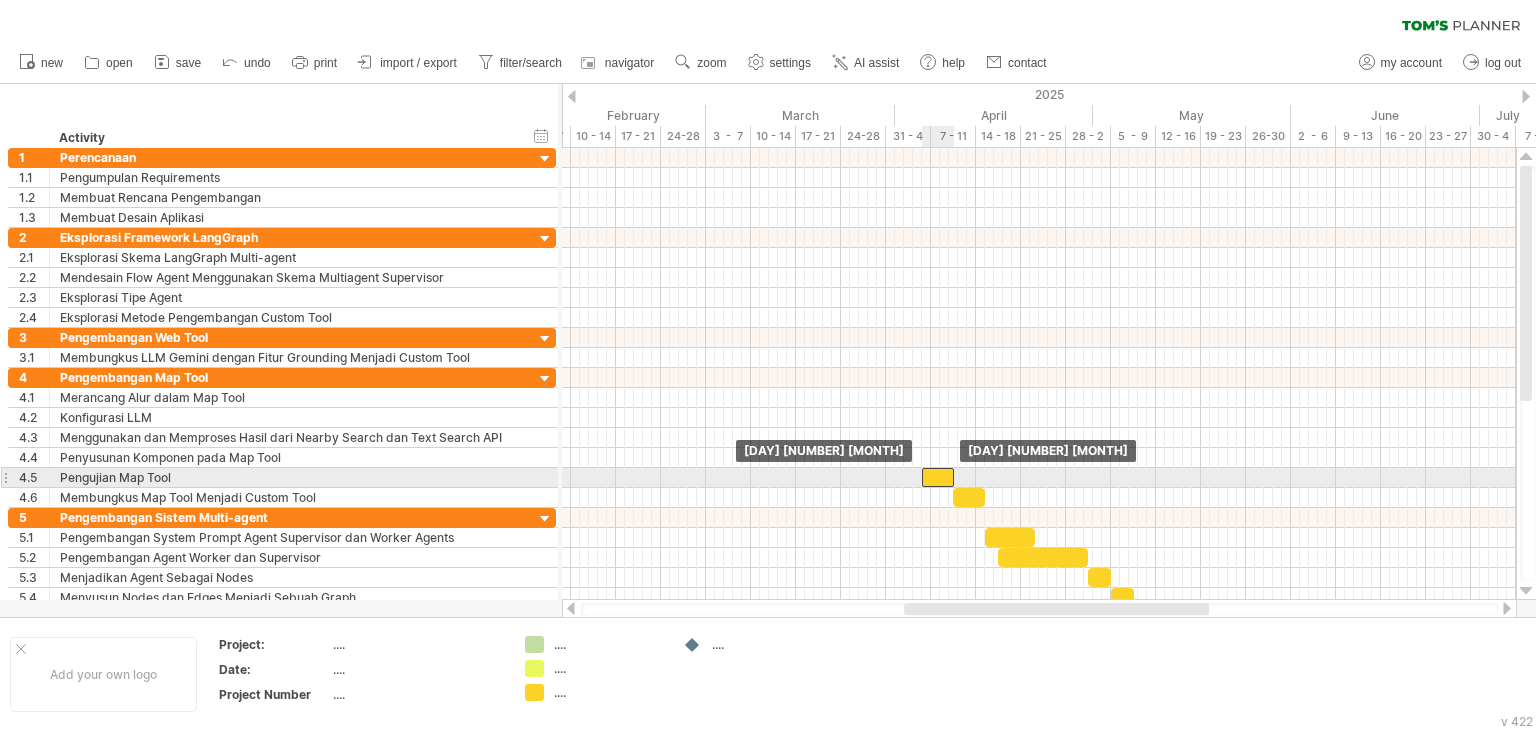 drag, startPoint x: 965, startPoint y: 489, endPoint x: 932, endPoint y: 472, distance: 37.12142 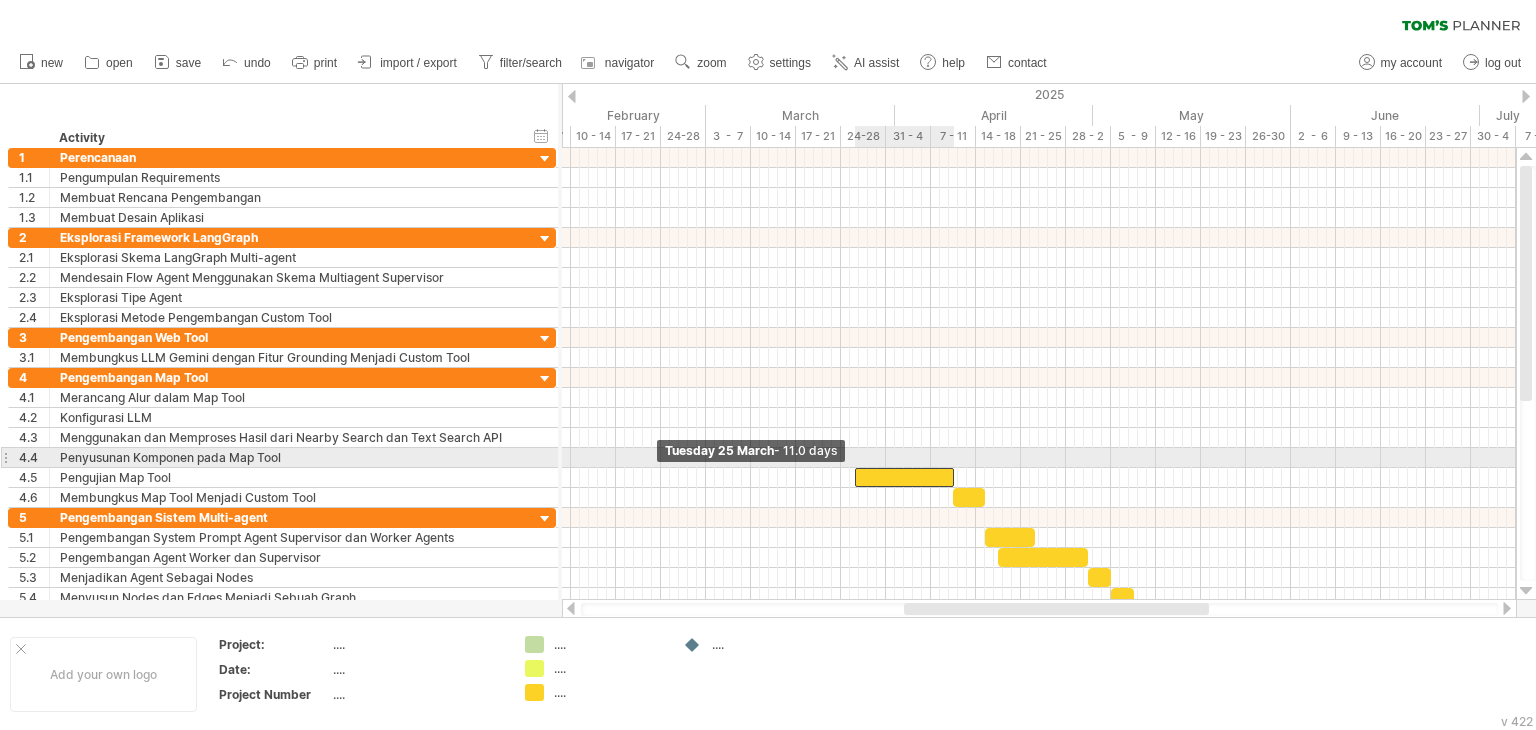 drag, startPoint x: 924, startPoint y: 468, endPoint x: 856, endPoint y: 468, distance: 68 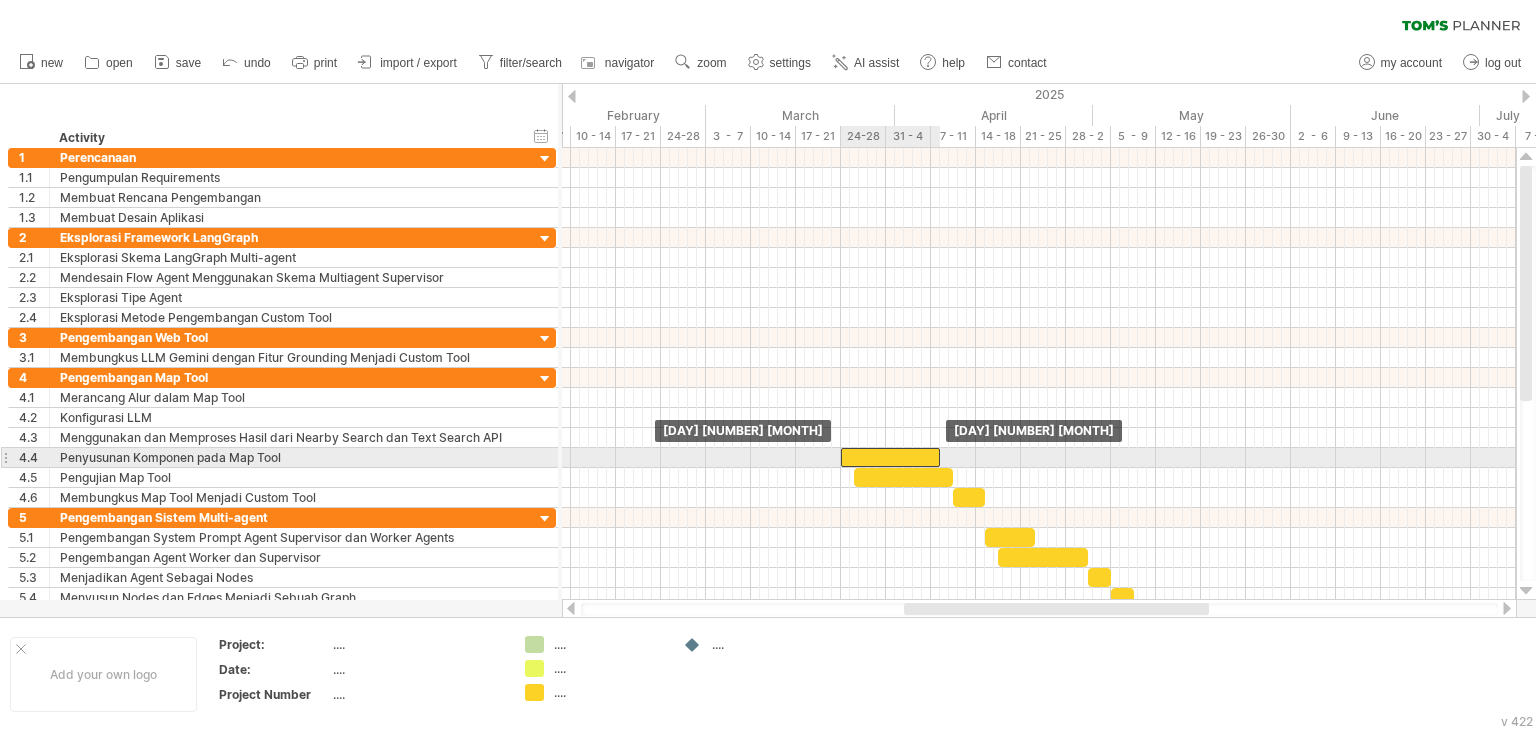 drag, startPoint x: 881, startPoint y: 473, endPoint x: 866, endPoint y: 458, distance: 21.213203 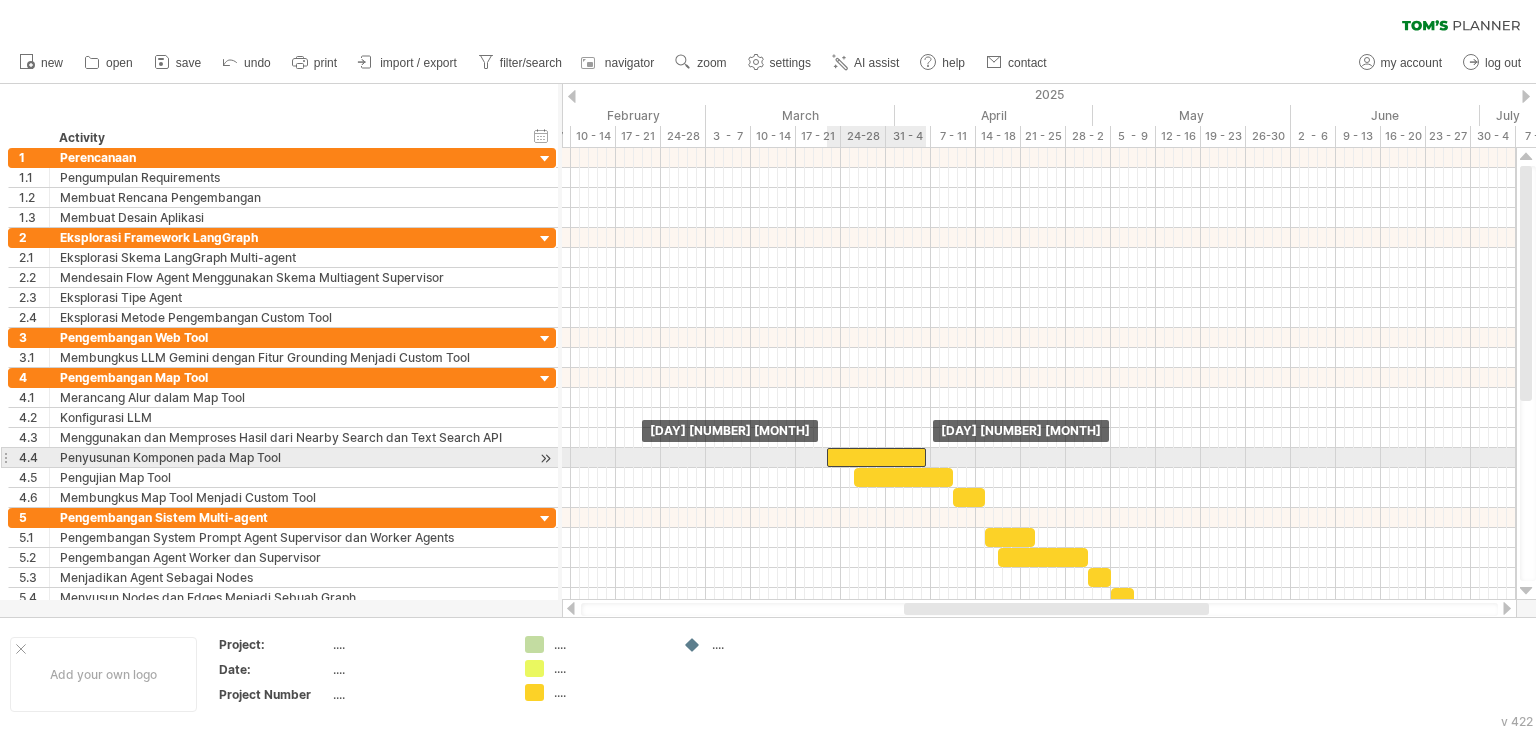 drag, startPoint x: 881, startPoint y: 454, endPoint x: 868, endPoint y: 454, distance: 13 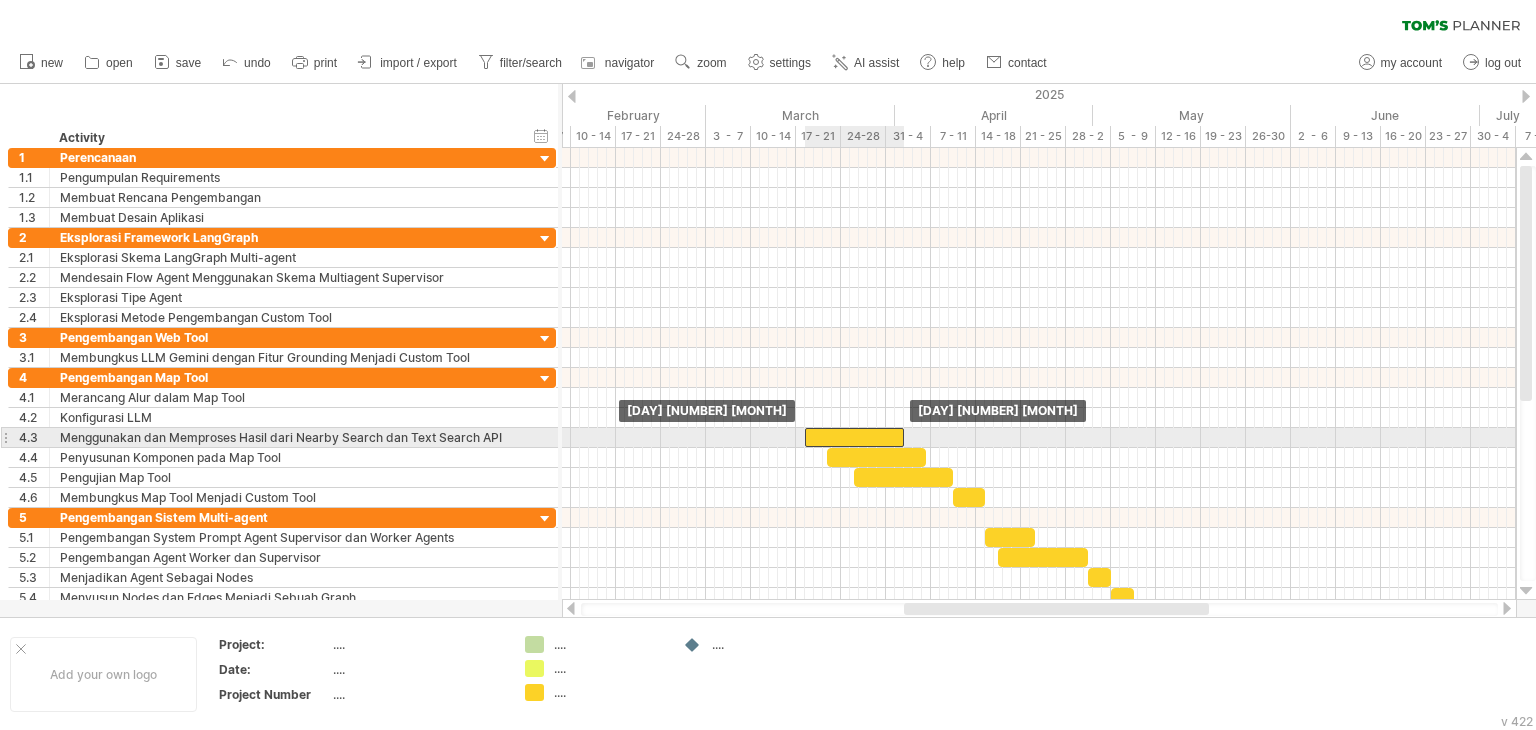 drag, startPoint x: 880, startPoint y: 448, endPoint x: 858, endPoint y: 437, distance: 24.596748 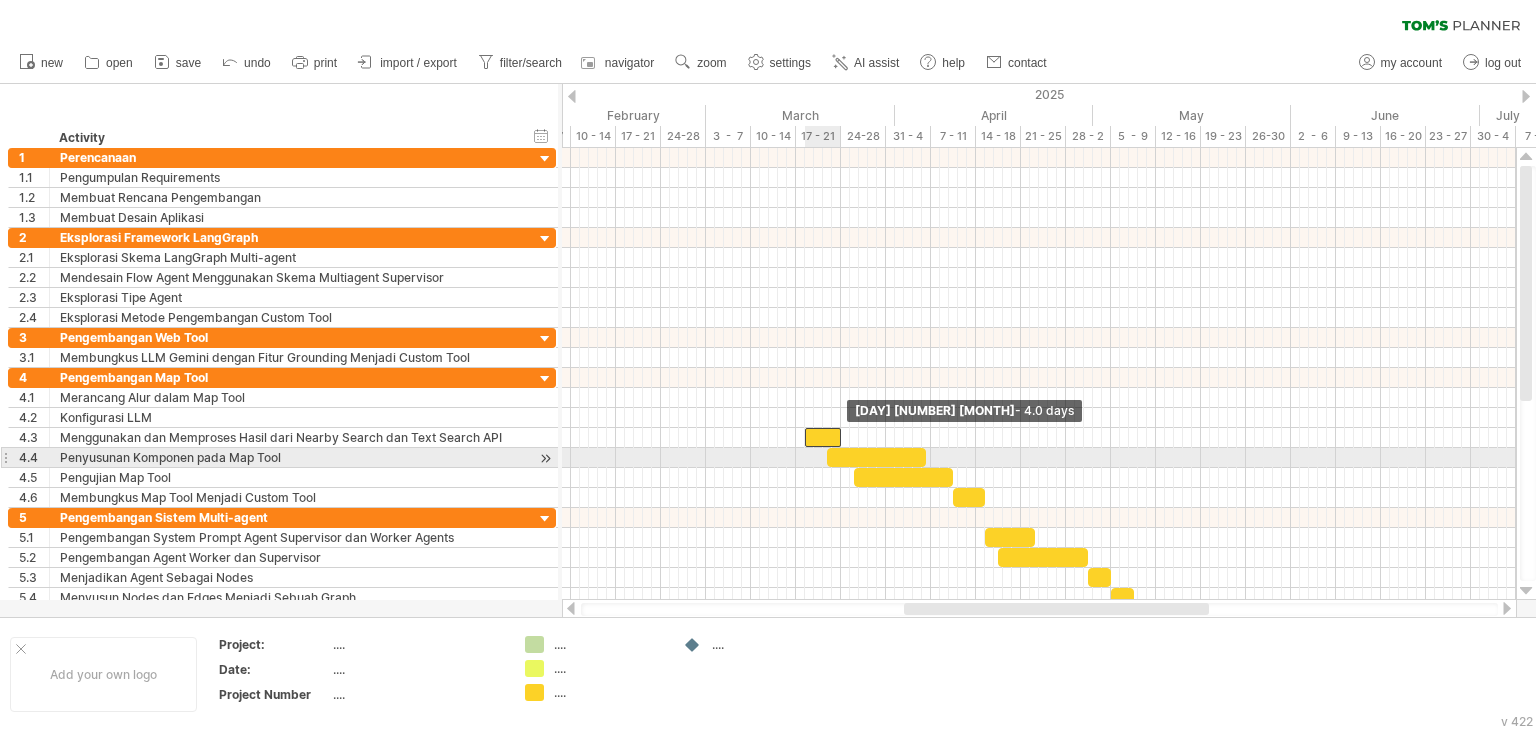 drag, startPoint x: 892, startPoint y: 437, endPoint x: 843, endPoint y: 451, distance: 50.96077 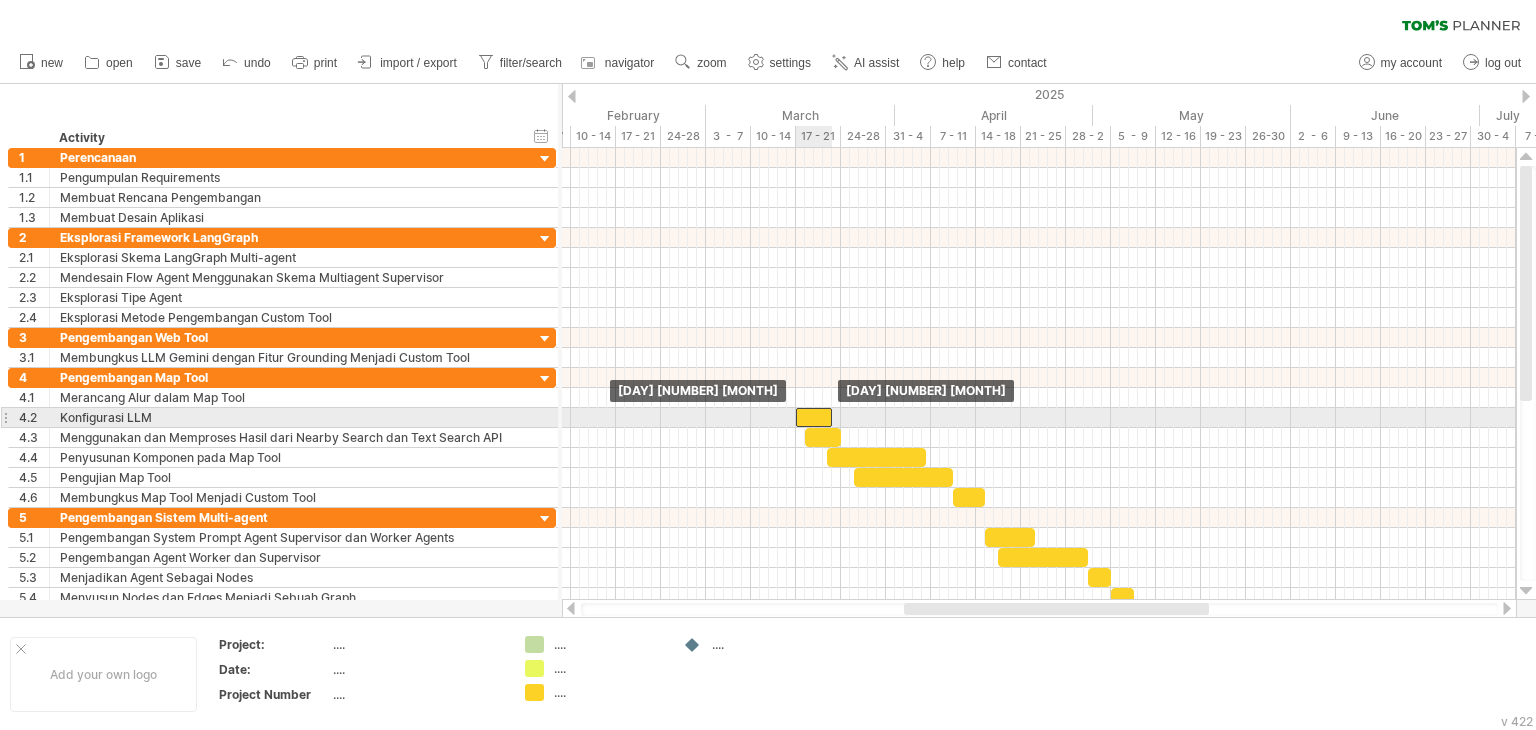 drag, startPoint x: 819, startPoint y: 430, endPoint x: 809, endPoint y: 415, distance: 18.027756 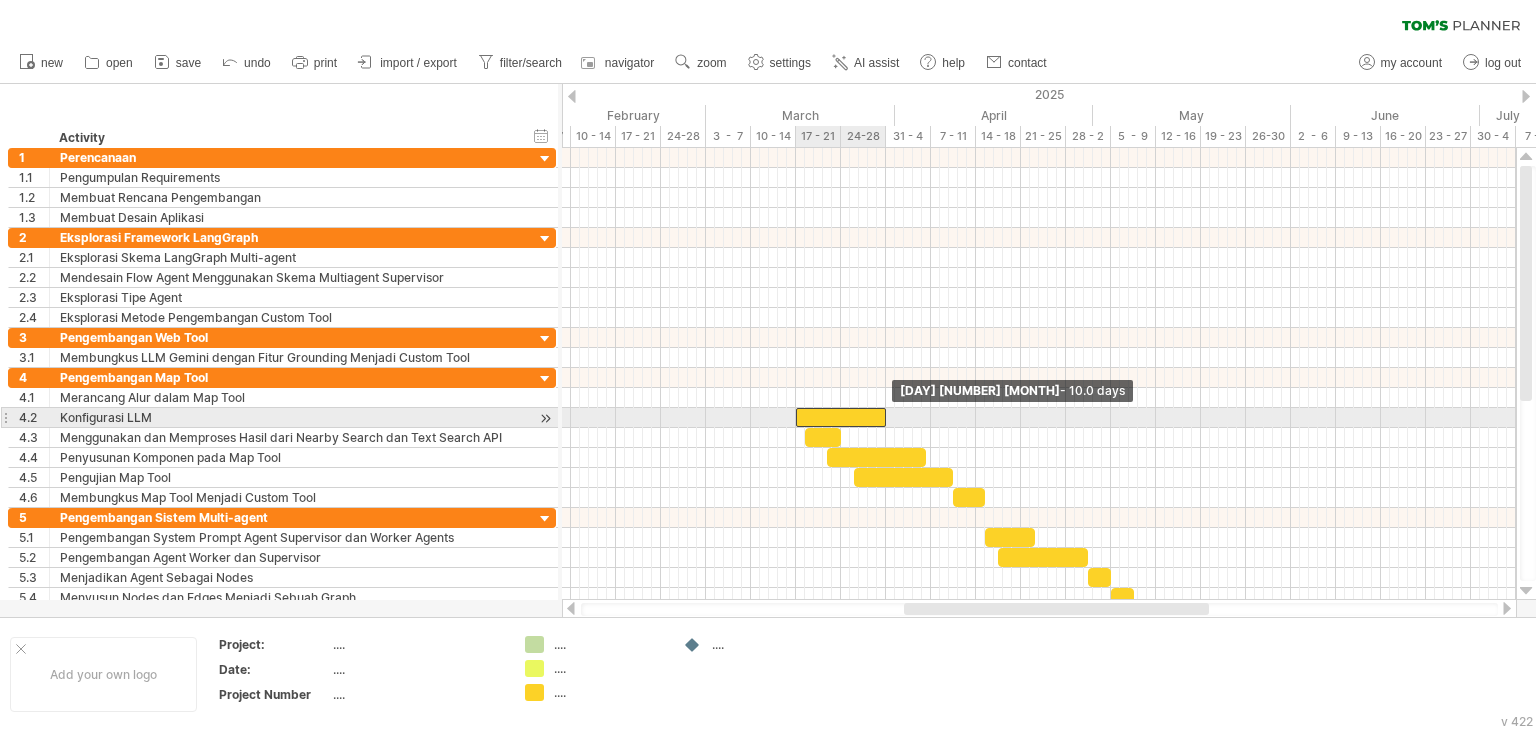 drag, startPoint x: 829, startPoint y: 408, endPoint x: 883, endPoint y: 422, distance: 55.7853 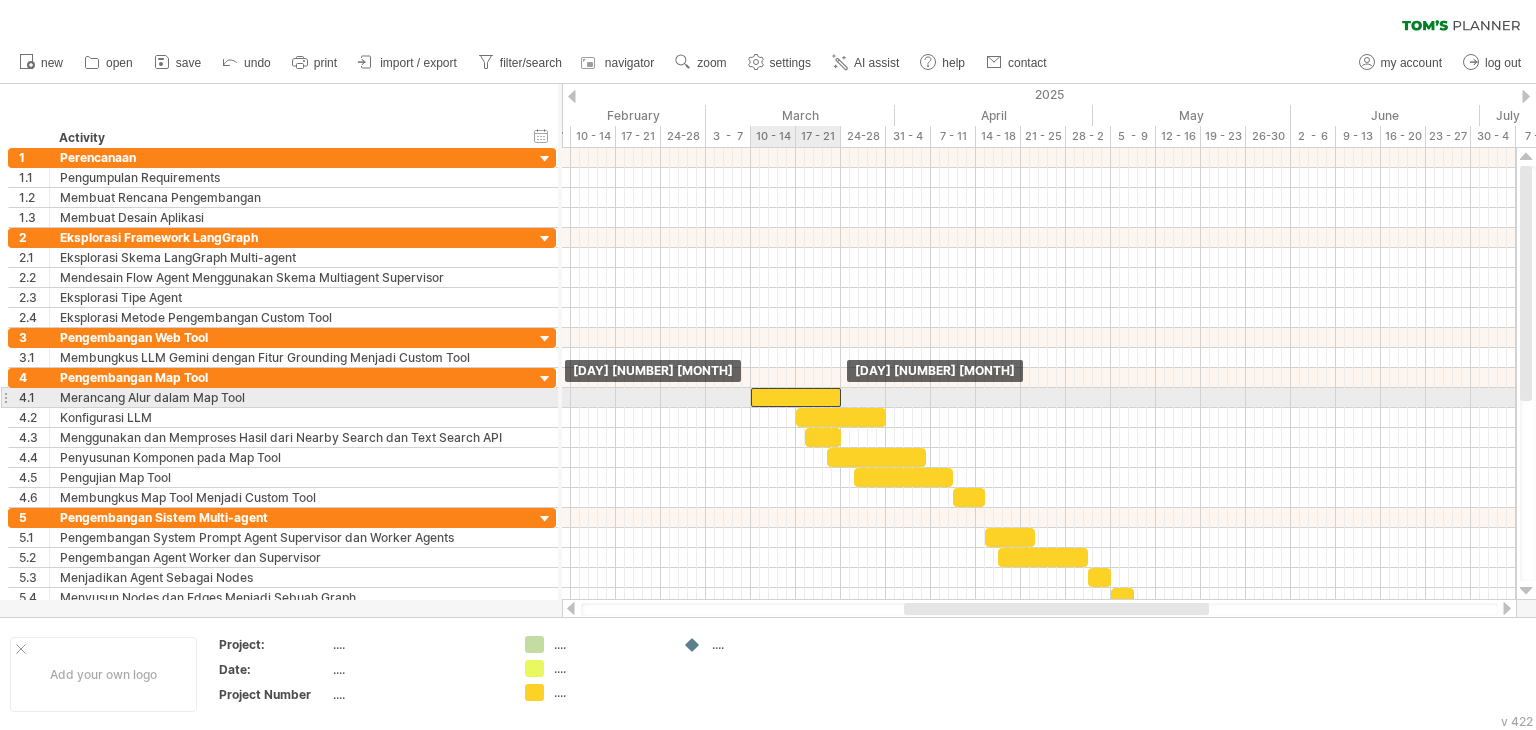 drag, startPoint x: 813, startPoint y: 415, endPoint x: 768, endPoint y: 395, distance: 49.24429 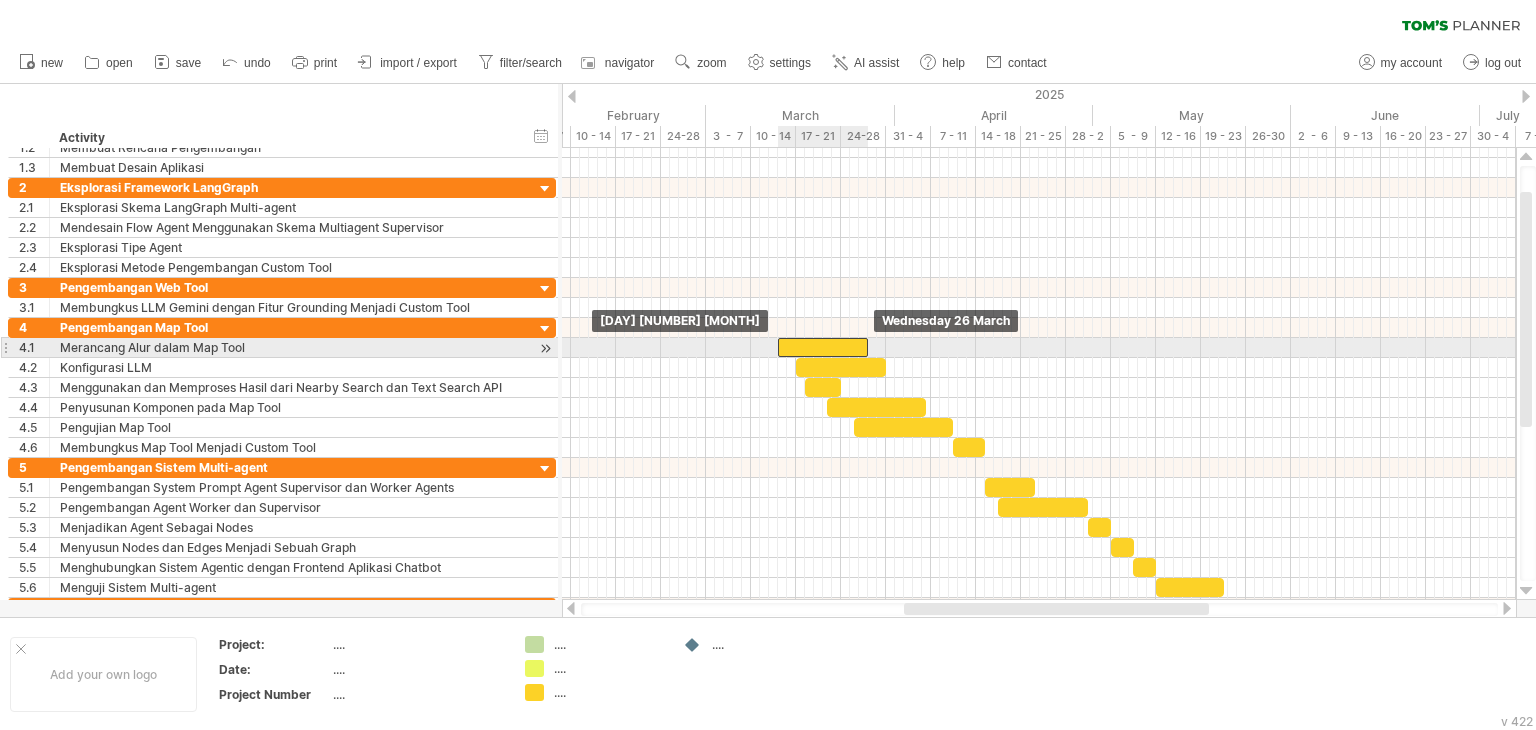 drag, startPoint x: 798, startPoint y: 343, endPoint x: 824, endPoint y: 344, distance: 26.019224 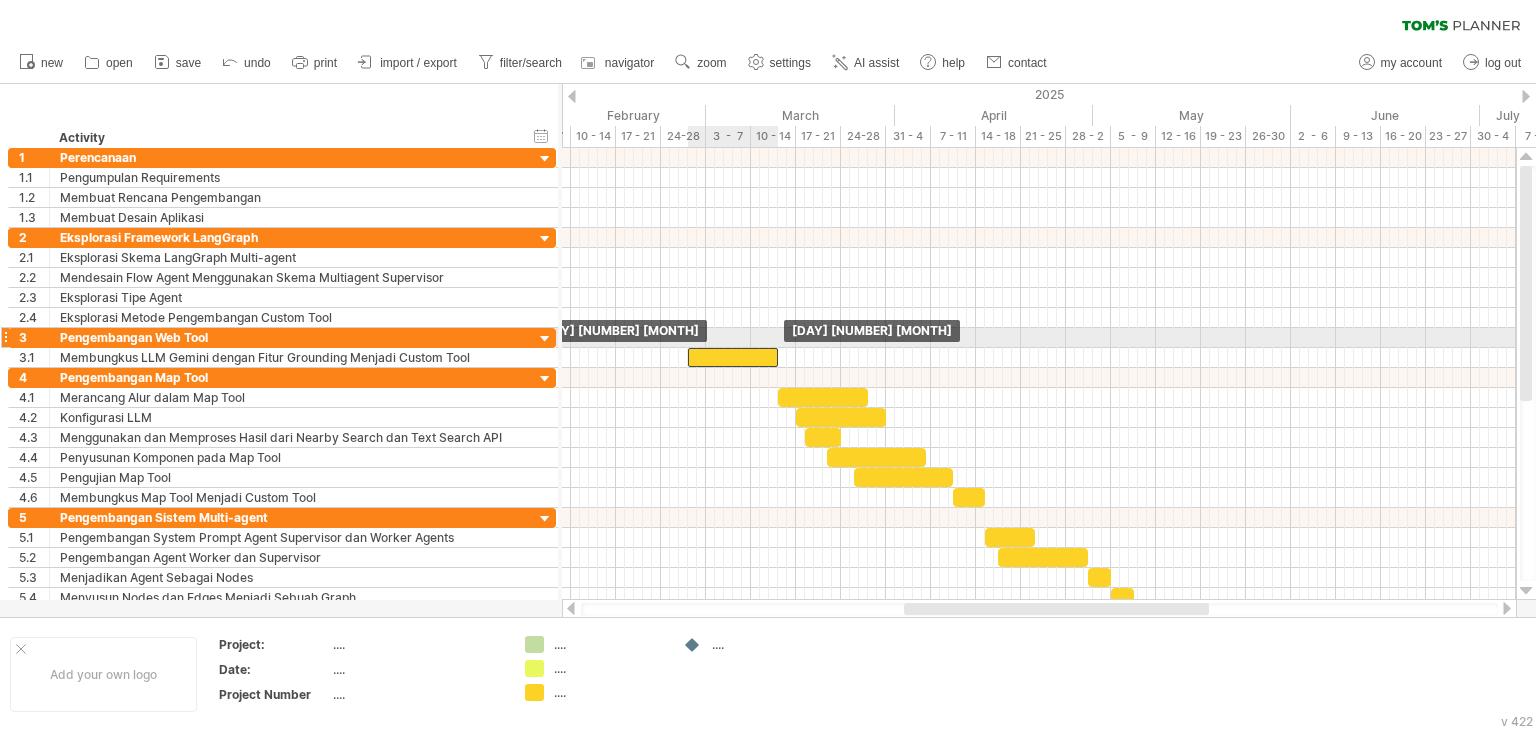 drag, startPoint x: 814, startPoint y: 393, endPoint x: 724, endPoint y: 345, distance: 102 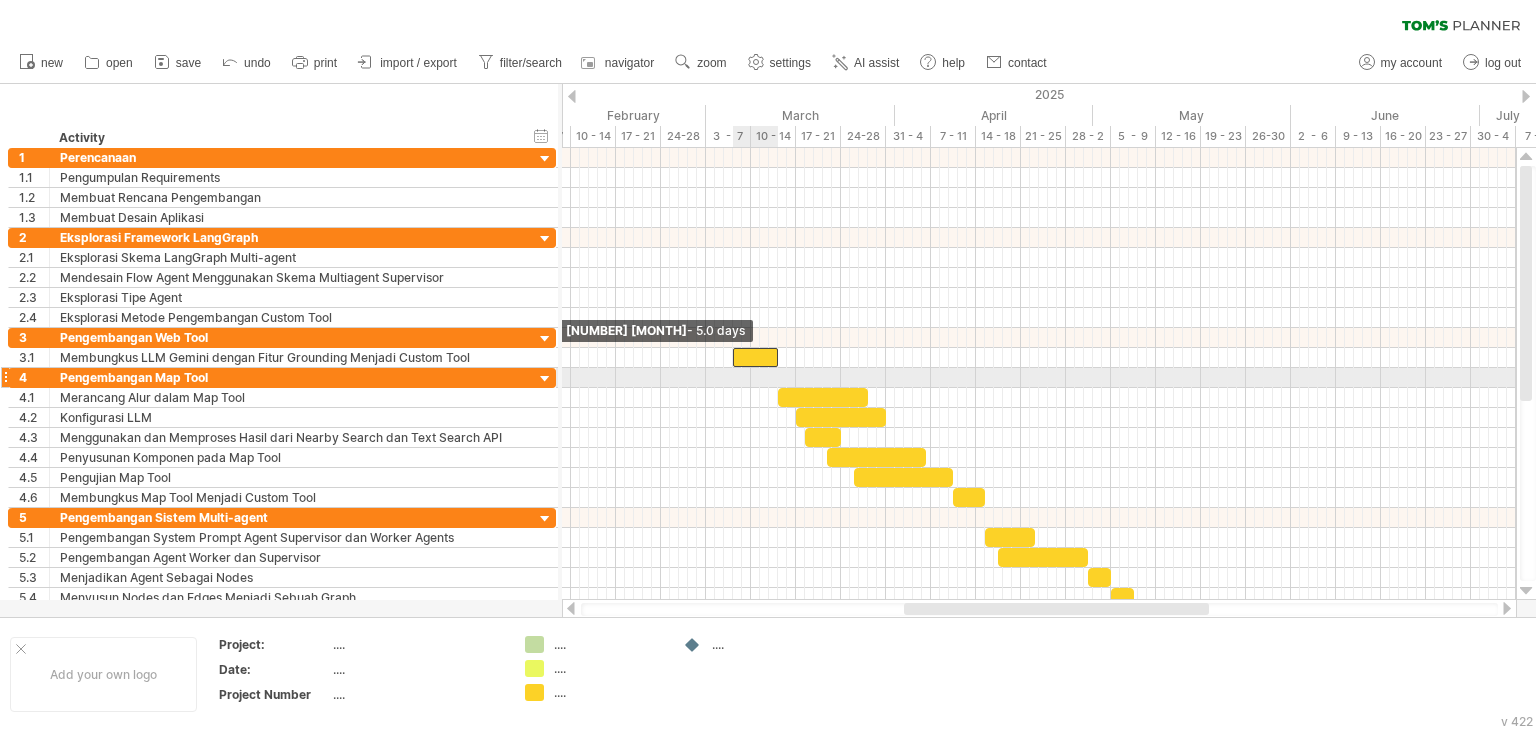 drag, startPoint x: 690, startPoint y: 355, endPoint x: 736, endPoint y: 369, distance: 48.08326 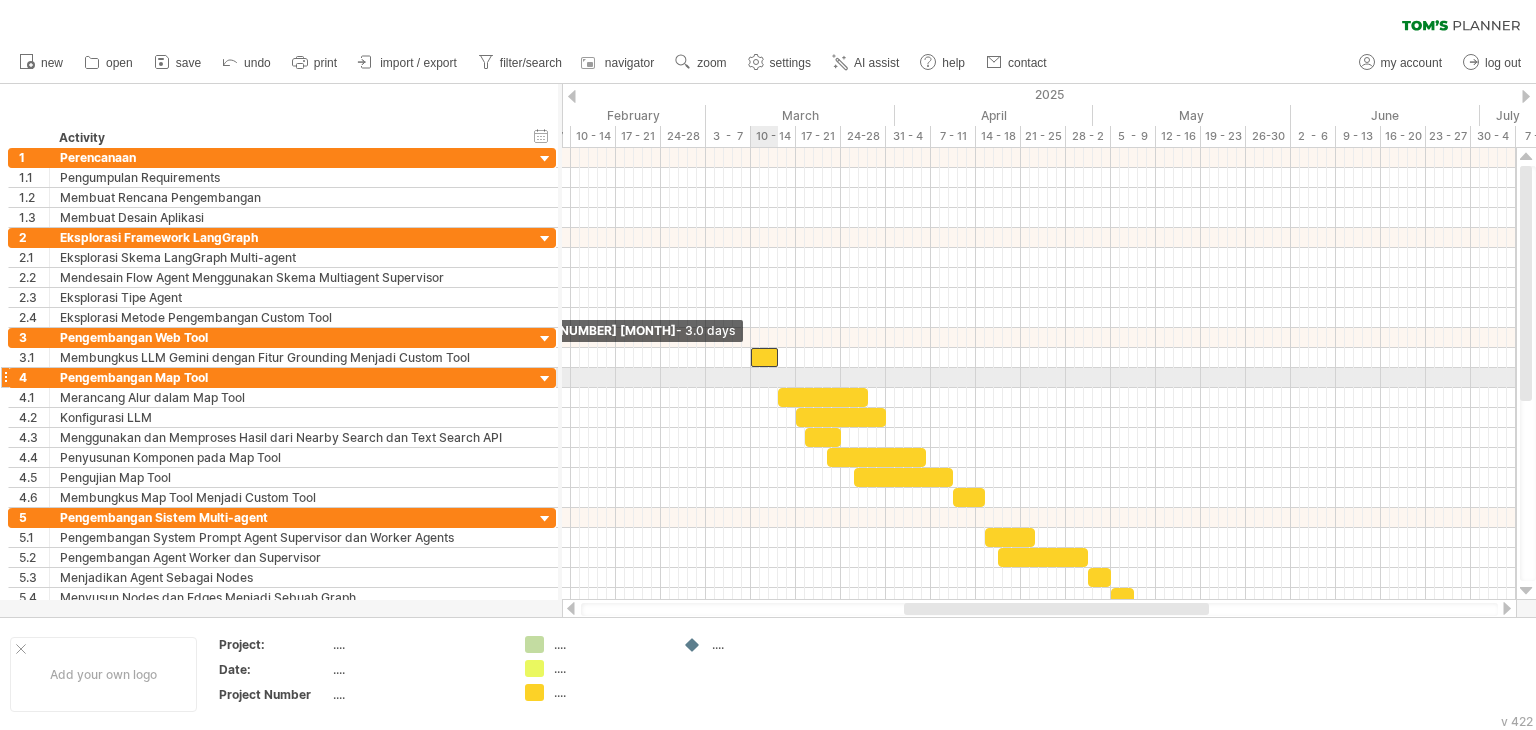 drag, startPoint x: 734, startPoint y: 357, endPoint x: 751, endPoint y: 371, distance: 22.022715 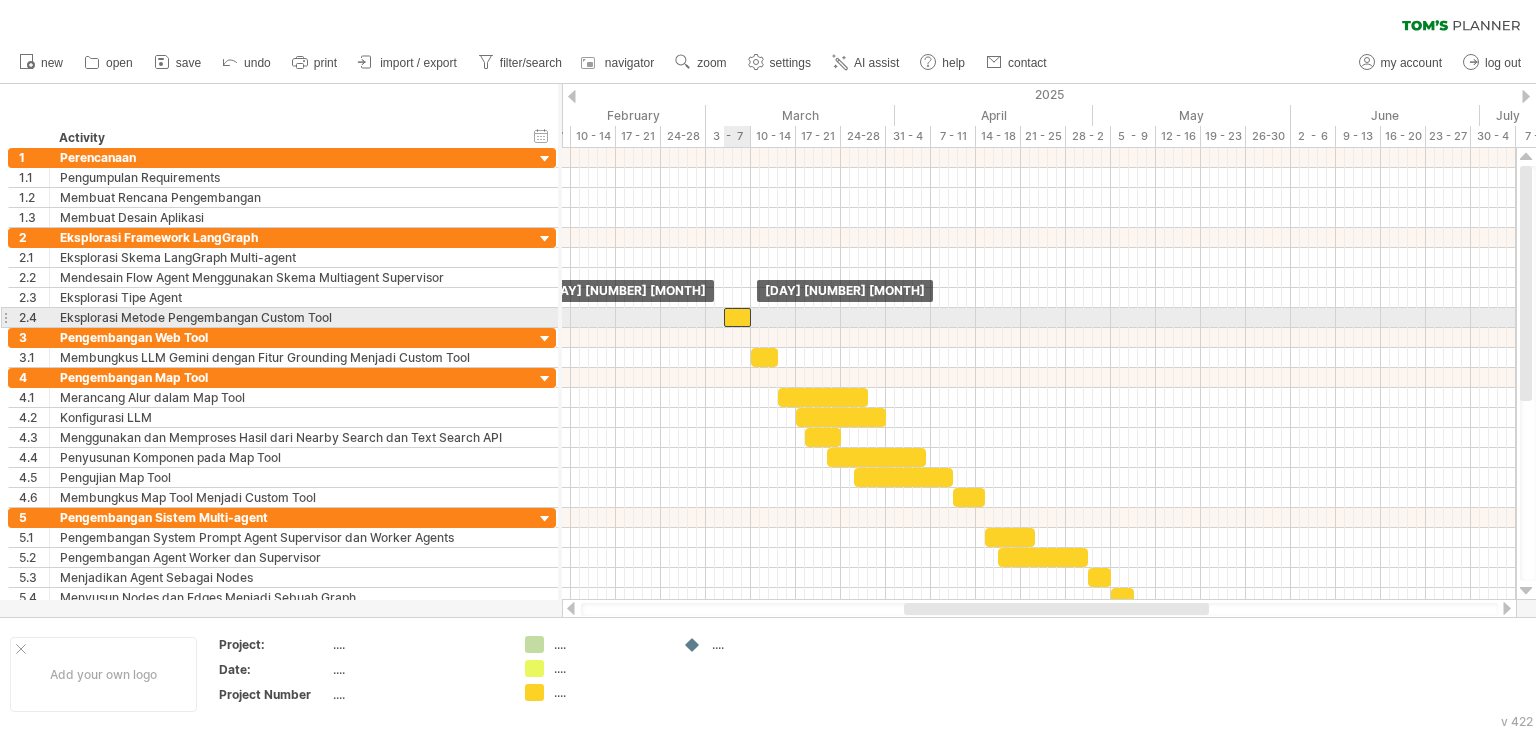 drag, startPoint x: 763, startPoint y: 354, endPoint x: 734, endPoint y: 318, distance: 46.227695 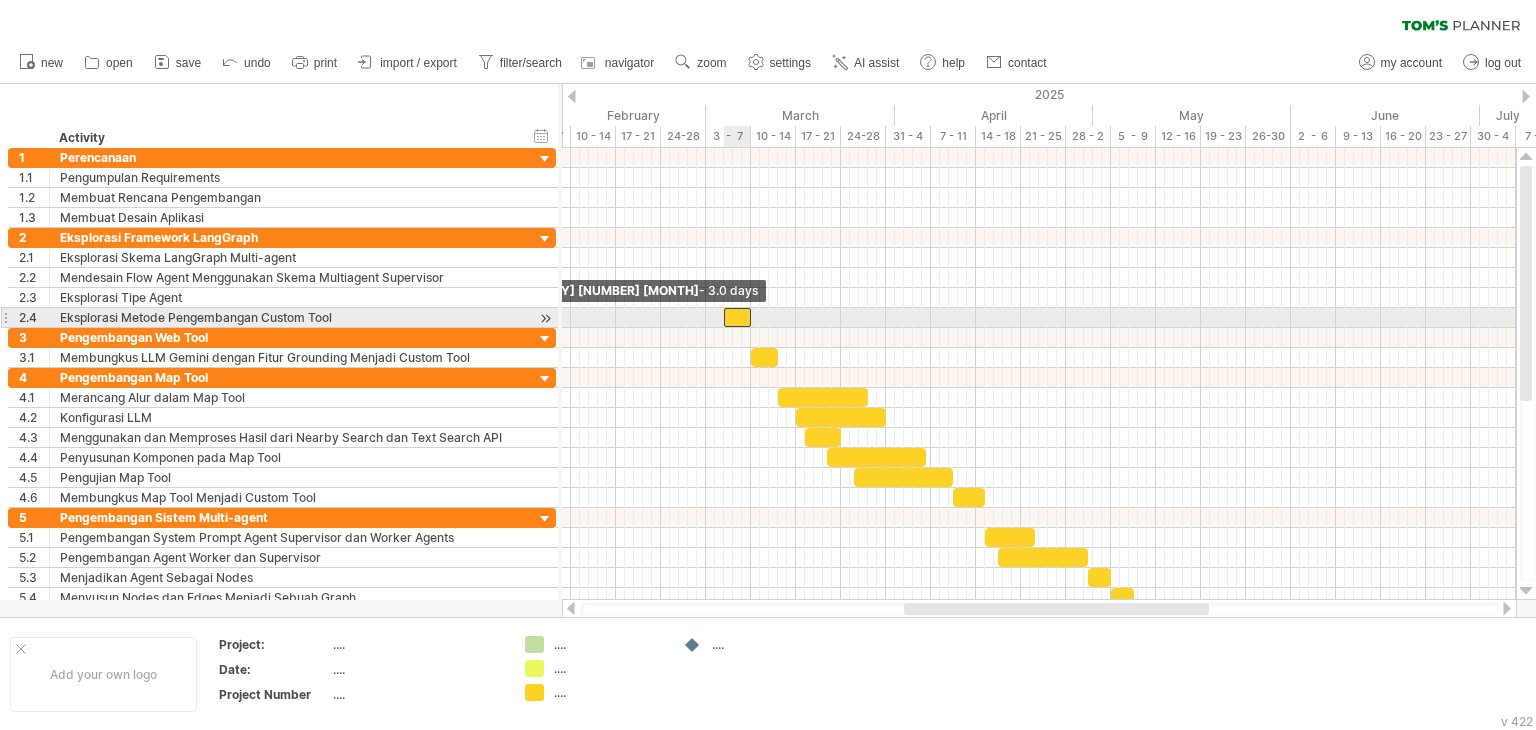 click at bounding box center (724, 317) 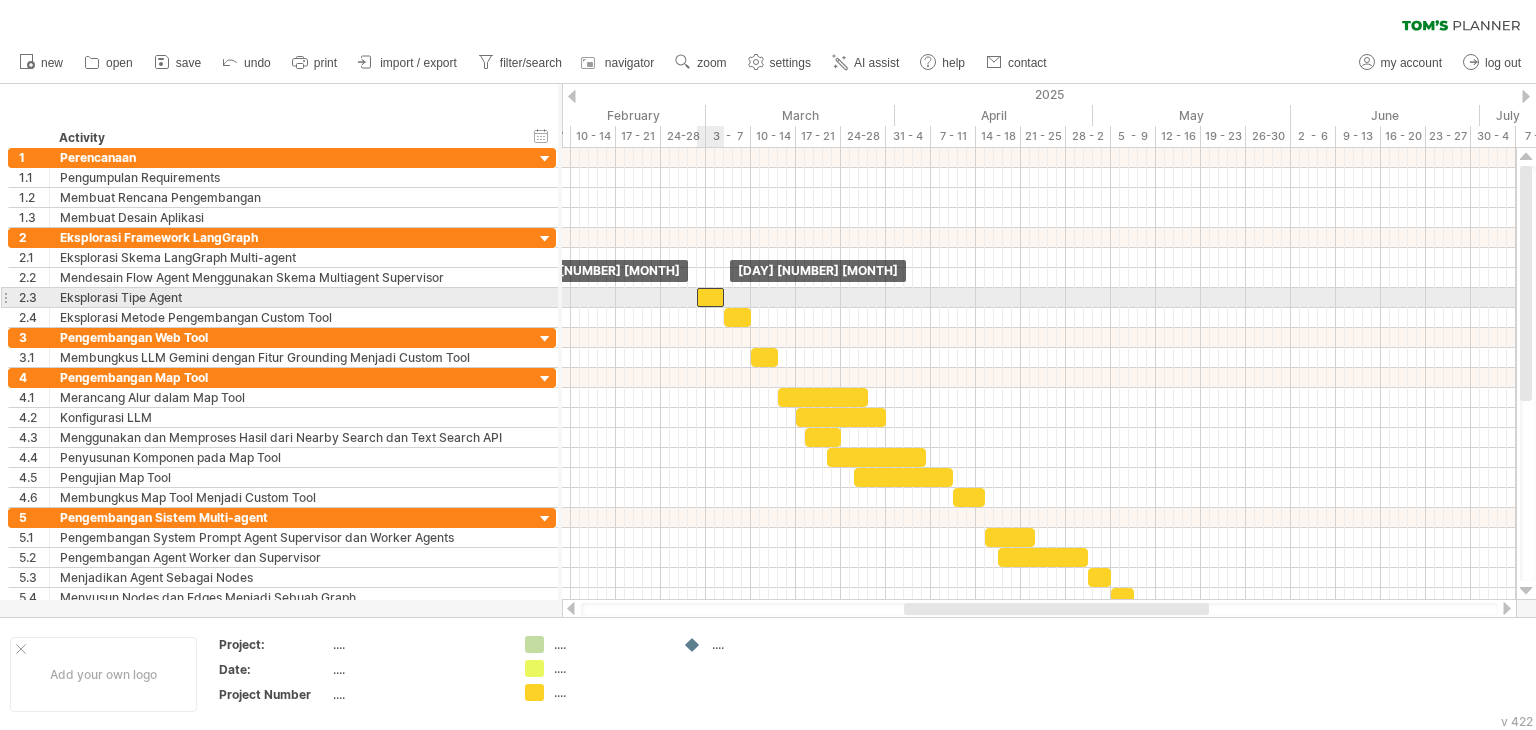 drag, startPoint x: 736, startPoint y: 311, endPoint x: 712, endPoint y: 296, distance: 28.301943 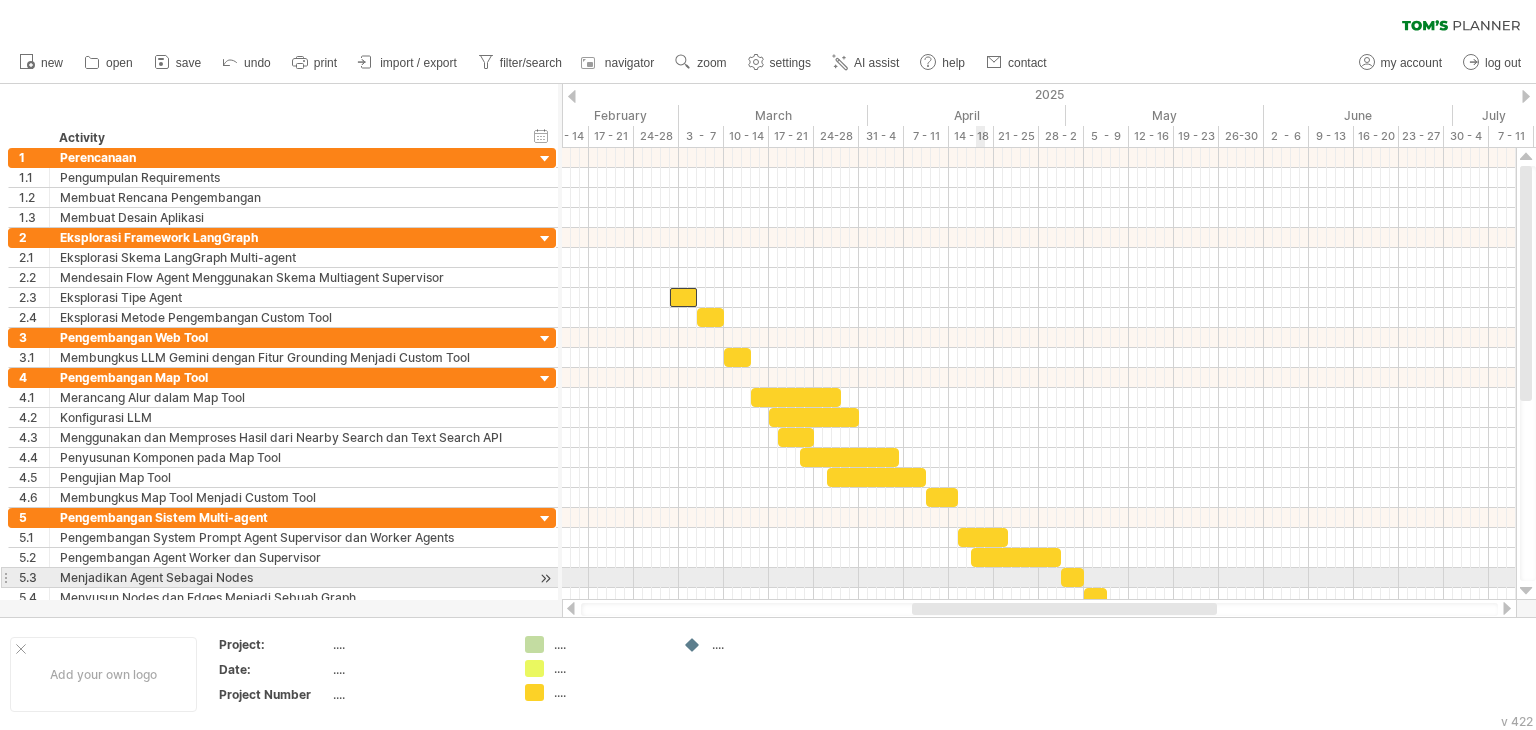 drag, startPoint x: 976, startPoint y: 610, endPoint x: 1032, endPoint y: 487, distance: 135.14807 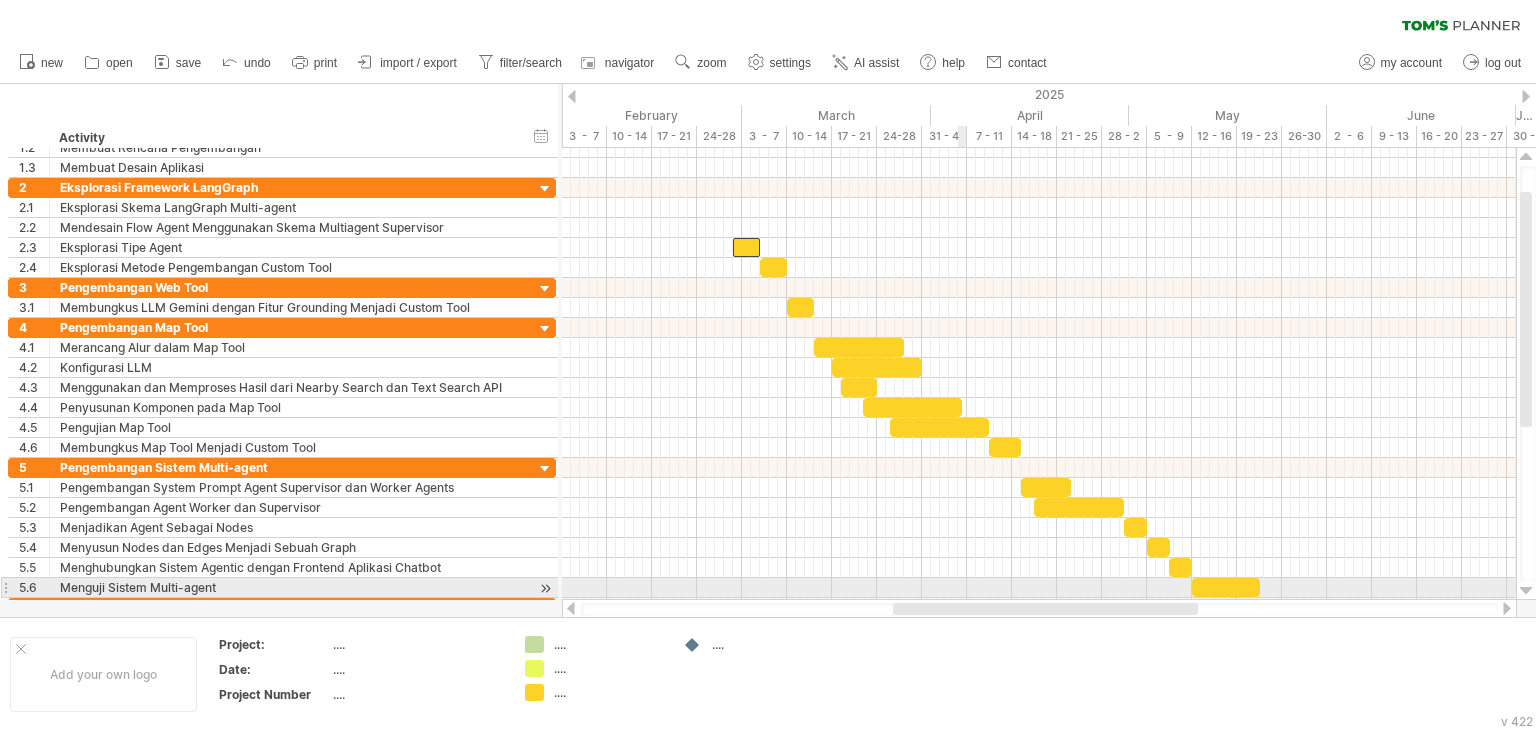 drag, startPoint x: 975, startPoint y: 609, endPoint x: 959, endPoint y: 589, distance: 25.612497 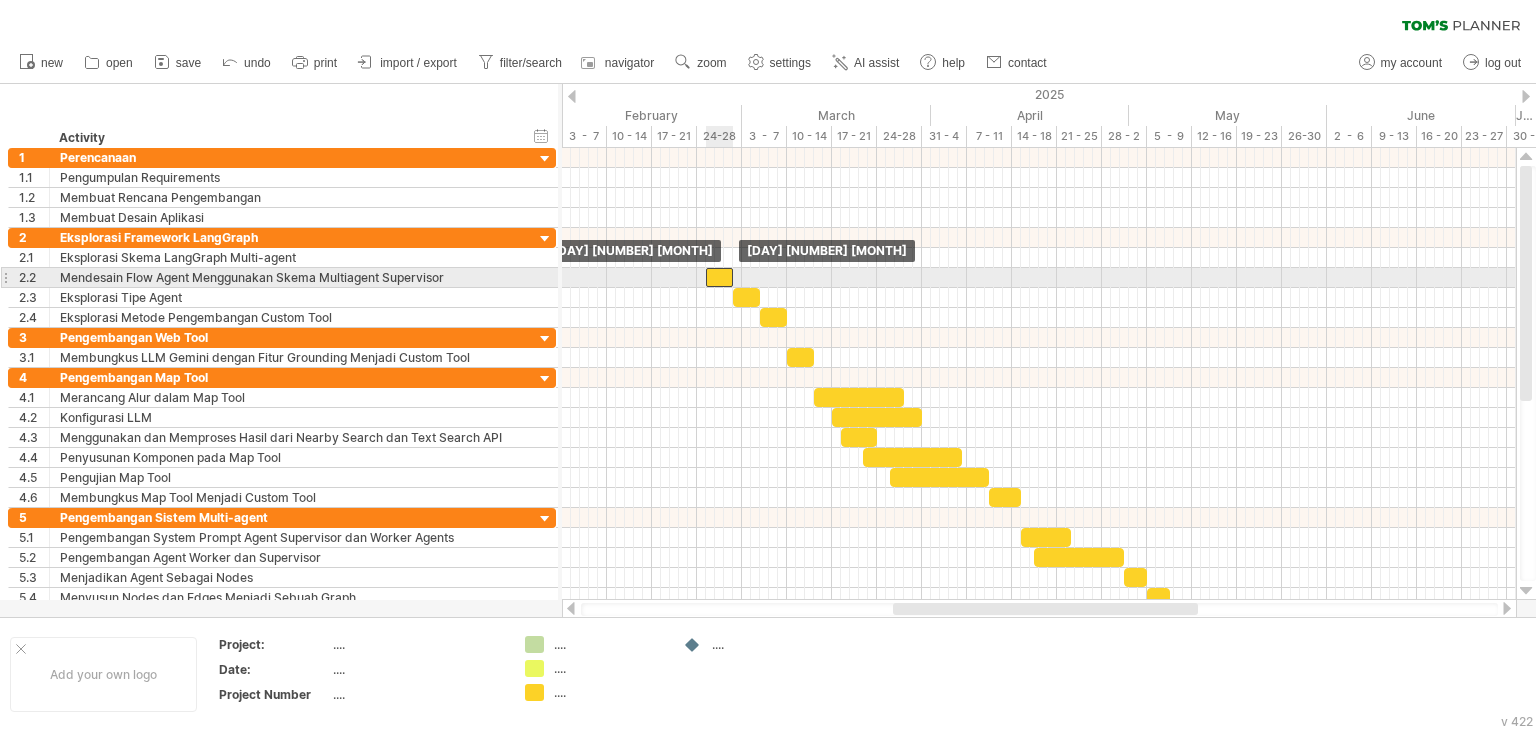 drag, startPoint x: 746, startPoint y: 292, endPoint x: 720, endPoint y: 270, distance: 34.058773 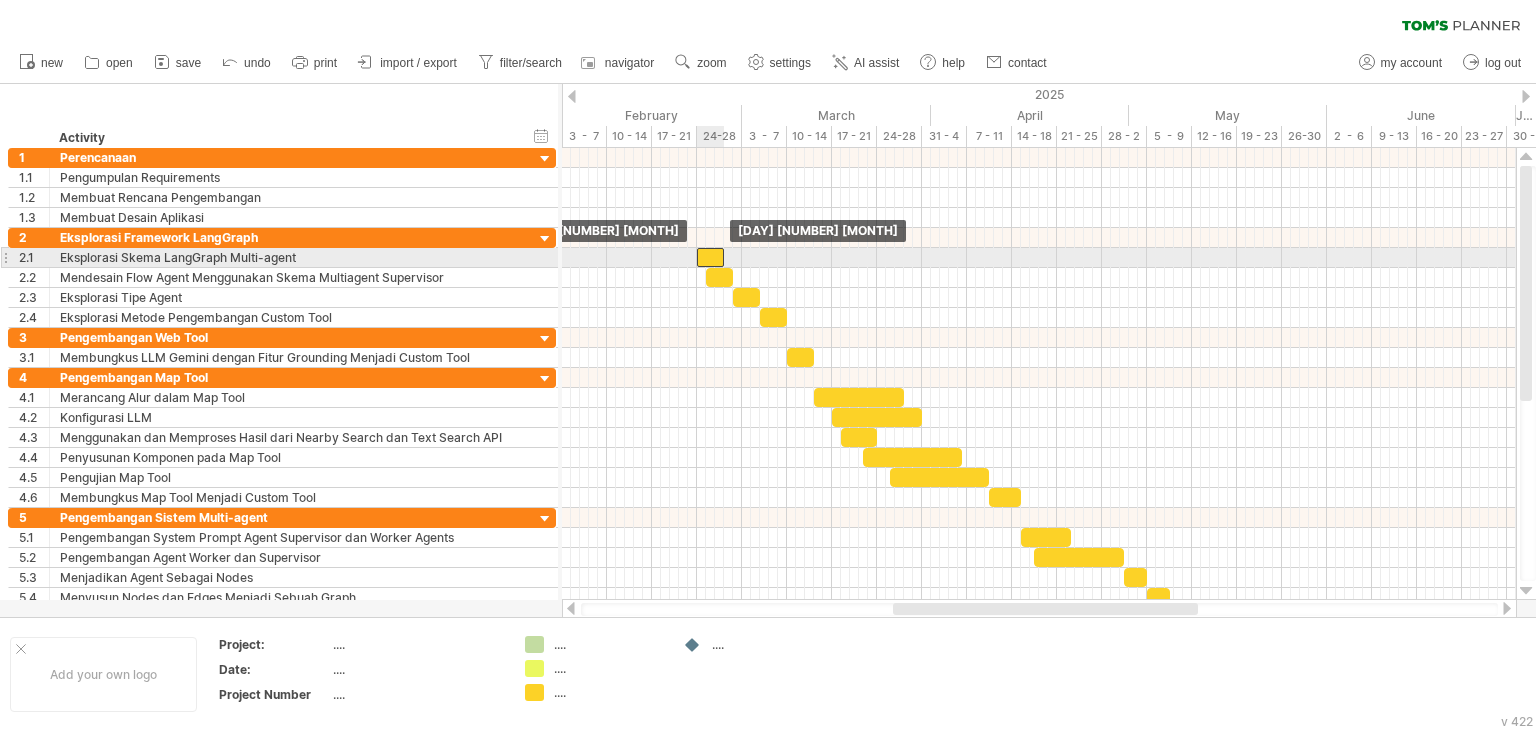 drag, startPoint x: 720, startPoint y: 278, endPoint x: 710, endPoint y: 258, distance: 22.36068 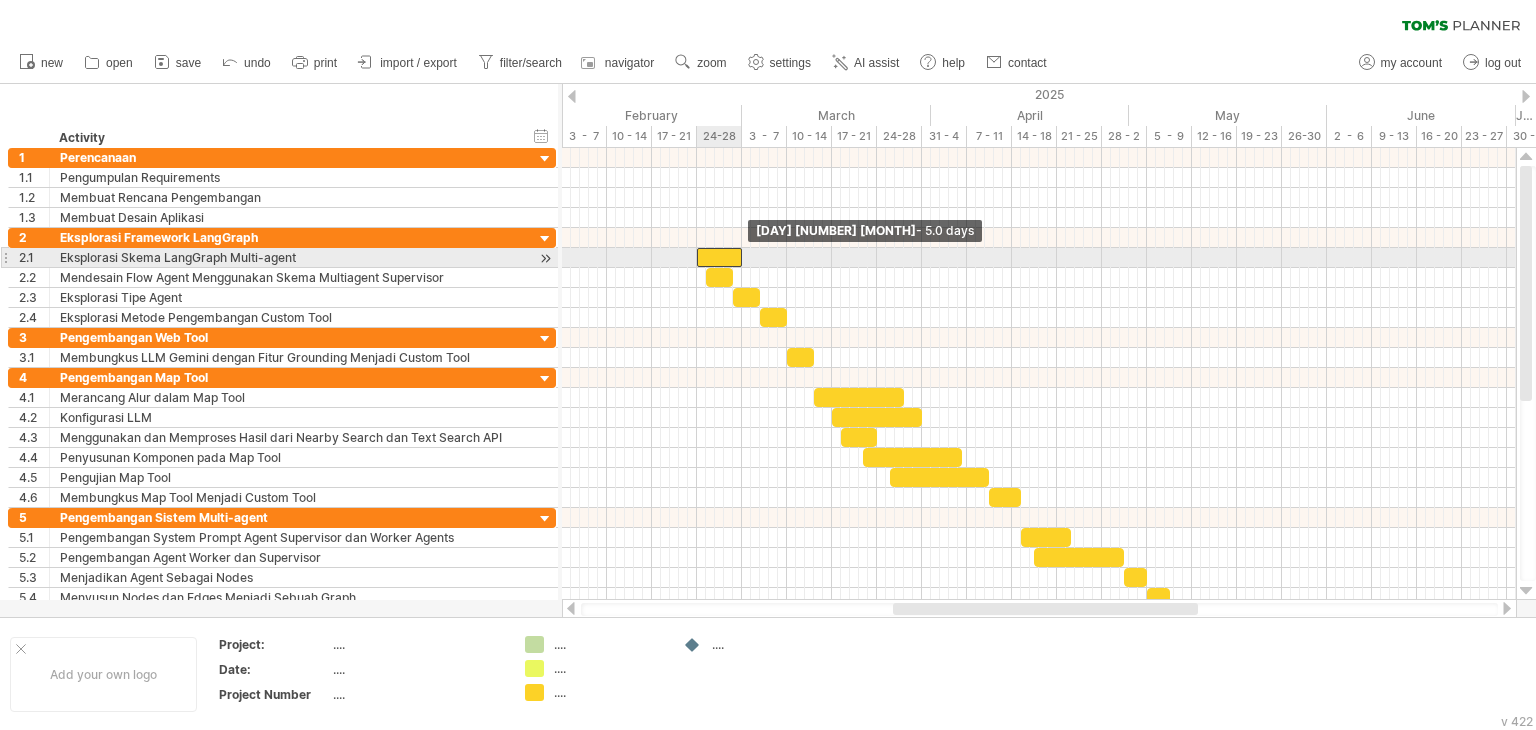 drag, startPoint x: 720, startPoint y: 255, endPoint x: 737, endPoint y: 262, distance: 18.384777 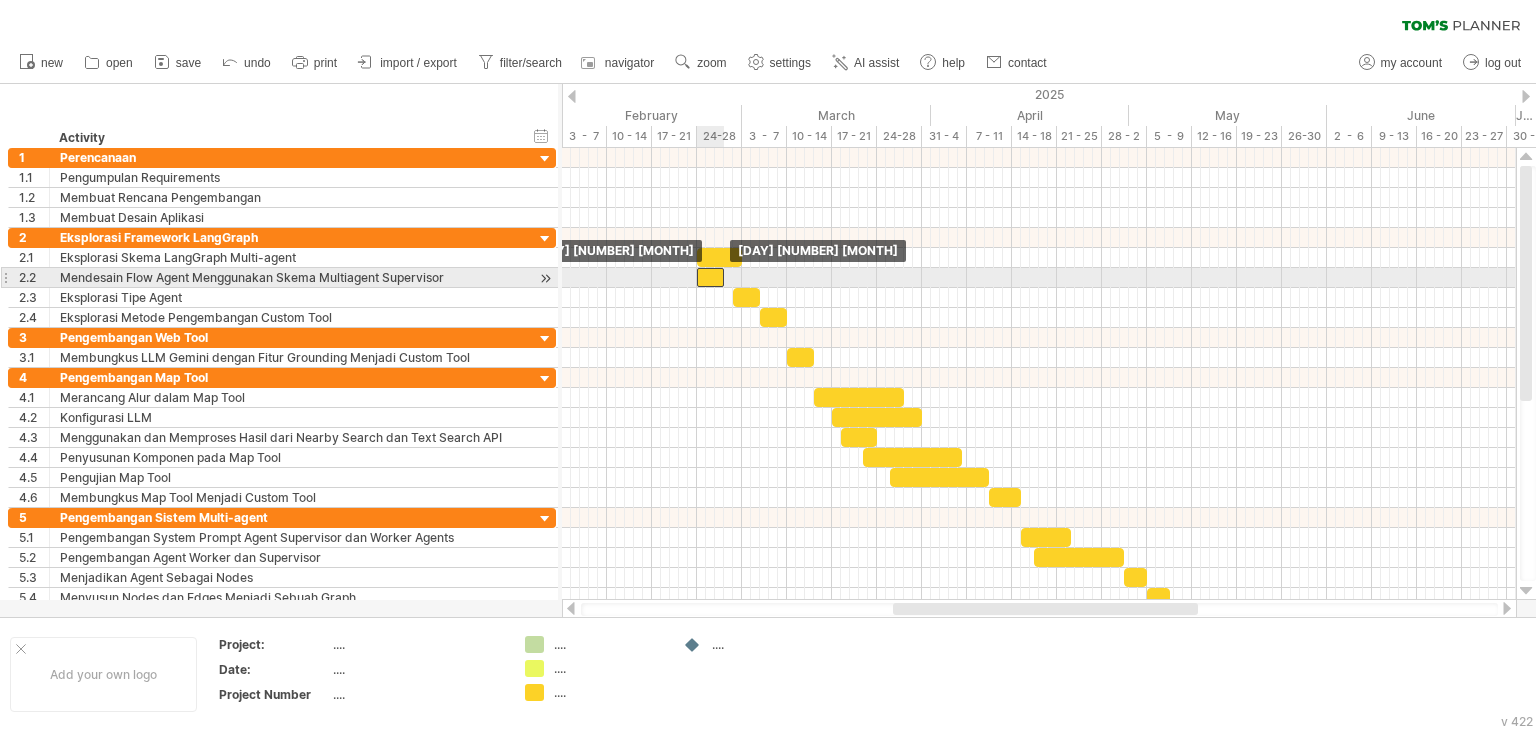 click at bounding box center [710, 277] 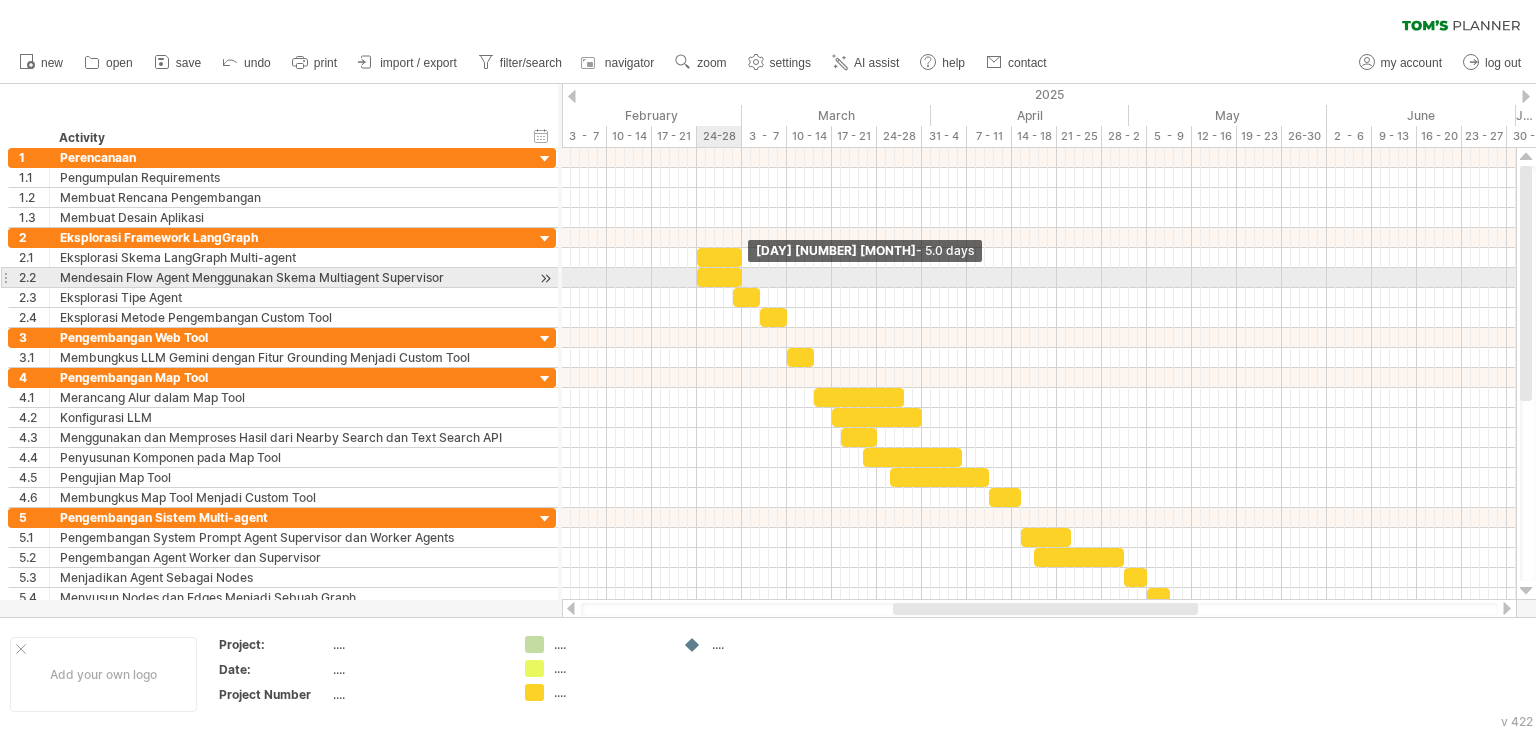 drag, startPoint x: 725, startPoint y: 277, endPoint x: 744, endPoint y: 283, distance: 19.924858 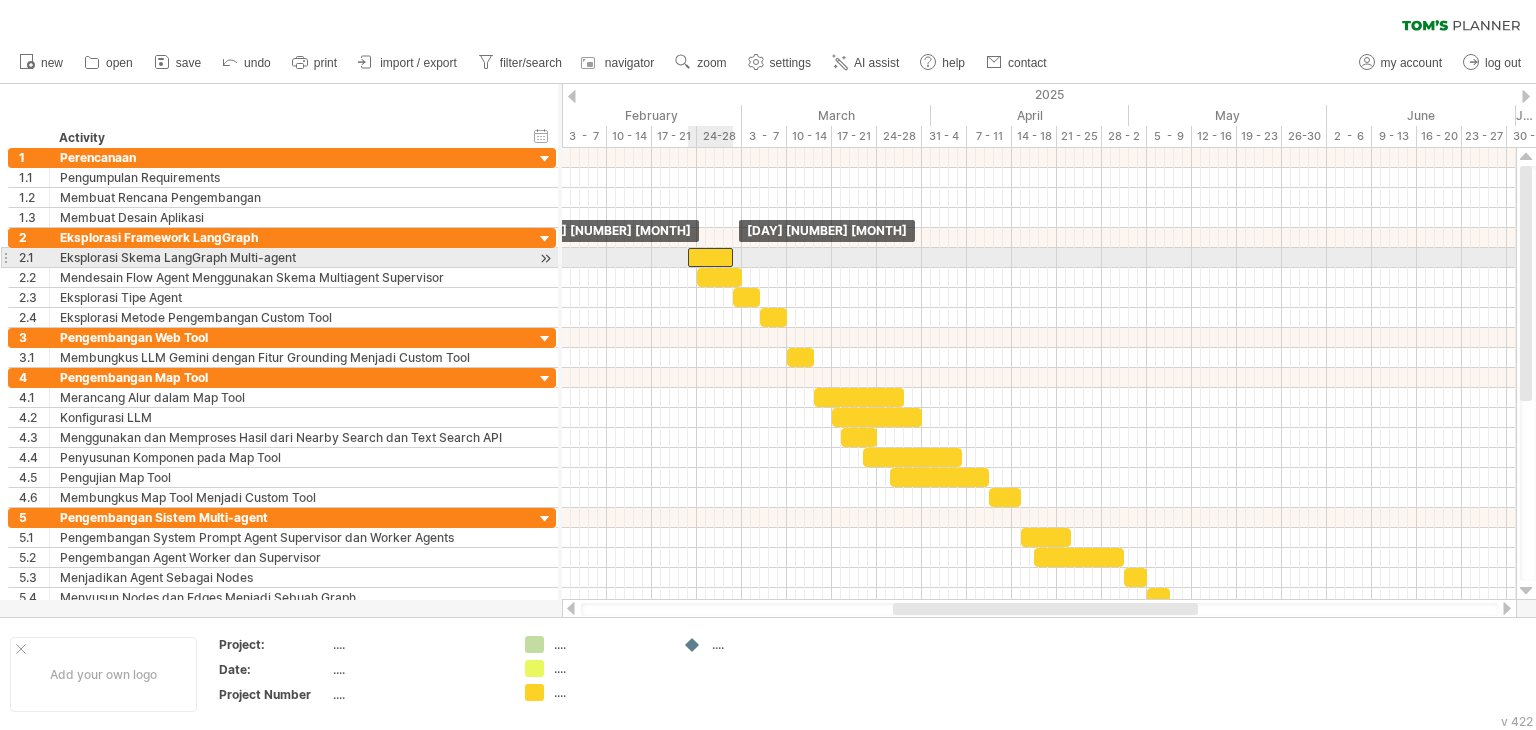 drag, startPoint x: 709, startPoint y: 257, endPoint x: 698, endPoint y: 257, distance: 11 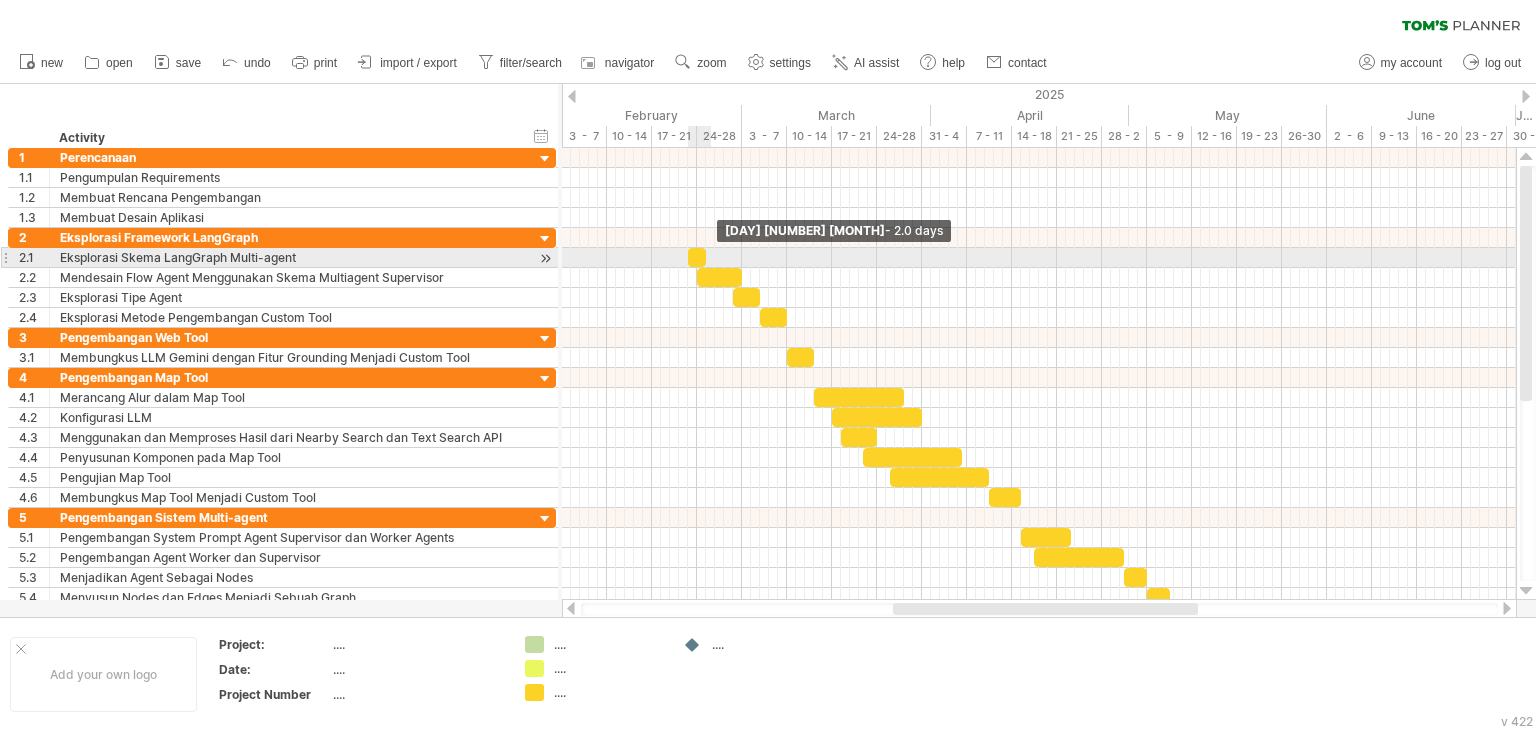 drag, startPoint x: 732, startPoint y: 256, endPoint x: 707, endPoint y: 267, distance: 27.313 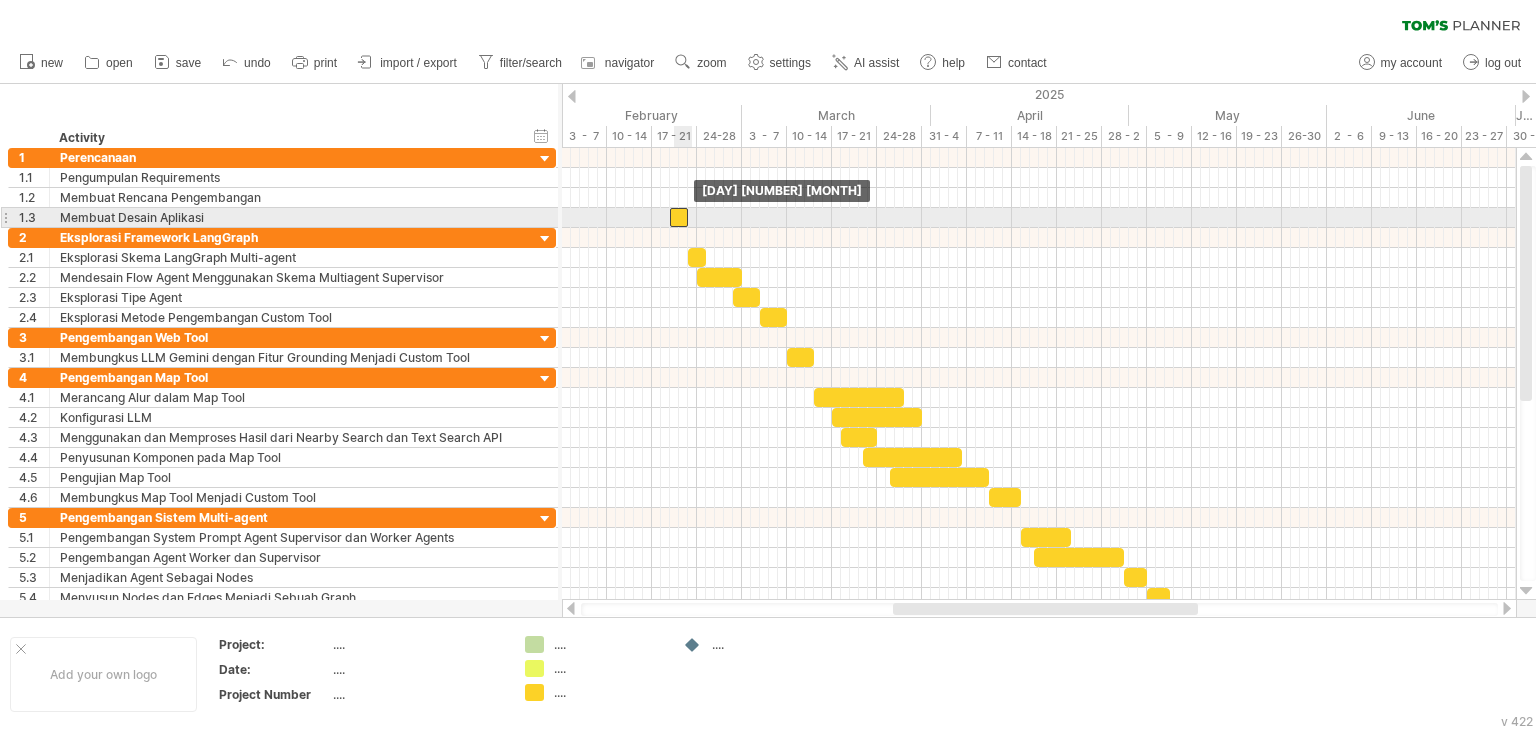 drag, startPoint x: 696, startPoint y: 255, endPoint x: 680, endPoint y: 209, distance: 48.703182 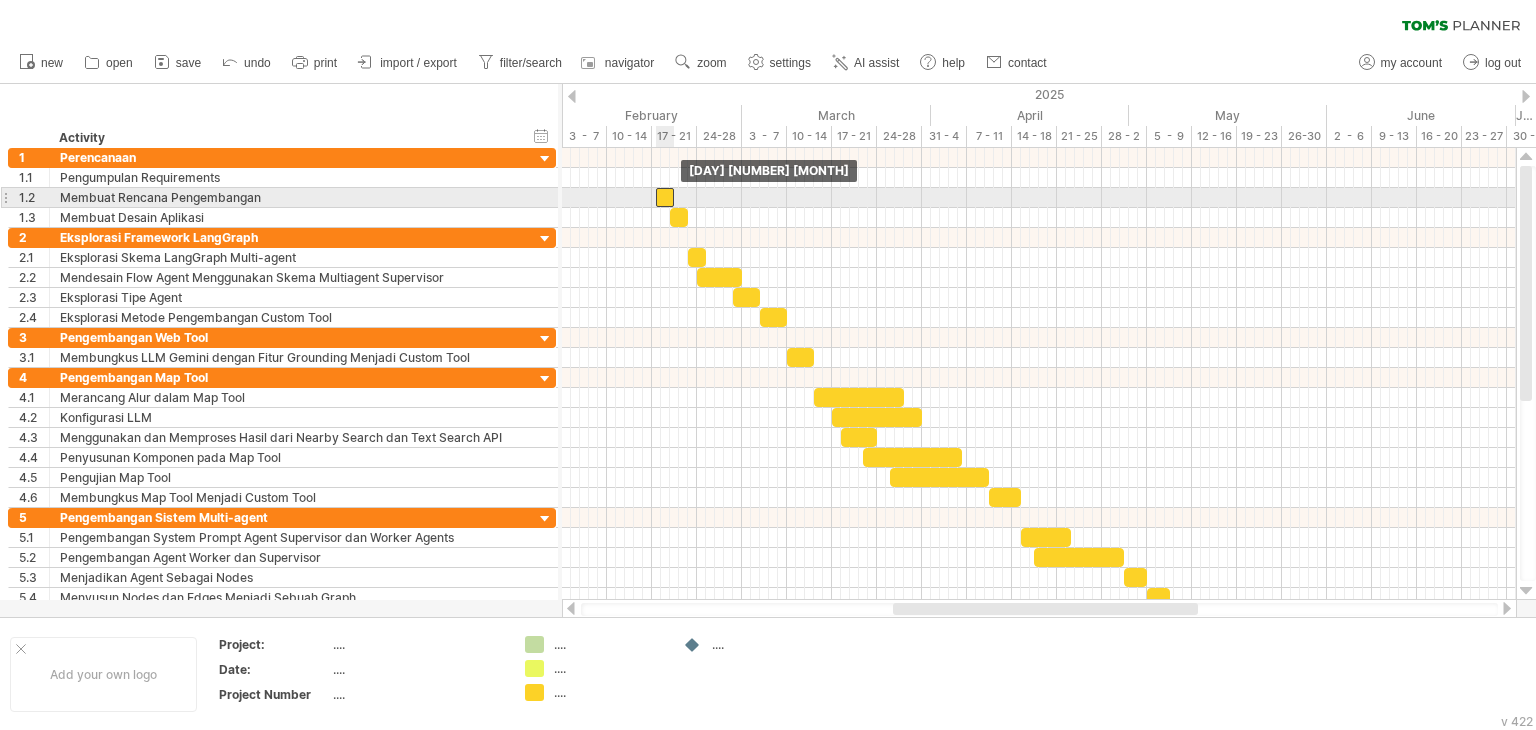 drag, startPoint x: 679, startPoint y: 219, endPoint x: 664, endPoint y: 204, distance: 21.213203 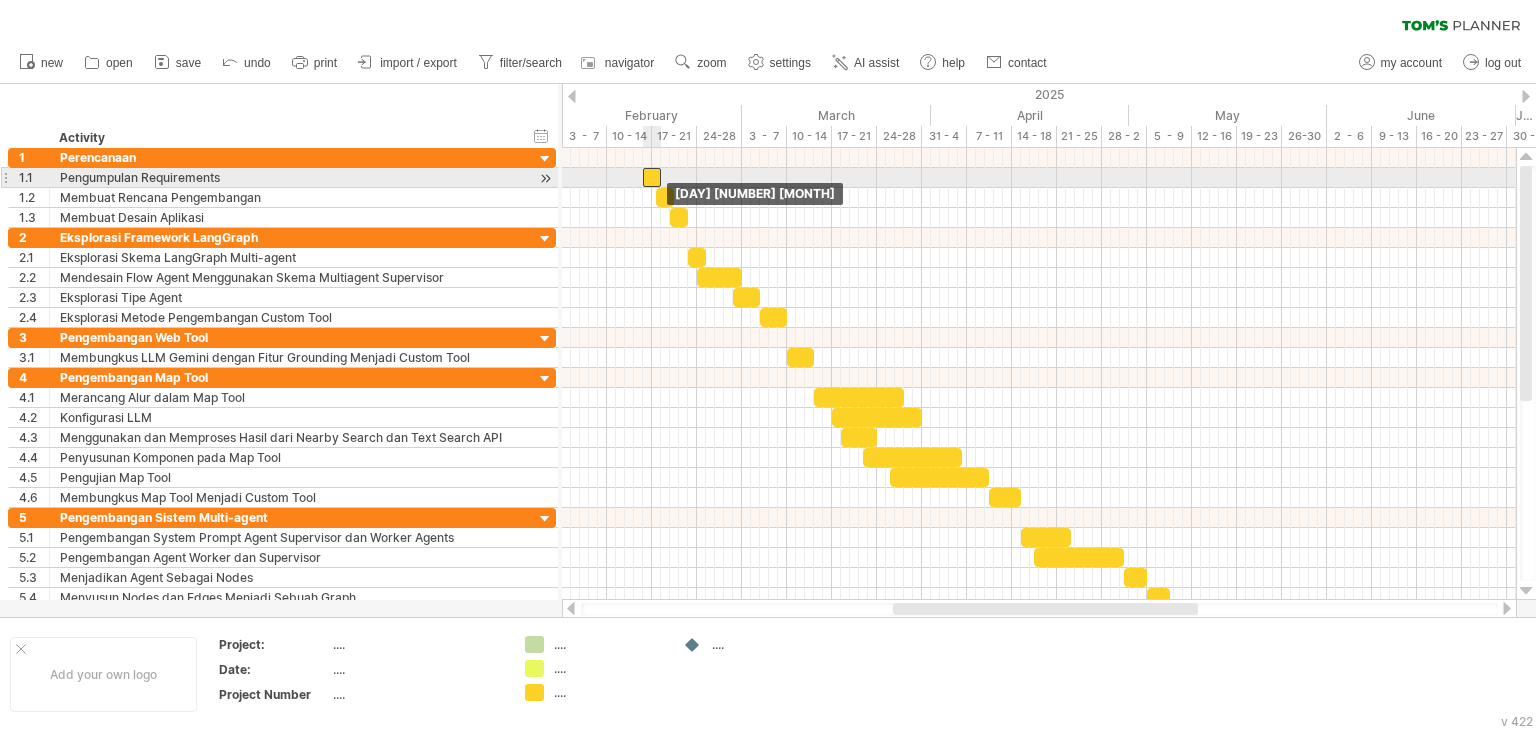 drag, startPoint x: 662, startPoint y: 196, endPoint x: 648, endPoint y: 175, distance: 25.23886 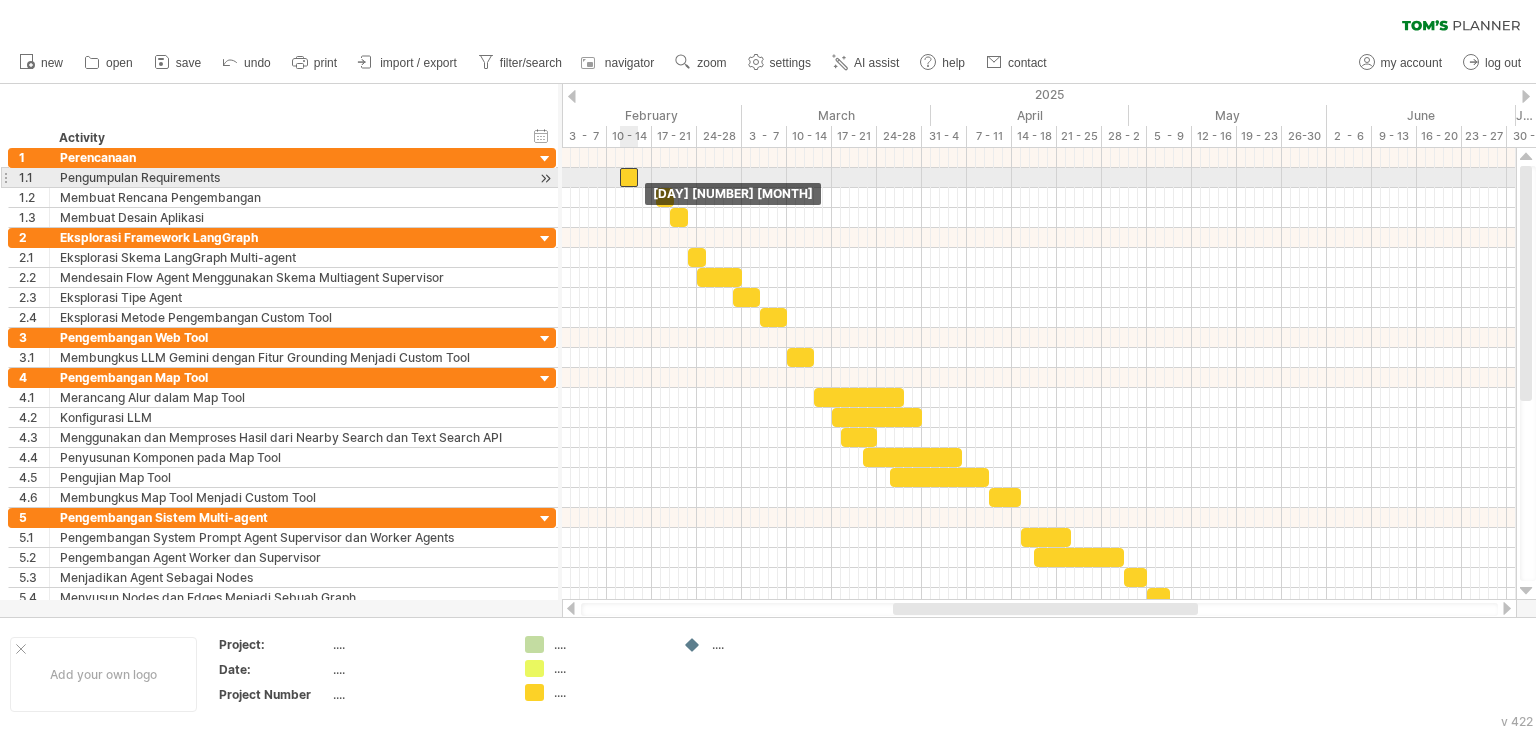 drag, startPoint x: 651, startPoint y: 177, endPoint x: 629, endPoint y: 177, distance: 22 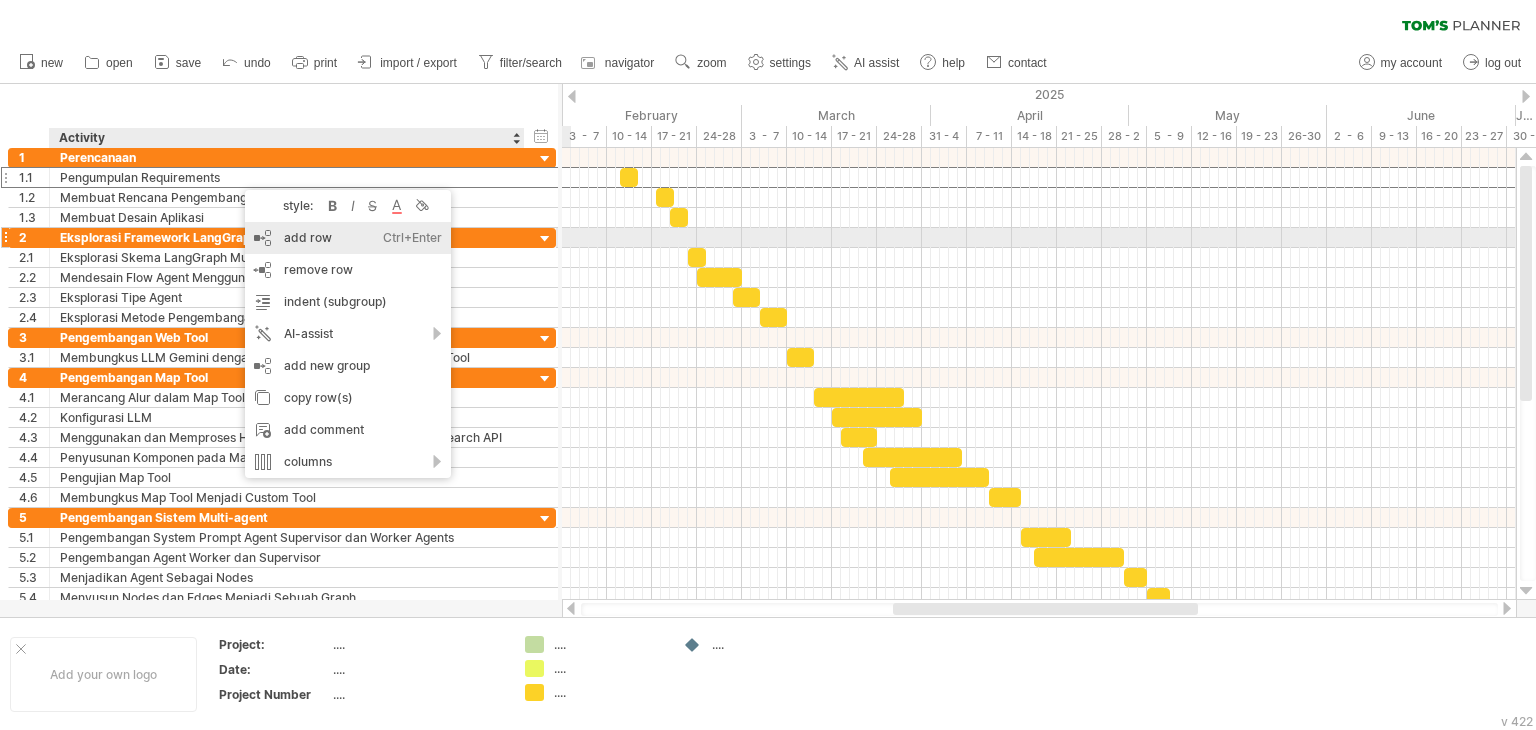 click on "add row Ctrl+Enter Cmd+Enter" at bounding box center [348, 238] 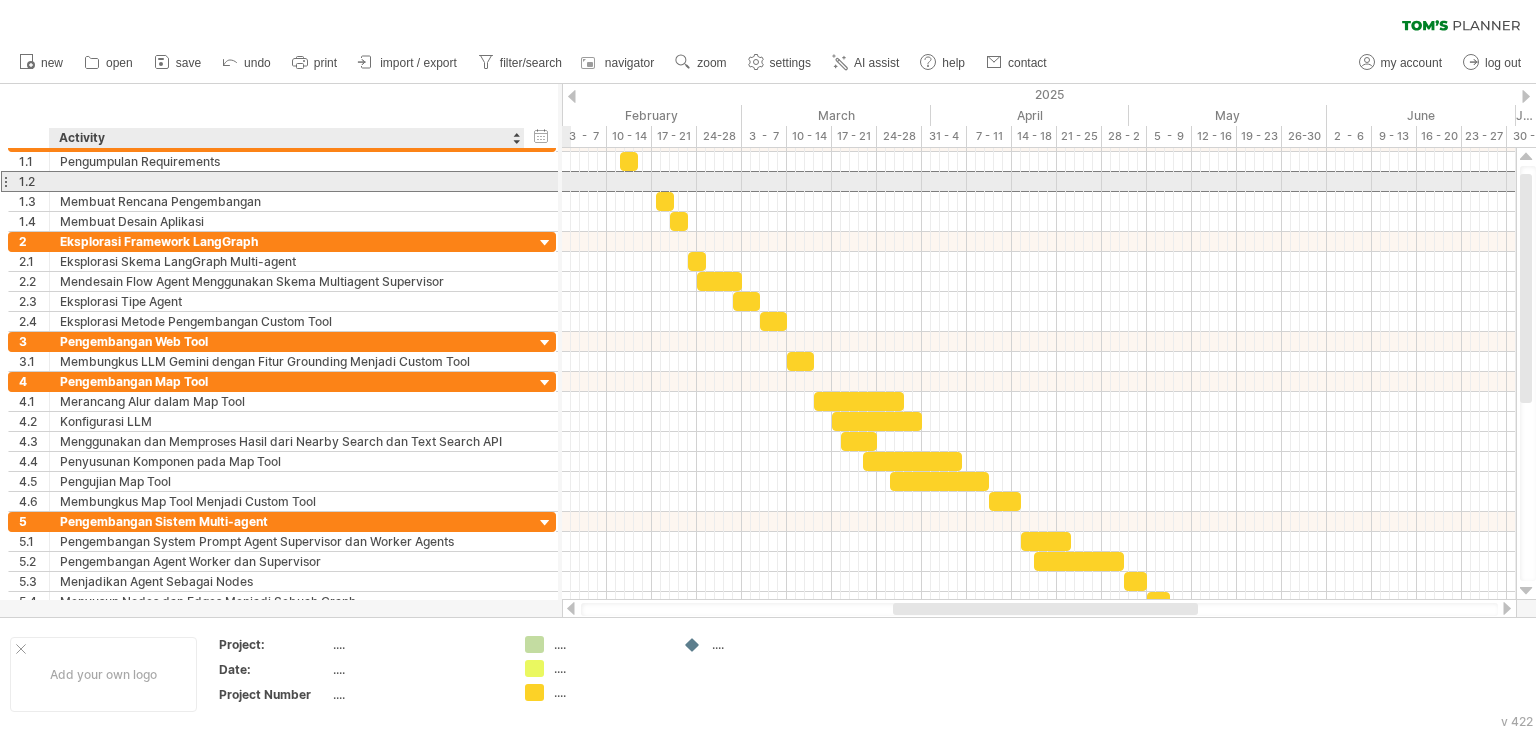 click at bounding box center [287, 181] 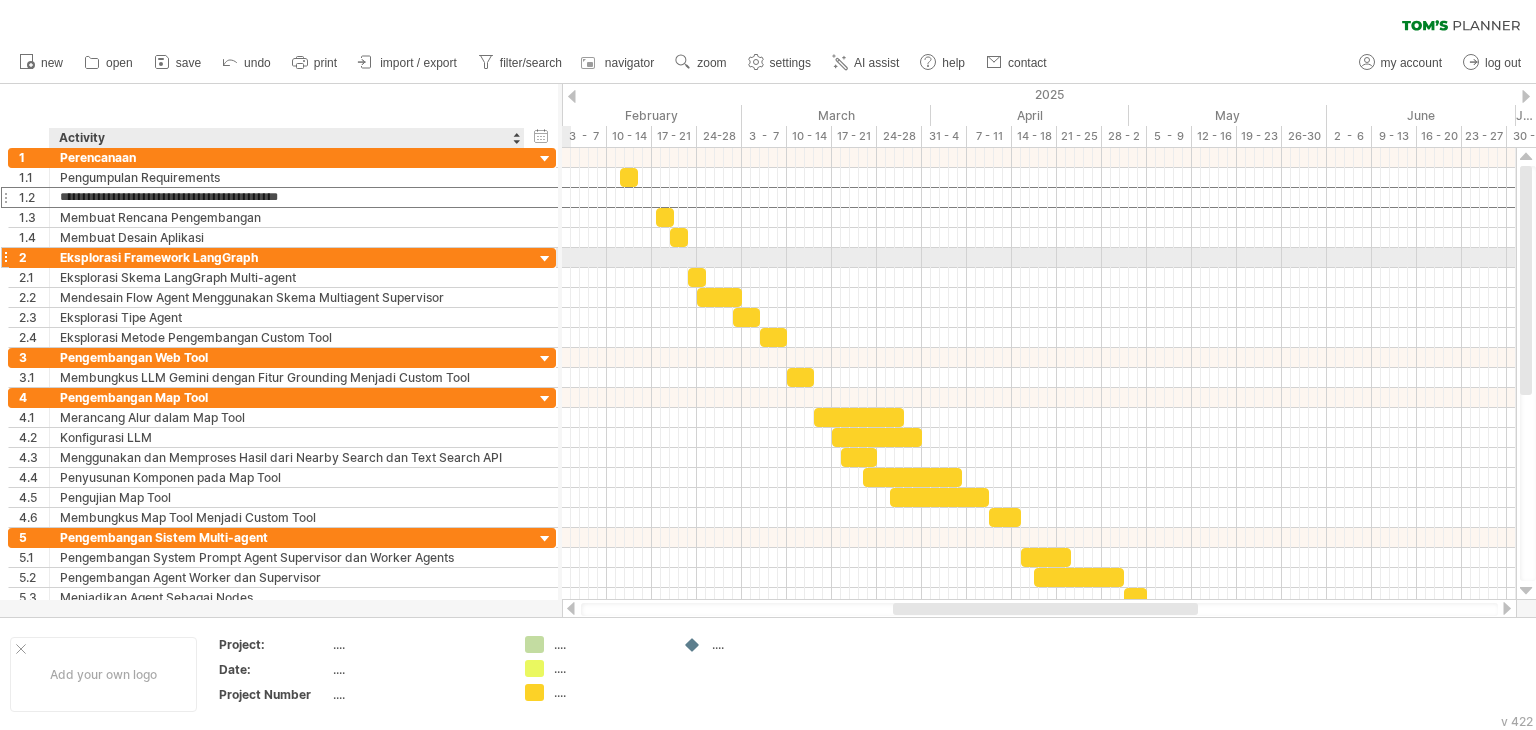 type on "**********" 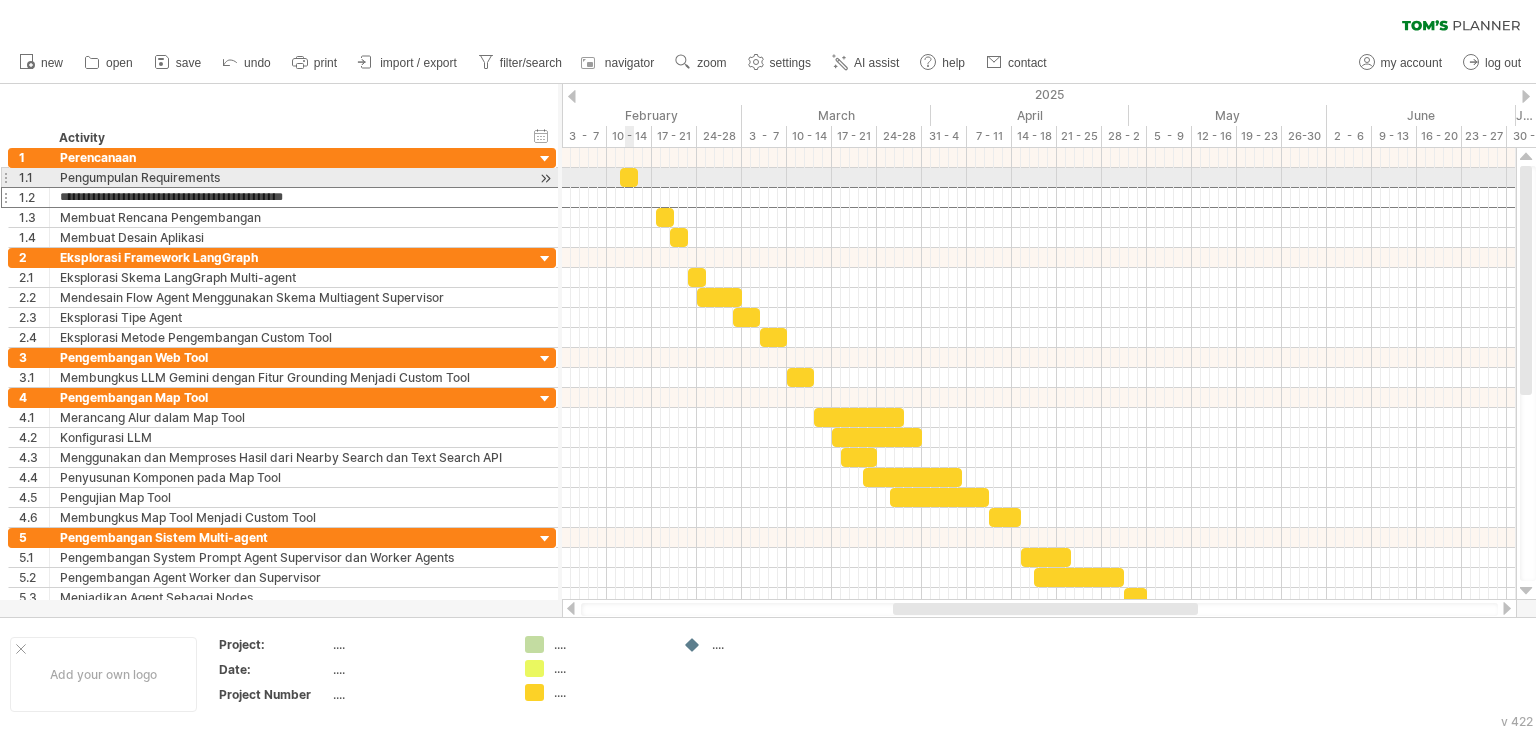 click at bounding box center (629, 177) 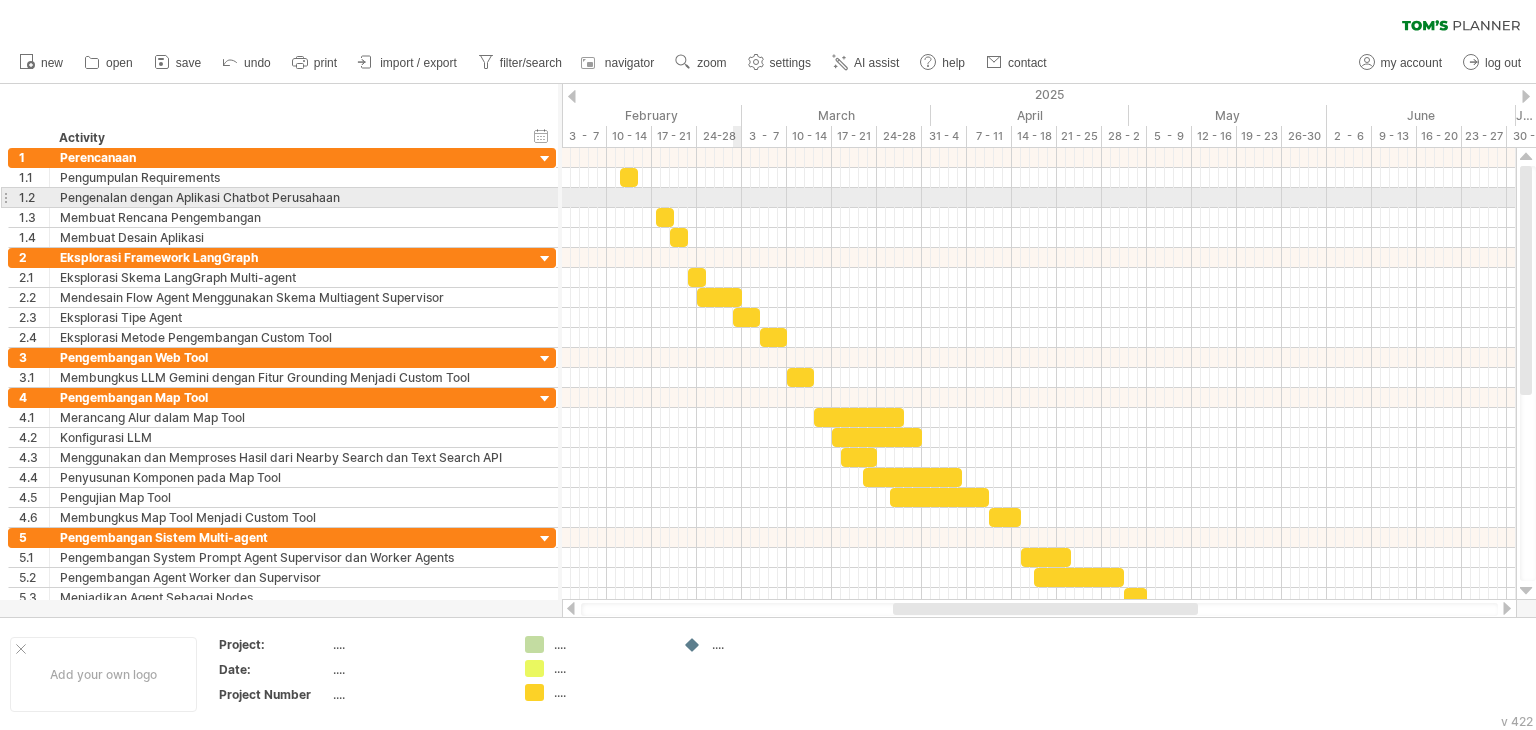 click at bounding box center (1039, 198) 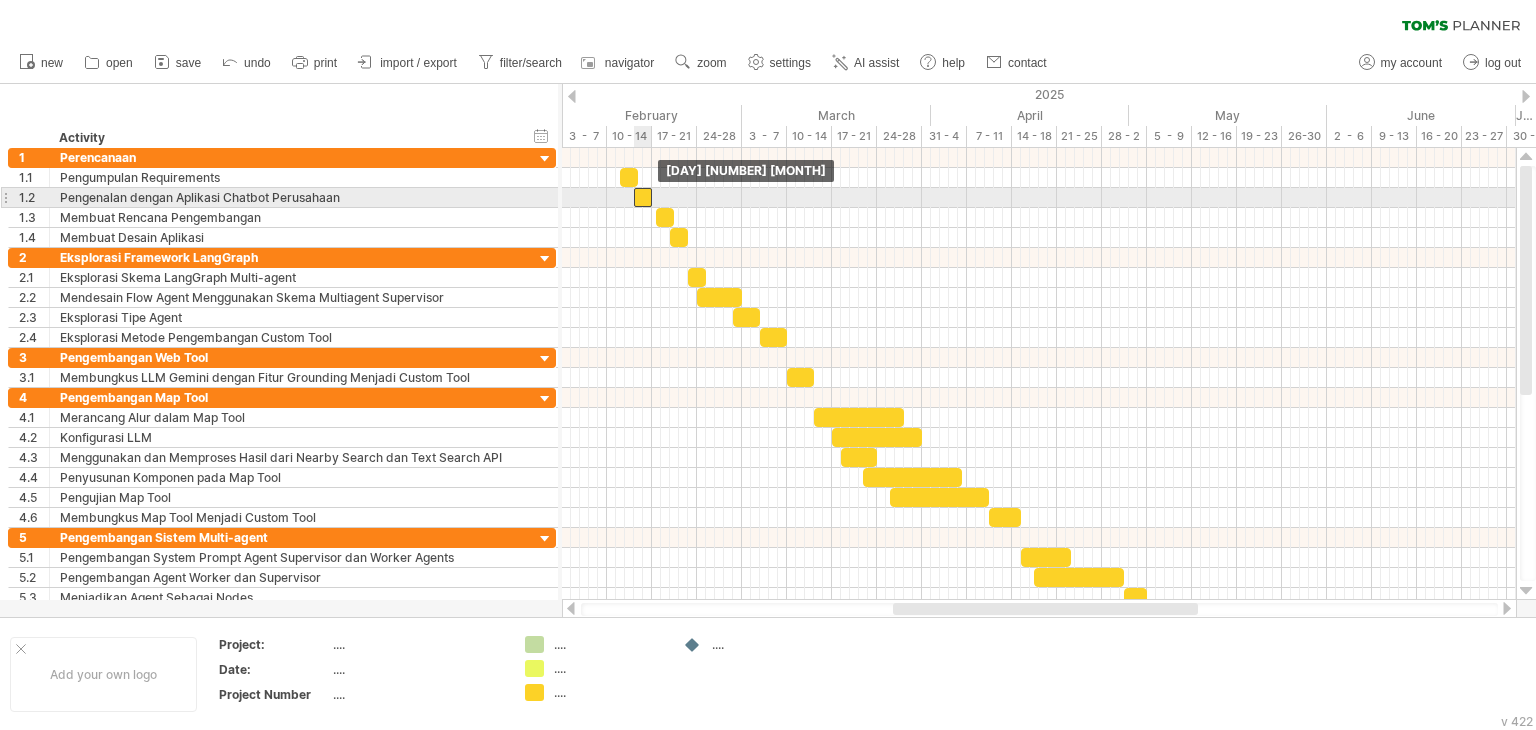 drag, startPoint x: 631, startPoint y: 175, endPoint x: 646, endPoint y: 204, distance: 32.649654 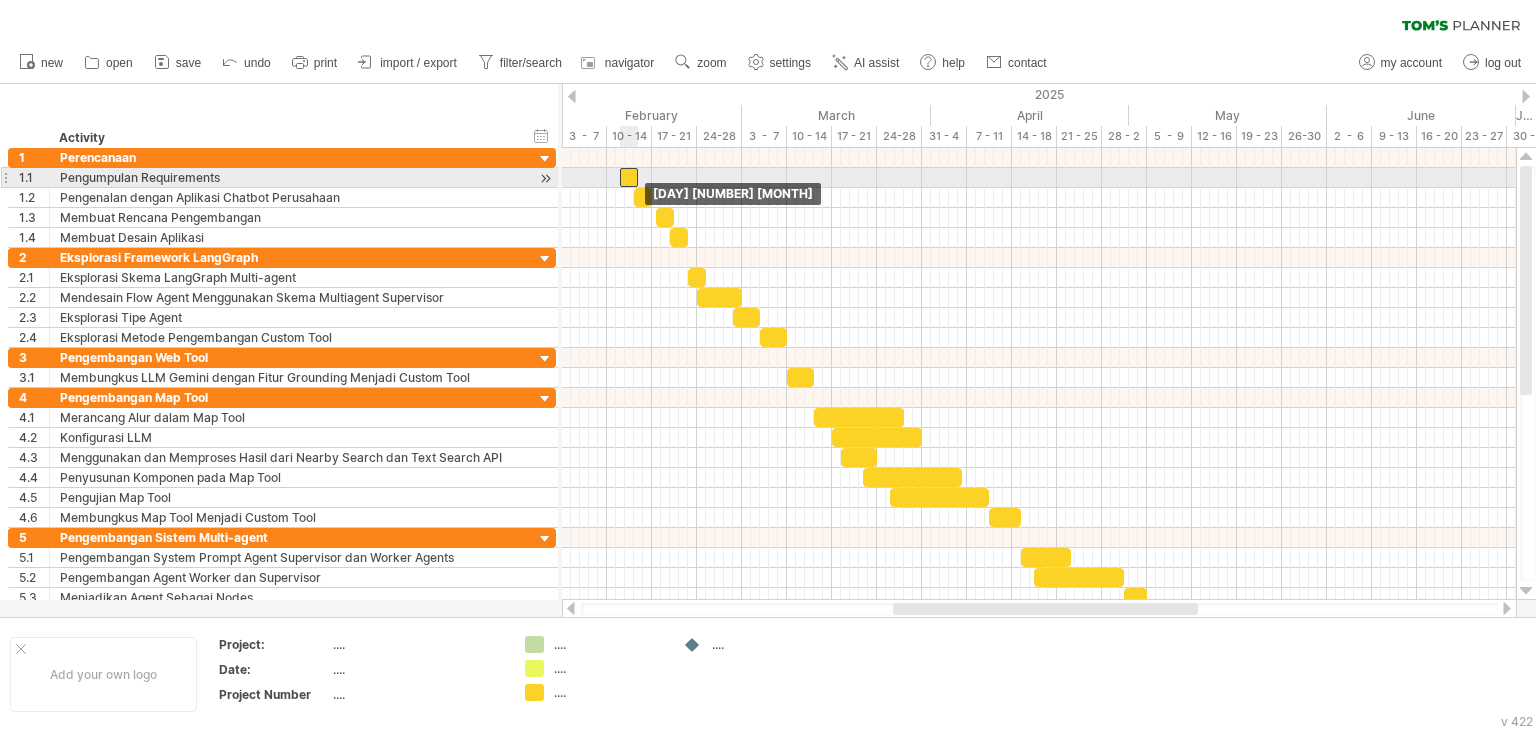 click at bounding box center (629, 177) 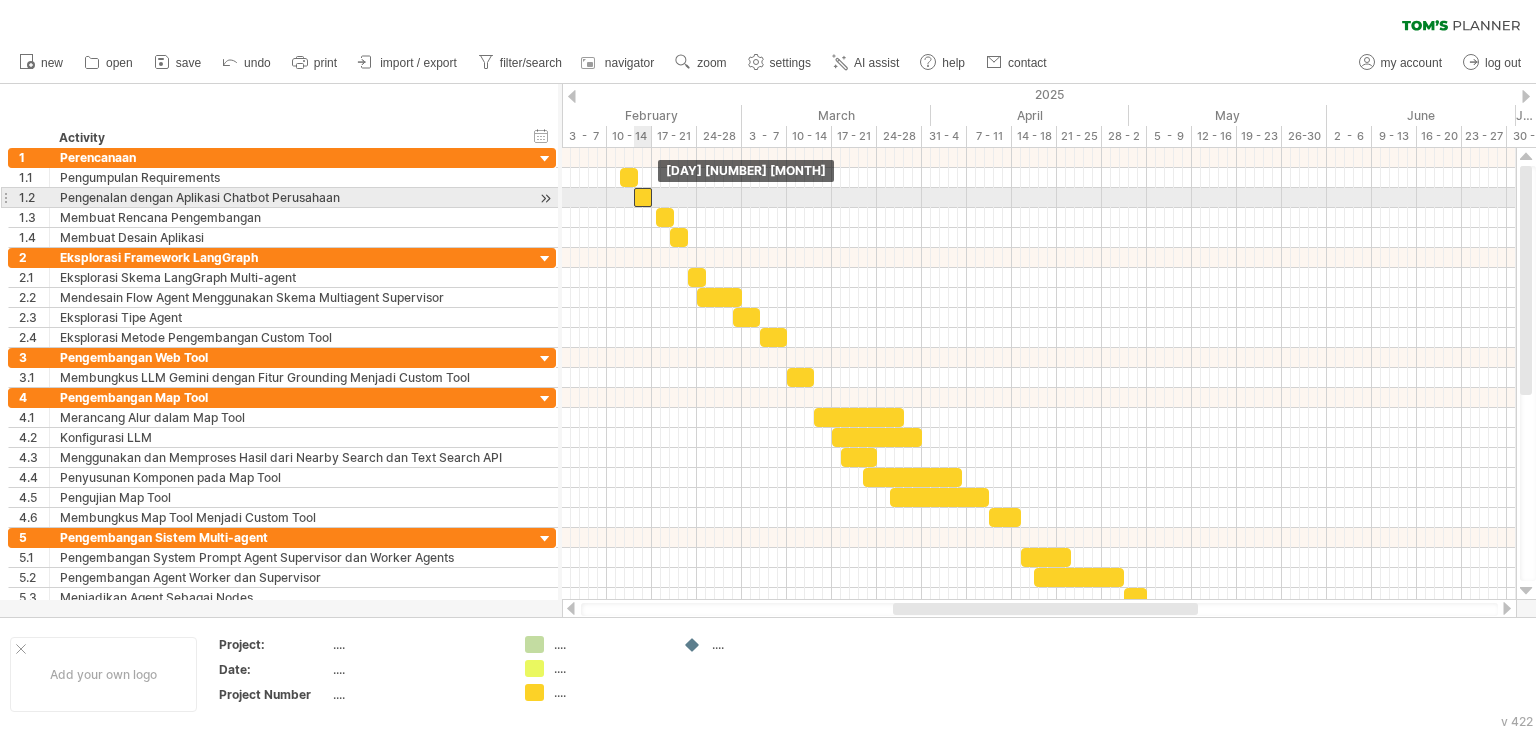 click at bounding box center (643, 197) 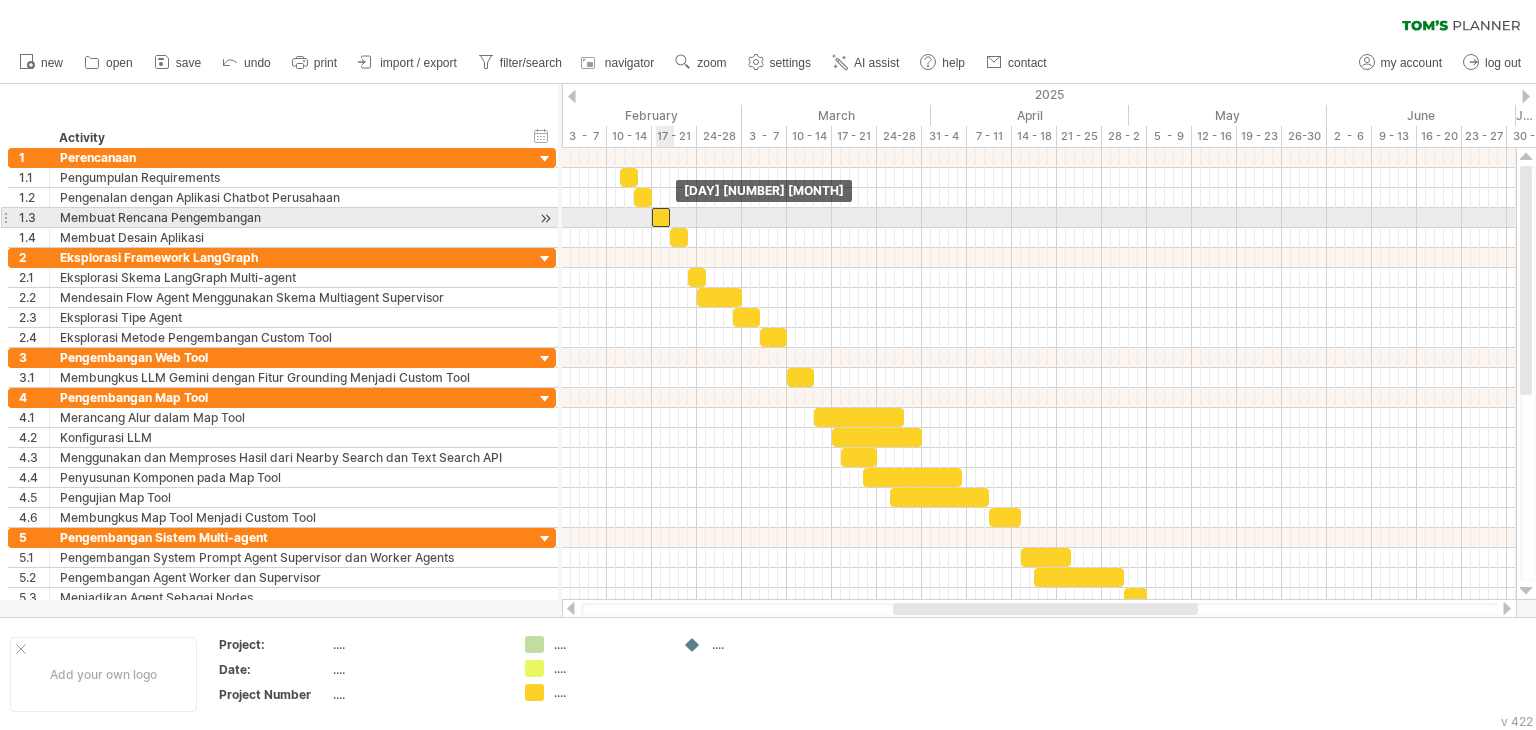 click at bounding box center (661, 217) 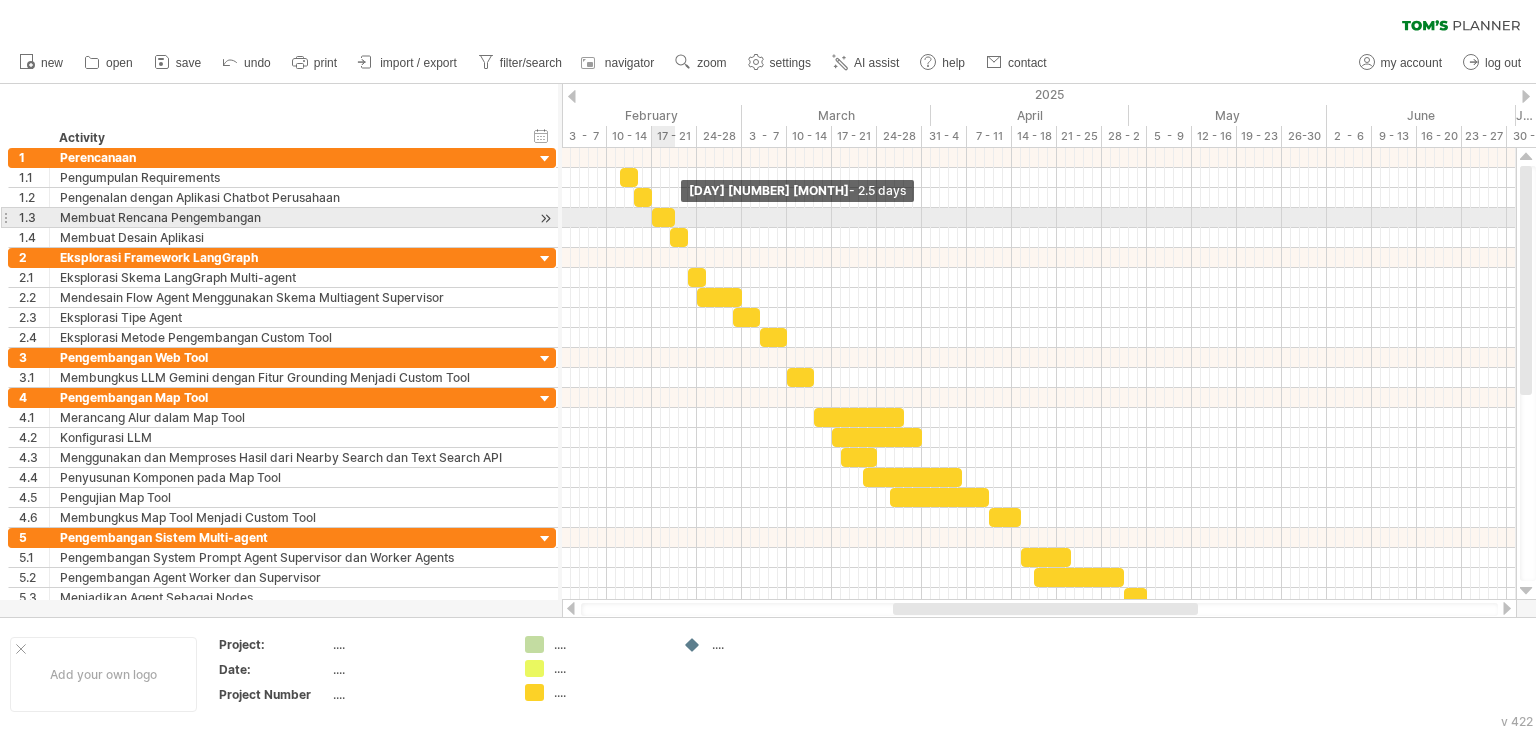 click at bounding box center [675, 217] 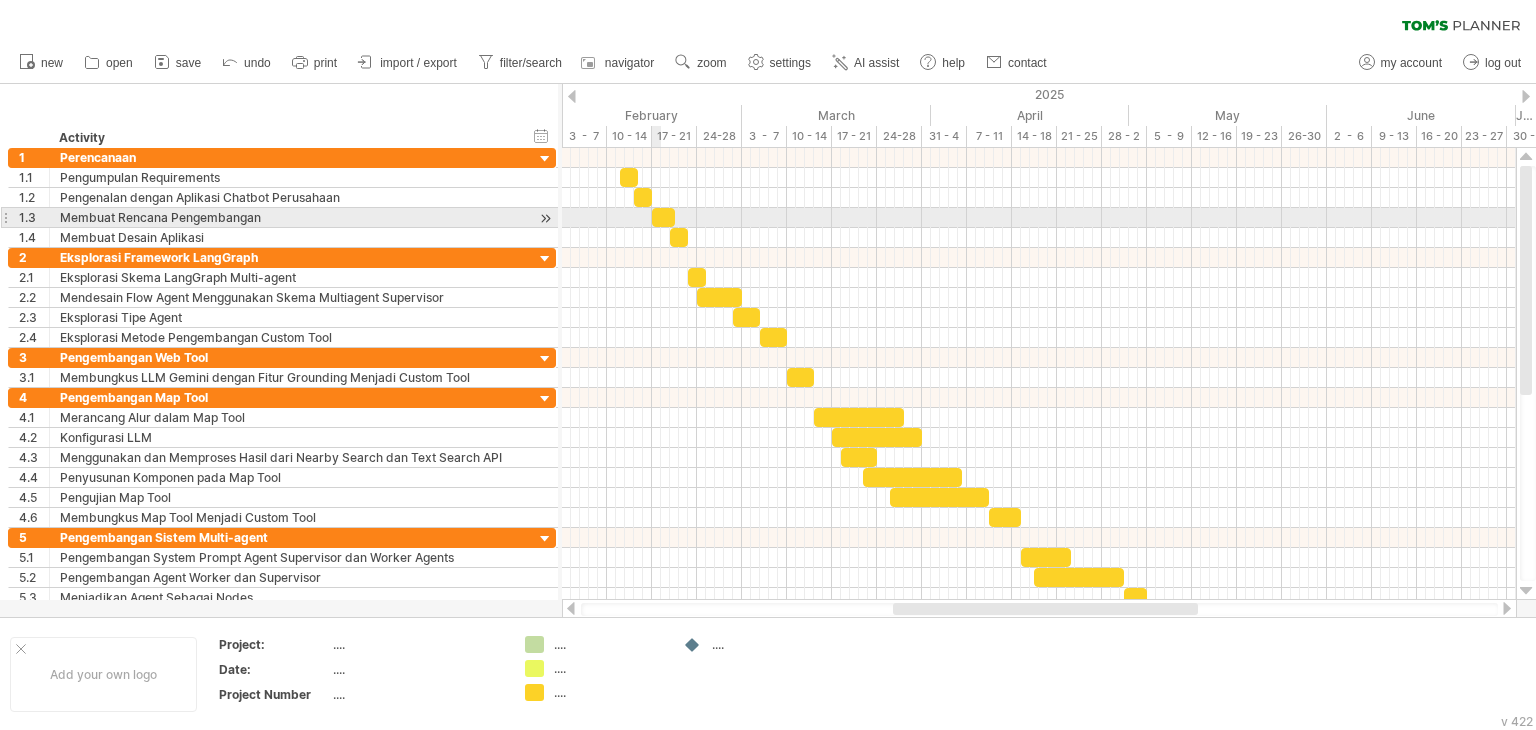 click at bounding box center (663, 217) 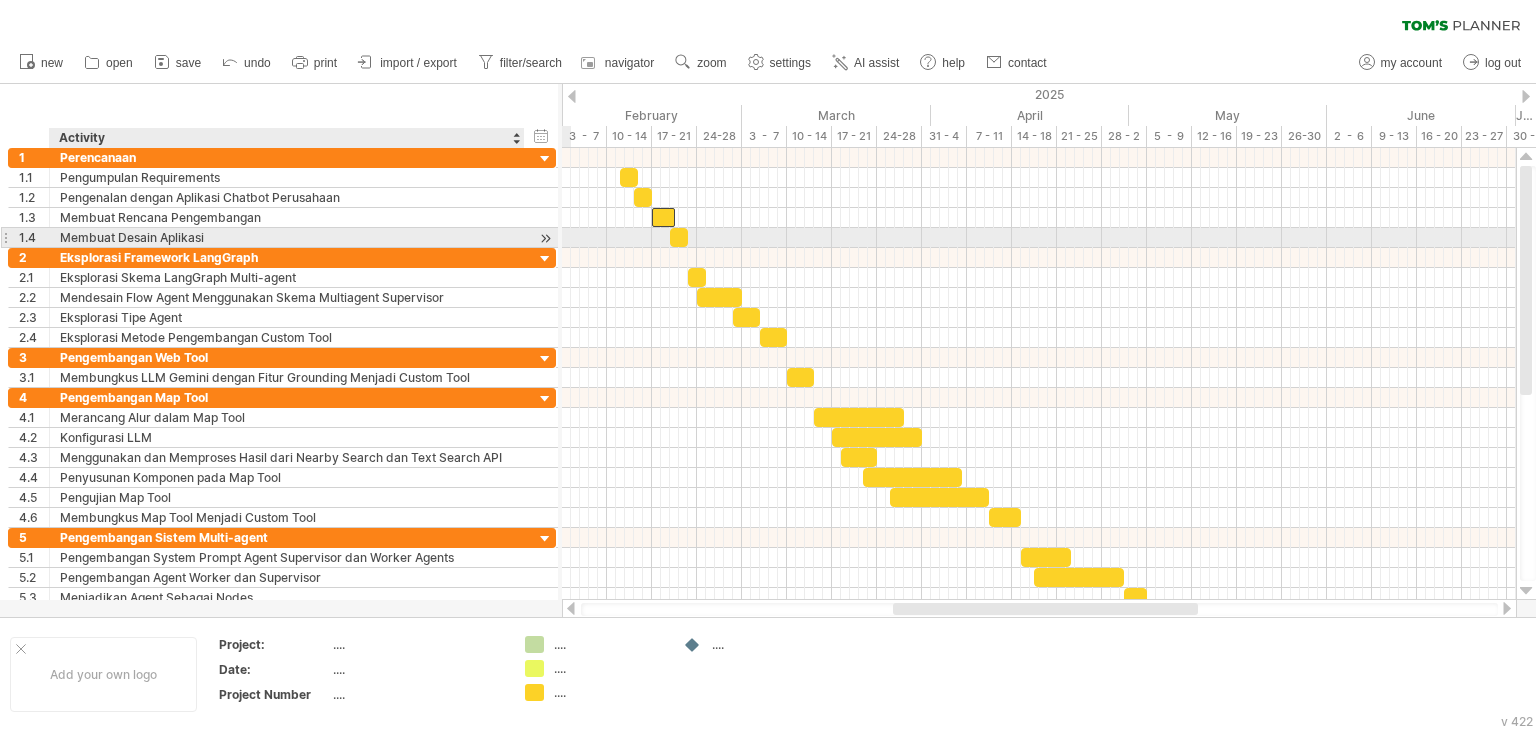 click on "Membuat Desain Aplikasi" at bounding box center (287, 237) 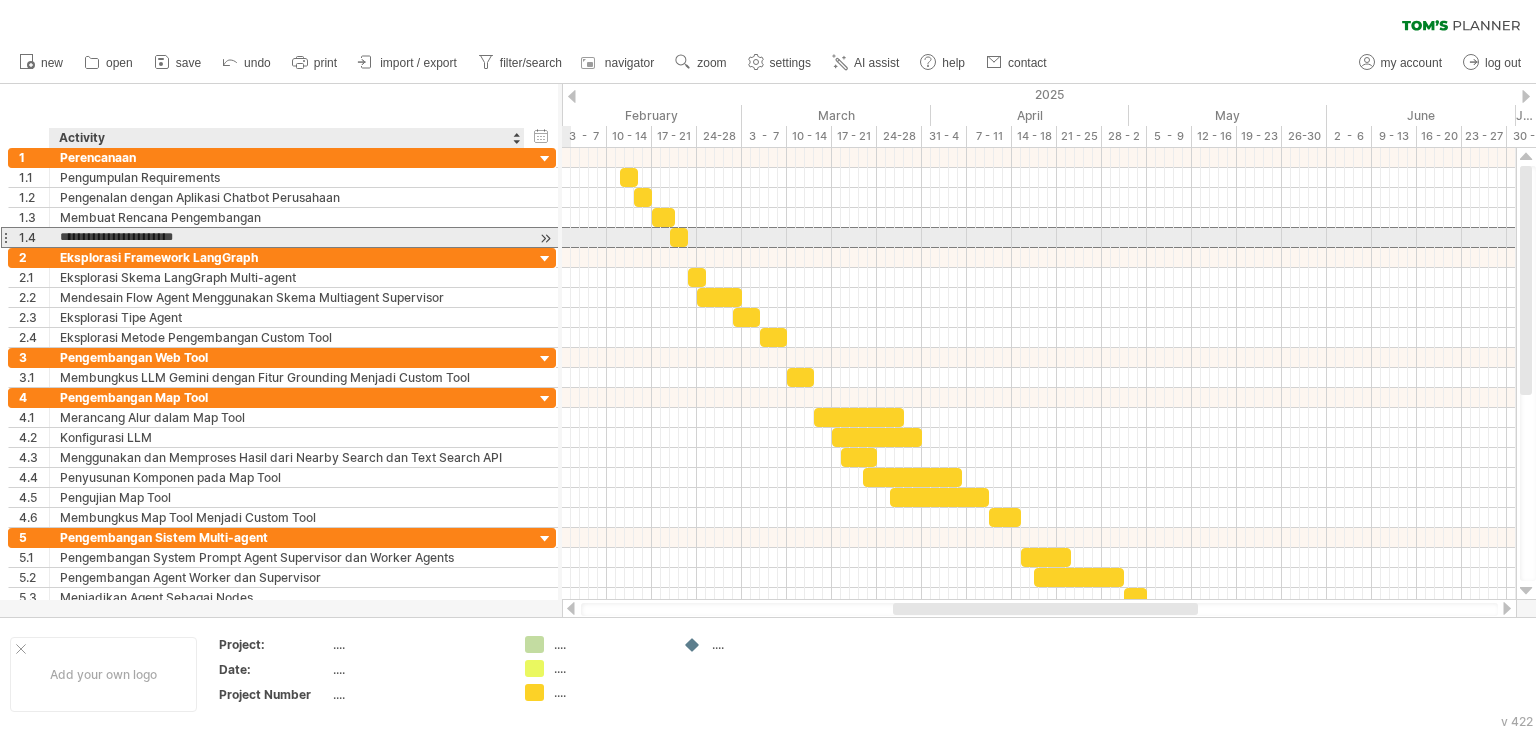 click on "**********" at bounding box center (287, 237) 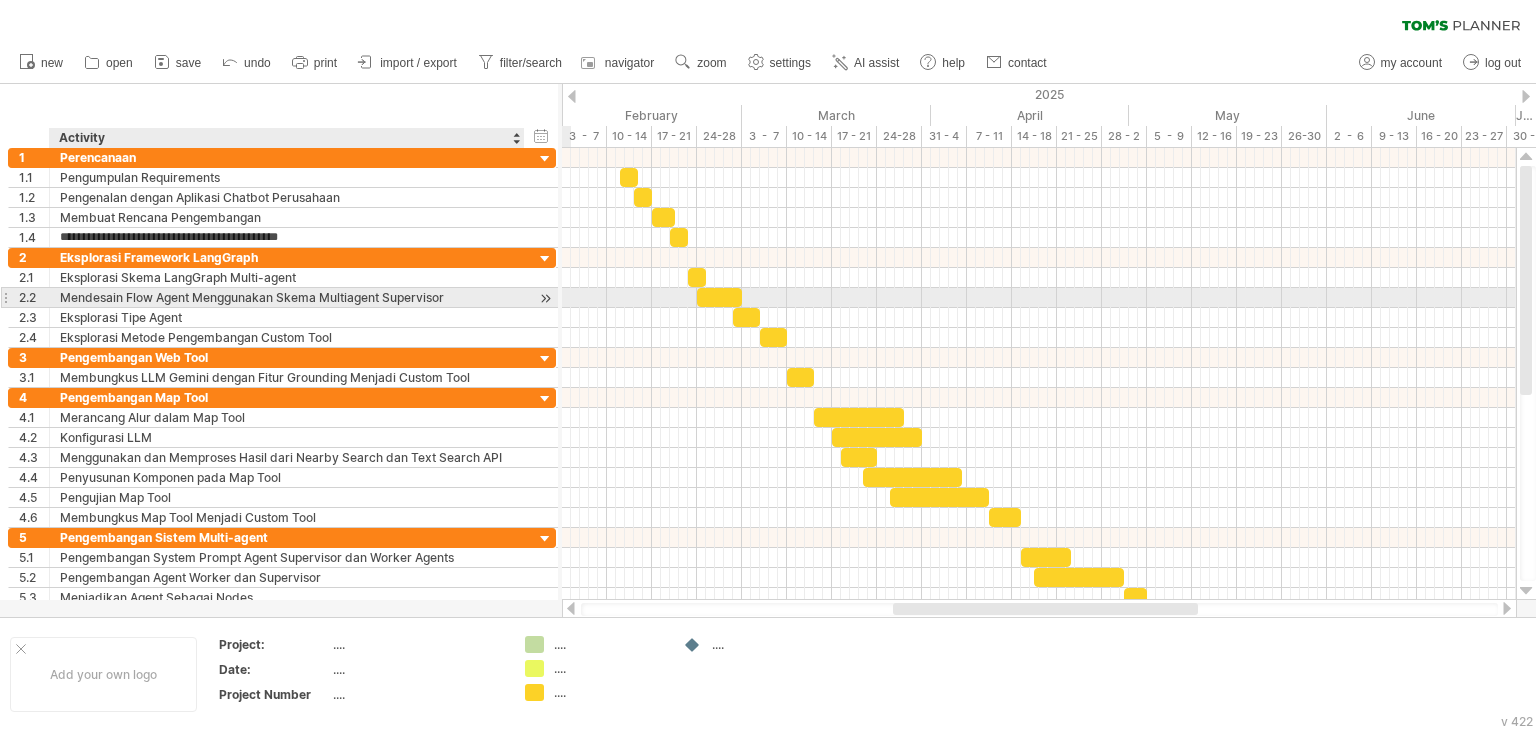 type on "**********" 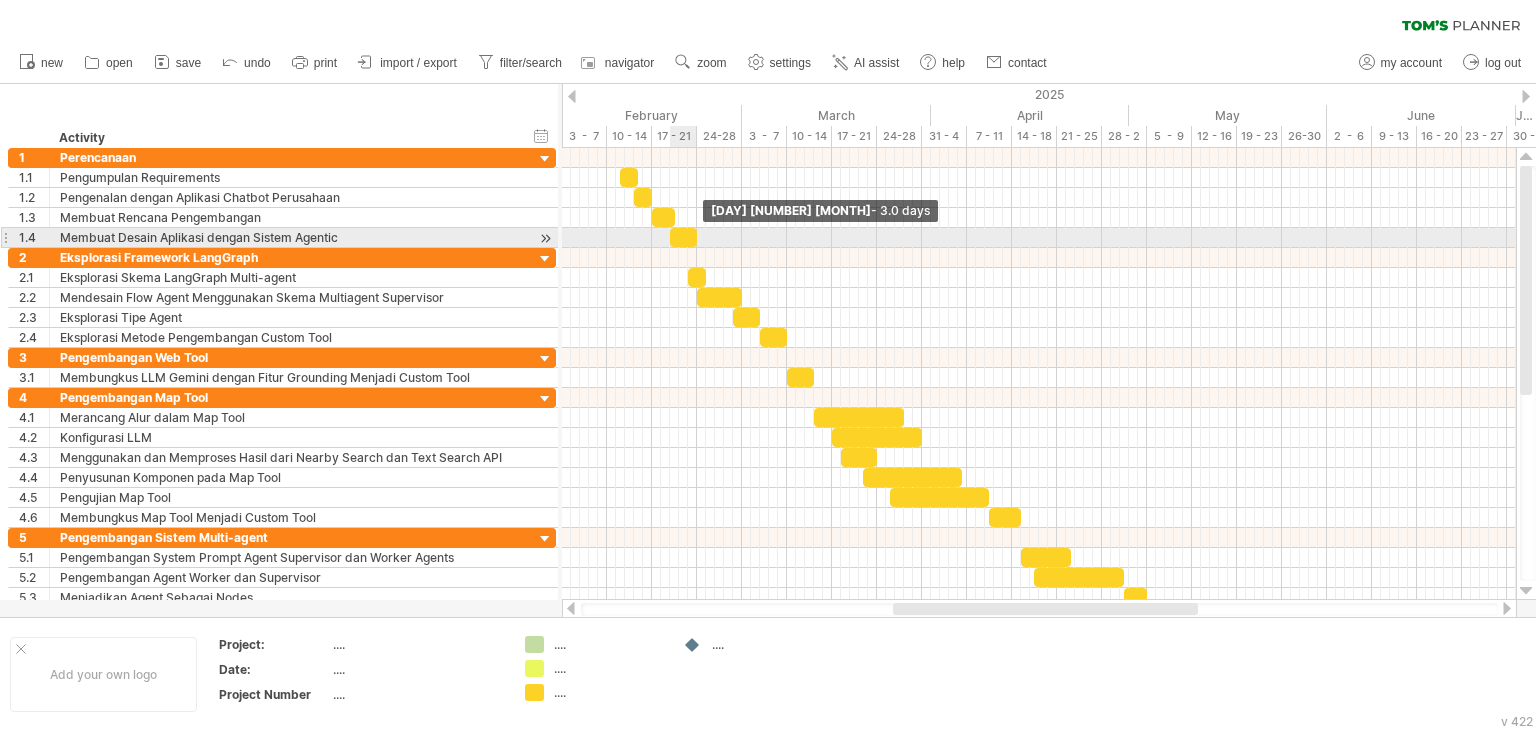 click at bounding box center [697, 237] 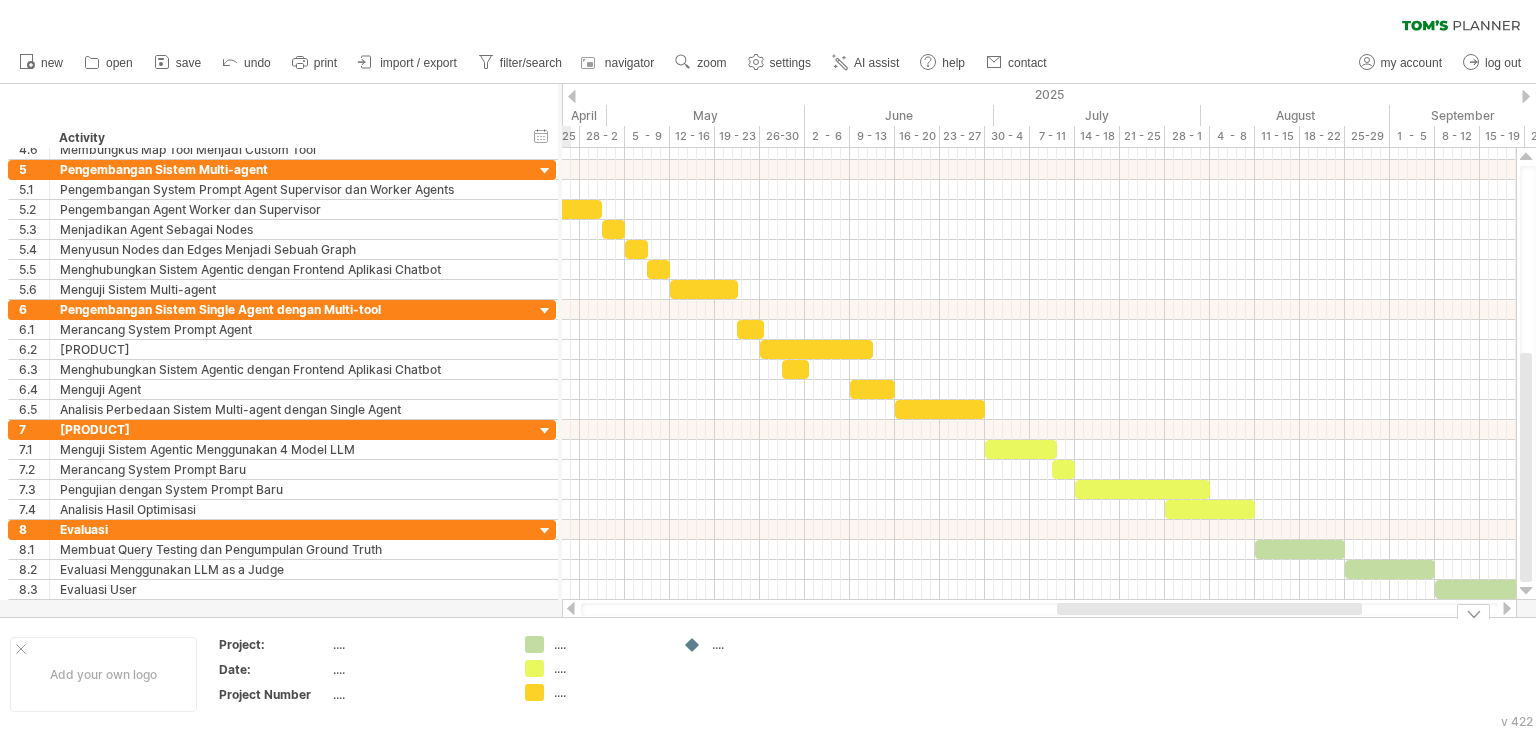 drag, startPoint x: 1008, startPoint y: 609, endPoint x: 1172, endPoint y: 618, distance: 164.24677 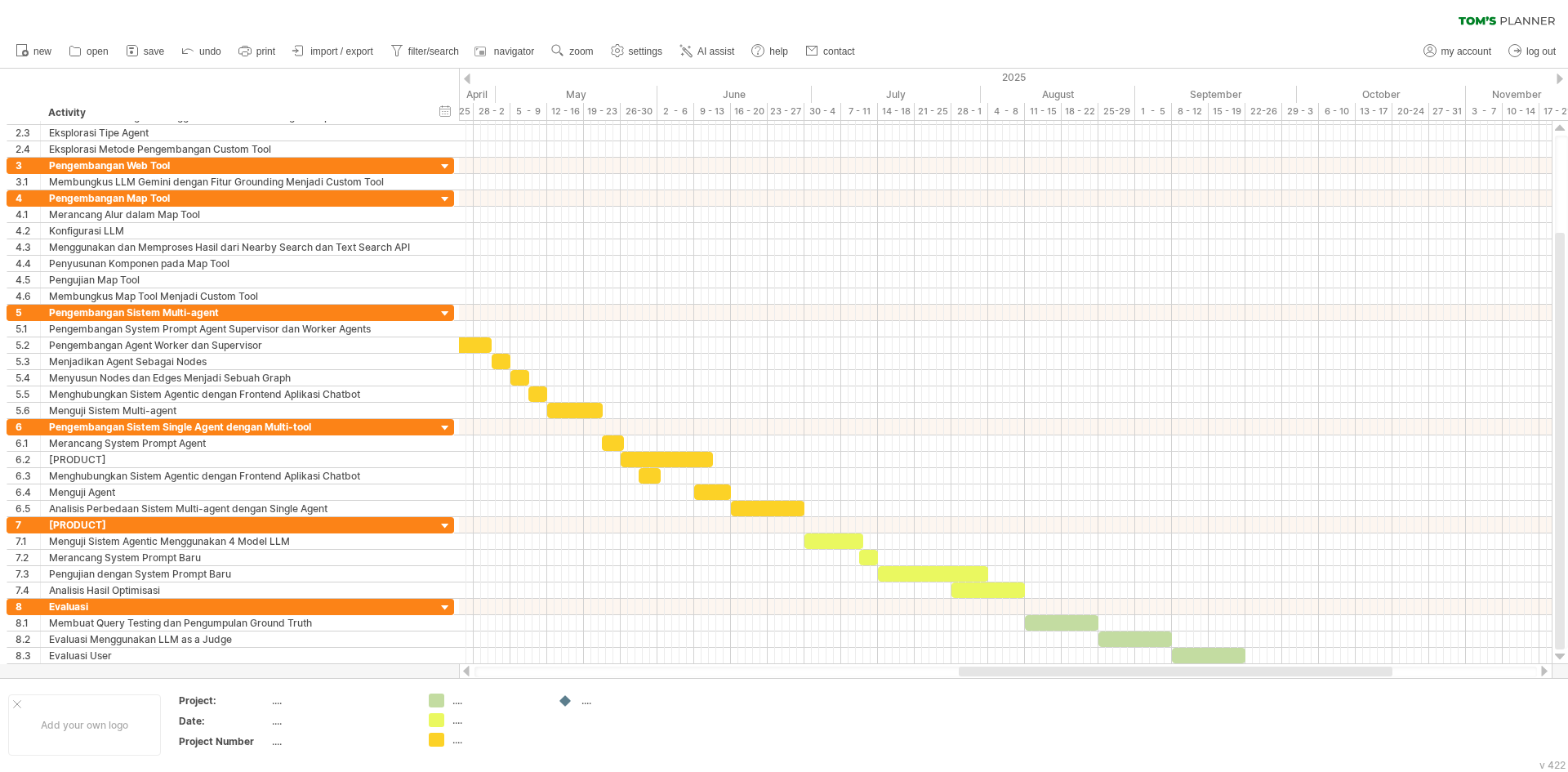 click on "clear filter
reapply filter" at bounding box center [784, 17] 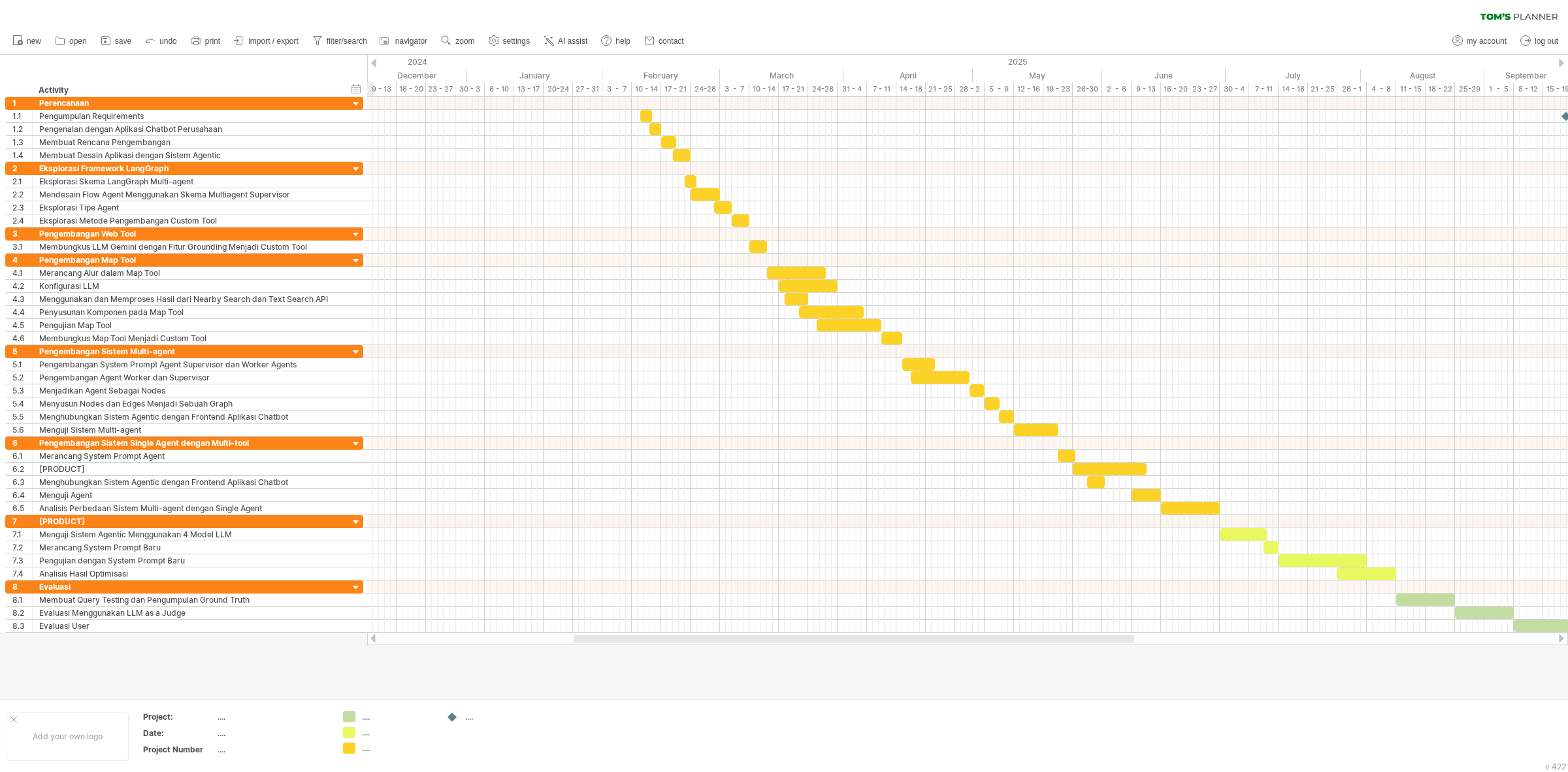 drag, startPoint x: 896, startPoint y: 637, endPoint x: 627, endPoint y: 657, distance: 269.74247 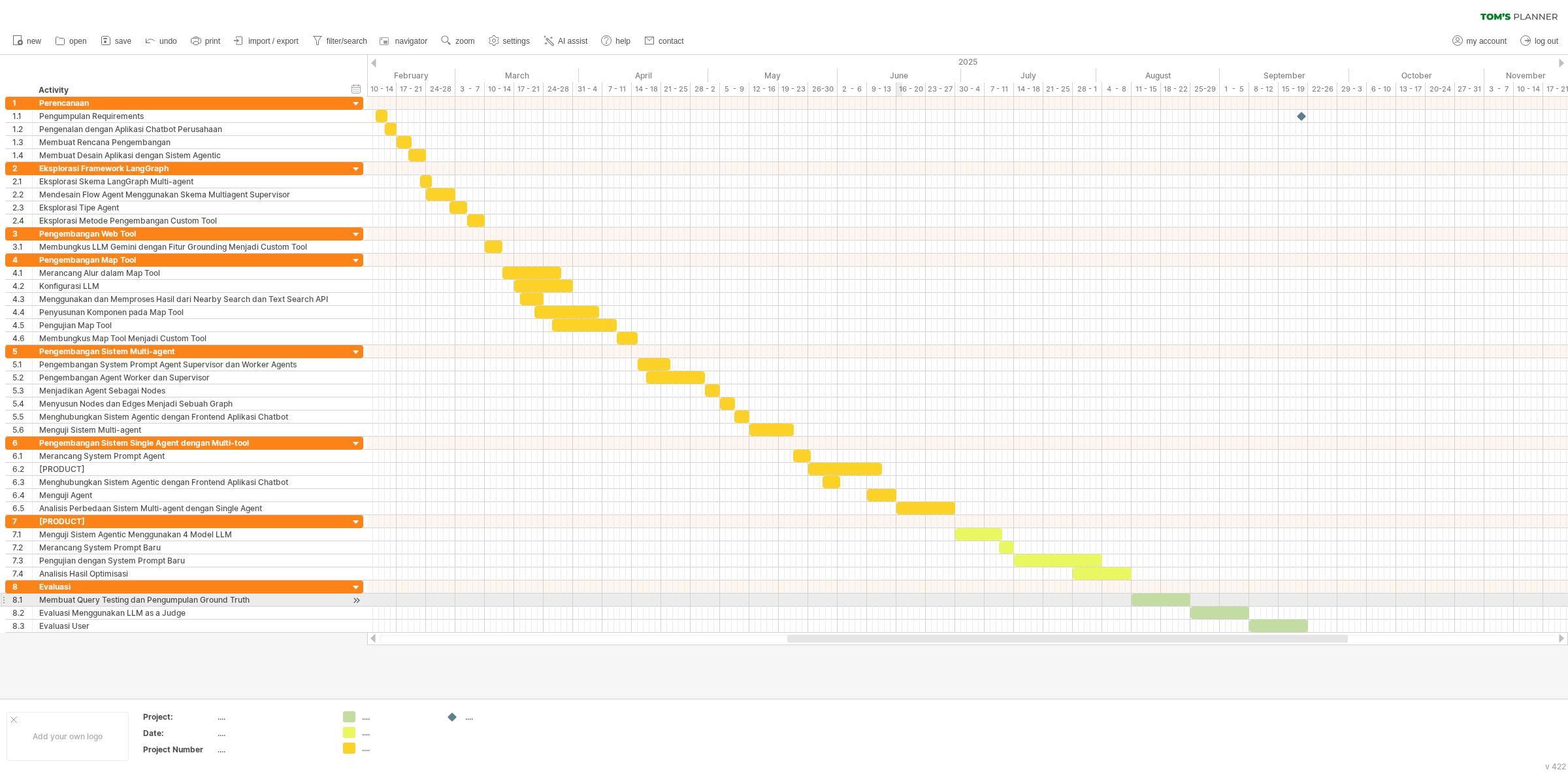 drag, startPoint x: 742, startPoint y: 639, endPoint x: 916, endPoint y: 573, distance: 186.09675 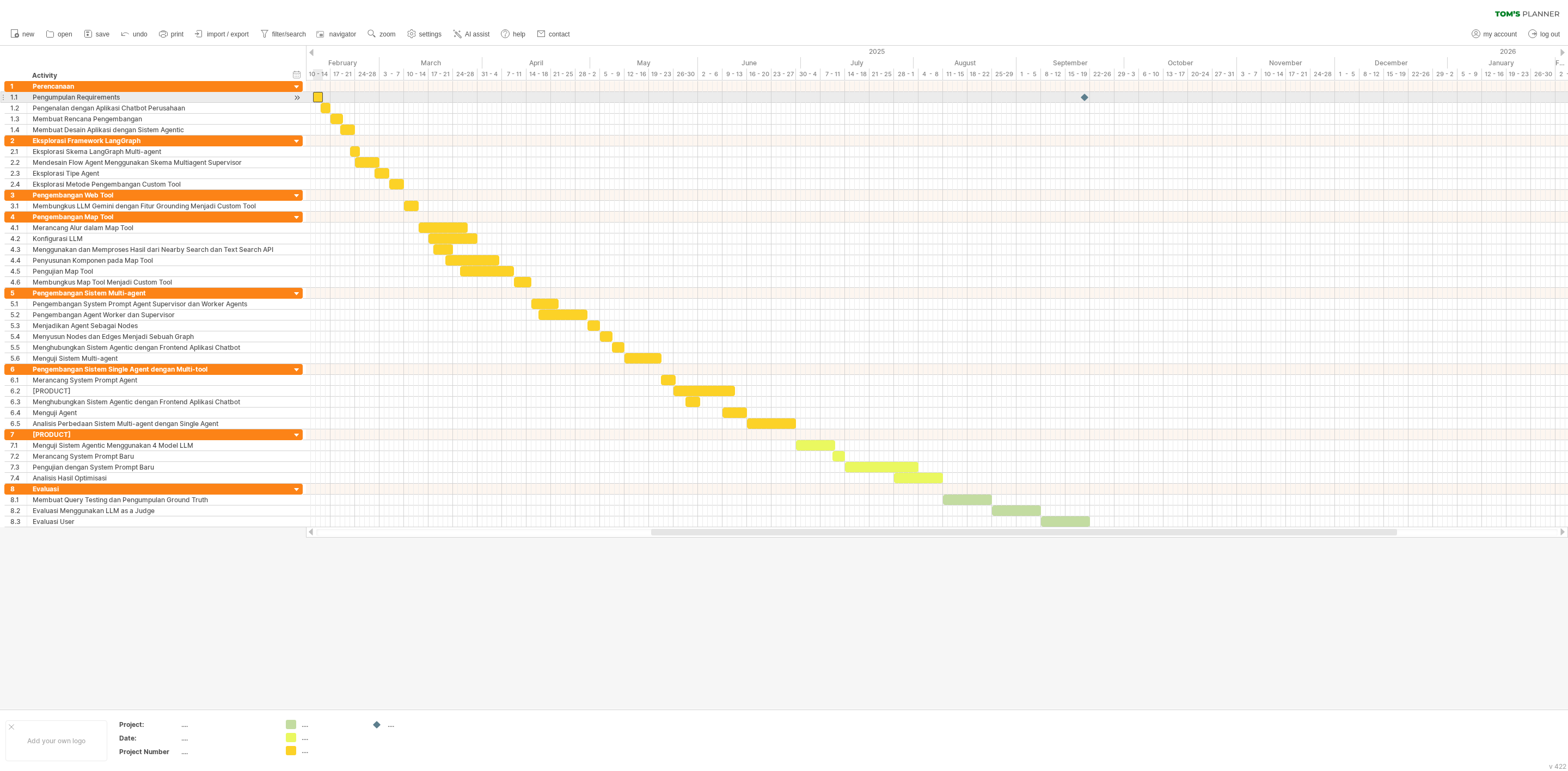 click at bounding box center (318, 97) 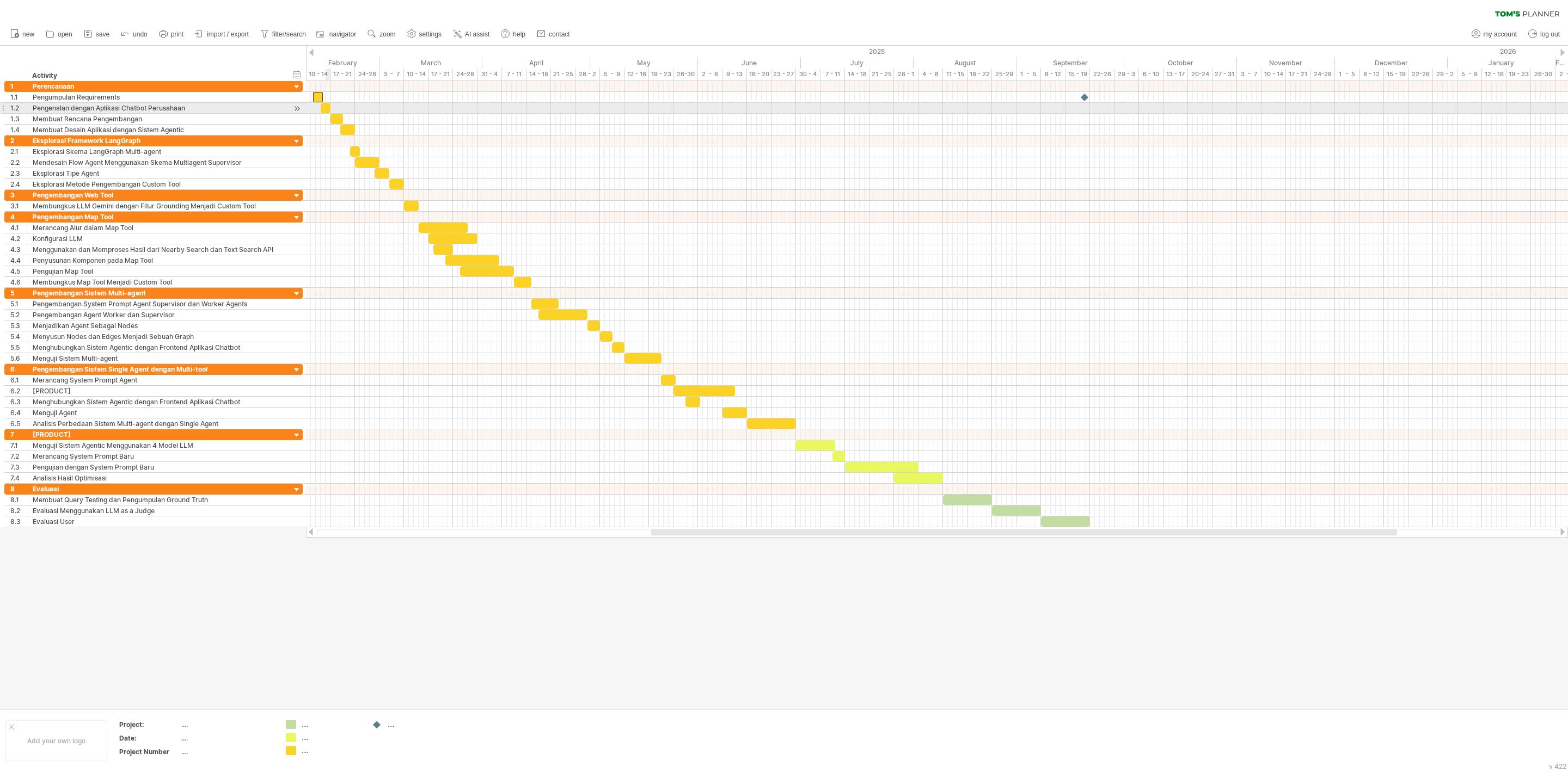 click at bounding box center (326, 108) 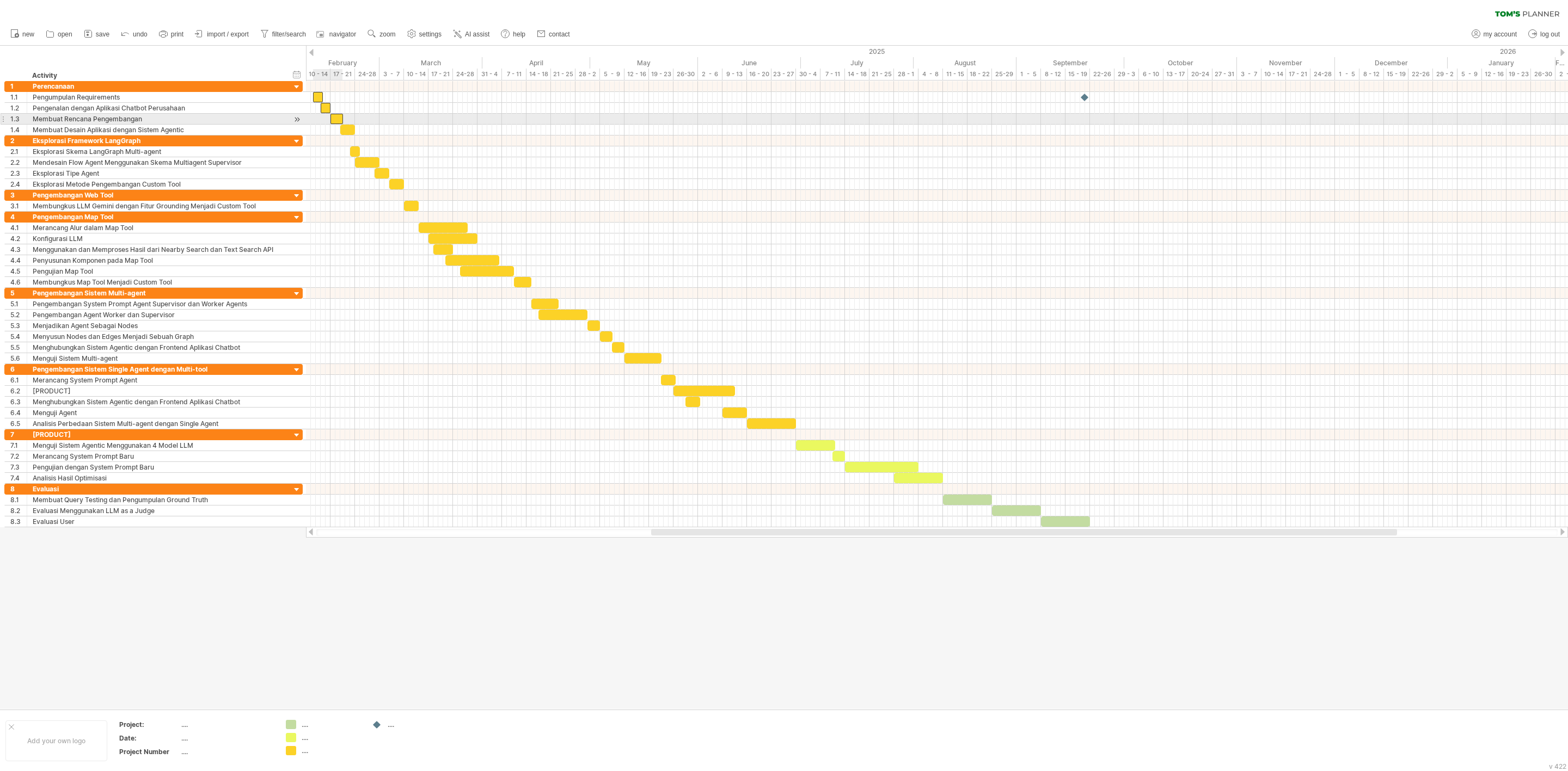click at bounding box center [336, 119] 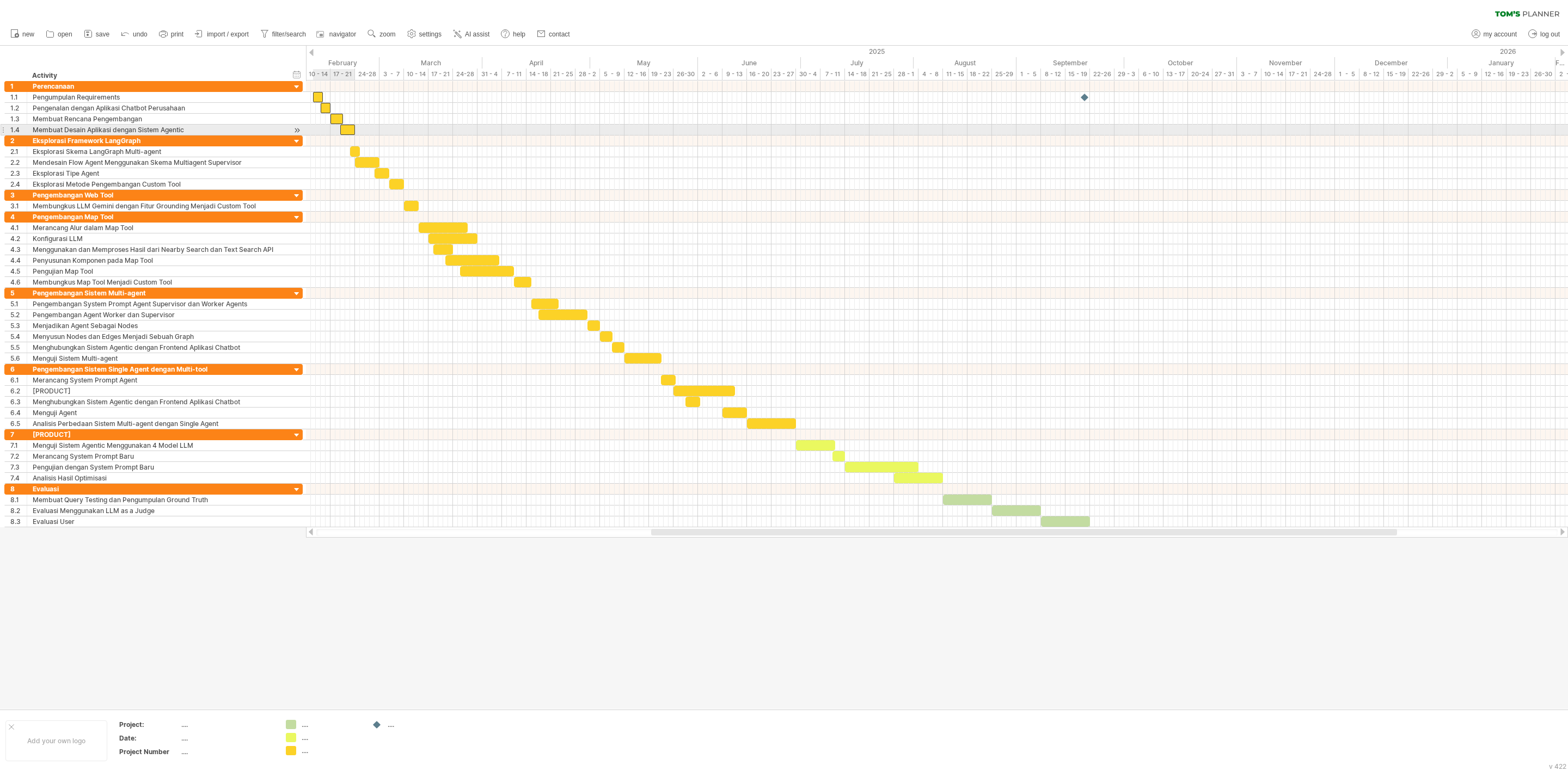 click at bounding box center (347, 129) 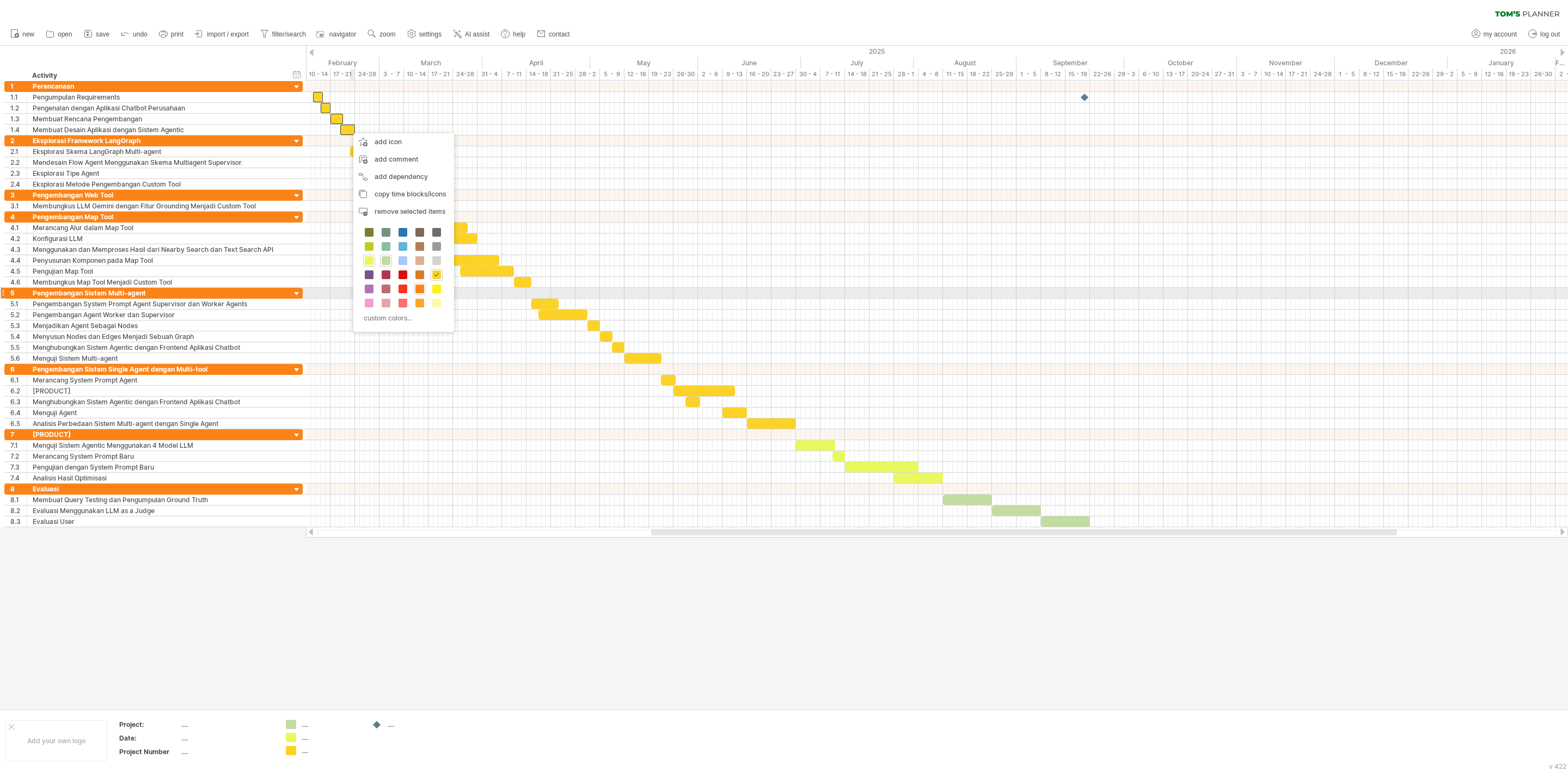click at bounding box center [420, 289] 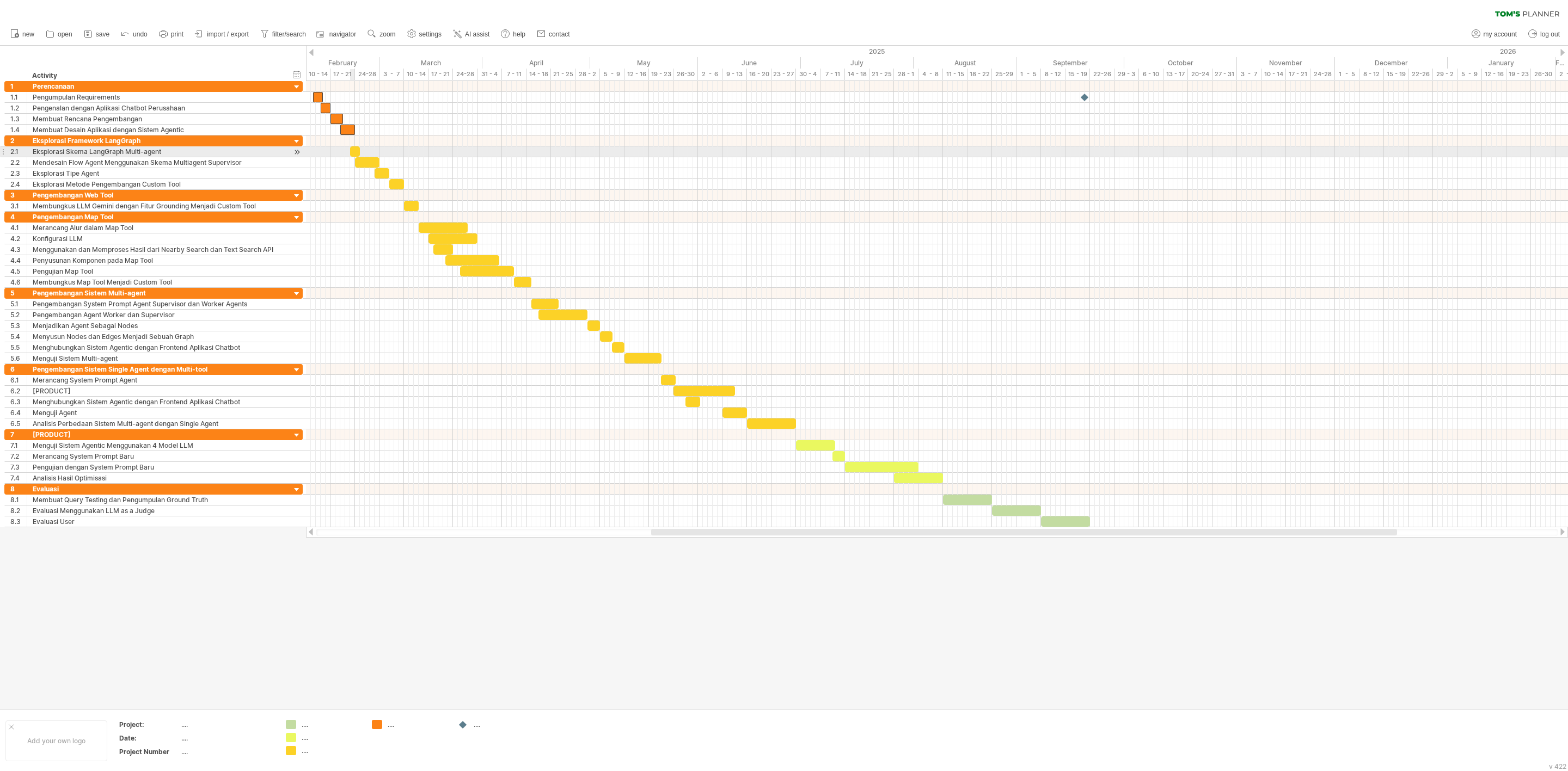 click at bounding box center [355, 151] 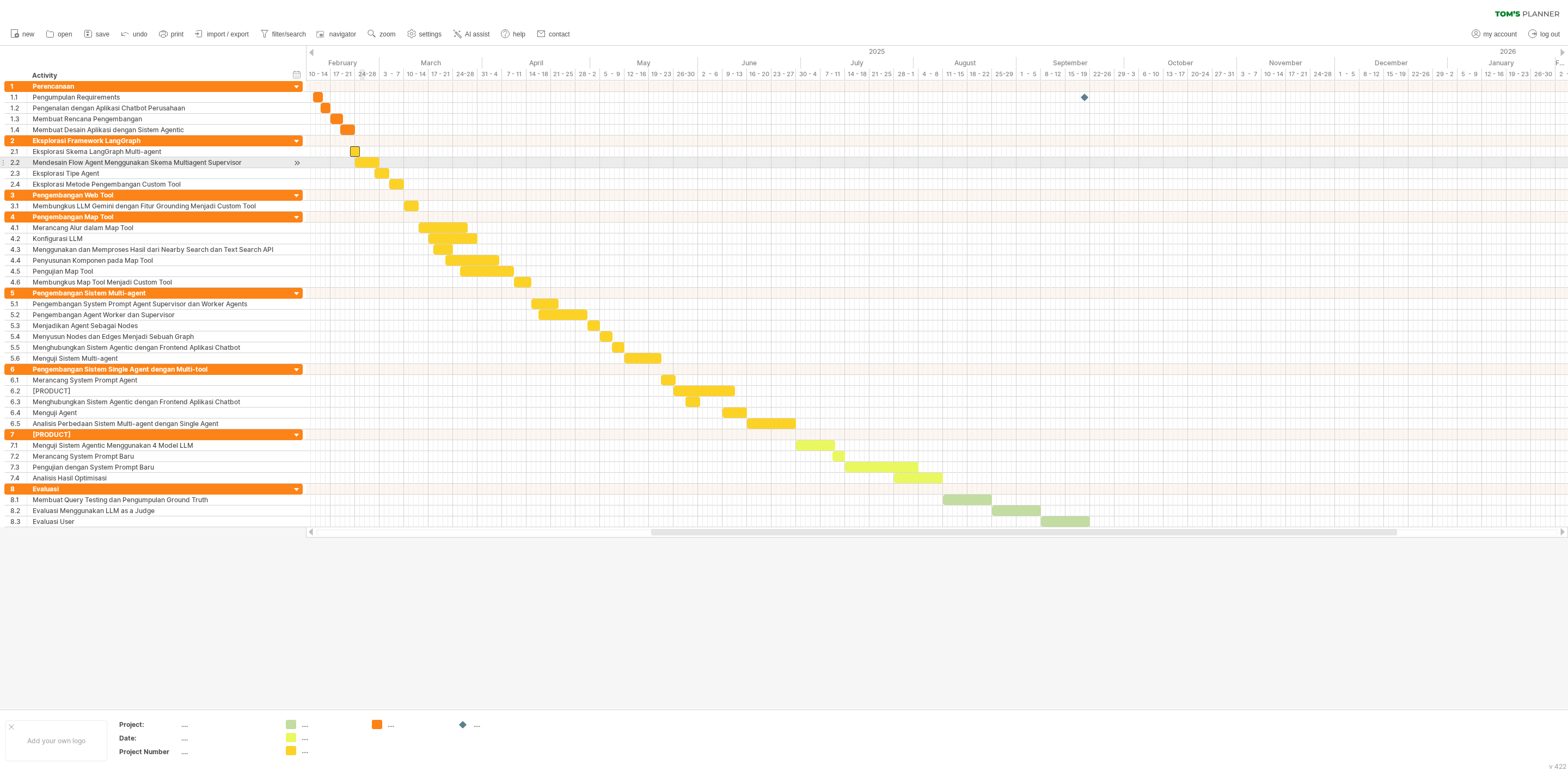 click at bounding box center [367, 162] 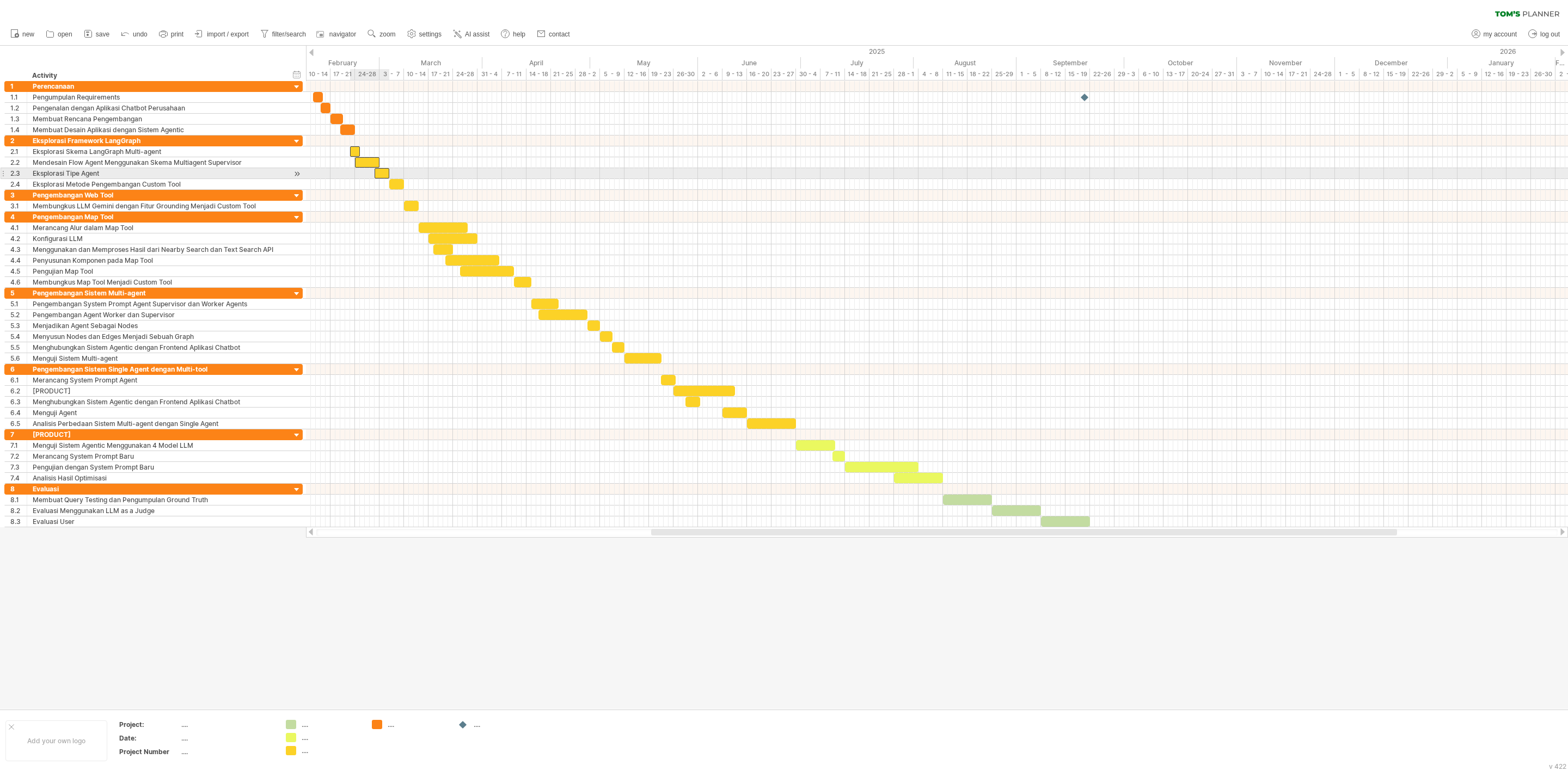 click at bounding box center (382, 173) 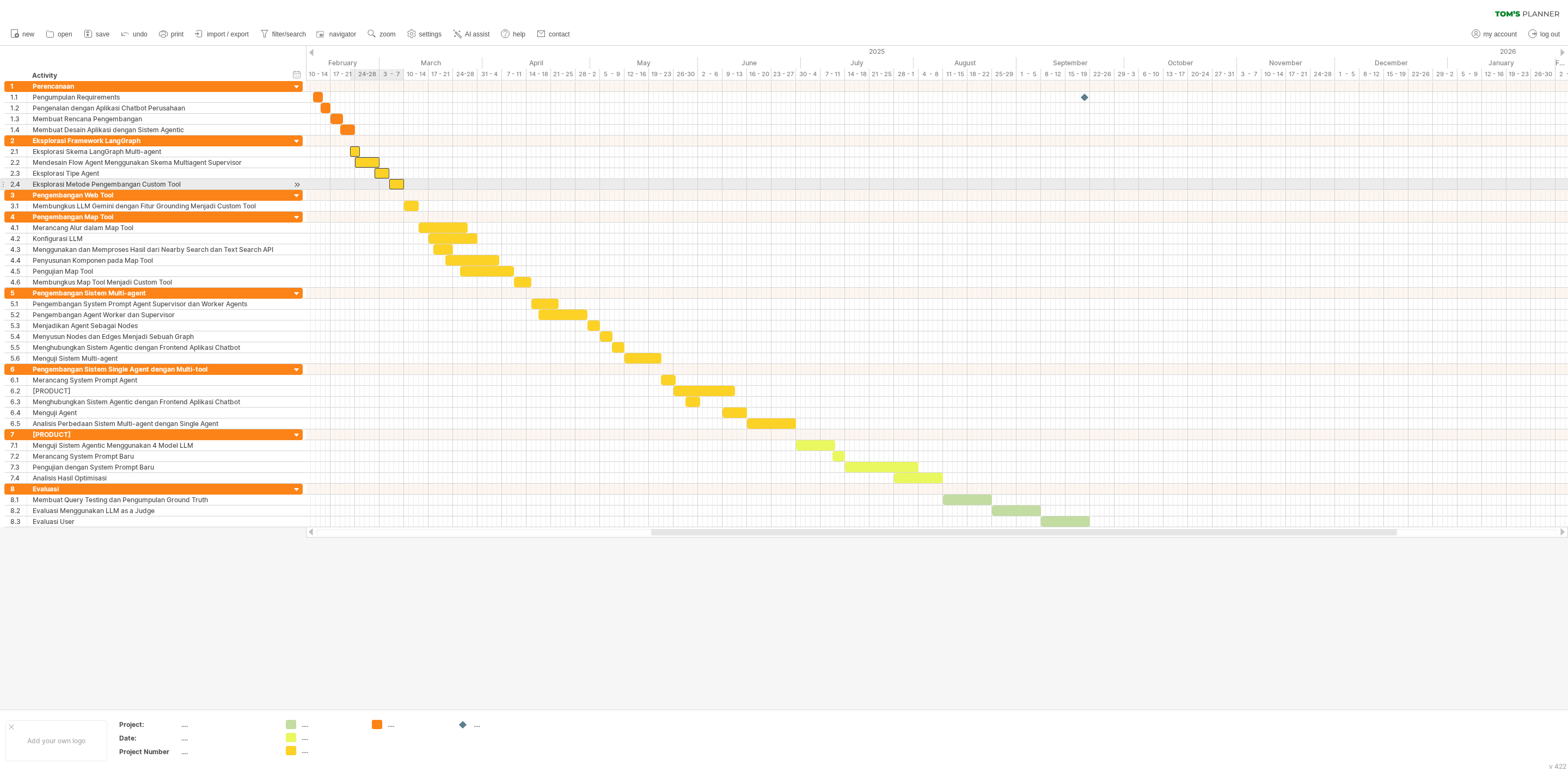 click at bounding box center [396, 184] 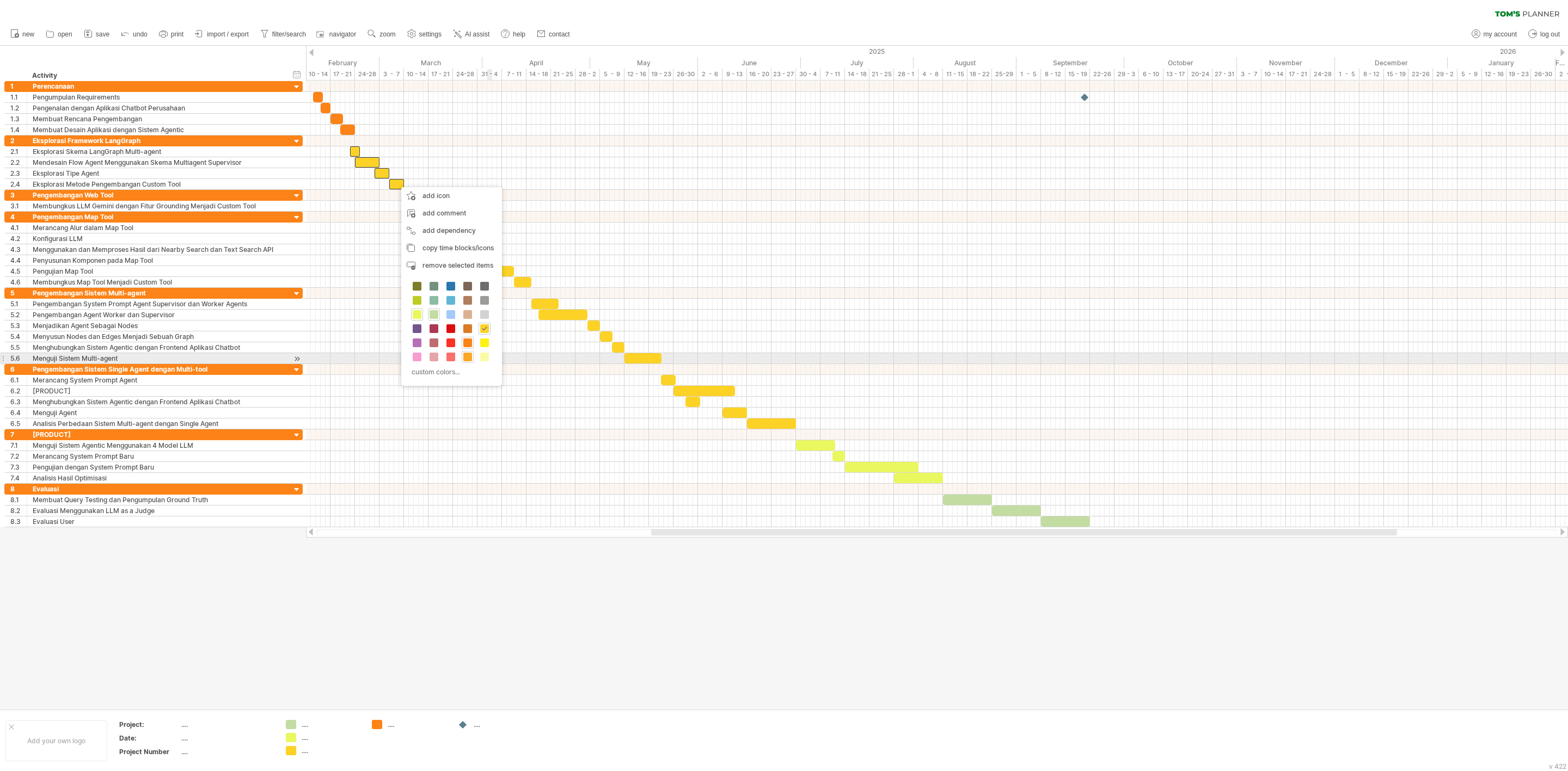 click at bounding box center [468, 357] 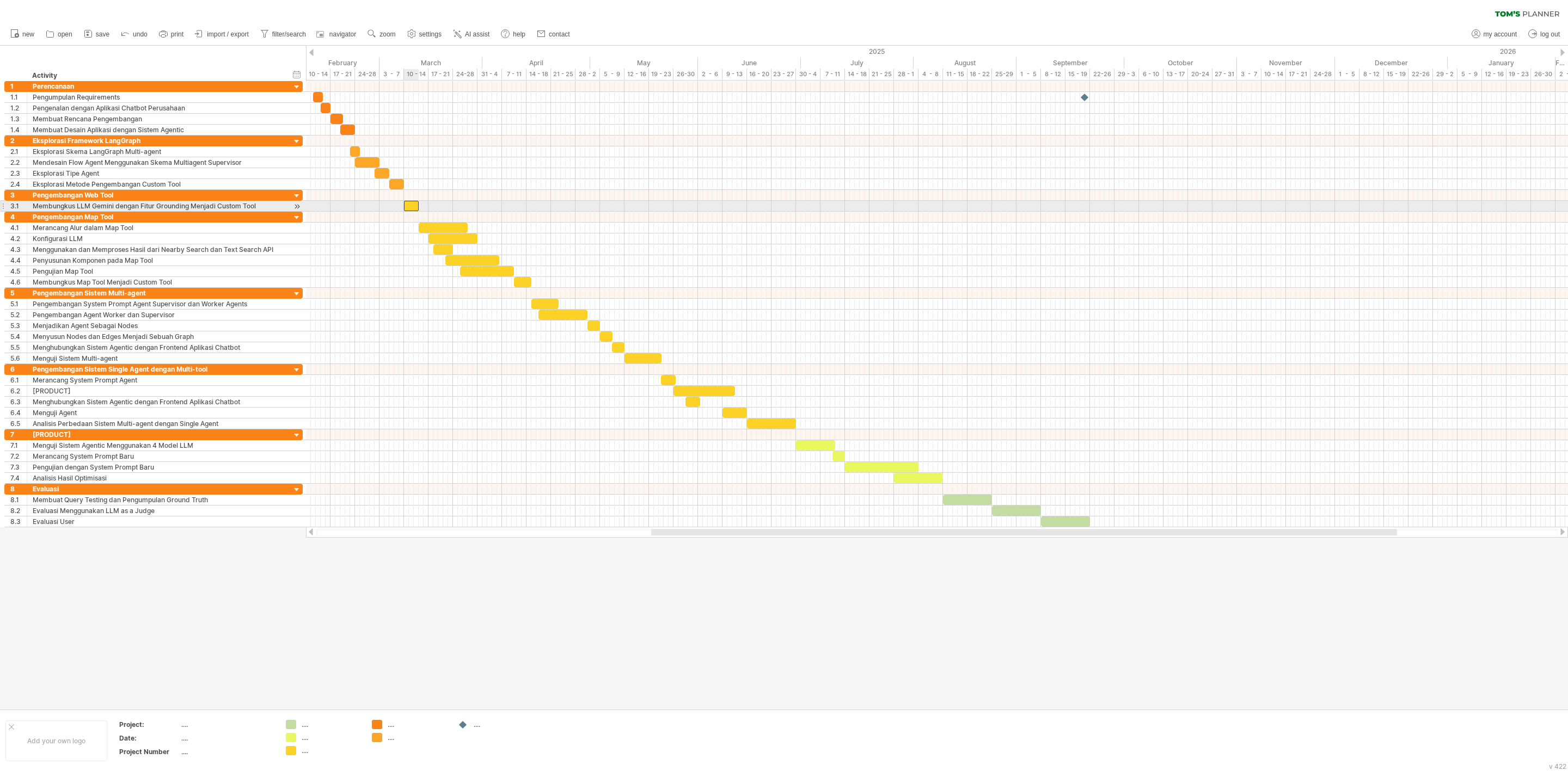 click at bounding box center [411, 206] 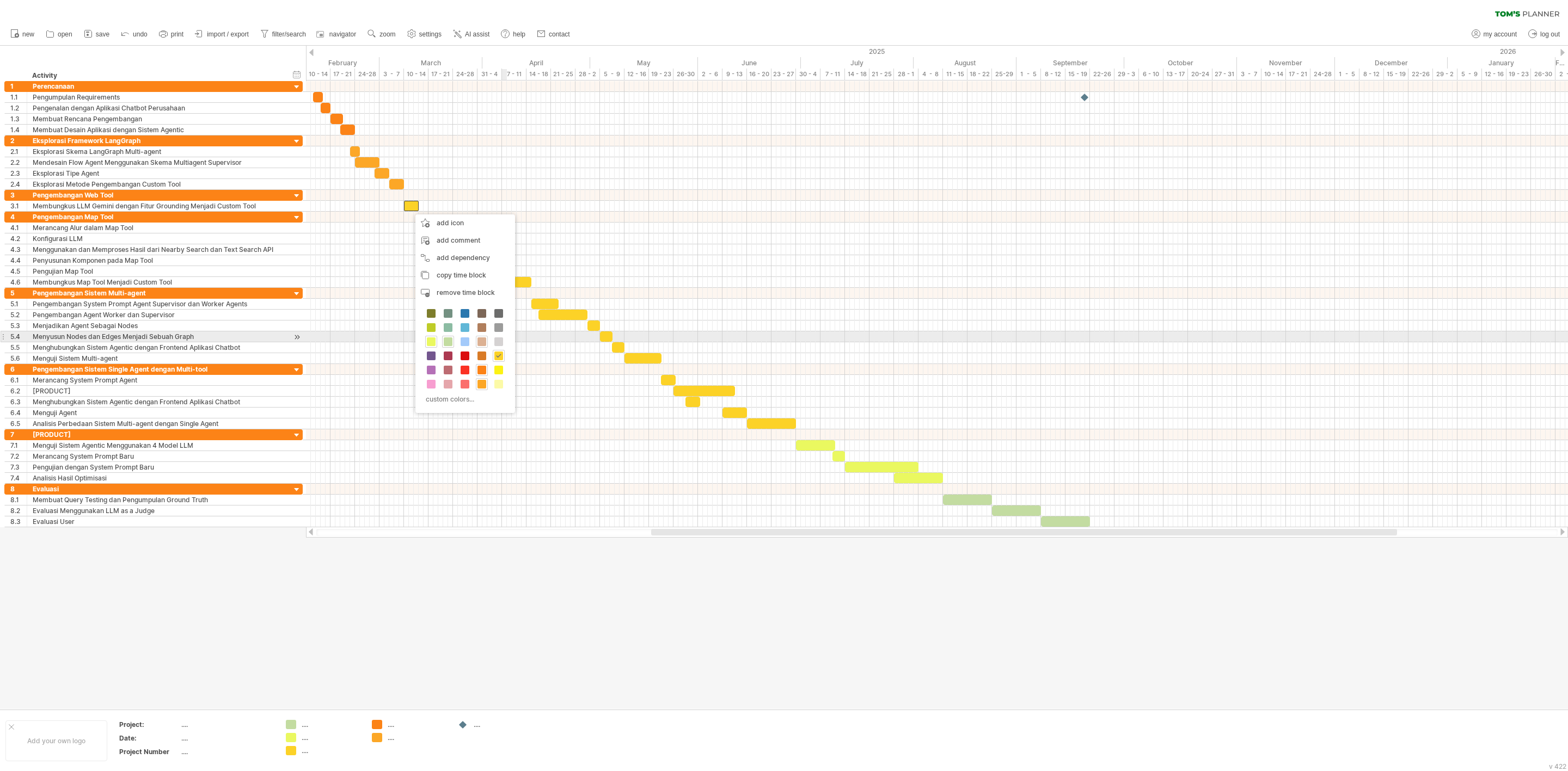 click at bounding box center [482, 342] 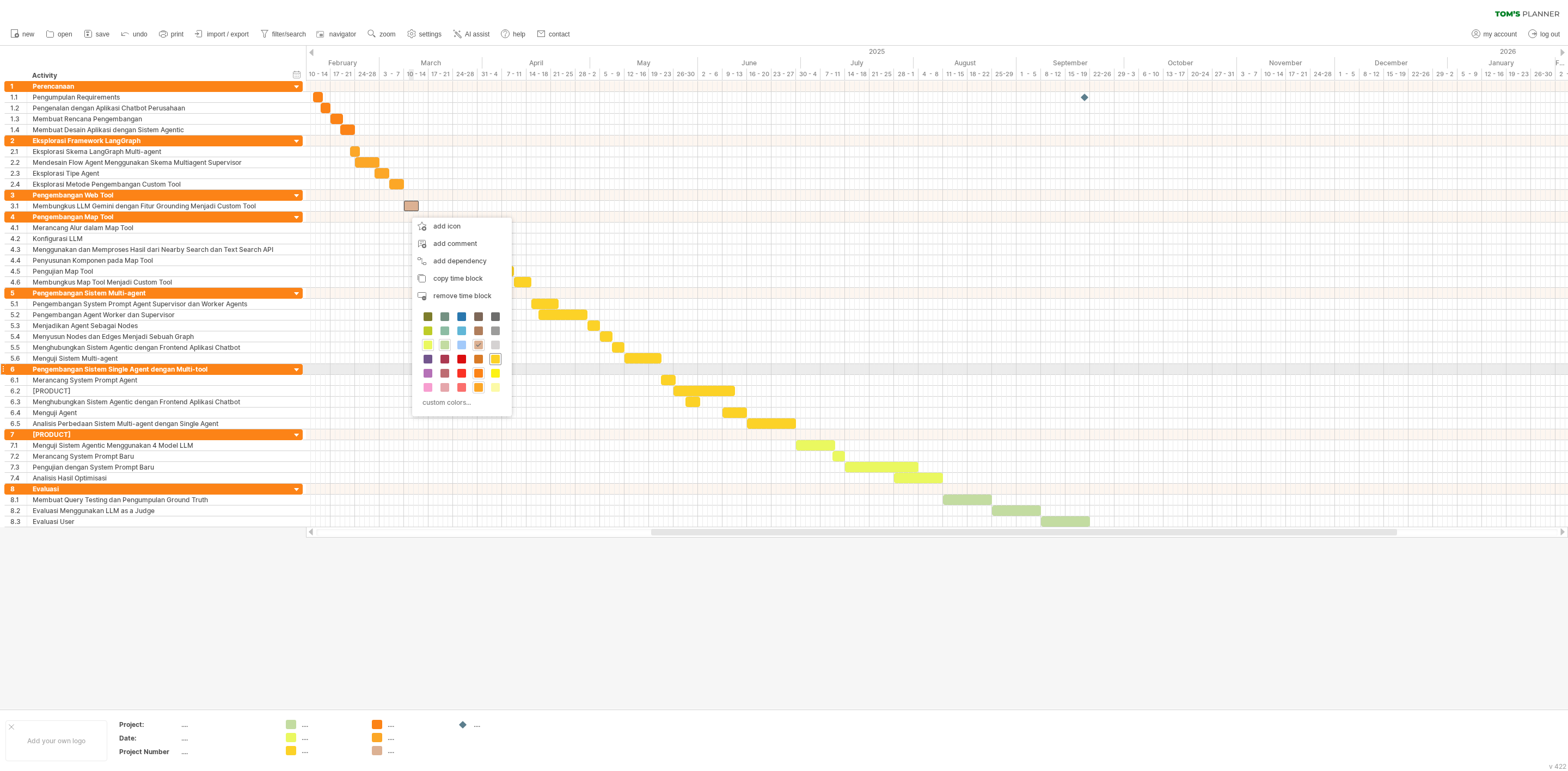 click at bounding box center [495, 359] 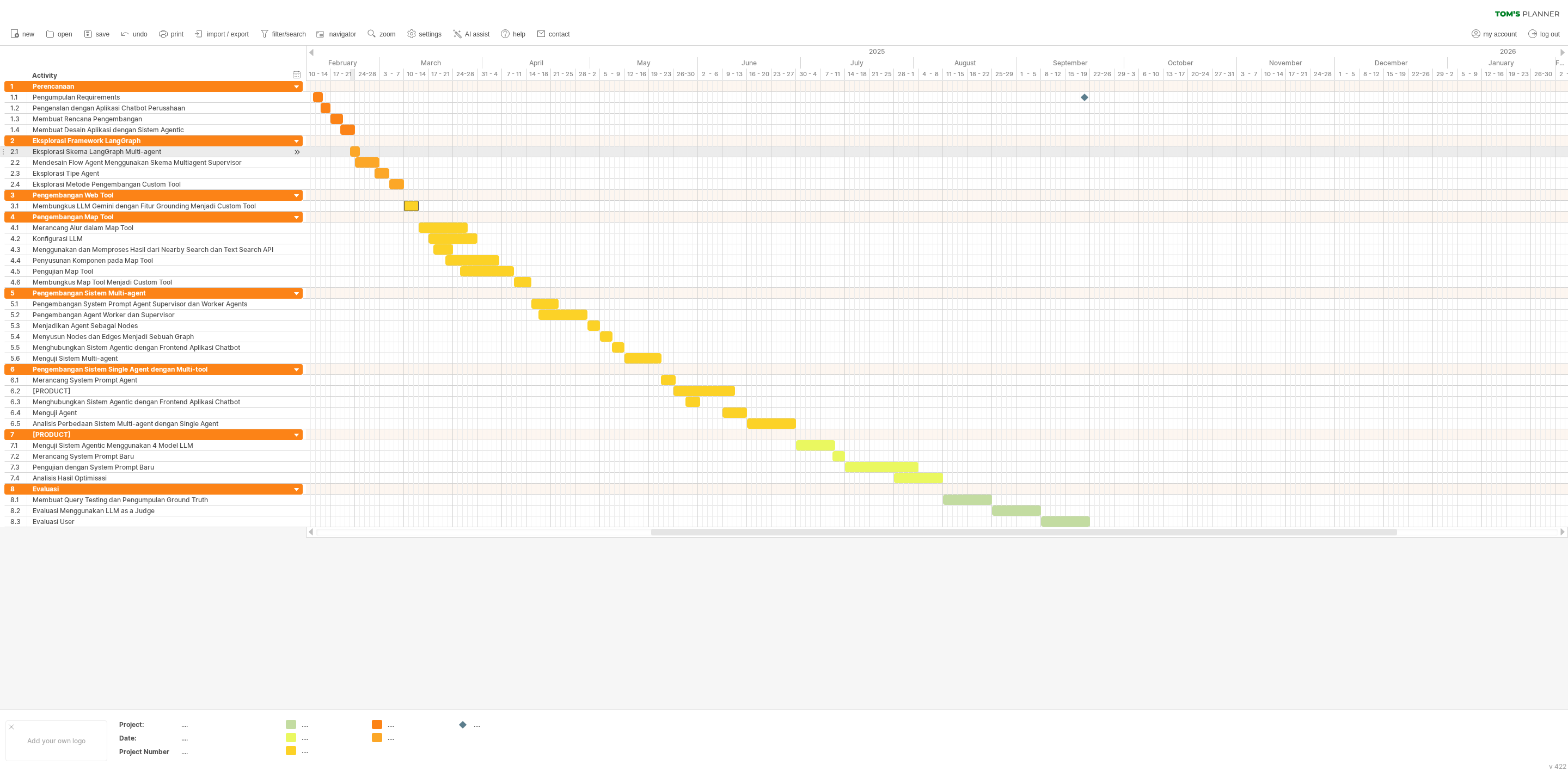 click at bounding box center [355, 151] 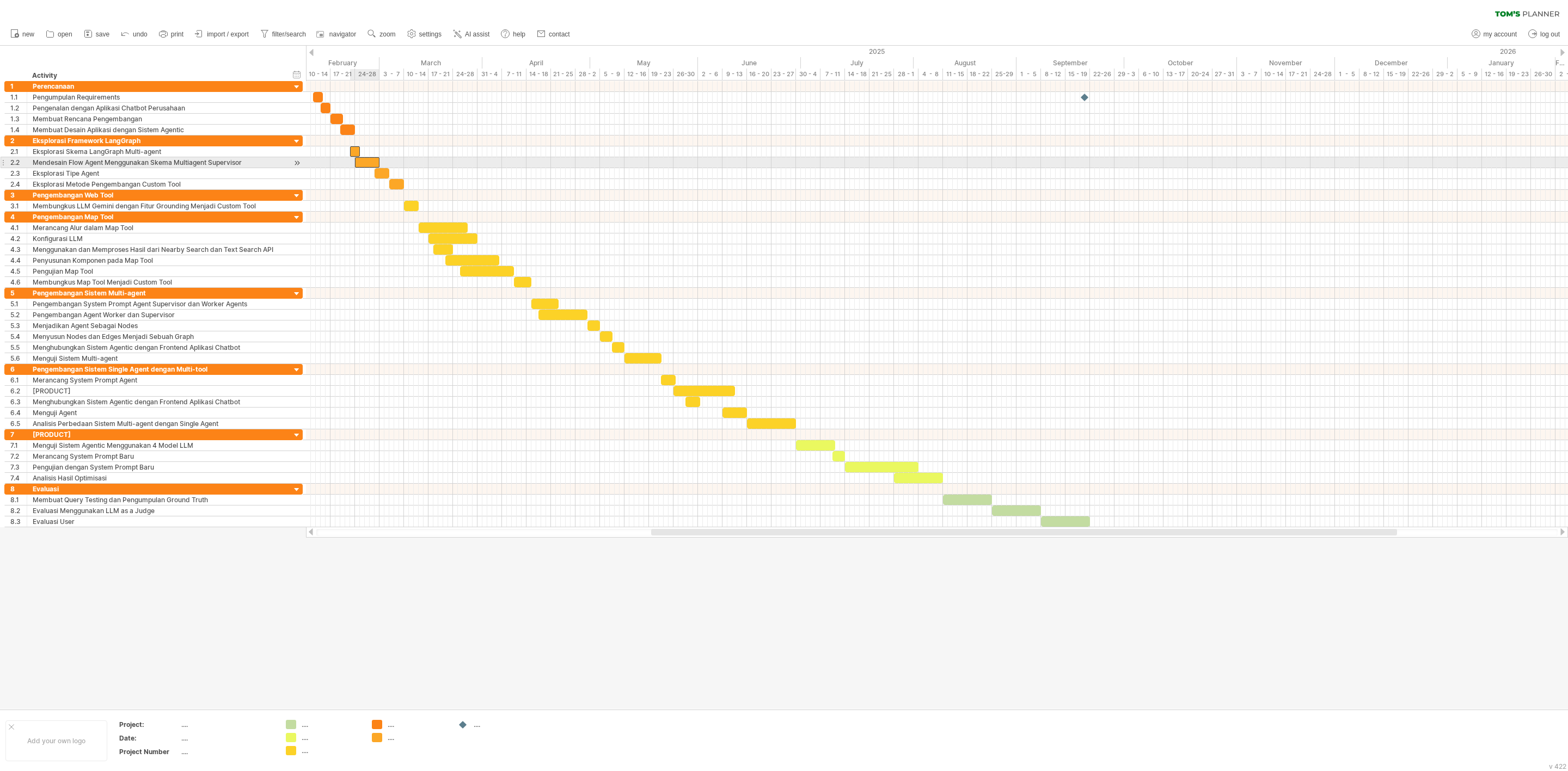 click at bounding box center [367, 162] 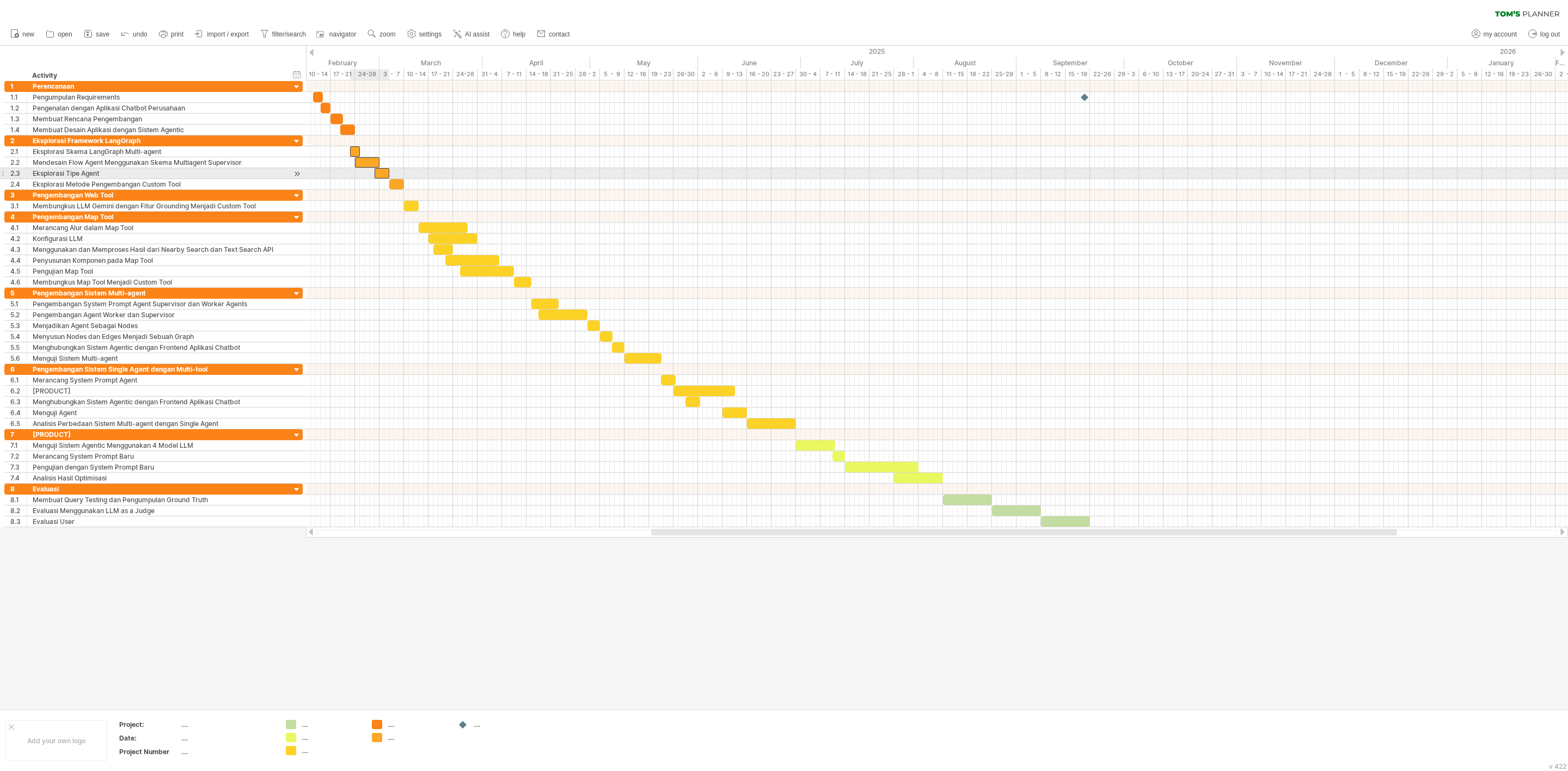 click at bounding box center [382, 173] 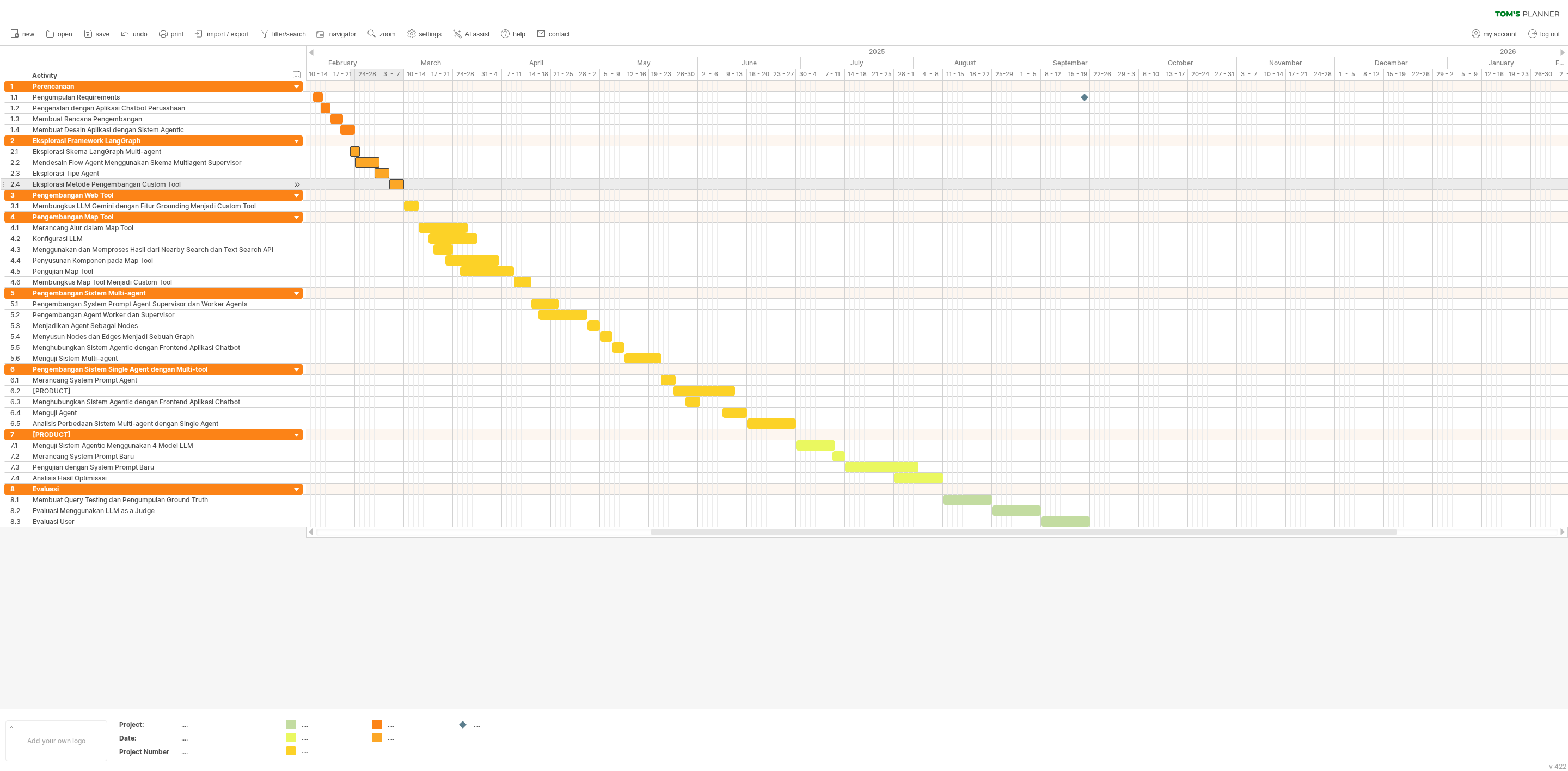 click at bounding box center [396, 184] 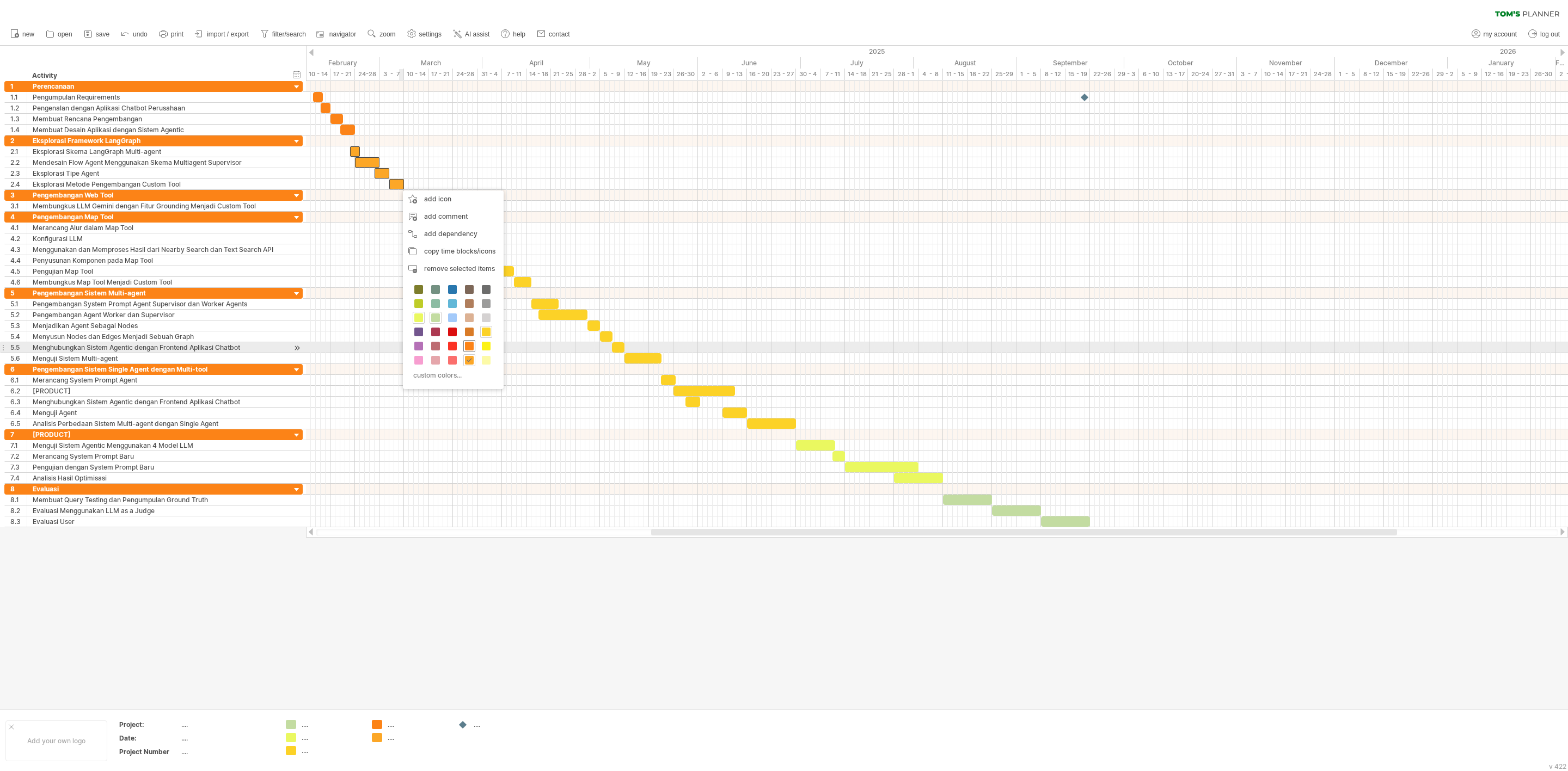 click at bounding box center (469, 346) 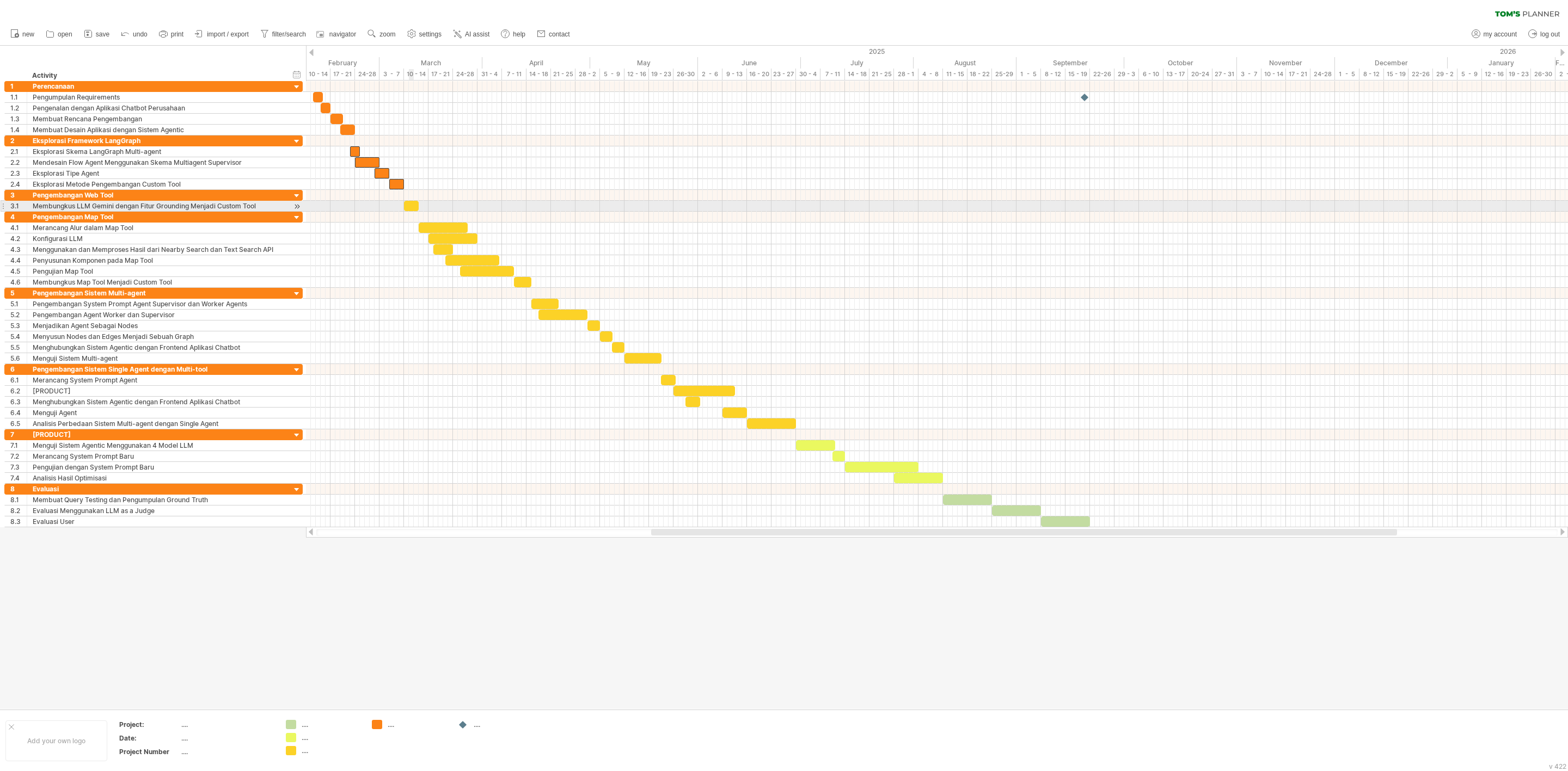 click at bounding box center [411, 206] 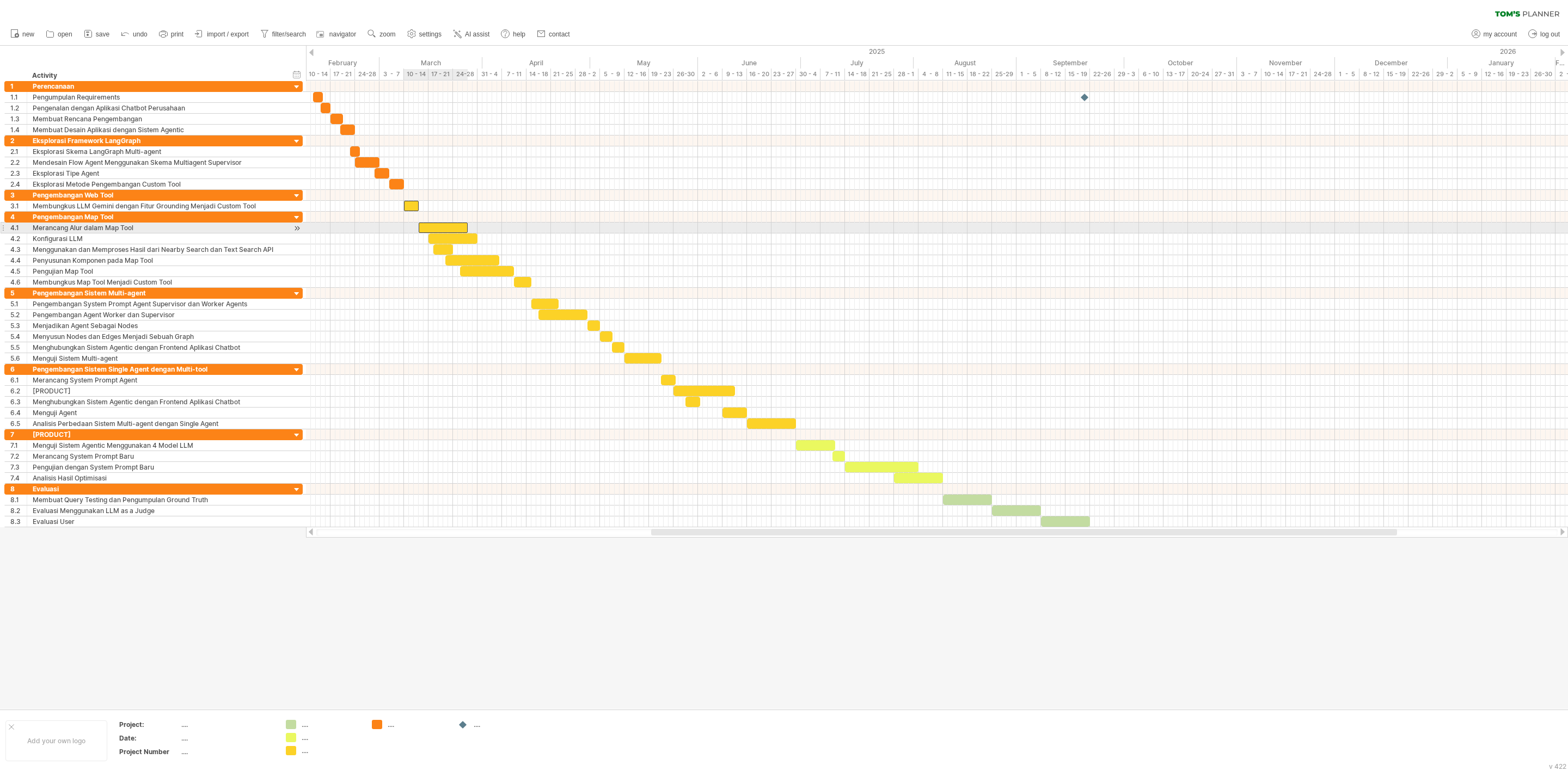 click at bounding box center [443, 227] 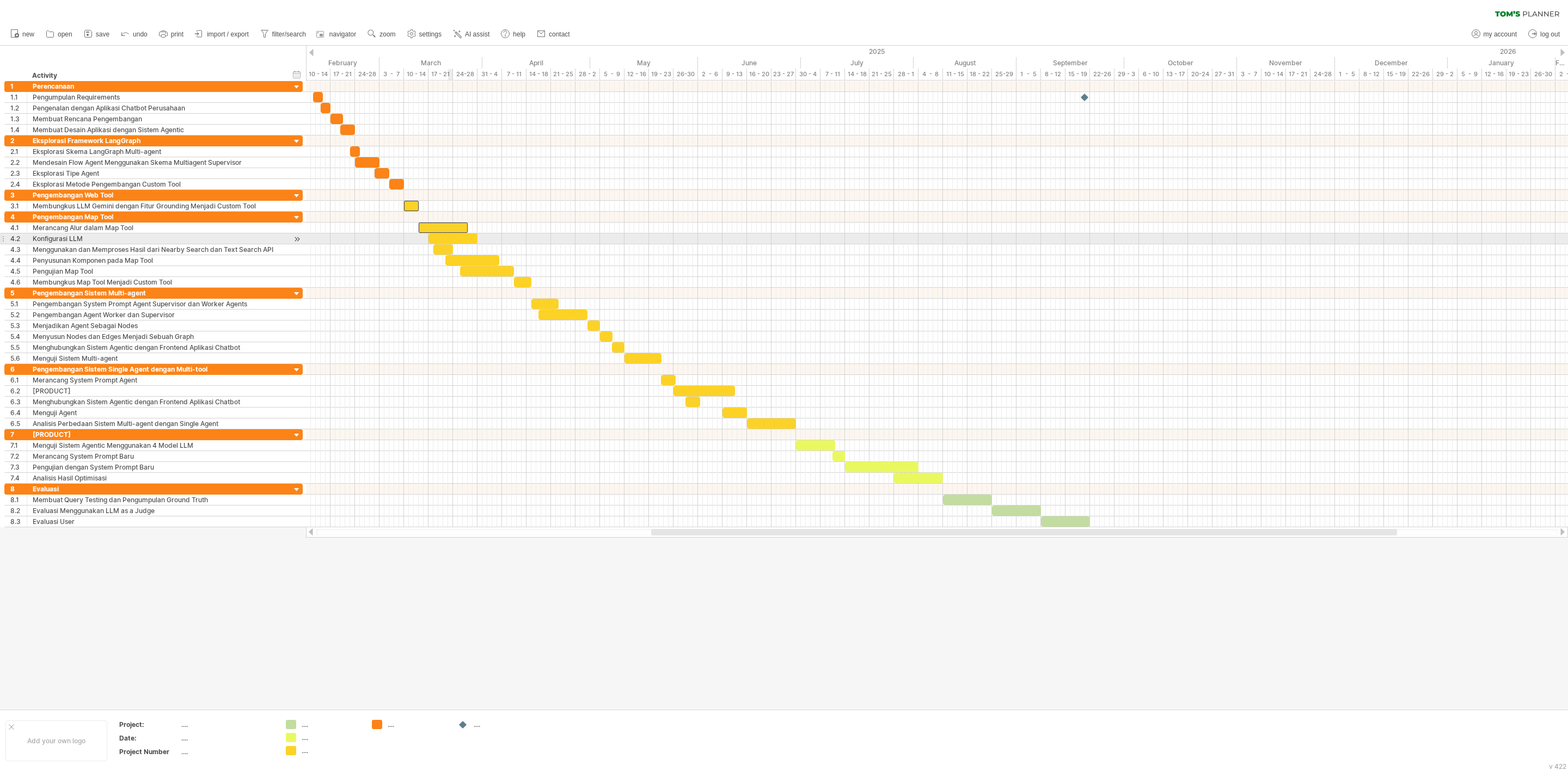 click at bounding box center [453, 238] 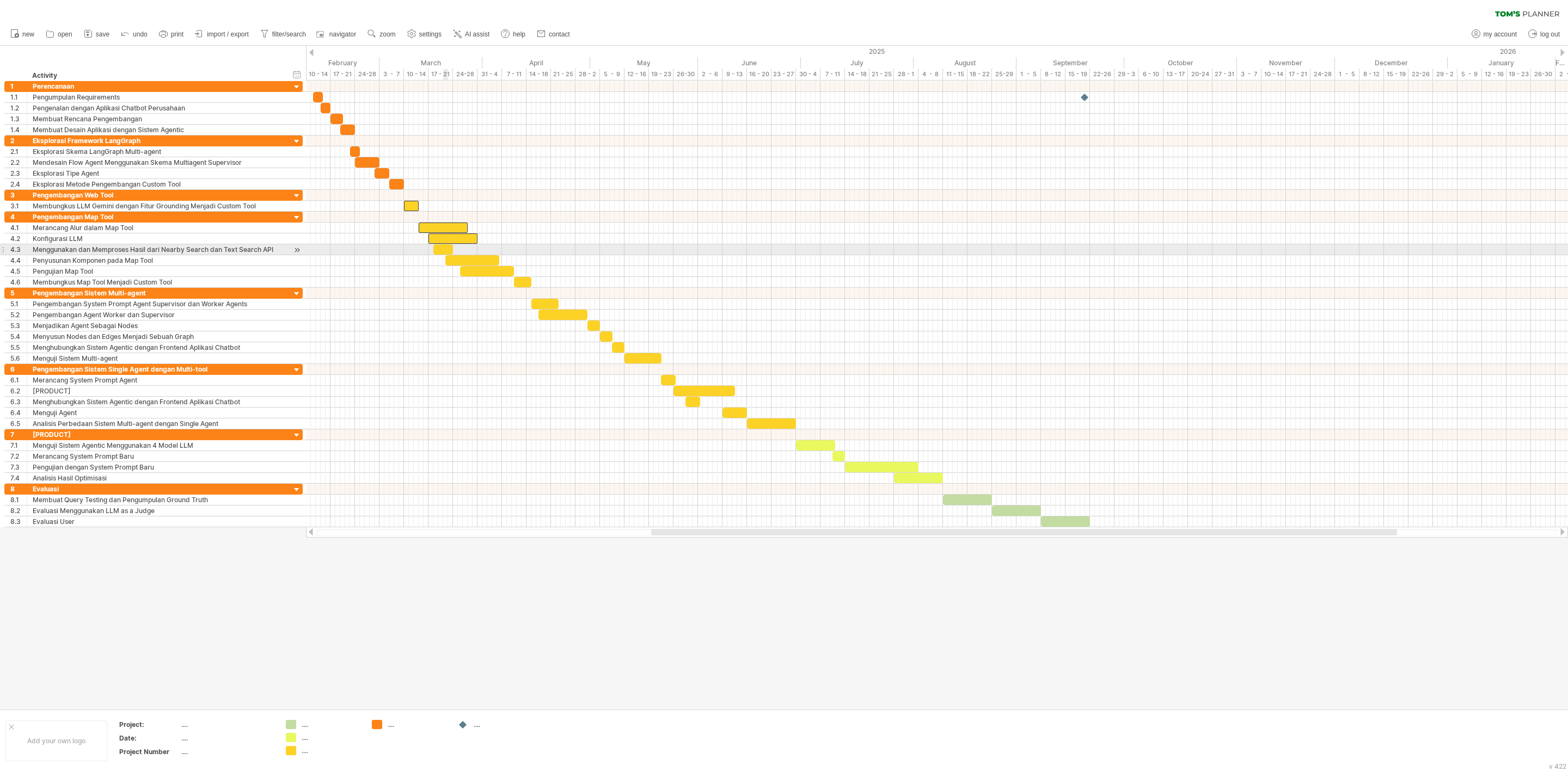 click at bounding box center (443, 249) 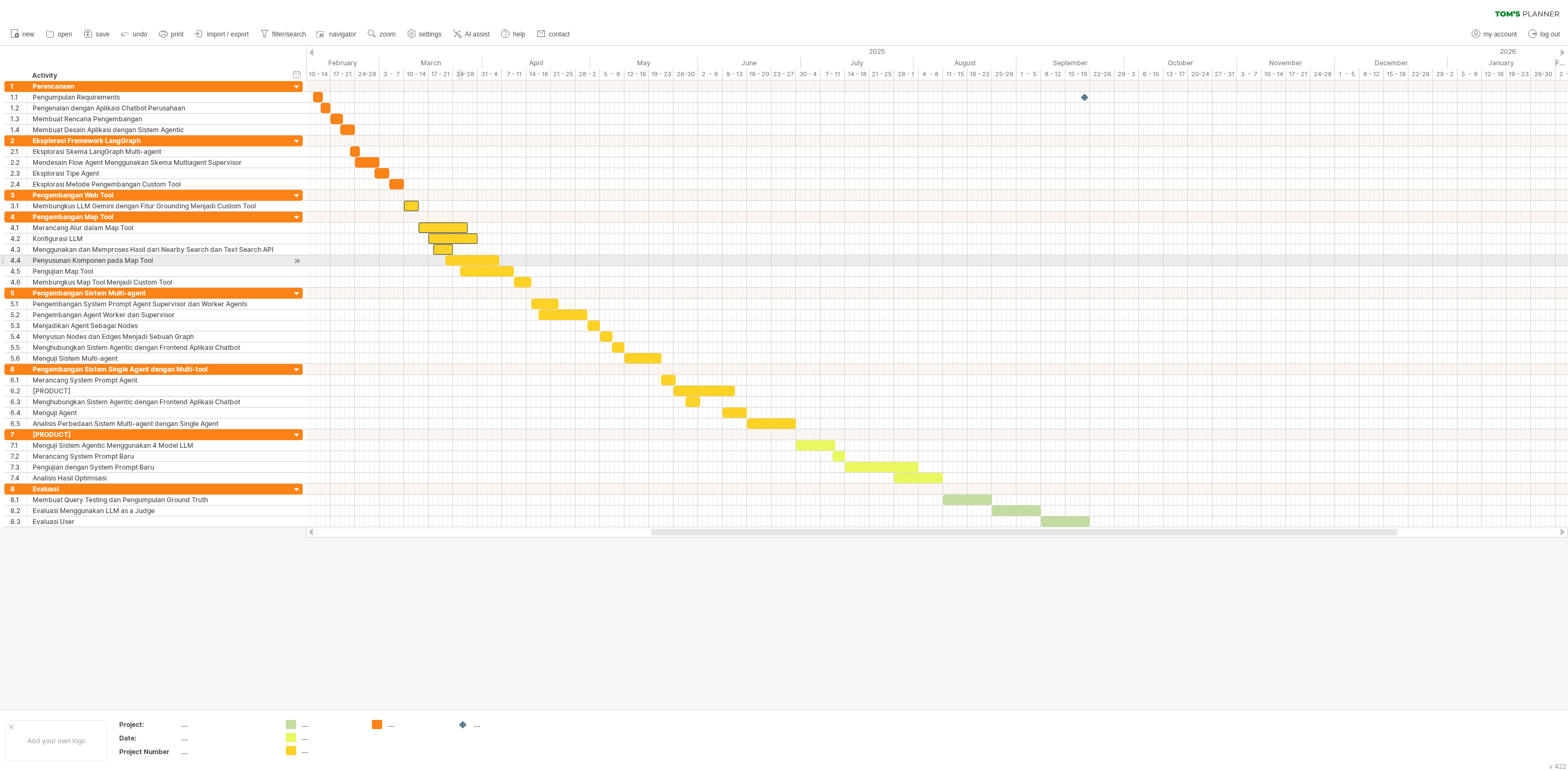 click at bounding box center [472, 260] 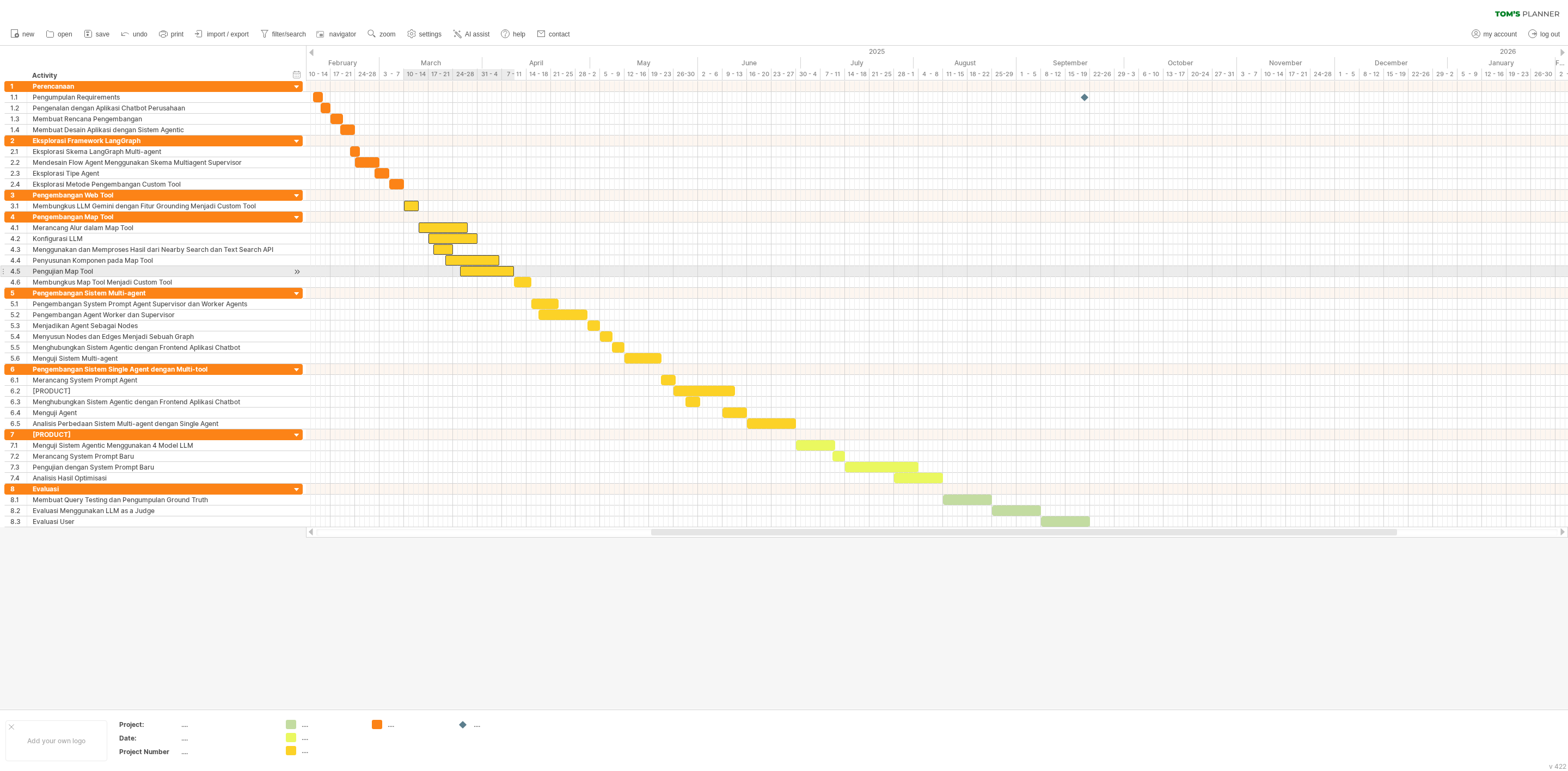 click at bounding box center [487, 271] 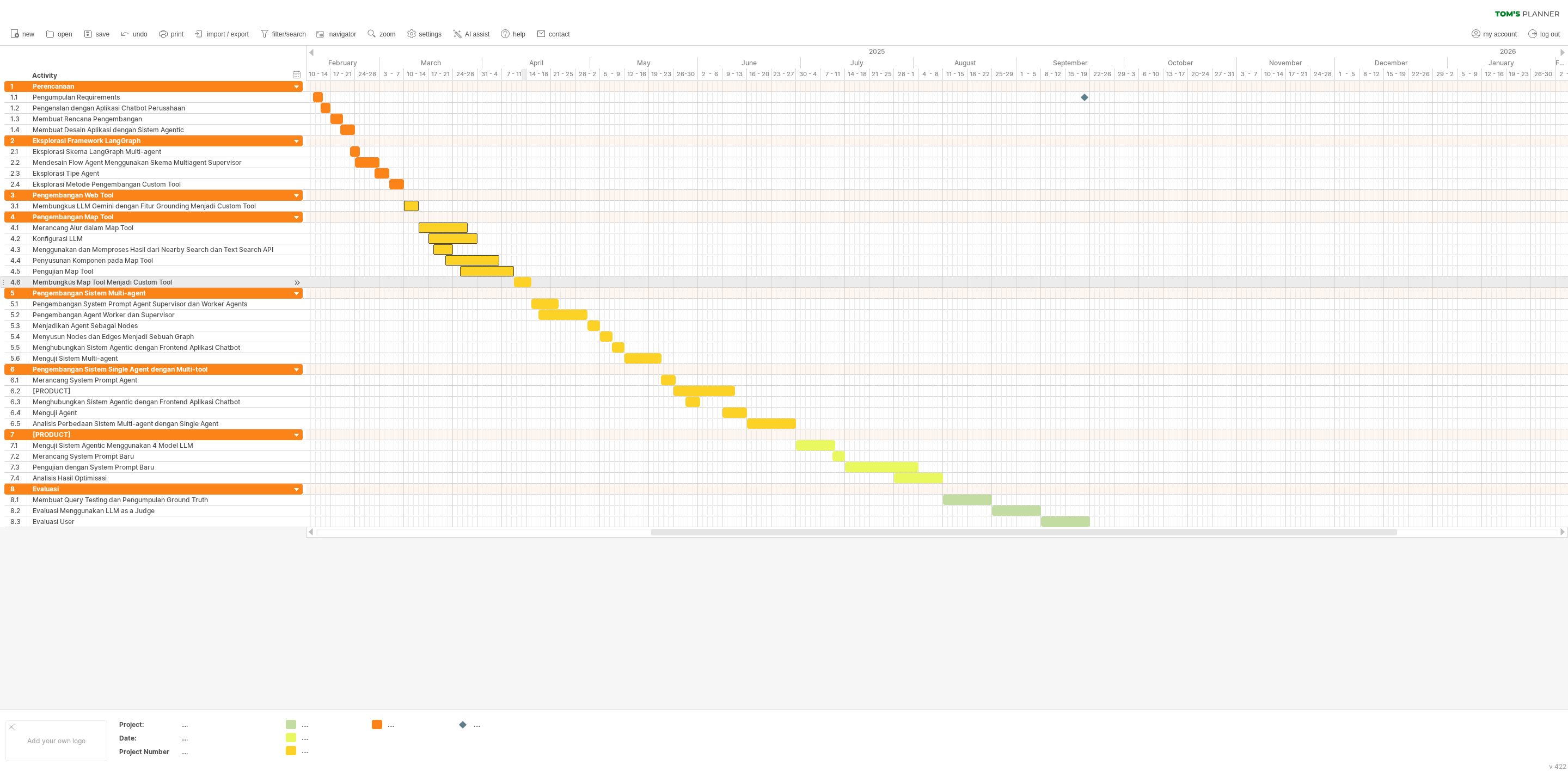 click at bounding box center (523, 282) 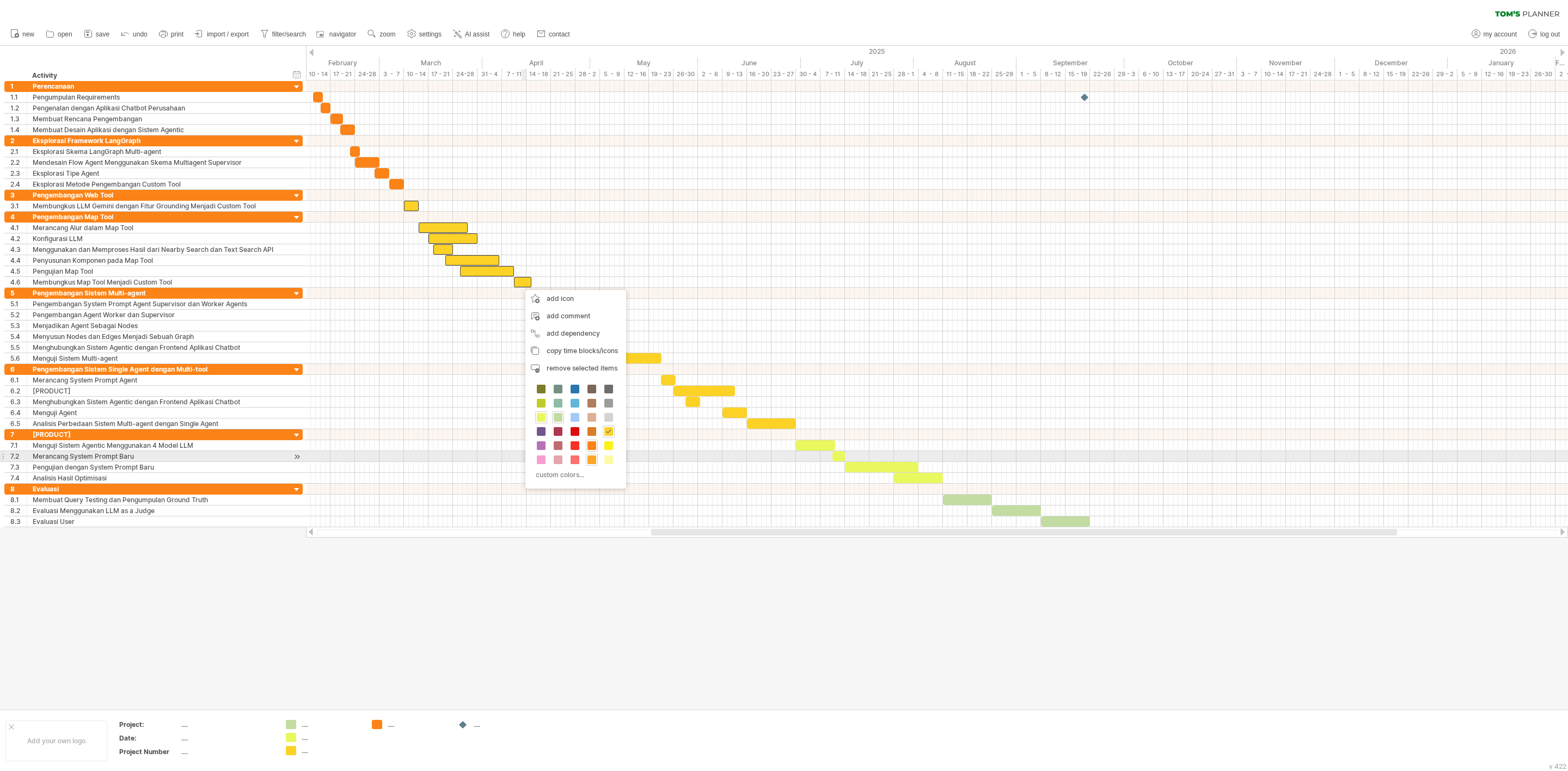 click at bounding box center [592, 460] 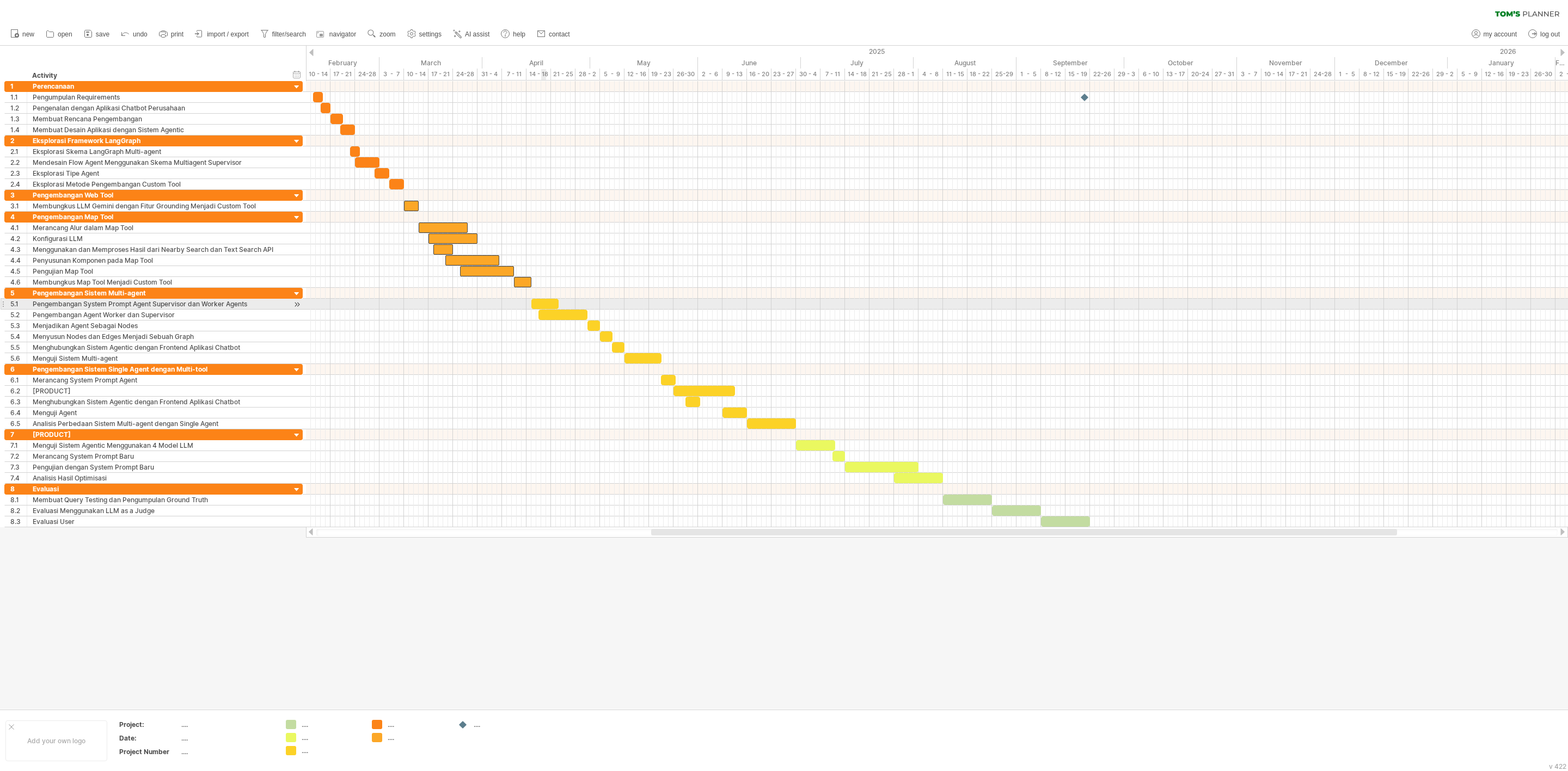click at bounding box center (545, 304) 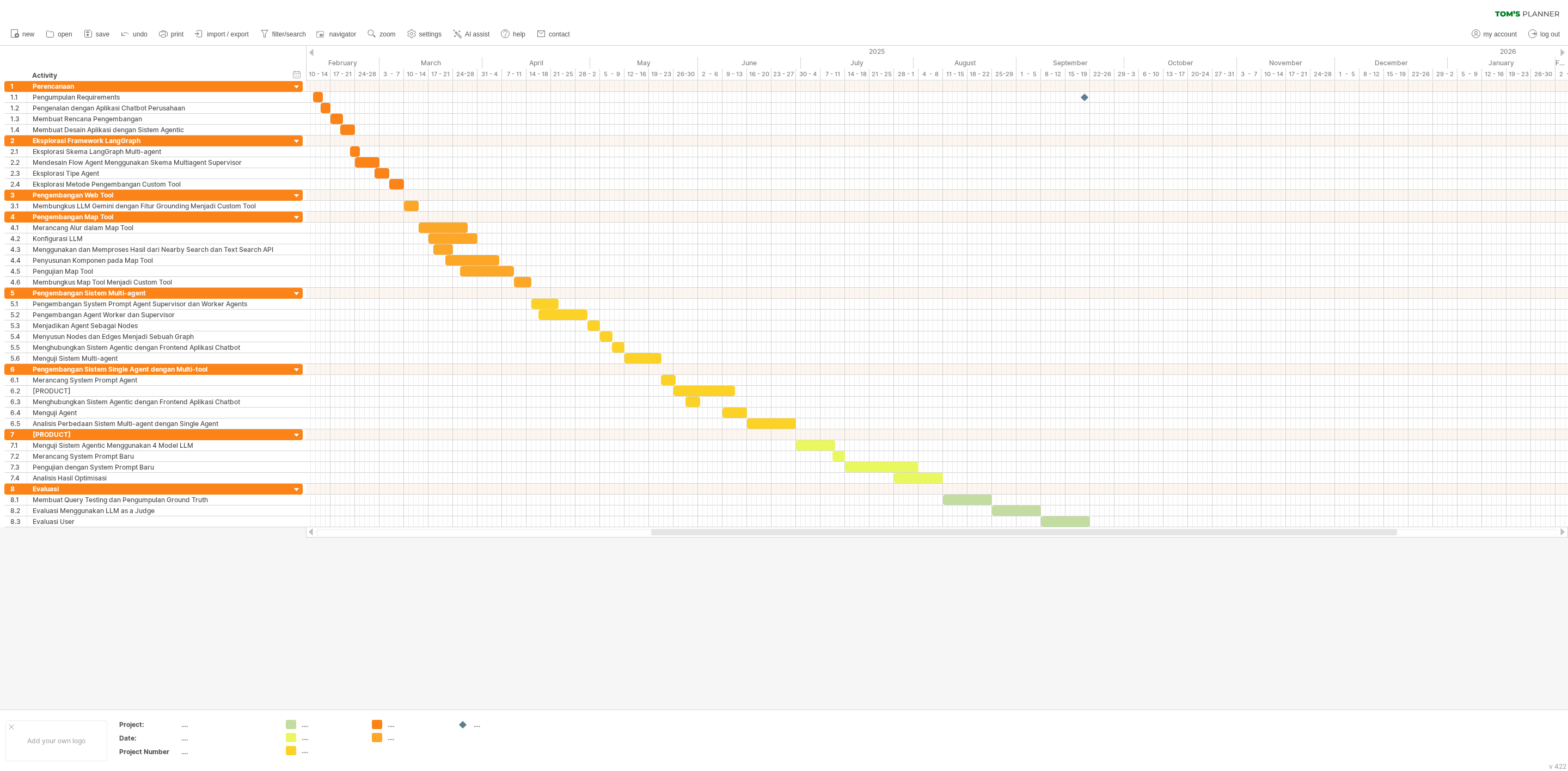 click at bounding box center (784, 377) 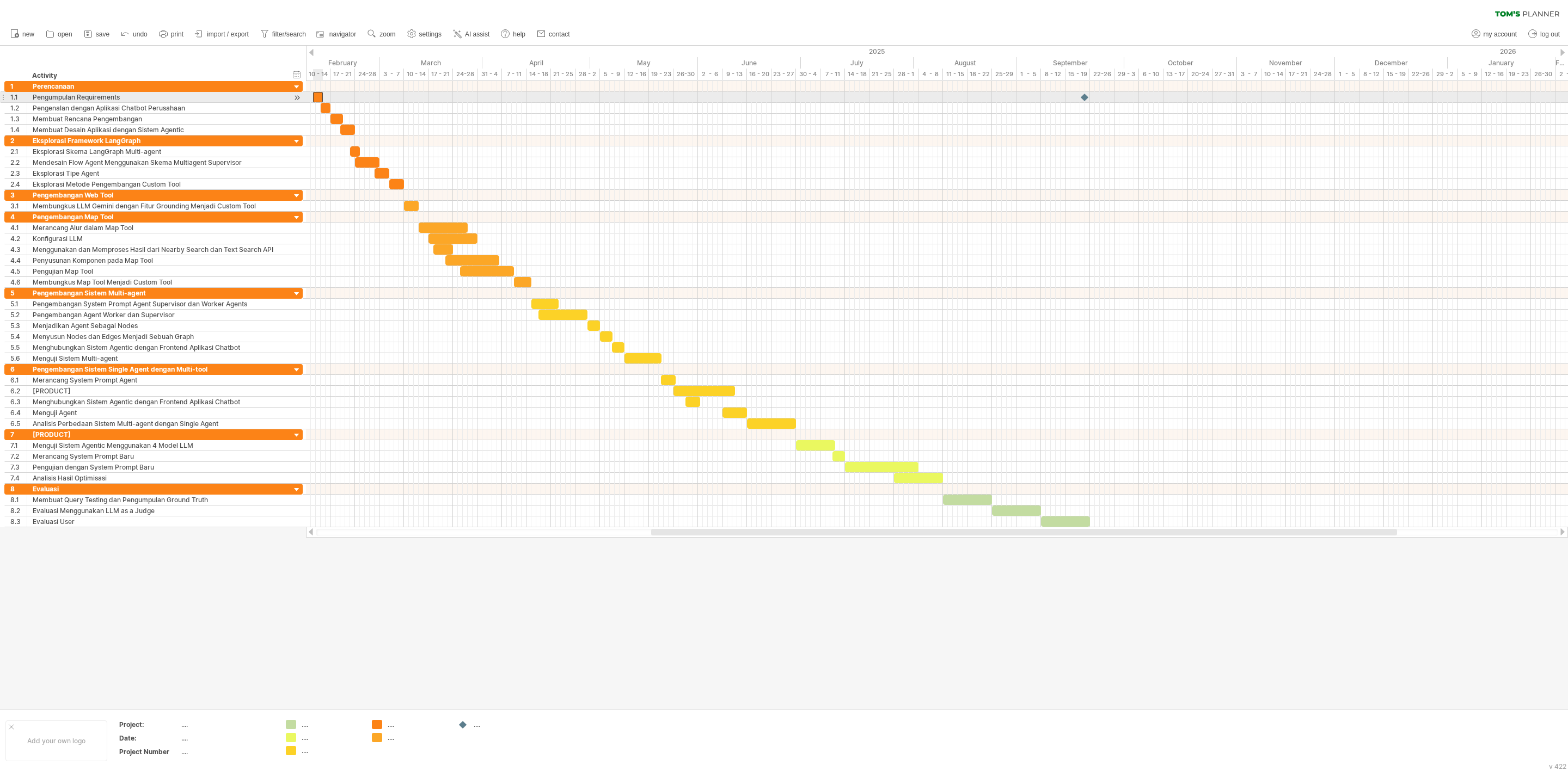 click at bounding box center [318, 97] 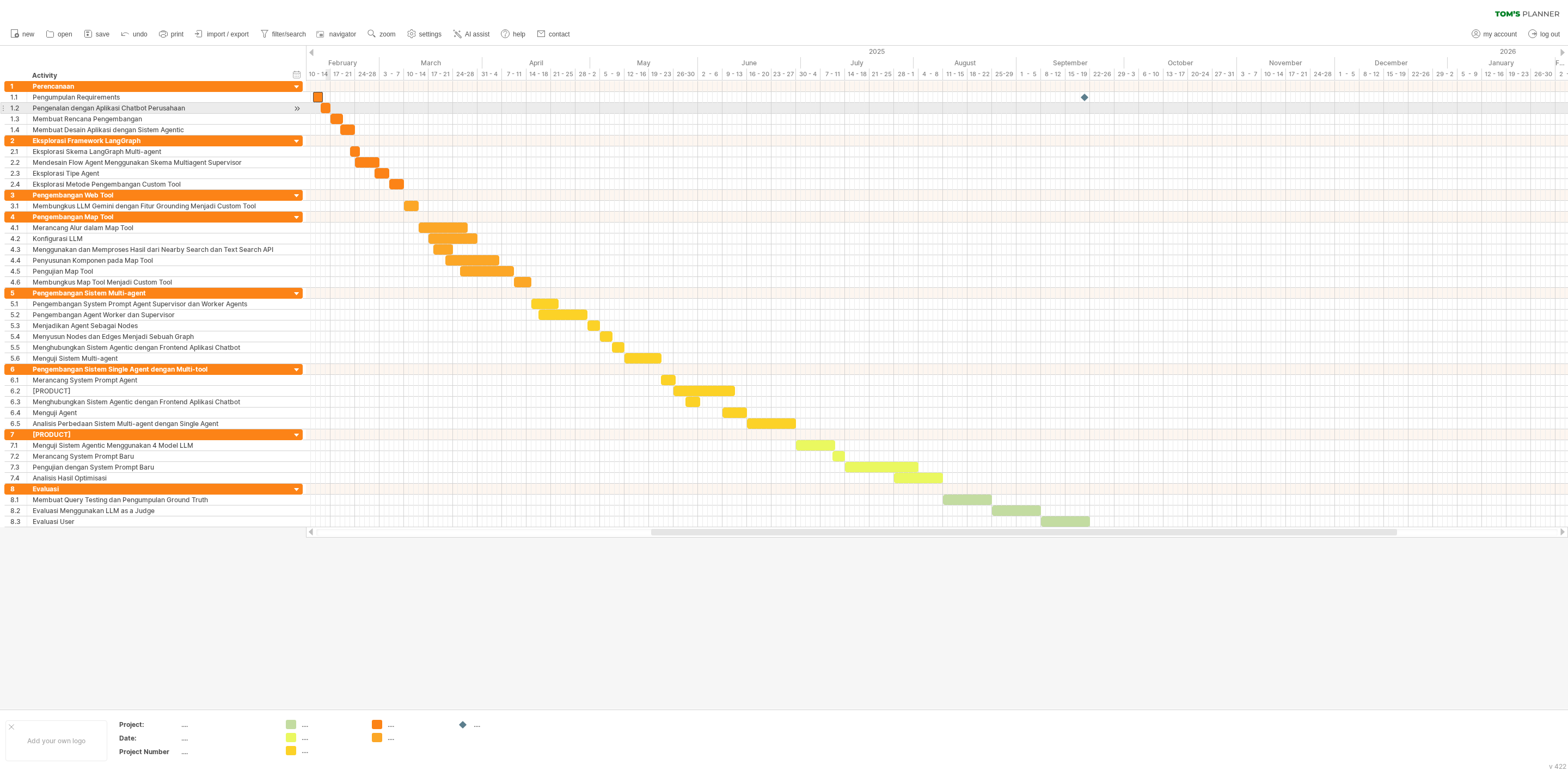 click at bounding box center [326, 108] 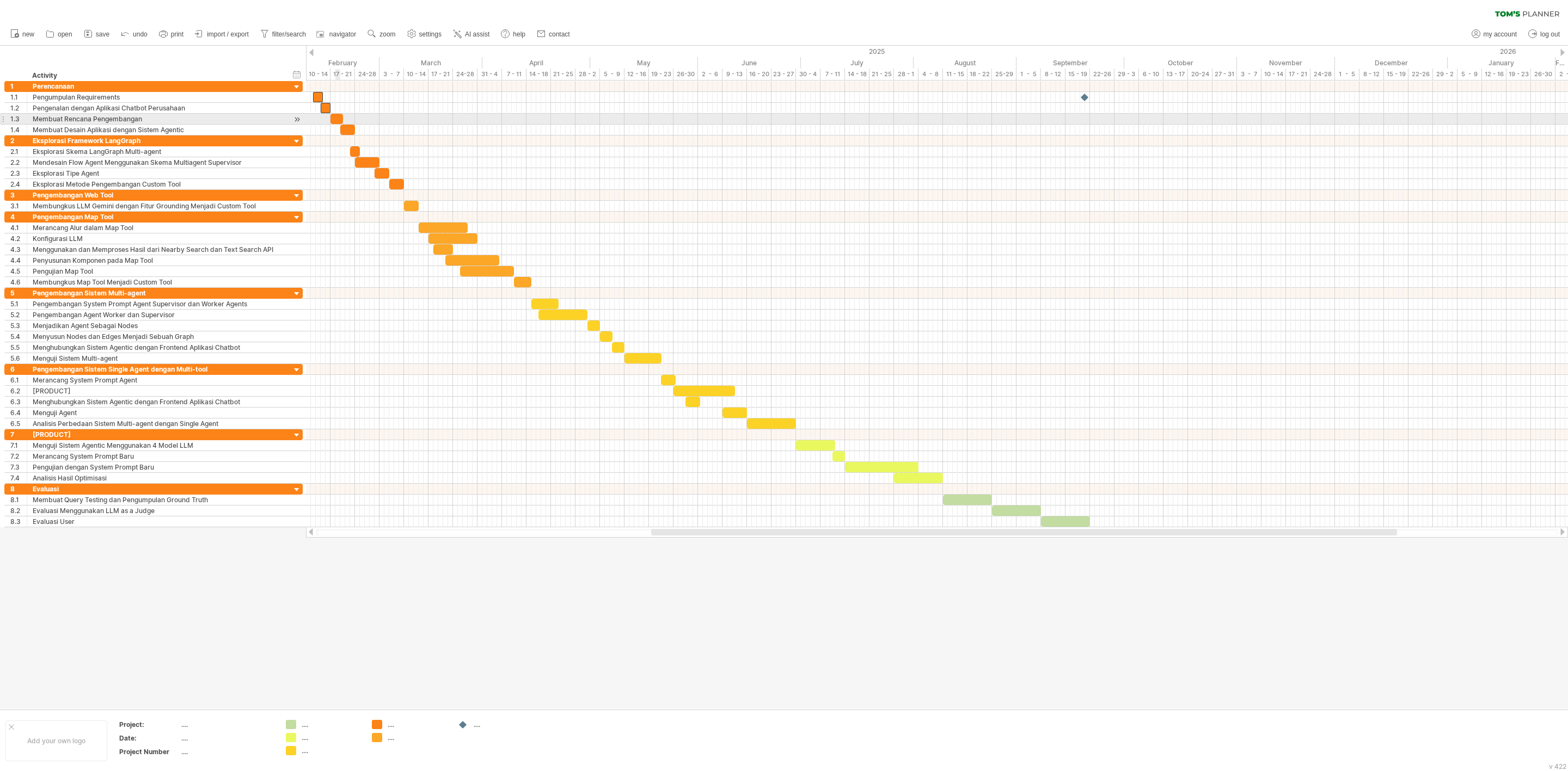 click at bounding box center [336, 119] 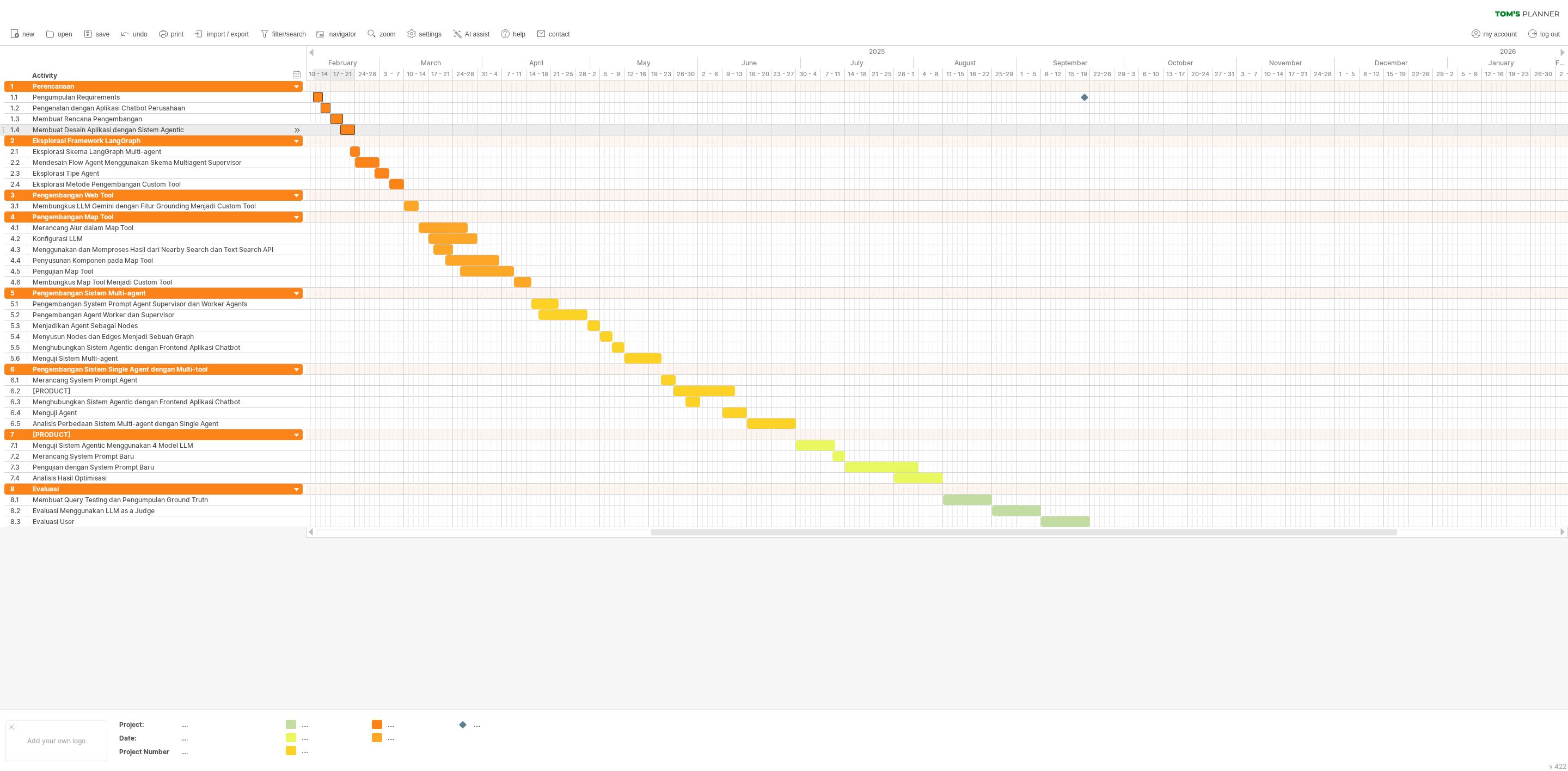 click at bounding box center [347, 129] 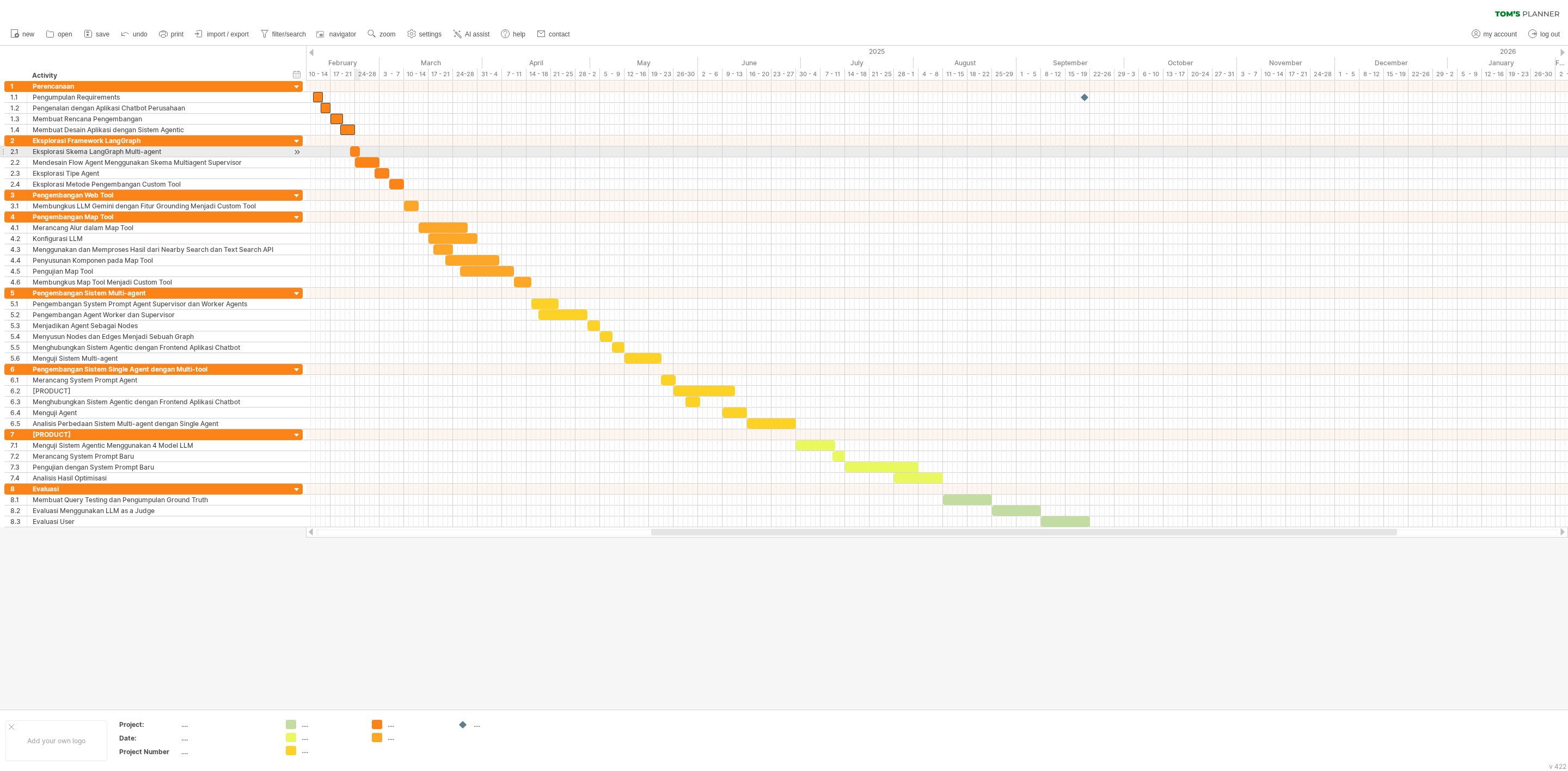 click at bounding box center (360, 151) 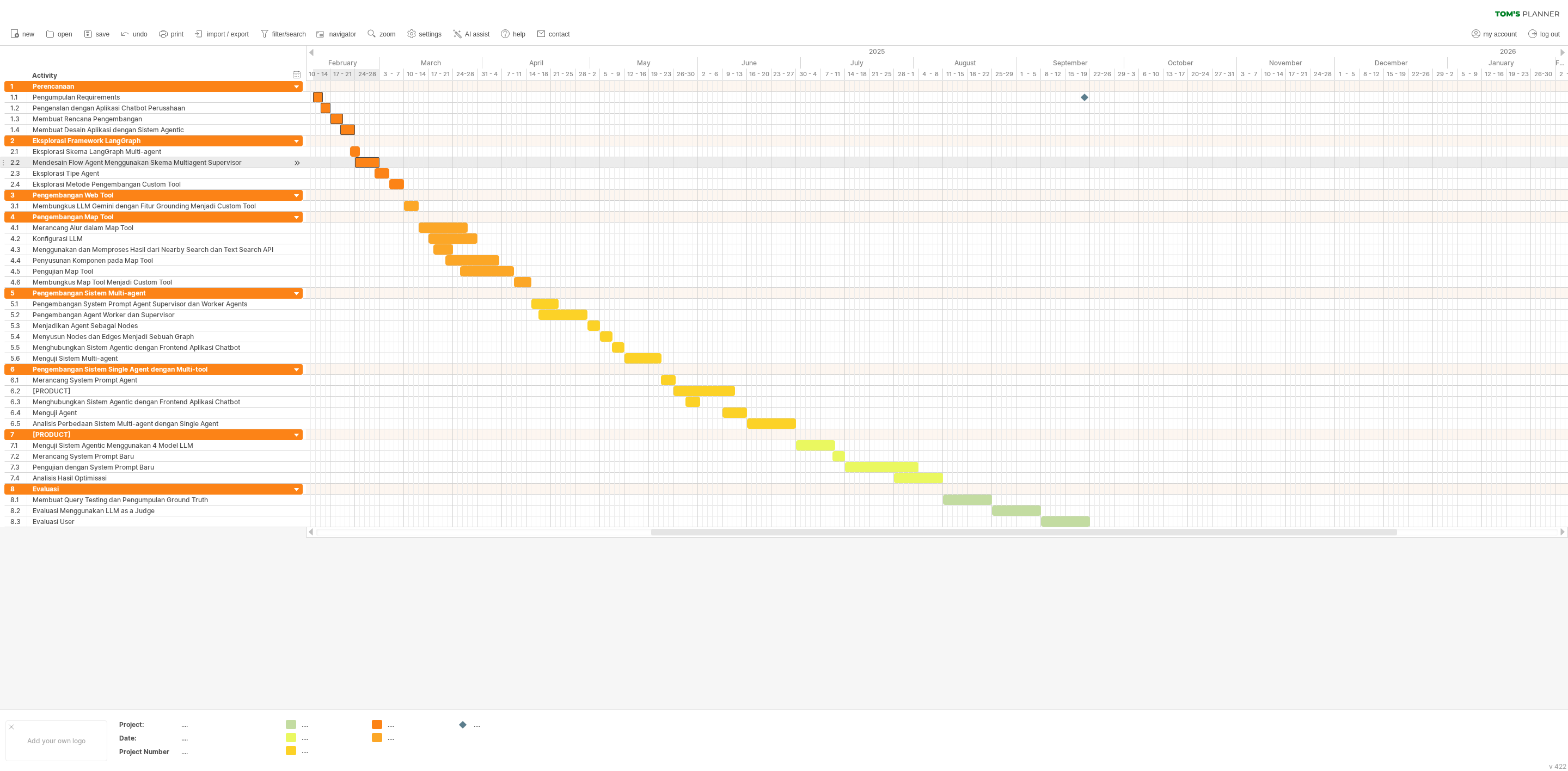 click at bounding box center [367, 162] 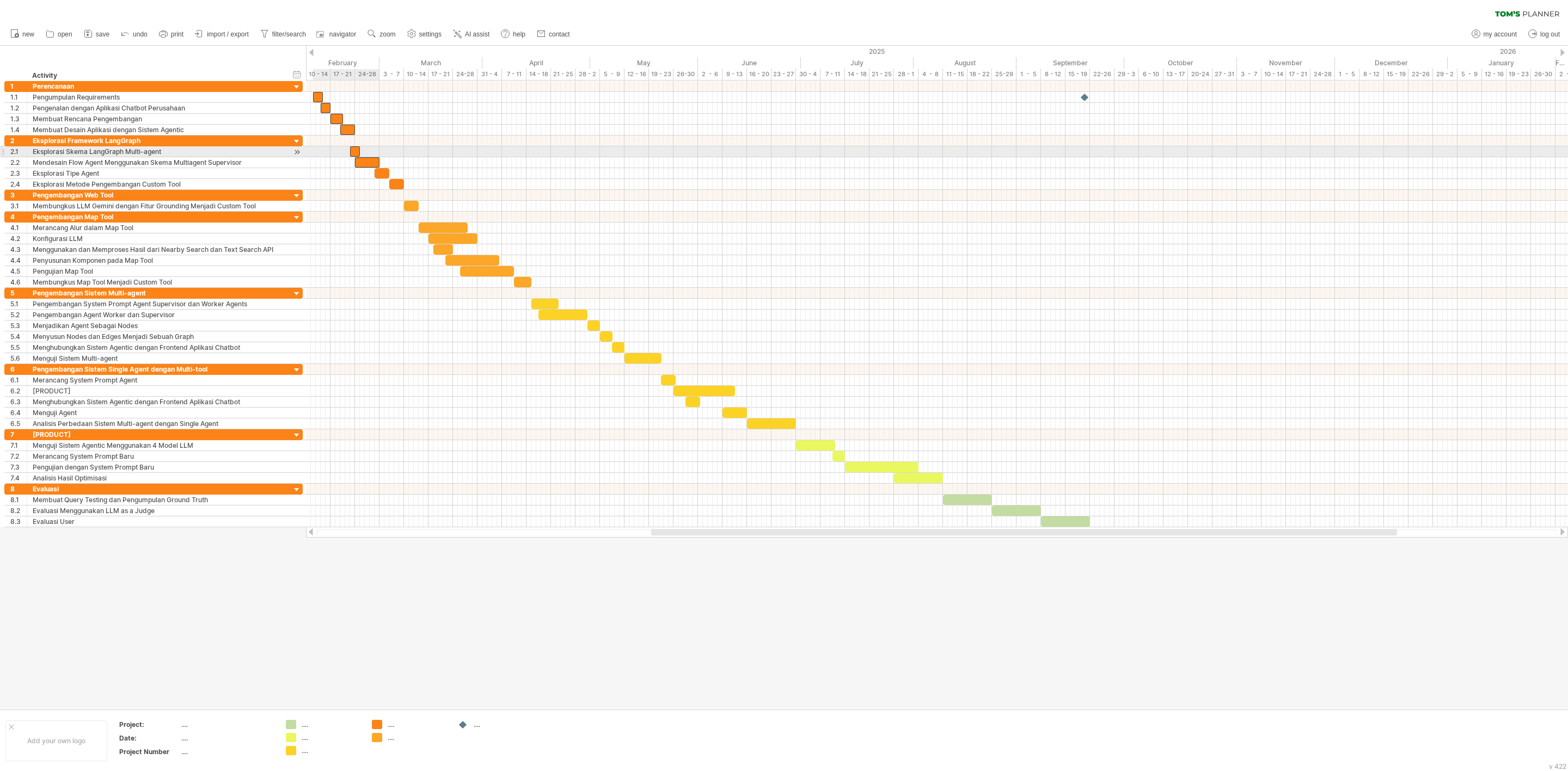 click at bounding box center [355, 151] 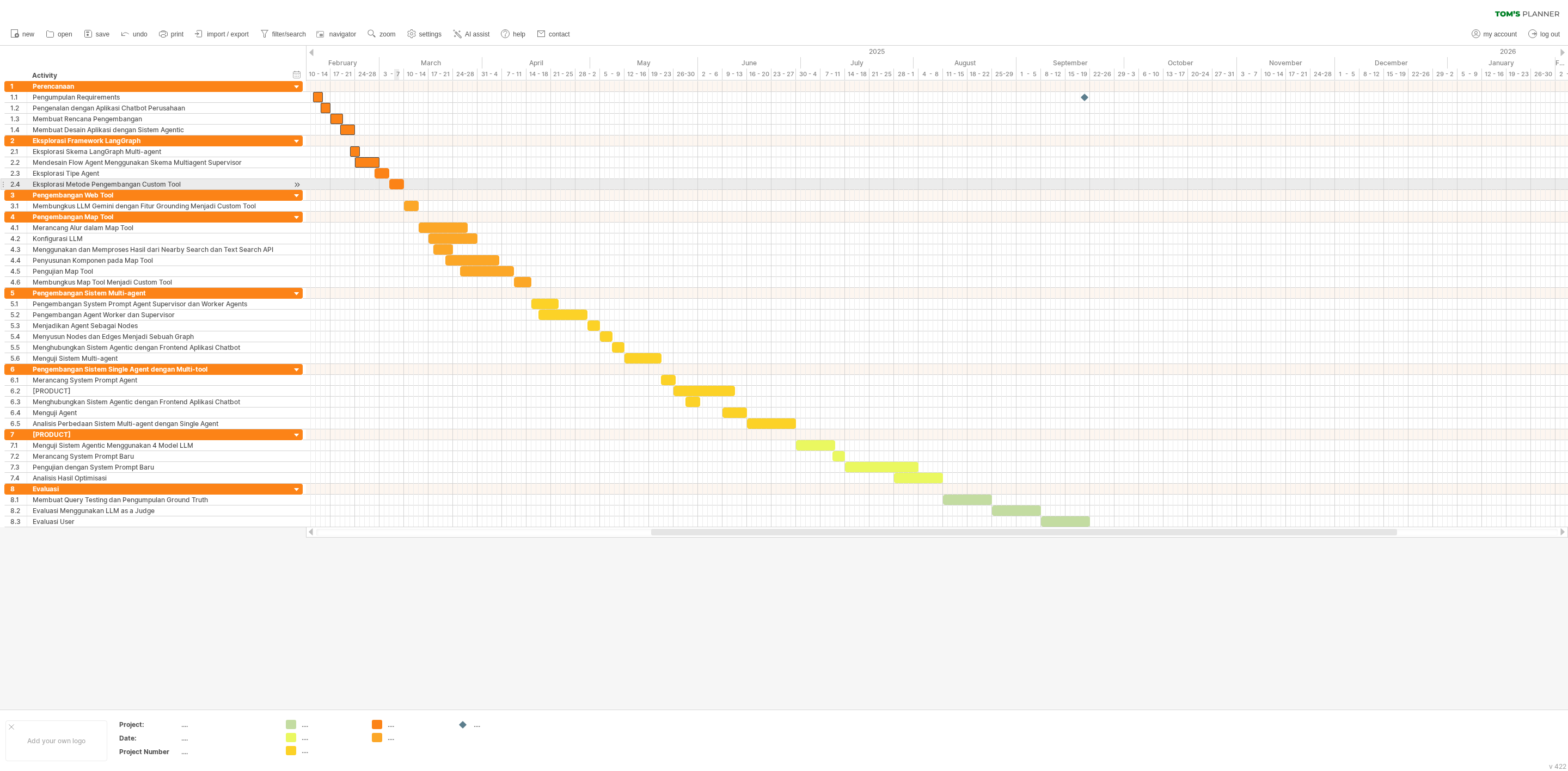 click at bounding box center [396, 184] 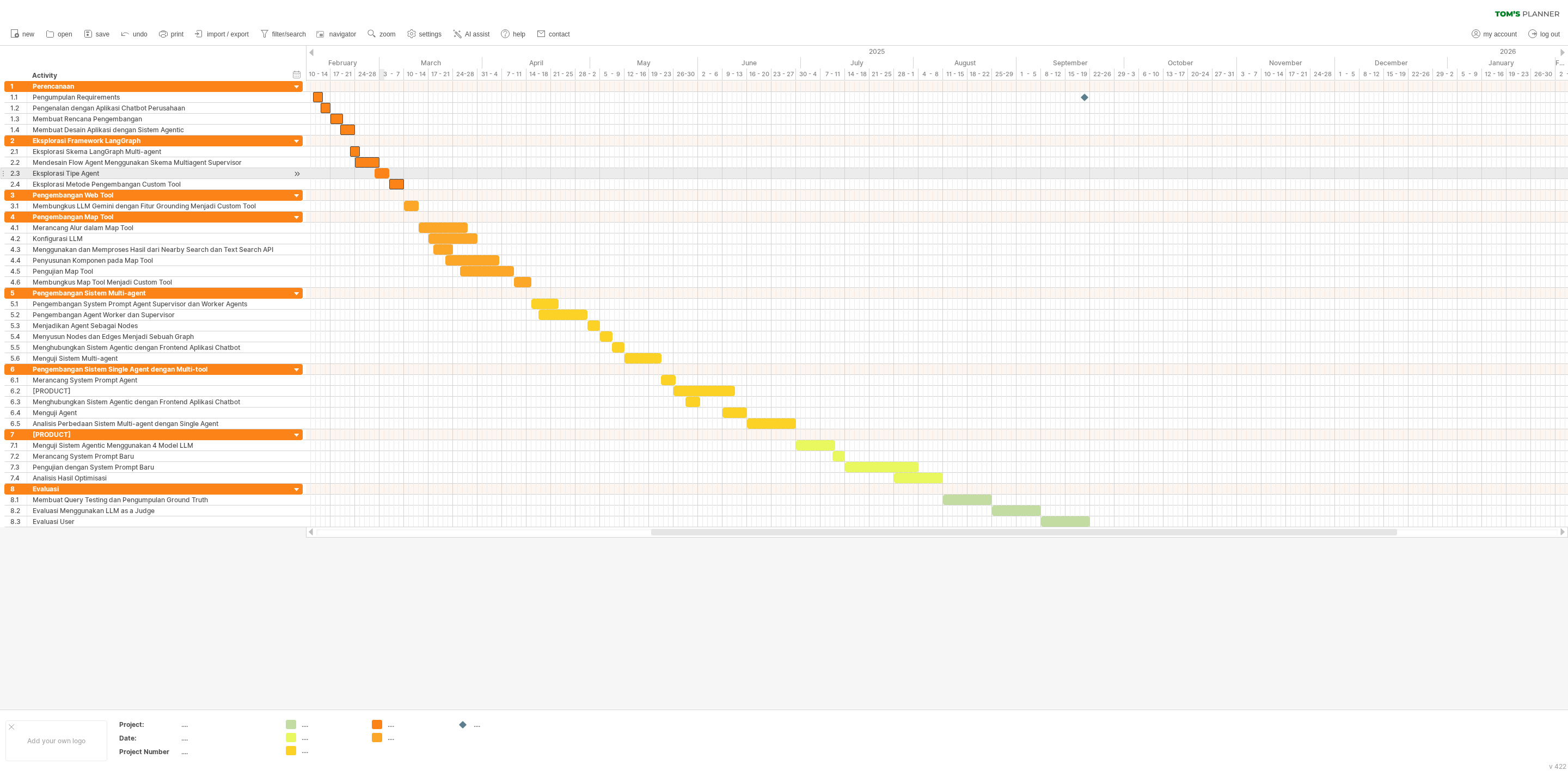 click at bounding box center (382, 173) 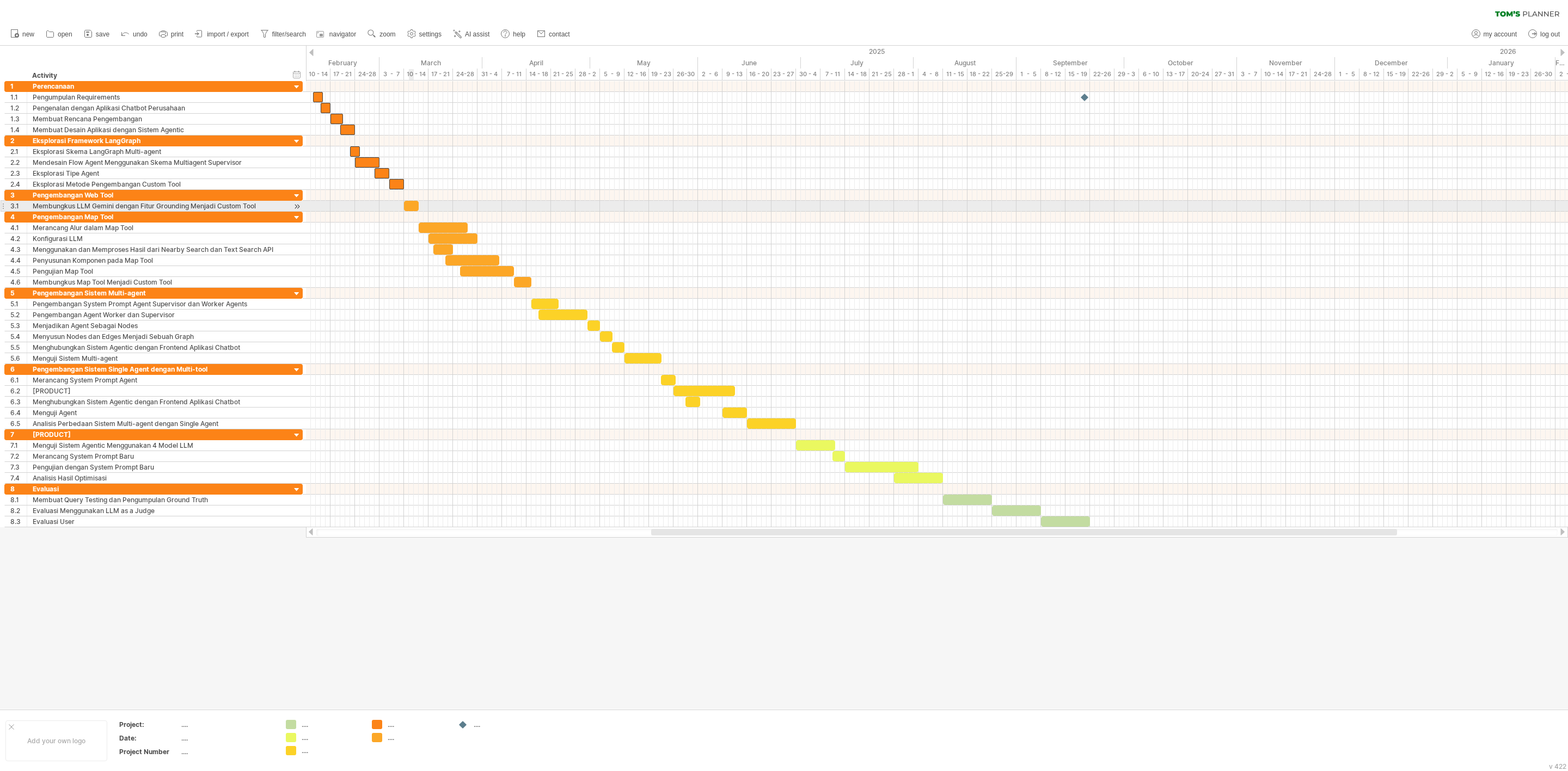click at bounding box center [411, 206] 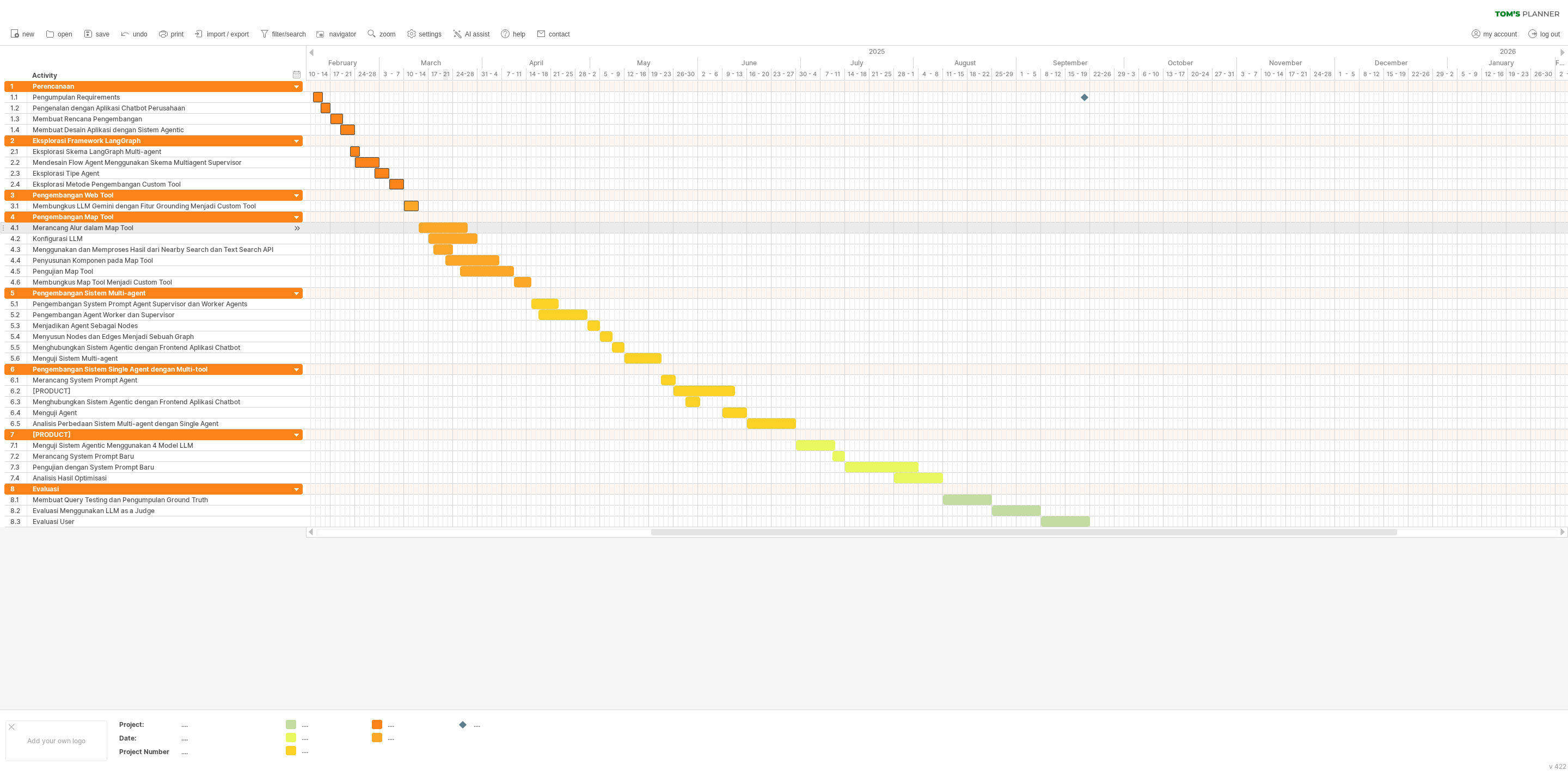 click at bounding box center [443, 227] 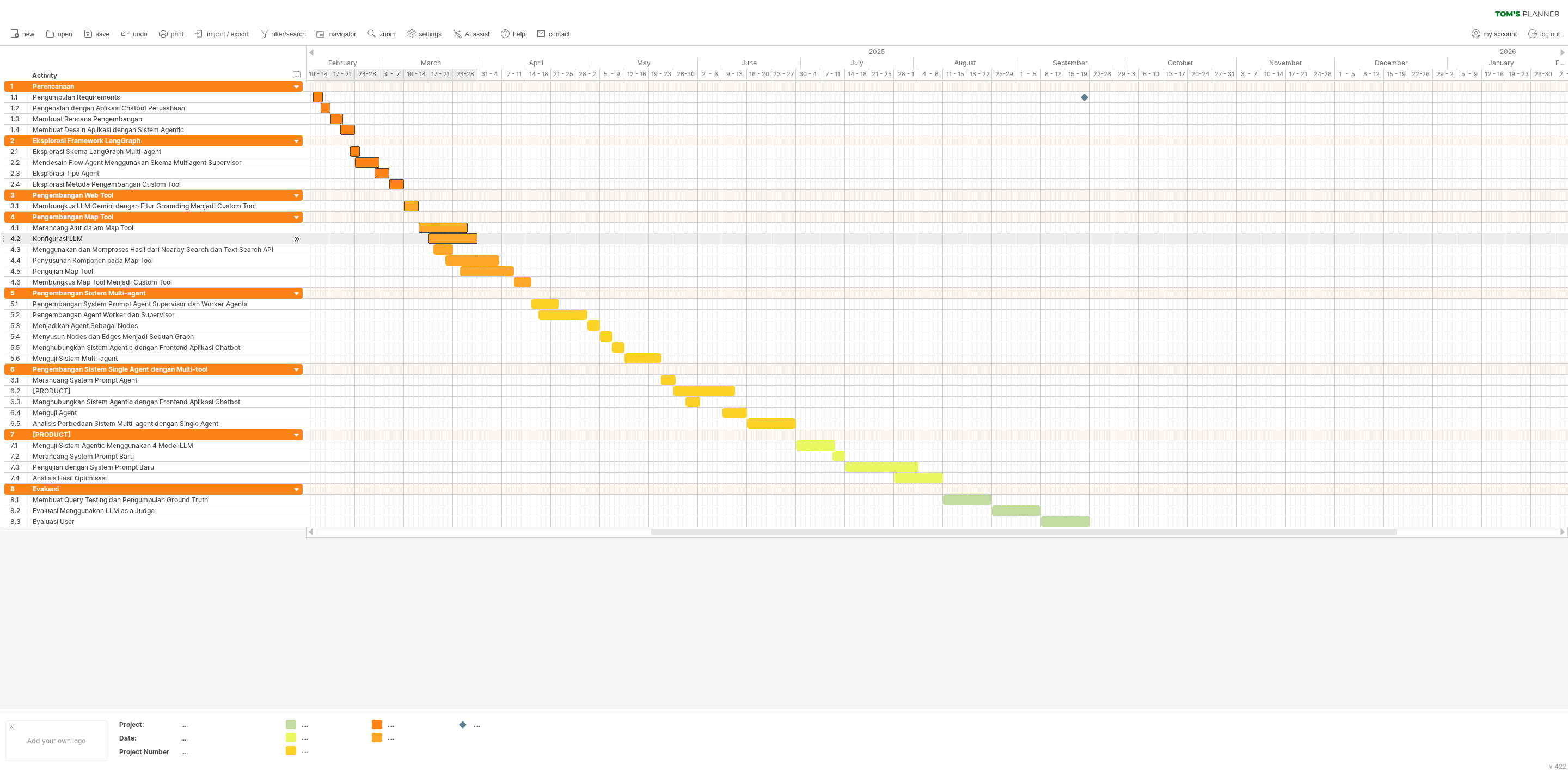 click at bounding box center (453, 238) 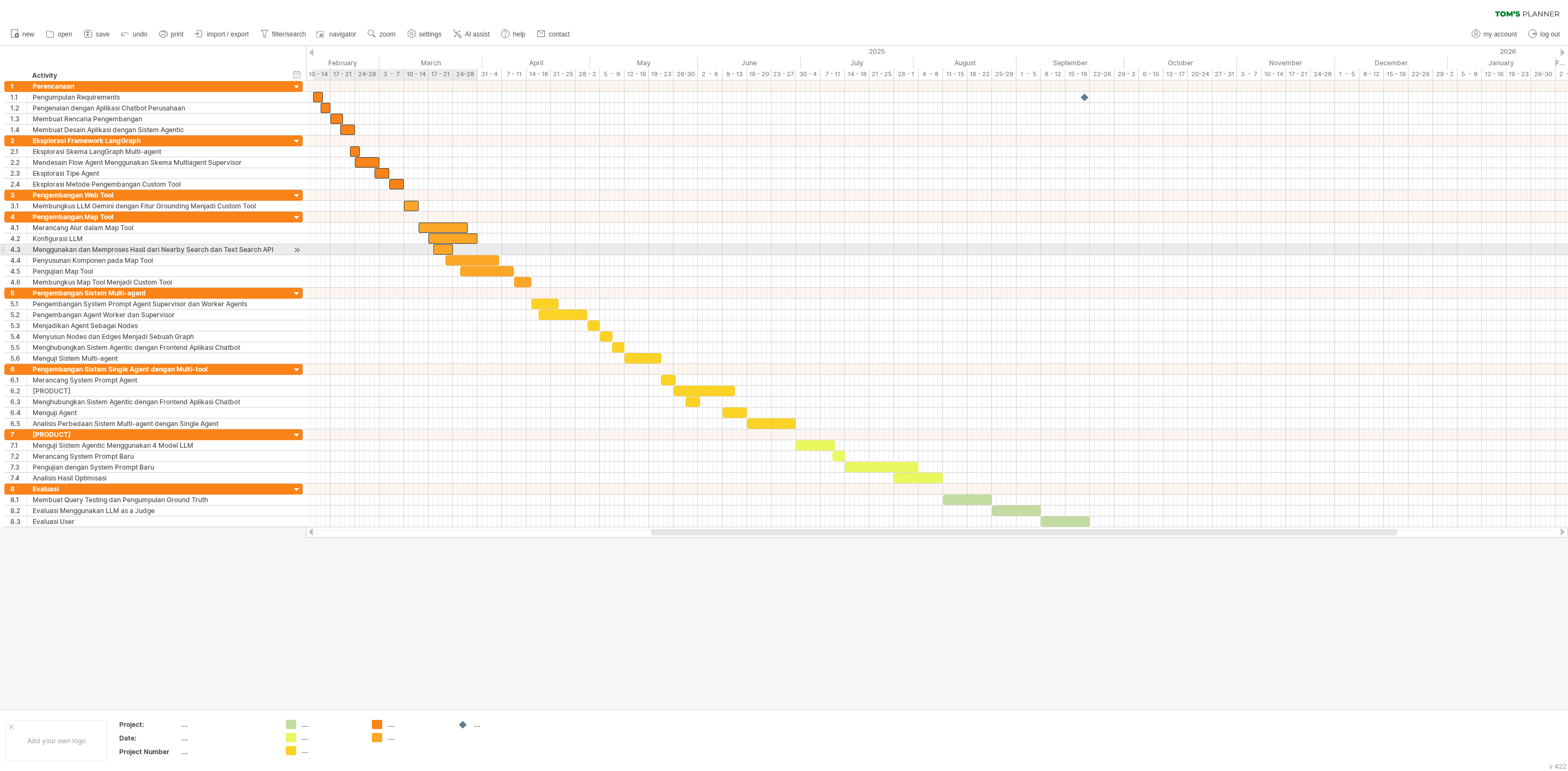 click at bounding box center [443, 249] 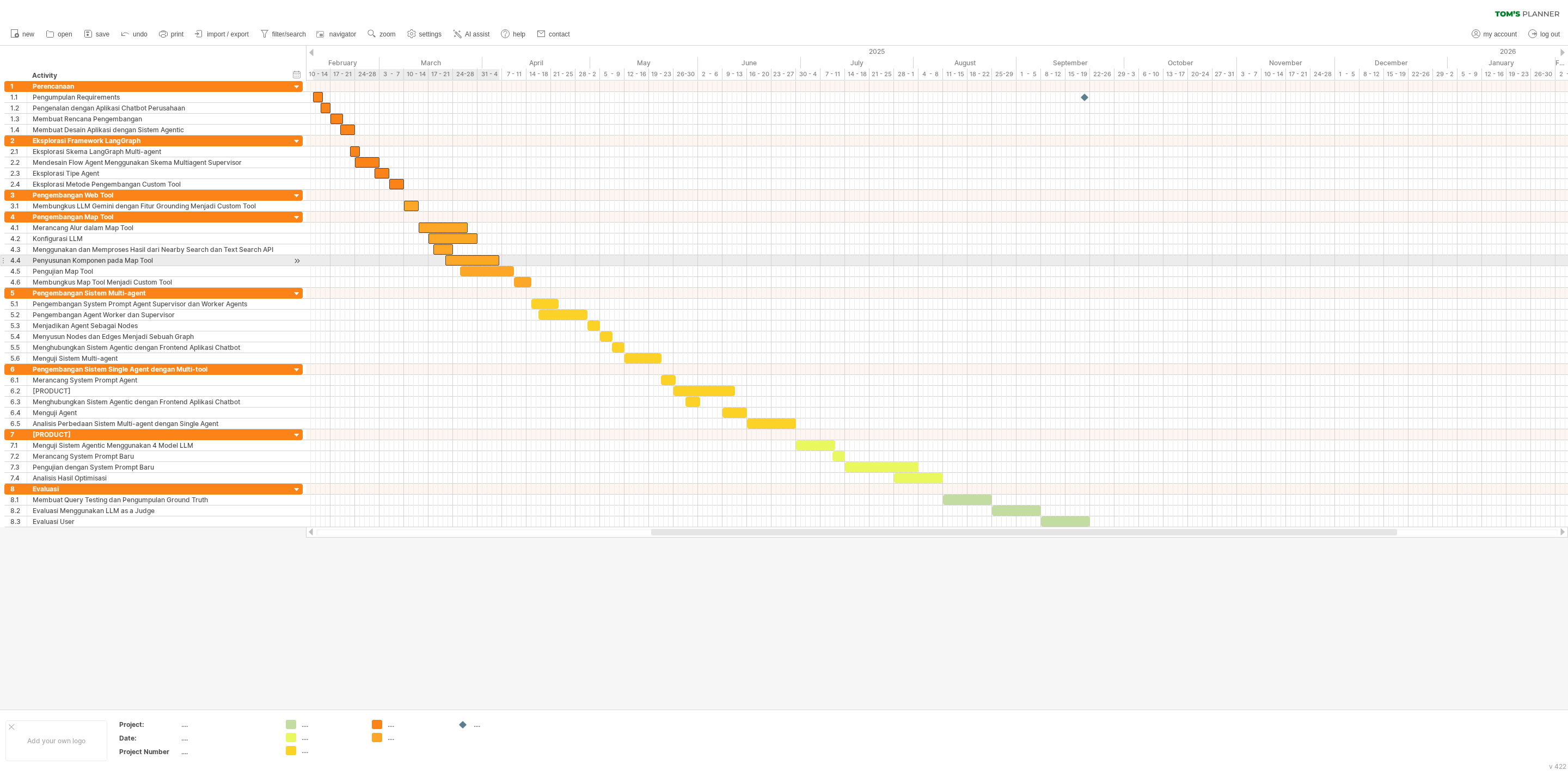 click at bounding box center [472, 260] 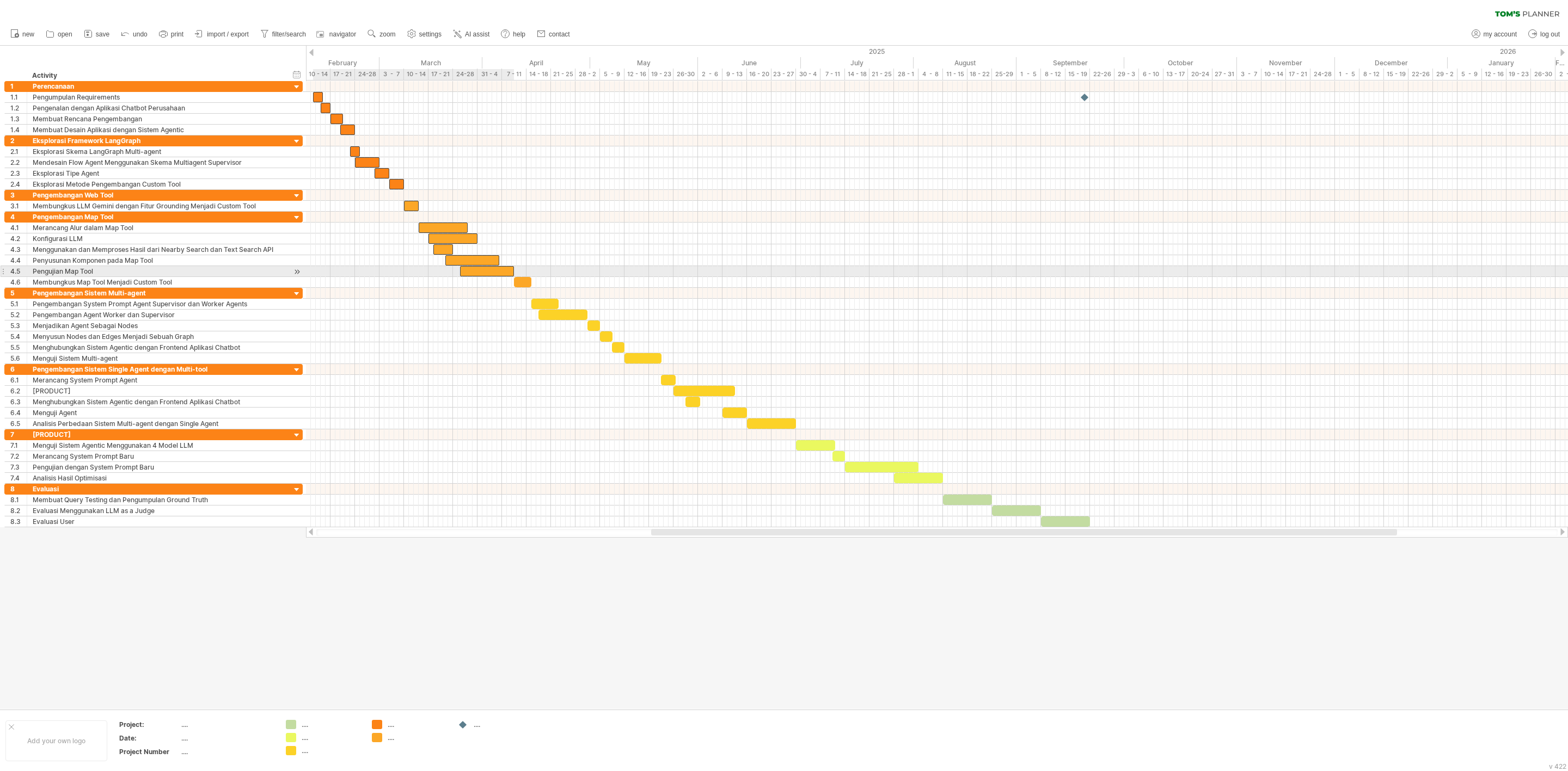 click at bounding box center (487, 271) 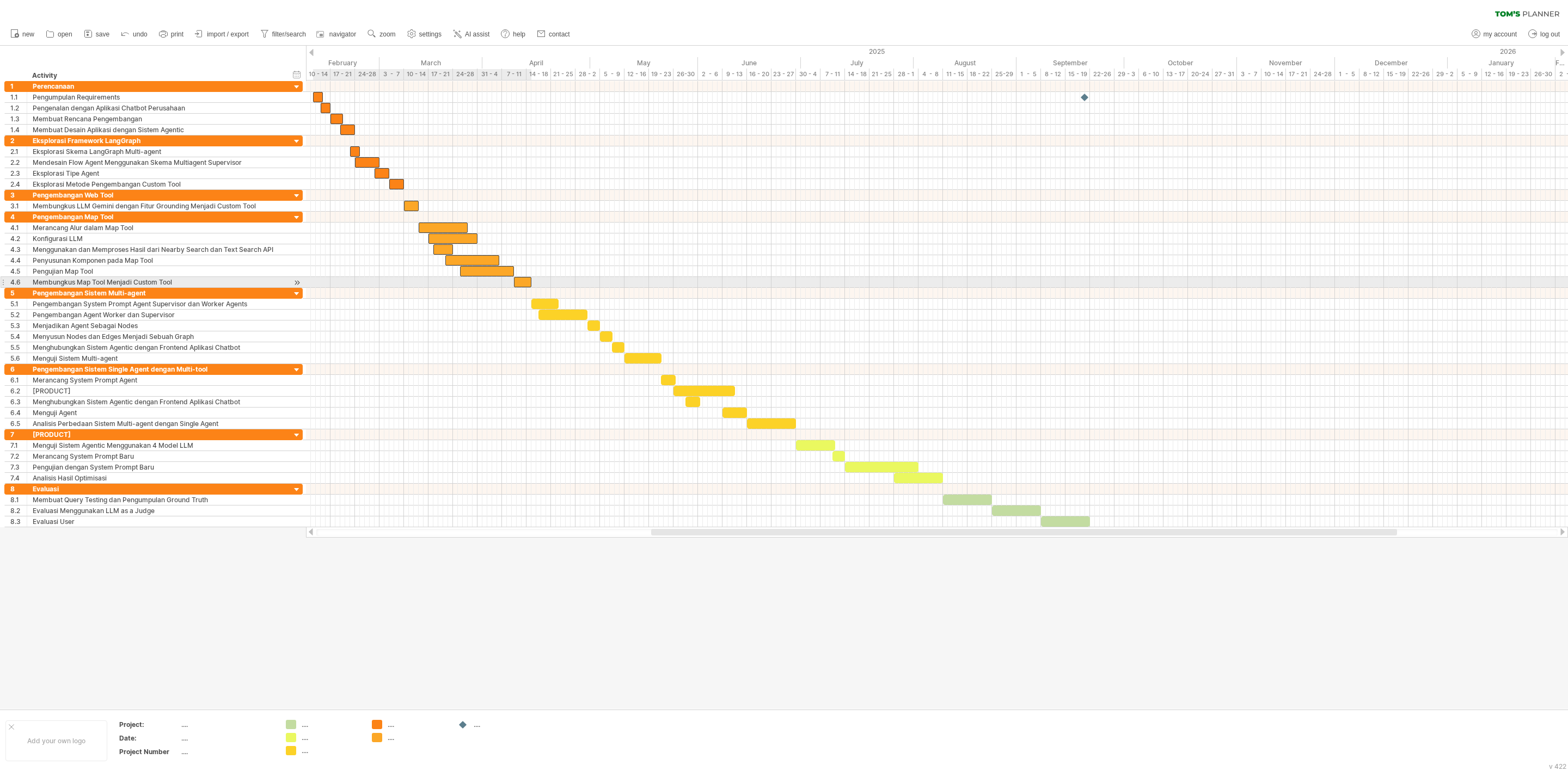 drag, startPoint x: 521, startPoint y: 282, endPoint x: 538, endPoint y: 304, distance: 27.802878 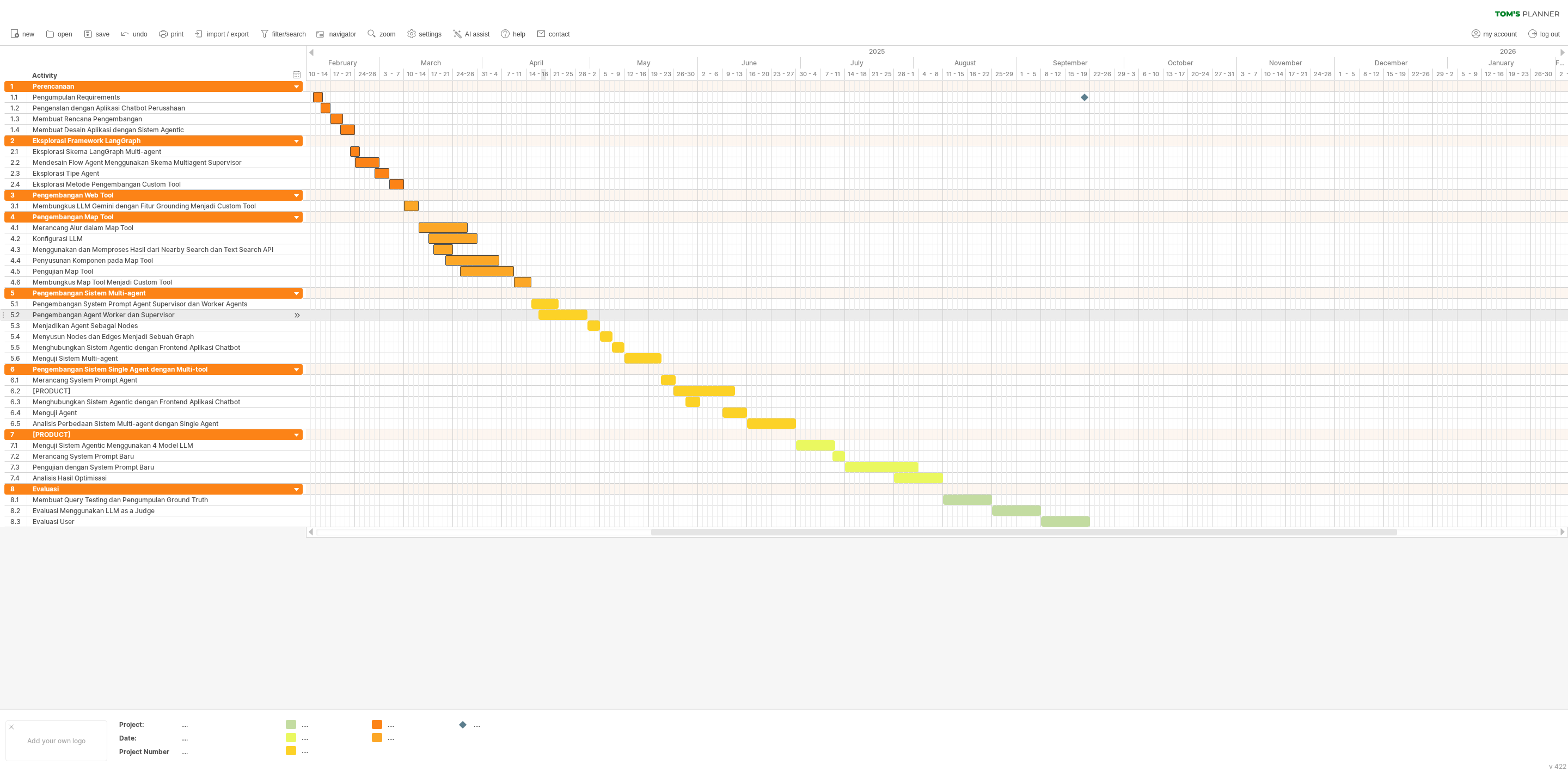 click at bounding box center [545, 304] 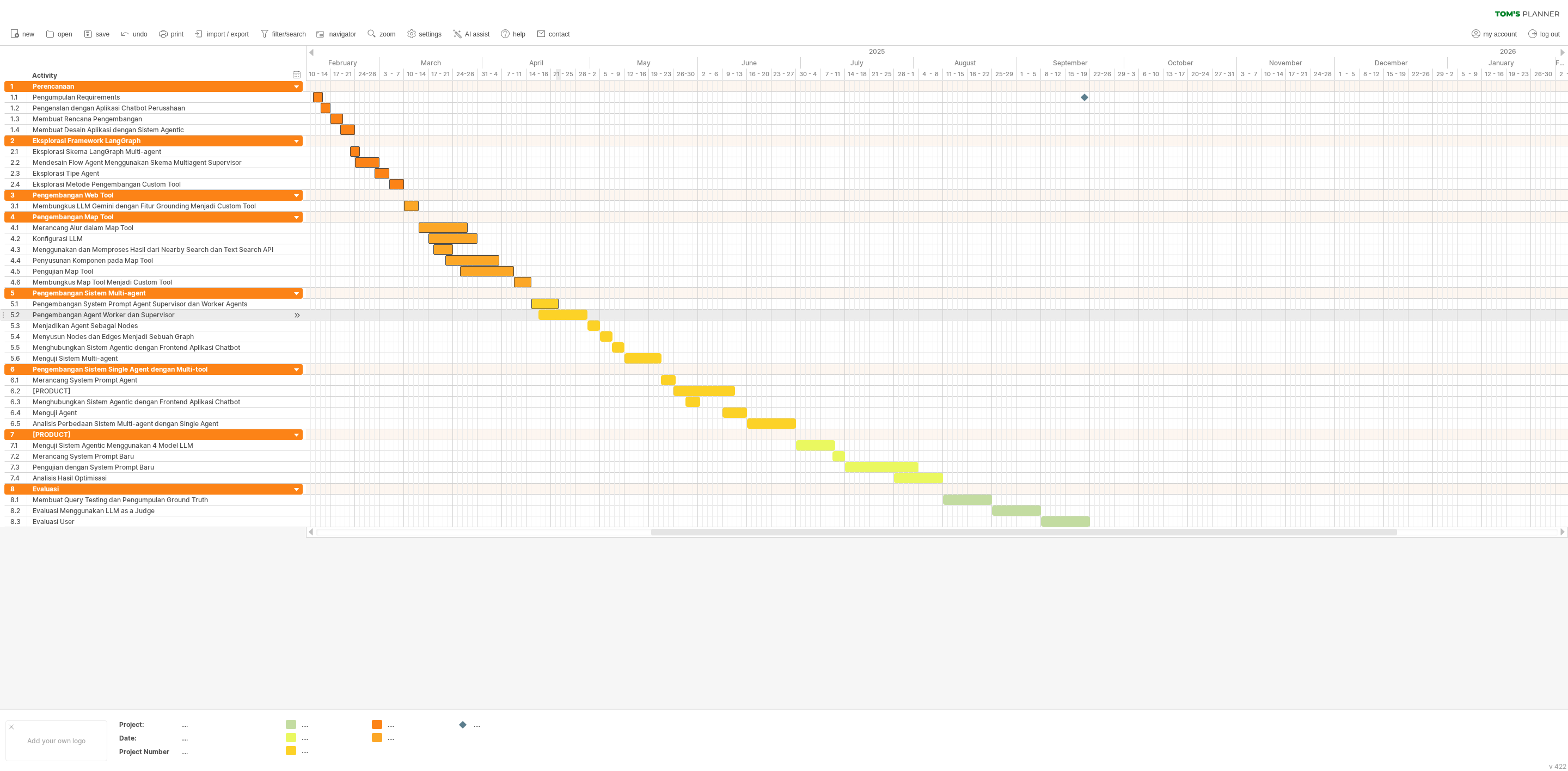 click at bounding box center (563, 314) 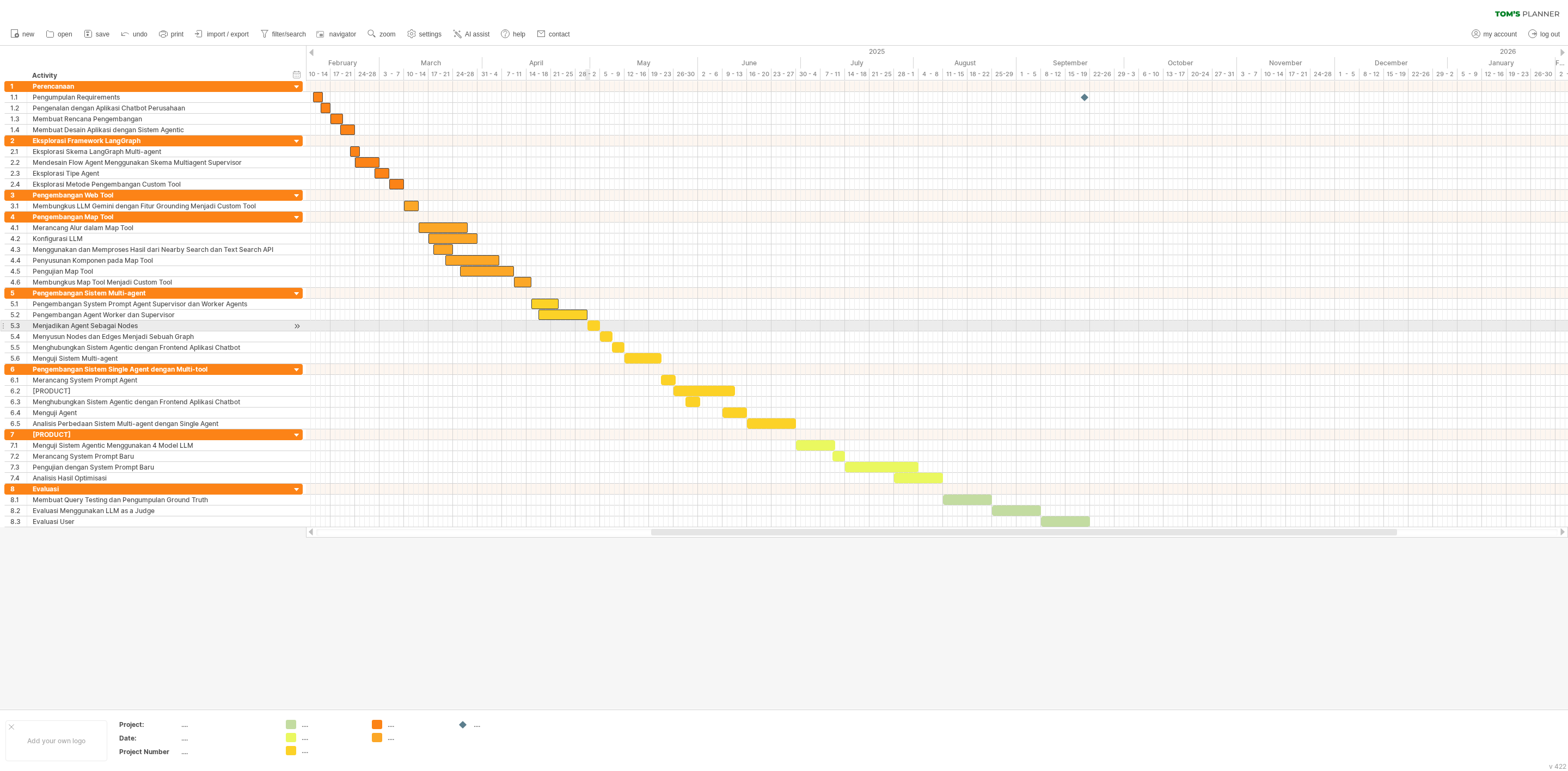 click at bounding box center [587, 325] 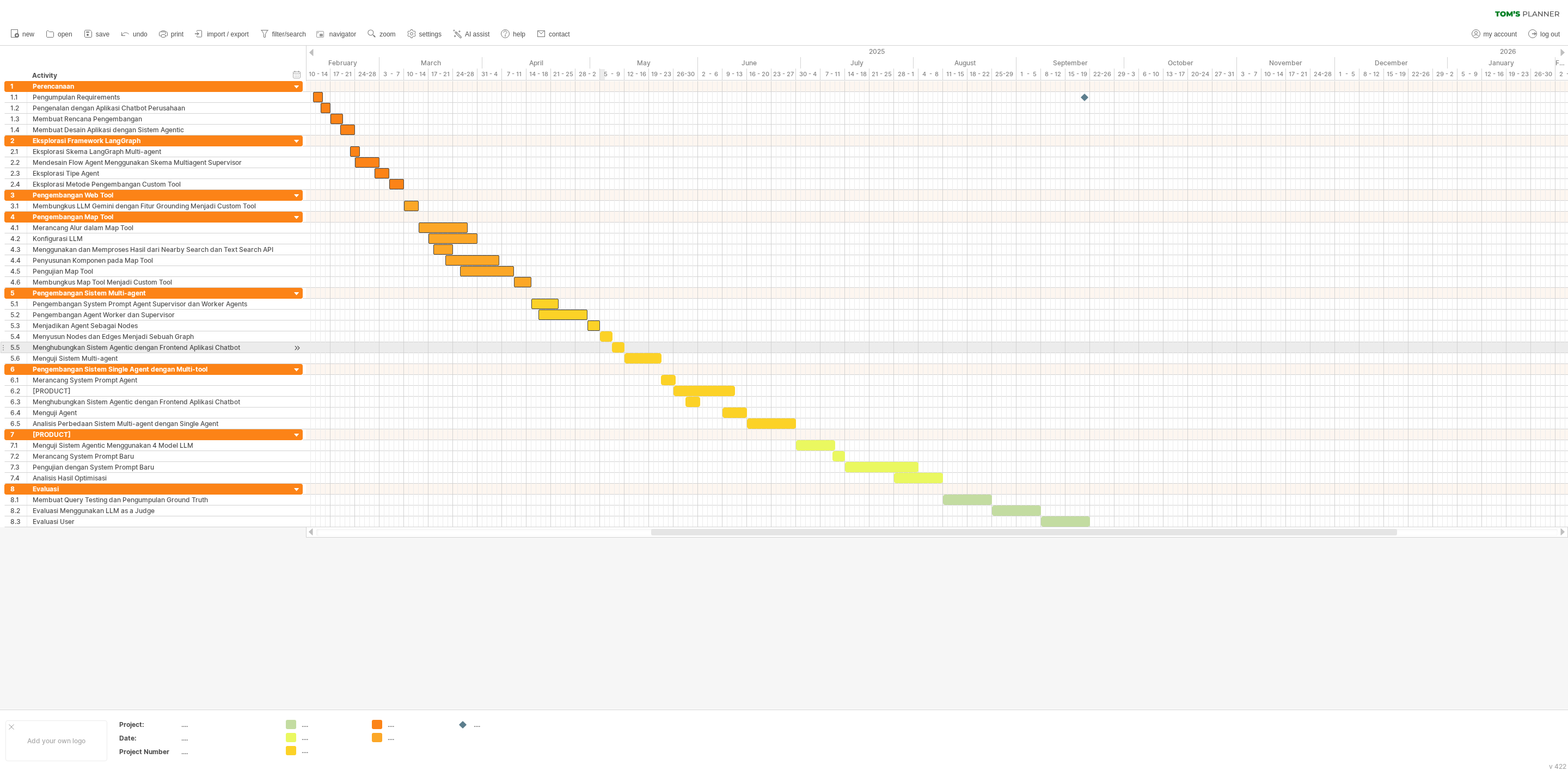click at bounding box center [606, 336] 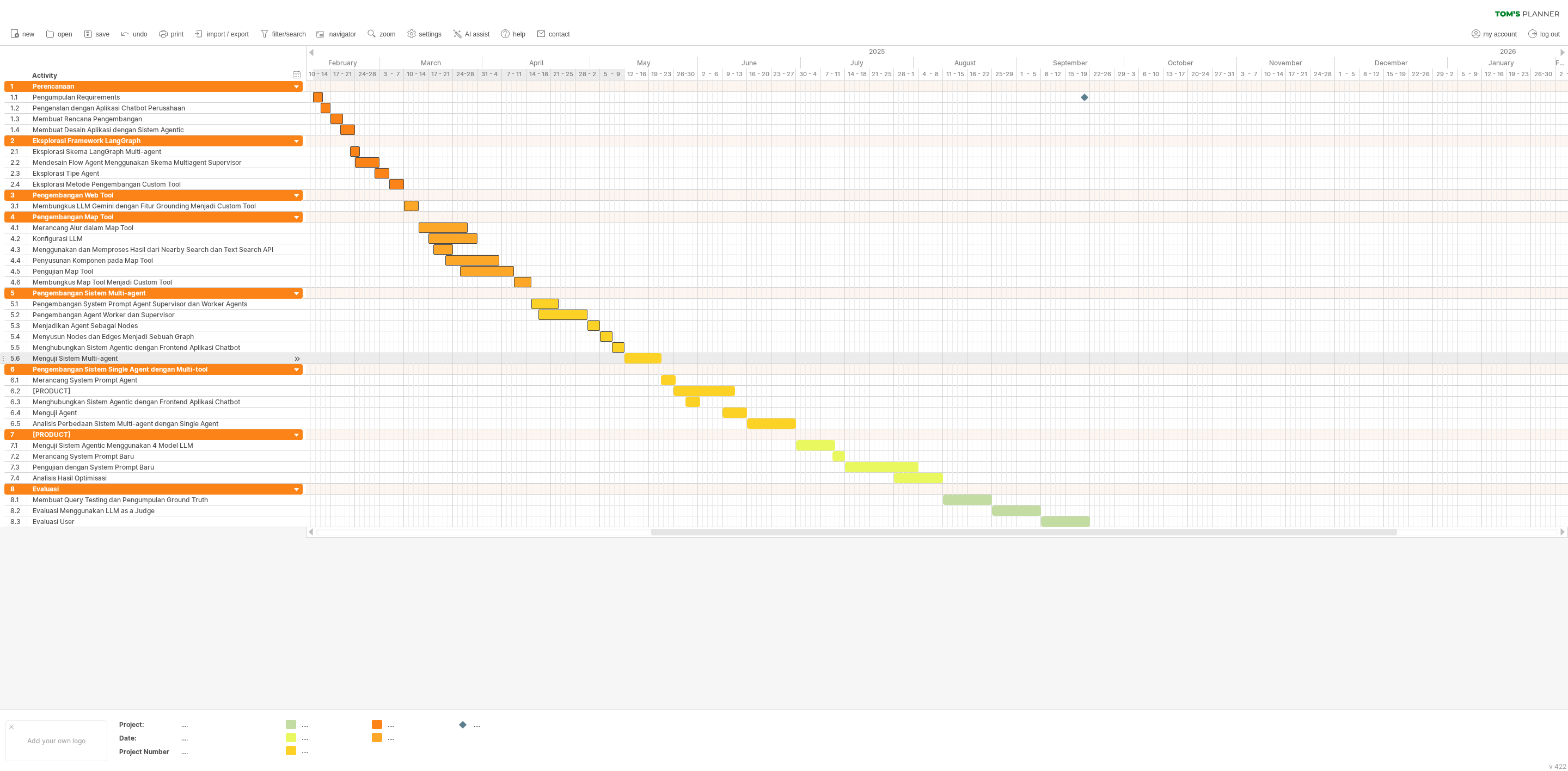 drag, startPoint x: 615, startPoint y: 354, endPoint x: 620, endPoint y: 362, distance: 9.433981 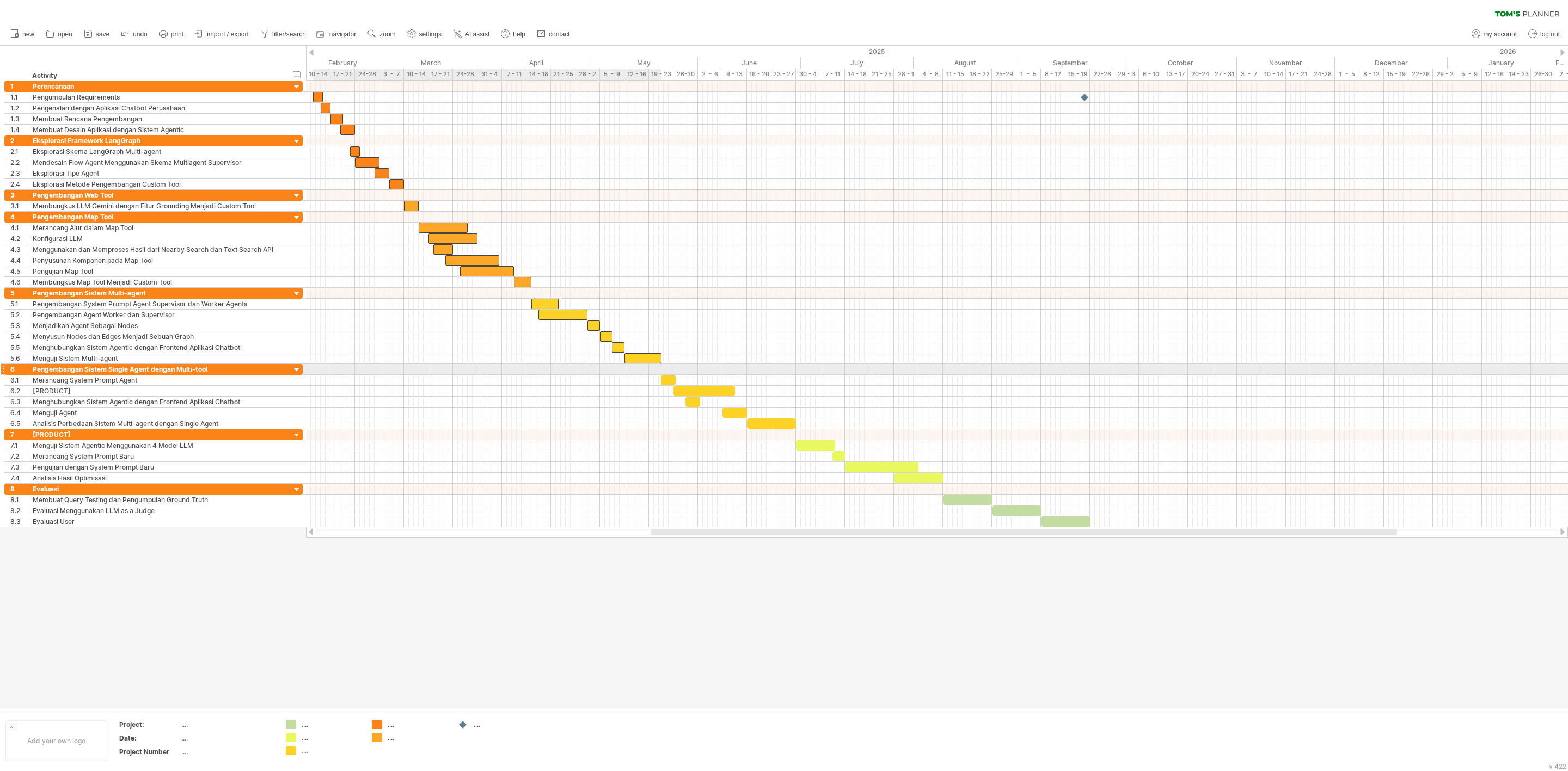 click at bounding box center [643, 358] 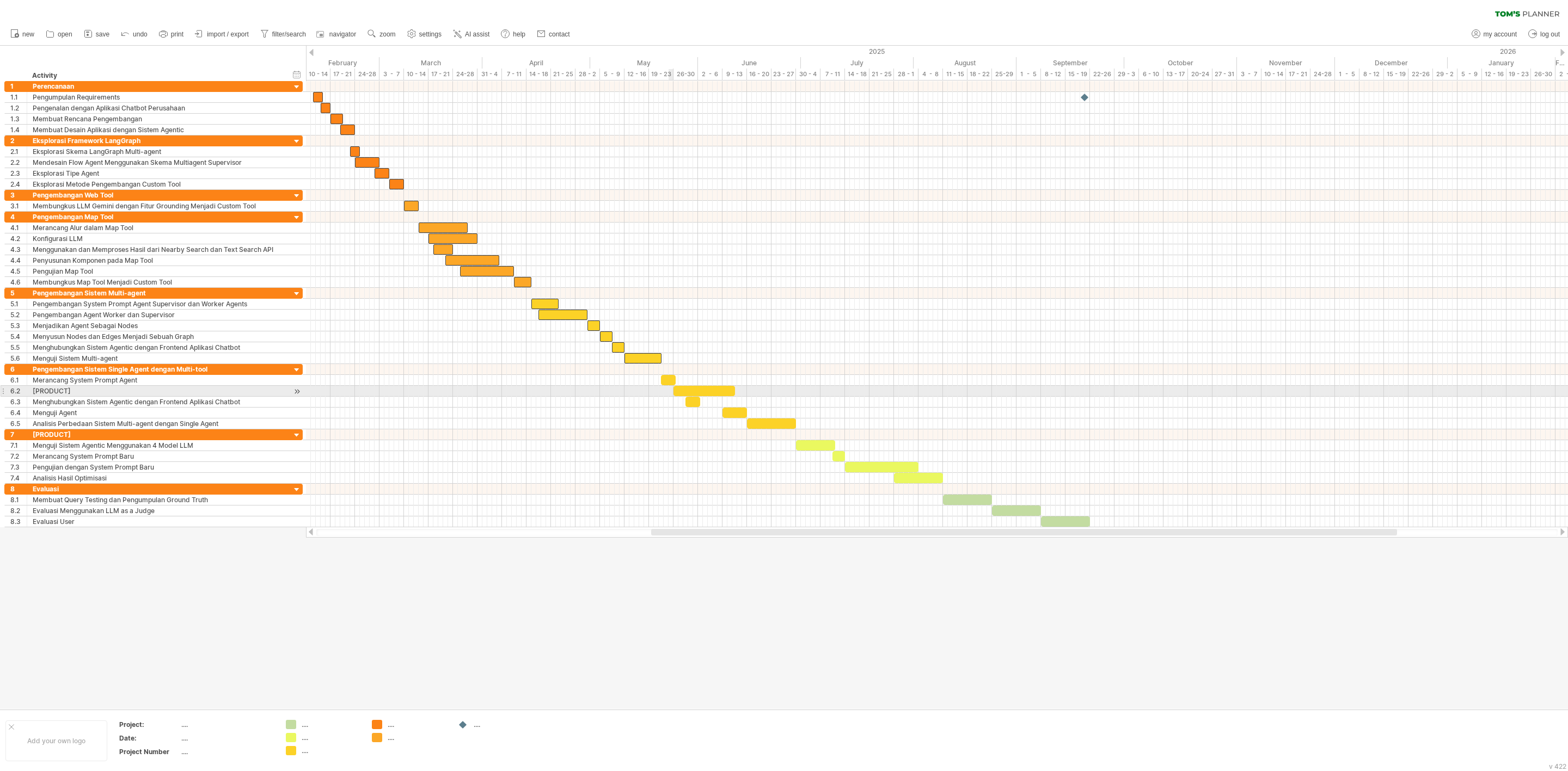 click at bounding box center (668, 380) 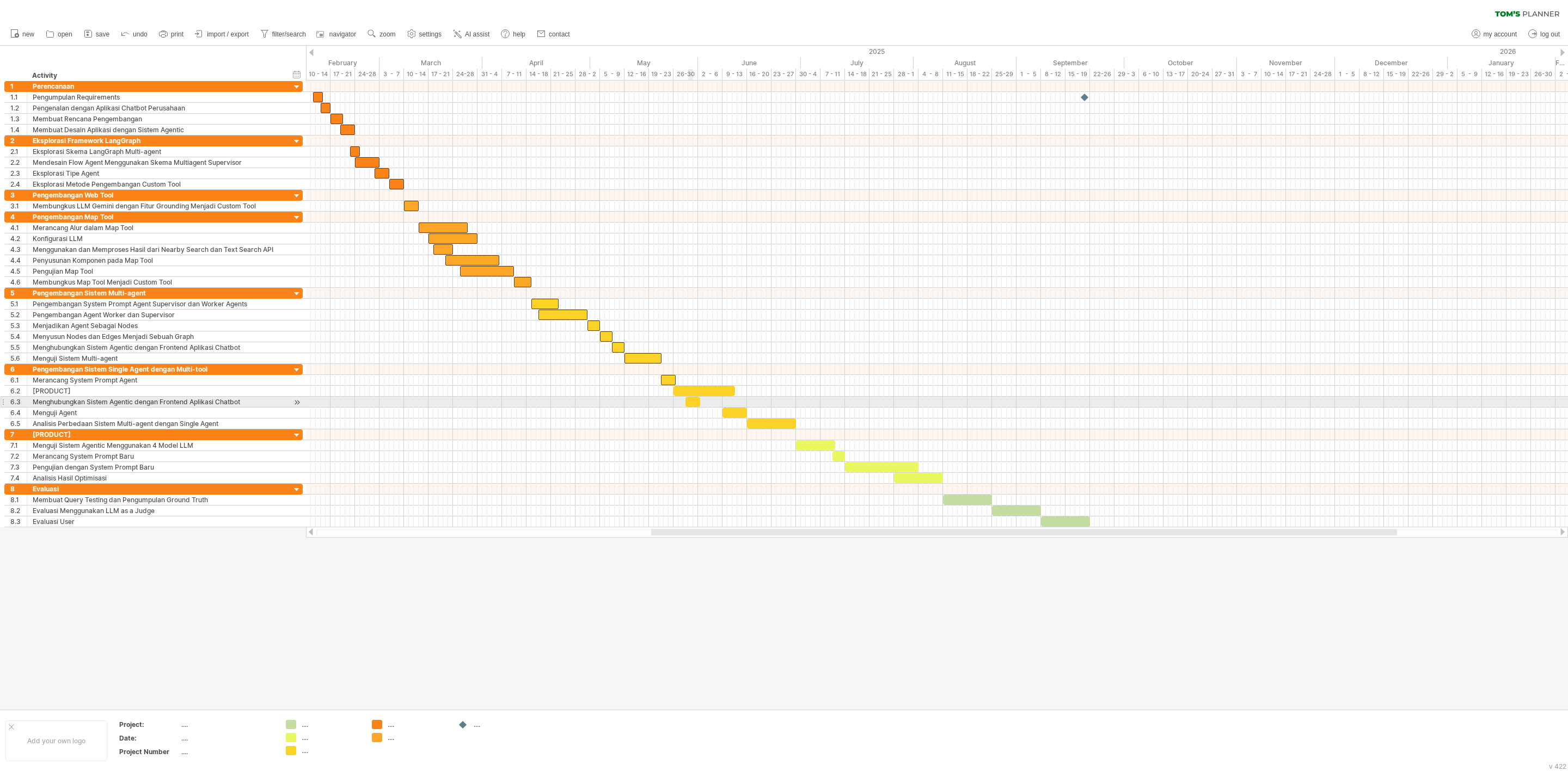click at bounding box center (704, 391) 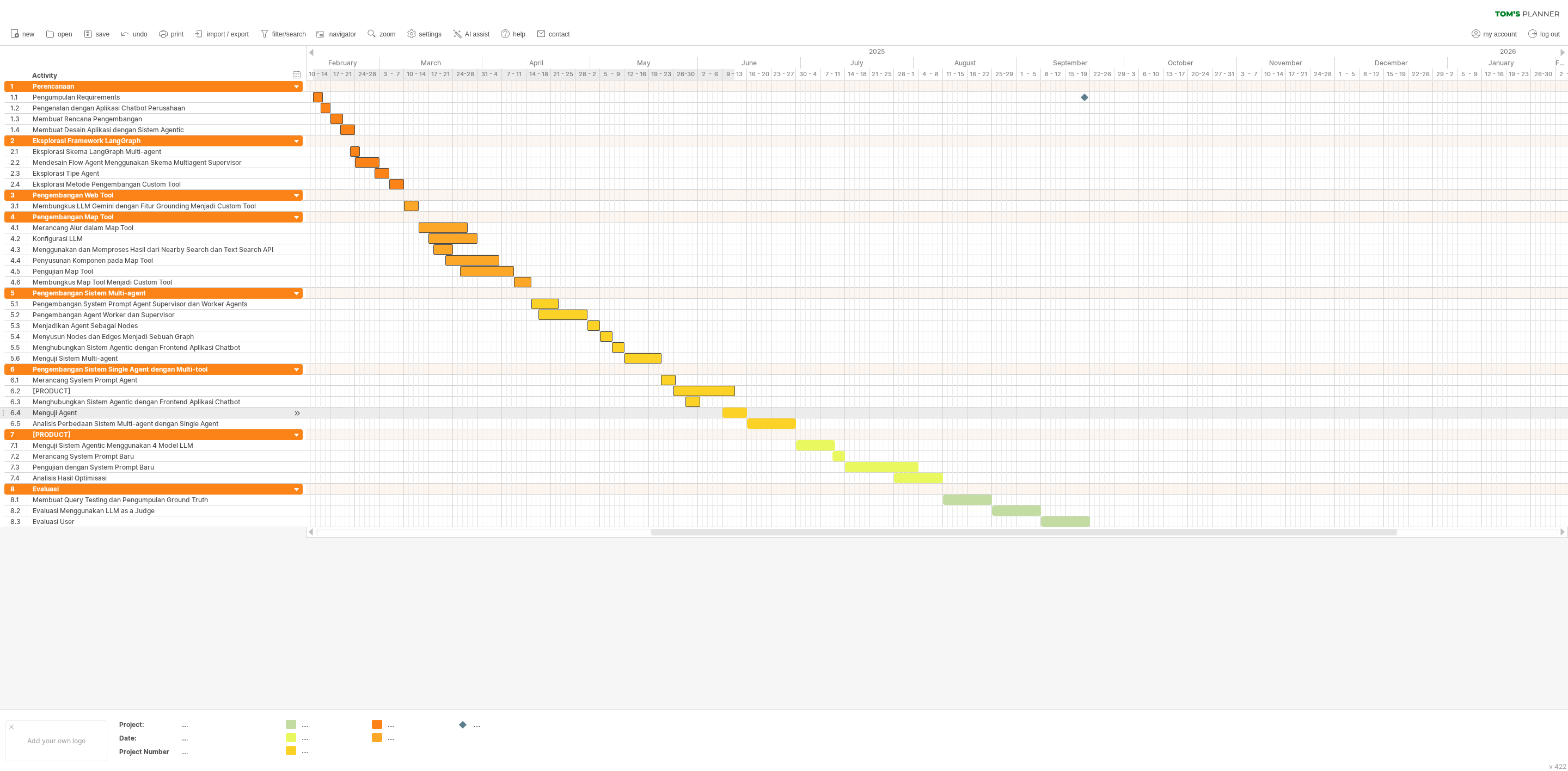 click at bounding box center [693, 402] 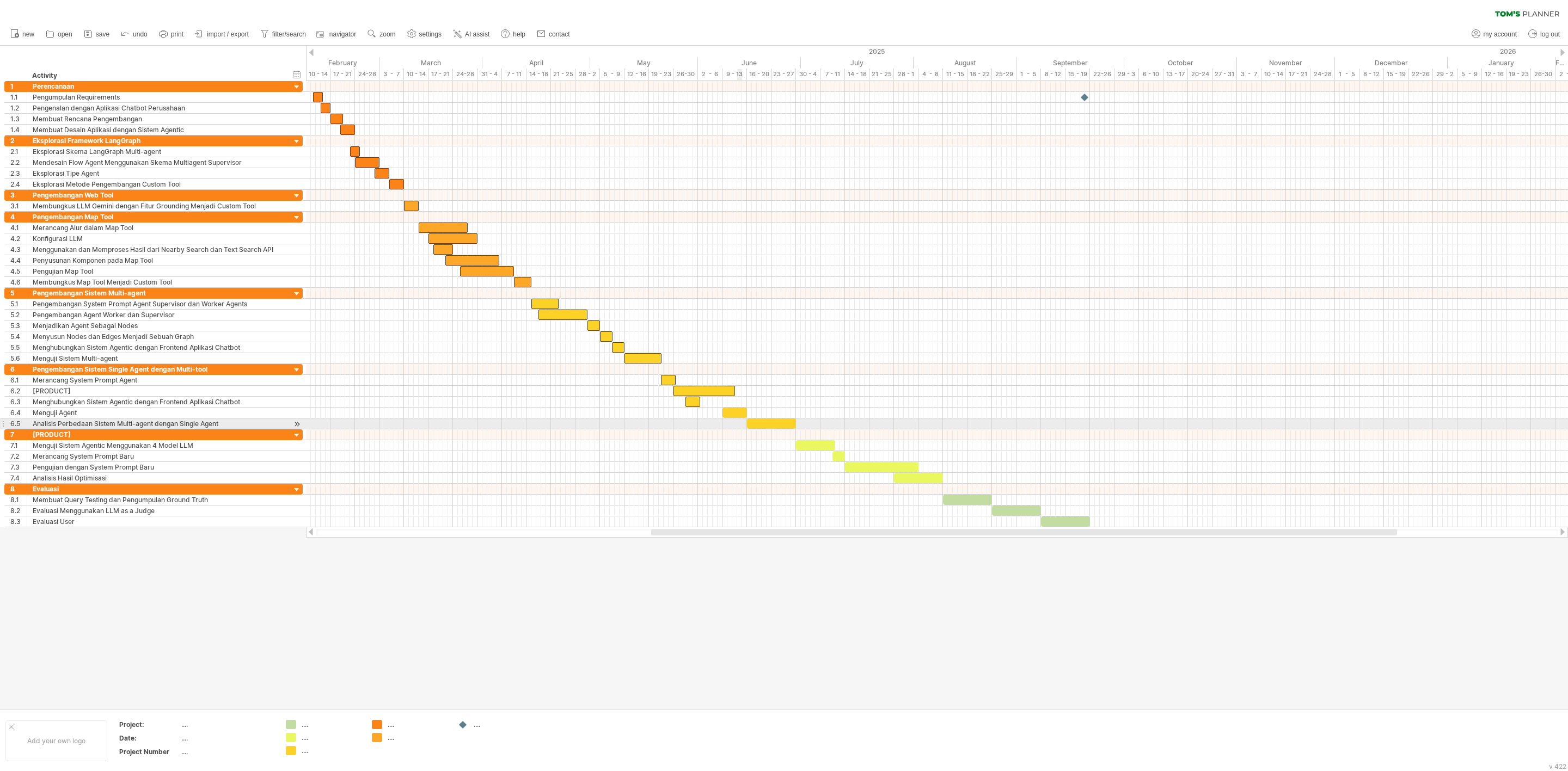 click at bounding box center [734, 412] 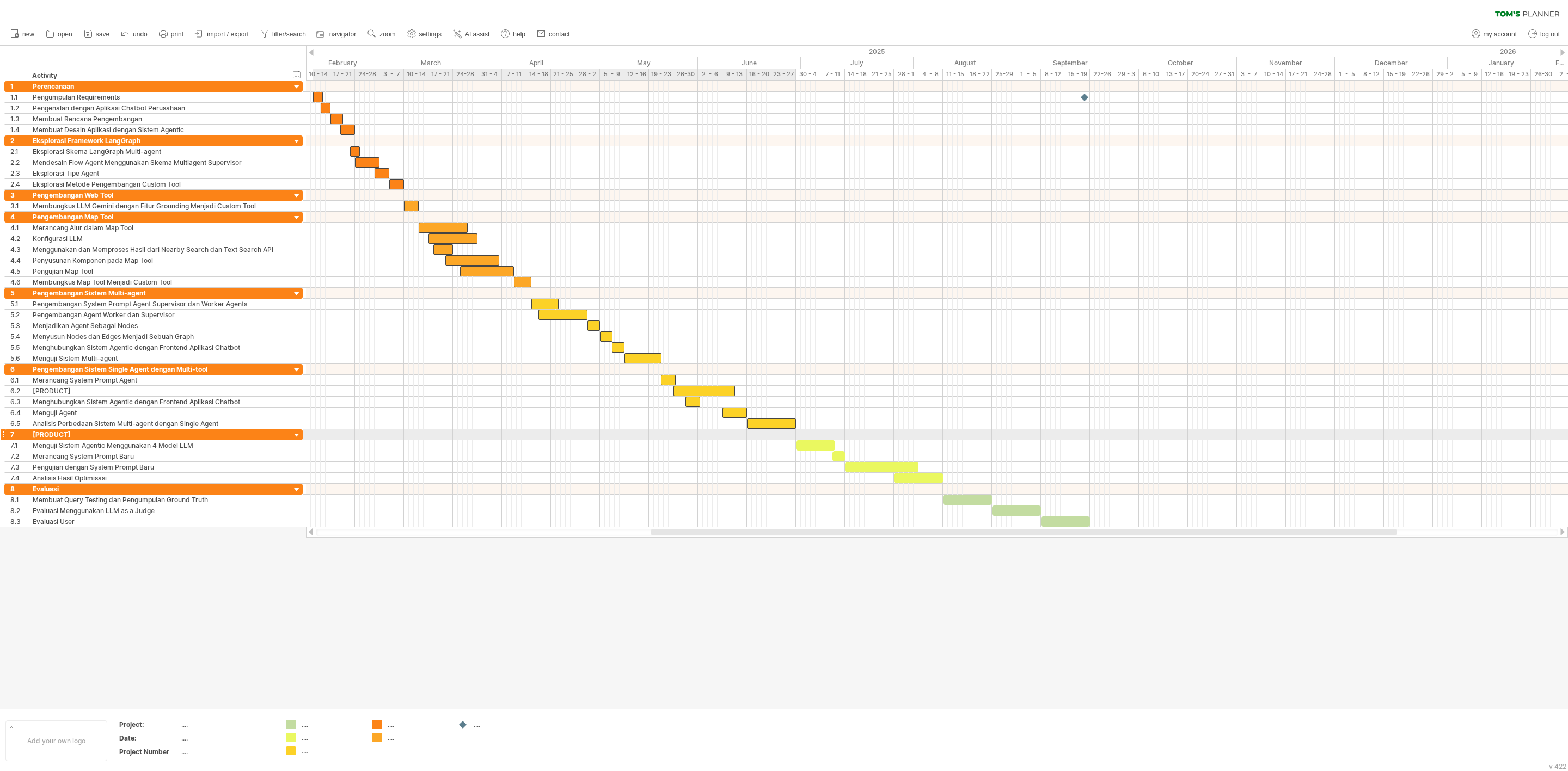 click at bounding box center (771, 423) 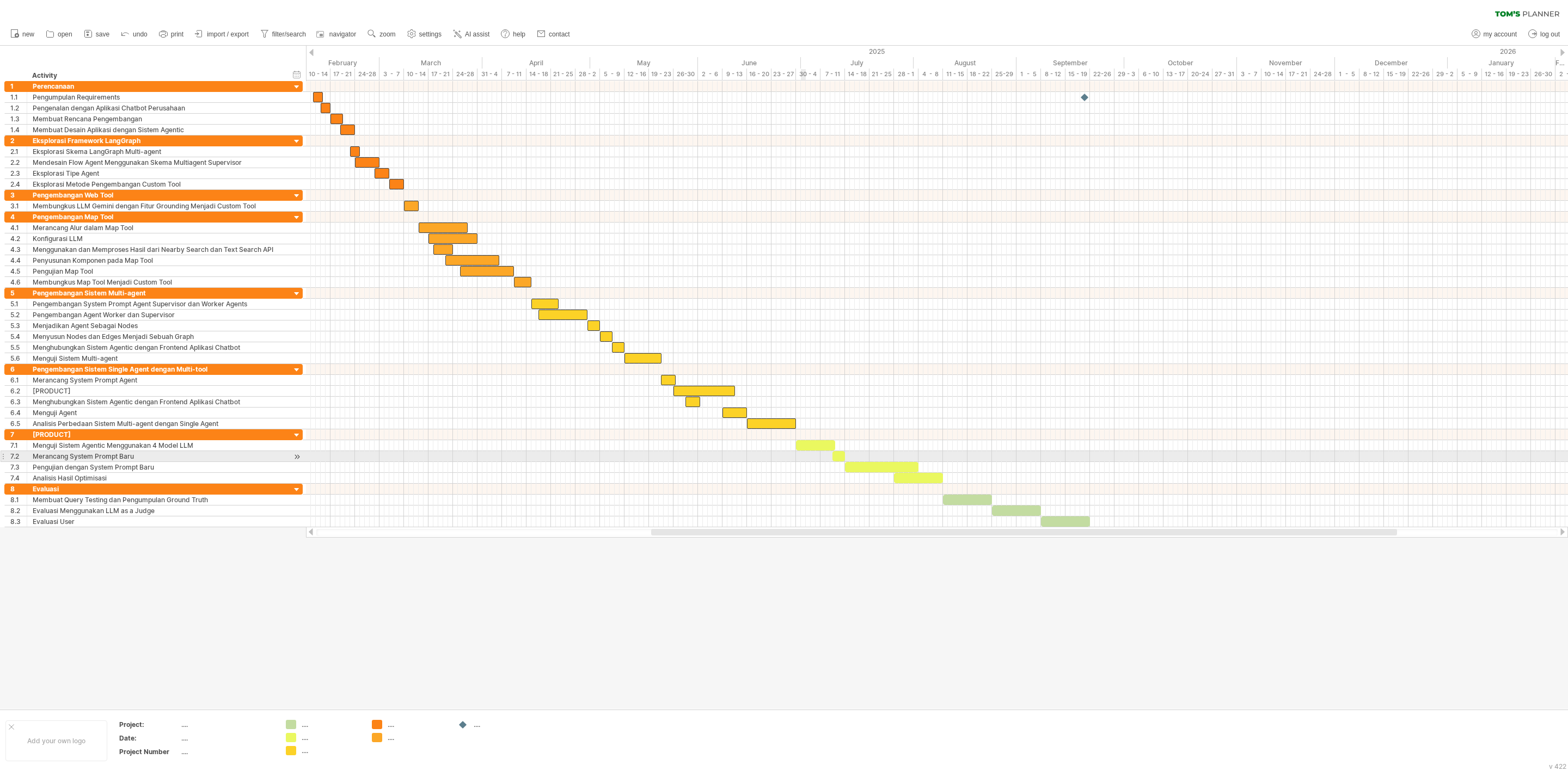 click at bounding box center (816, 445) 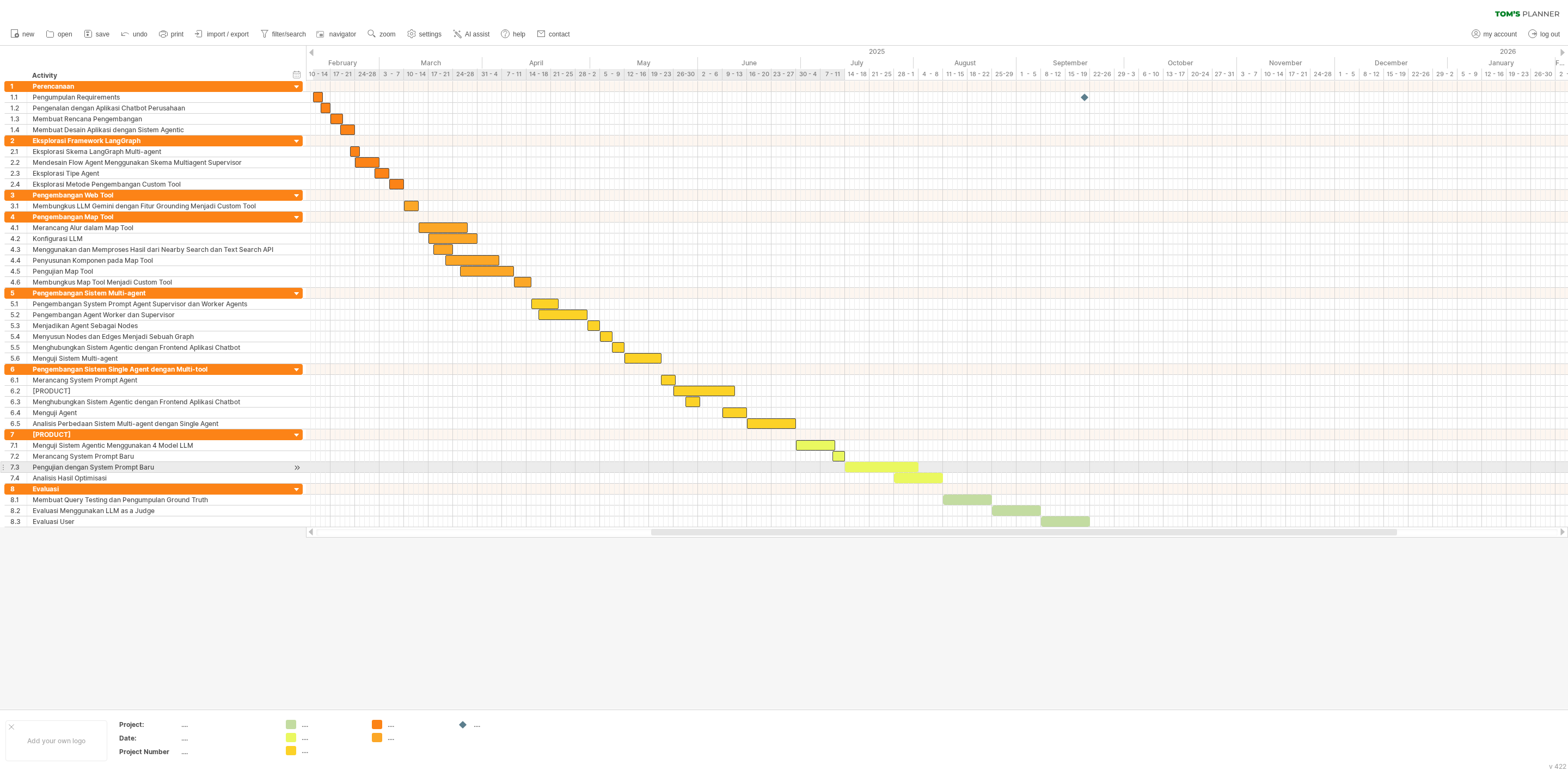 drag, startPoint x: 836, startPoint y: 462, endPoint x: 860, endPoint y: 479, distance: 29.41088 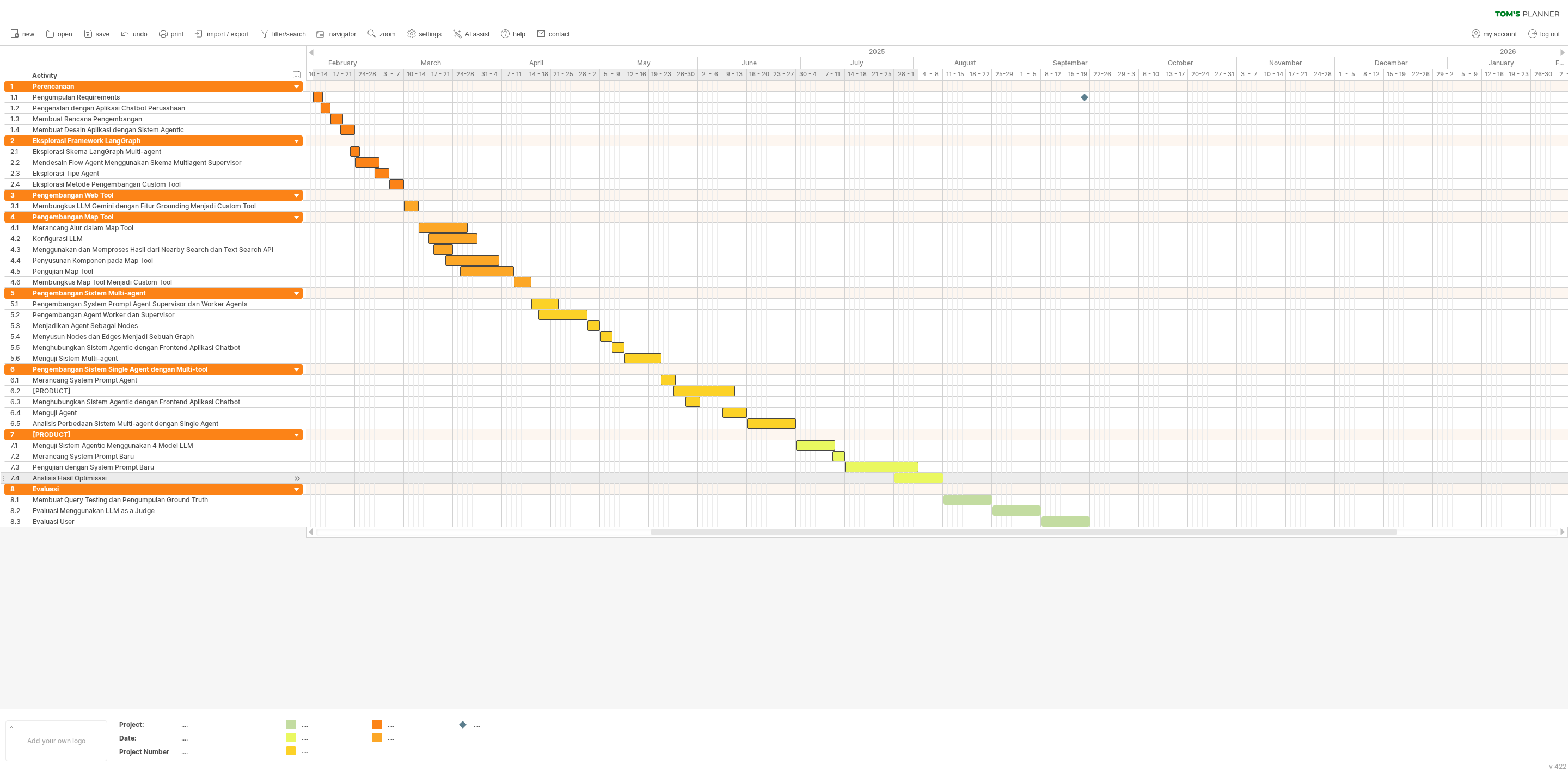 click at bounding box center [881, 467] 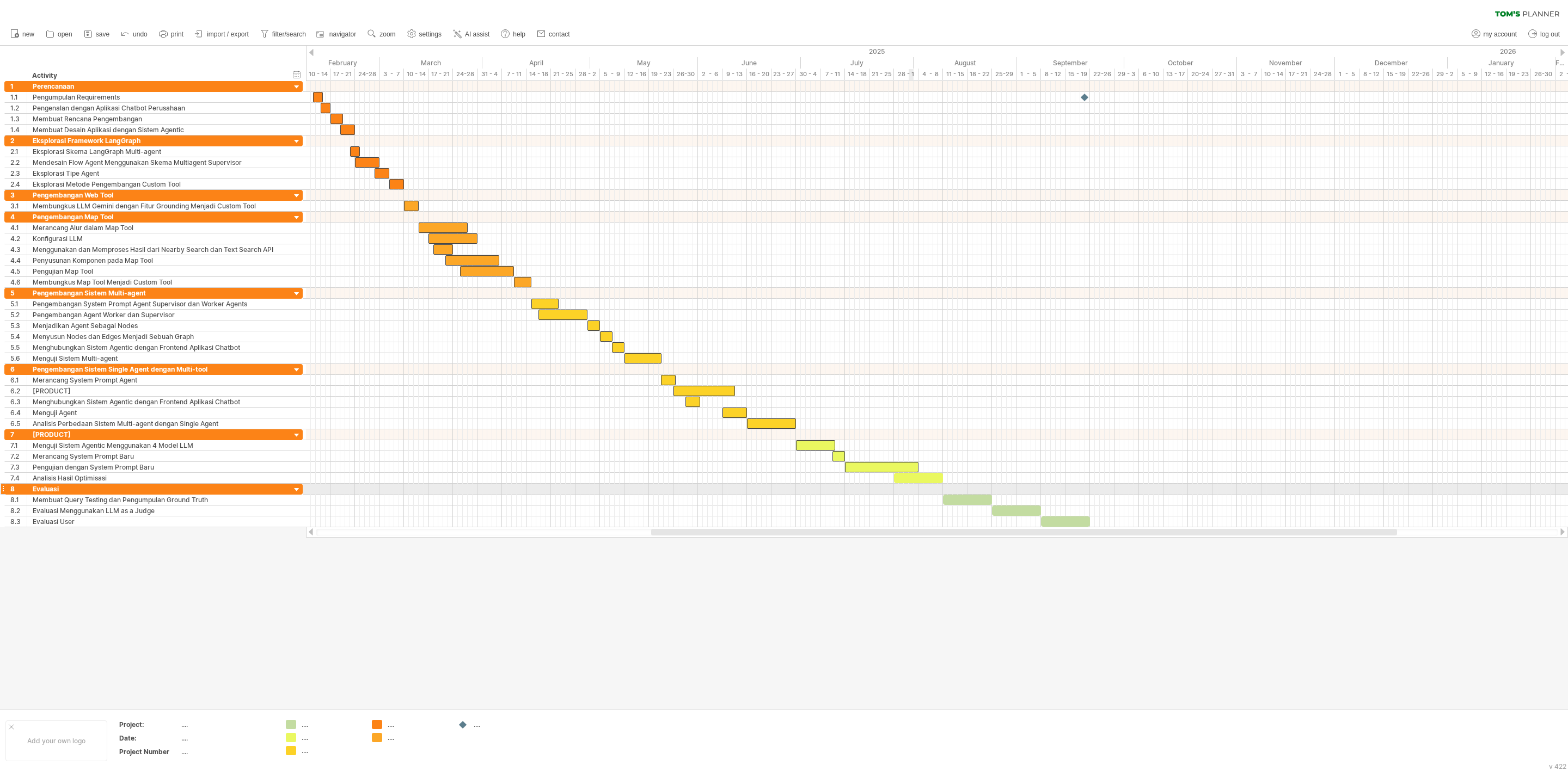 click at bounding box center (918, 478) 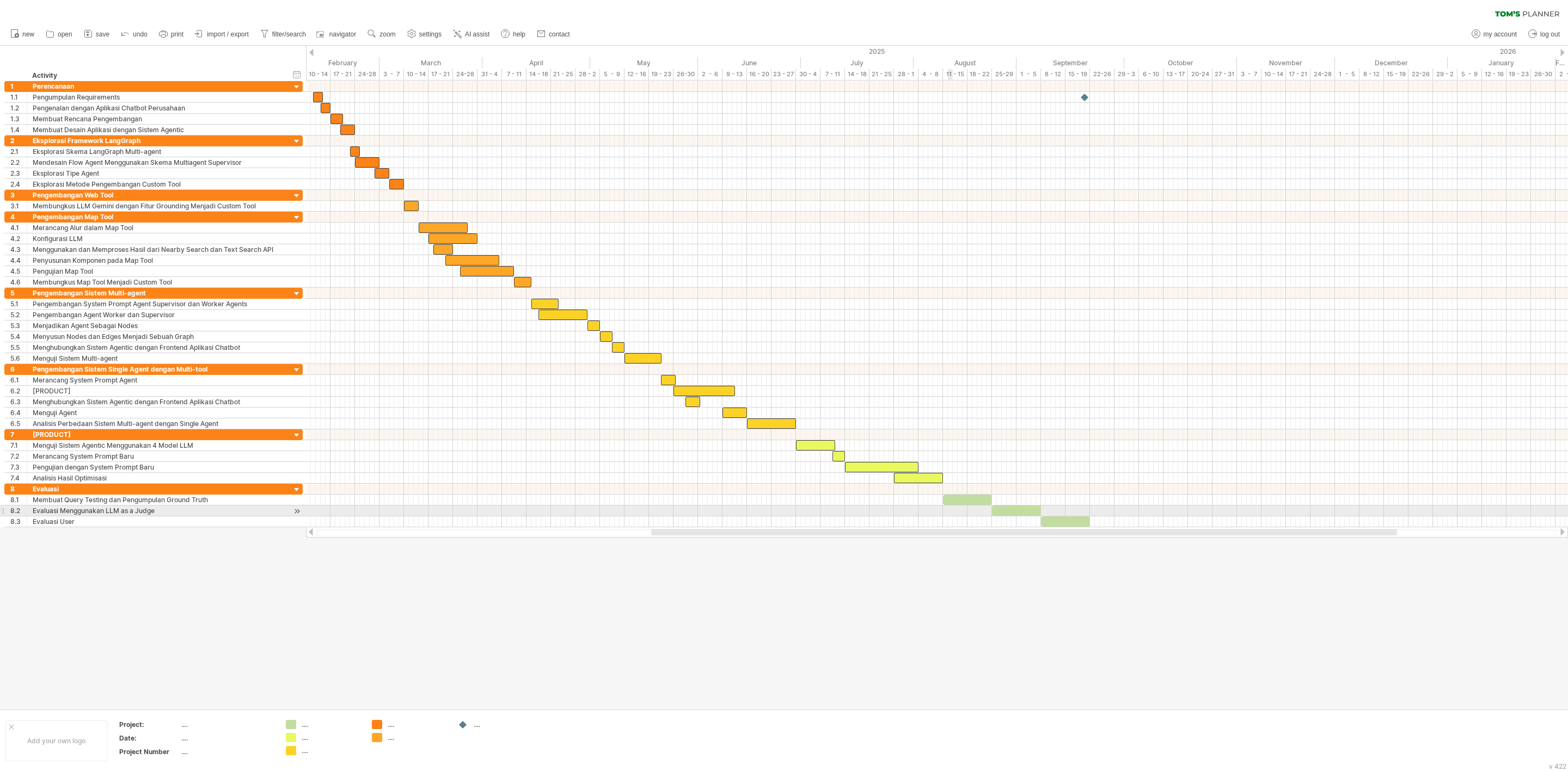click at bounding box center (967, 499) 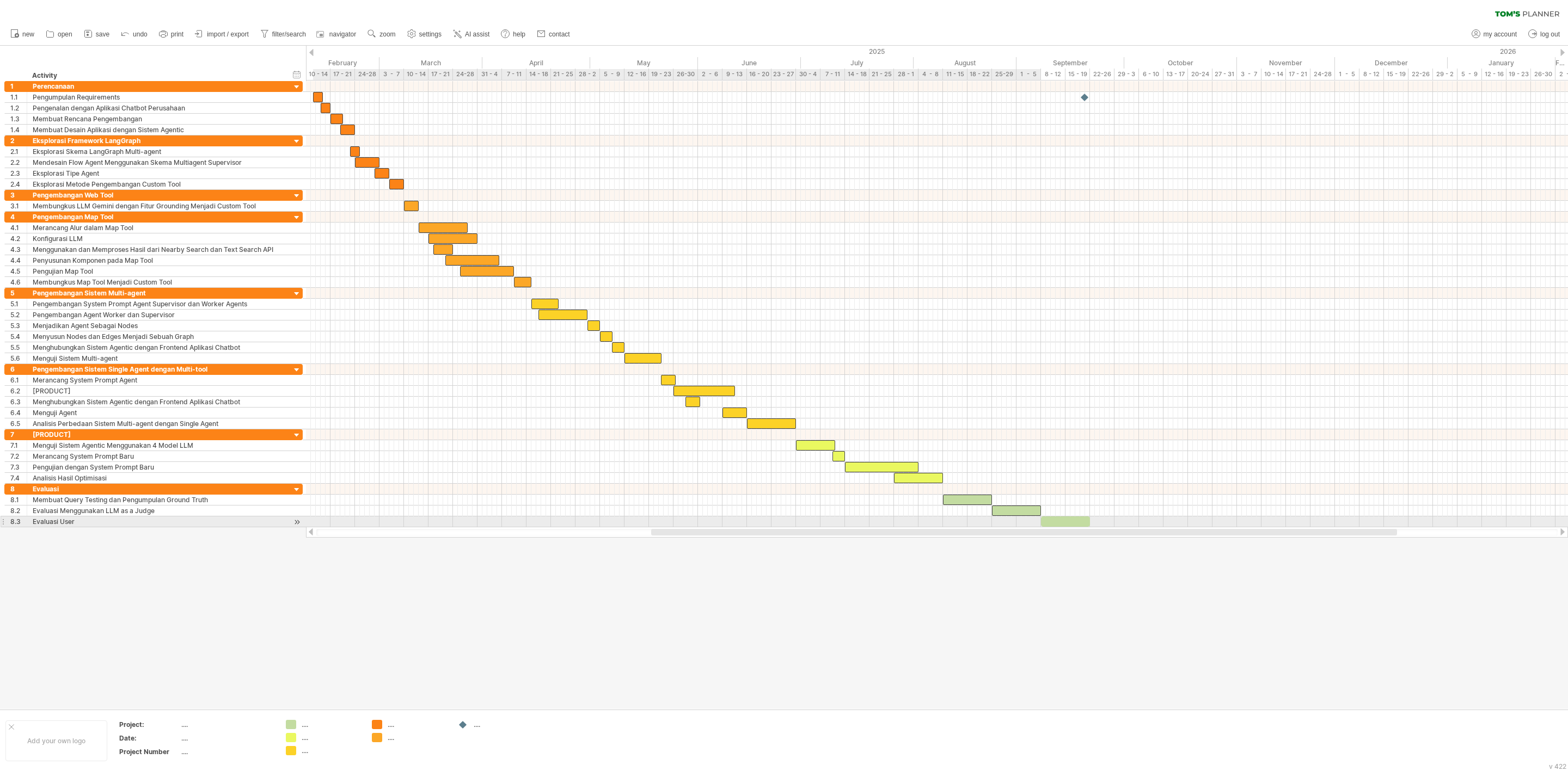 click at bounding box center [1016, 510] 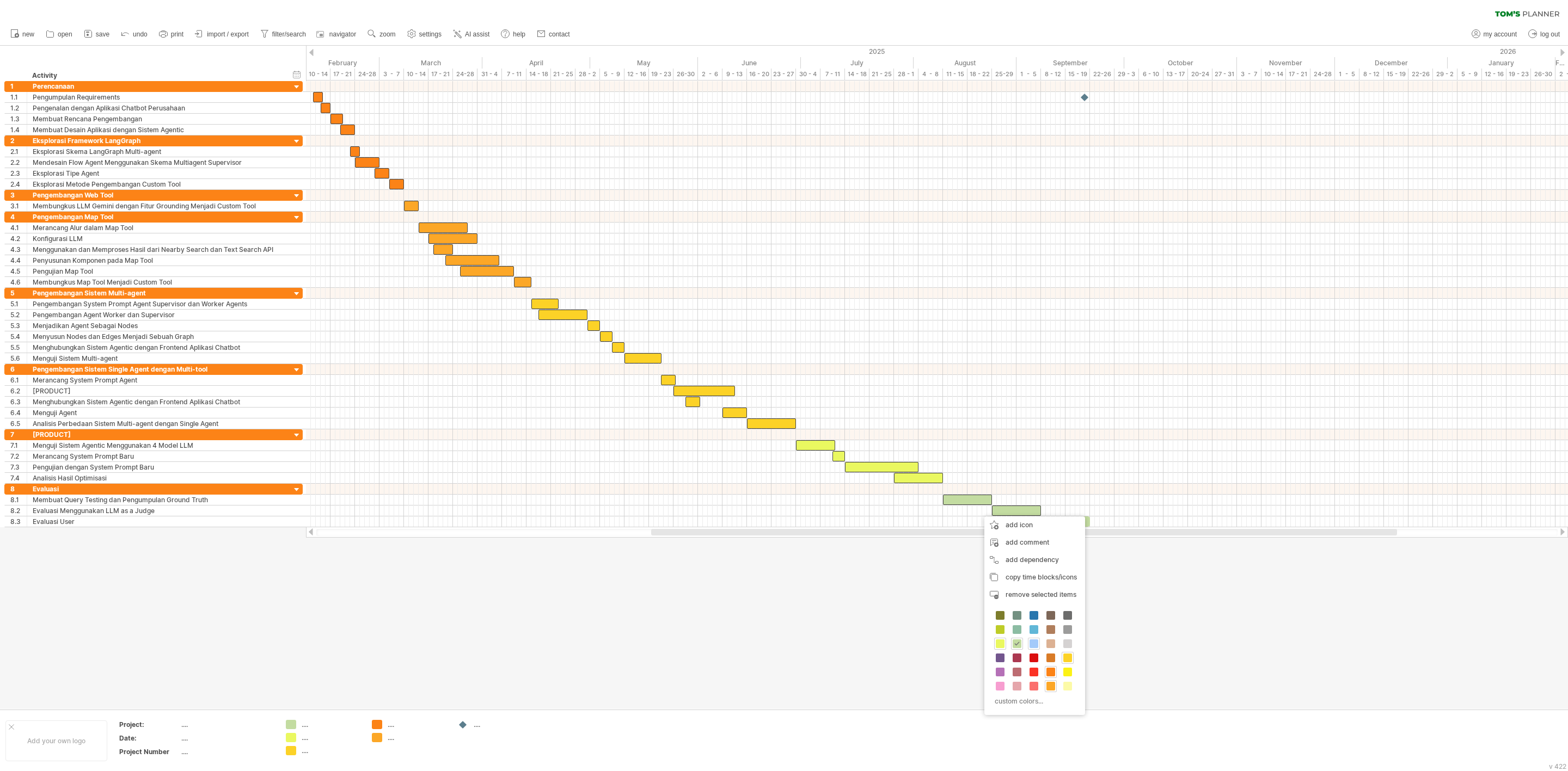 click at bounding box center (1034, 644) 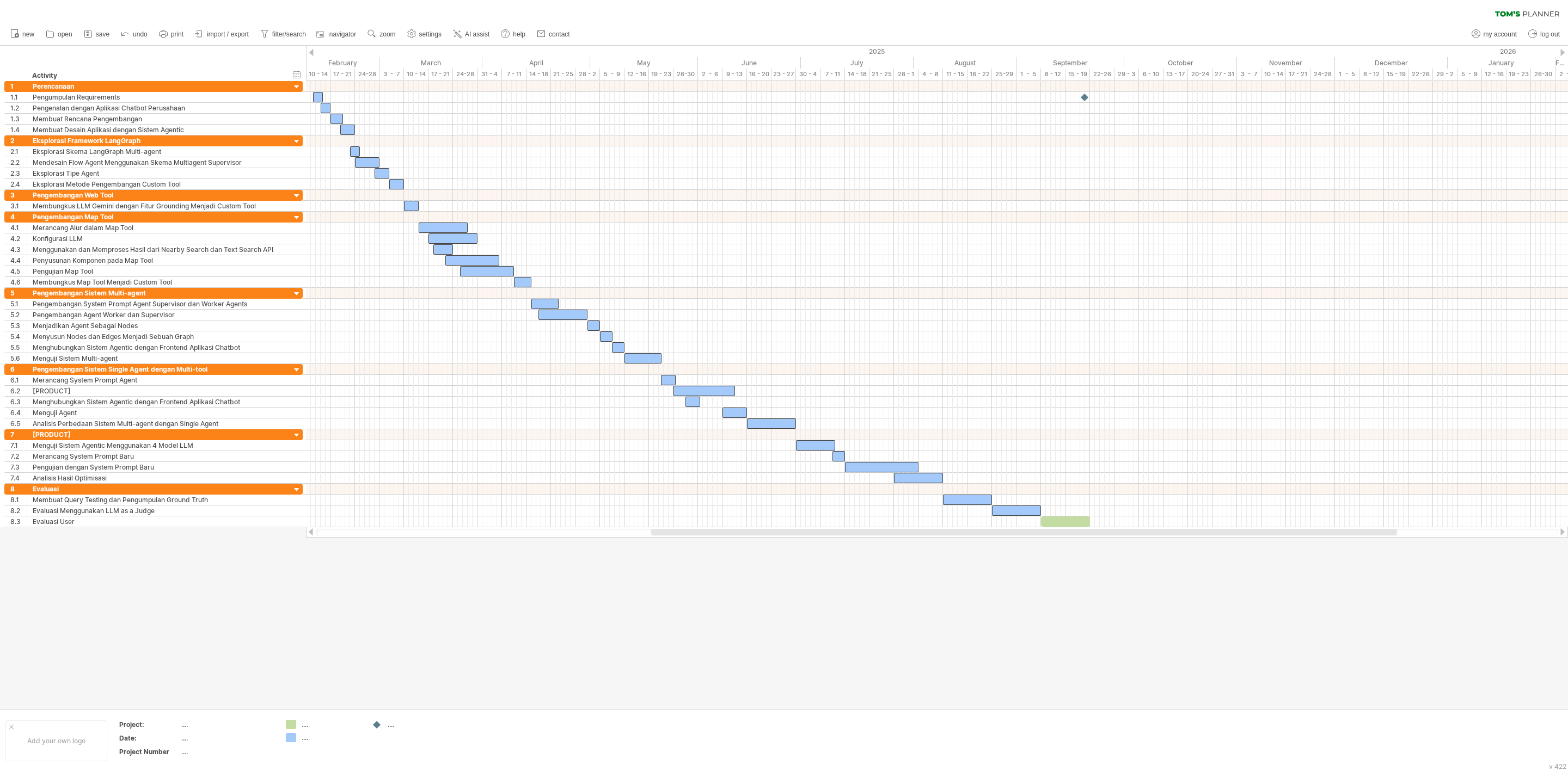 click at bounding box center (784, 377) 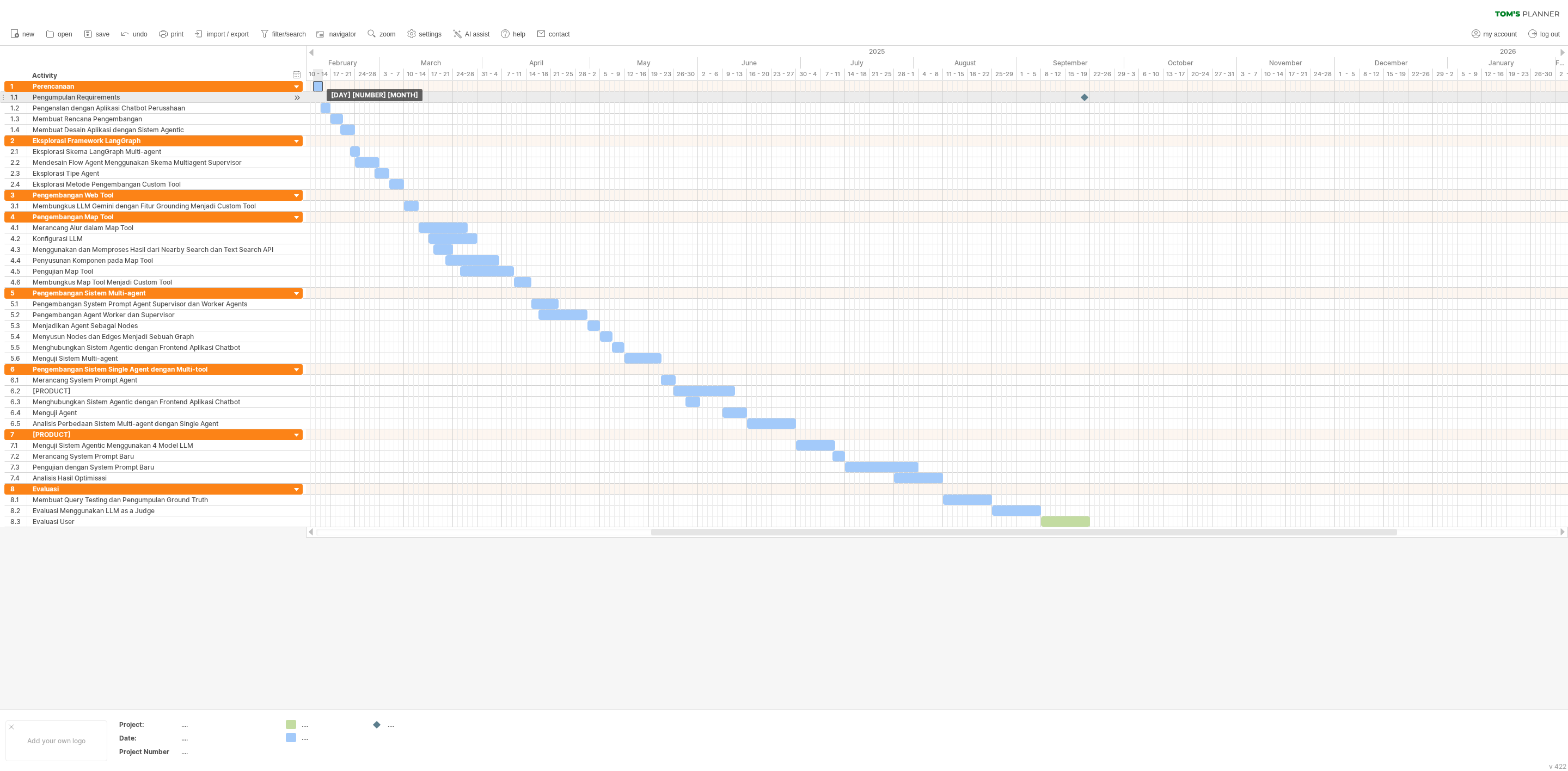 drag, startPoint x: 315, startPoint y: 100, endPoint x: 315, endPoint y: 92, distance: 8 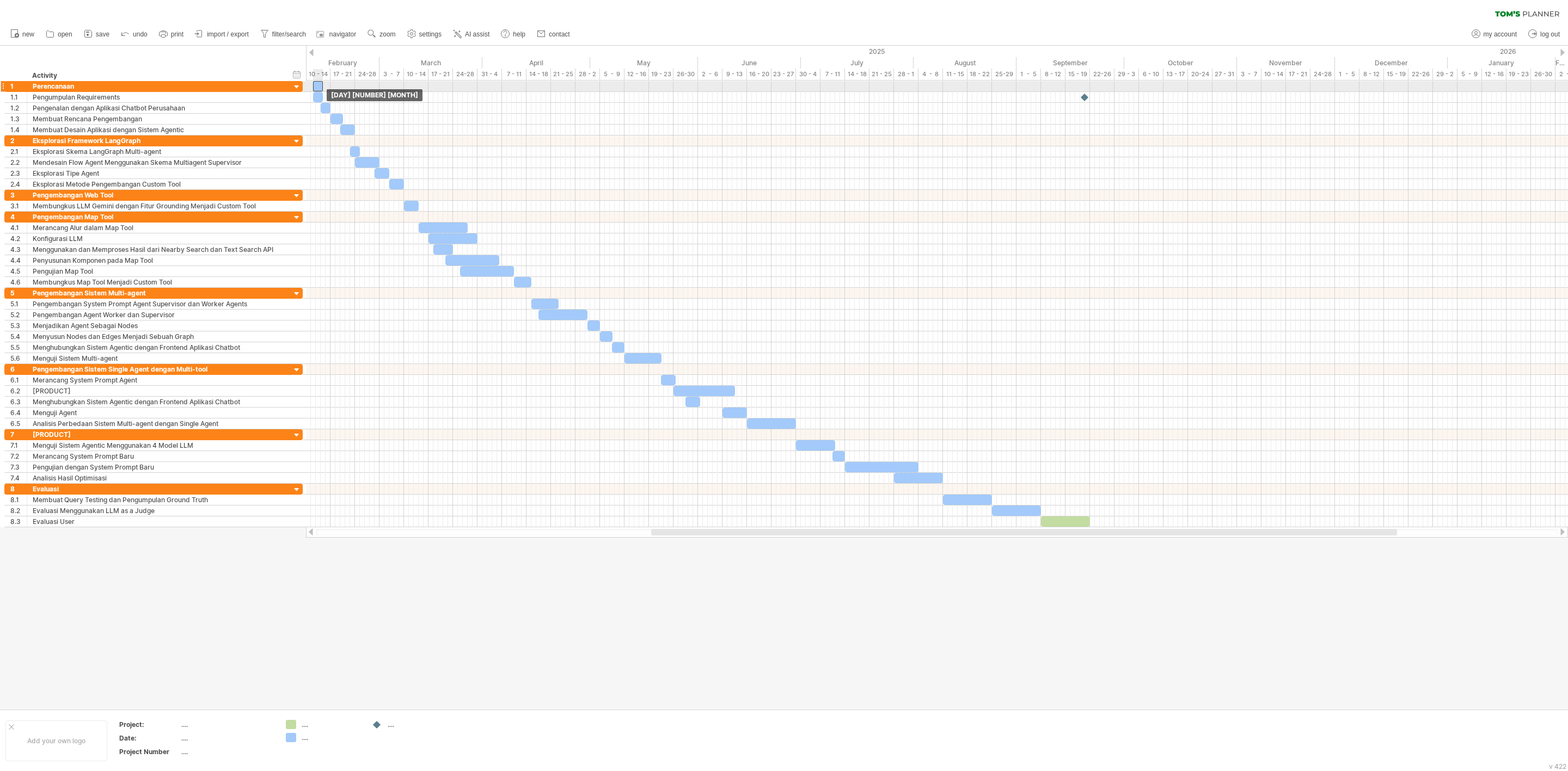 drag, startPoint x: 317, startPoint y: 96, endPoint x: 317, endPoint y: 90, distance: 6 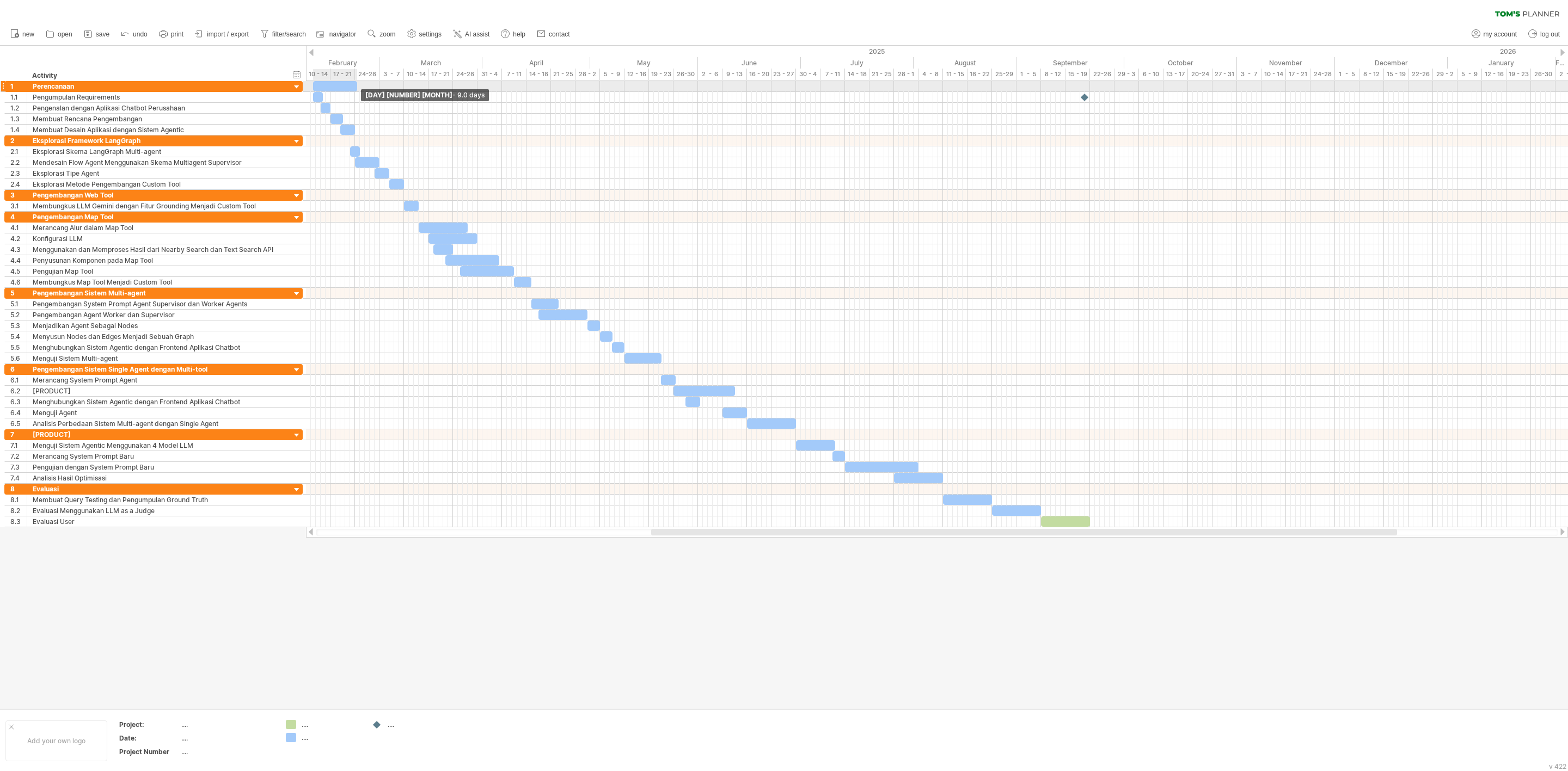 drag, startPoint x: 322, startPoint y: 85, endPoint x: 356, endPoint y: 90, distance: 34.365681 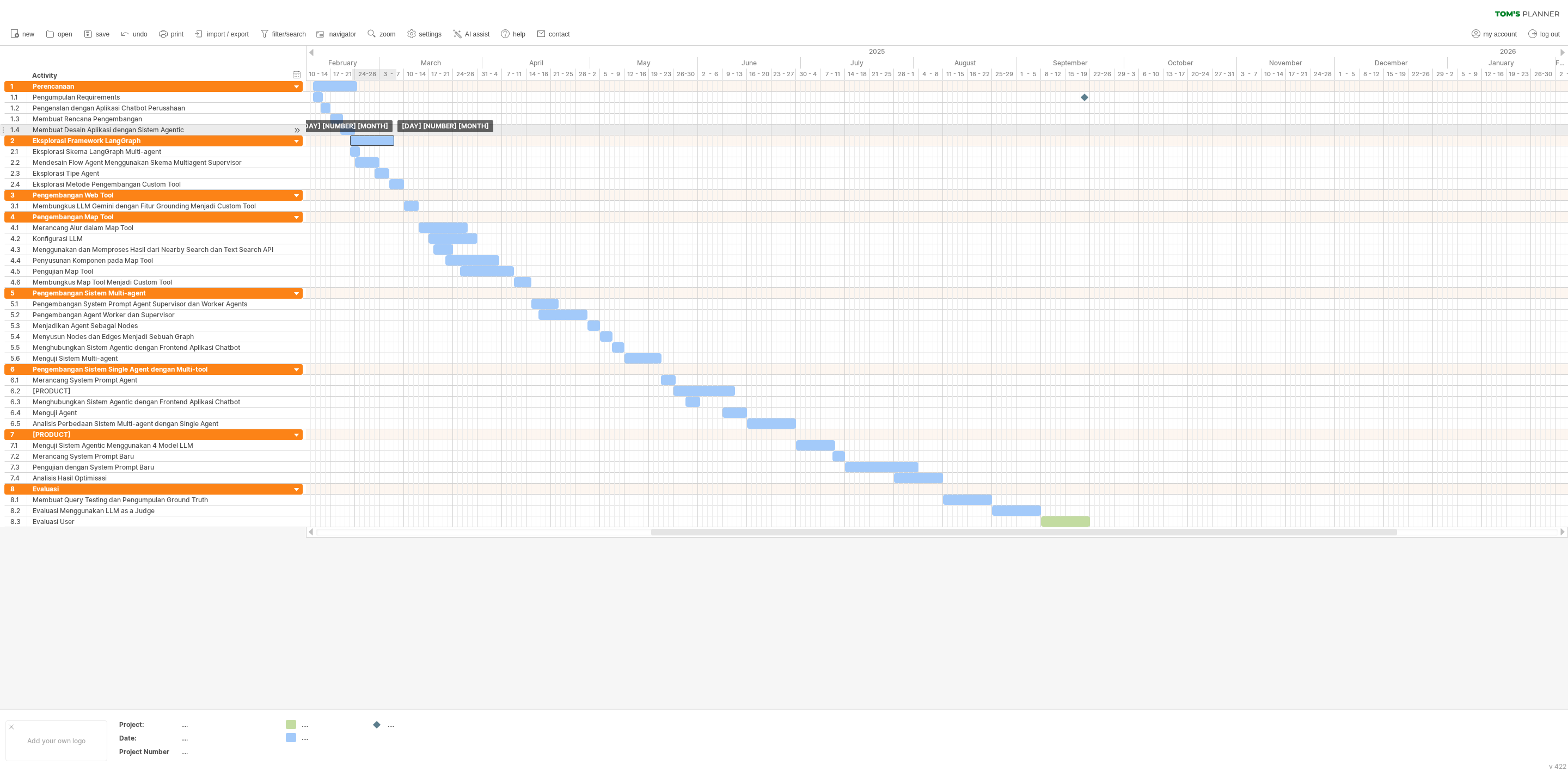 drag, startPoint x: 337, startPoint y: 84, endPoint x: 375, endPoint y: 134, distance: 63 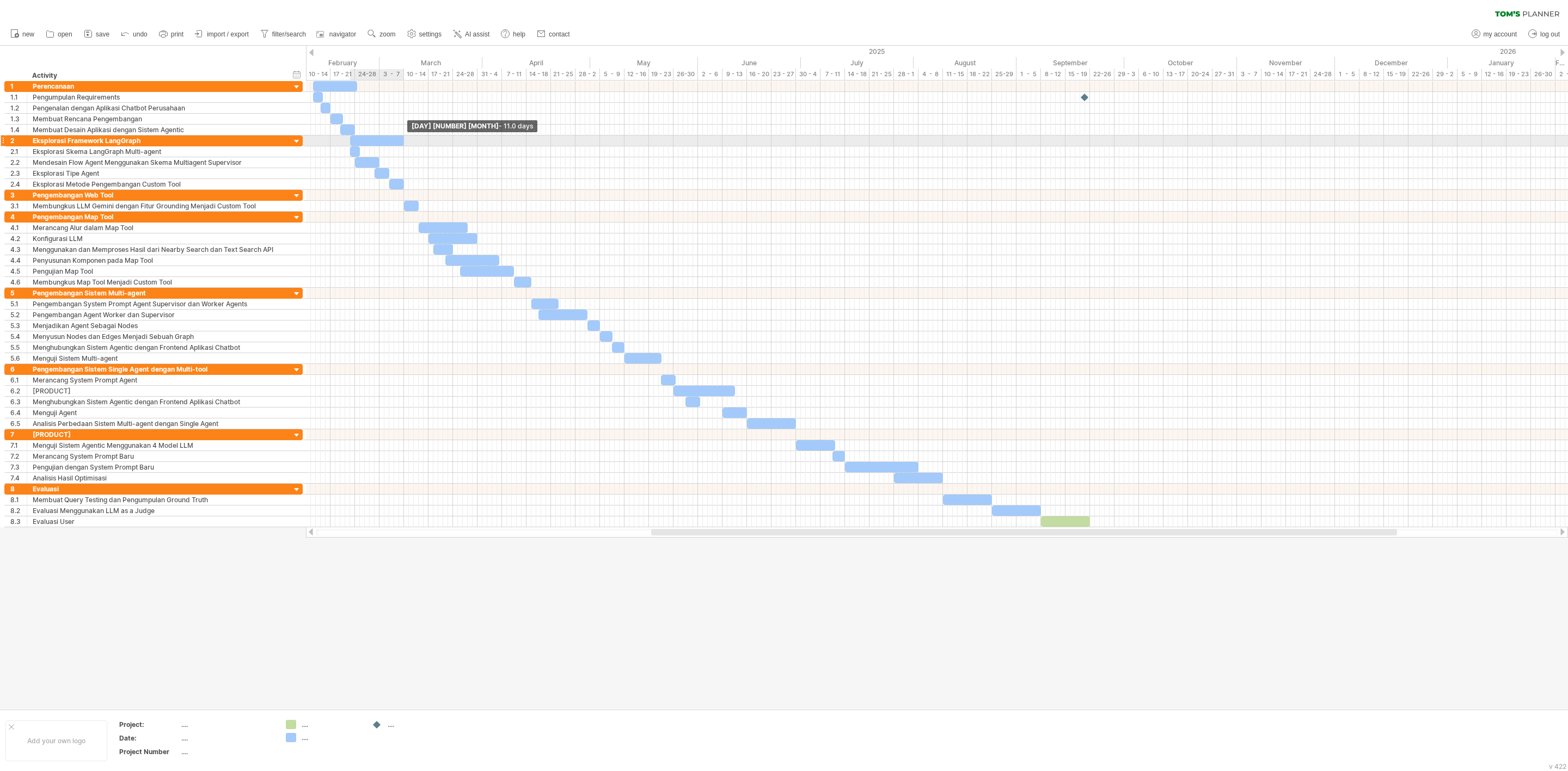 drag, startPoint x: 393, startPoint y: 140, endPoint x: 402, endPoint y: 144, distance: 9.848858 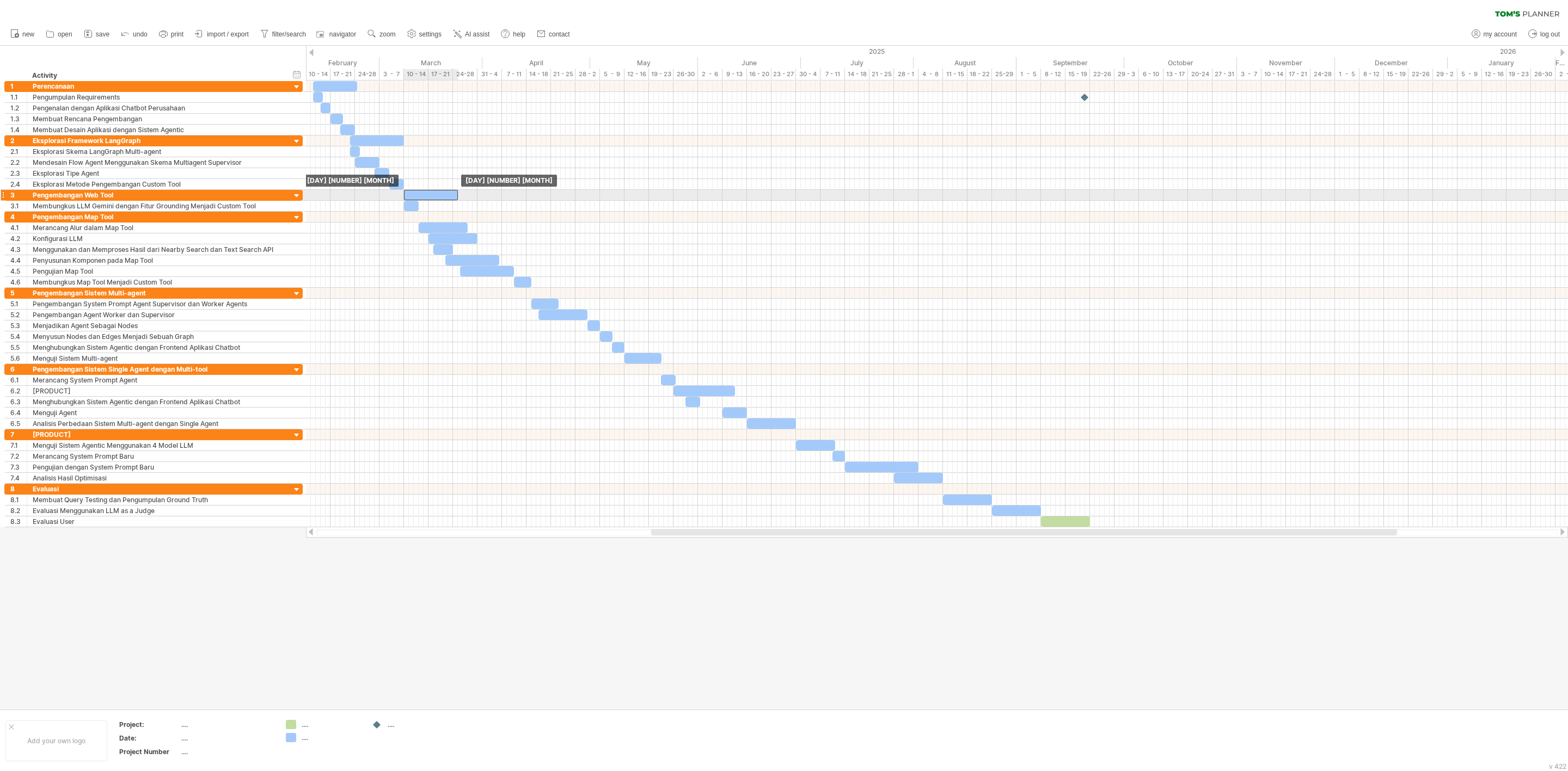 drag, startPoint x: 387, startPoint y: 142, endPoint x: 441, endPoint y: 198, distance: 77.7946 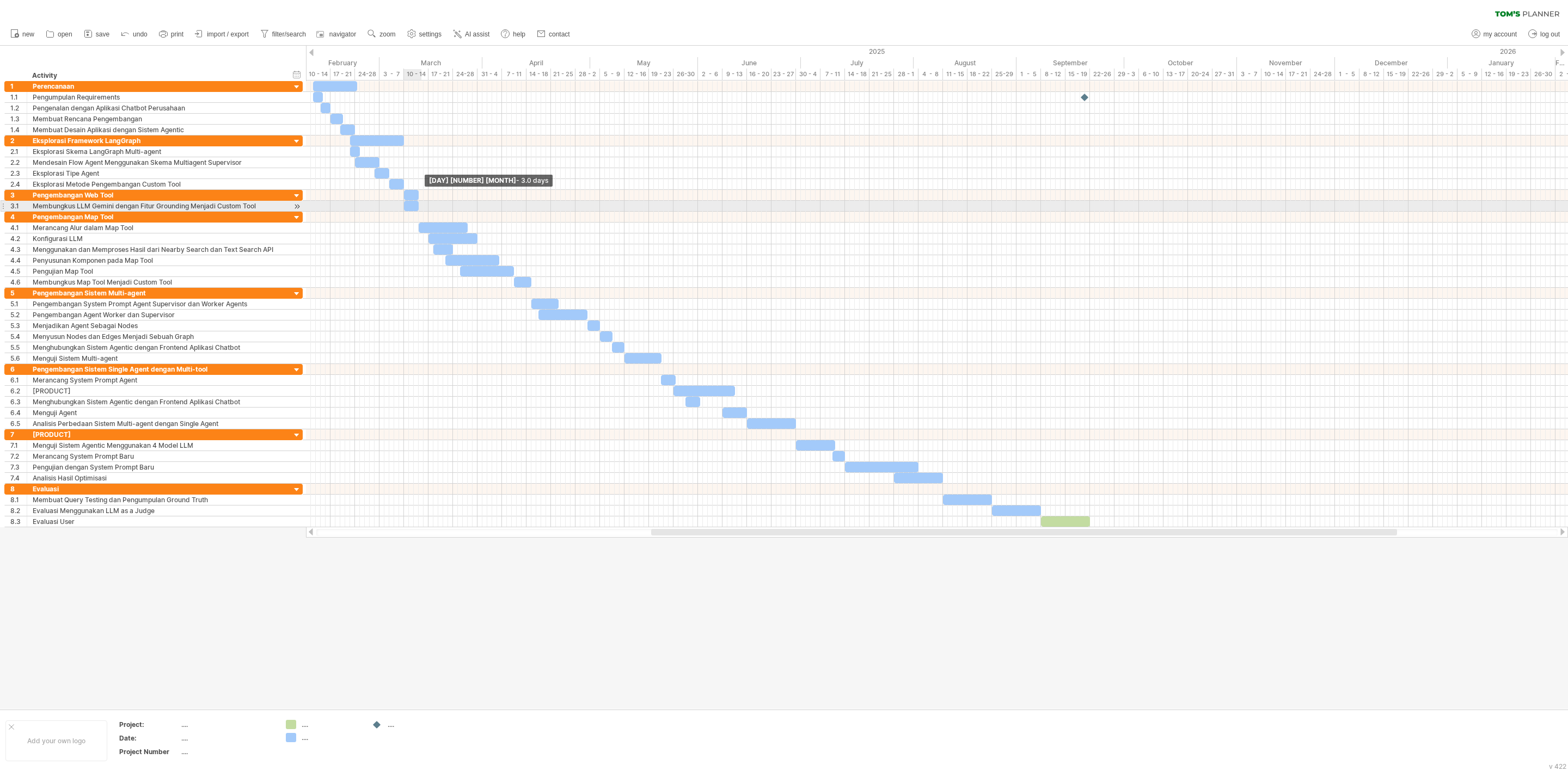 drag, startPoint x: 458, startPoint y: 198, endPoint x: 420, endPoint y: 208, distance: 39.29377 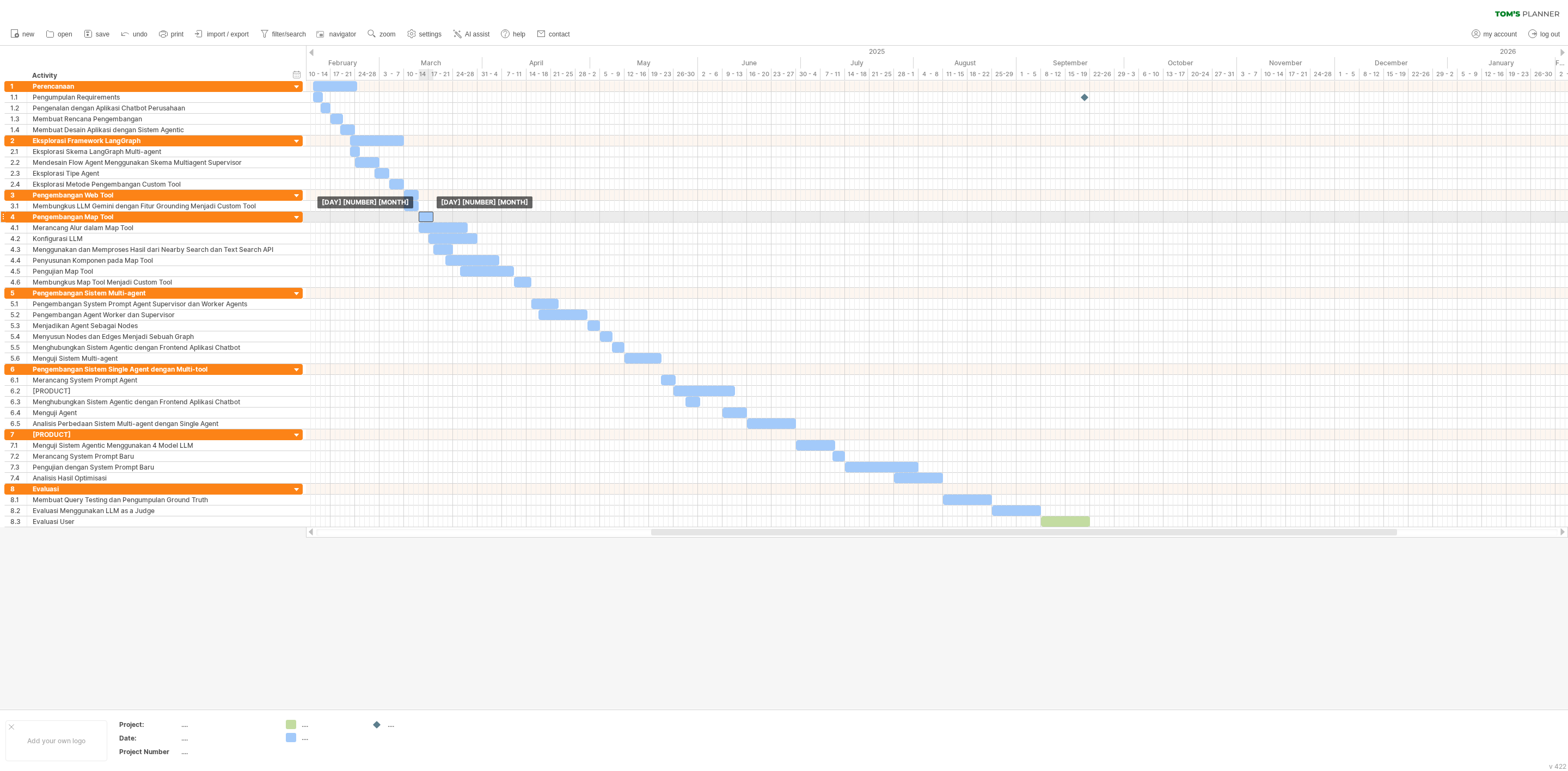 drag, startPoint x: 411, startPoint y: 196, endPoint x: 425, endPoint y: 222, distance: 29.529646 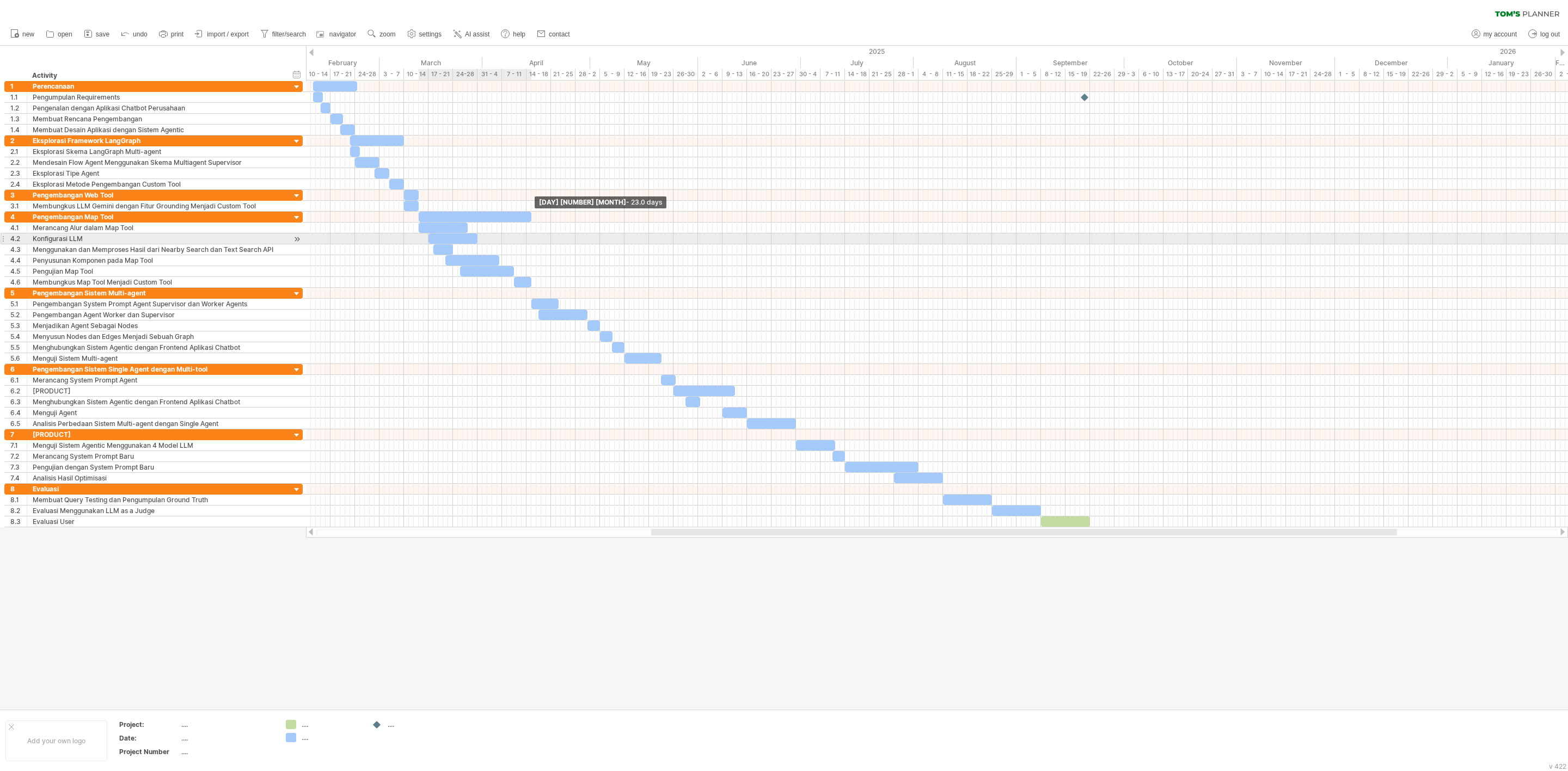 drag, startPoint x: 435, startPoint y: 216, endPoint x: 532, endPoint y: 240, distance: 99.925 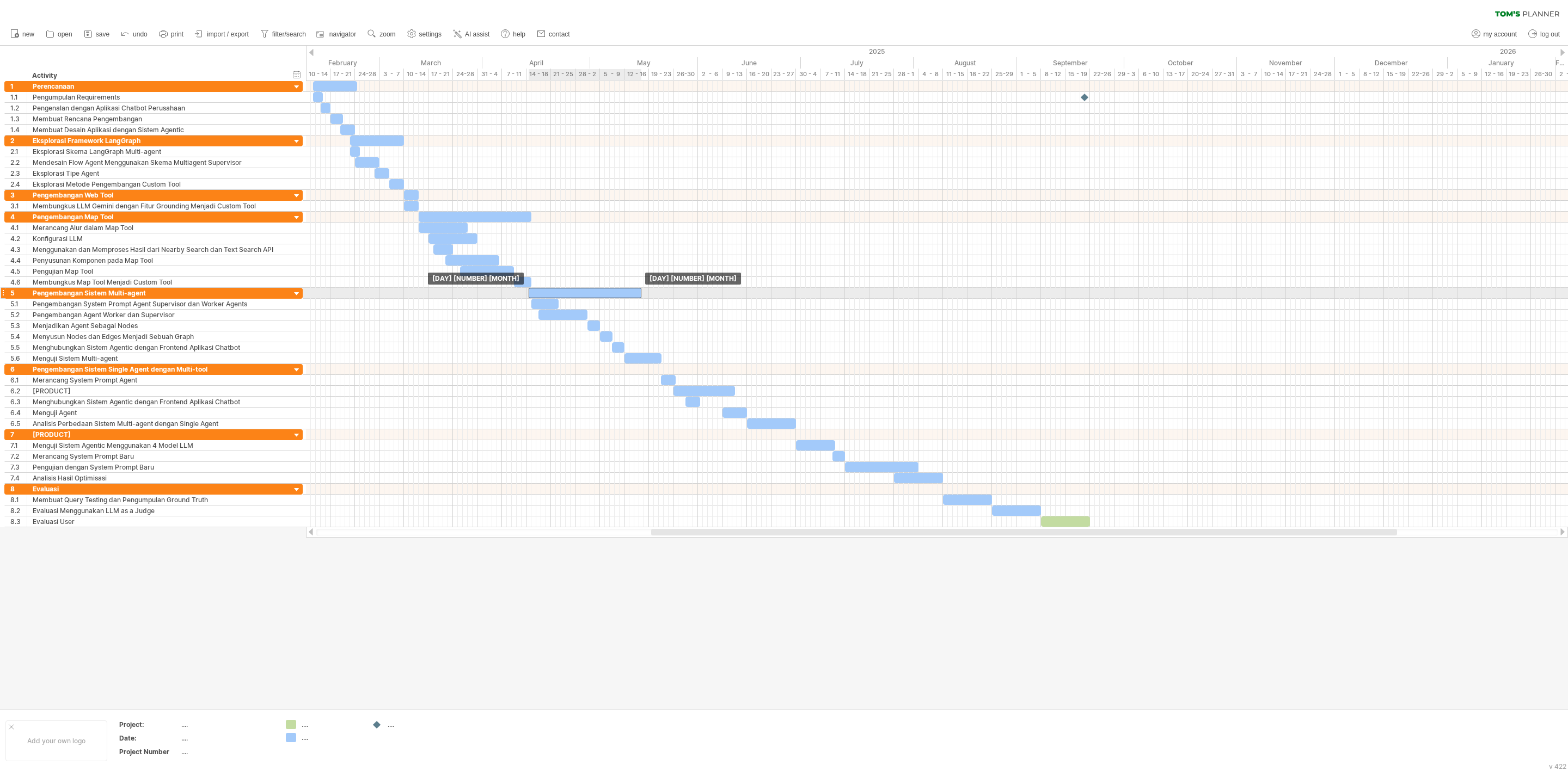 drag, startPoint x: 505, startPoint y: 214, endPoint x: 616, endPoint y: 291, distance: 135.0926 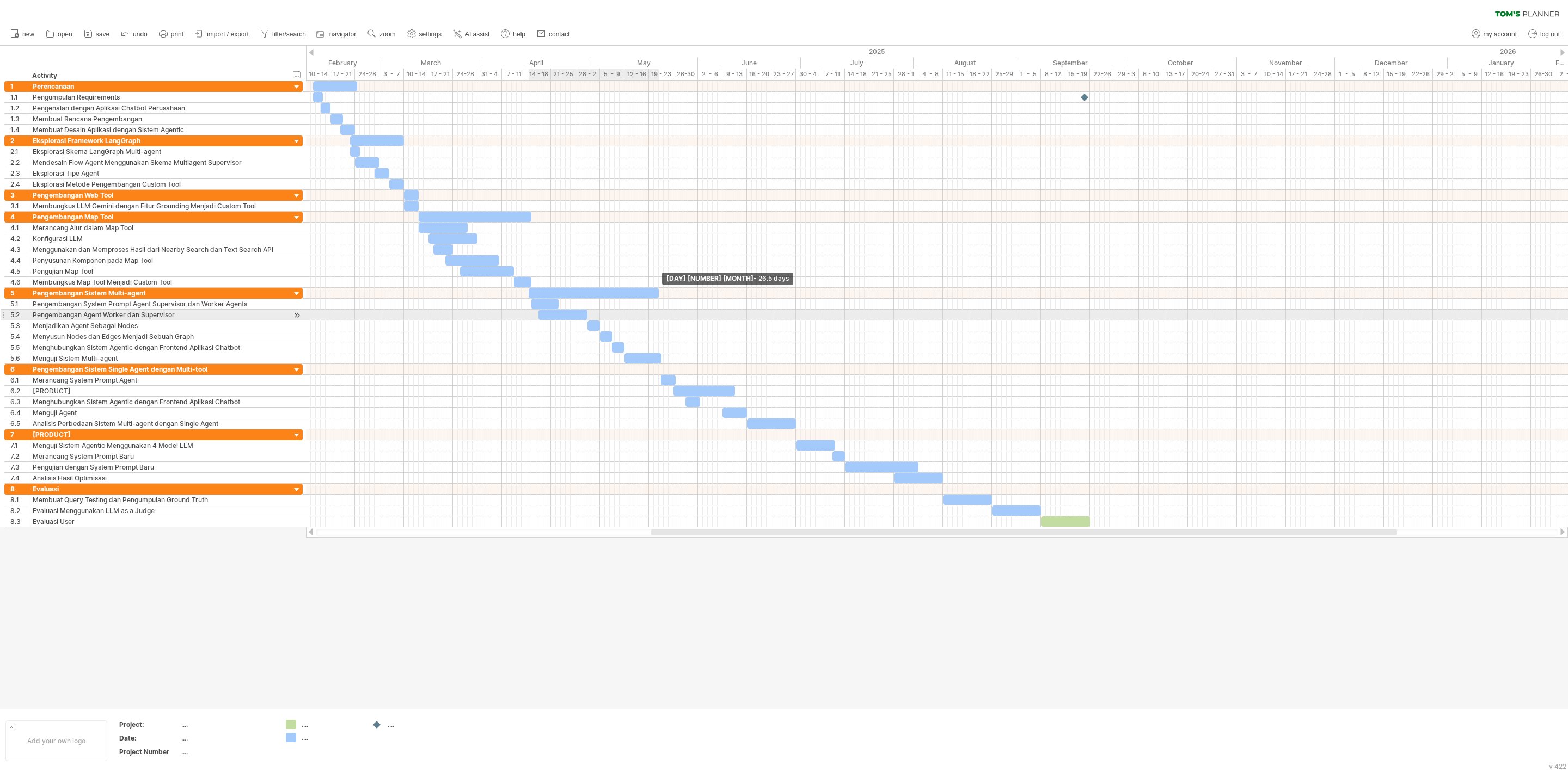 drag, startPoint x: 641, startPoint y: 299, endPoint x: 658, endPoint y: 314, distance: 22.671568 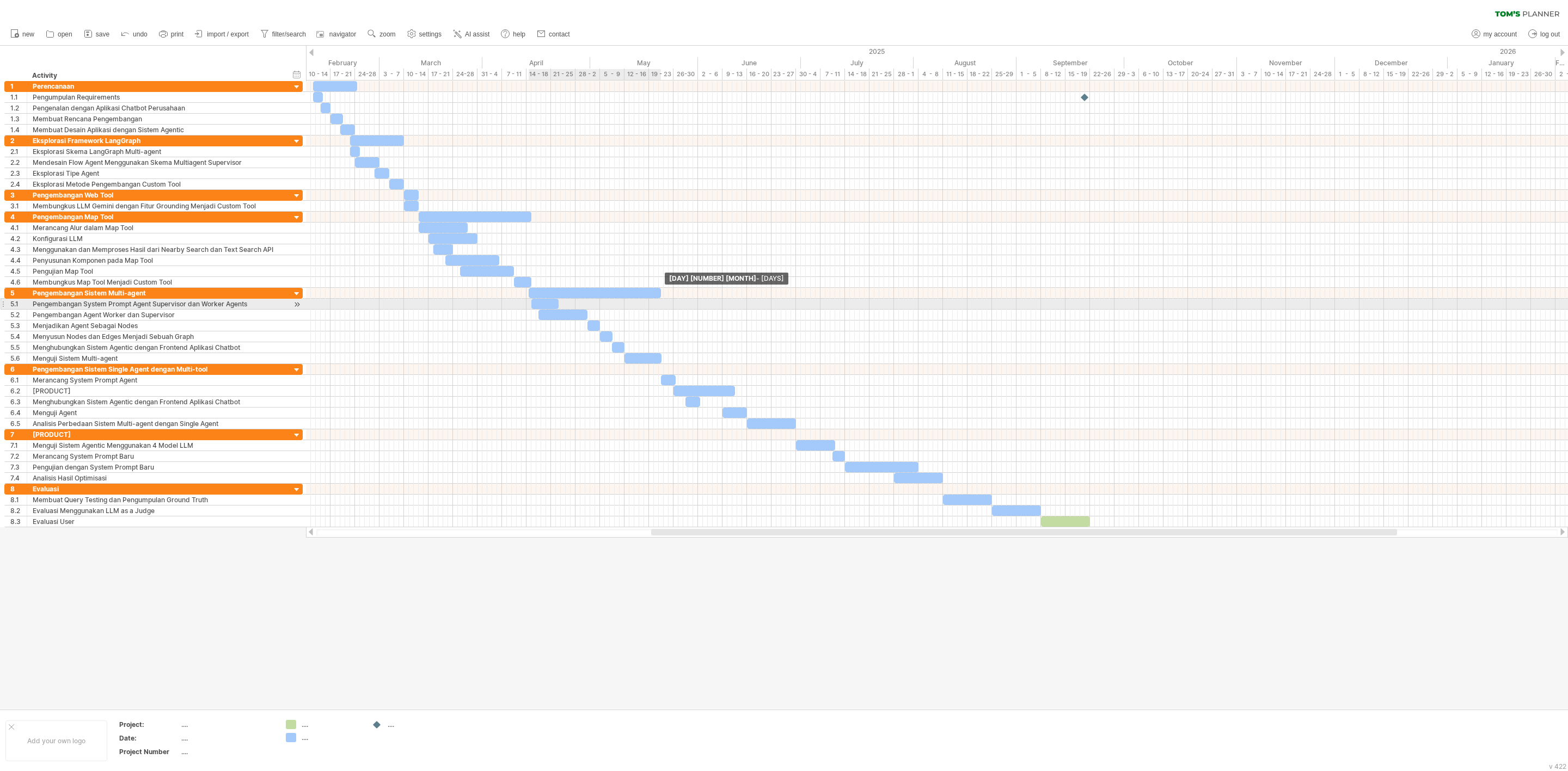 drag, startPoint x: 657, startPoint y: 297, endPoint x: 659, endPoint y: 305, distance: 8.246211 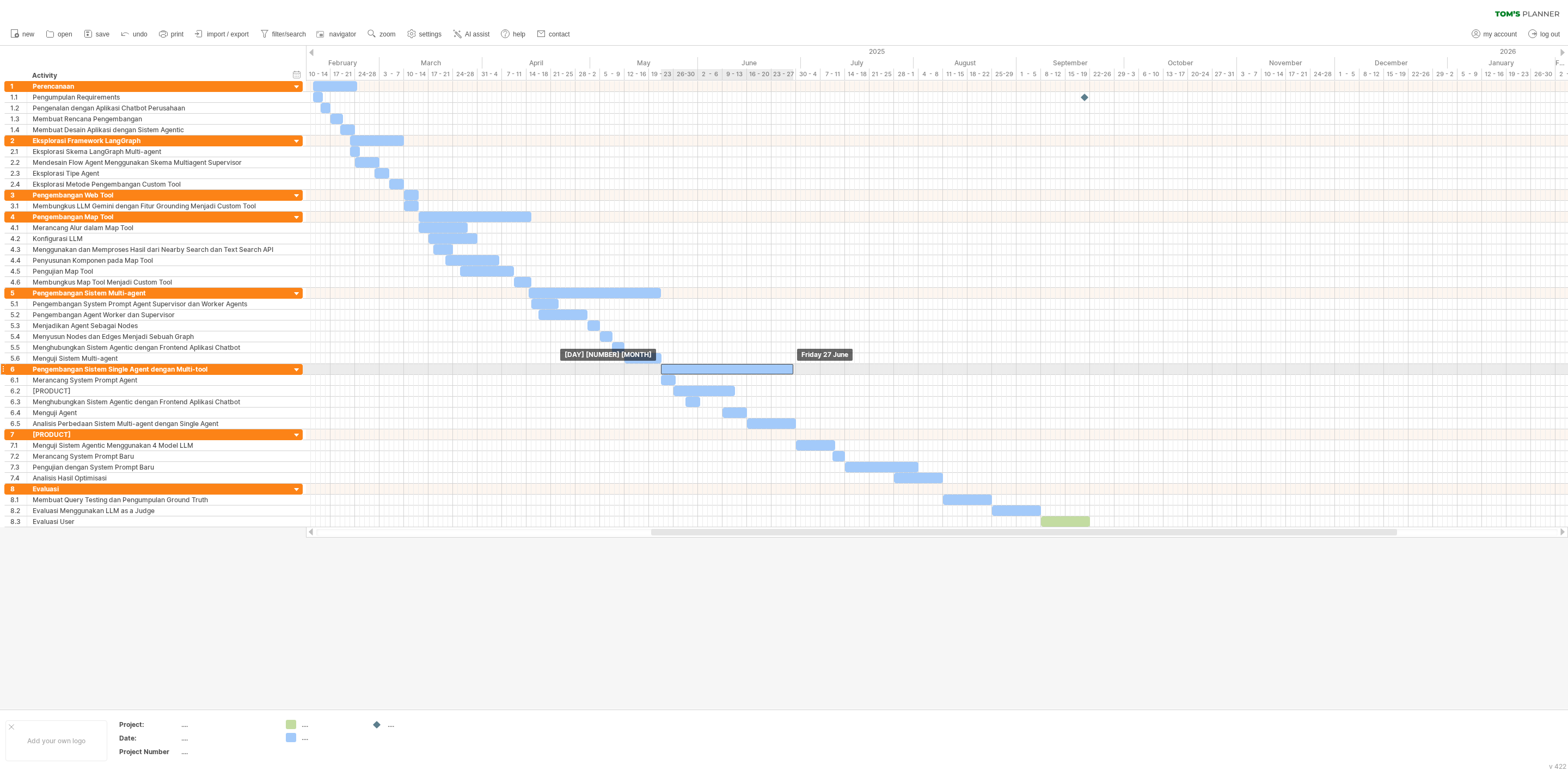 drag, startPoint x: 646, startPoint y: 297, endPoint x: 778, endPoint y: 372, distance: 151.81897 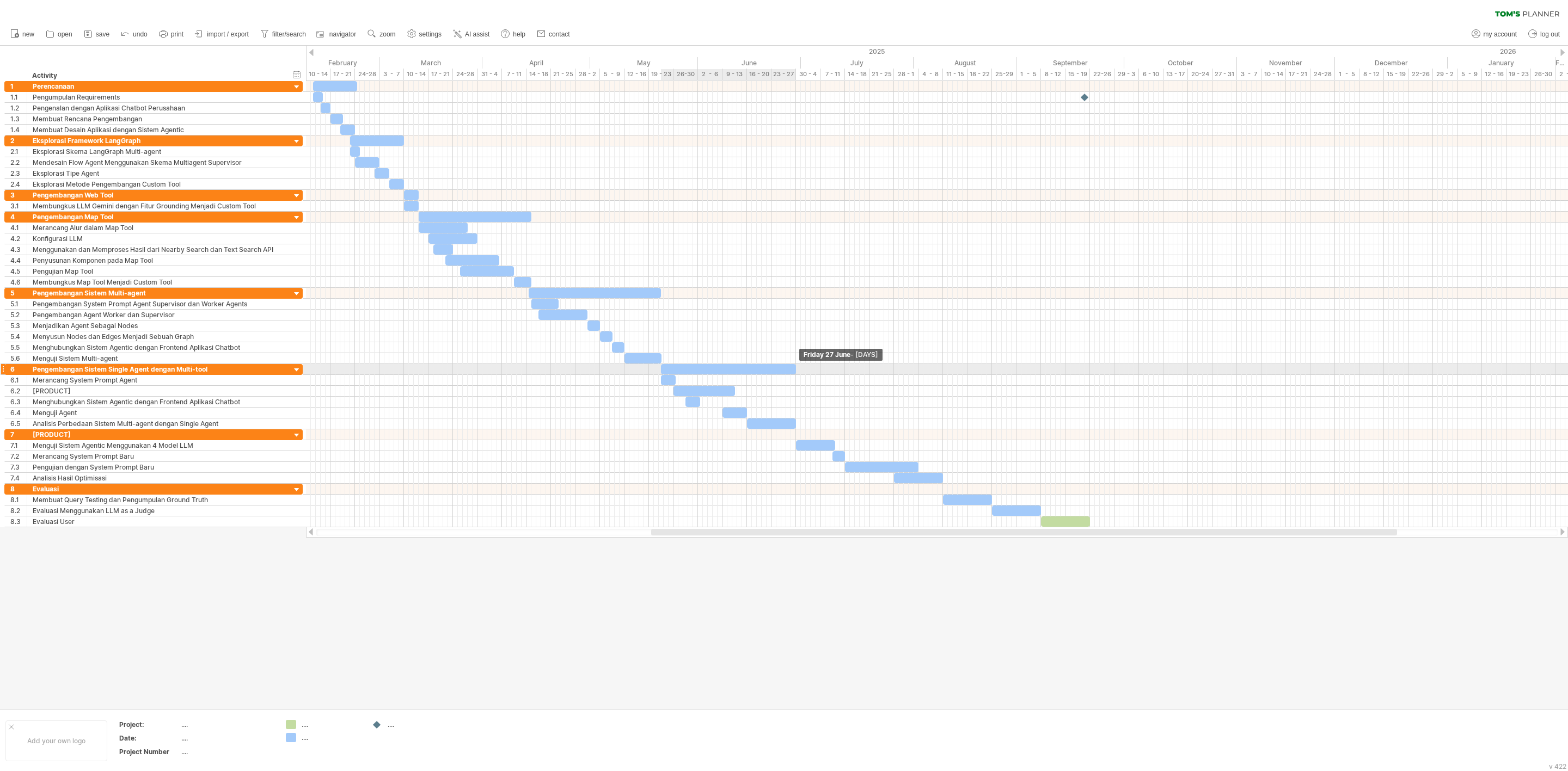 click at bounding box center (796, 369) 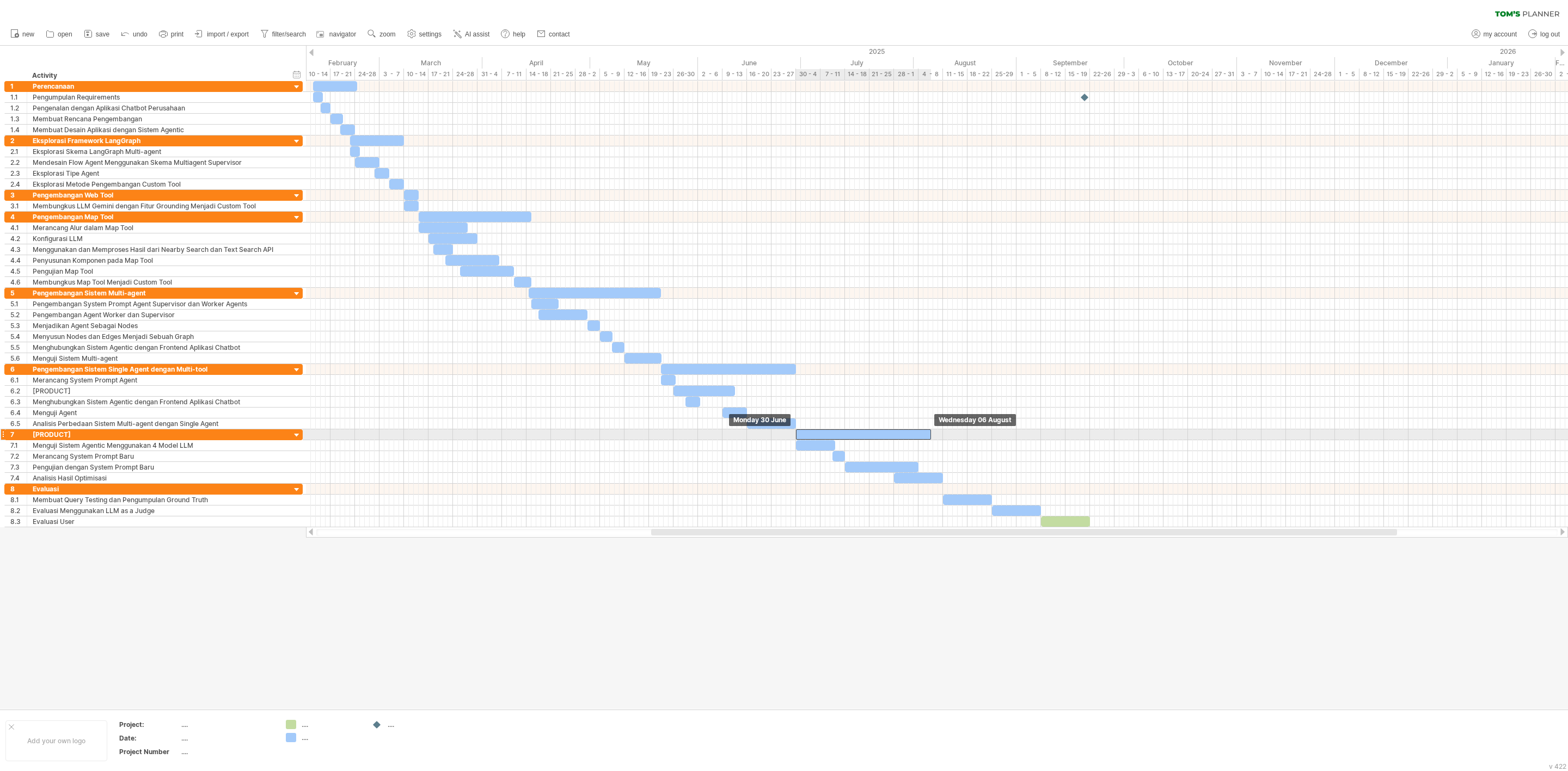 drag, startPoint x: 771, startPoint y: 376, endPoint x: 906, endPoint y: 440, distance: 149.40214 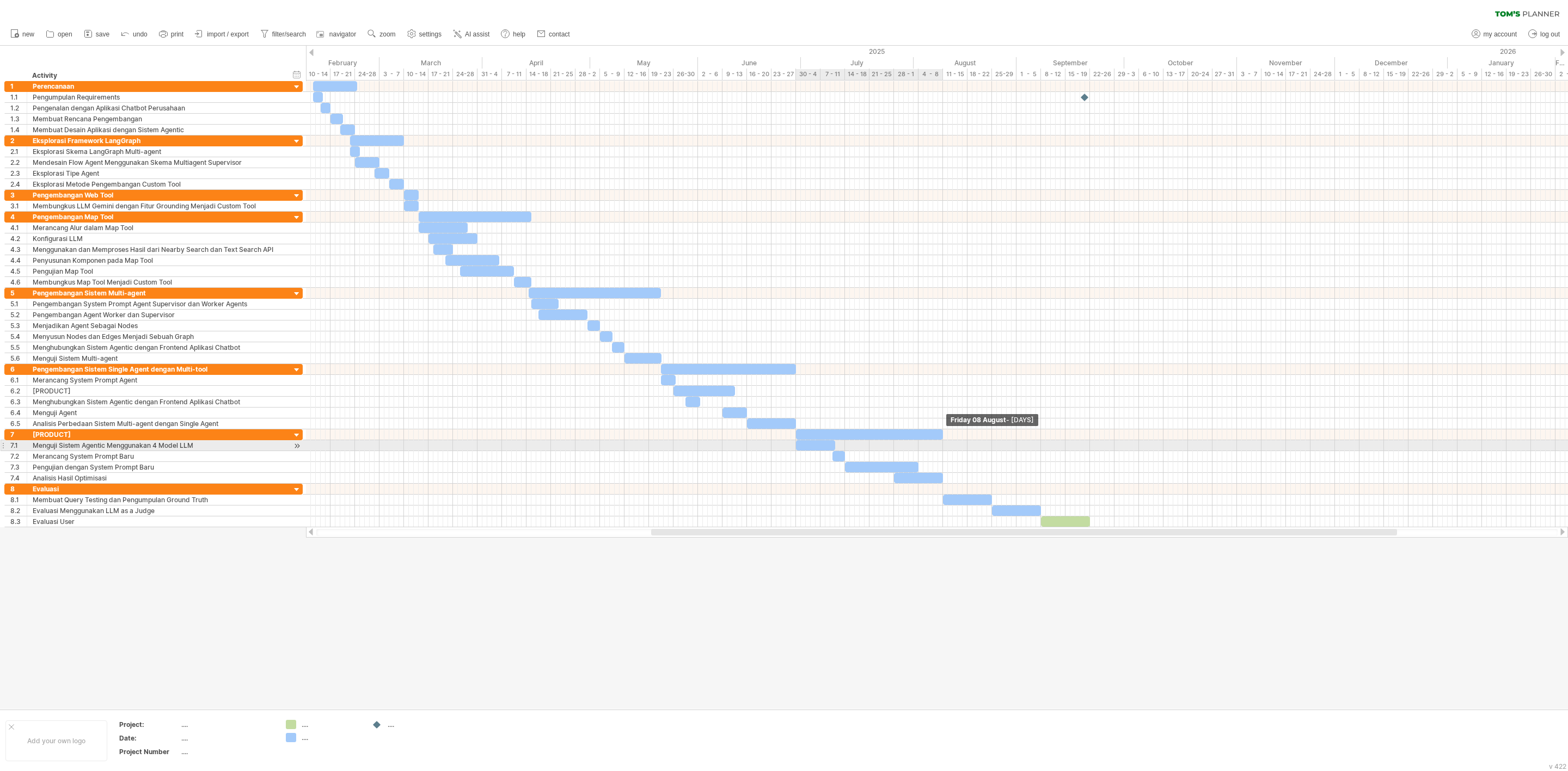drag, startPoint x: 929, startPoint y: 441, endPoint x: 941, endPoint y: 444, distance: 12.36932 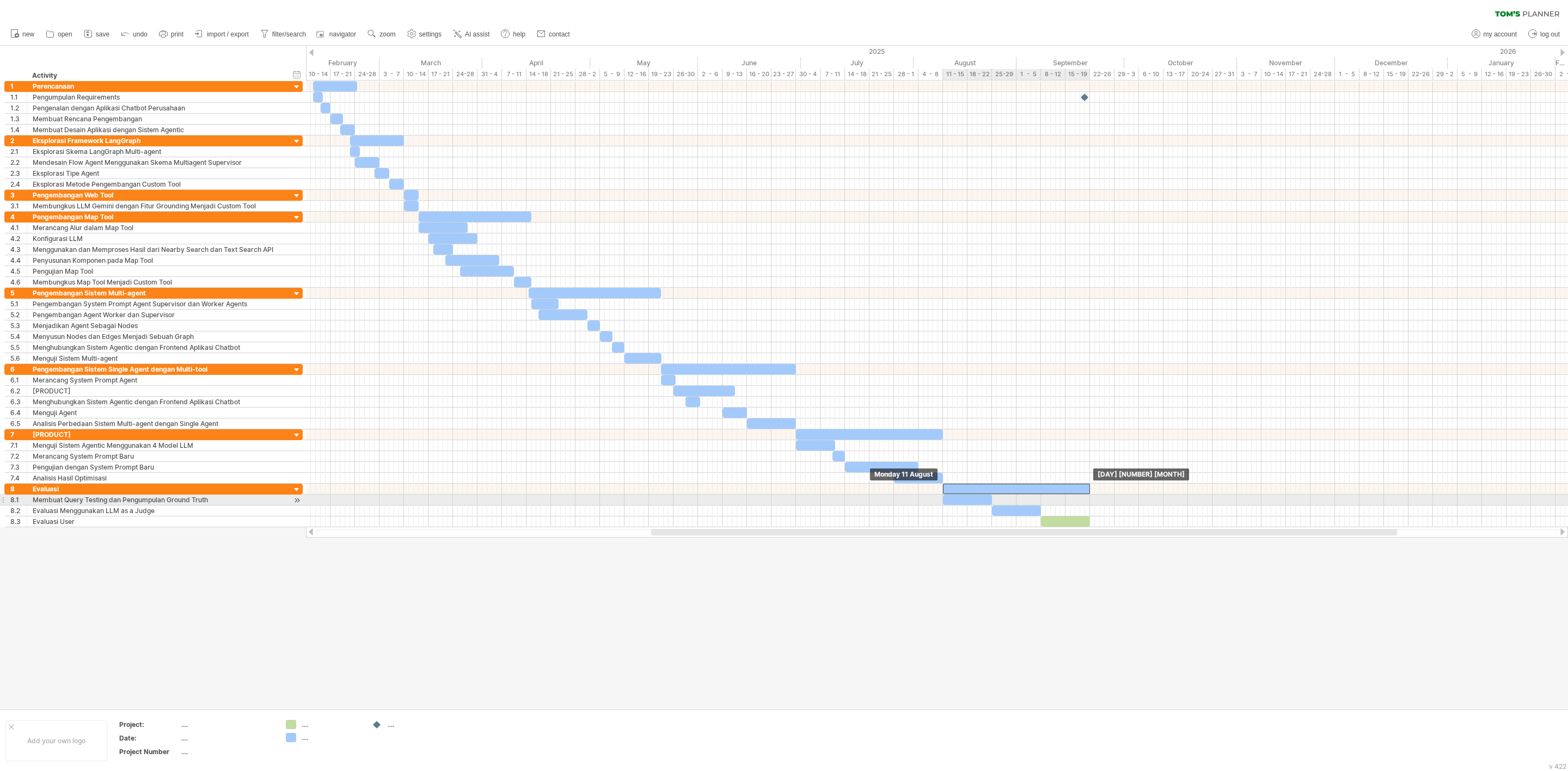 drag, startPoint x: 917, startPoint y: 442, endPoint x: 1064, endPoint y: 497, distance: 156.9522 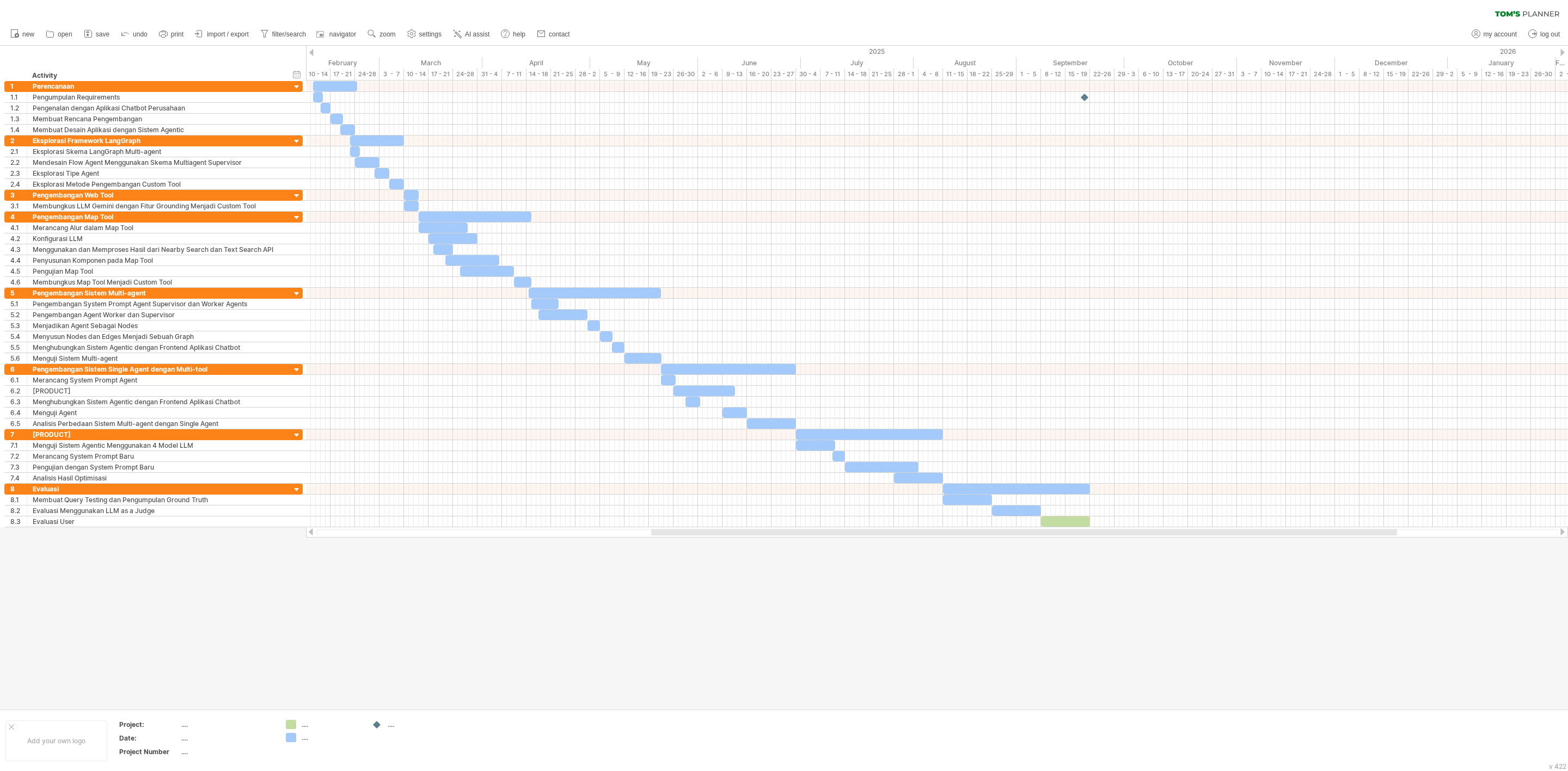 click at bounding box center (784, 377) 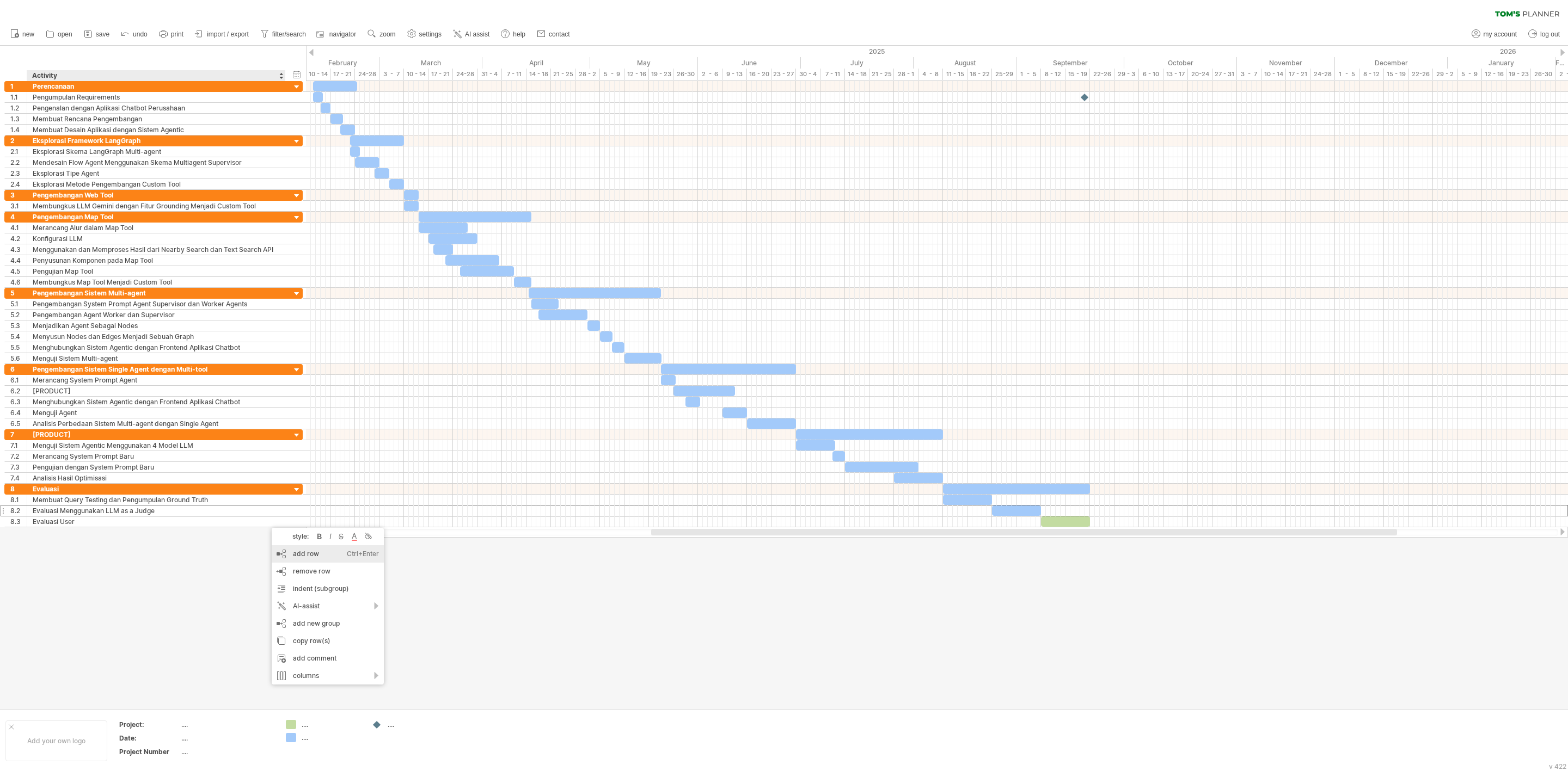 click on "add row Ctrl+Enter Cmd+Enter" at bounding box center (328, 554) 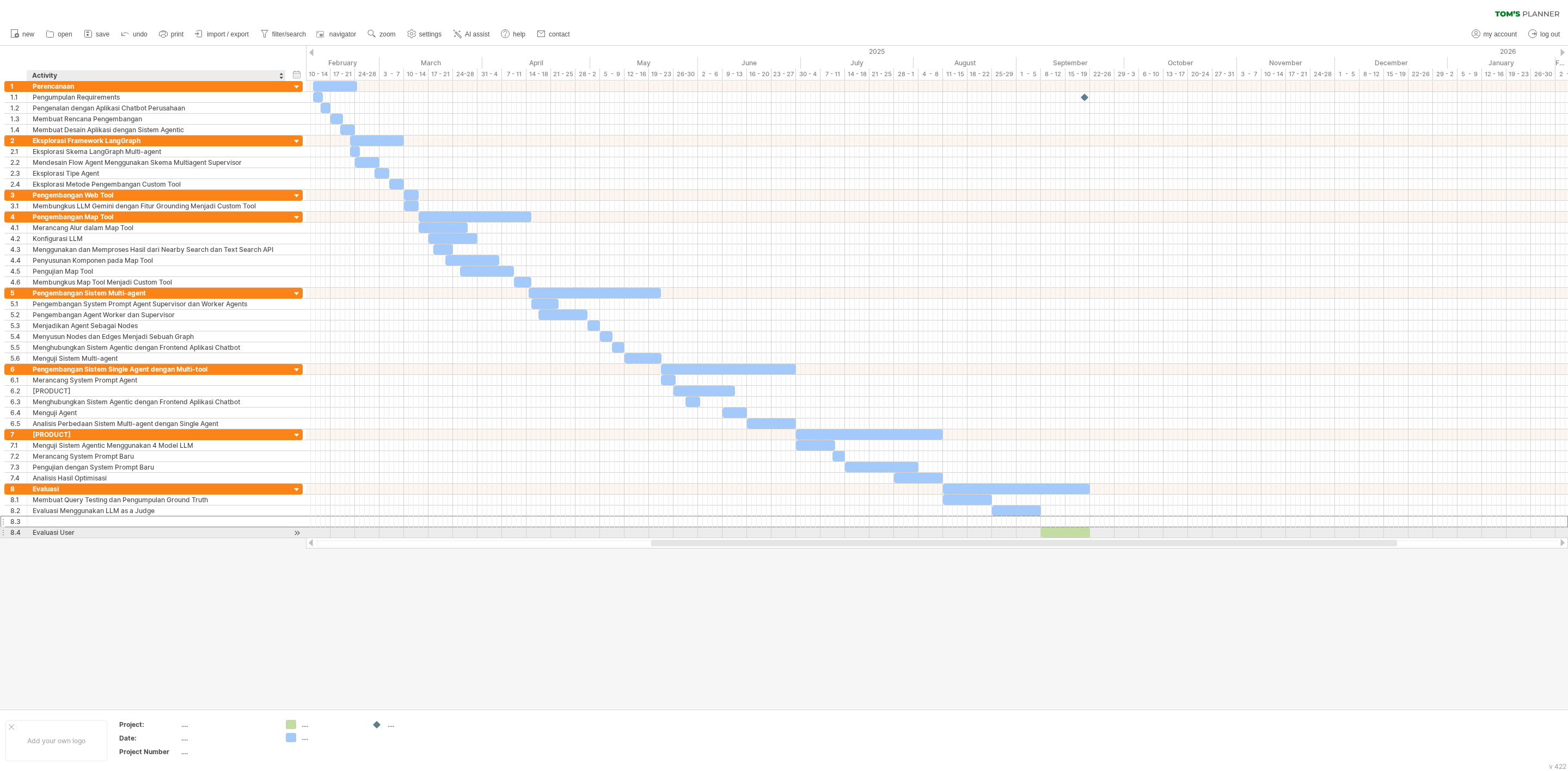 click at bounding box center [156, 521] 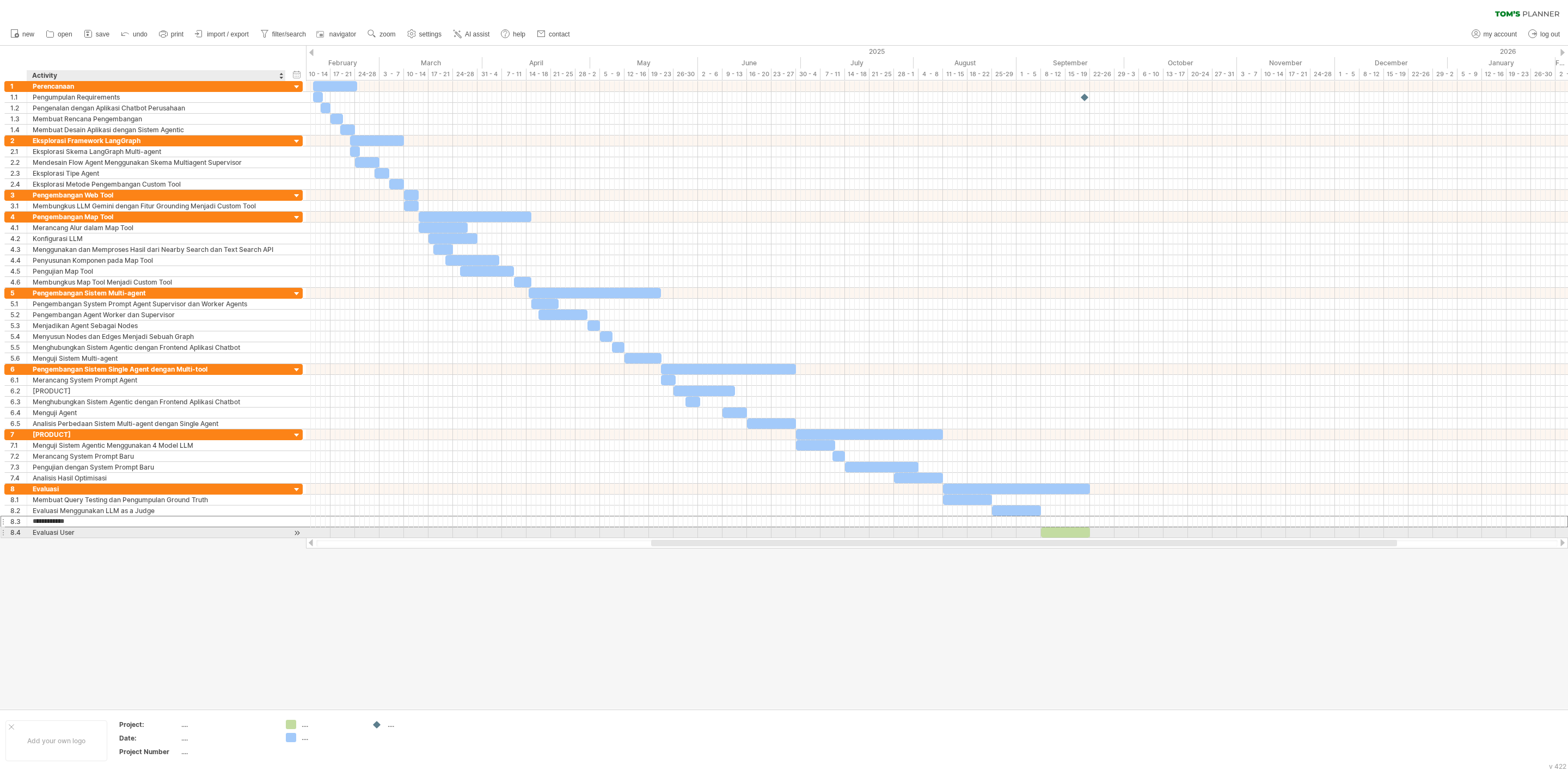 type on "**********" 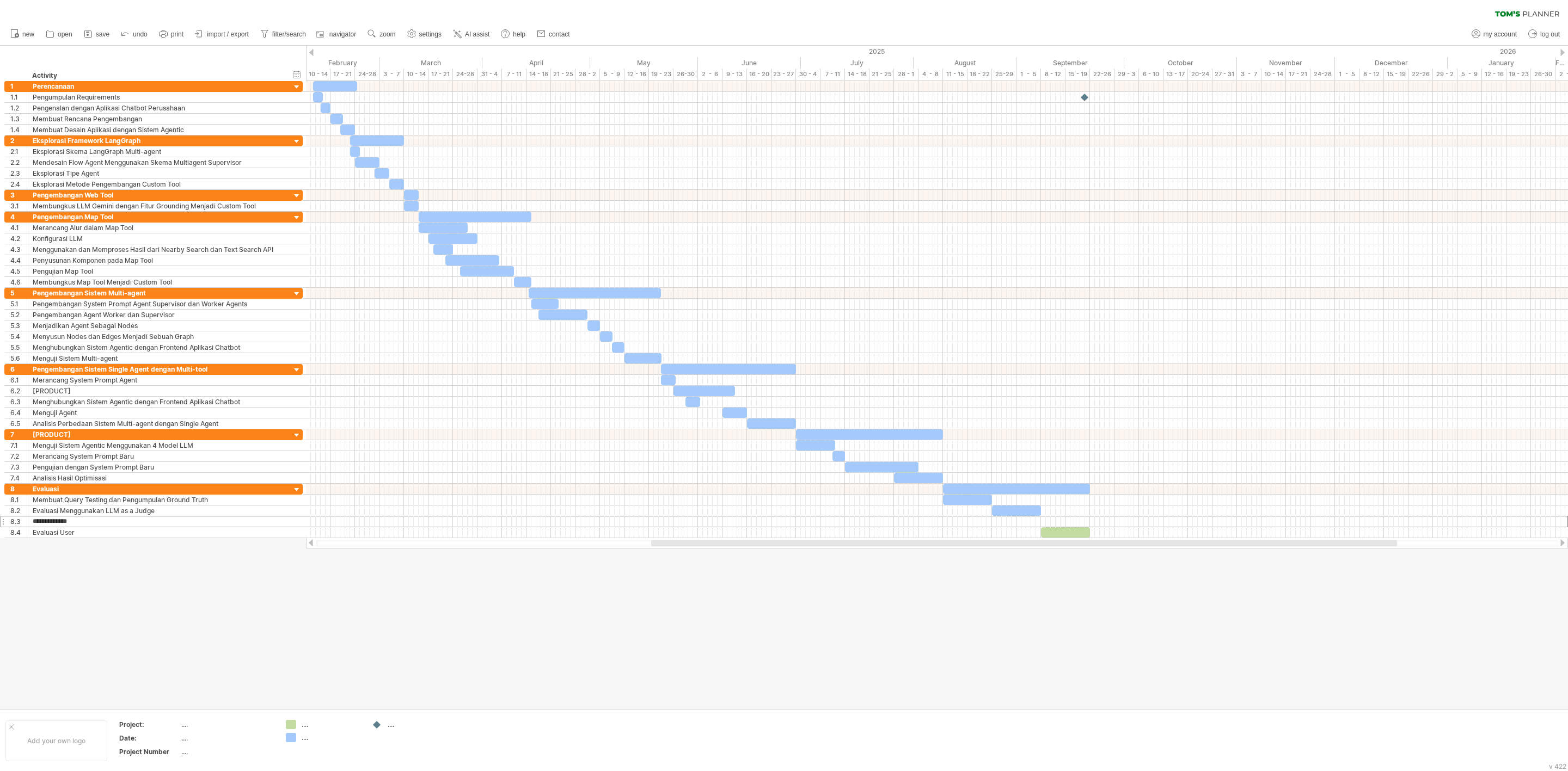 click at bounding box center [784, 377] 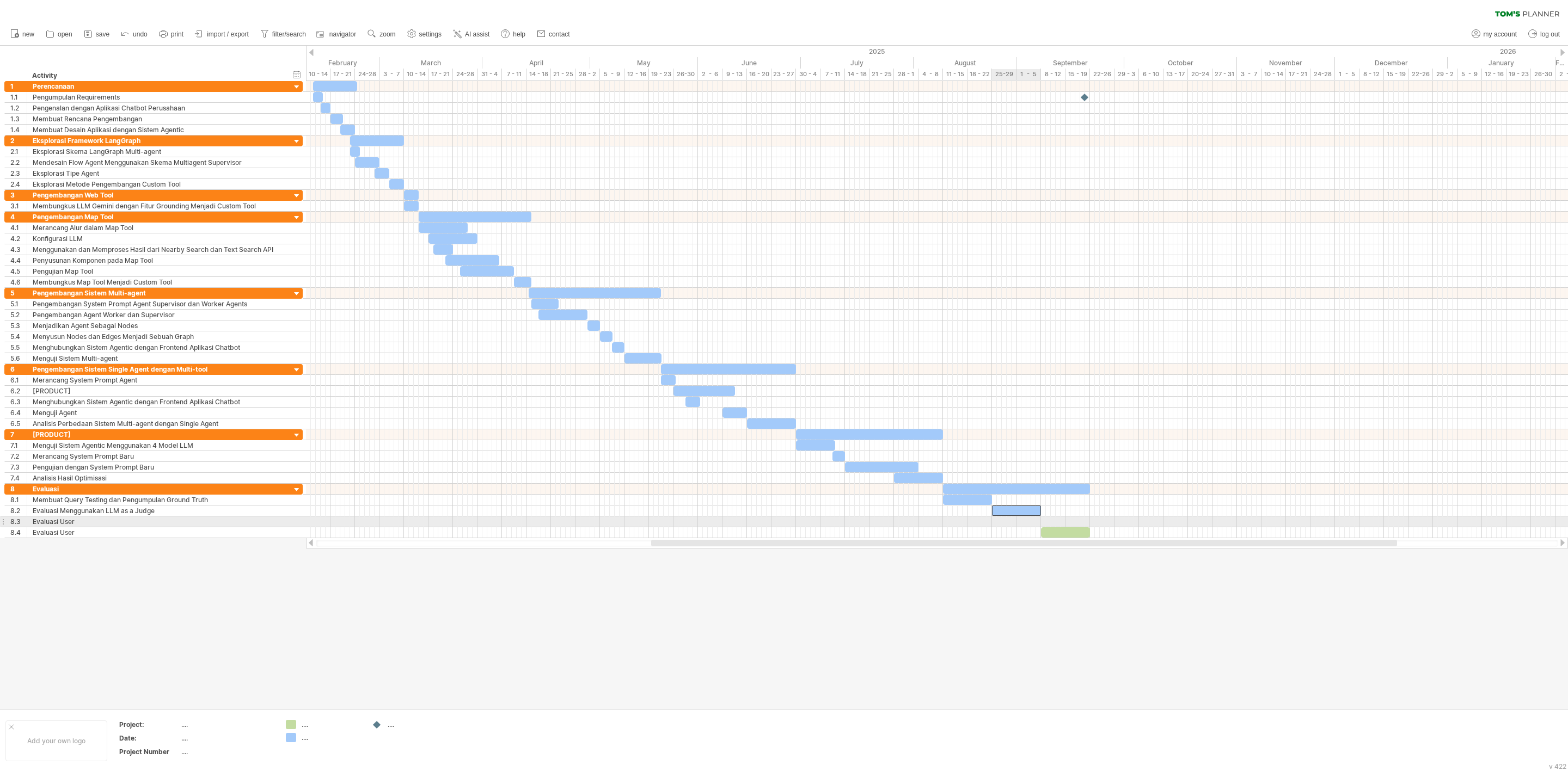 click at bounding box center (1016, 510) 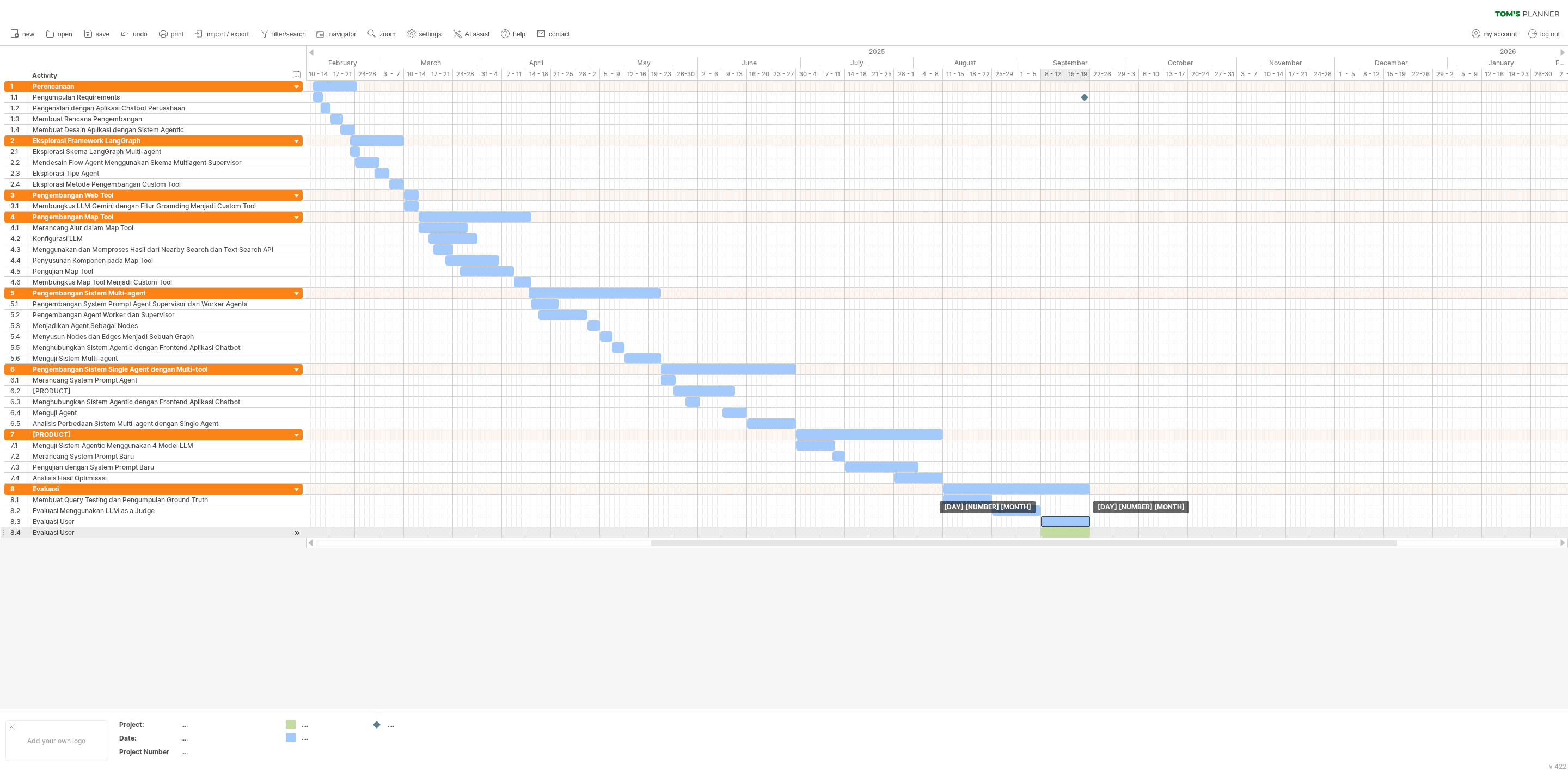 drag, startPoint x: 1025, startPoint y: 517, endPoint x: 1075, endPoint y: 529, distance: 51.41984 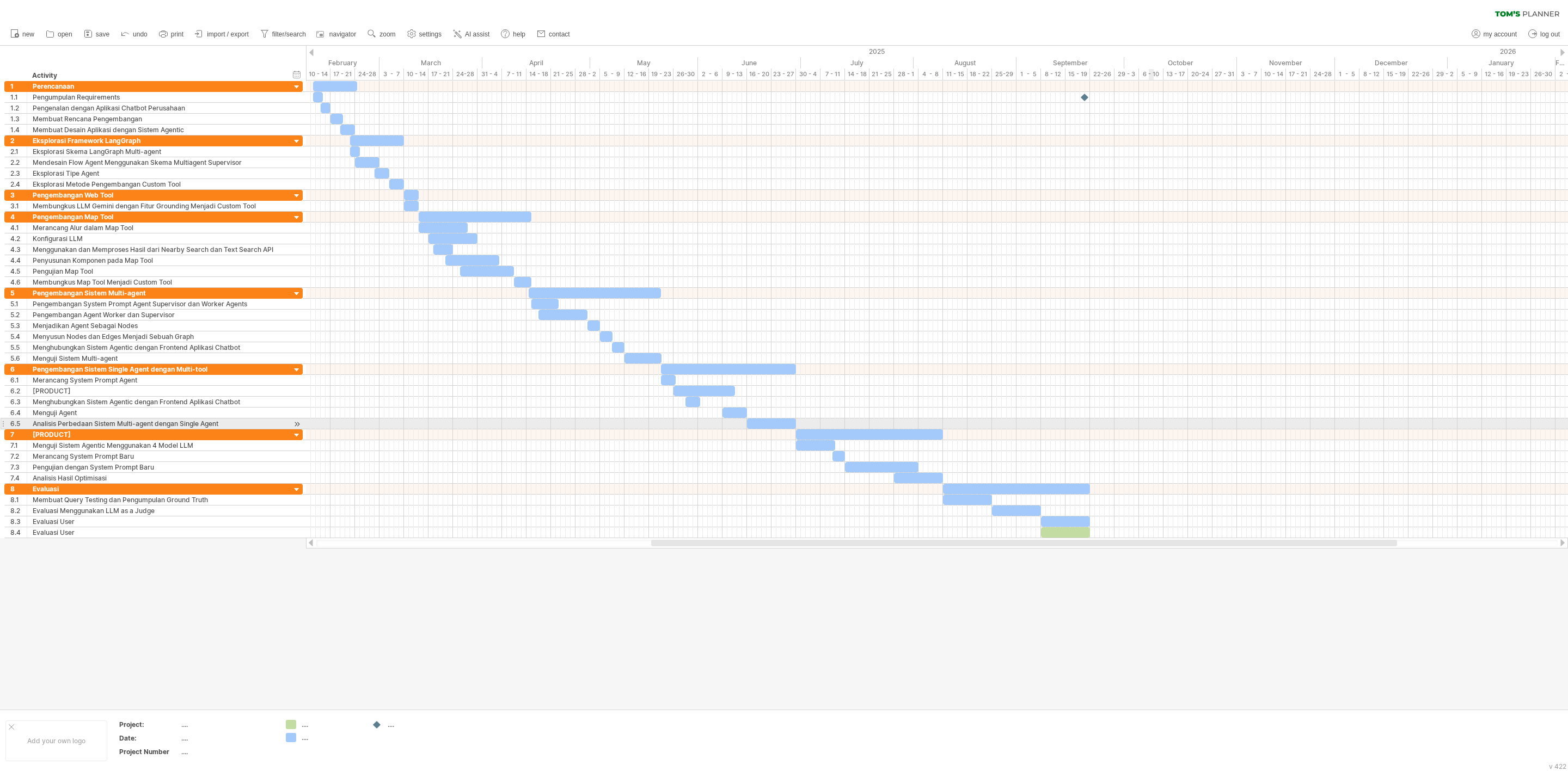 click at bounding box center (937, 413) 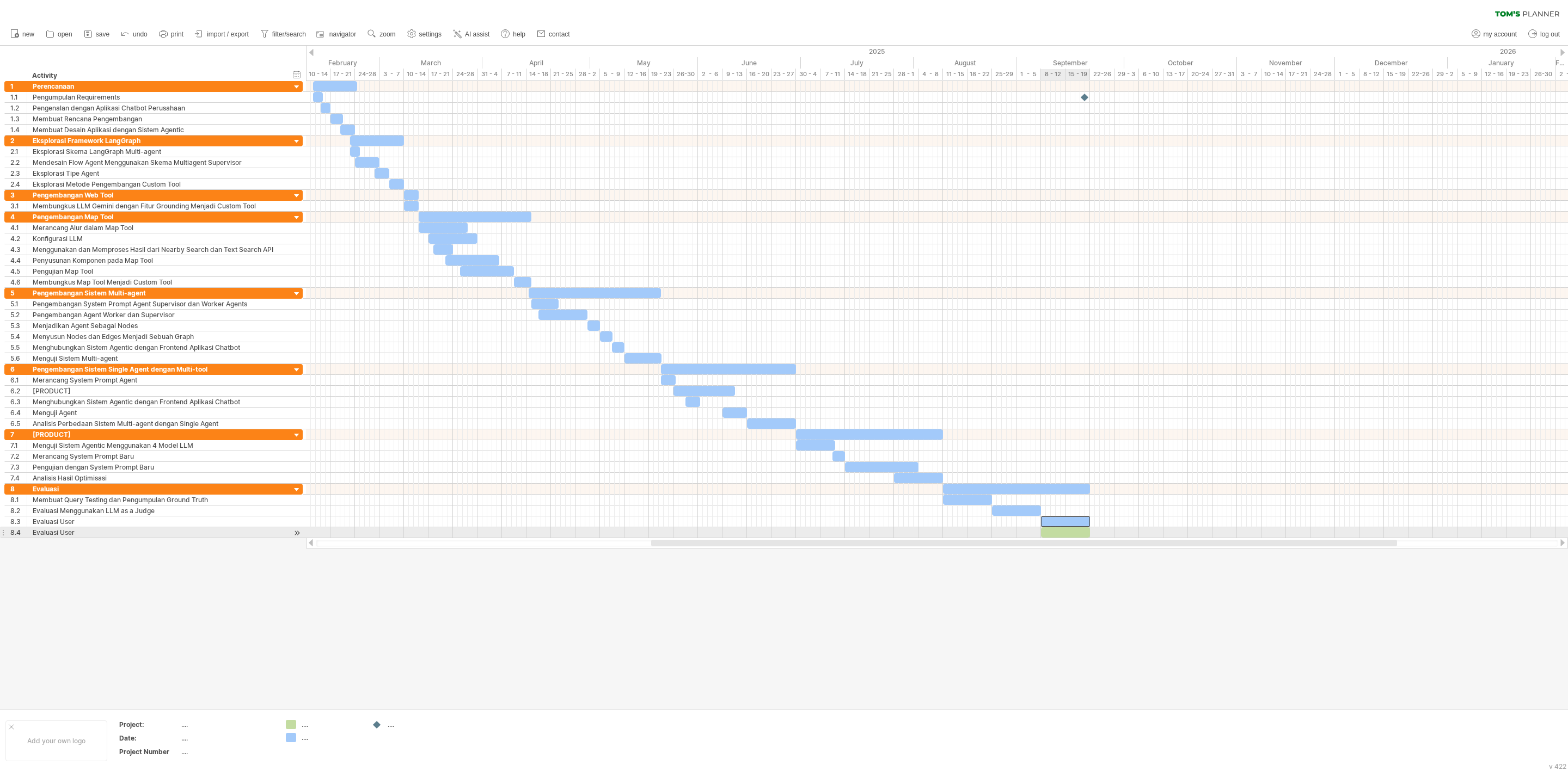 click at bounding box center (1065, 521) 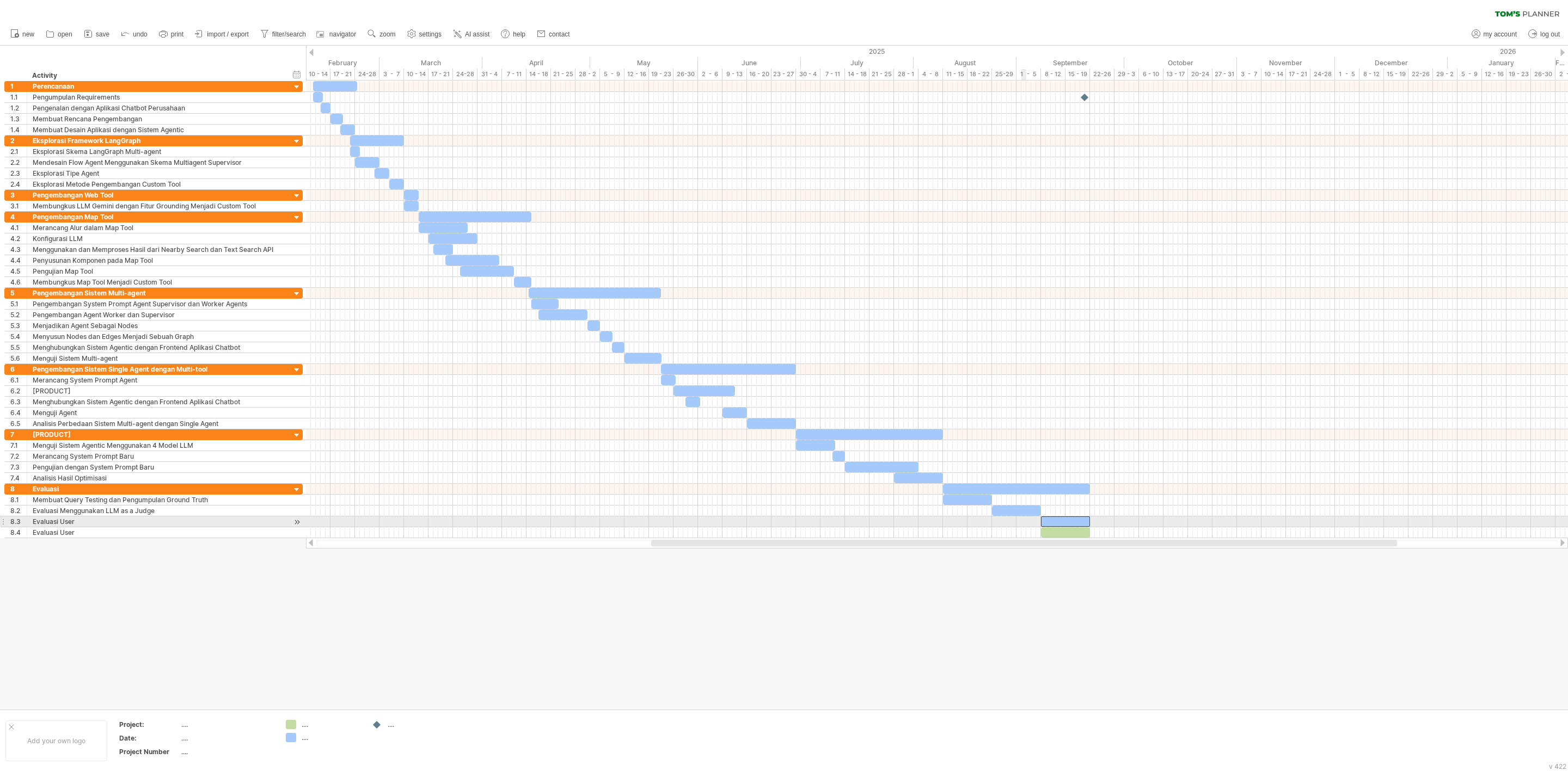 click at bounding box center [1016, 510] 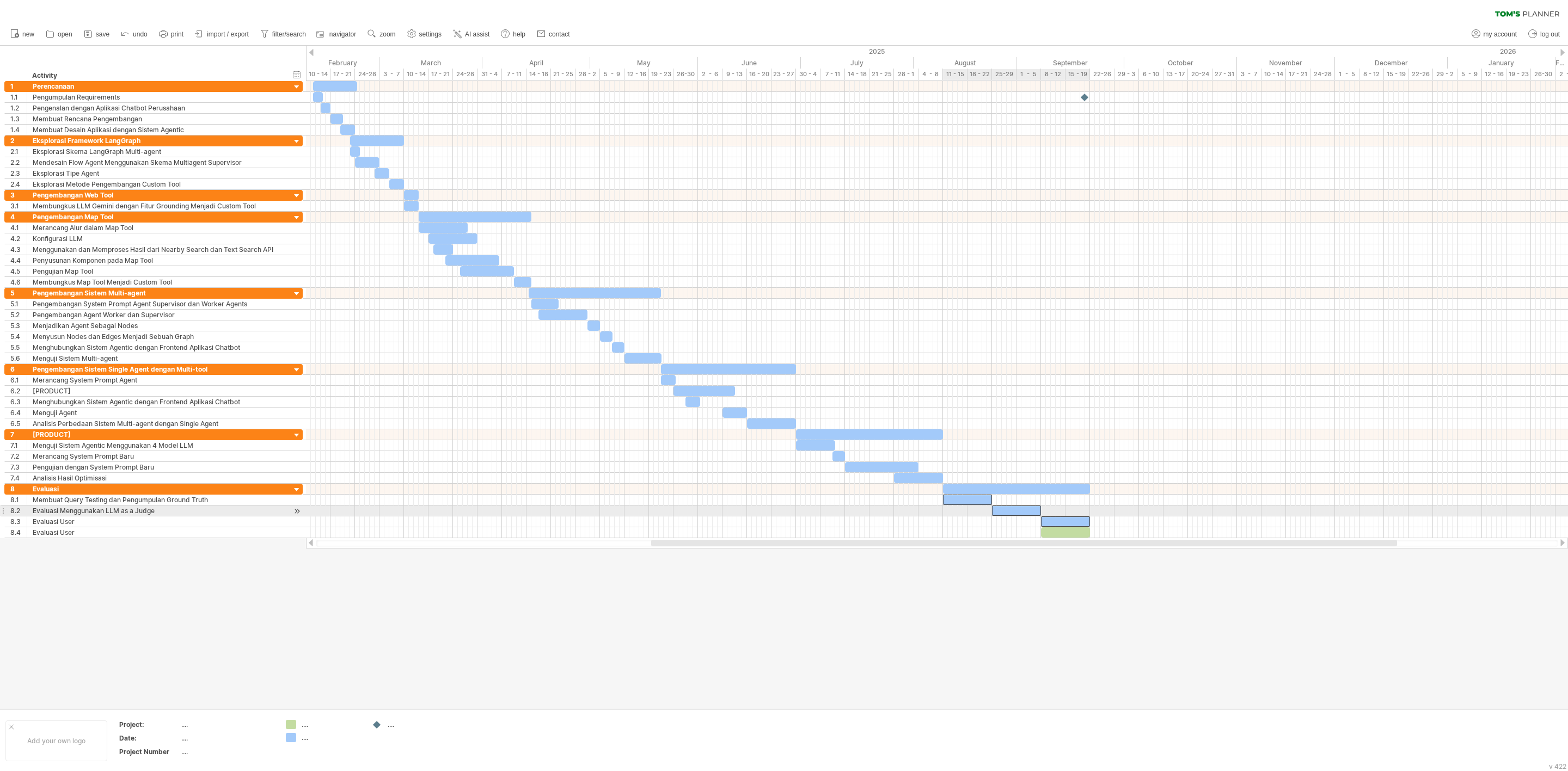 click at bounding box center (967, 499) 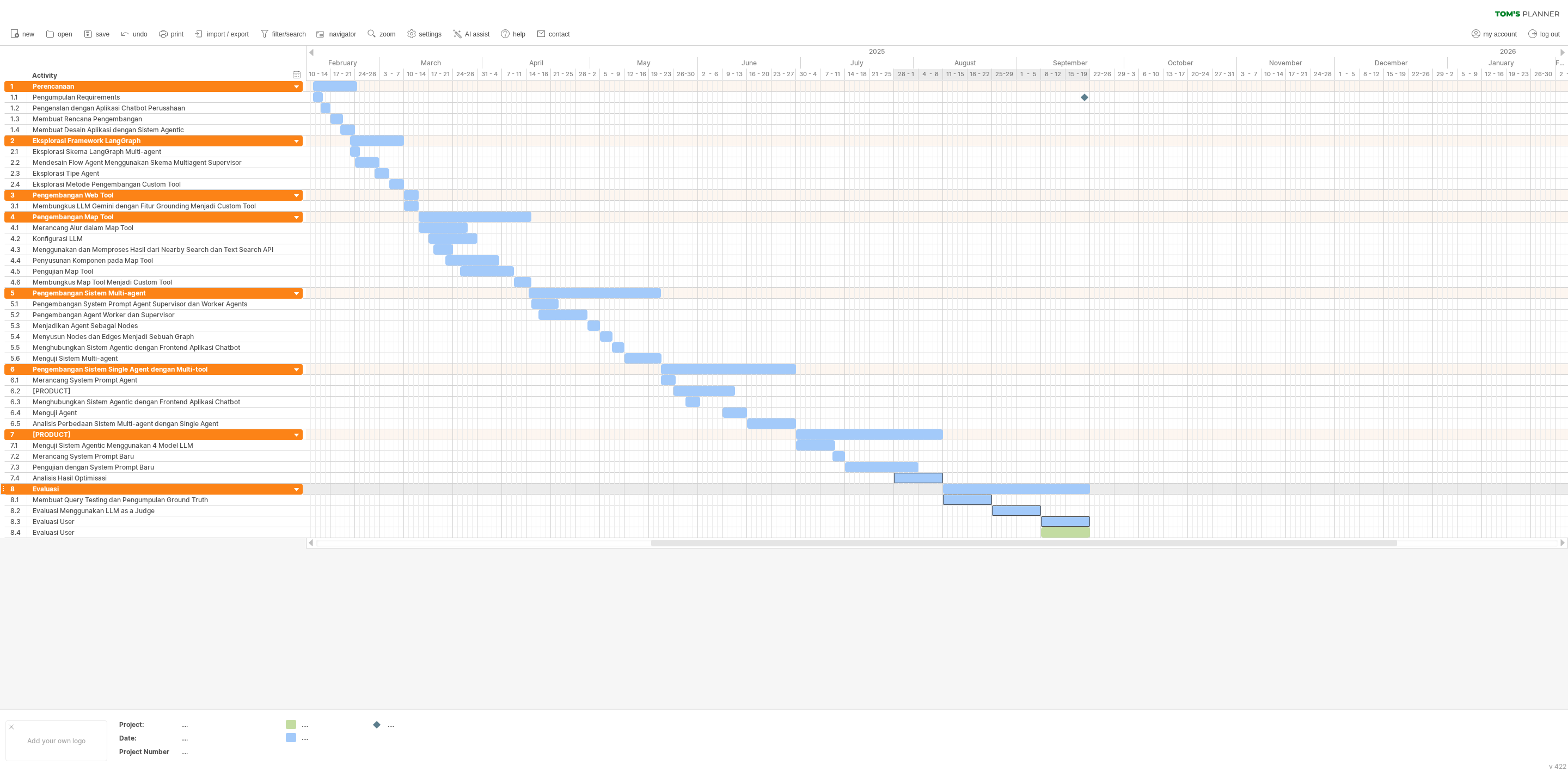 click at bounding box center [918, 478] 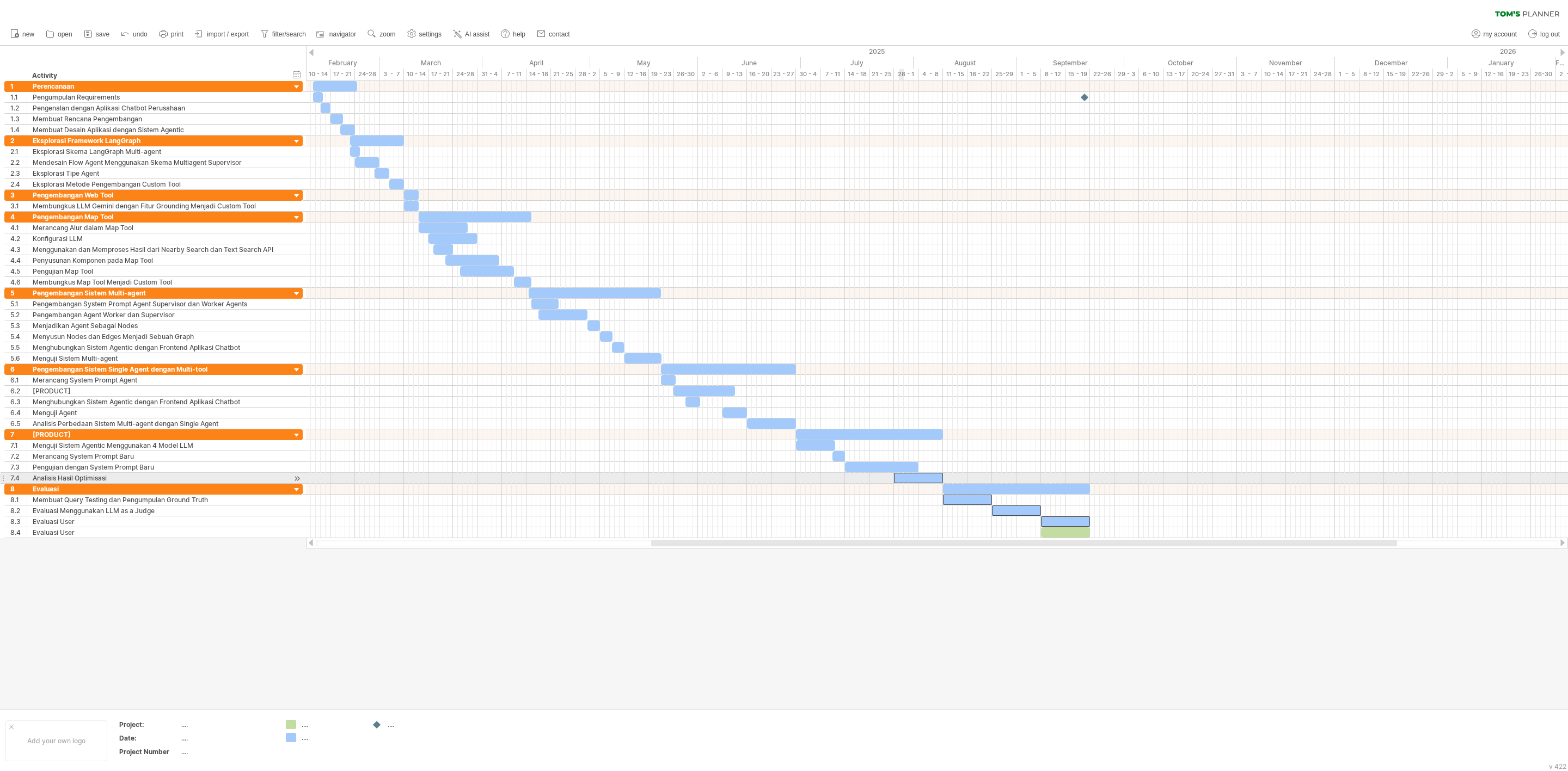 click at bounding box center (881, 467) 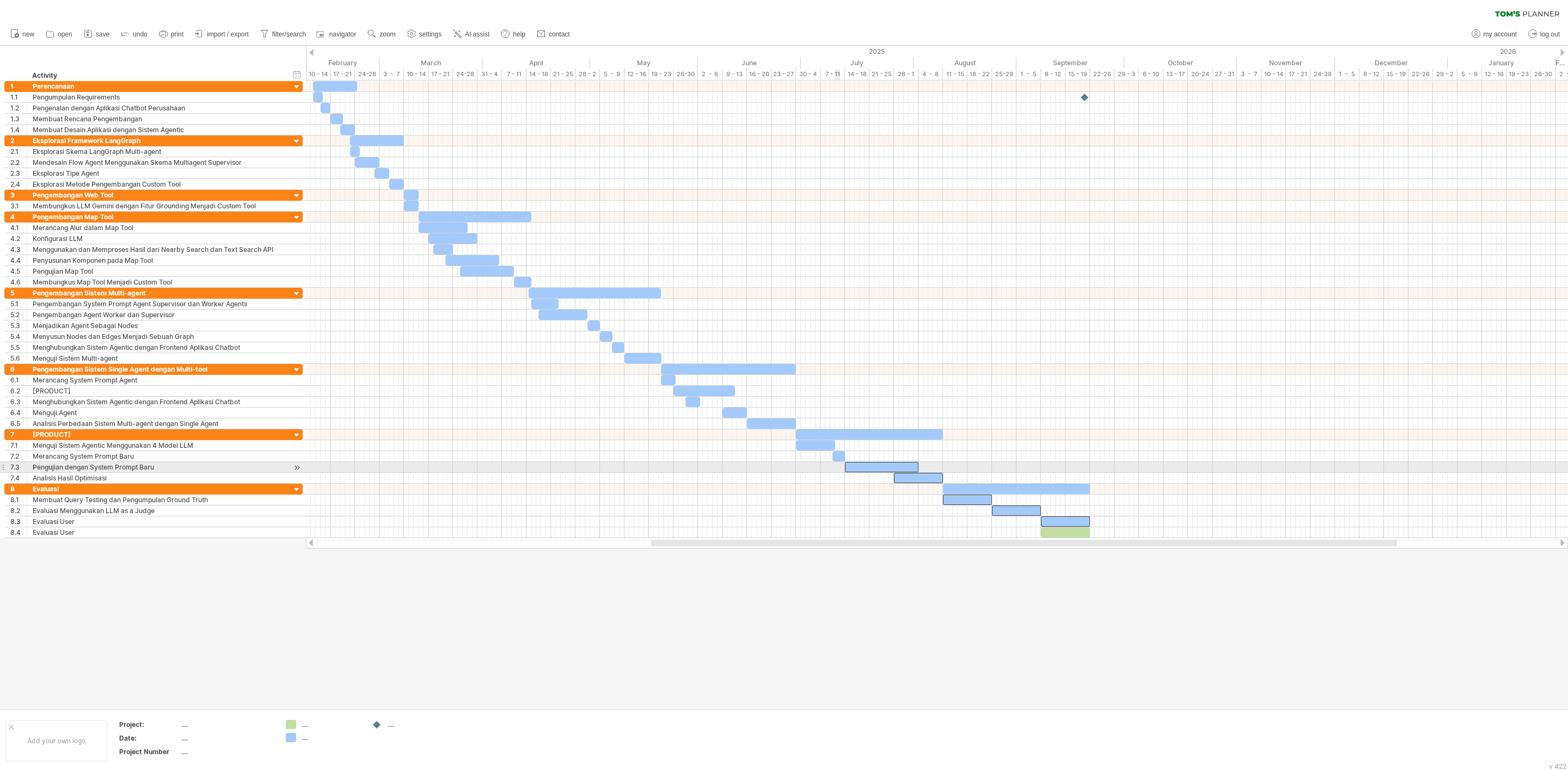 click at bounding box center [838, 456] 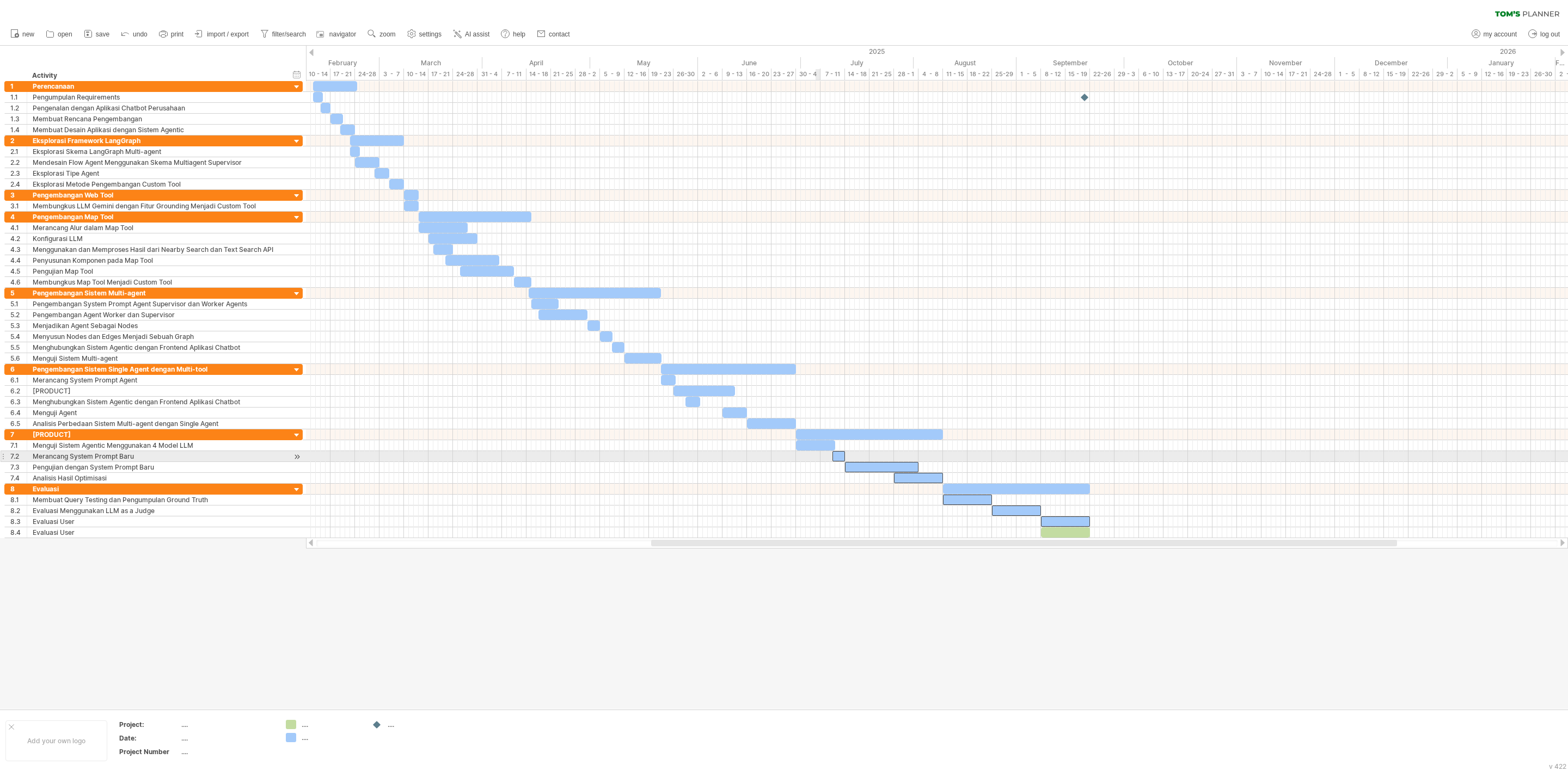 click at bounding box center (816, 445) 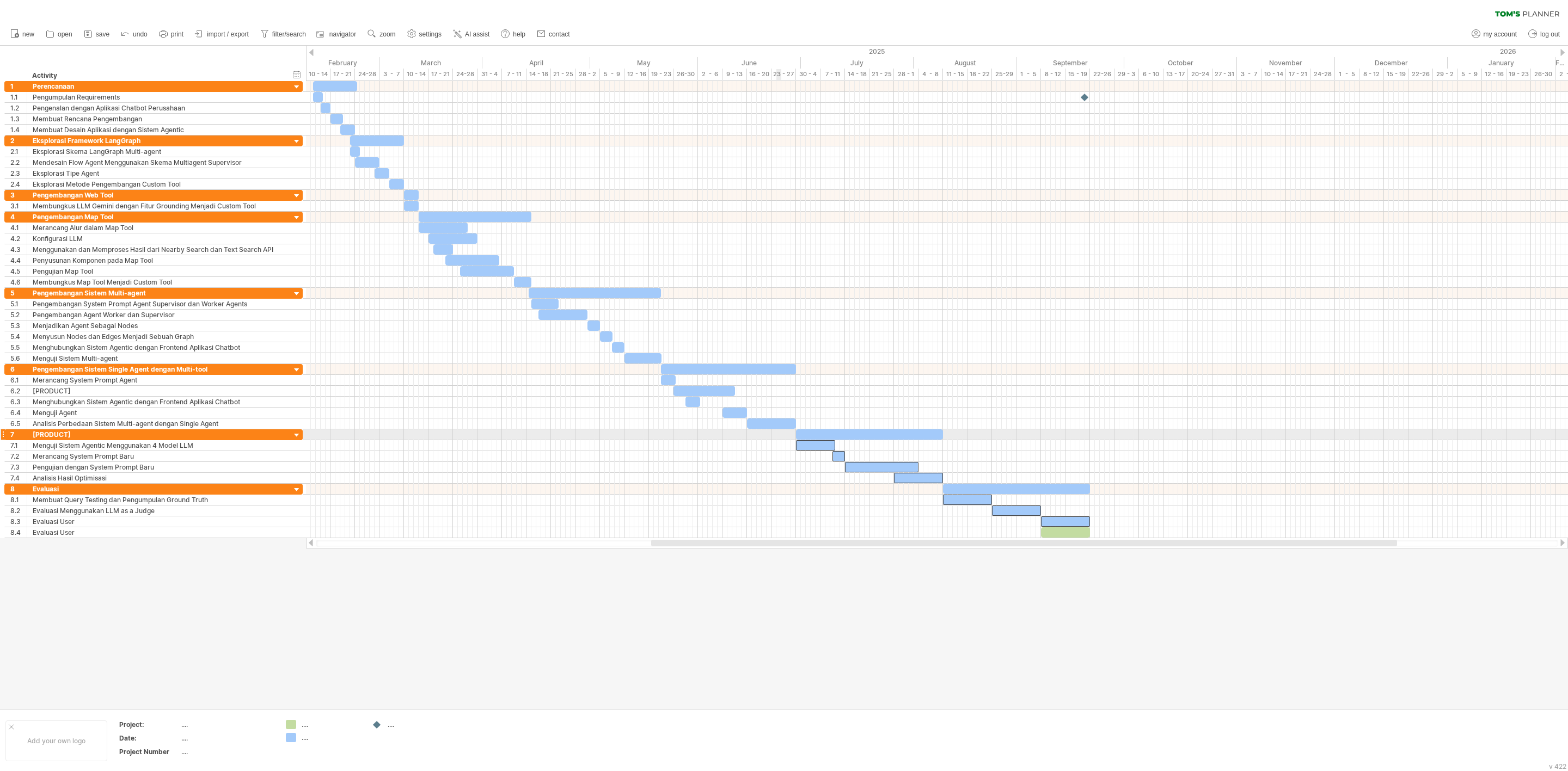 click at bounding box center (771, 423) 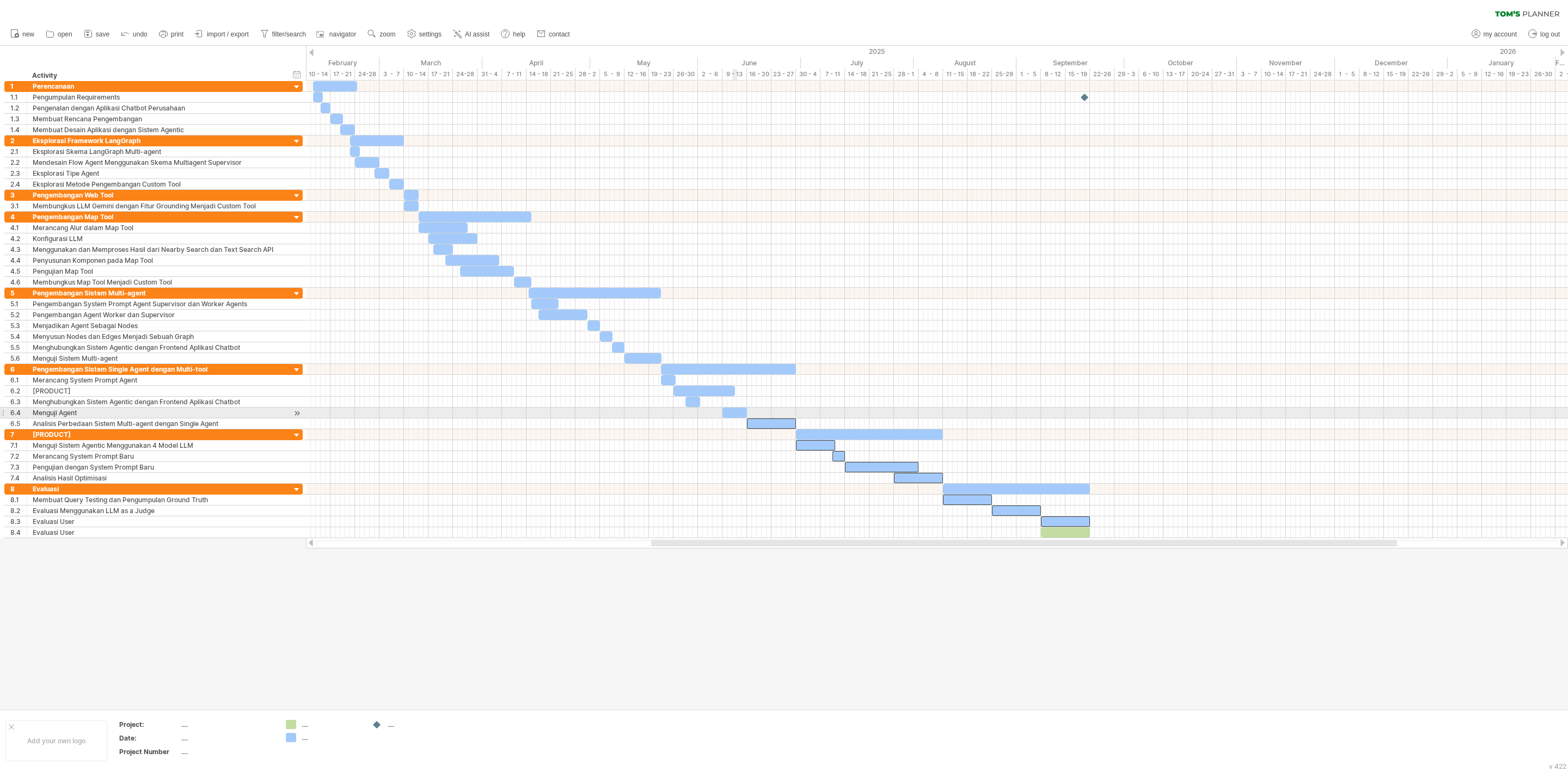 click at bounding box center [734, 412] 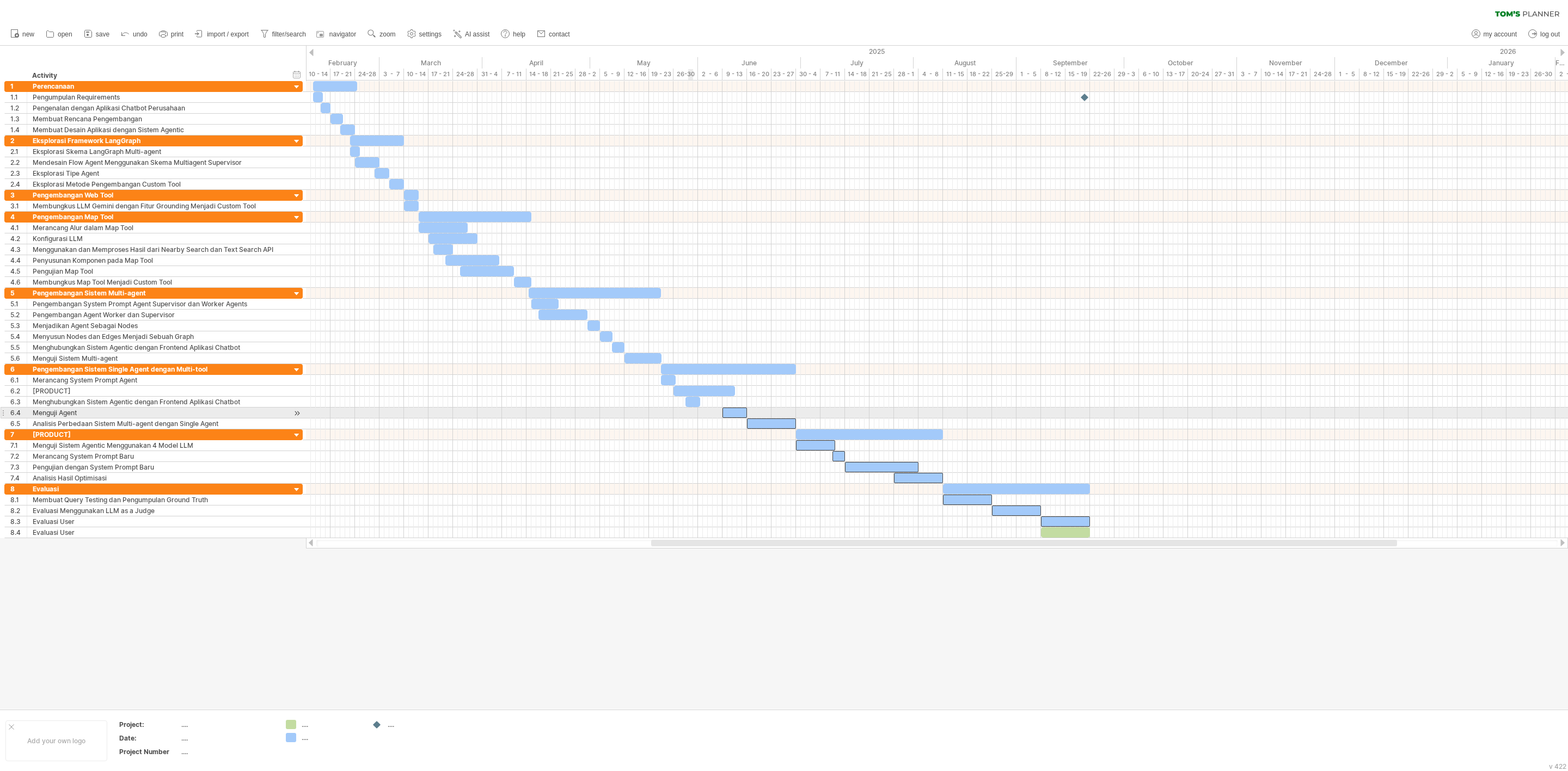 click at bounding box center (693, 402) 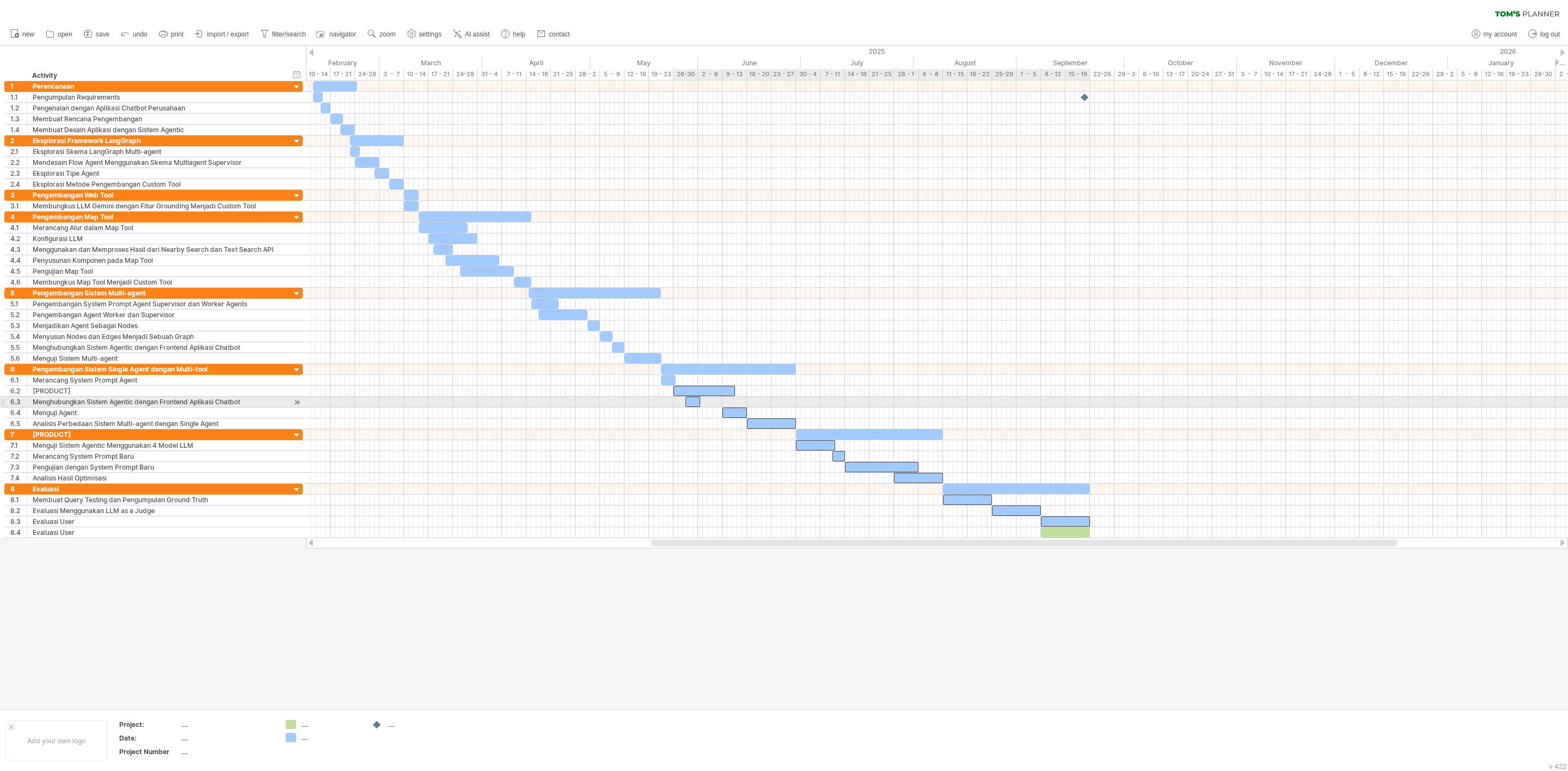 click at bounding box center (704, 391) 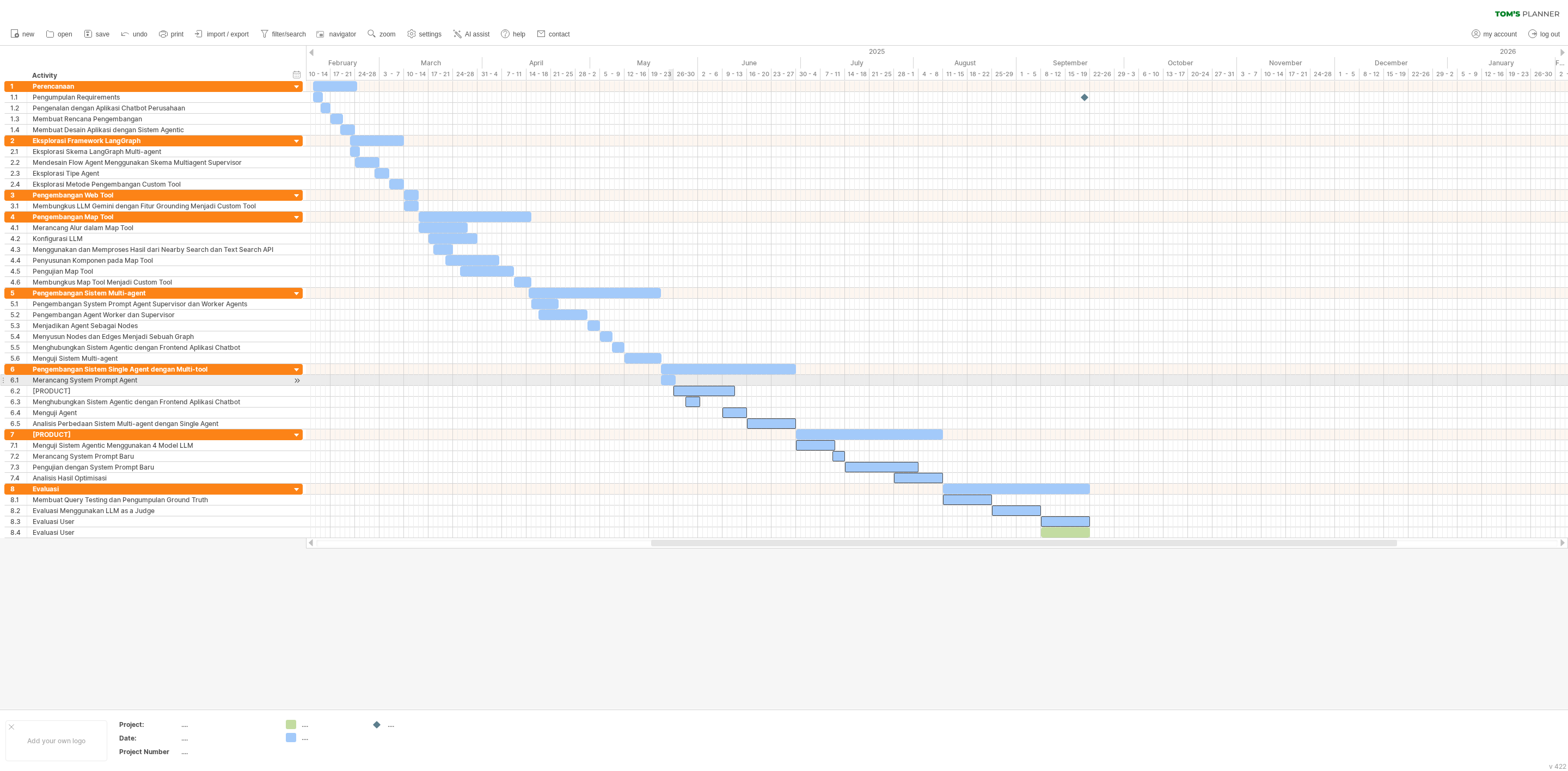 click at bounding box center [668, 380] 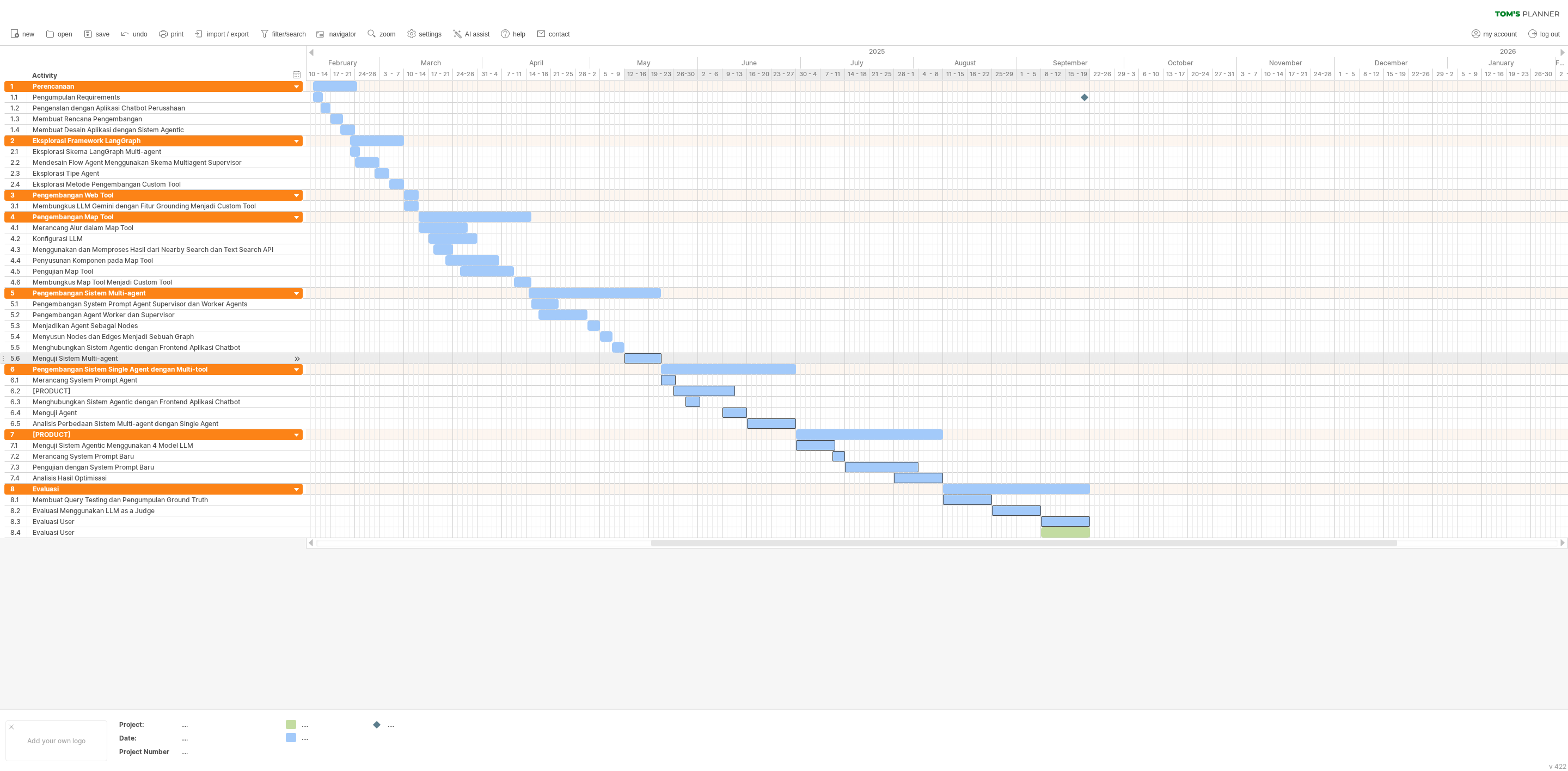 click at bounding box center [643, 358] 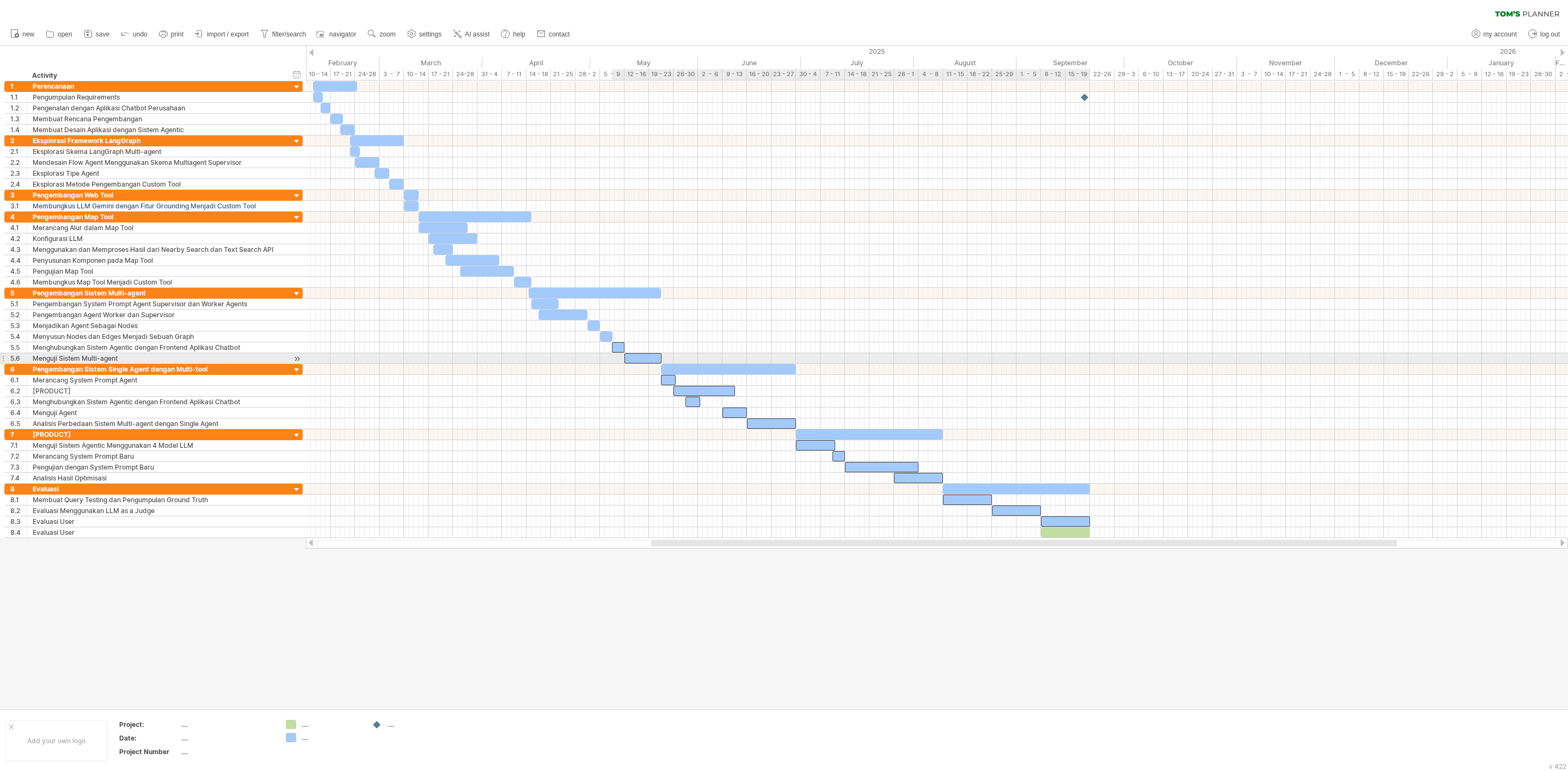 click at bounding box center [618, 347] 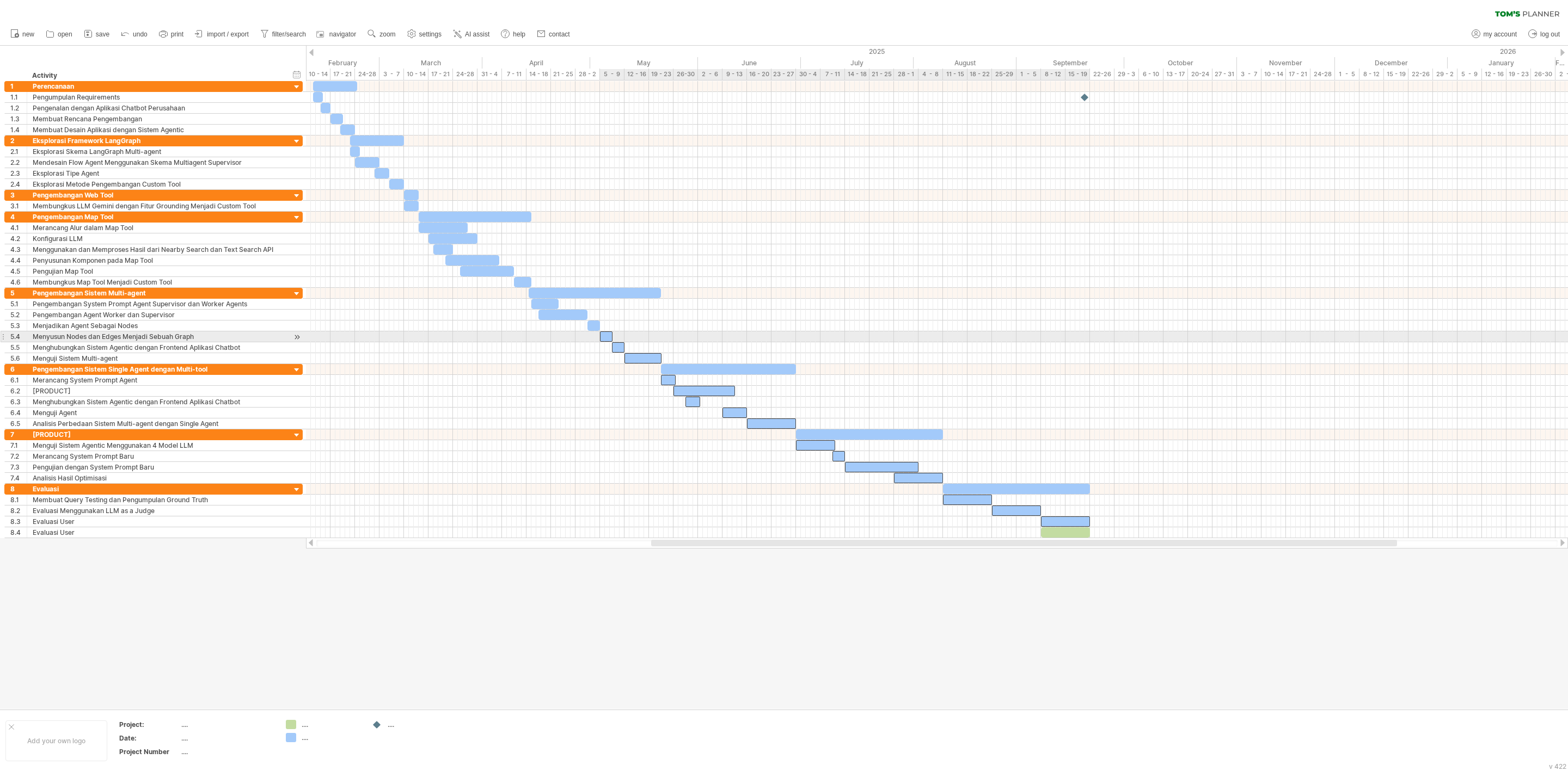 click at bounding box center (606, 336) 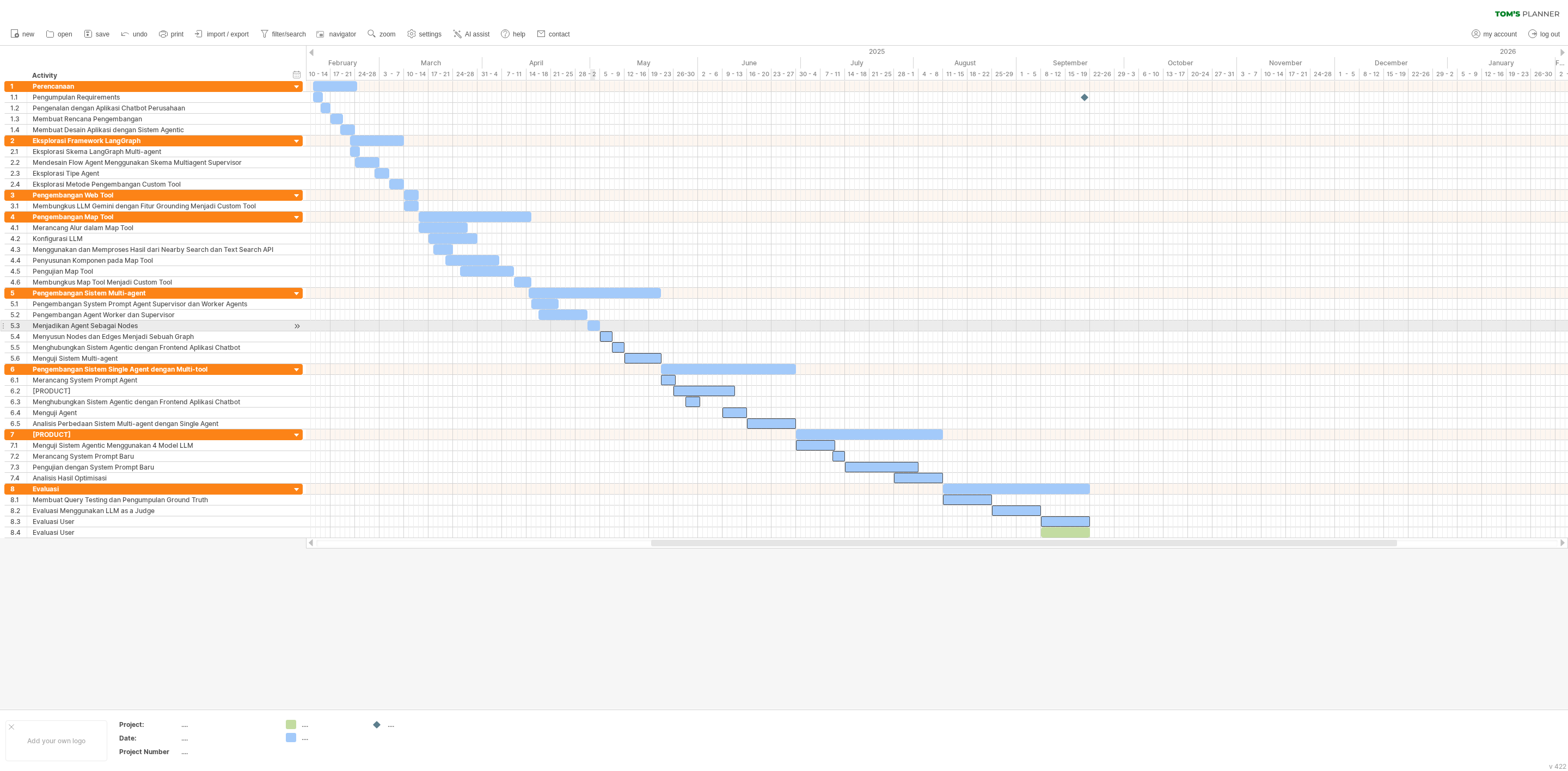 click at bounding box center (593, 325) 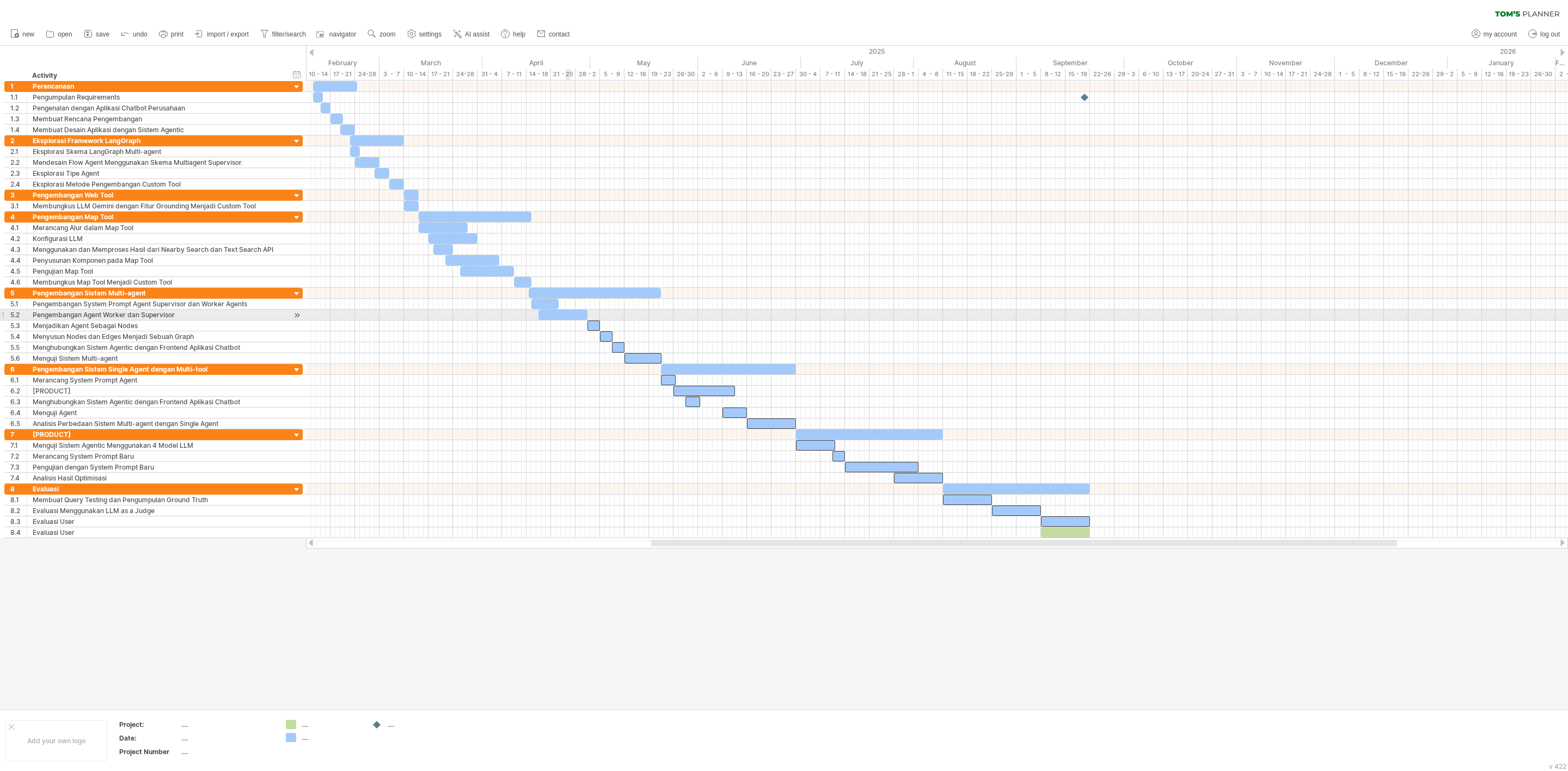 click at bounding box center [563, 314] 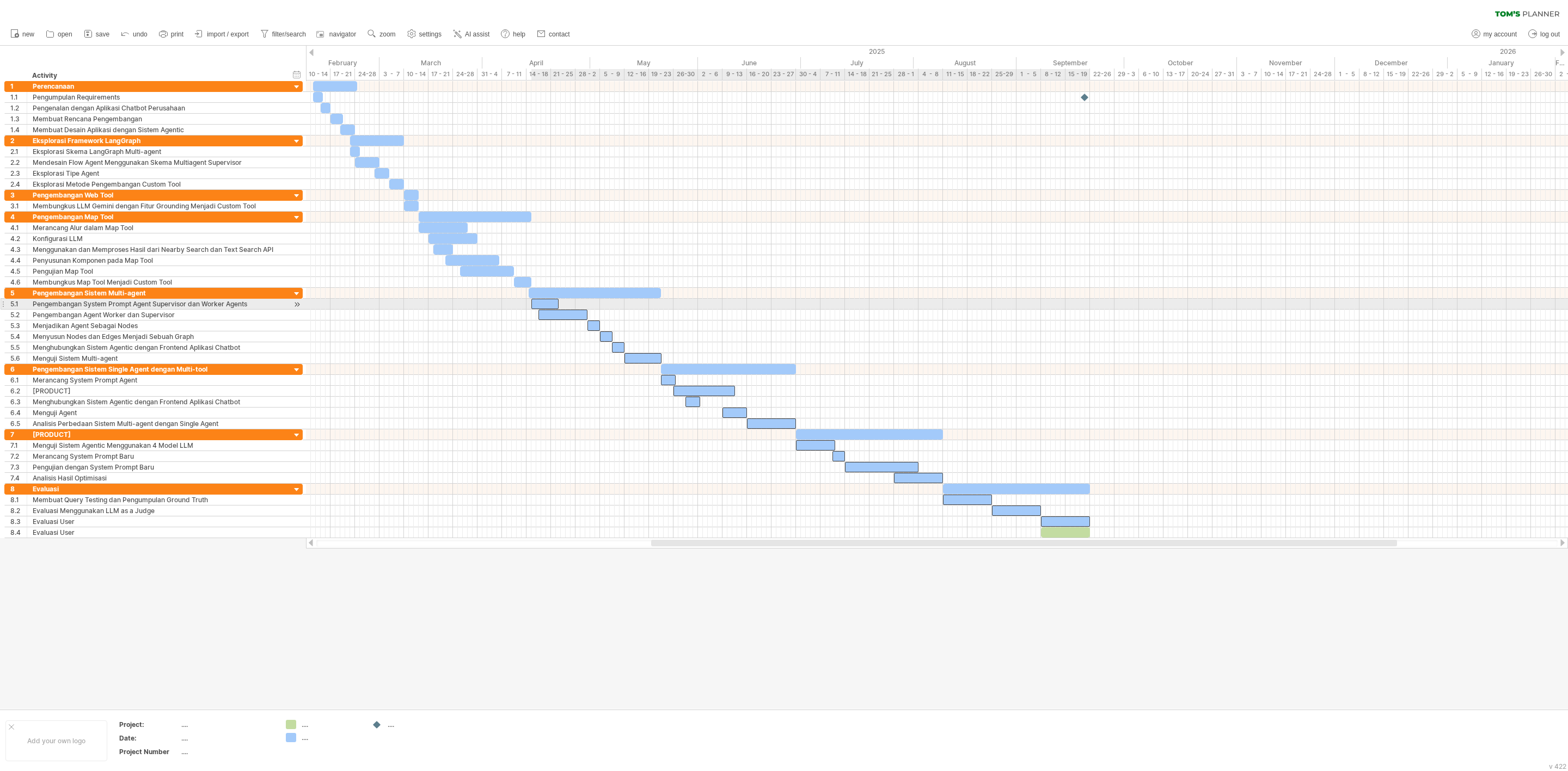 click at bounding box center (545, 304) 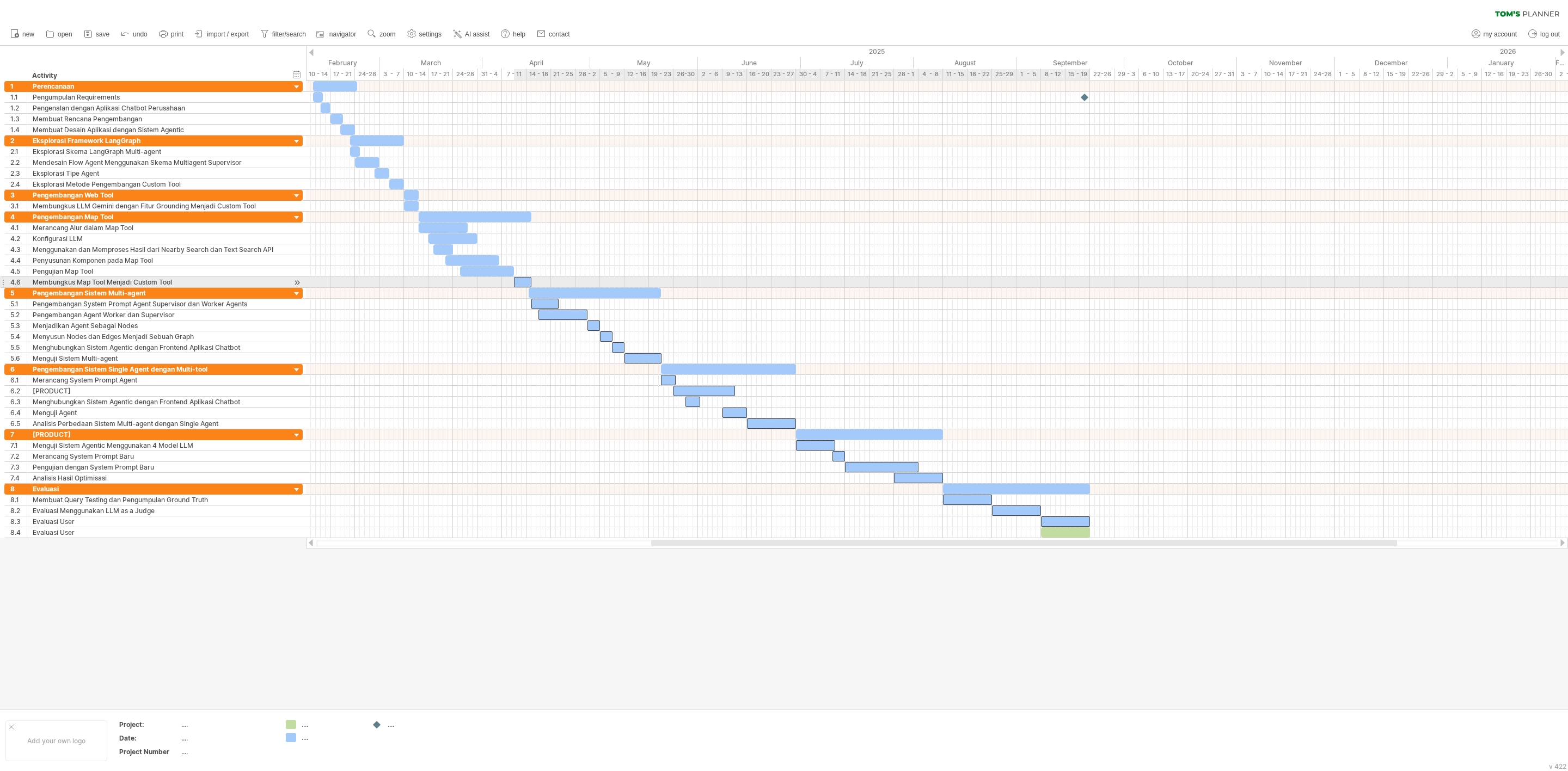 click at bounding box center (523, 282) 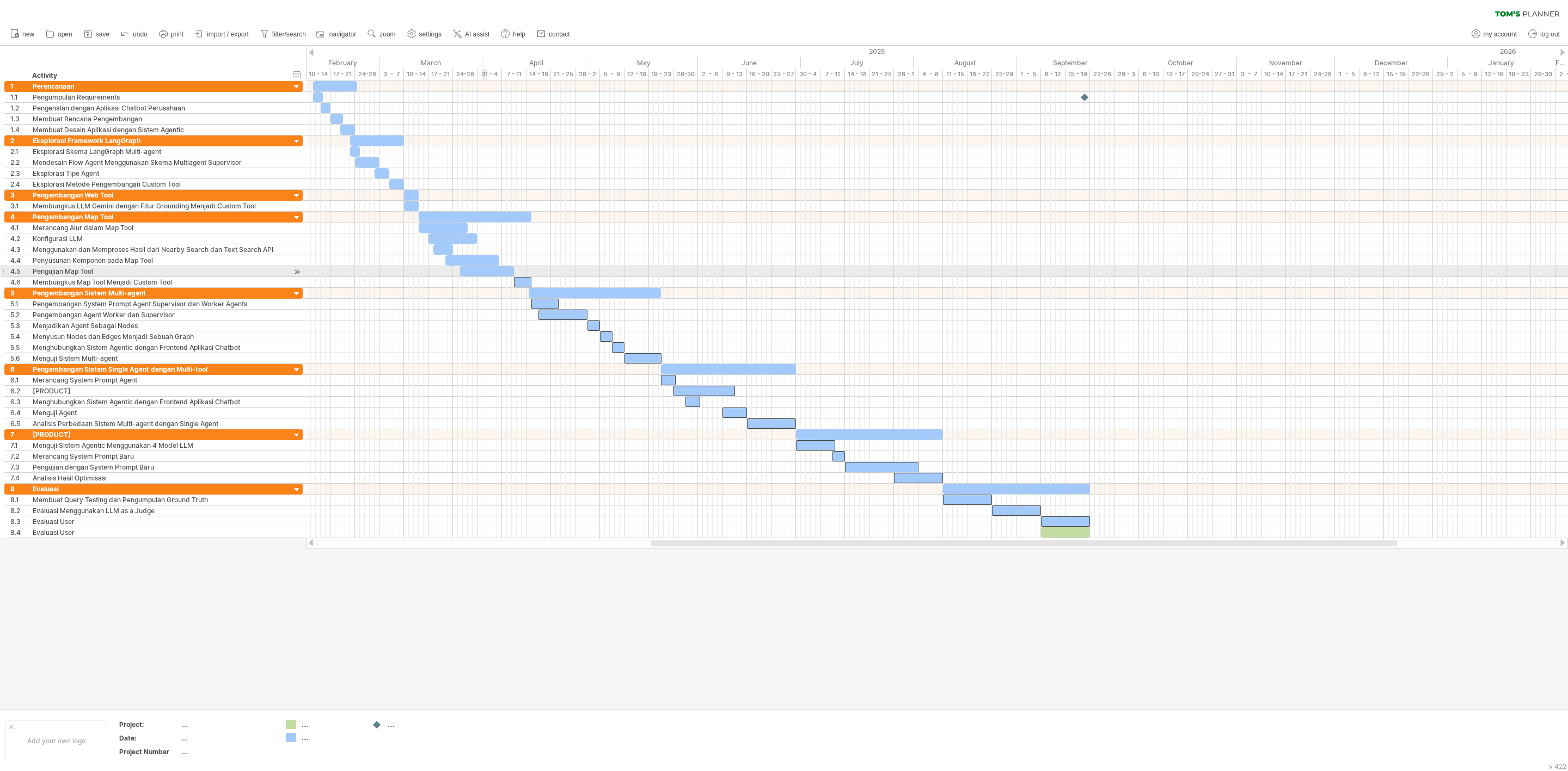 click at bounding box center (487, 271) 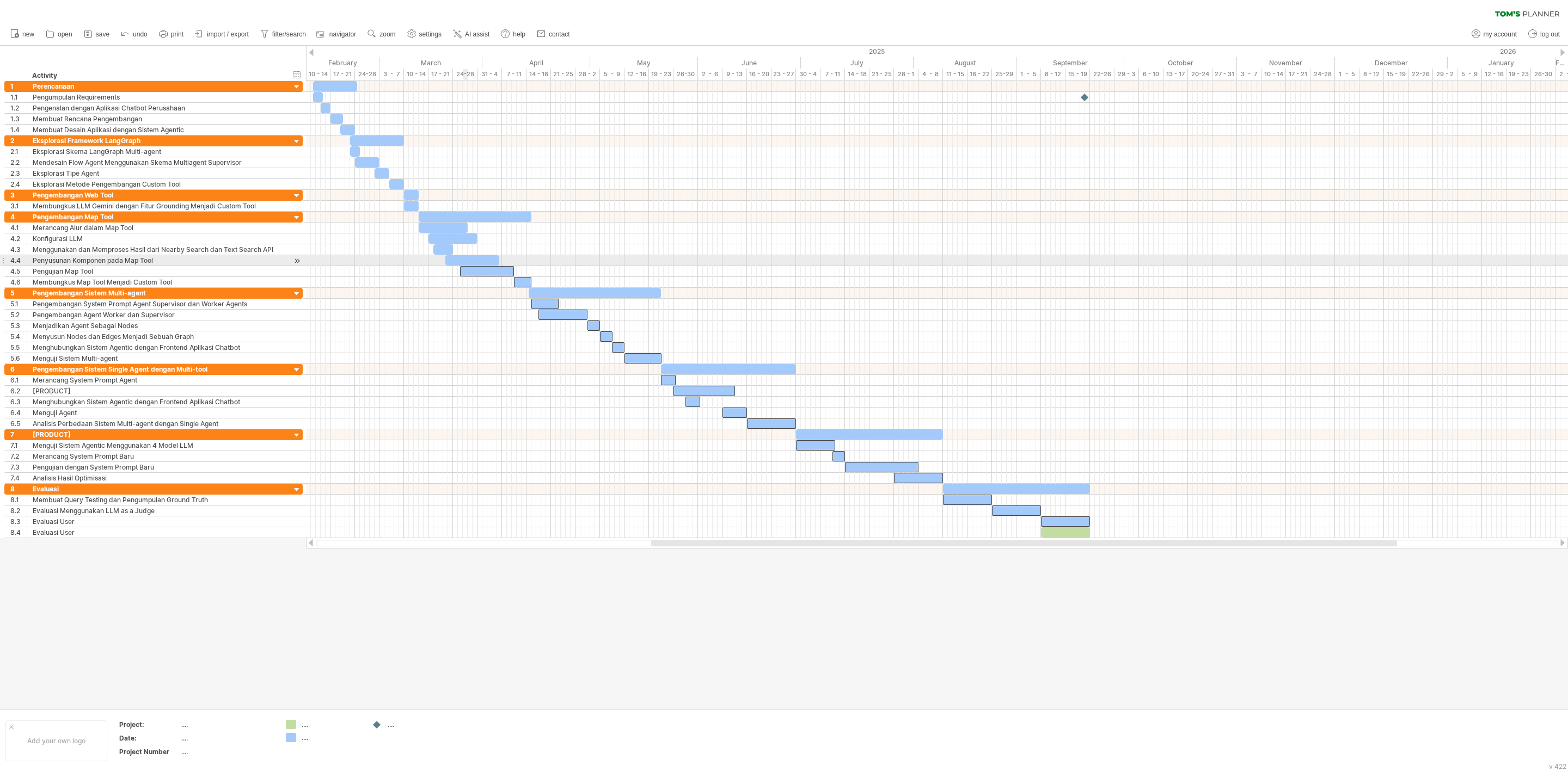 click at bounding box center (472, 260) 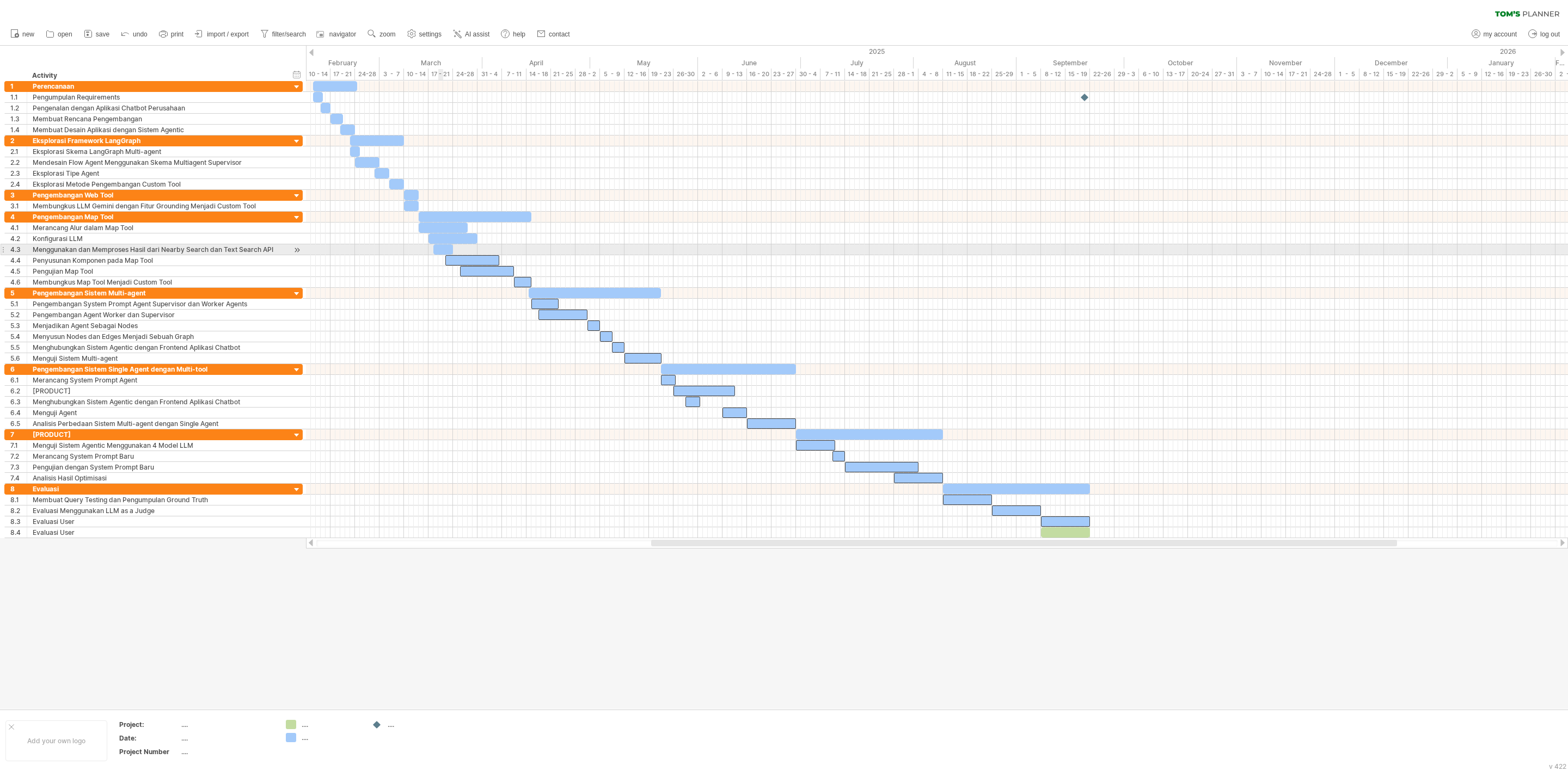 click at bounding box center (443, 249) 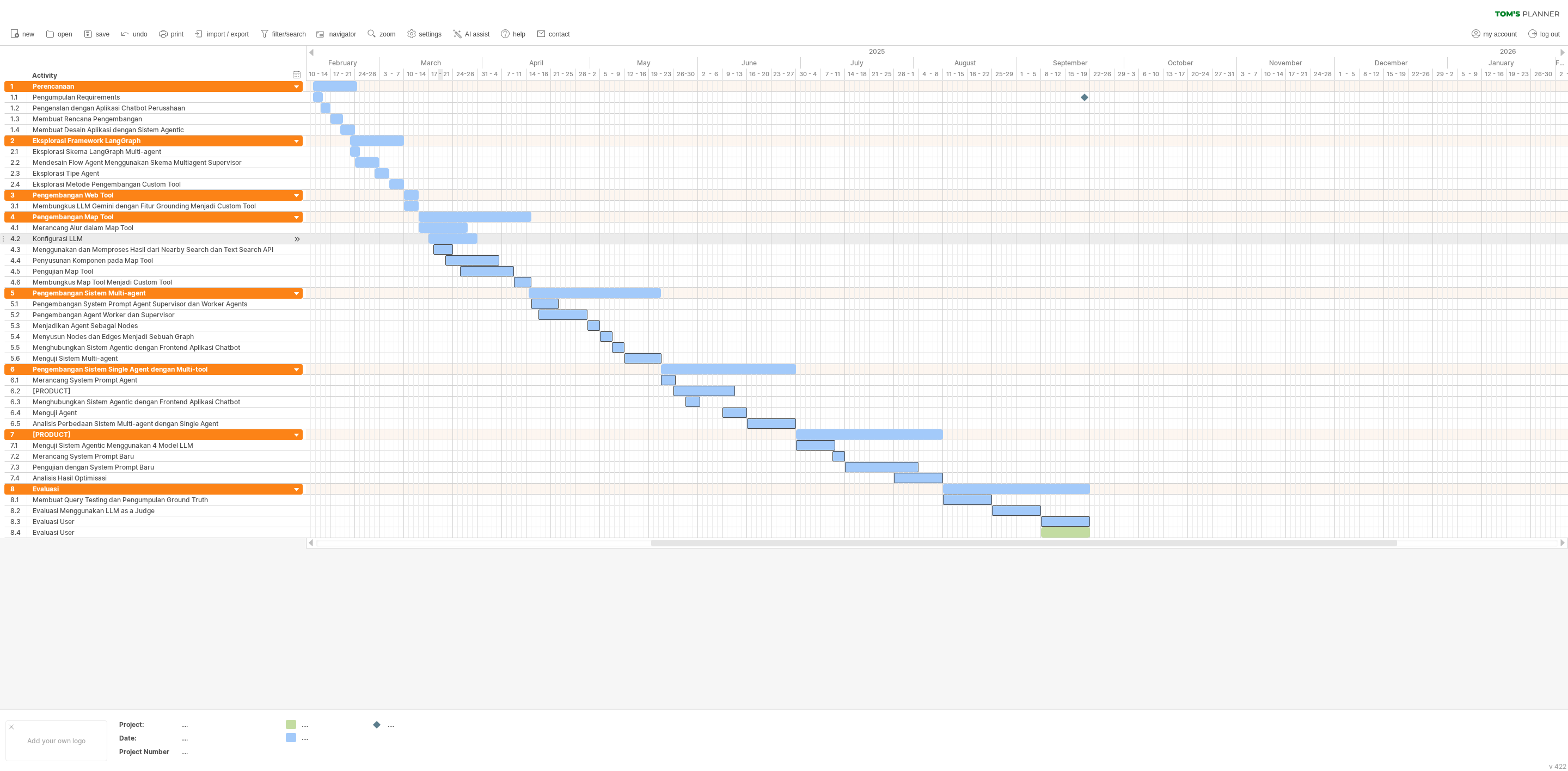 click at bounding box center [453, 238] 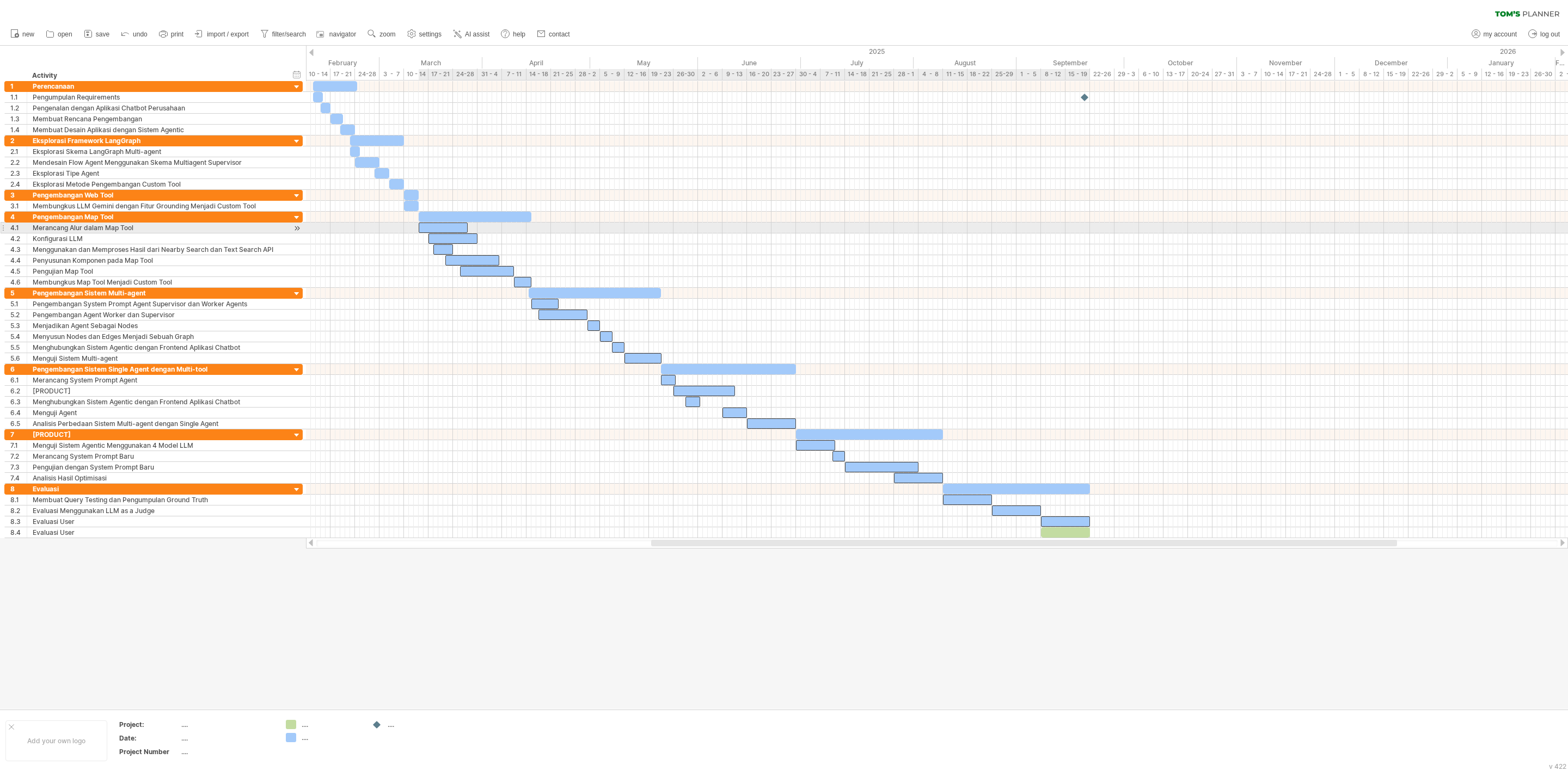 click at bounding box center (443, 227) 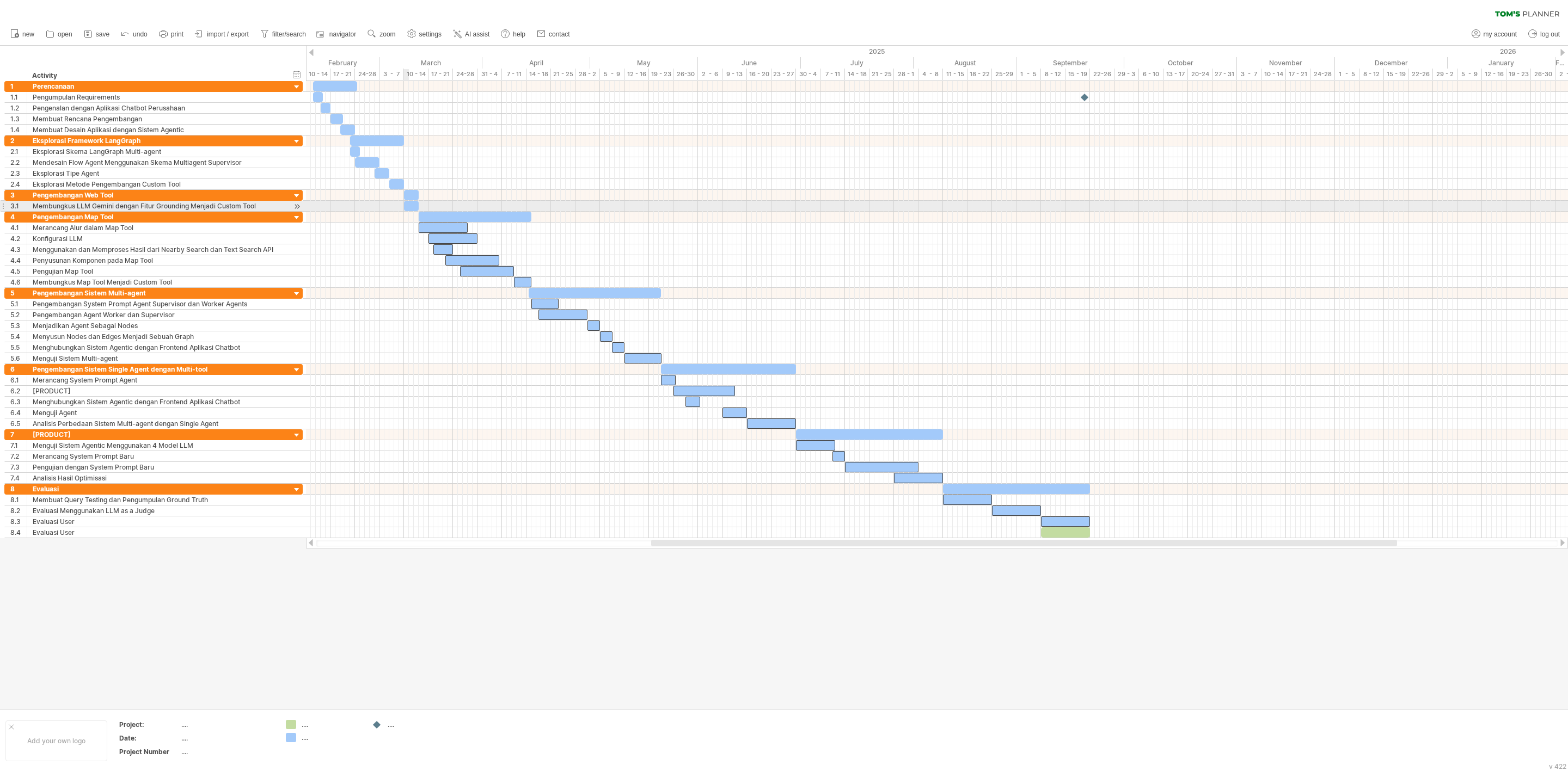 click at bounding box center [411, 206] 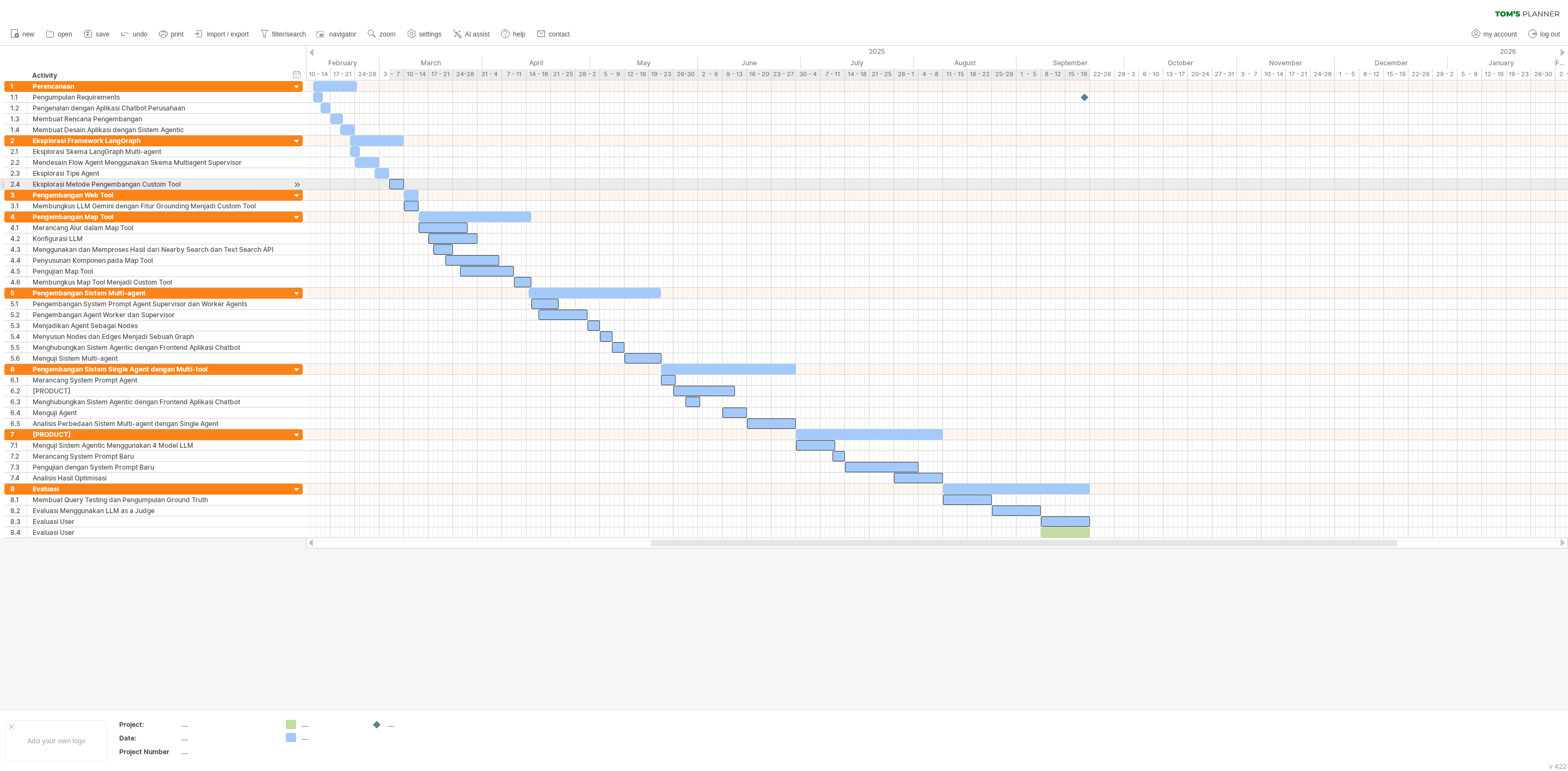 click at bounding box center [396, 184] 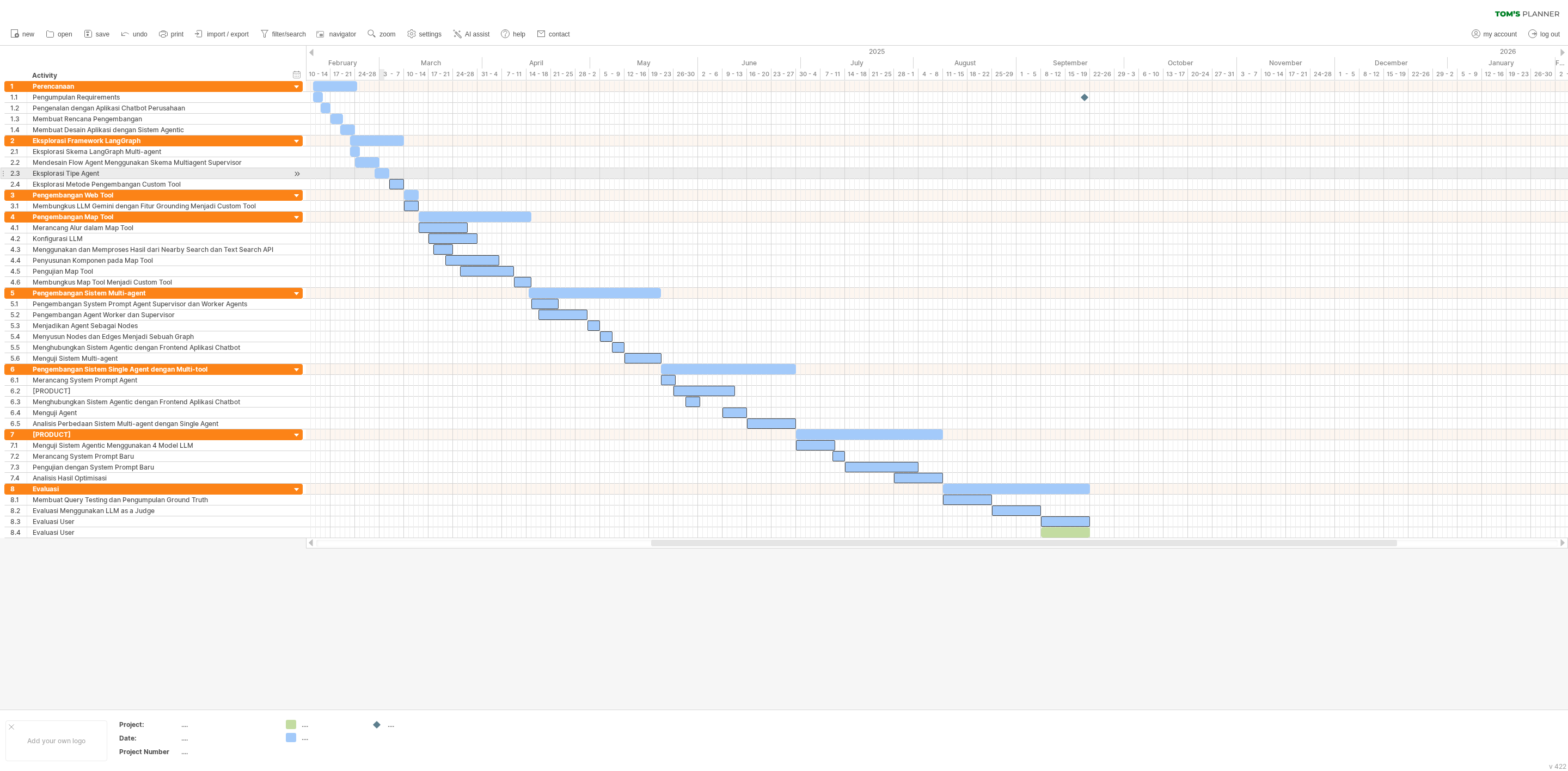 click at bounding box center [382, 173] 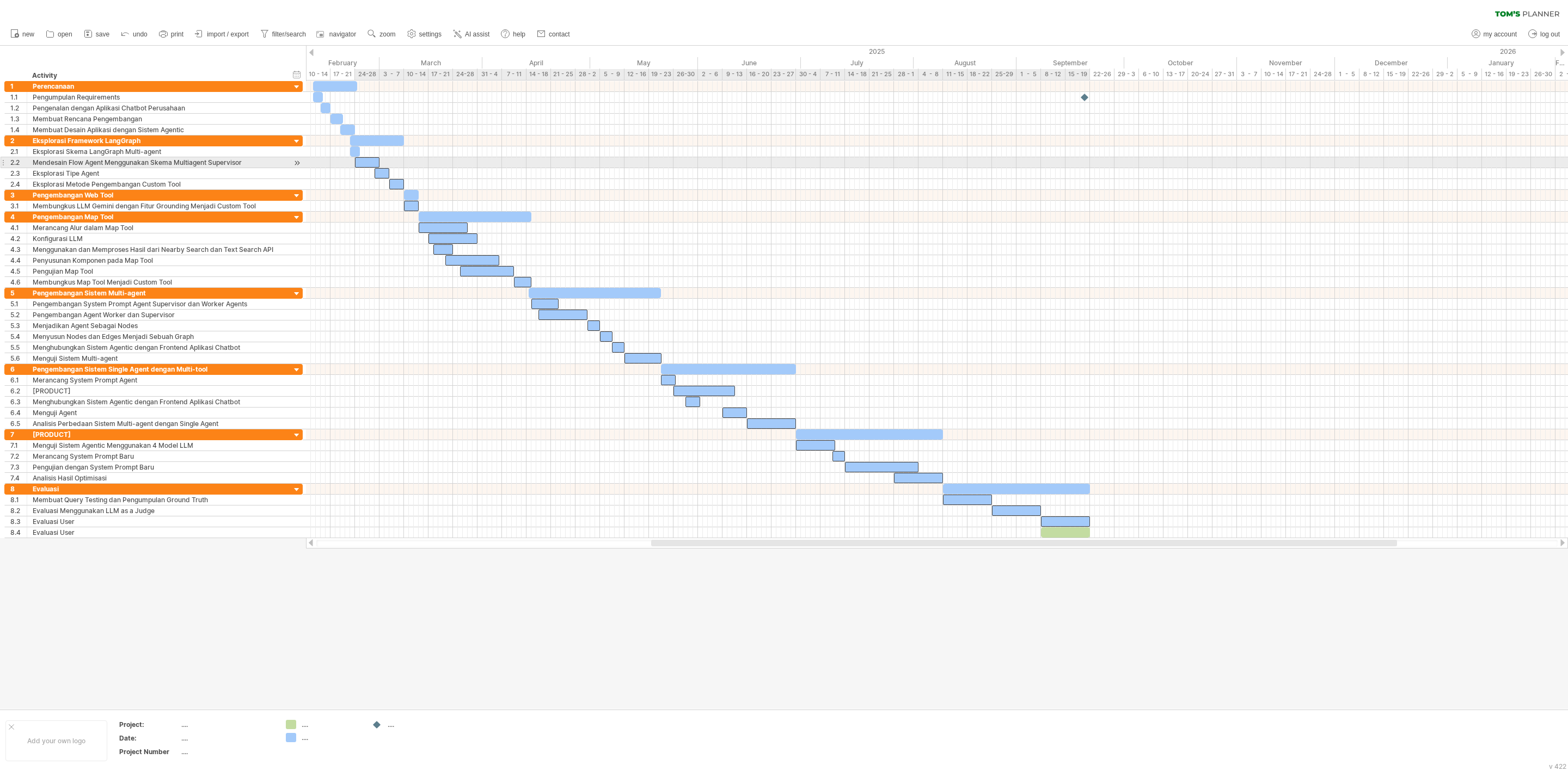 click at bounding box center (367, 162) 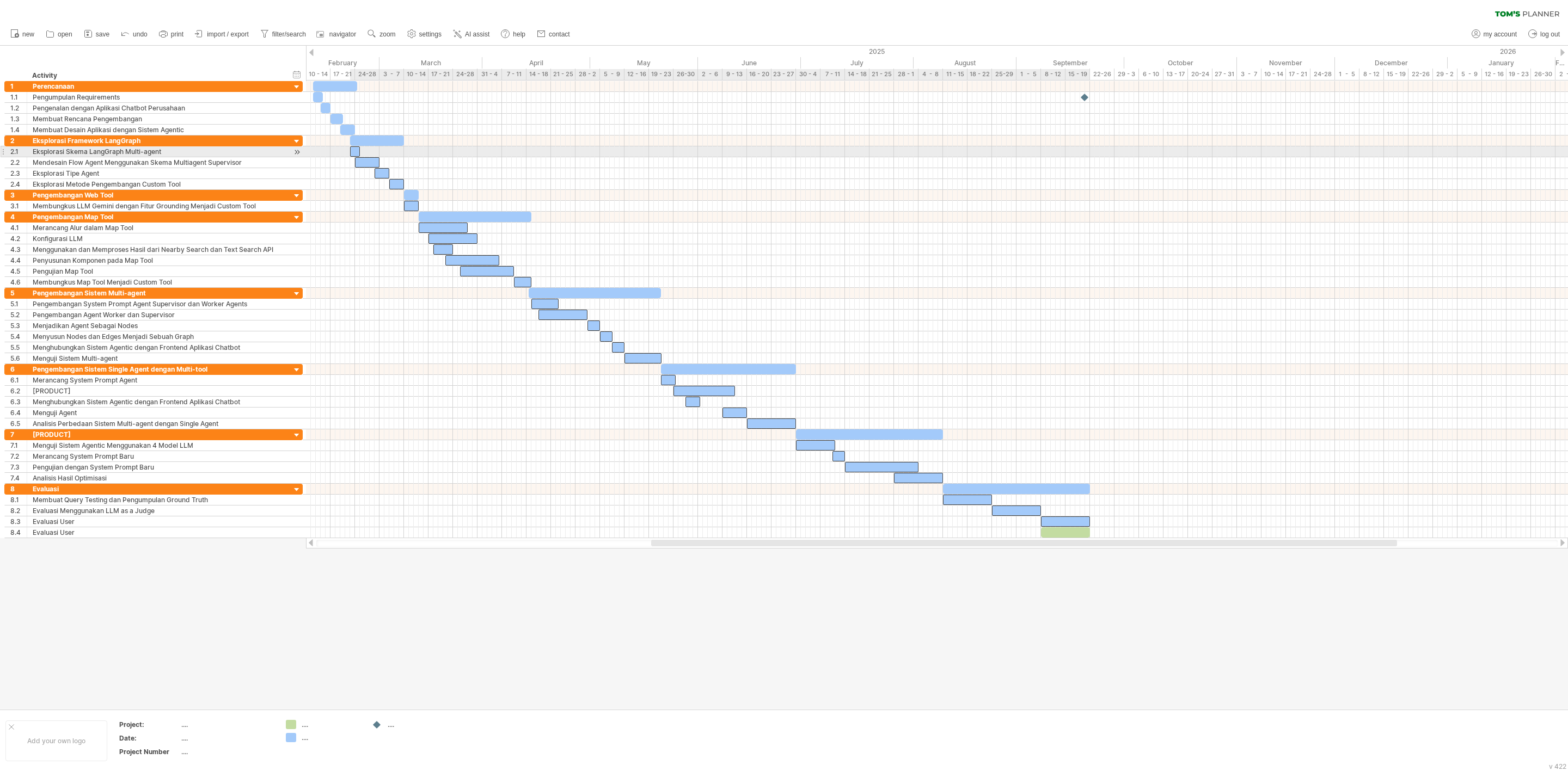 click at bounding box center (355, 151) 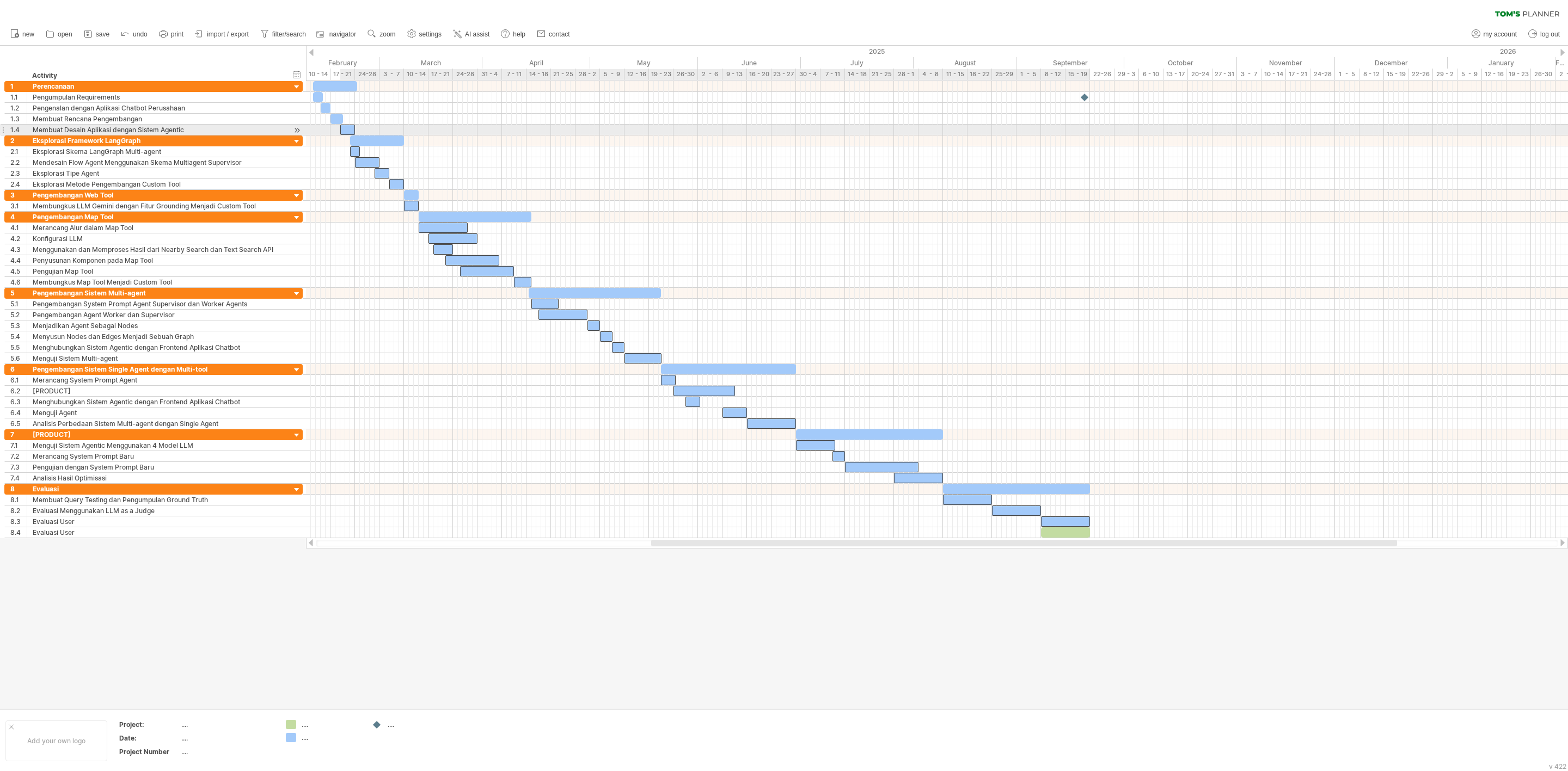 click at bounding box center [347, 129] 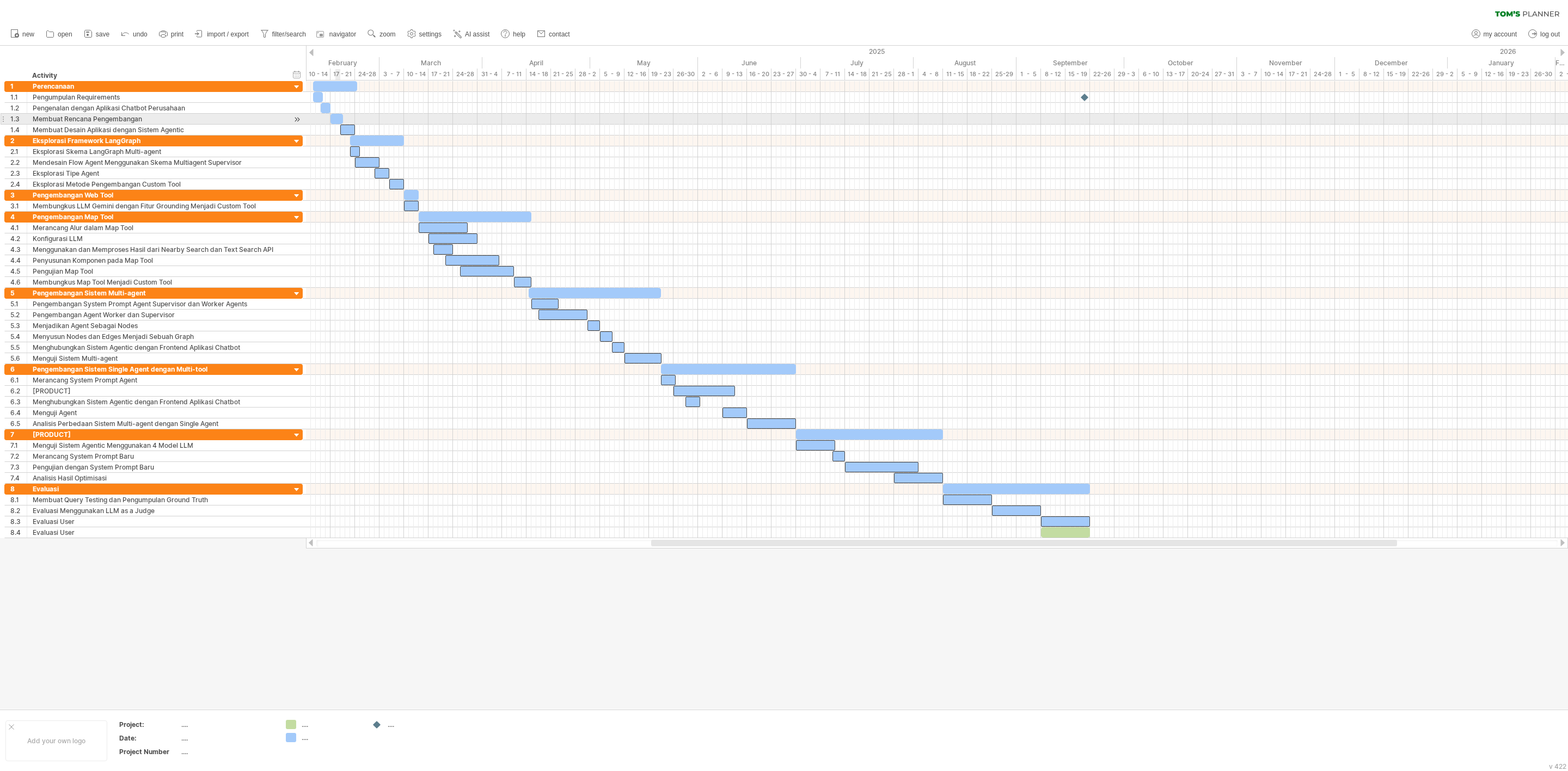 click at bounding box center [336, 119] 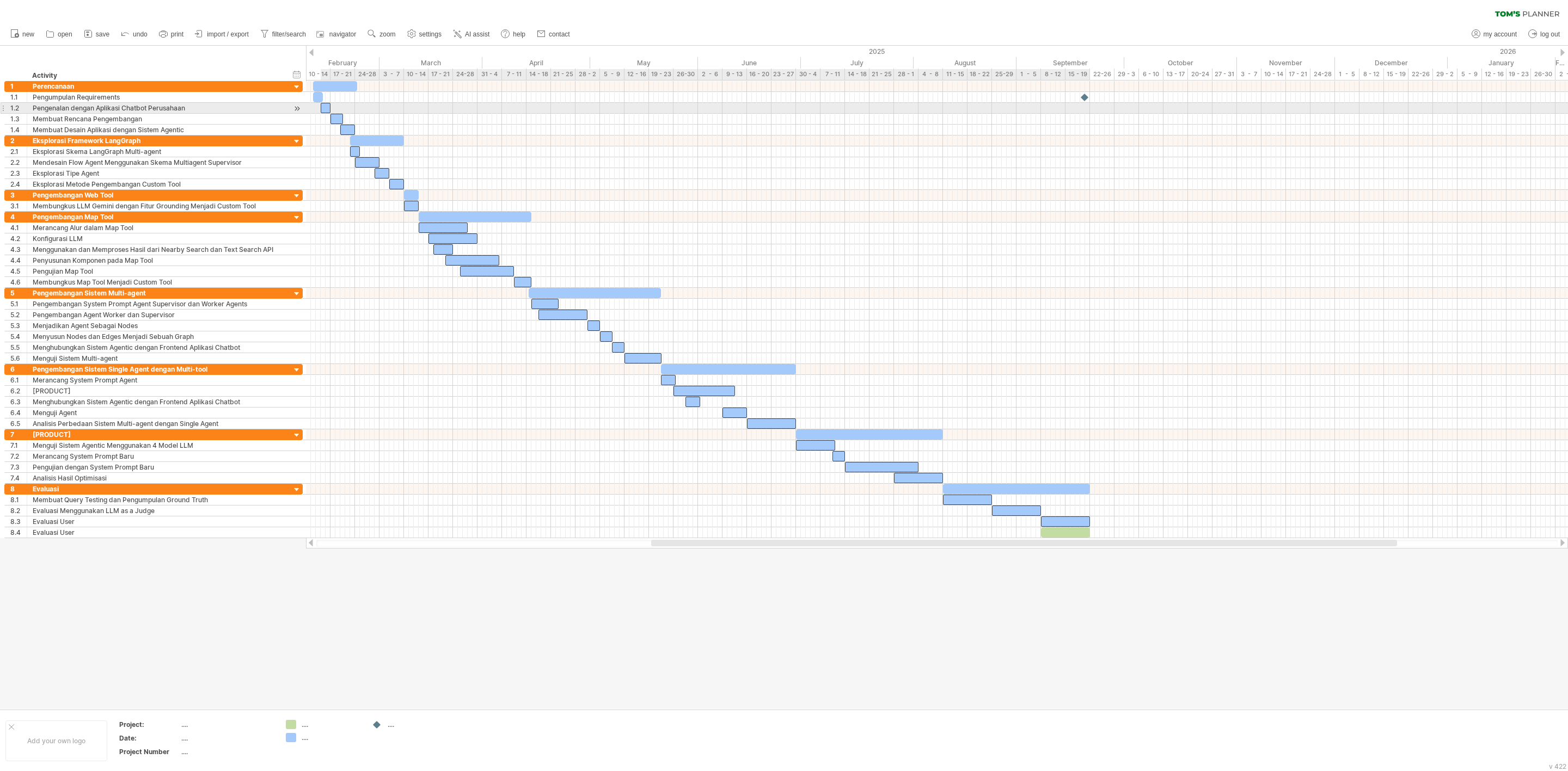 click at bounding box center (326, 108) 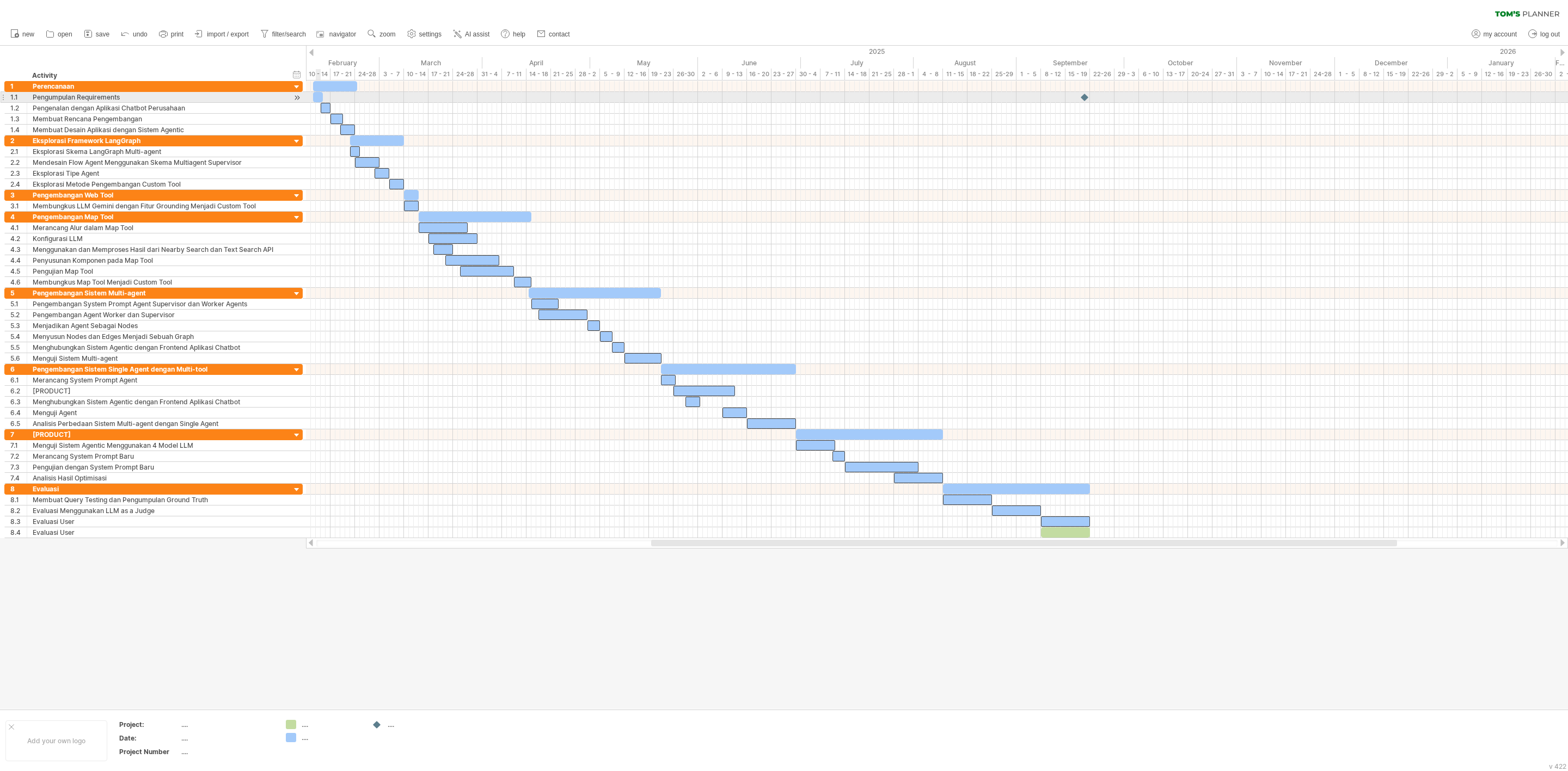 click at bounding box center (318, 97) 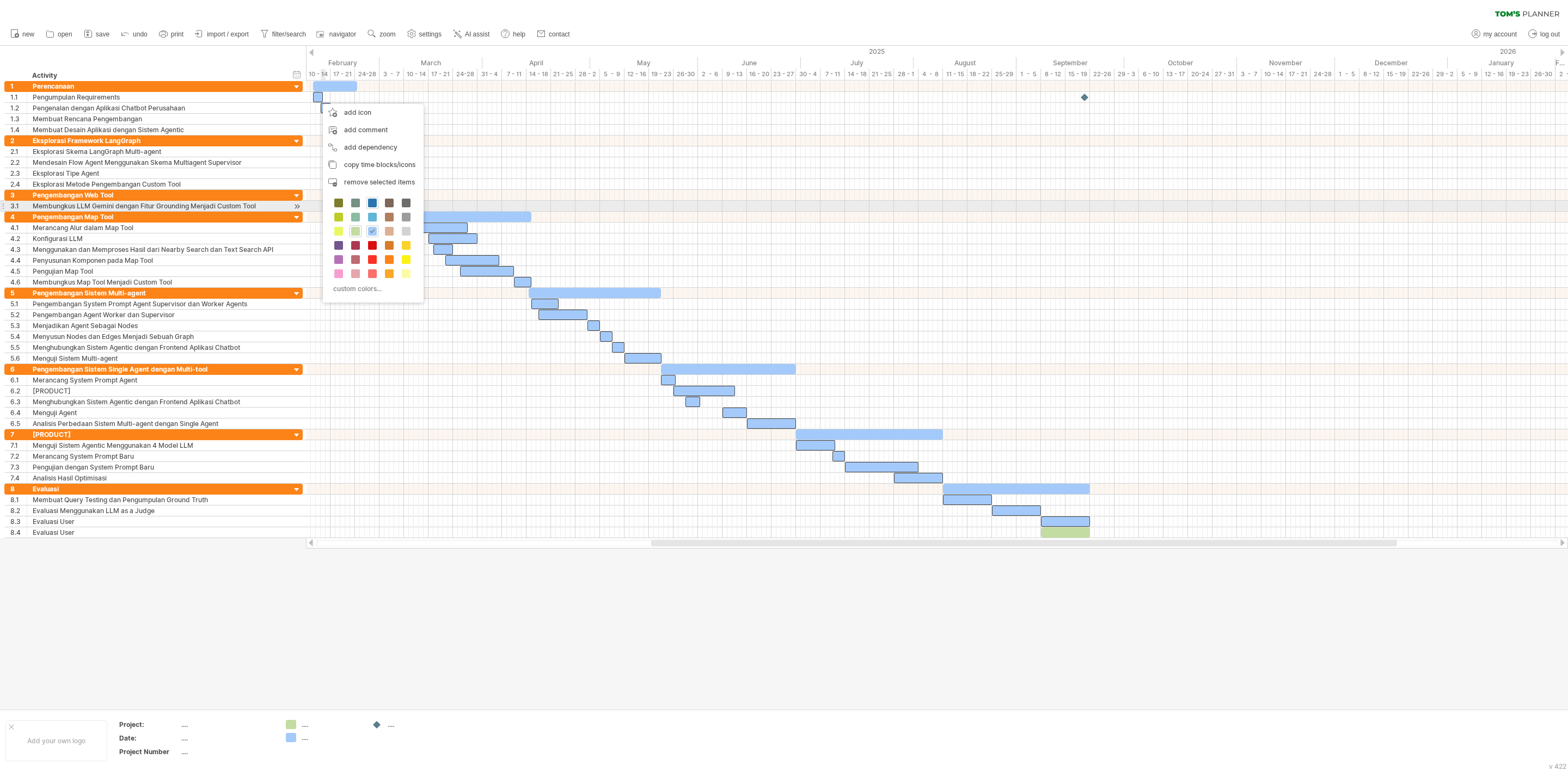 click at bounding box center (372, 203) 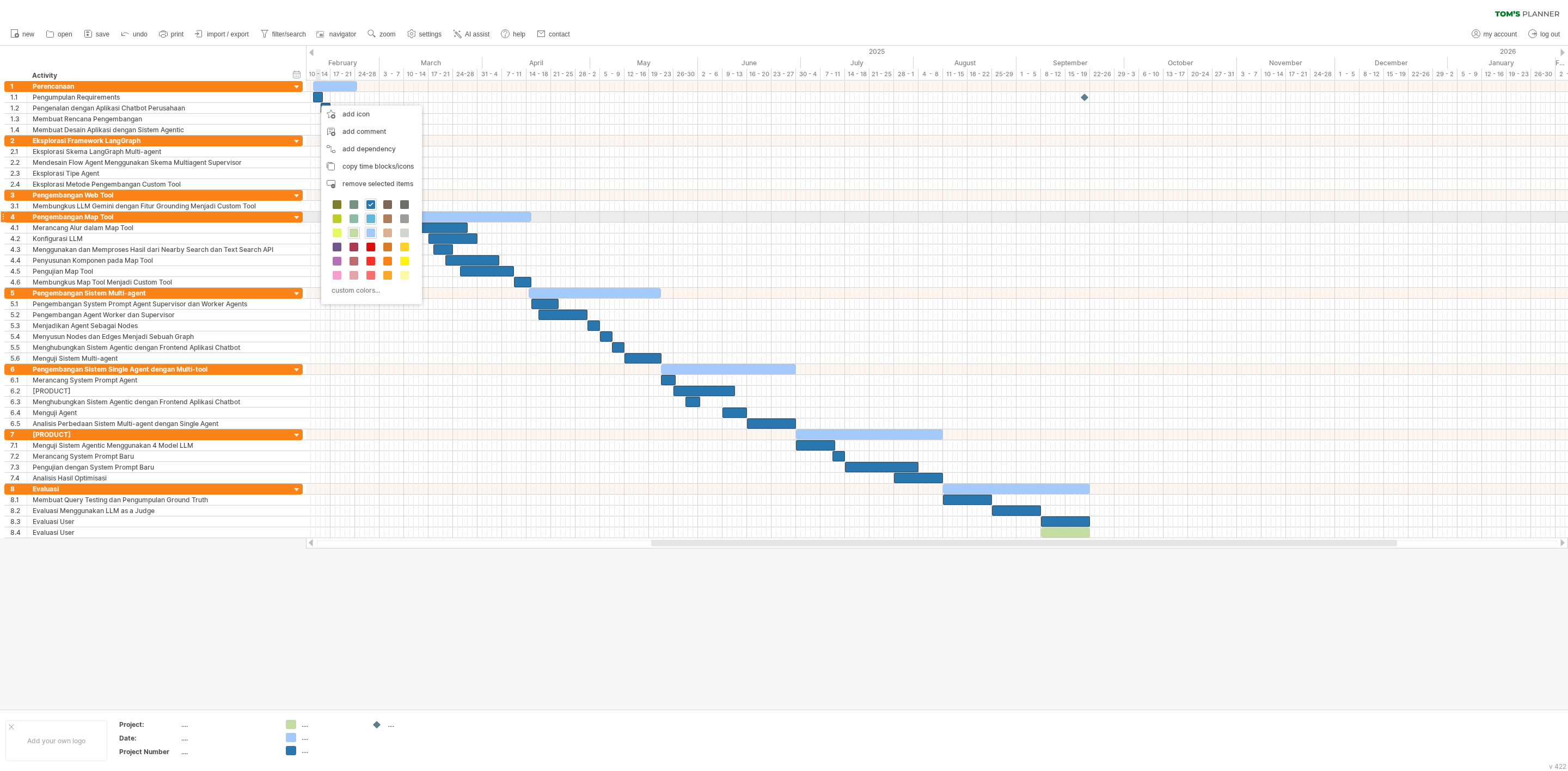 click at bounding box center [371, 219] 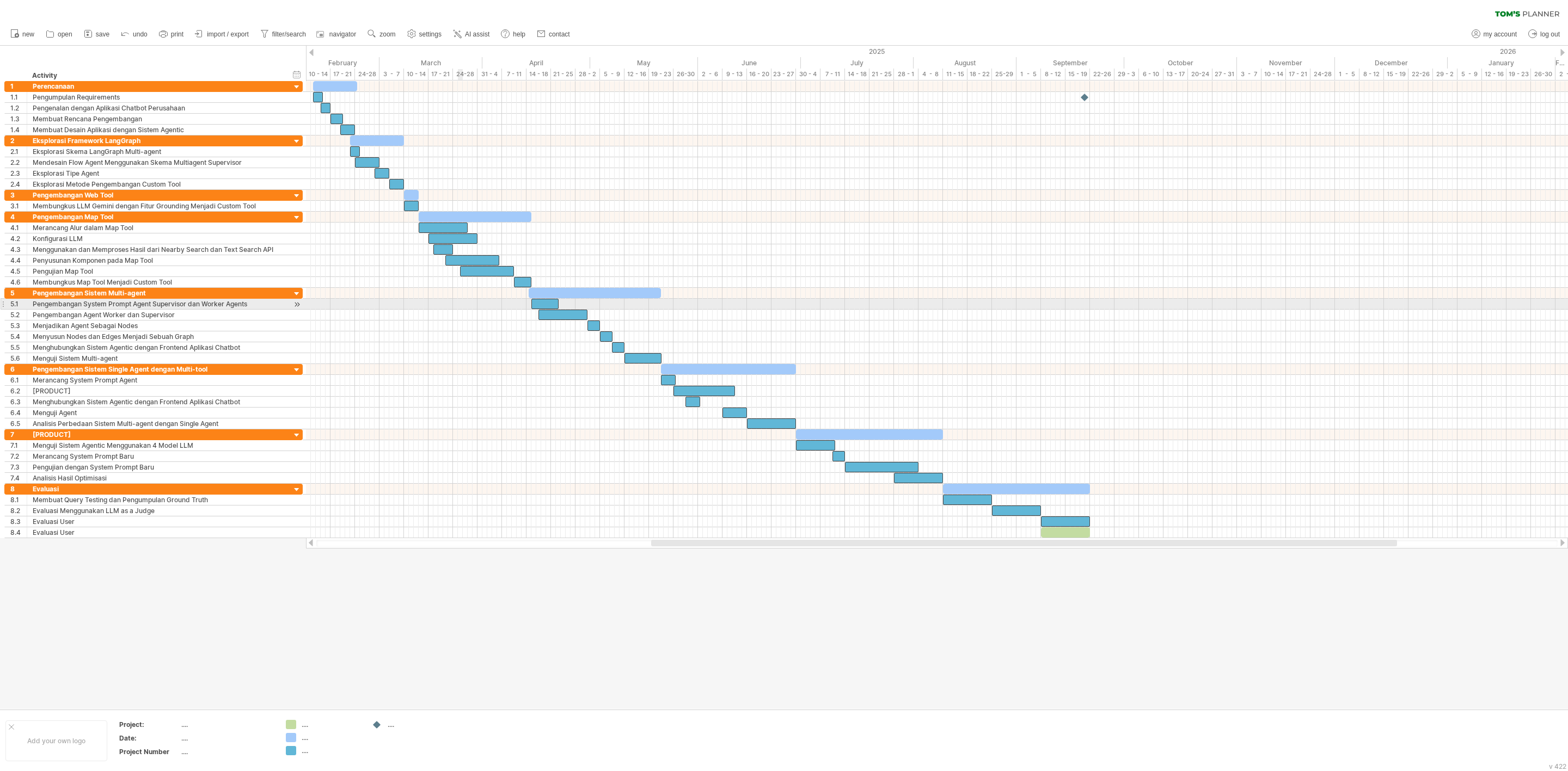 click at bounding box center [937, 304] 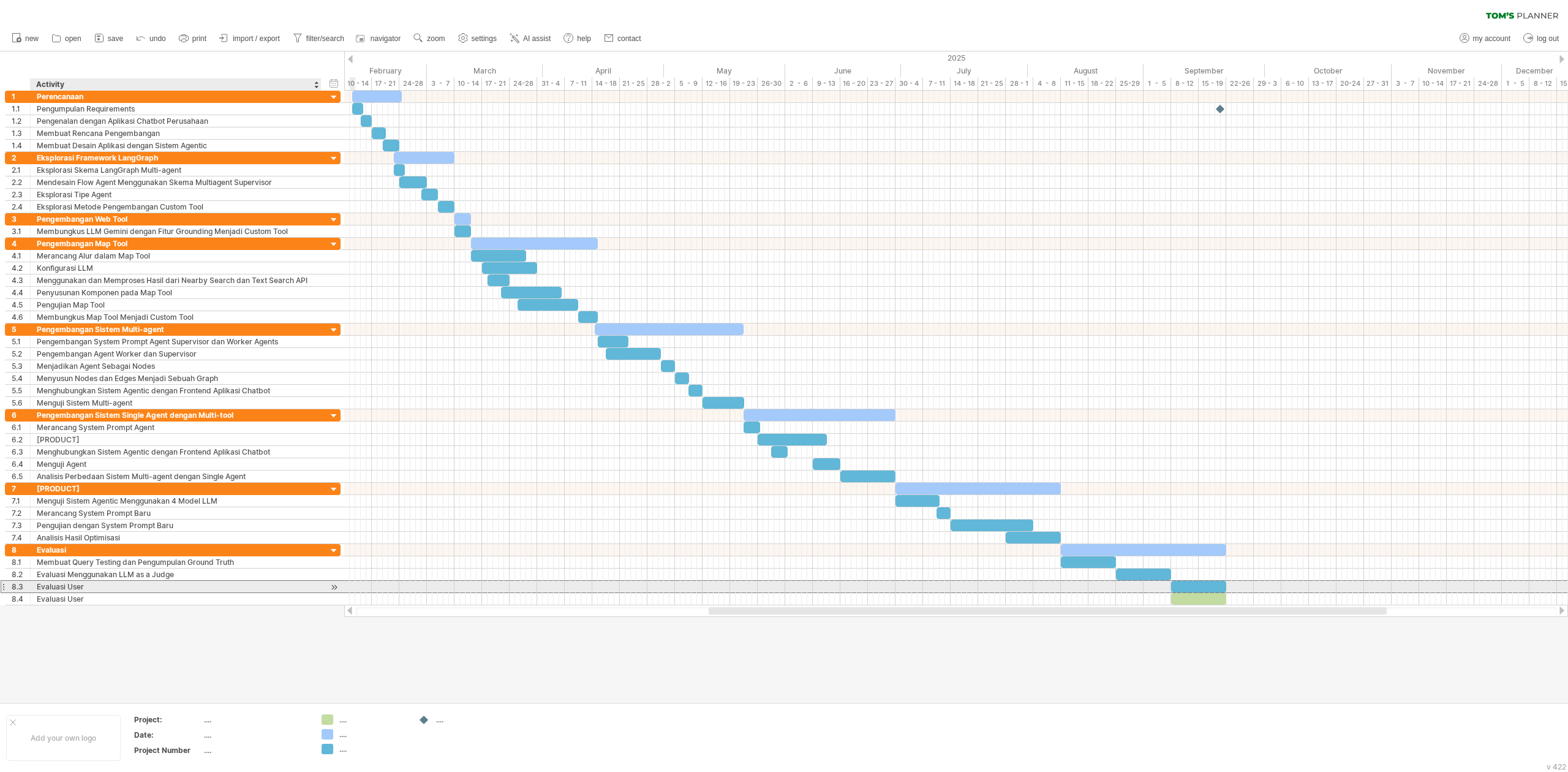click on "Evaluasi User" at bounding box center [176, 586] 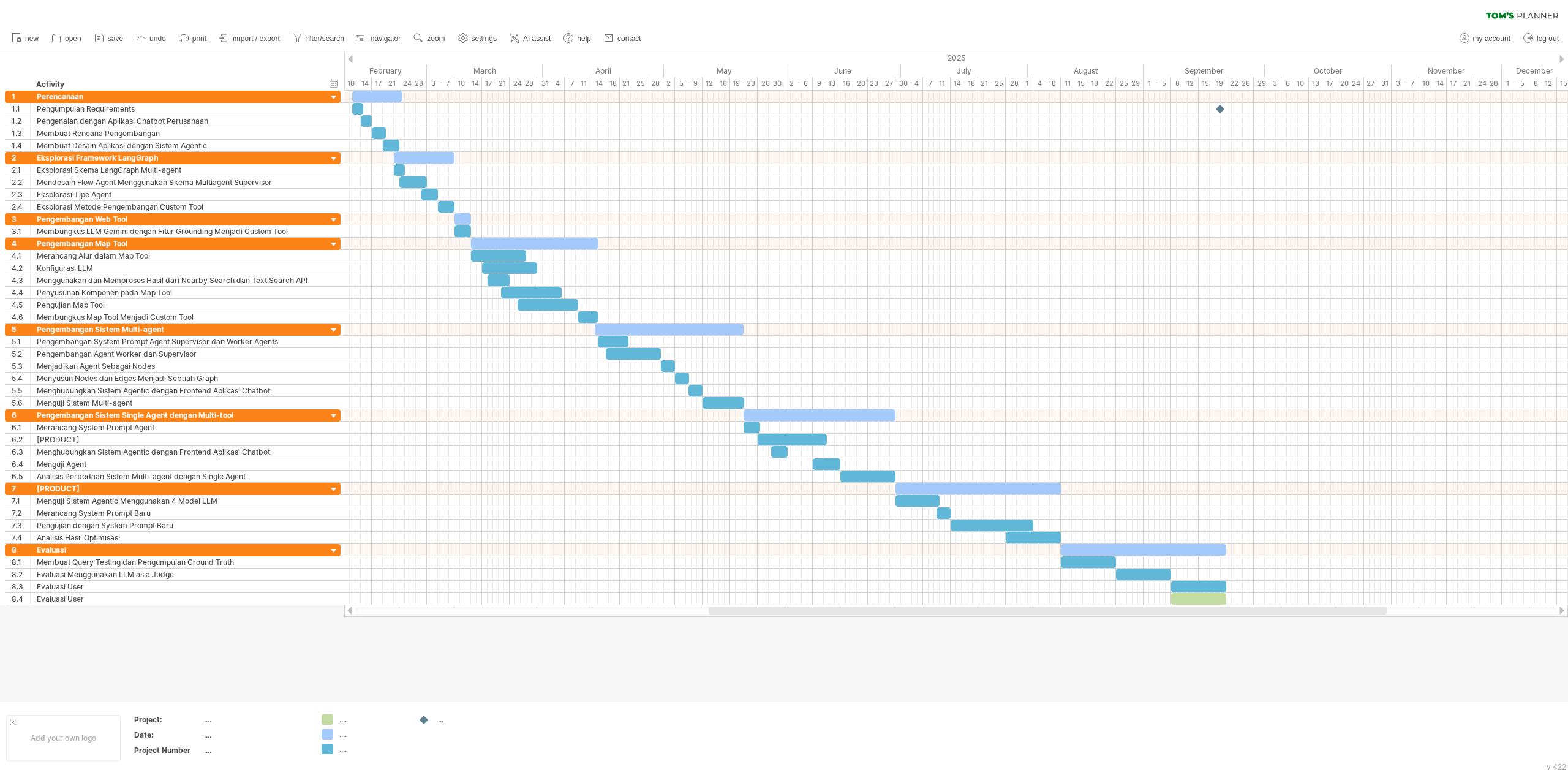 click at bounding box center [784, 377] 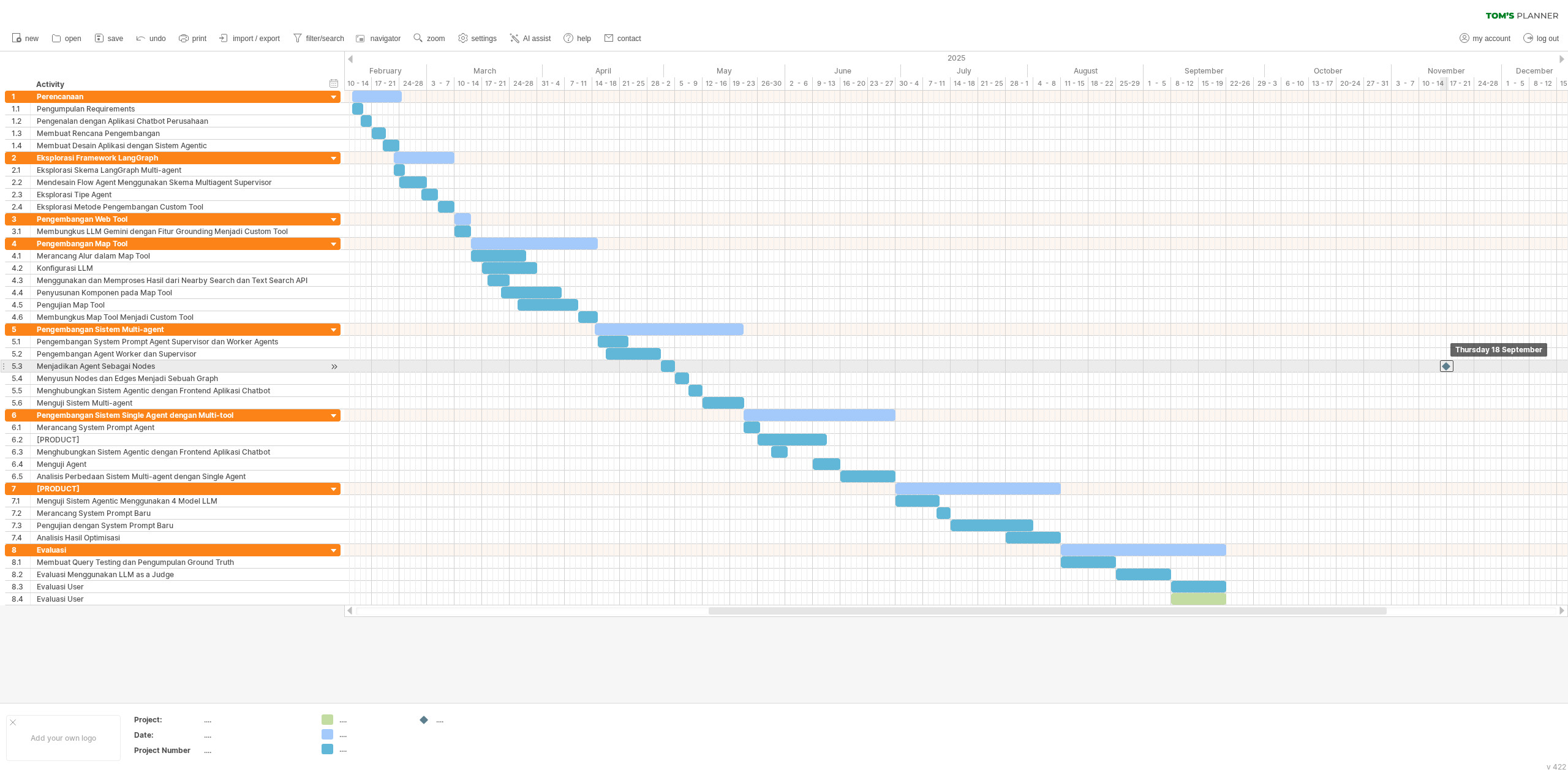 drag, startPoint x: 1219, startPoint y: 112, endPoint x: 1446, endPoint y: 363, distance: 338.42281 